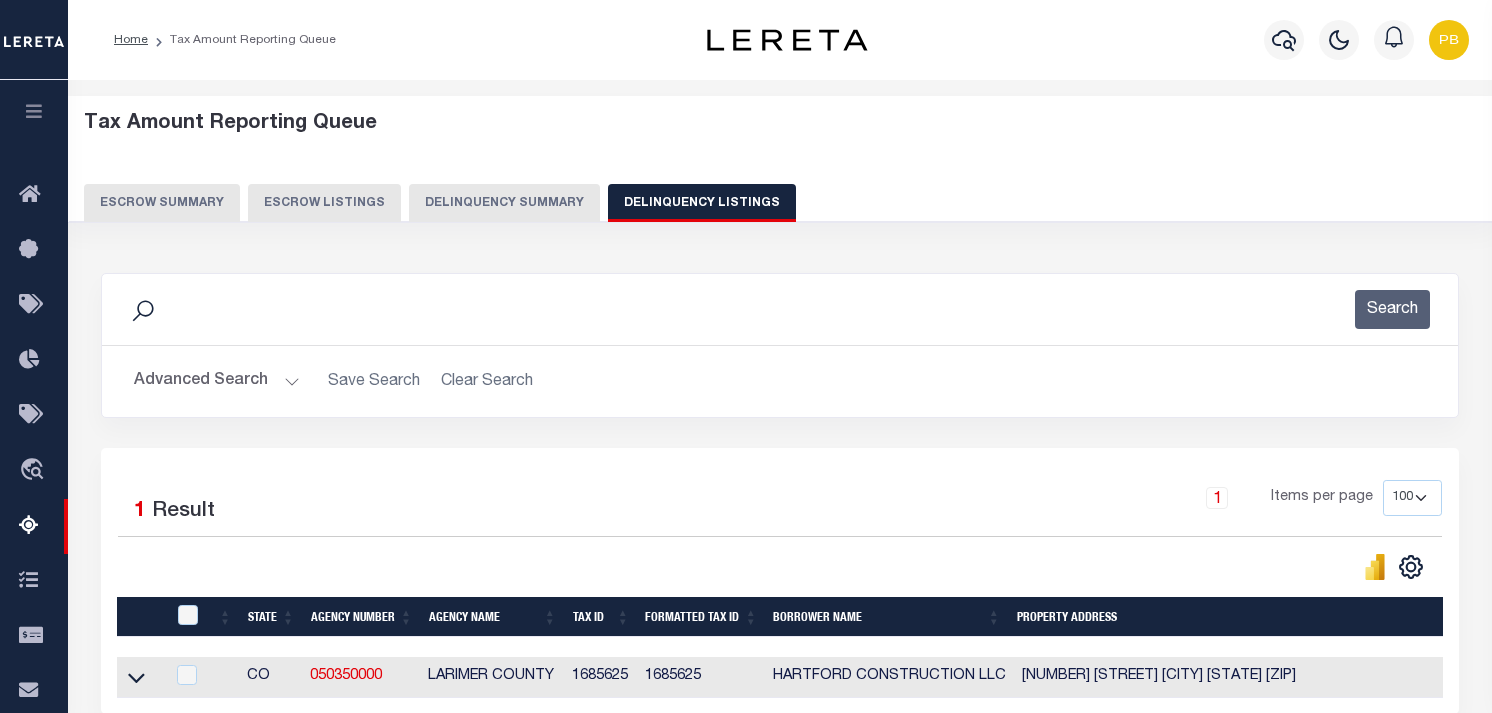 select on "100" 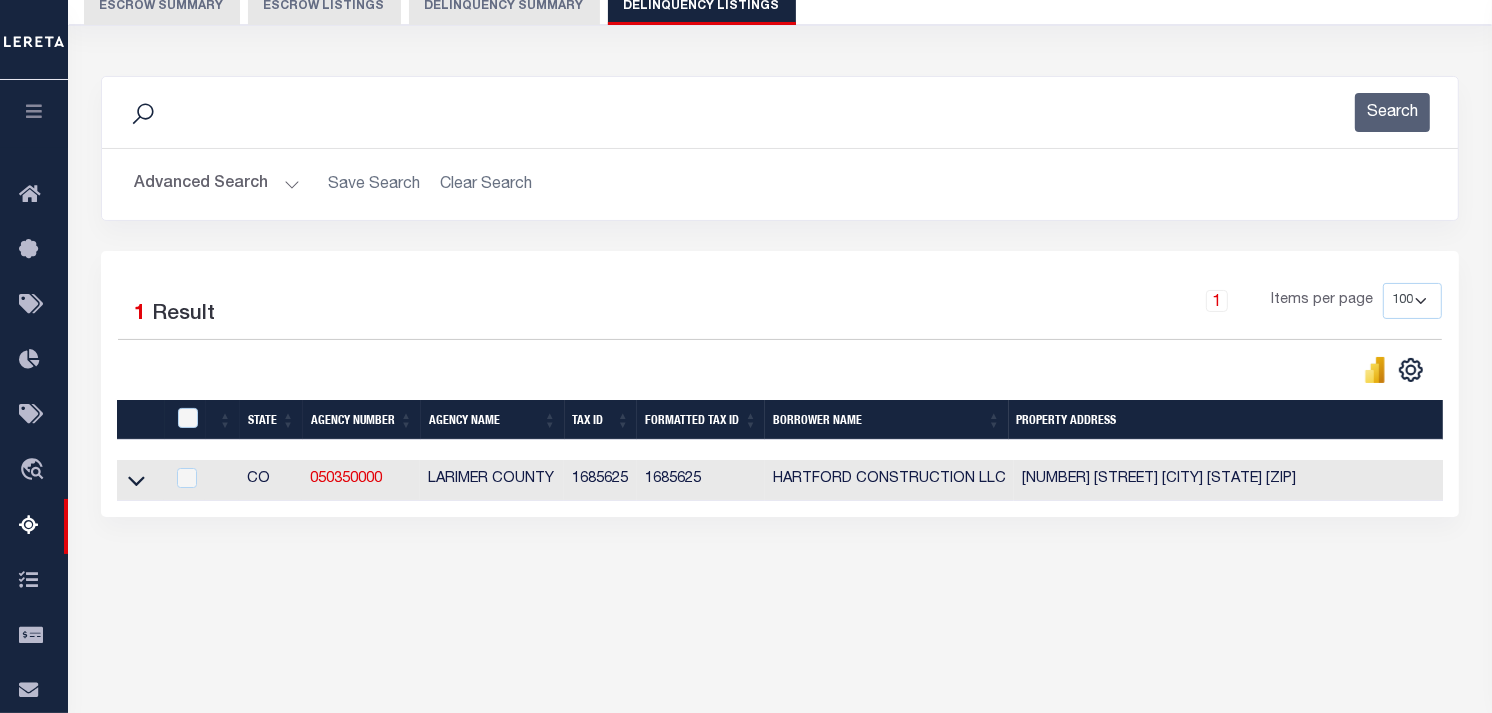 scroll, scrollTop: 197, scrollLeft: 0, axis: vertical 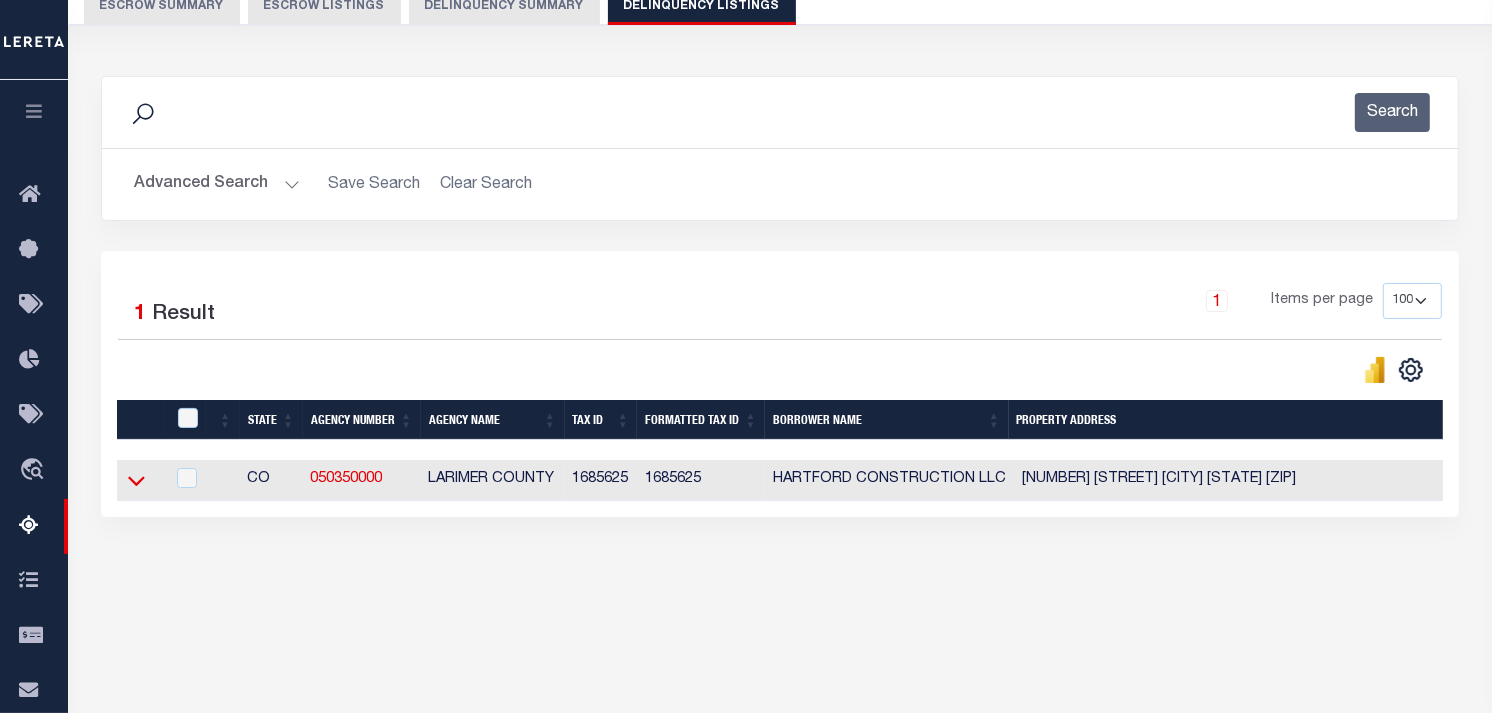 click 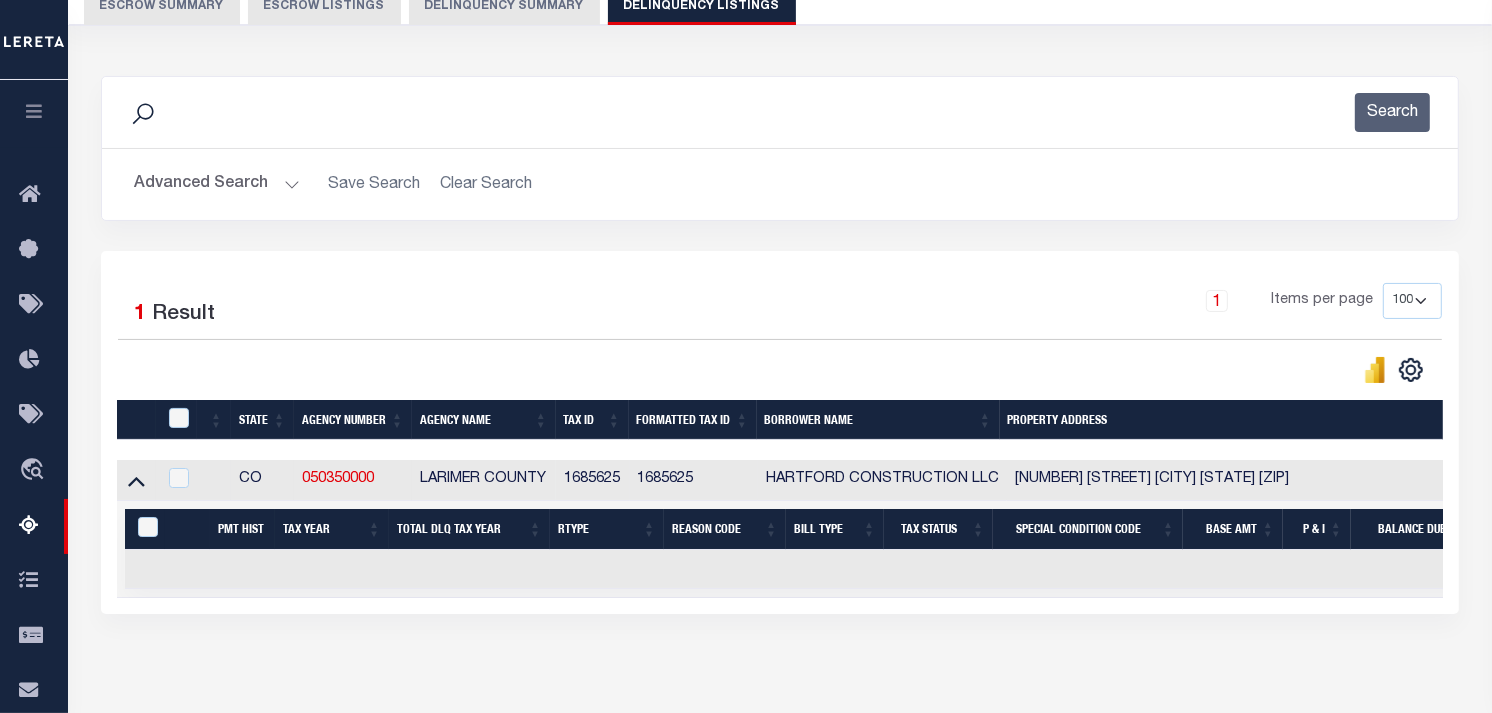 click on "Advanced Search" at bounding box center [217, 184] 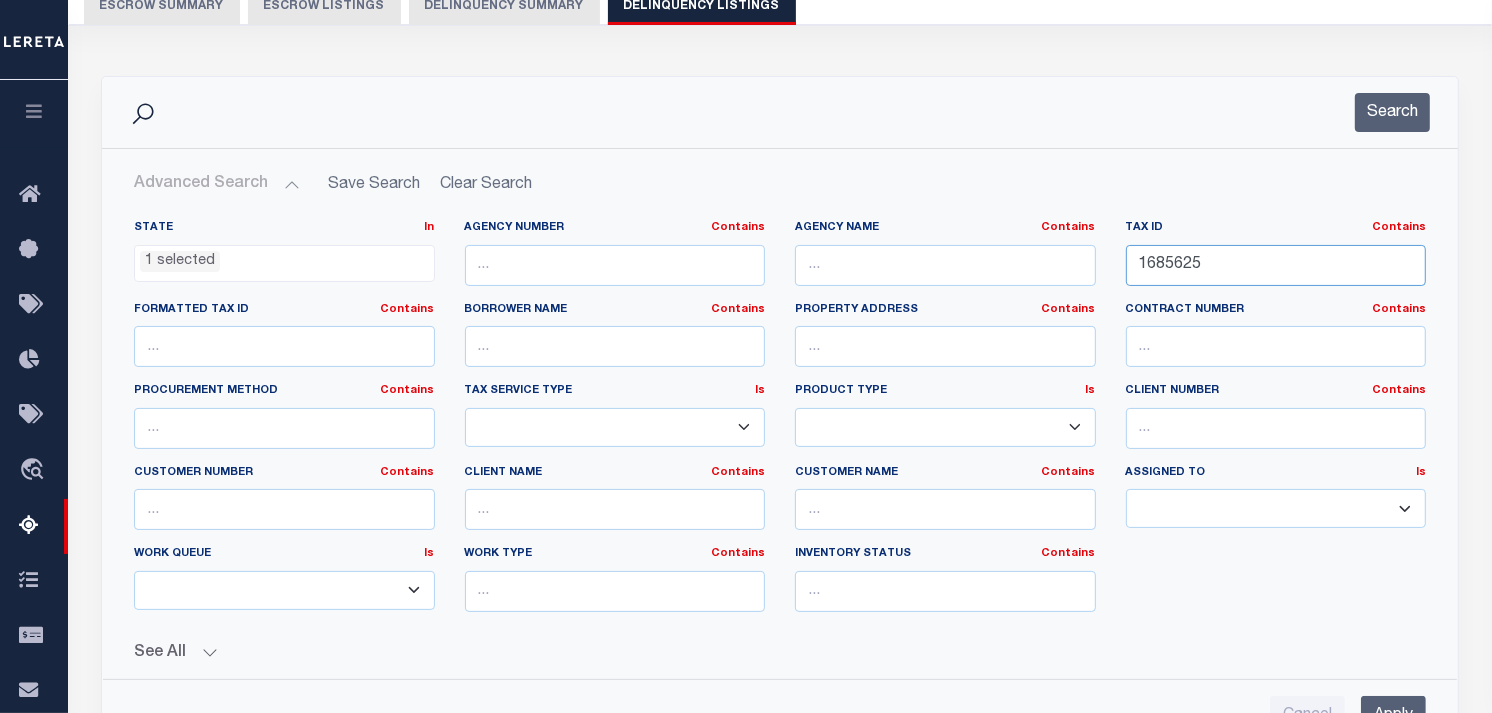 drag, startPoint x: 1215, startPoint y: 262, endPoint x: 1034, endPoint y: 265, distance: 181.02486 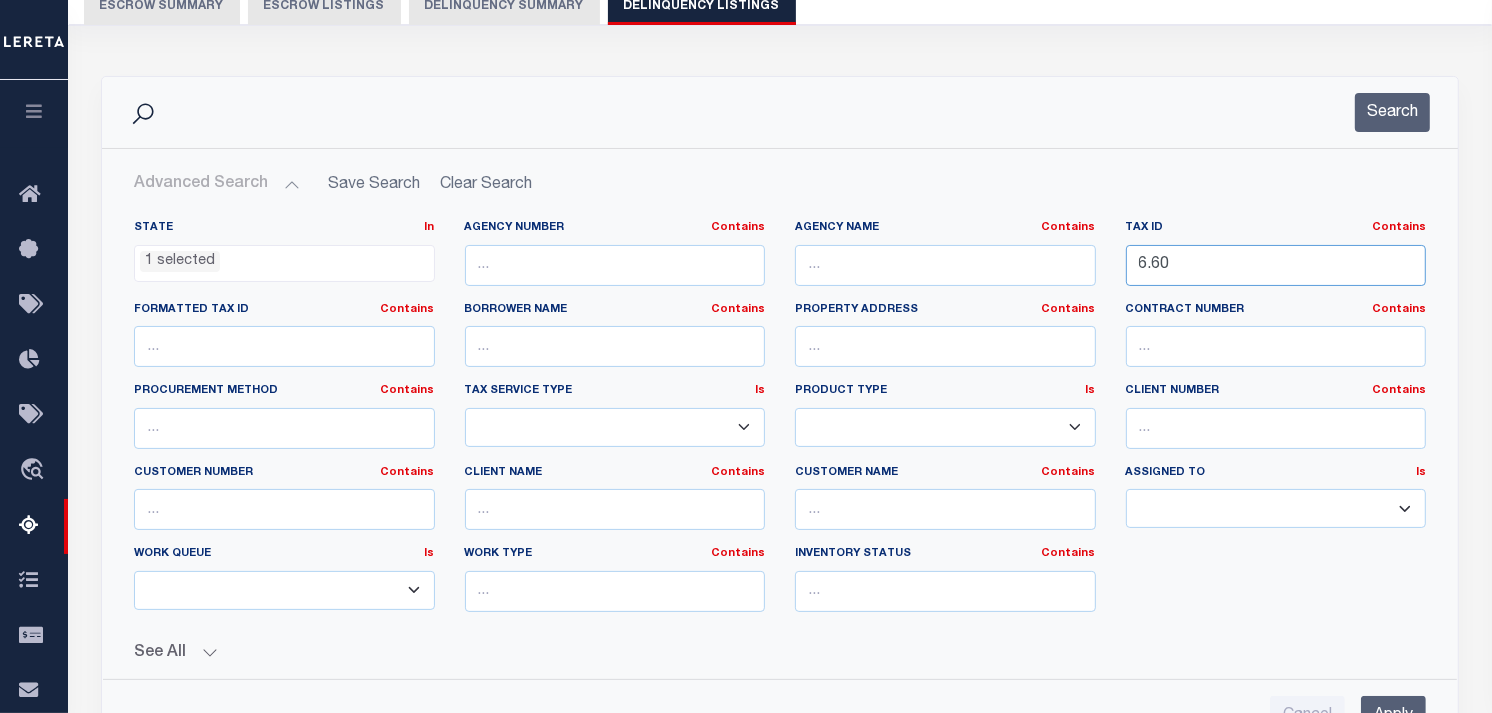 drag, startPoint x: 1192, startPoint y: 258, endPoint x: 1056, endPoint y: 268, distance: 136.36716 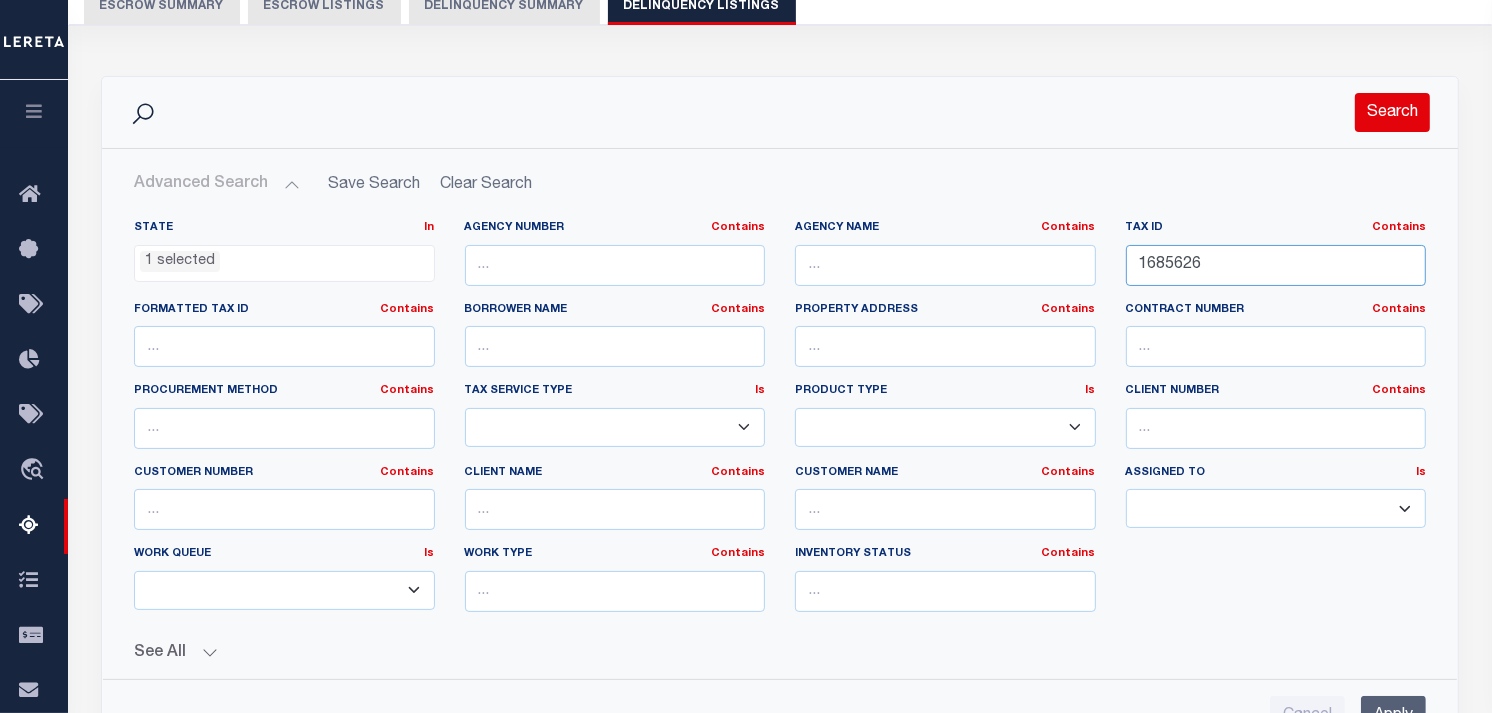 type on "1685626" 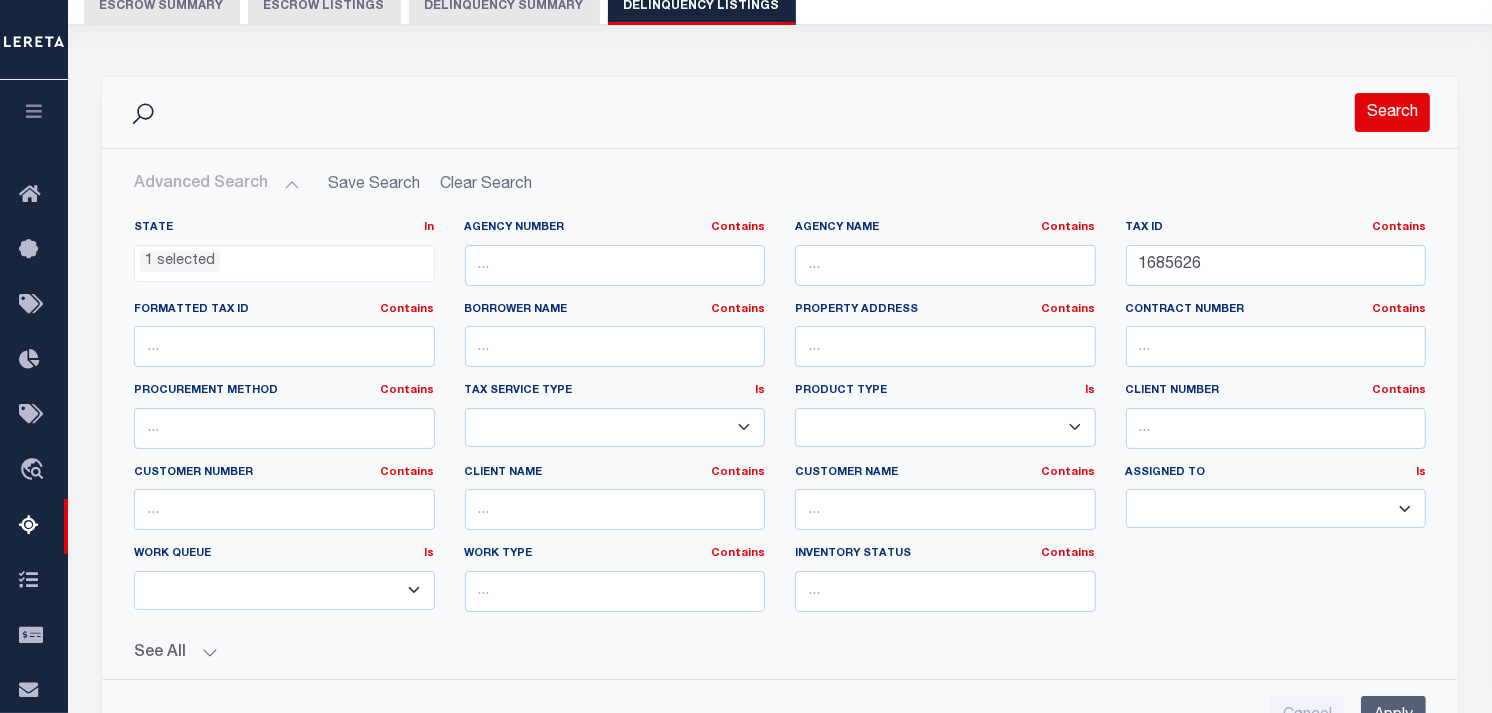 click on "Search" at bounding box center [1392, 112] 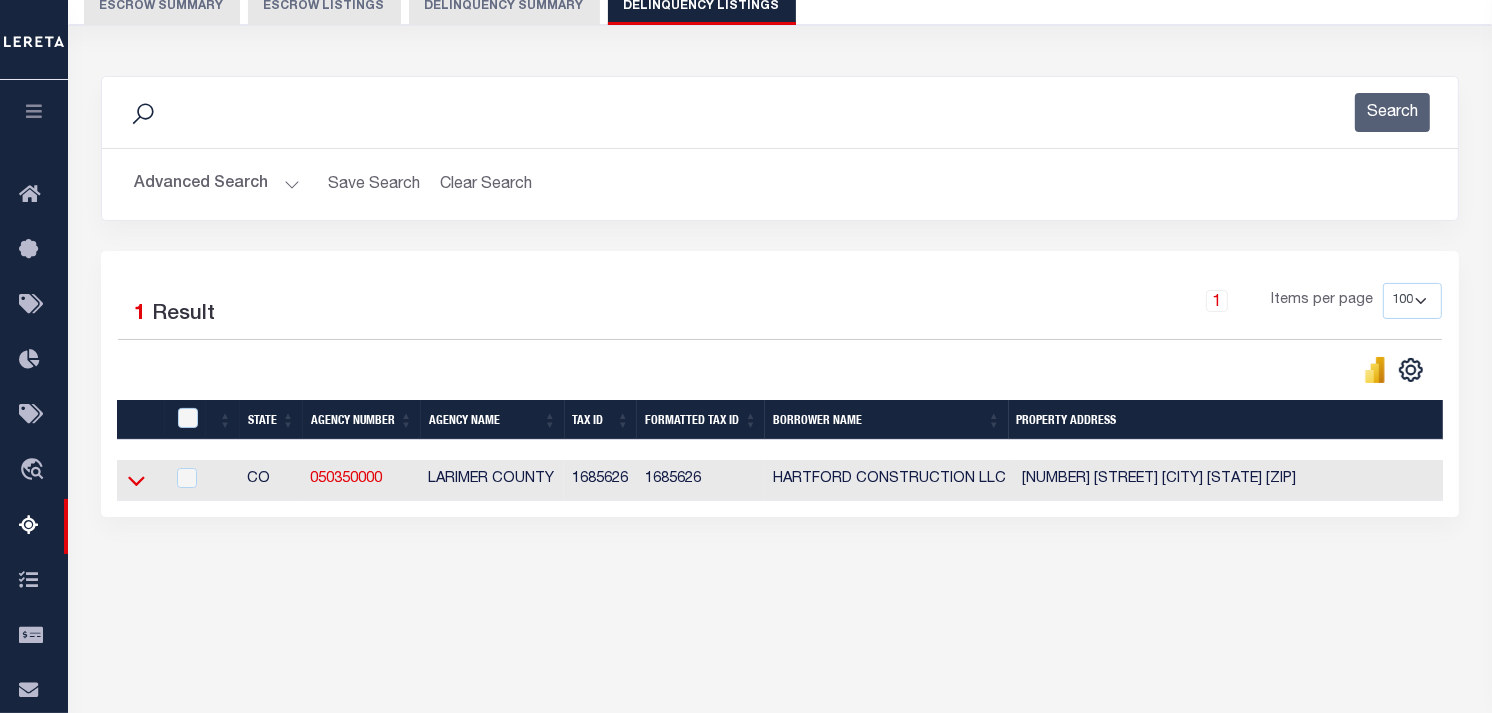 click 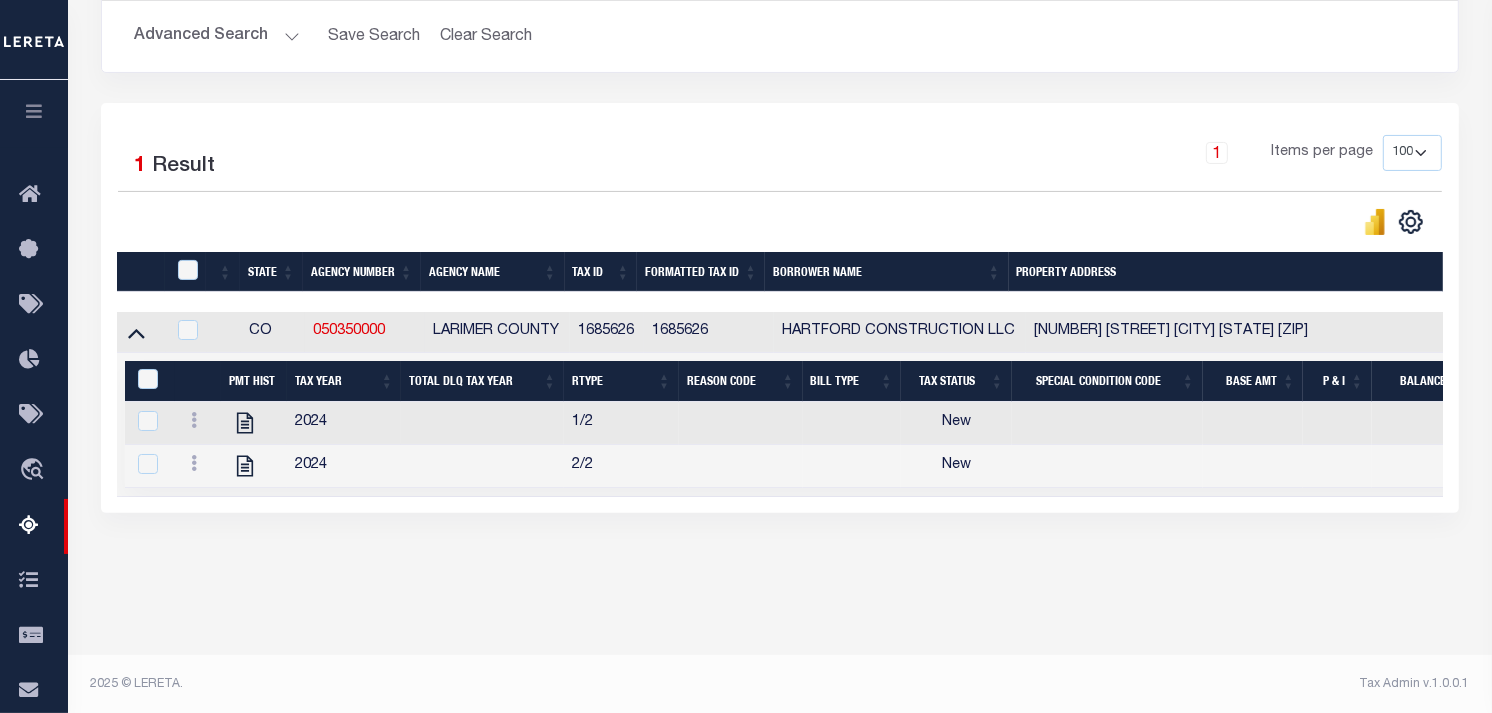 scroll, scrollTop: 346, scrollLeft: 0, axis: vertical 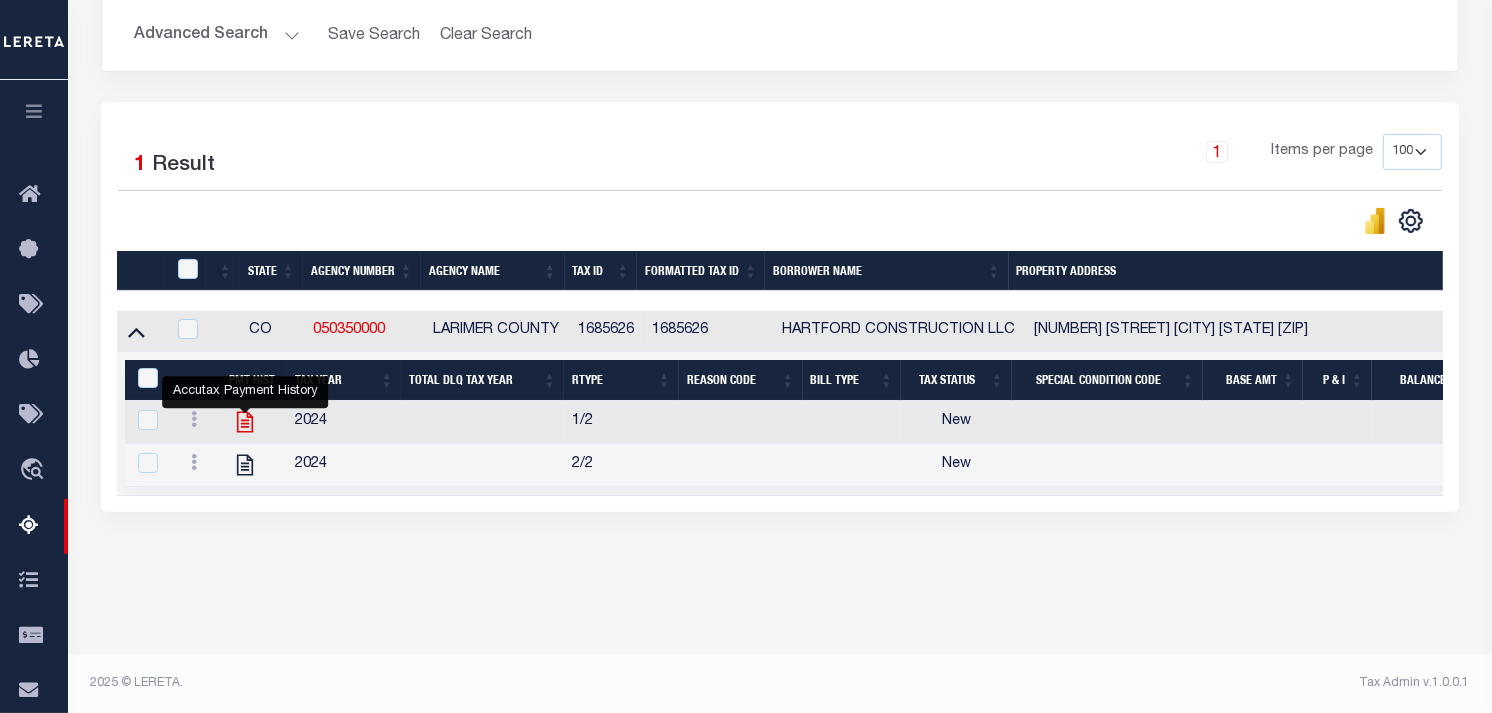 click 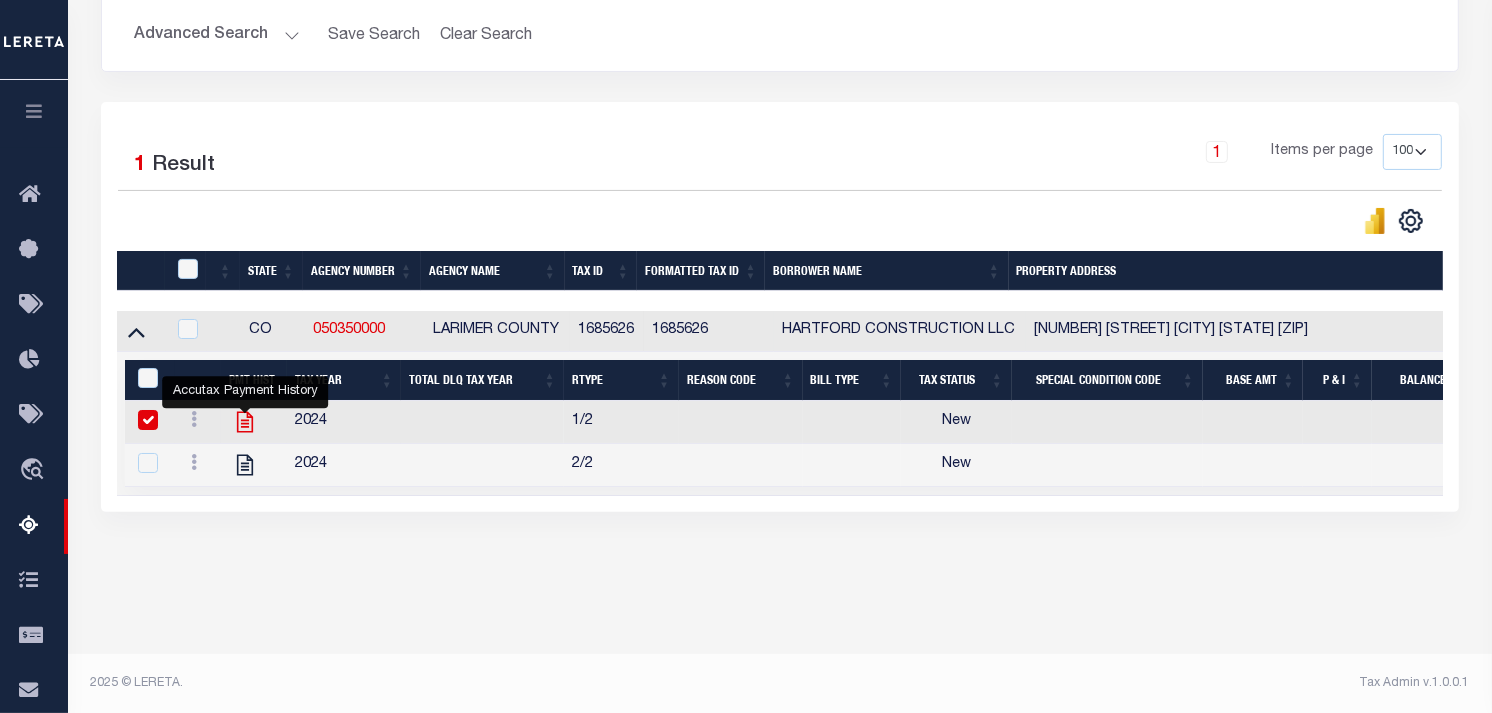 checkbox on "false" 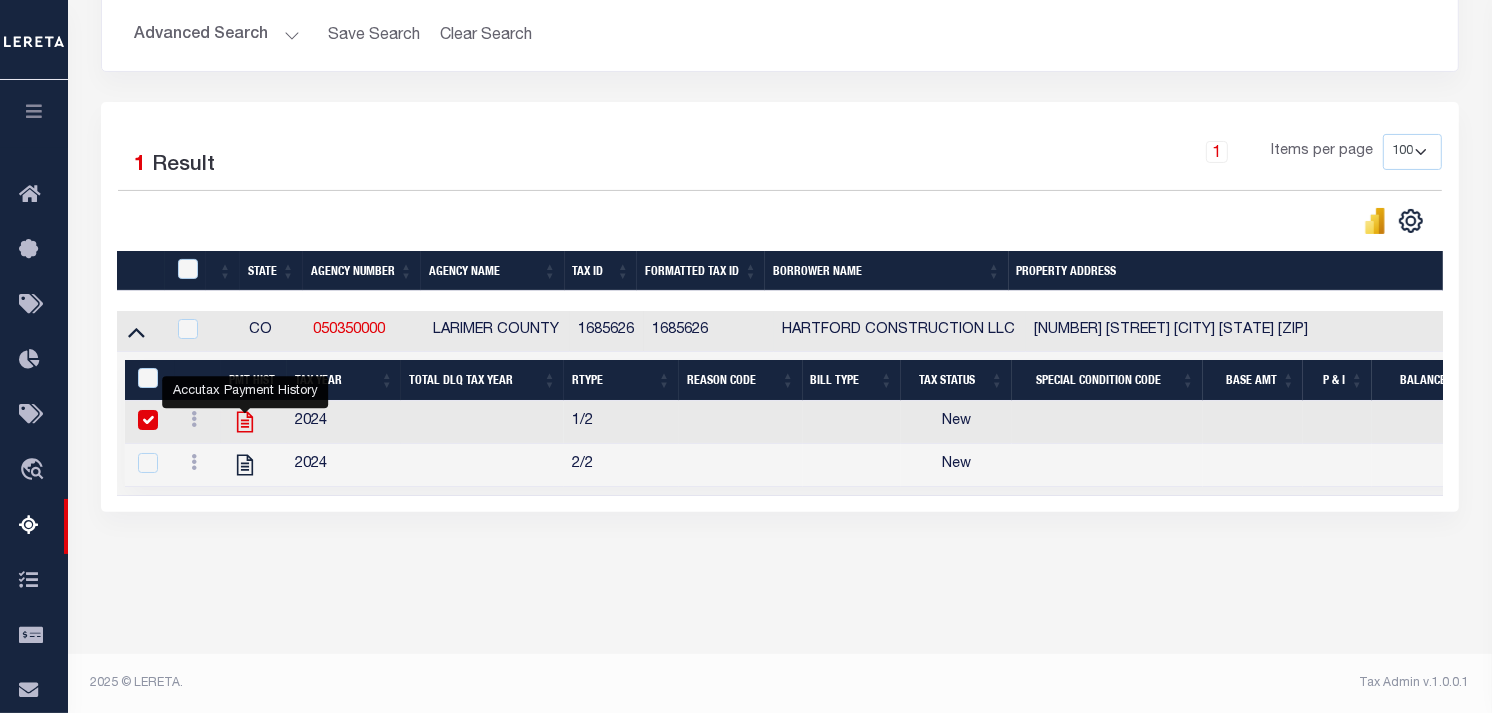 checkbox on "true" 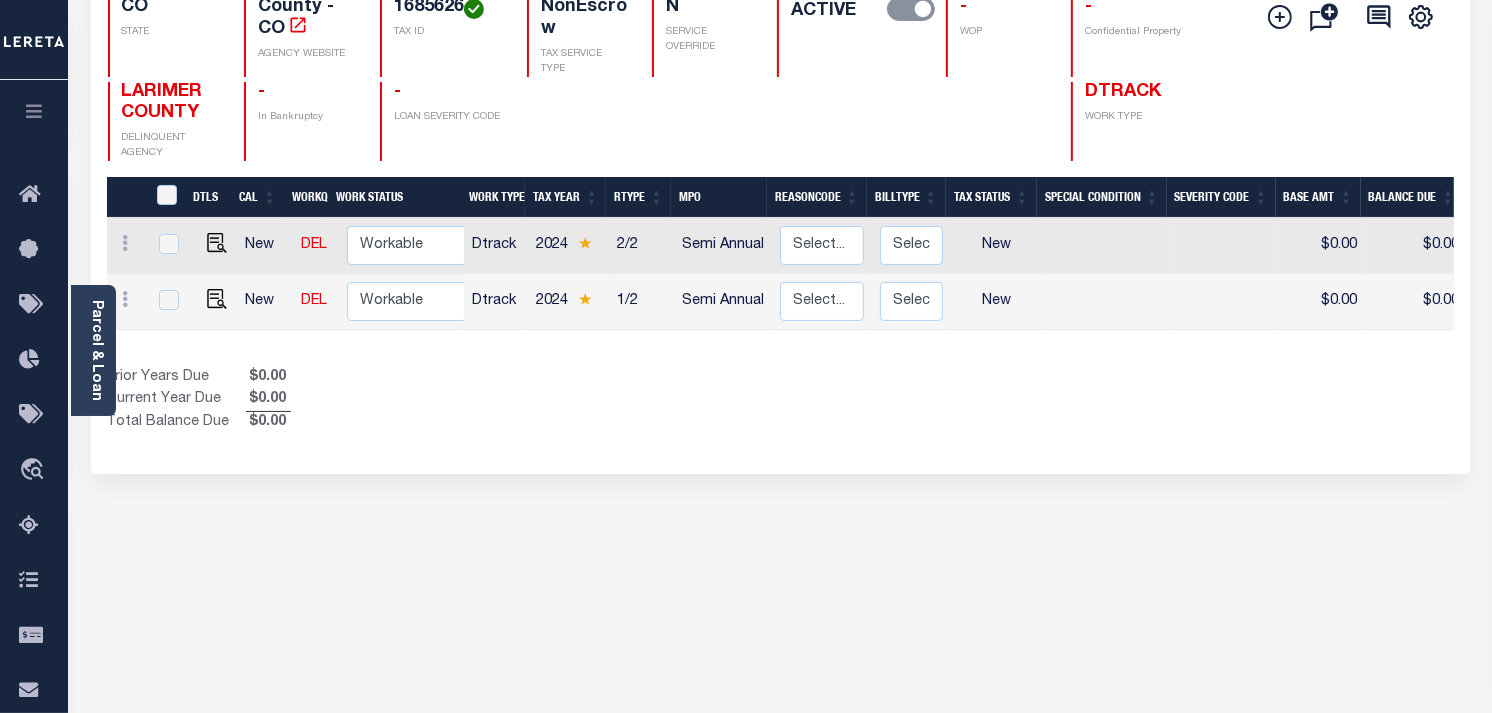 scroll, scrollTop: 333, scrollLeft: 0, axis: vertical 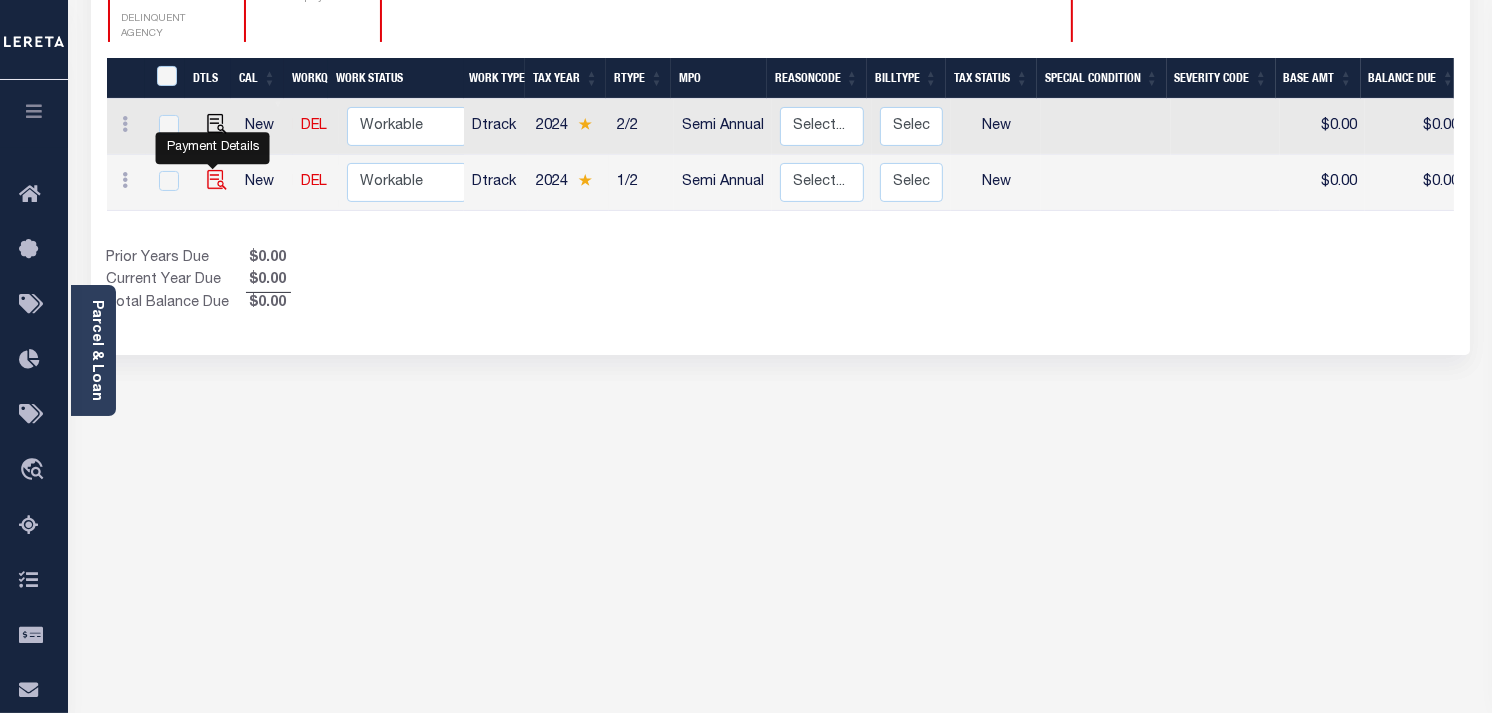 click at bounding box center (217, 180) 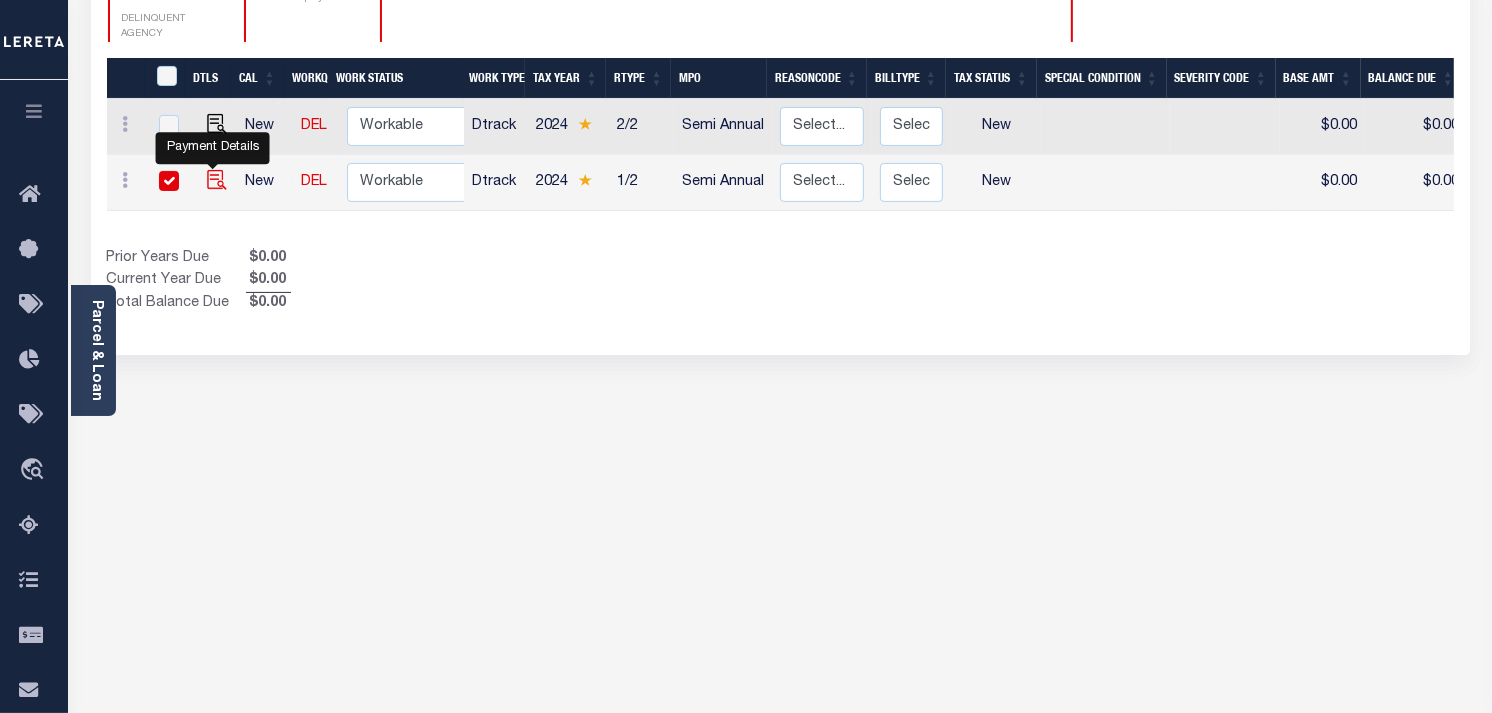 checkbox on "true" 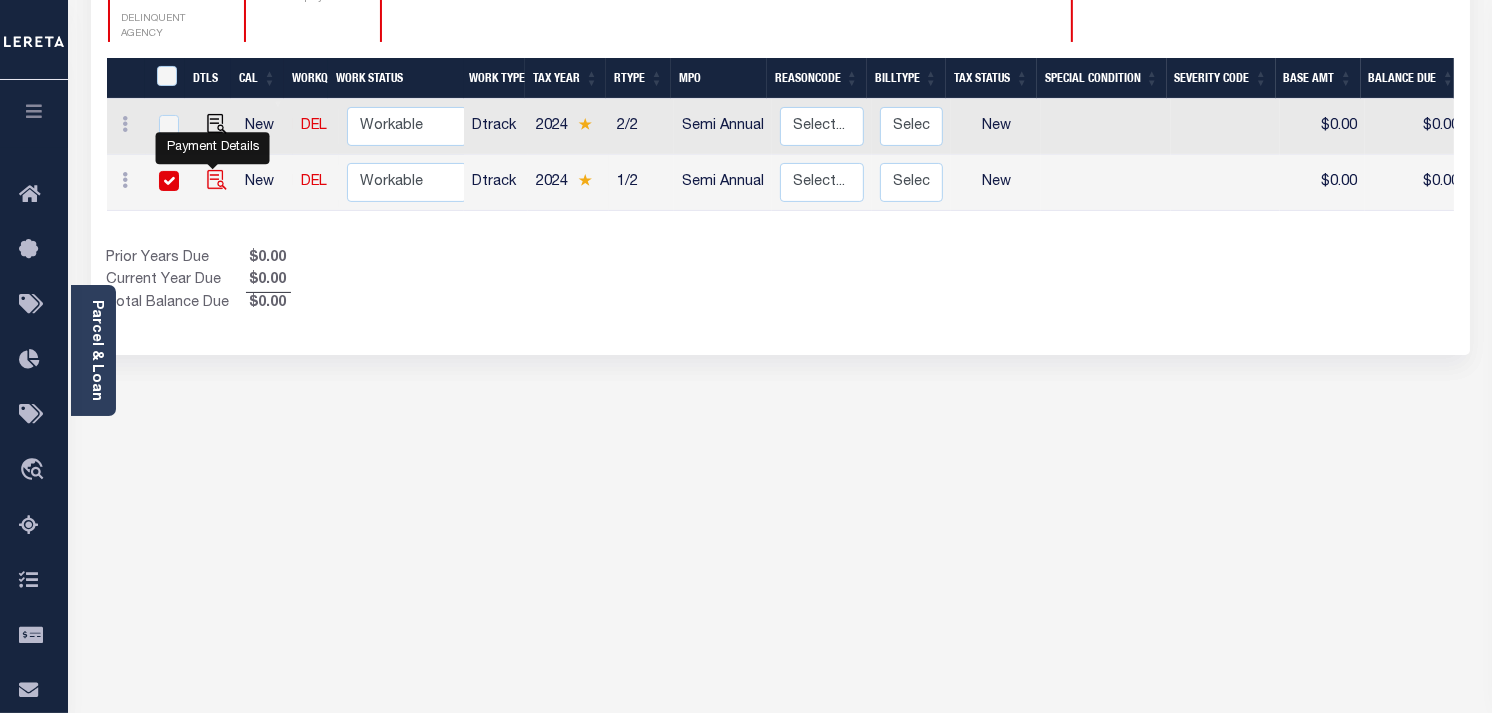 checkbox on "true" 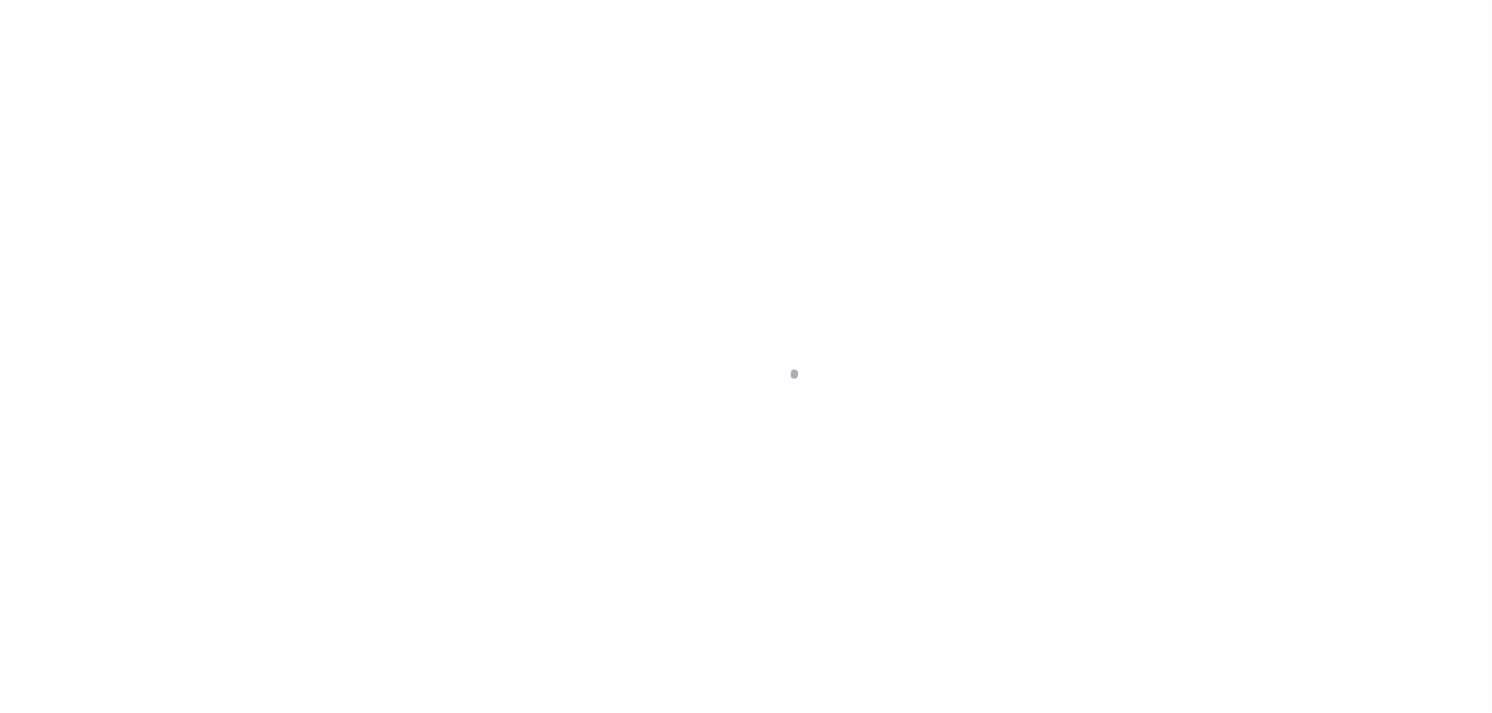 scroll, scrollTop: 0, scrollLeft: 0, axis: both 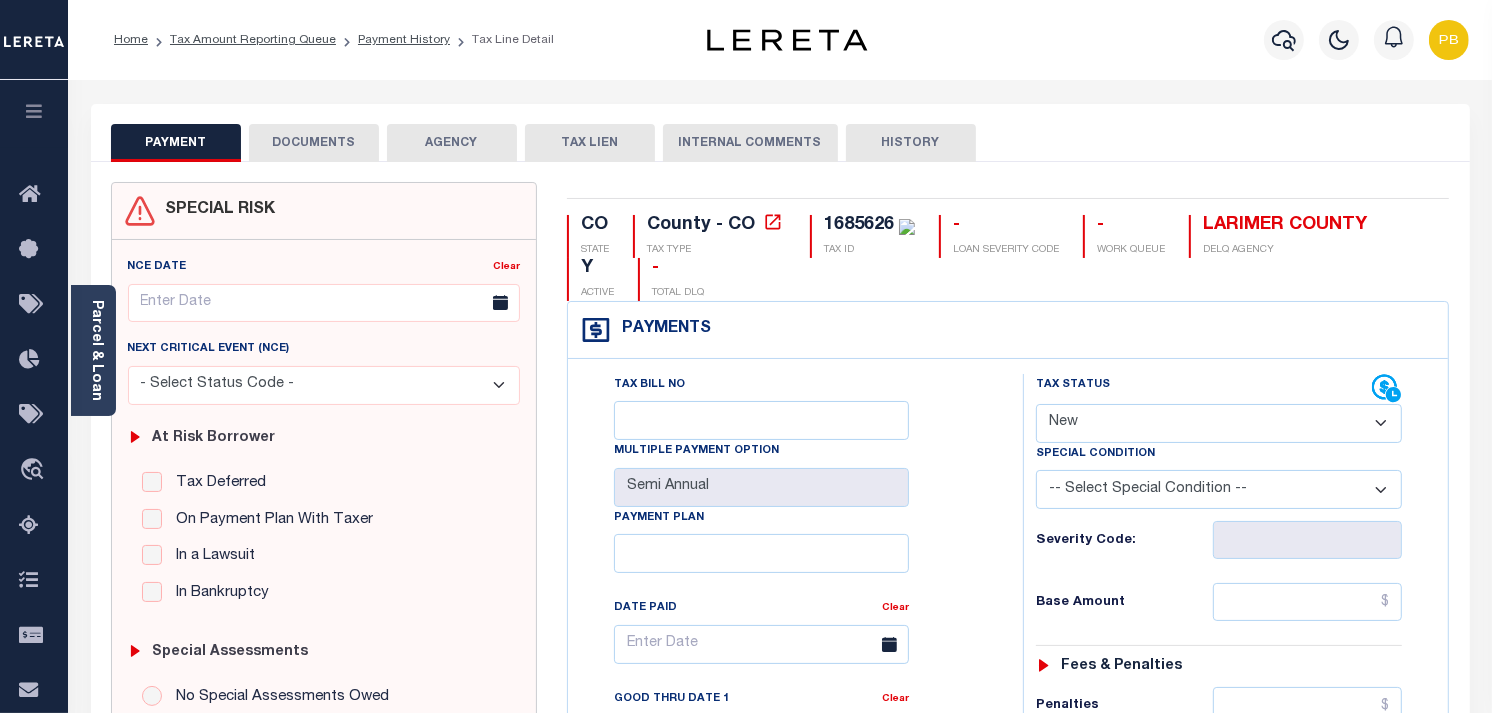 click on "- Select Status Code -
Open
Due/Unpaid
Paid
Incomplete
No Tax Due
Internal Refund Processed
New" at bounding box center [1219, 423] 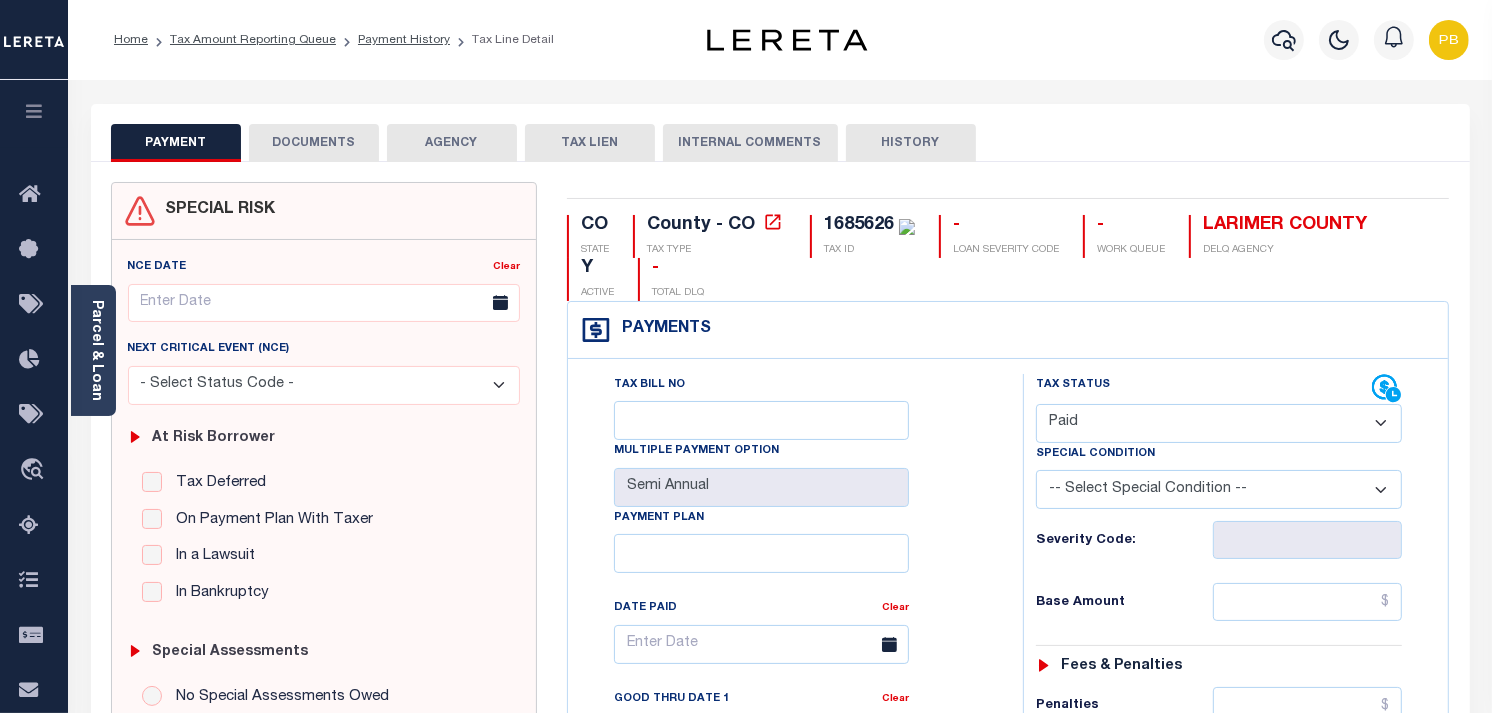 click on "- Select Status Code -
Open
Due/Unpaid
Paid
Incomplete
No Tax Due
Internal Refund Processed
New" at bounding box center [1219, 423] 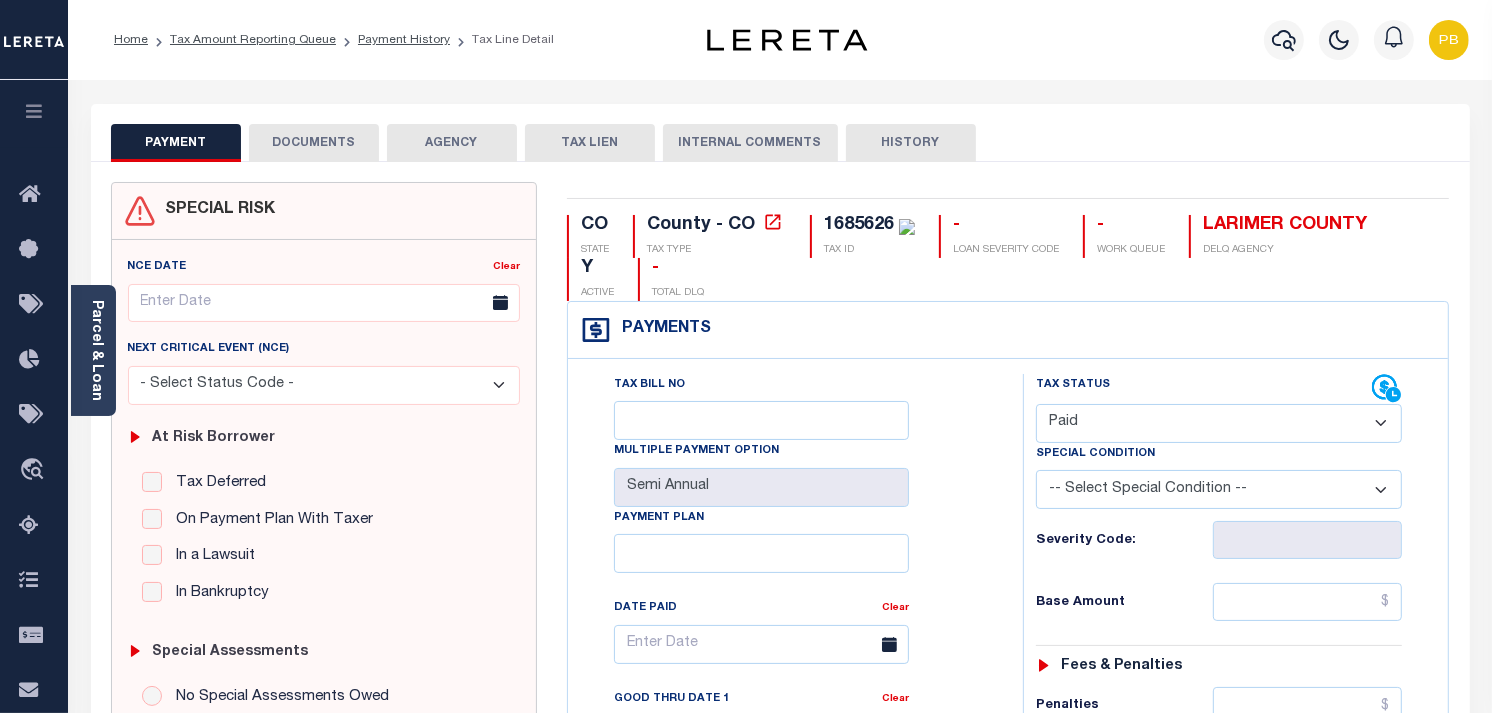 type on "08/07/2025" 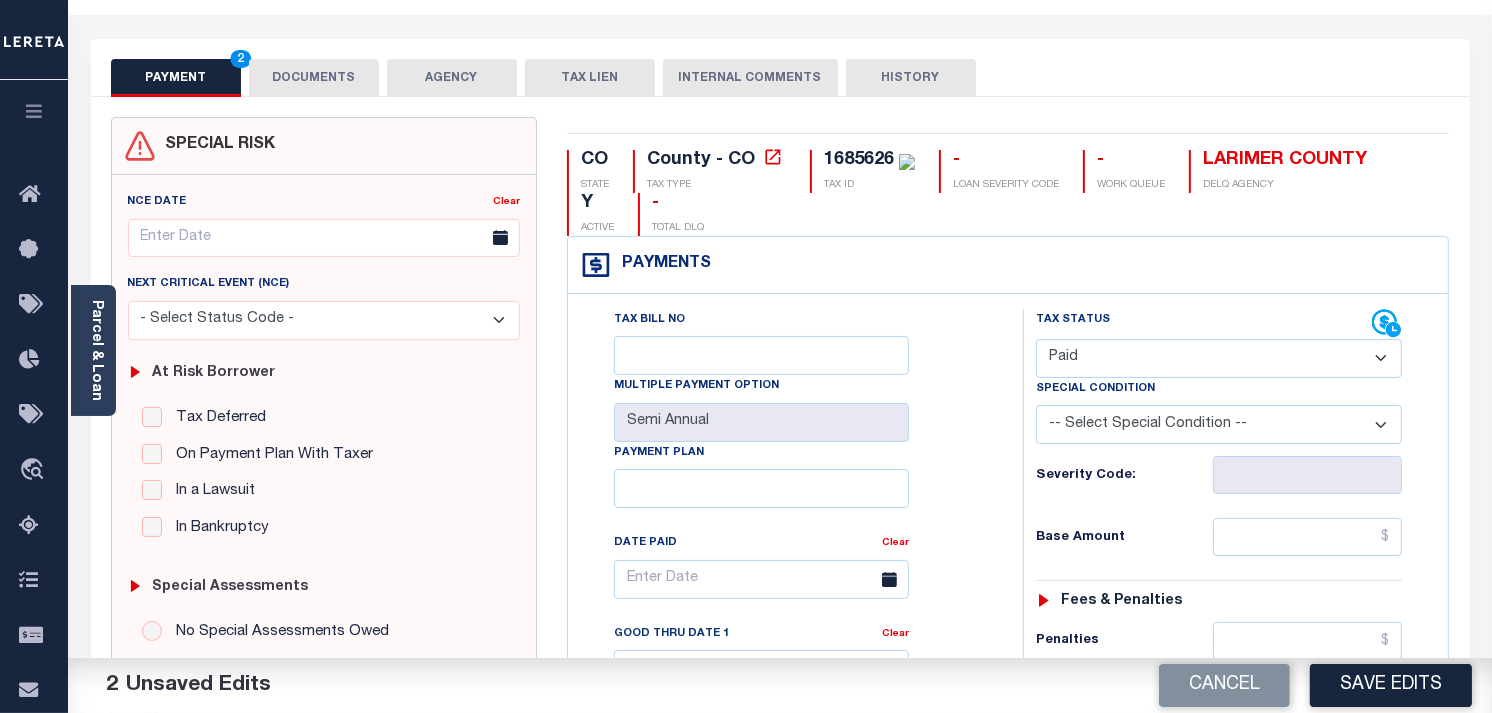 scroll, scrollTop: 222, scrollLeft: 0, axis: vertical 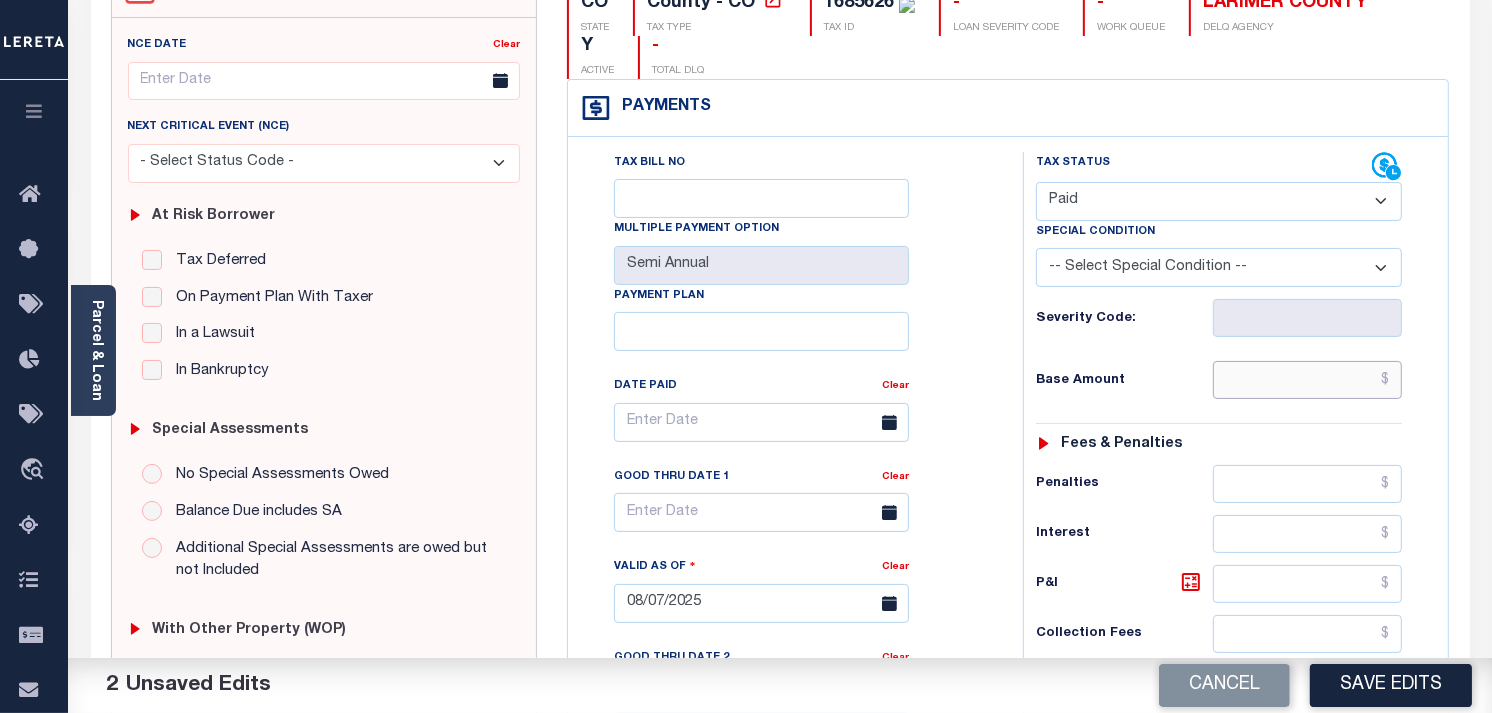 click at bounding box center (1308, 380) 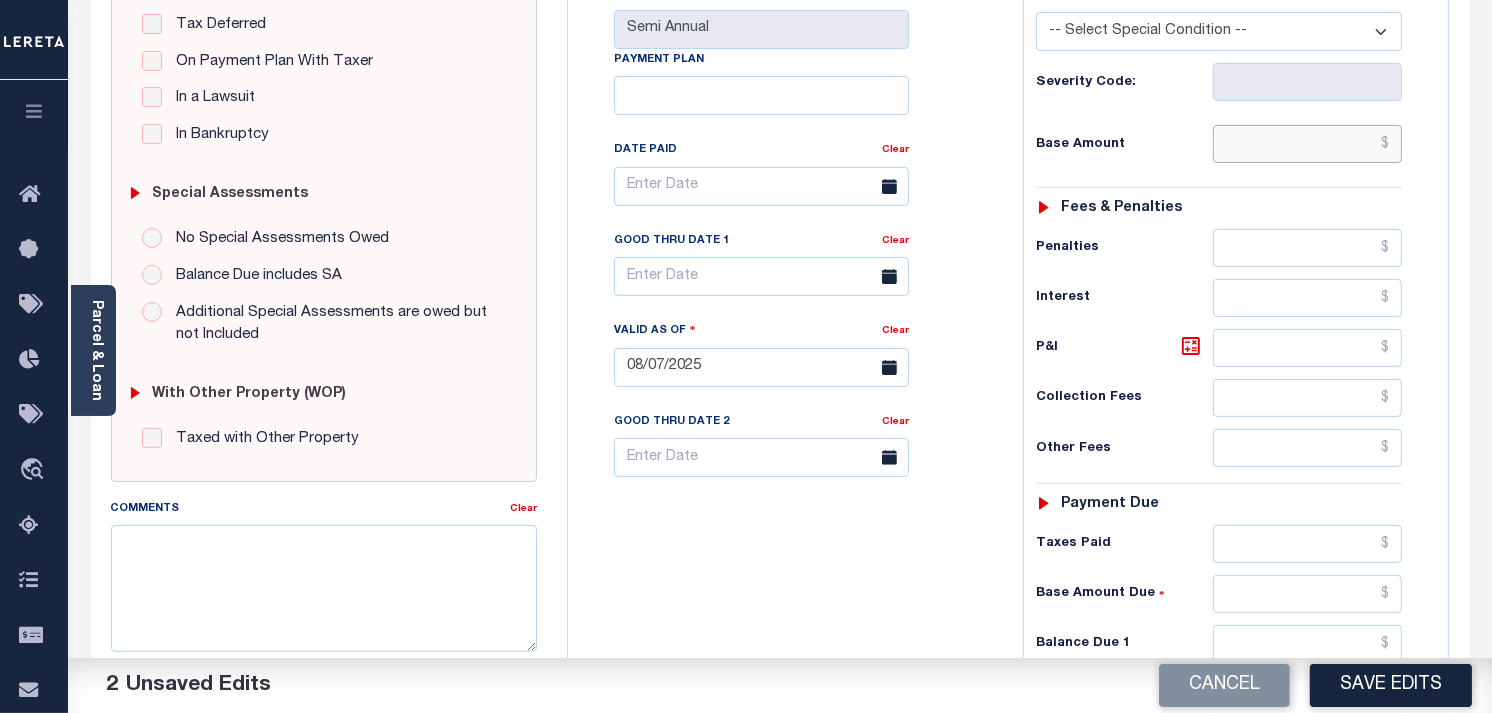 scroll, scrollTop: 555, scrollLeft: 0, axis: vertical 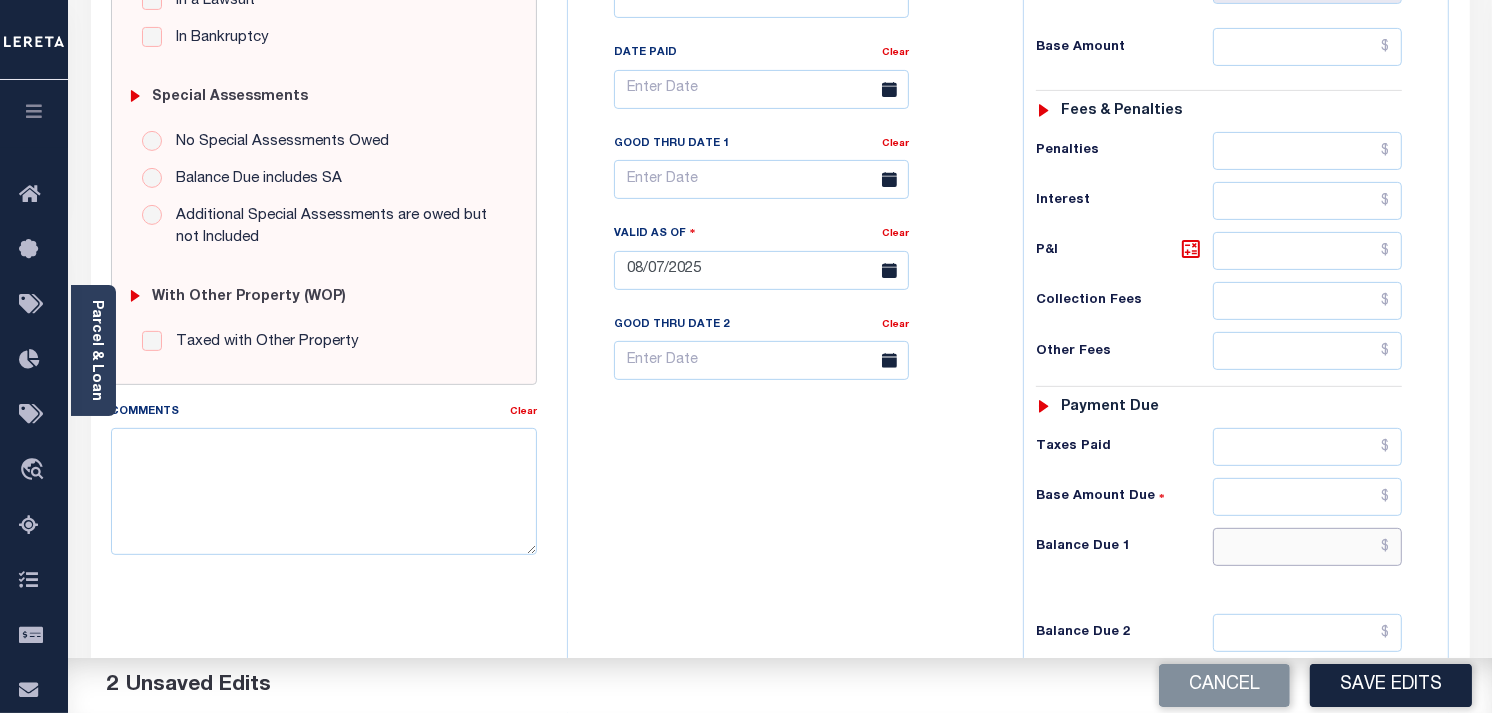 click at bounding box center [1308, 547] 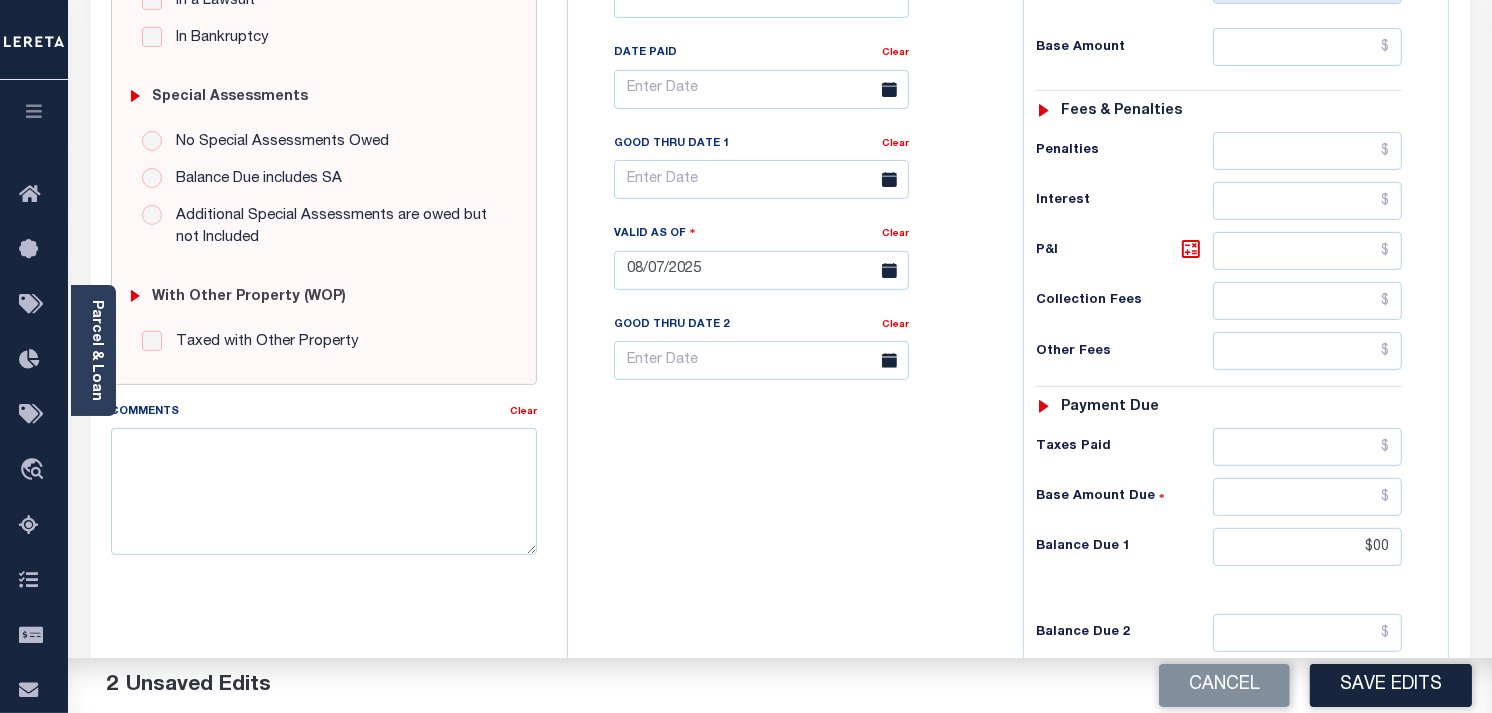 type on "$00.00" 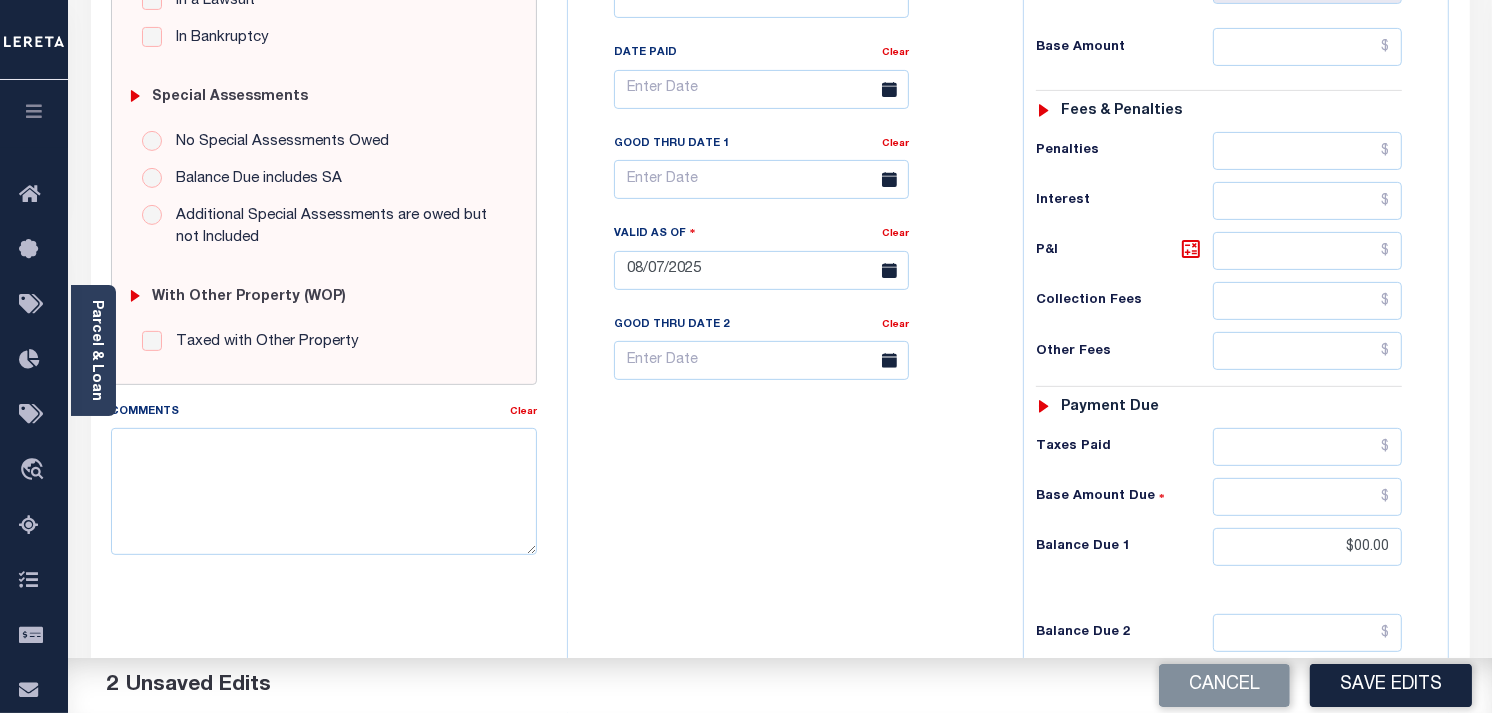 click on "Save Edits" at bounding box center (1391, 685) 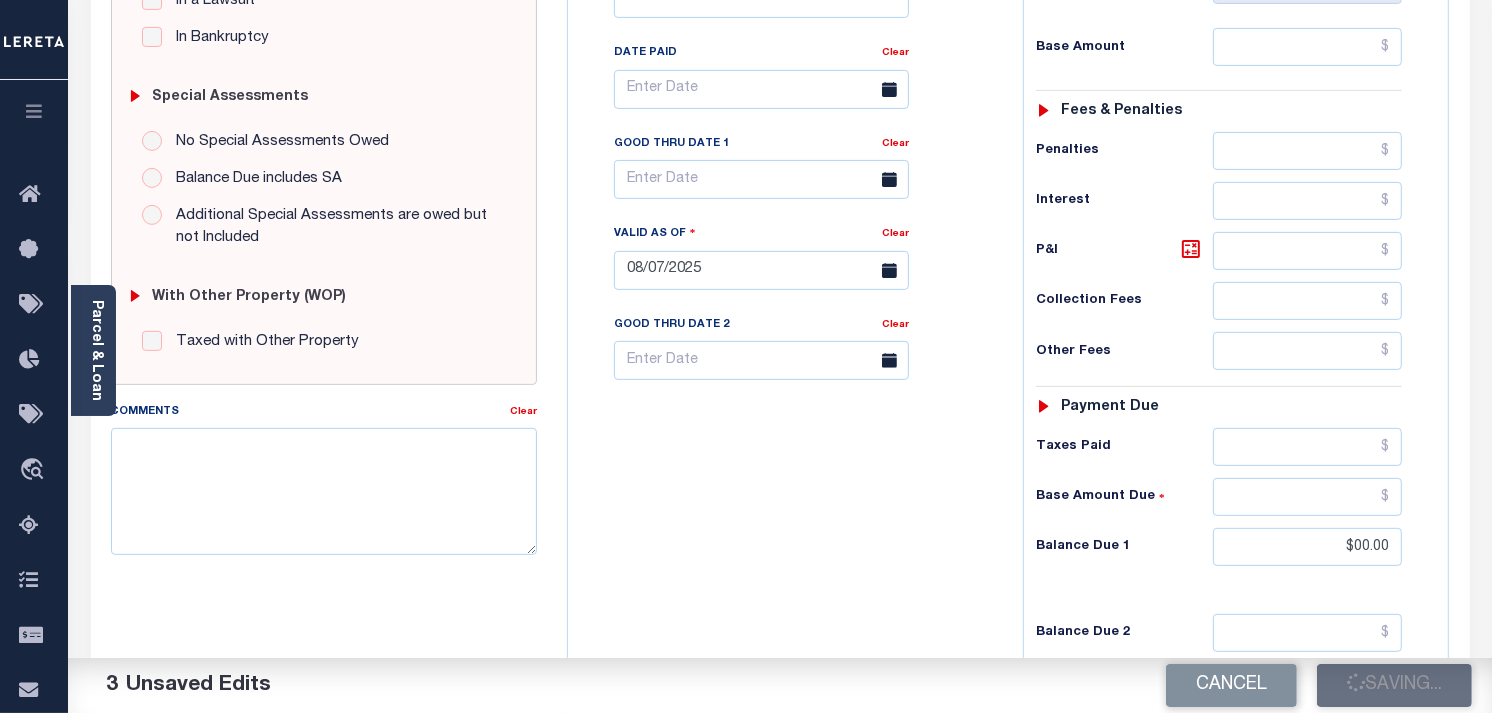 checkbox on "false" 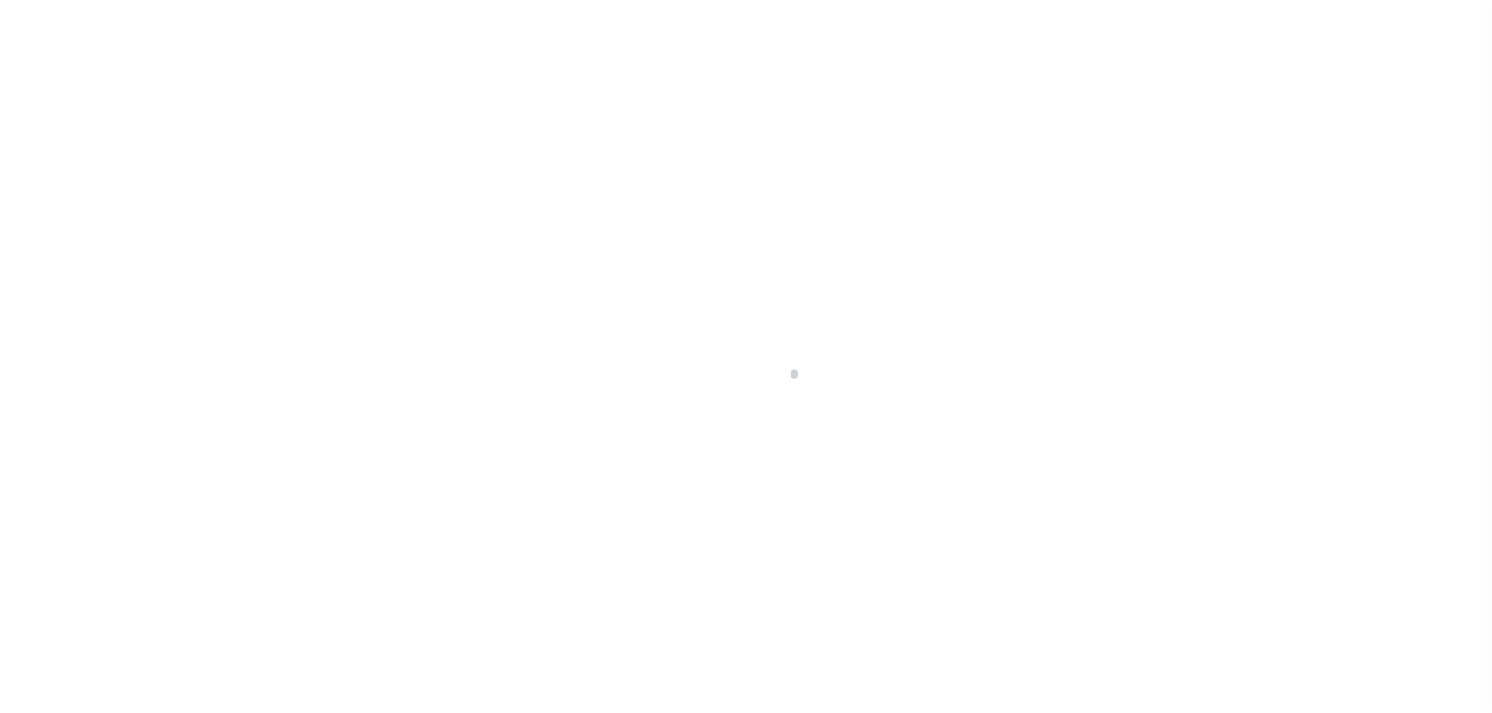 scroll, scrollTop: 0, scrollLeft: 0, axis: both 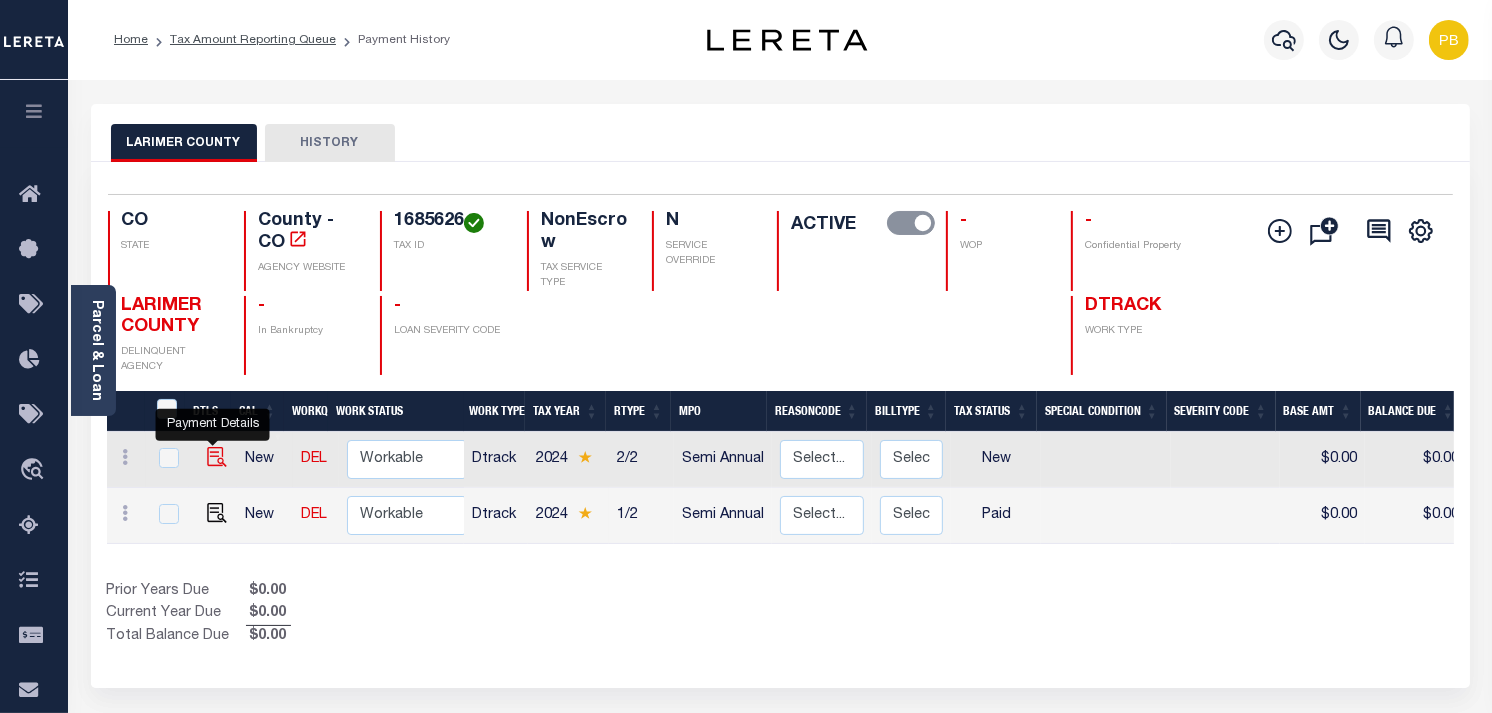 click at bounding box center (217, 457) 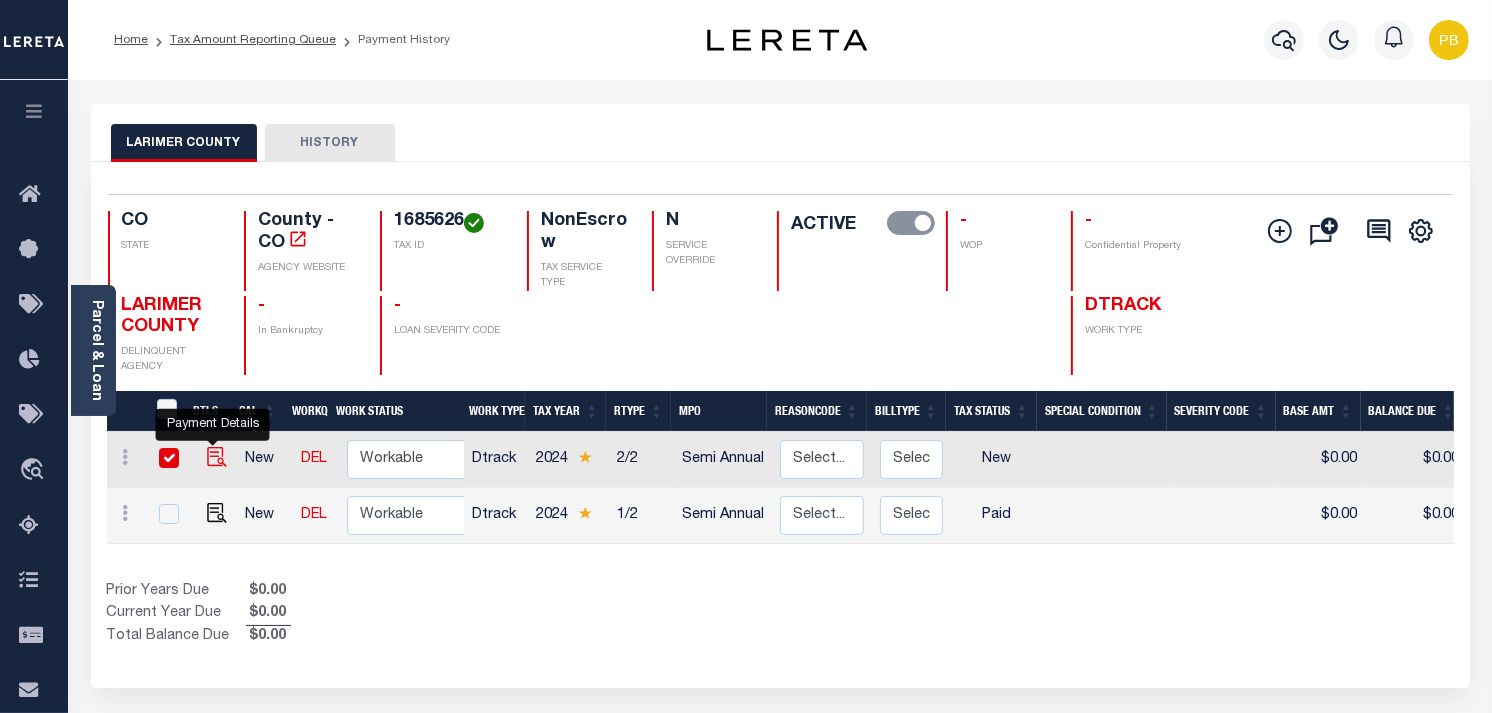 checkbox on "true" 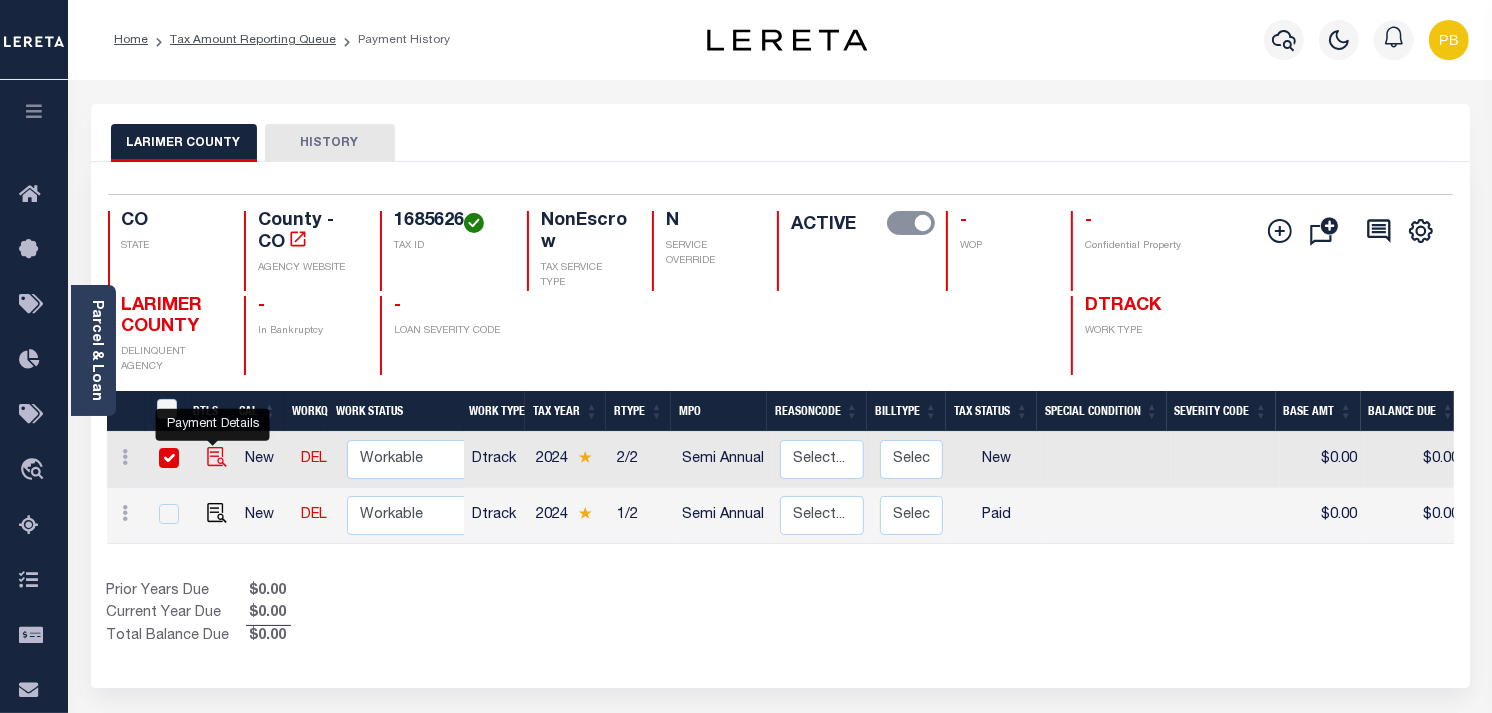 checkbox on "true" 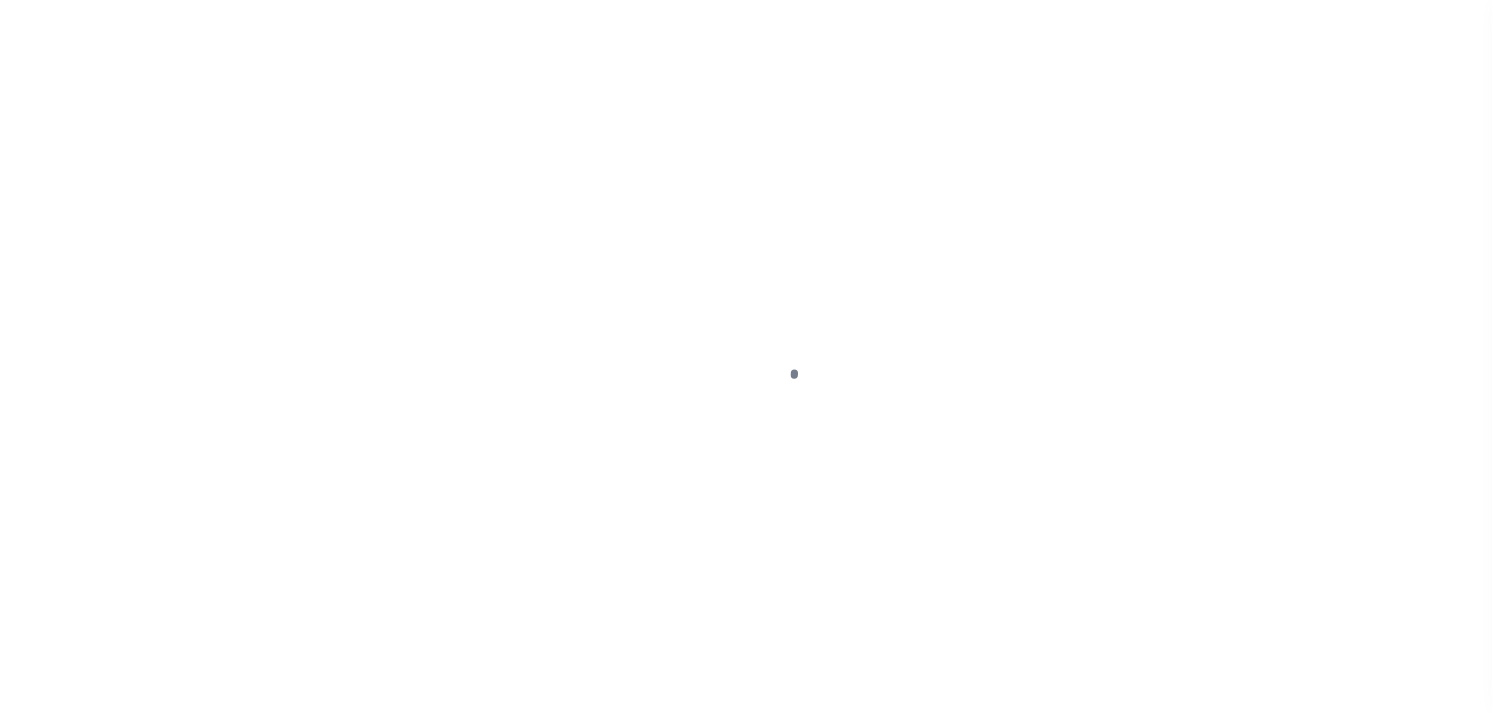 scroll, scrollTop: 0, scrollLeft: 0, axis: both 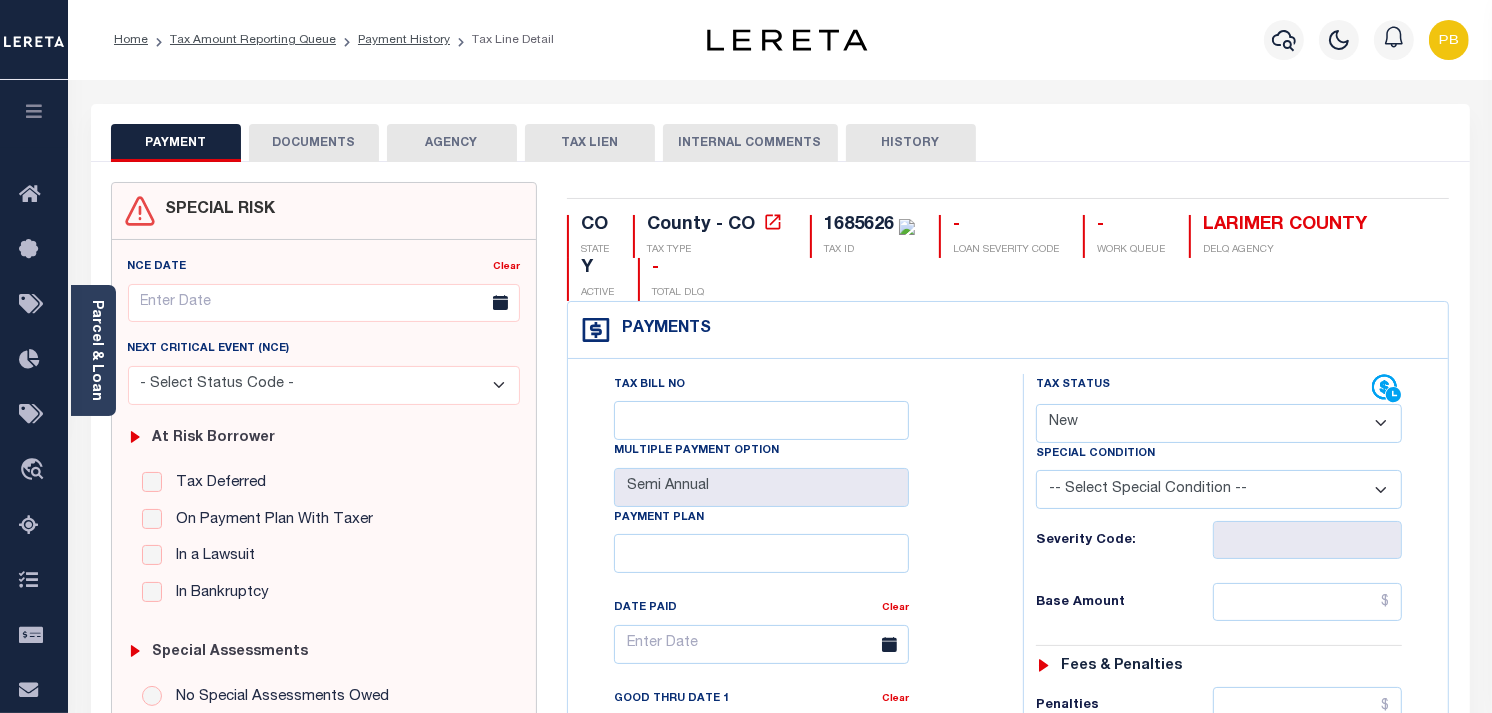drag, startPoint x: 1110, startPoint y: 421, endPoint x: 1110, endPoint y: 444, distance: 23 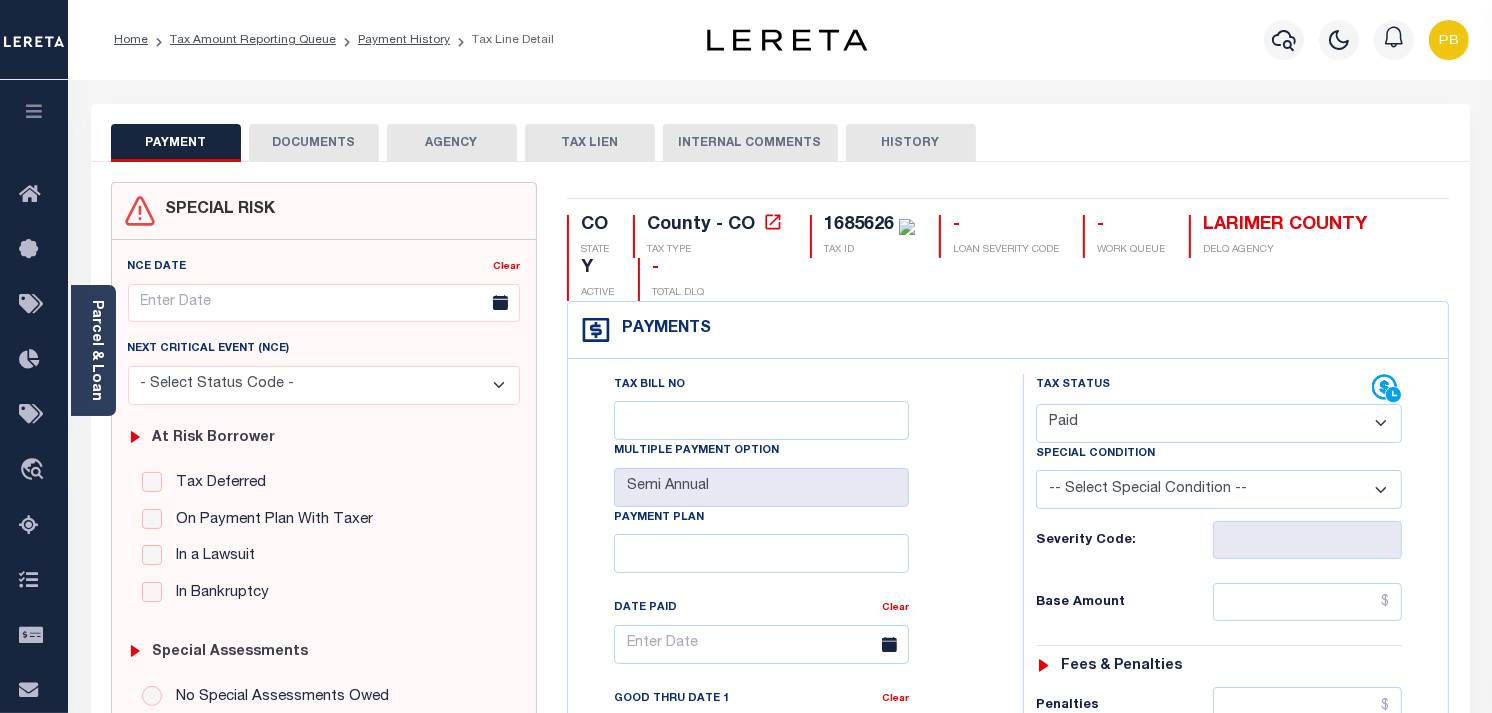click on "- Select Status Code -
Open
Due/Unpaid
Paid
Incomplete
No Tax Due
Internal Refund Processed
New" at bounding box center (1219, 423) 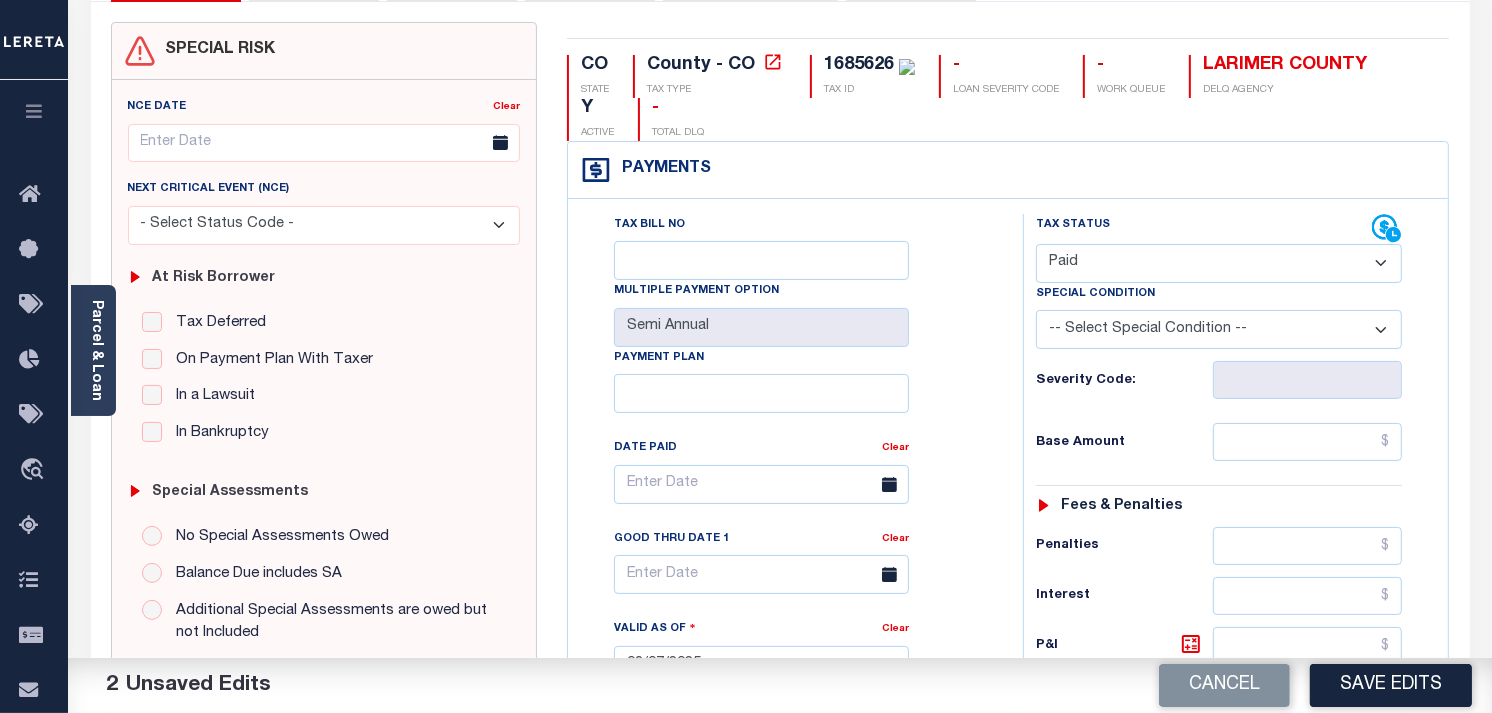 scroll, scrollTop: 222, scrollLeft: 0, axis: vertical 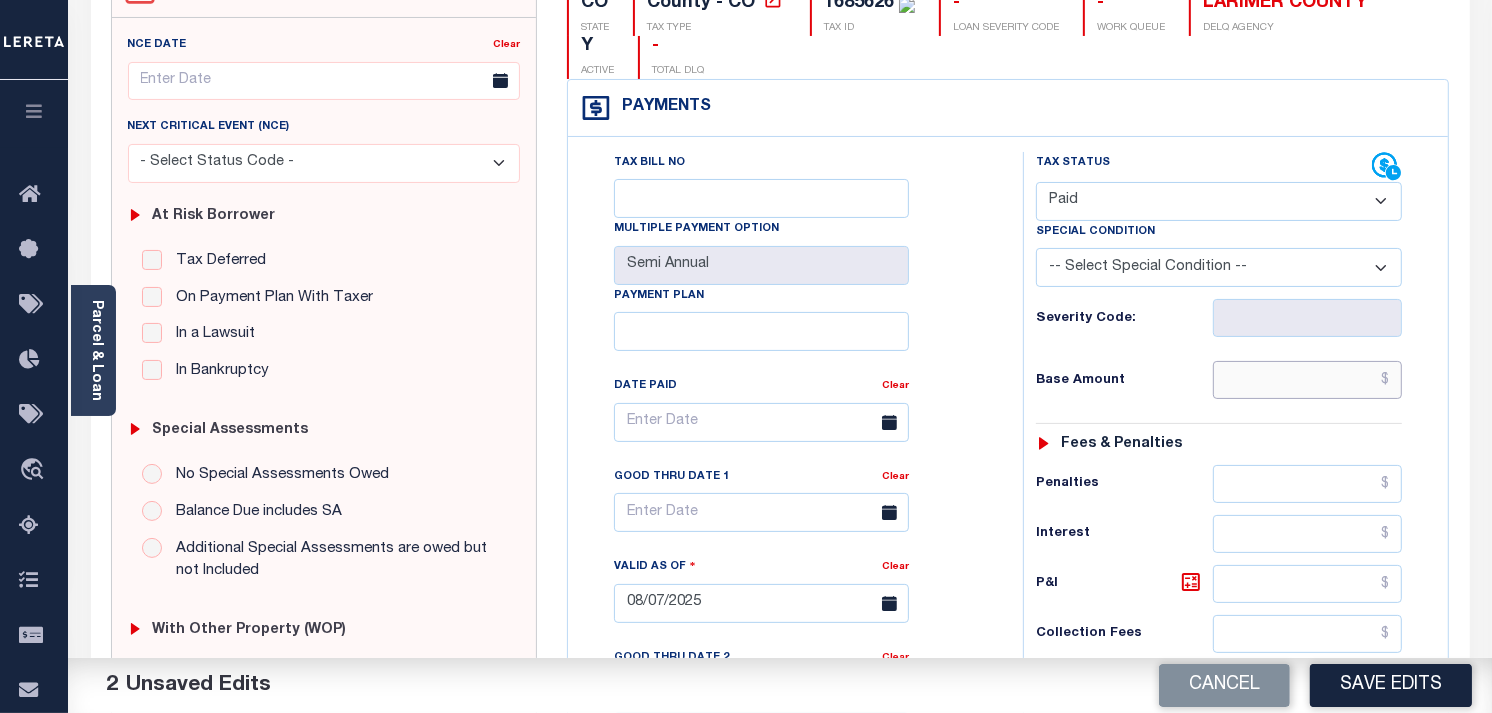 click at bounding box center [1308, 380] 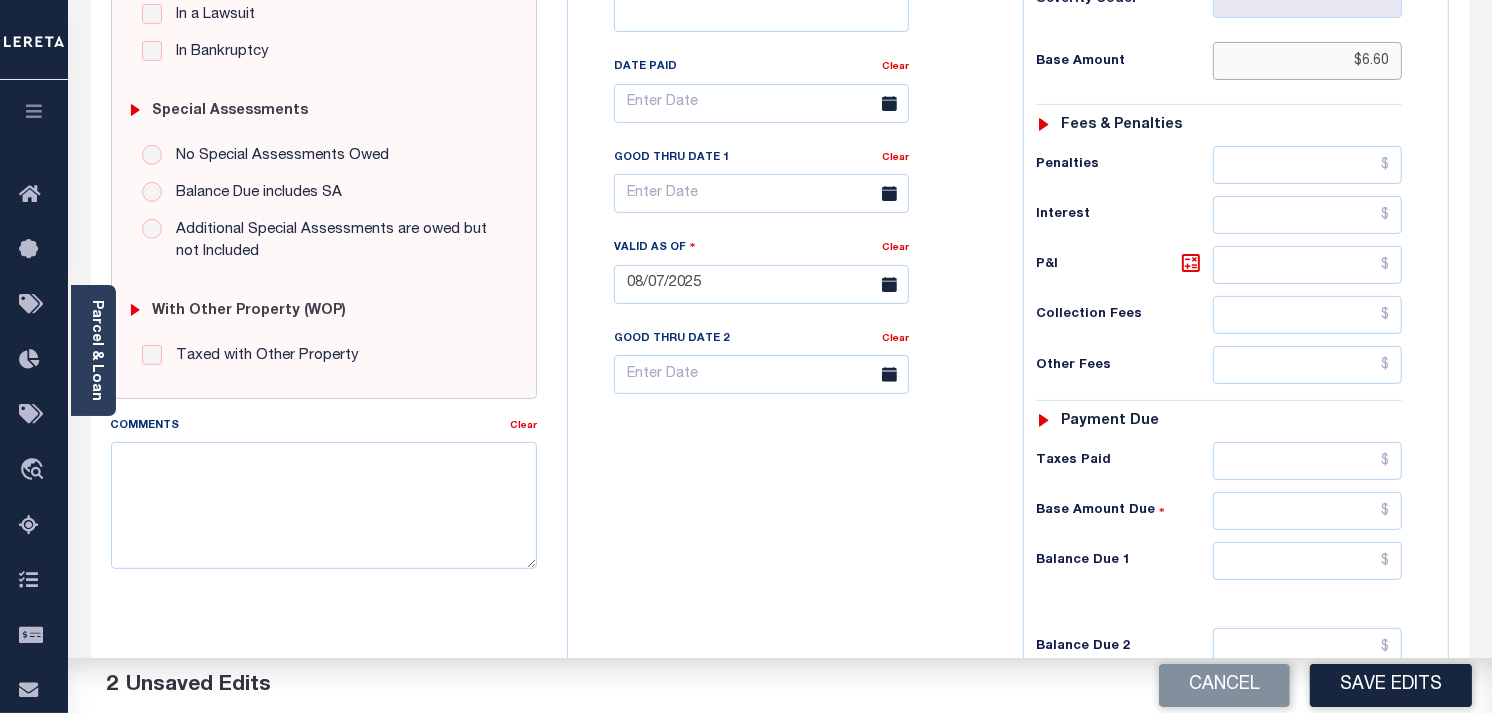 scroll, scrollTop: 666, scrollLeft: 0, axis: vertical 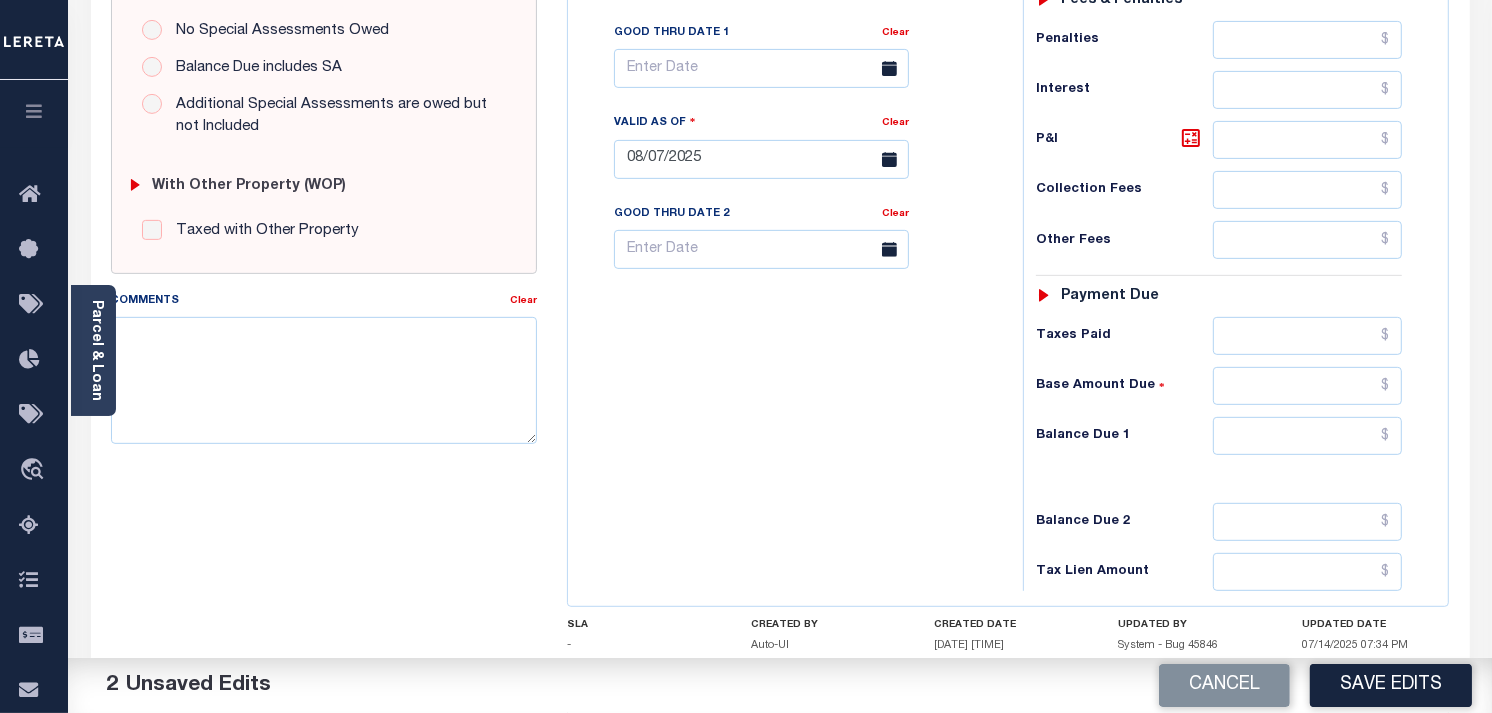 type on "$6.60" 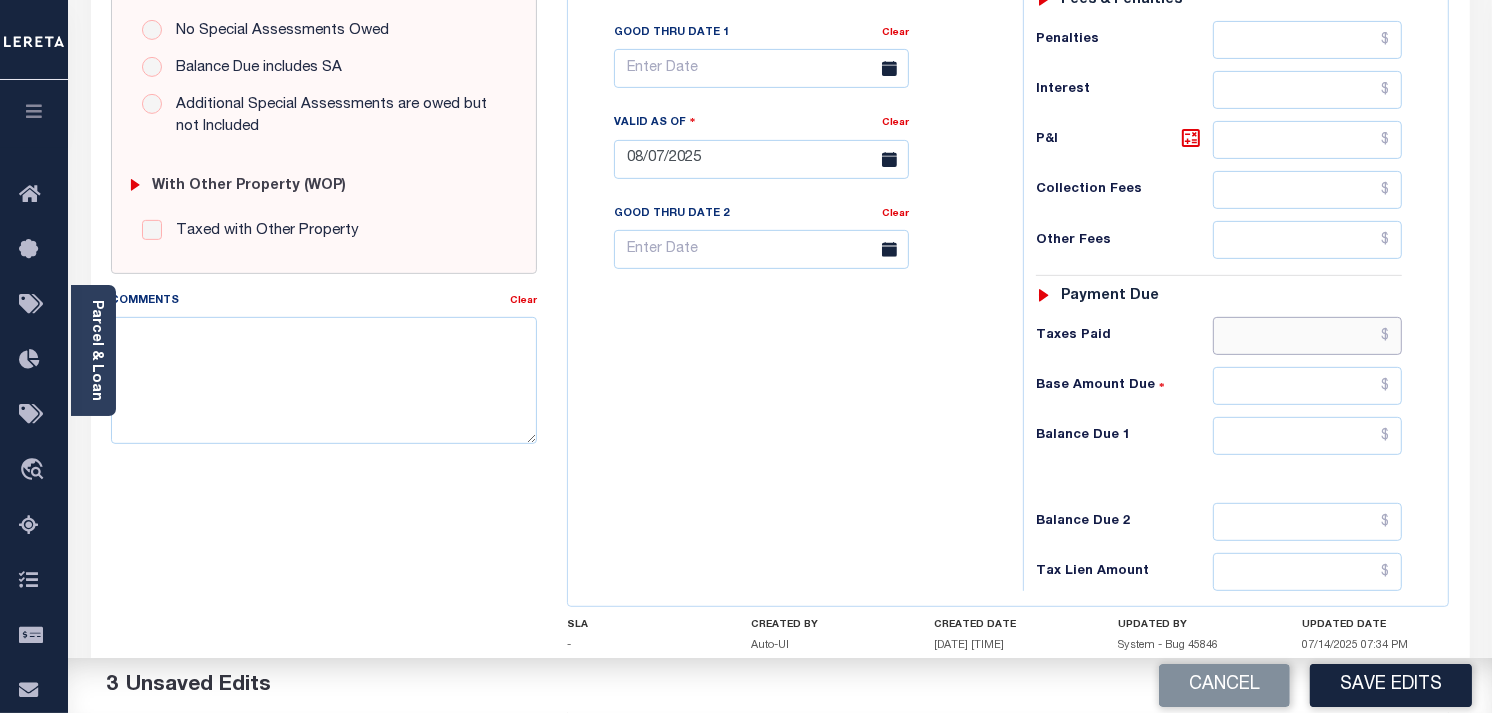 click at bounding box center (1308, 336) 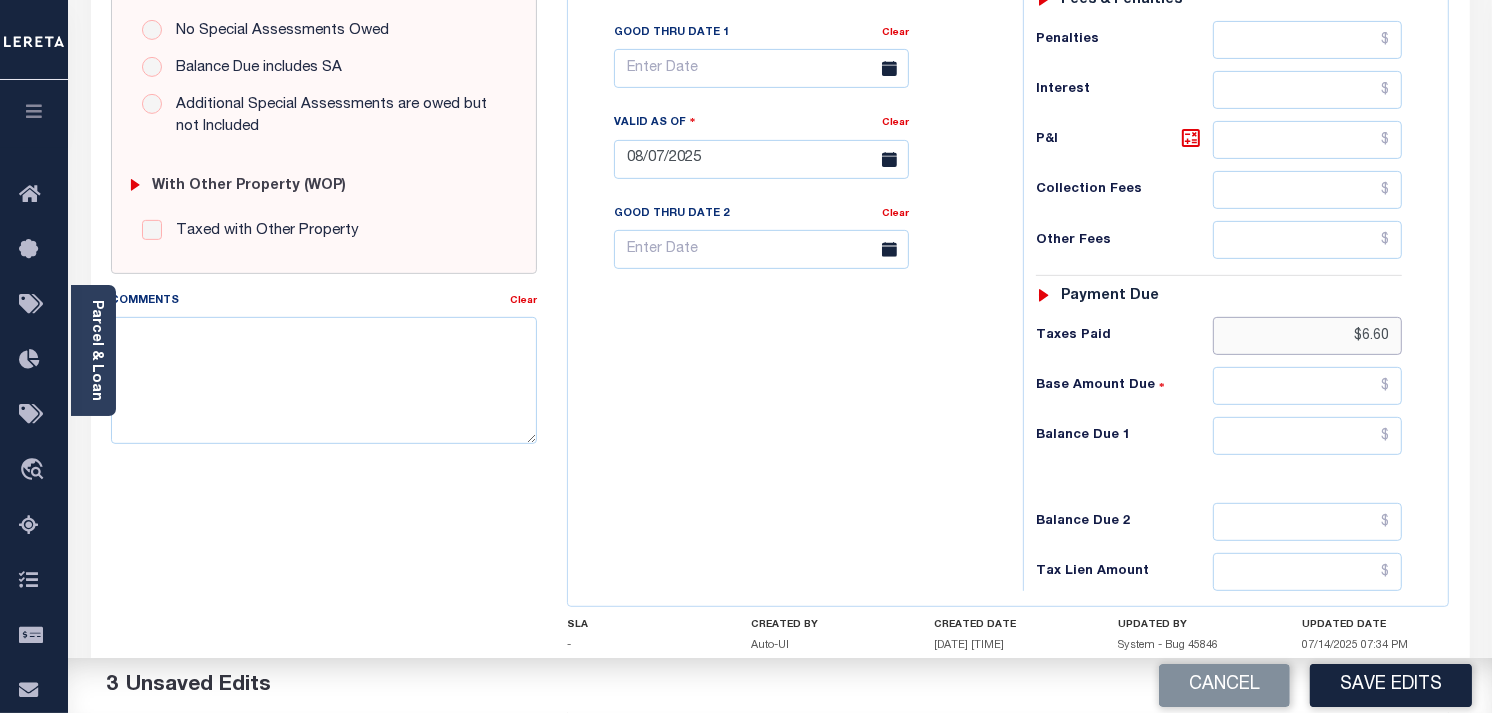 type on "$6.60" 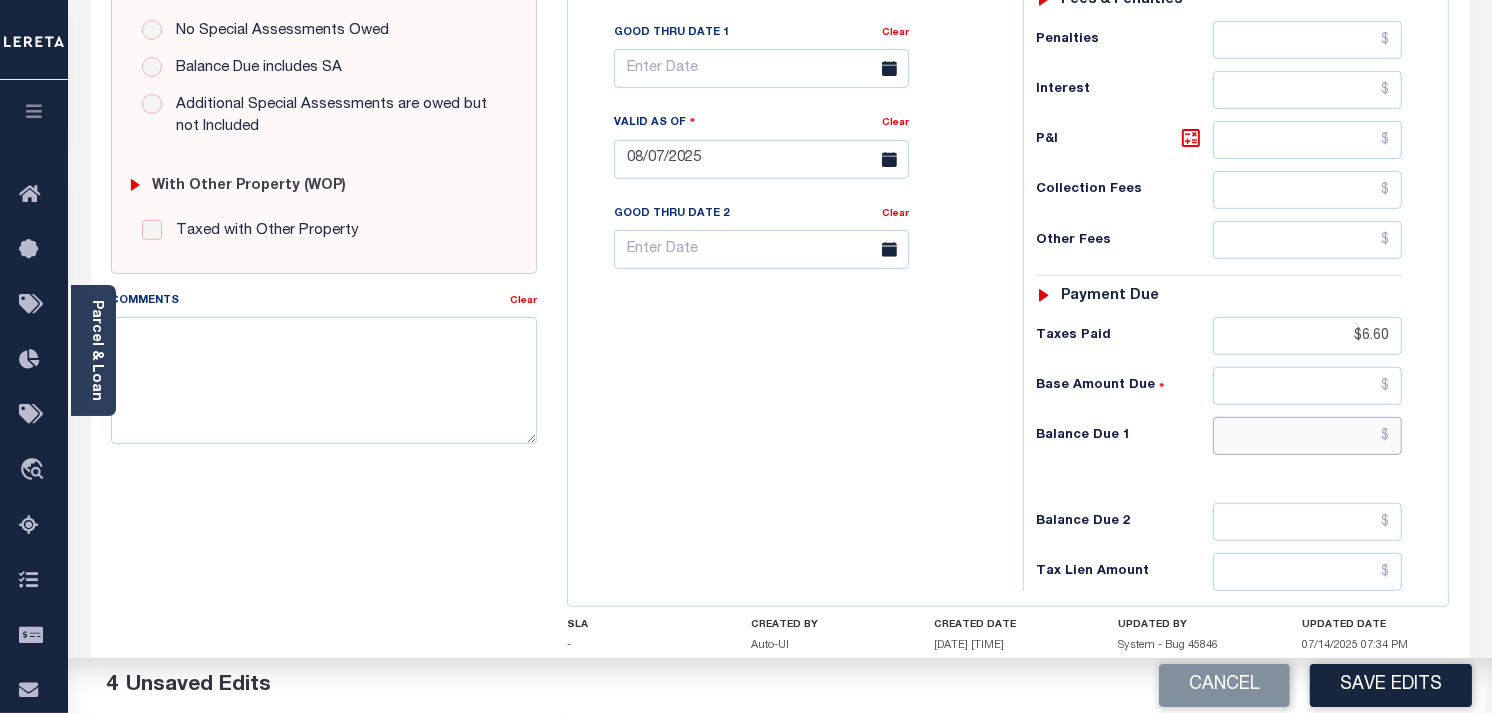 click at bounding box center (1308, 436) 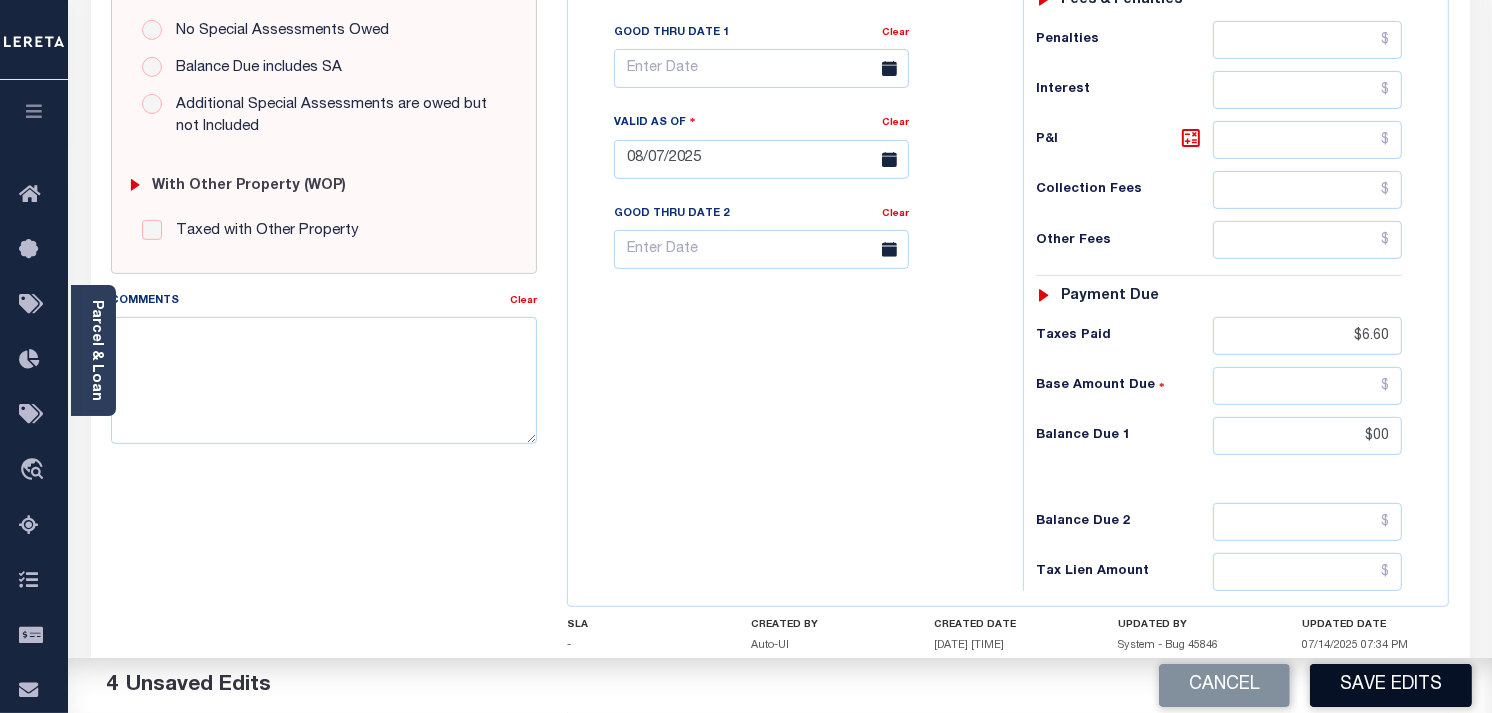 type on "$00.00" 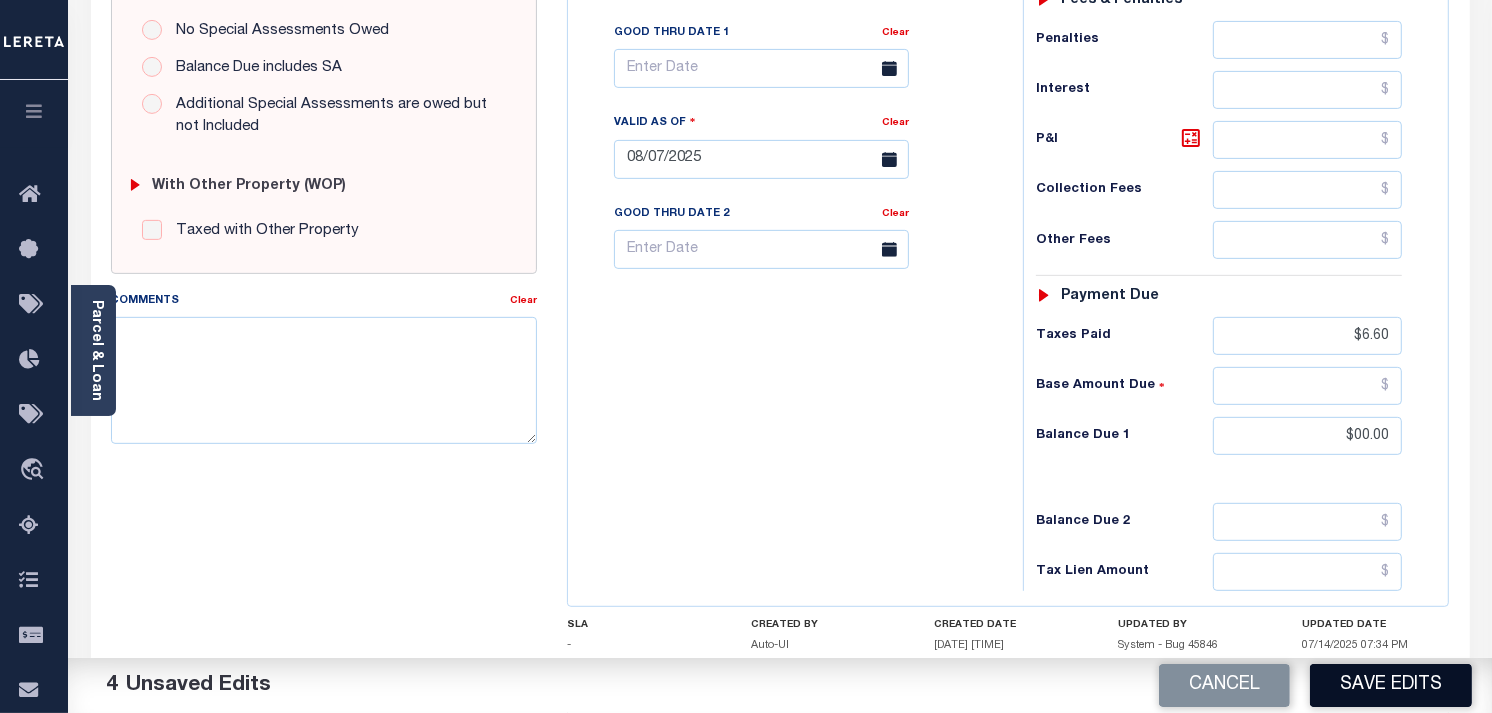 click on "Save Edits" at bounding box center (1391, 685) 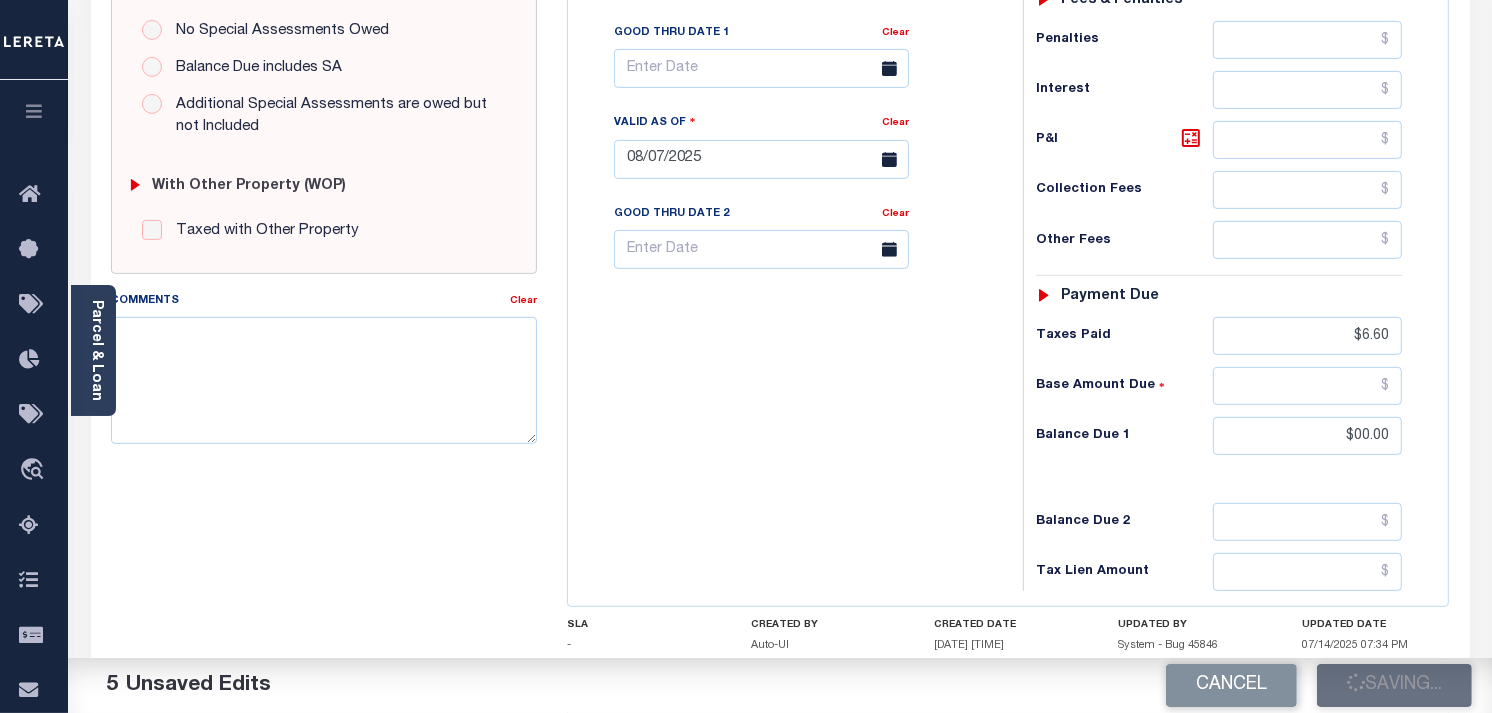 scroll, scrollTop: 660, scrollLeft: 0, axis: vertical 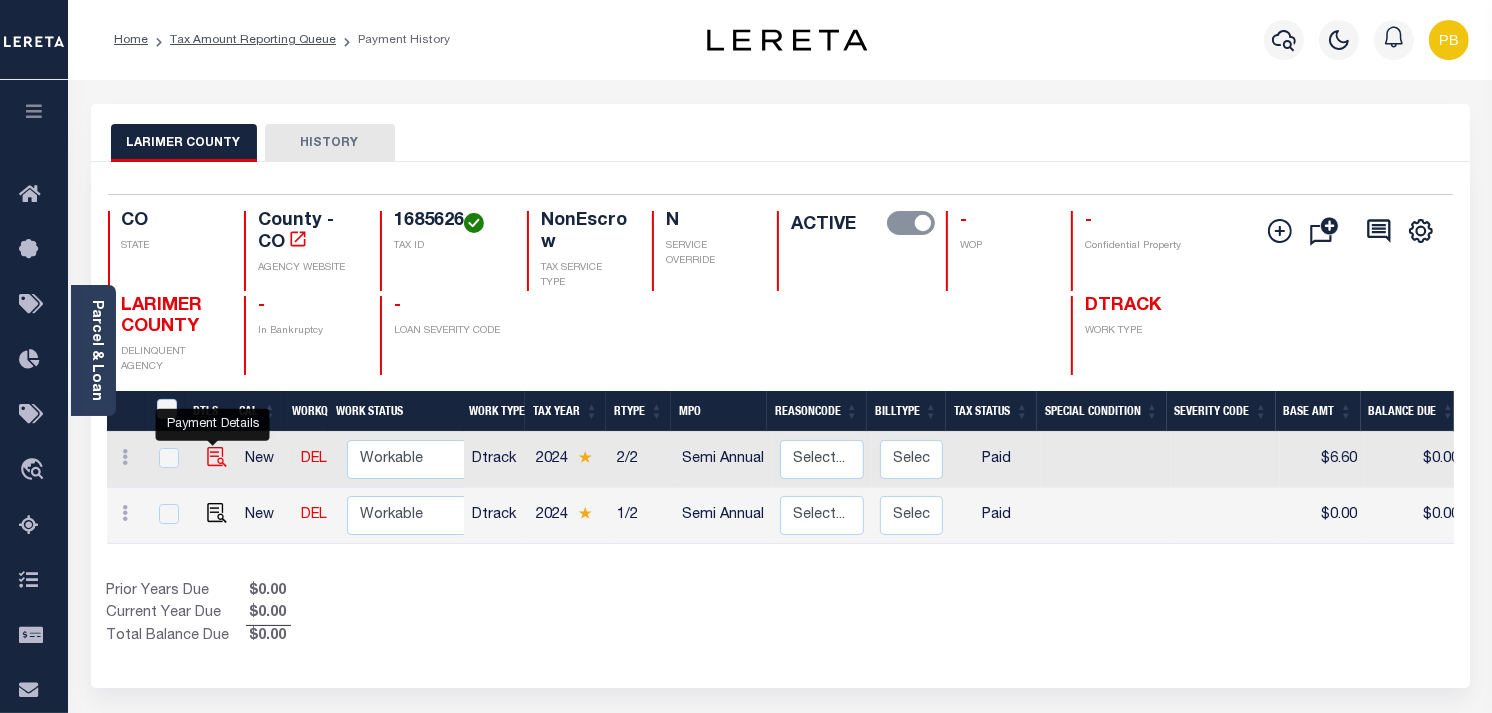 click at bounding box center (217, 457) 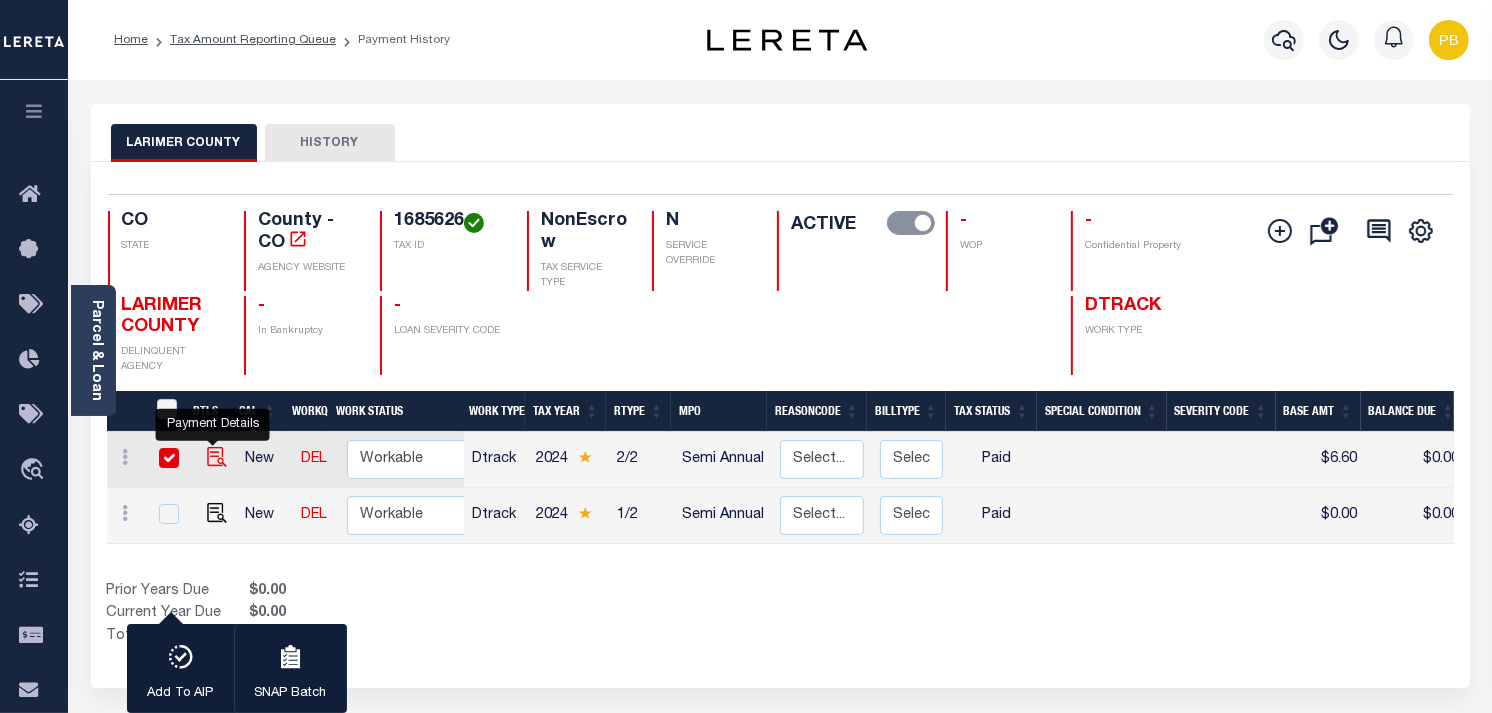 checkbox on "true" 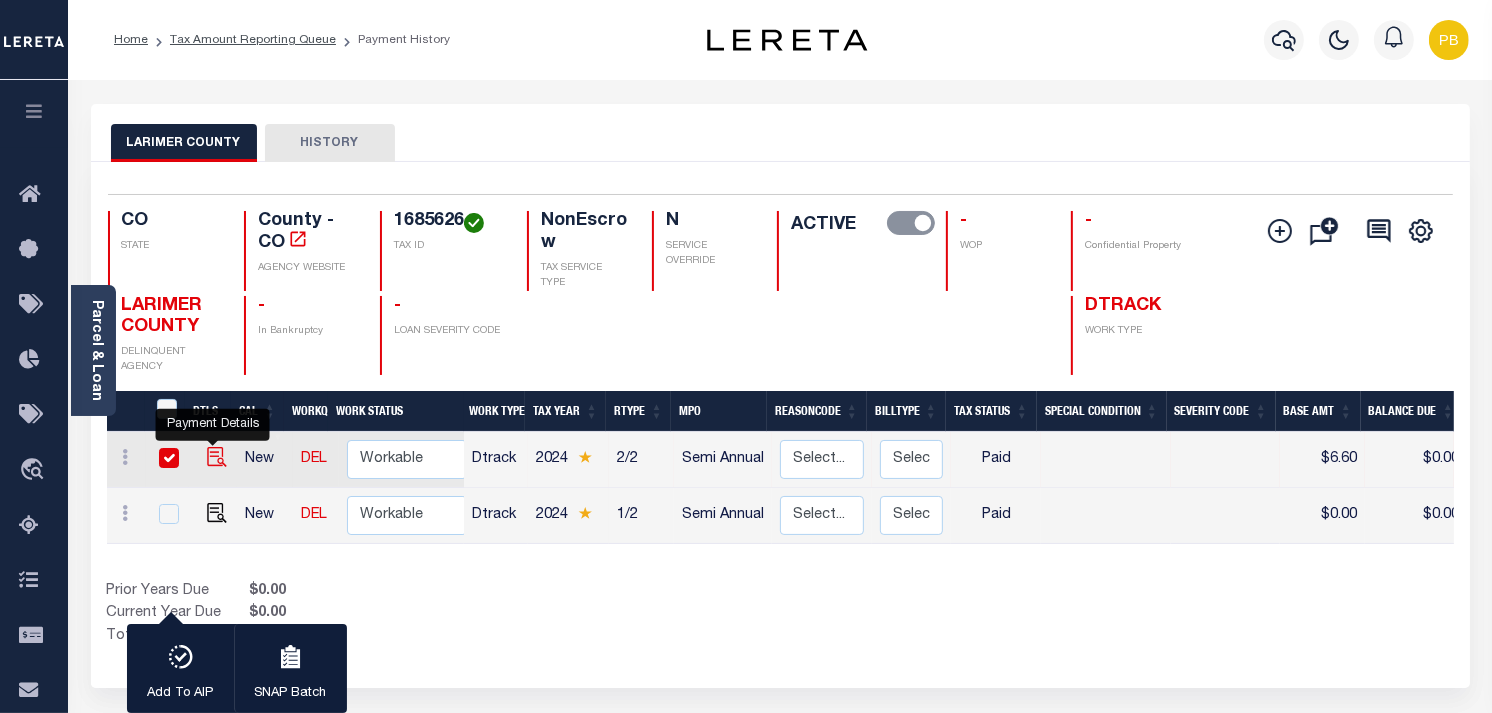 checkbox on "true" 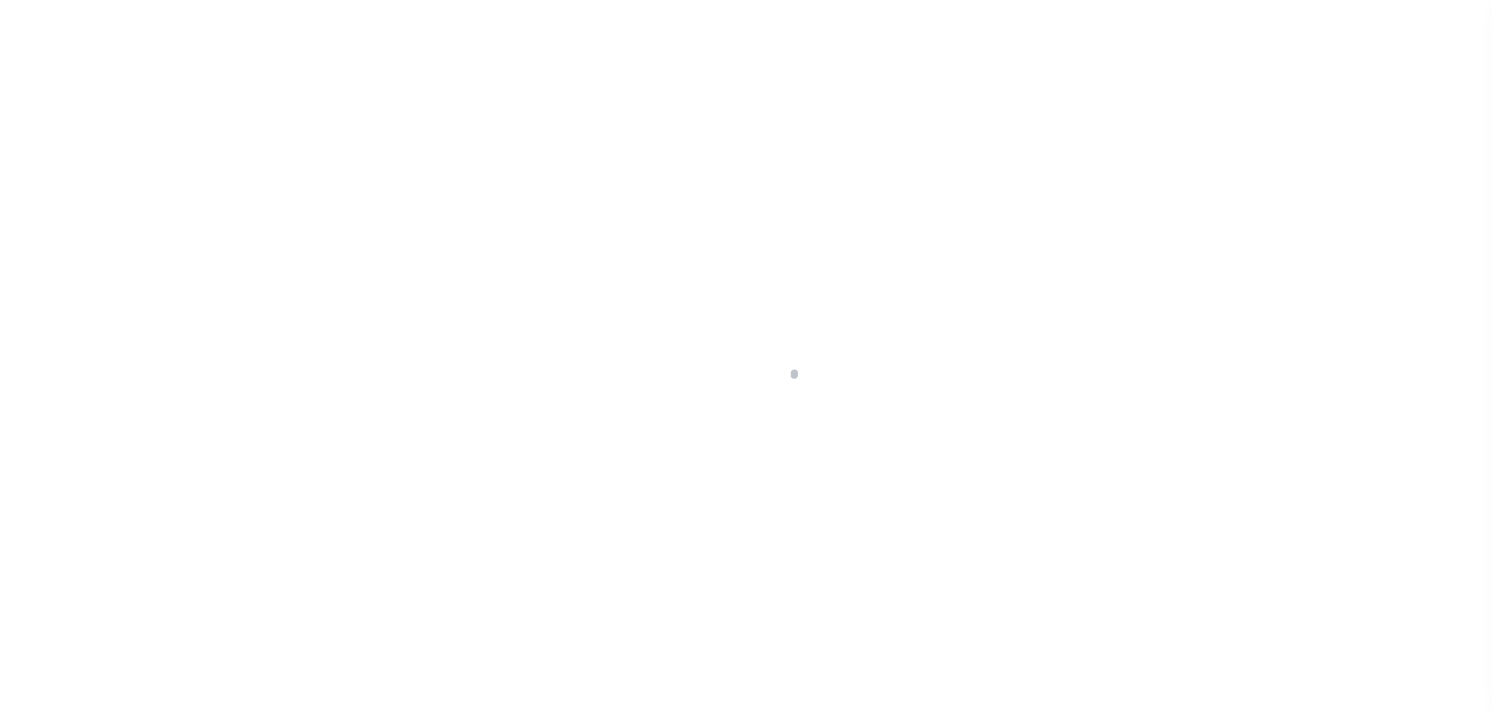 select on "PYD" 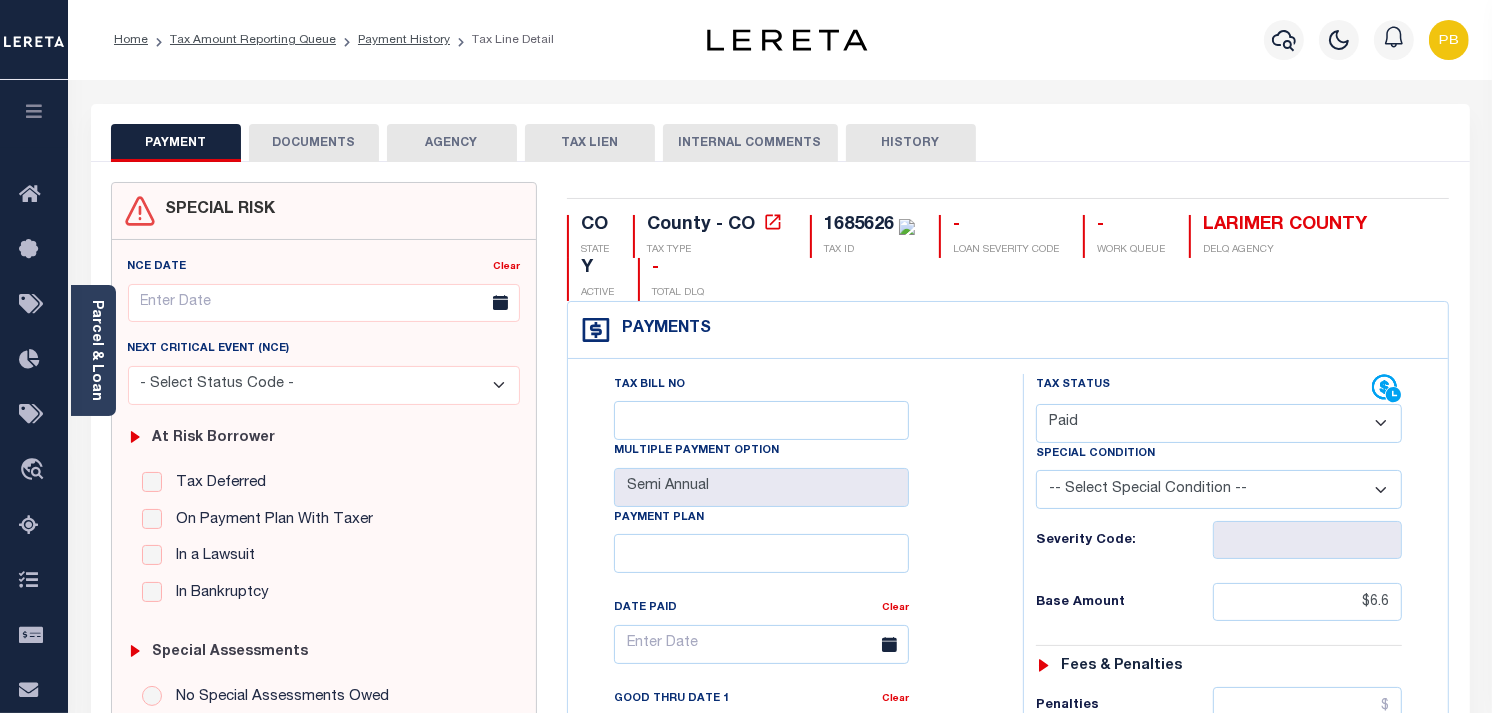 click on "DOCUMENTS" at bounding box center (314, 143) 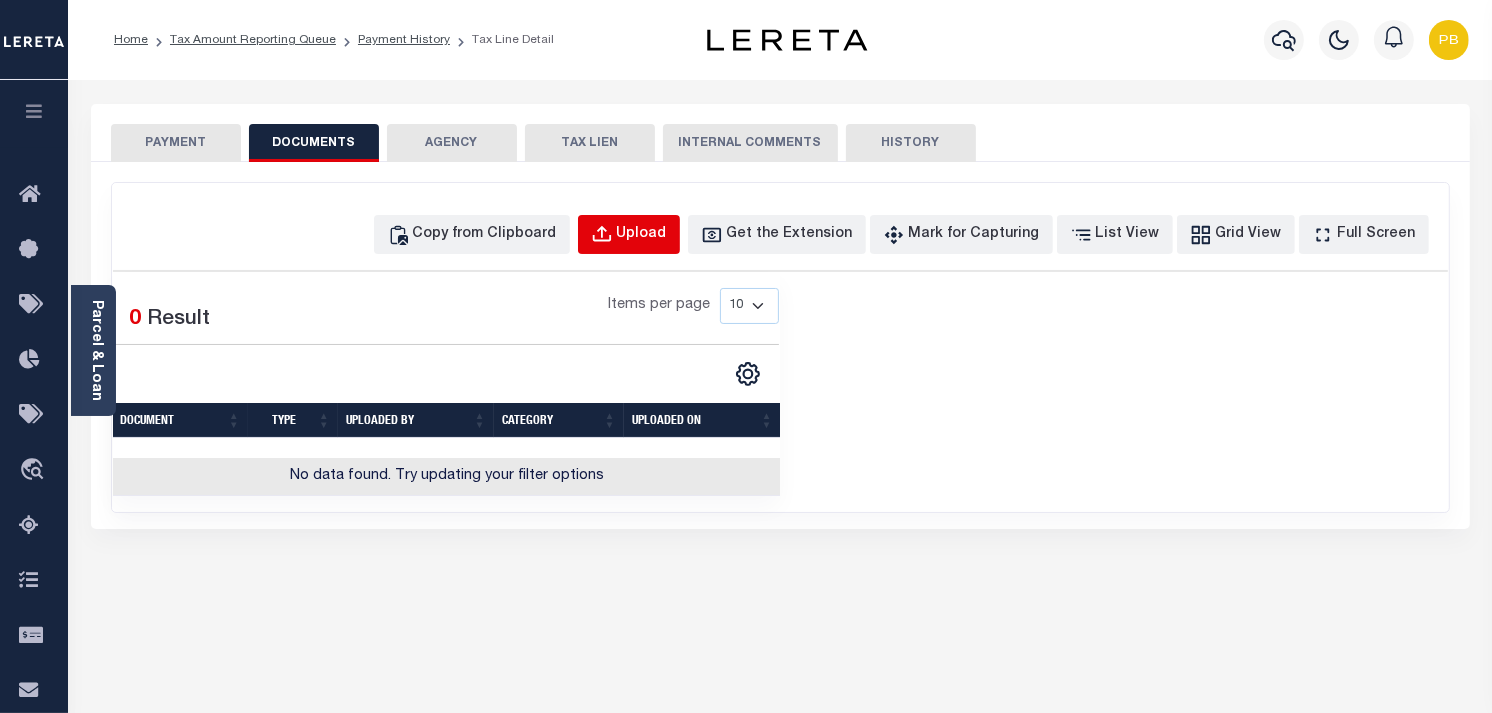 click on "Upload" at bounding box center [642, 235] 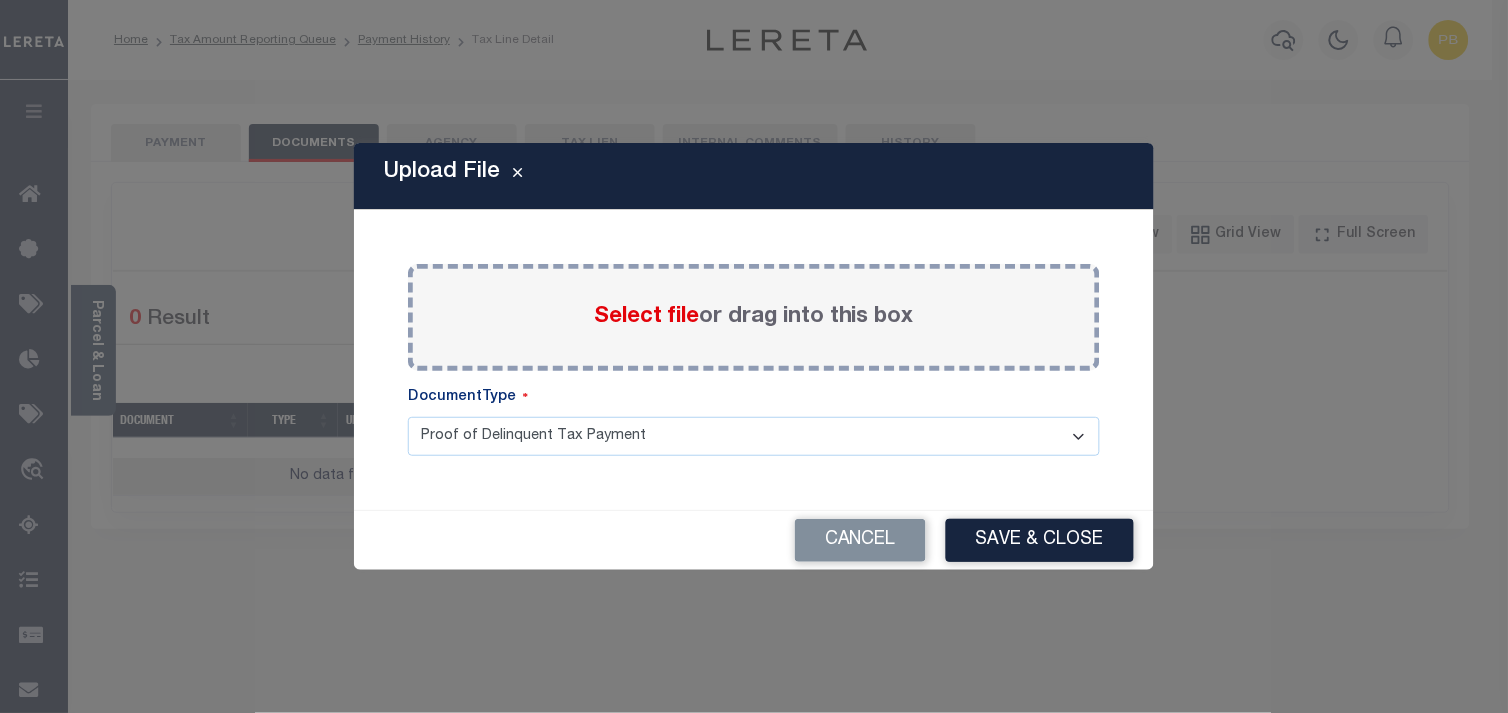 click on "Select file" at bounding box center (646, 317) 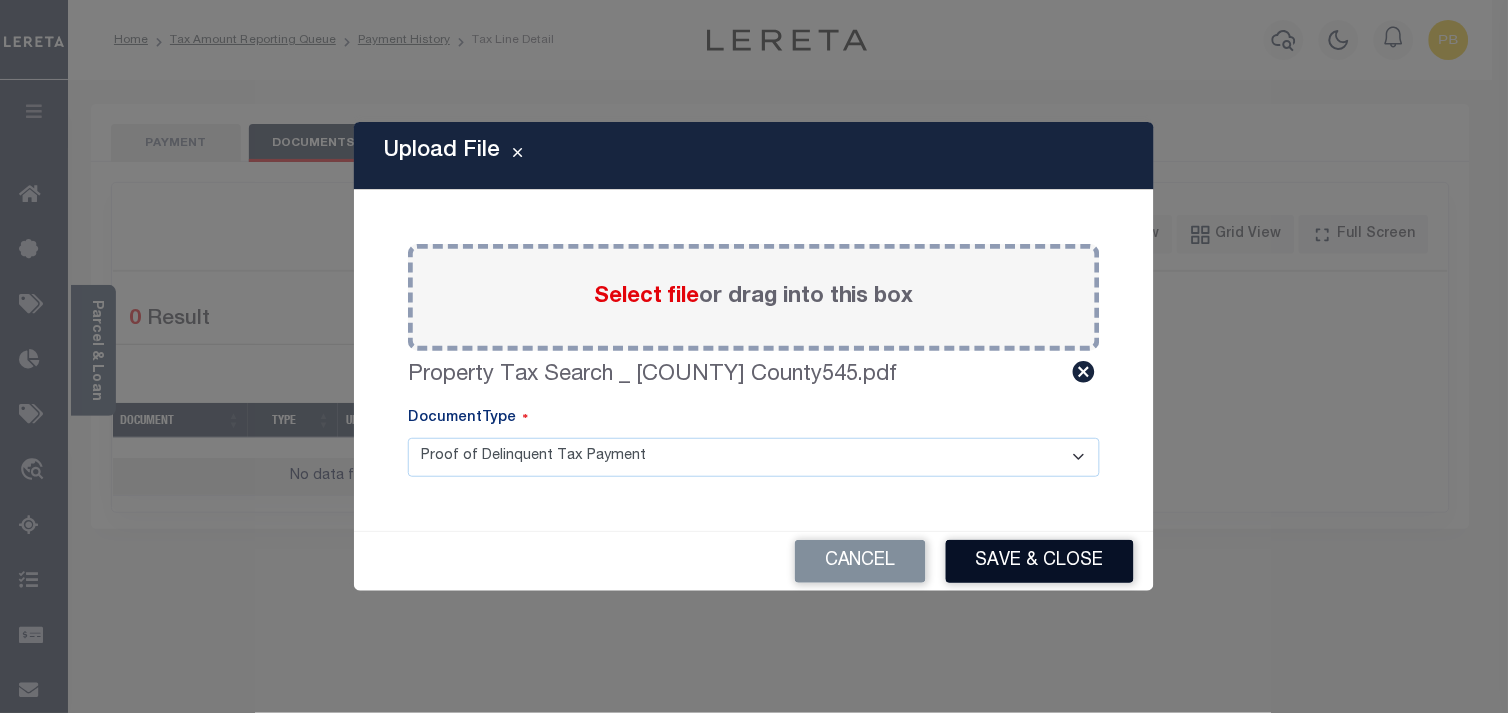 click on "Save & Close" at bounding box center [1040, 561] 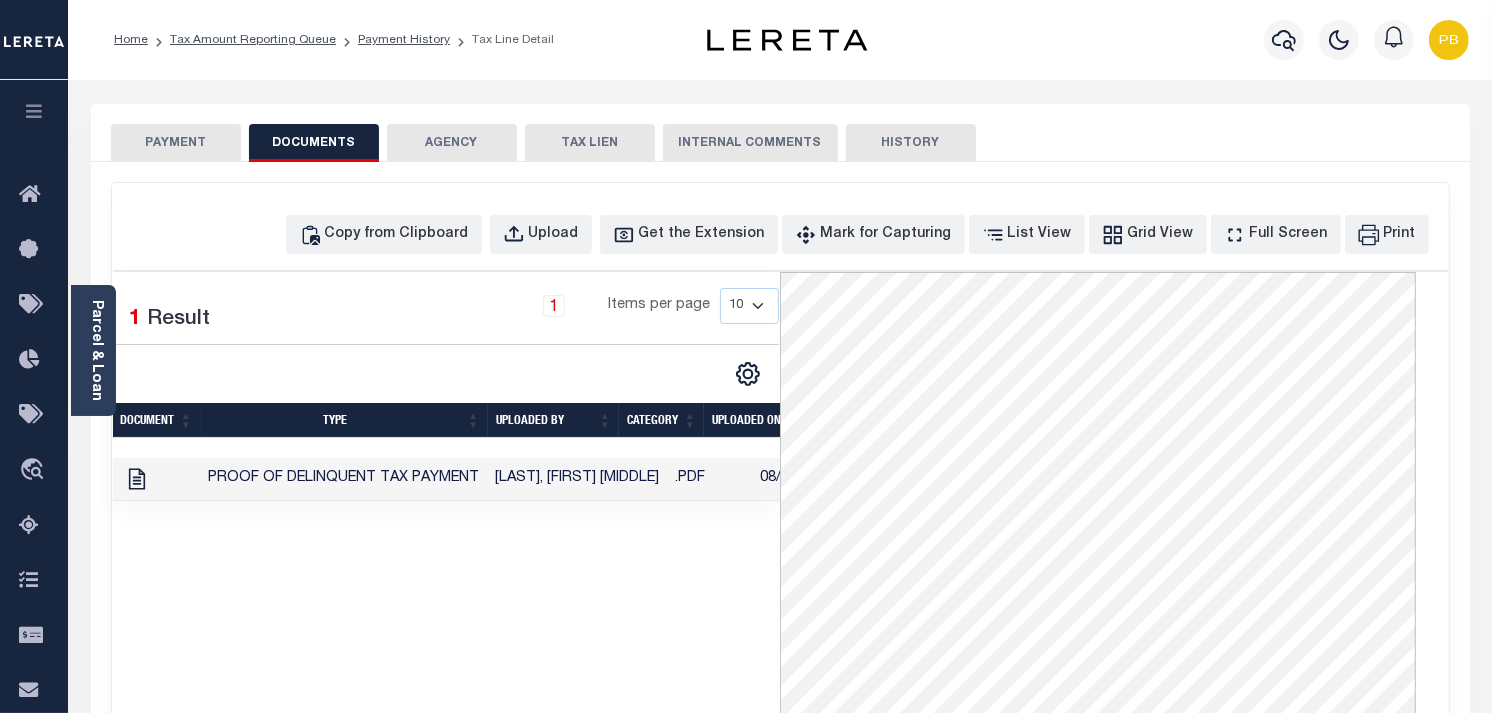 click on "PAYMENT" at bounding box center (176, 143) 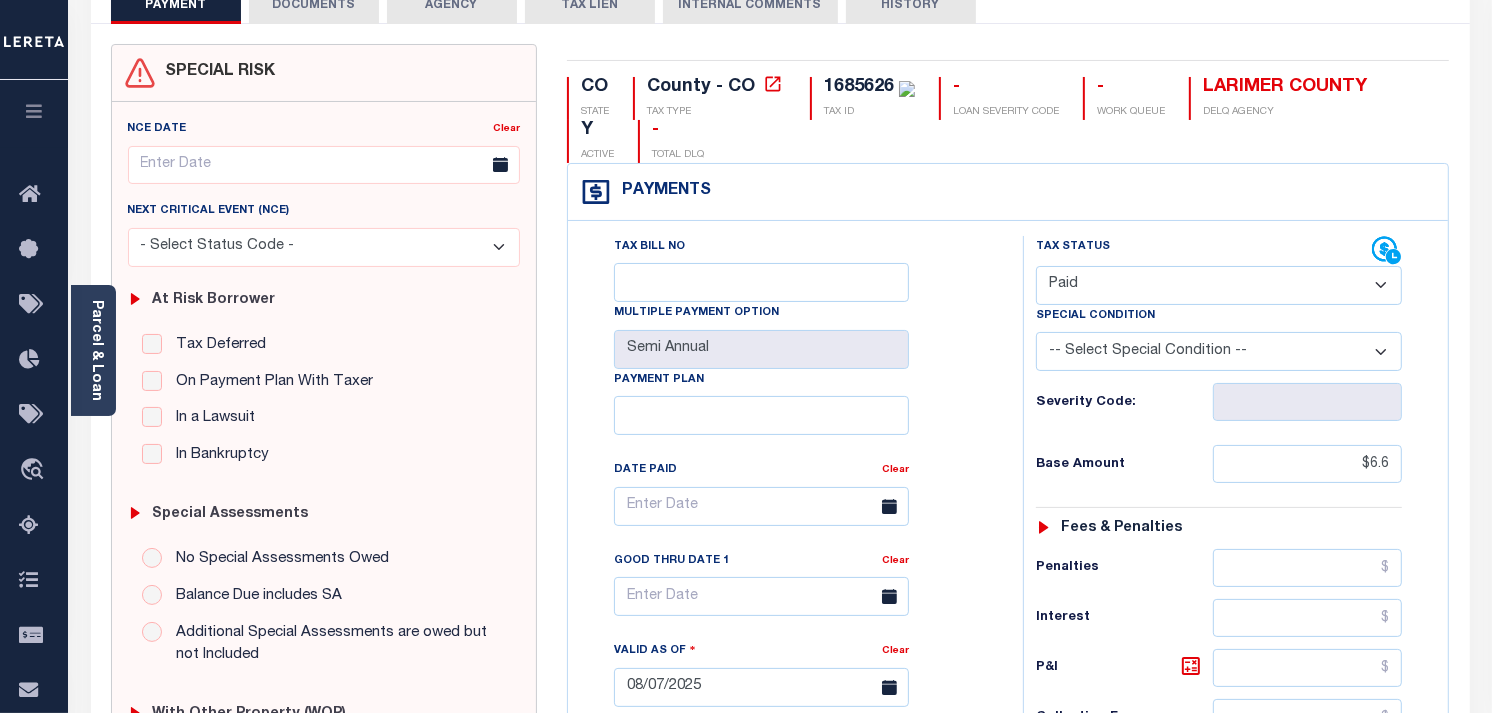 scroll, scrollTop: 0, scrollLeft: 0, axis: both 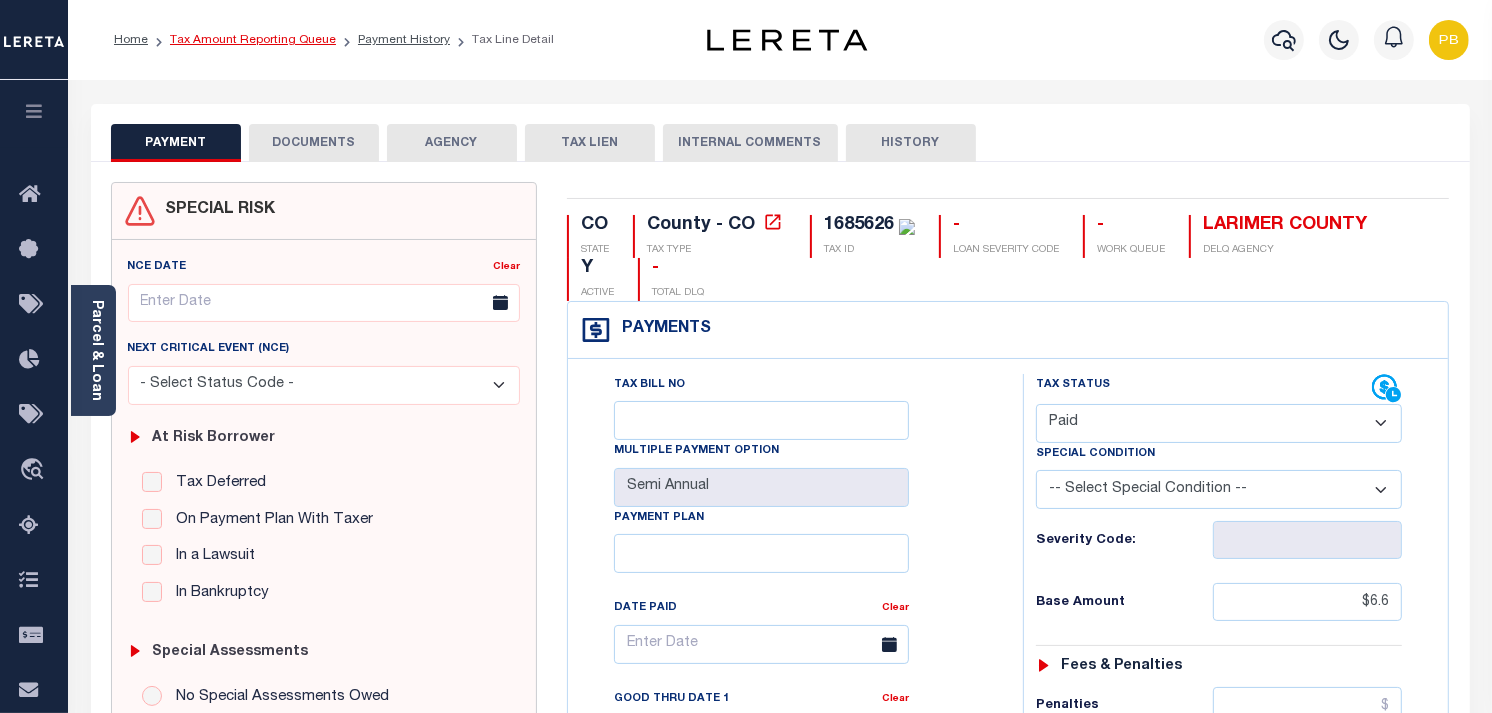 click on "Tax Amount Reporting Queue" at bounding box center (253, 40) 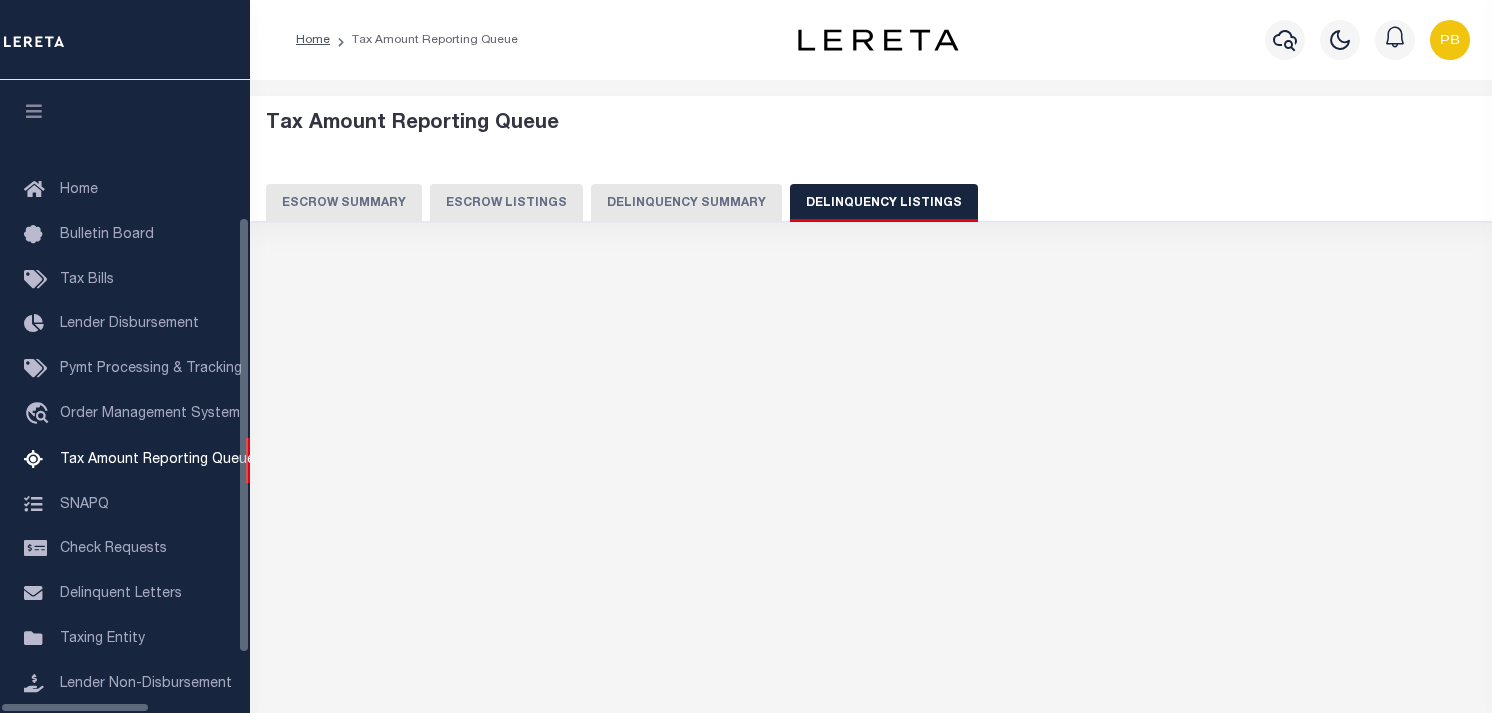 select on "100" 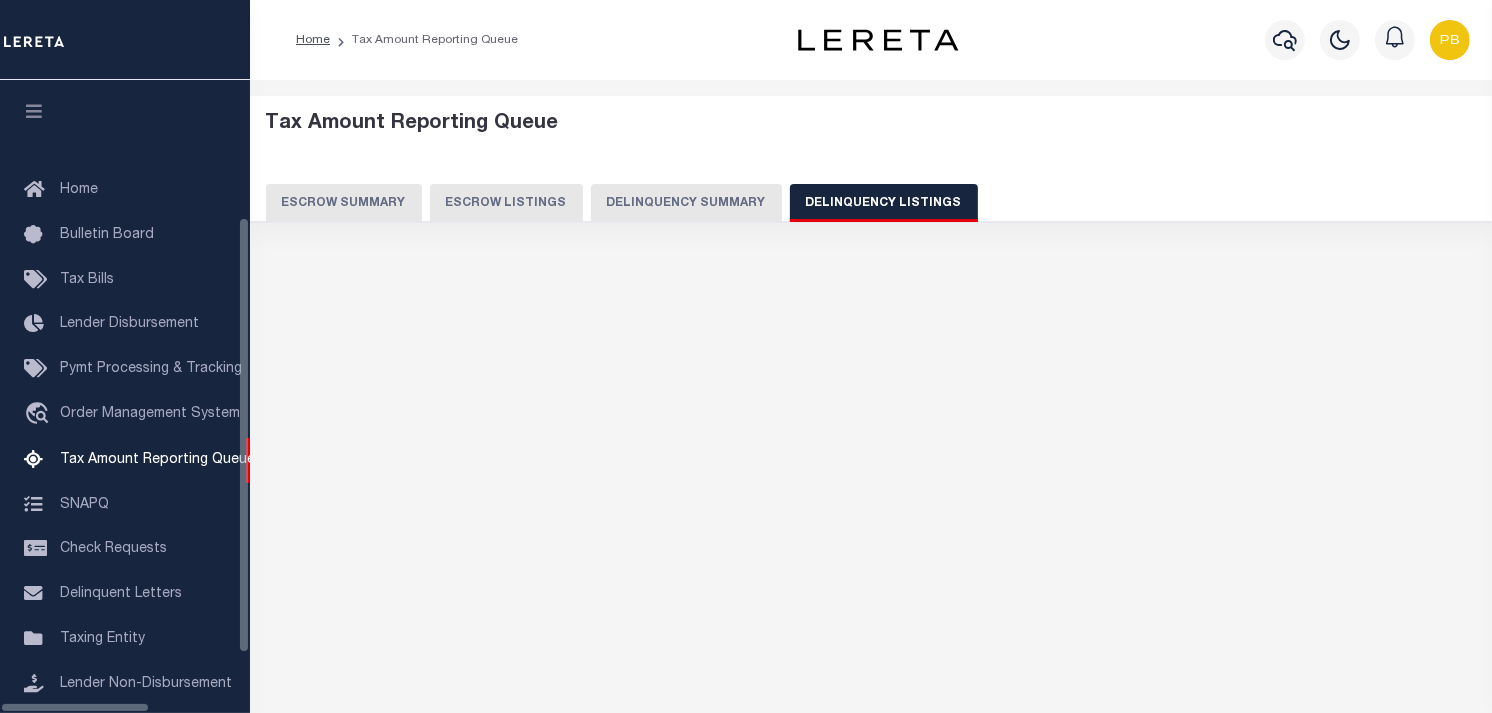 scroll, scrollTop: 198, scrollLeft: 0, axis: vertical 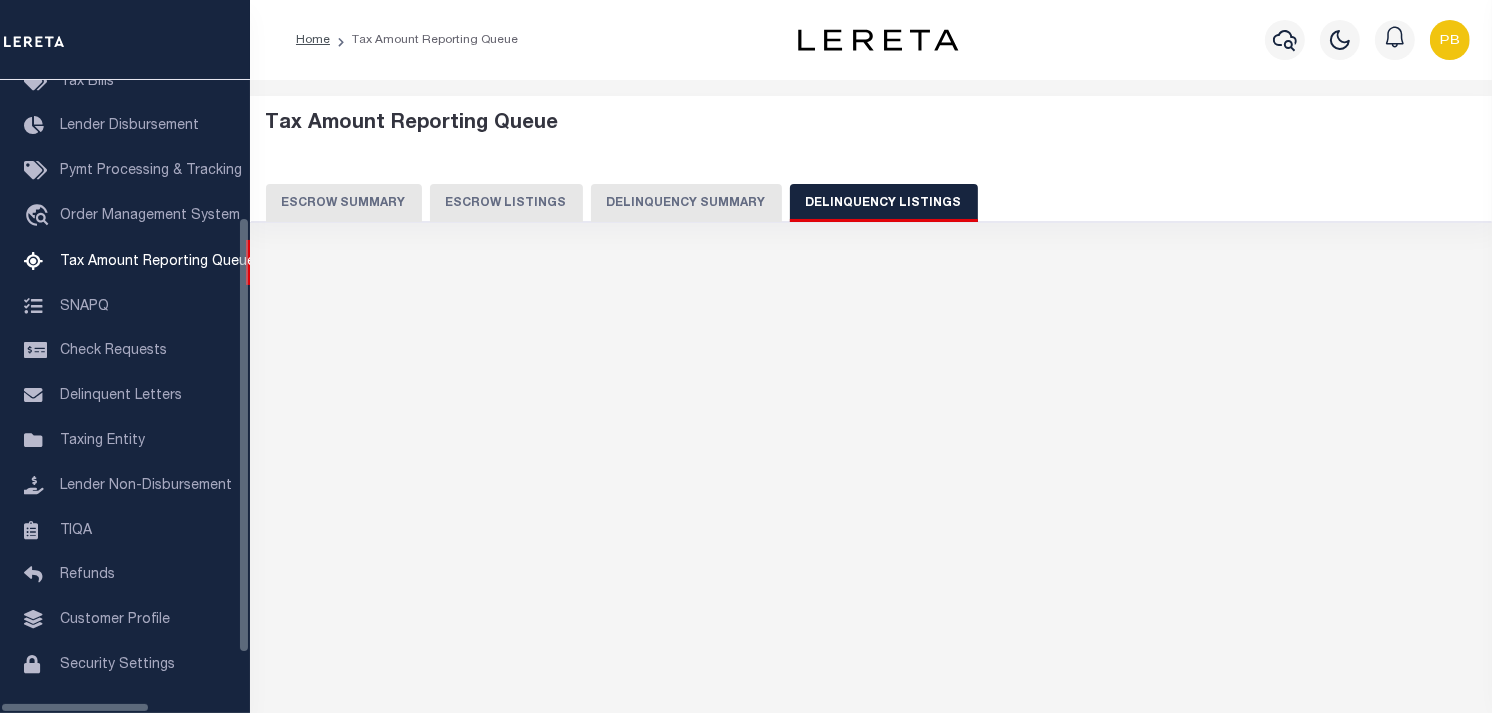 select on "100" 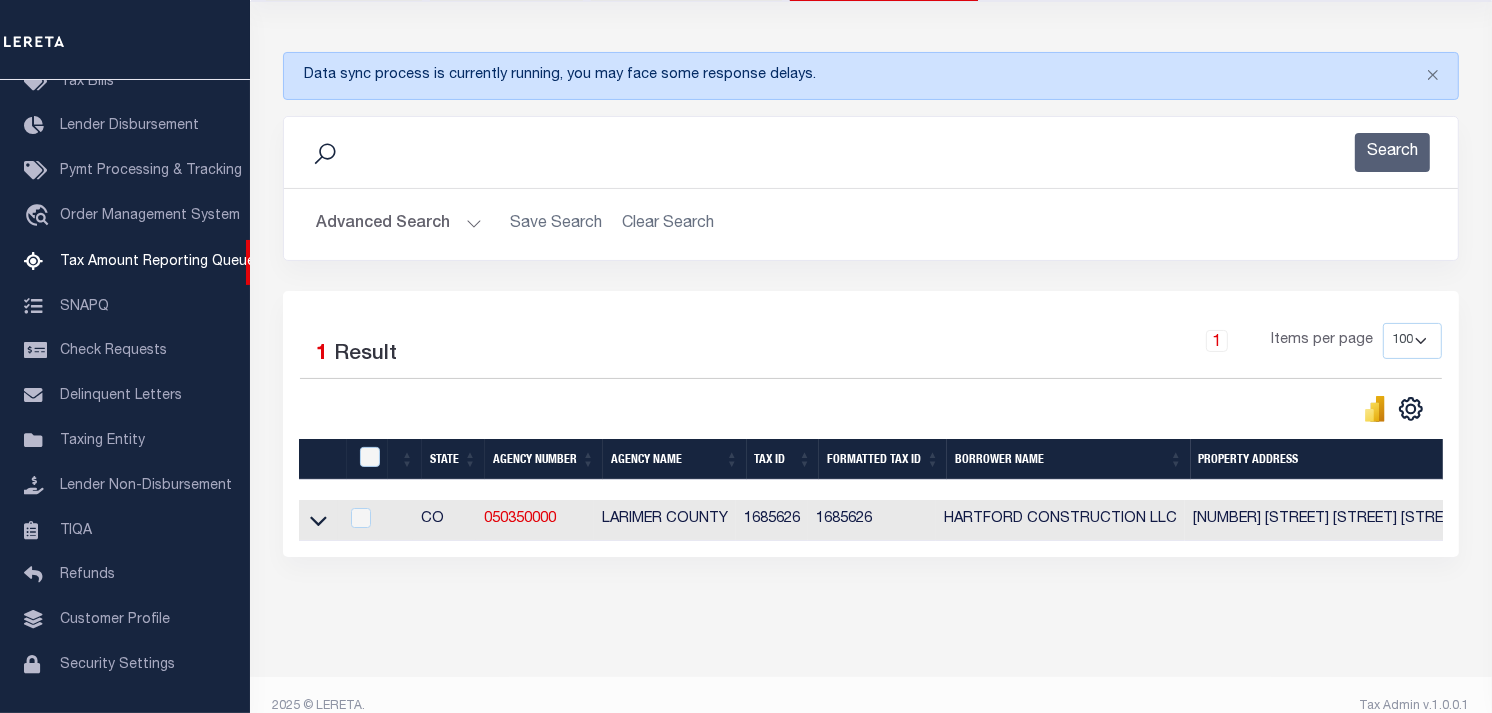 scroll, scrollTop: 261, scrollLeft: 0, axis: vertical 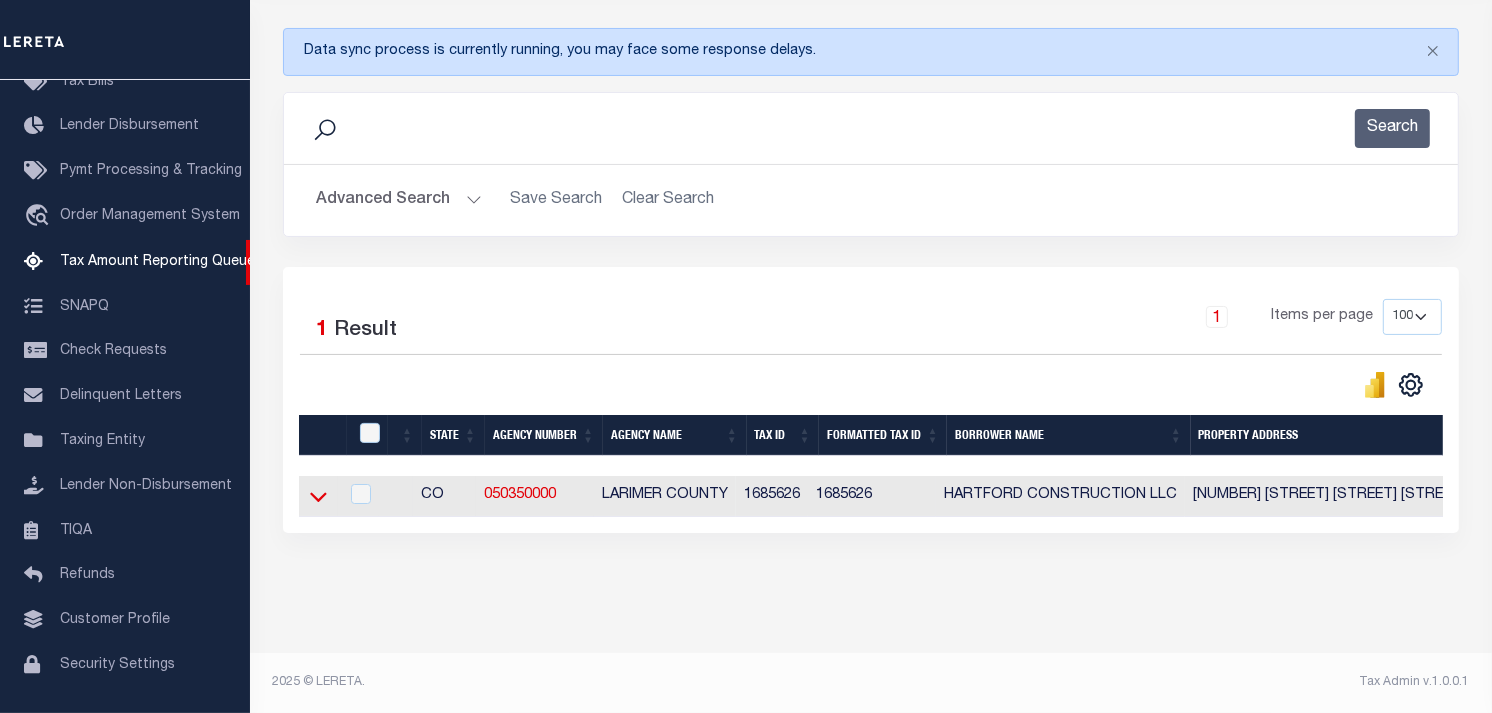 click 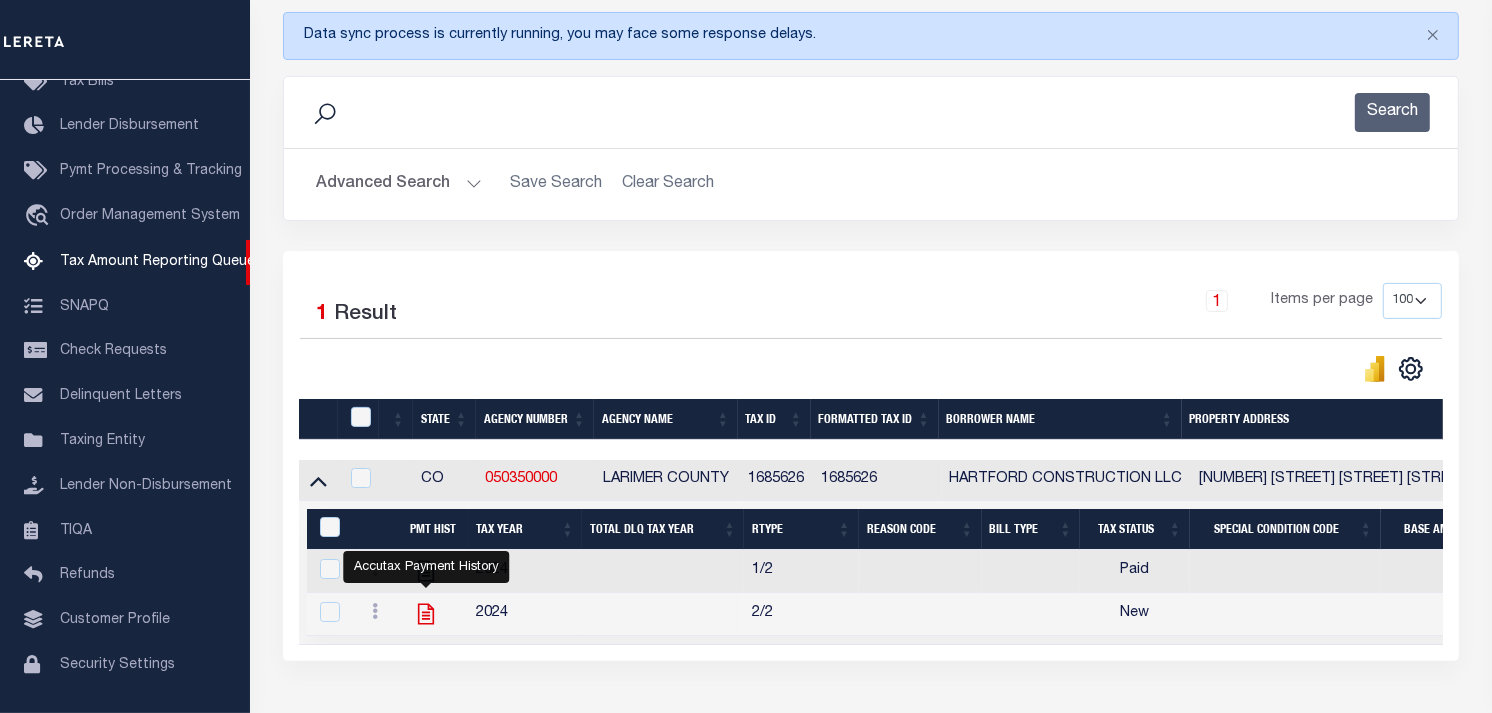 click 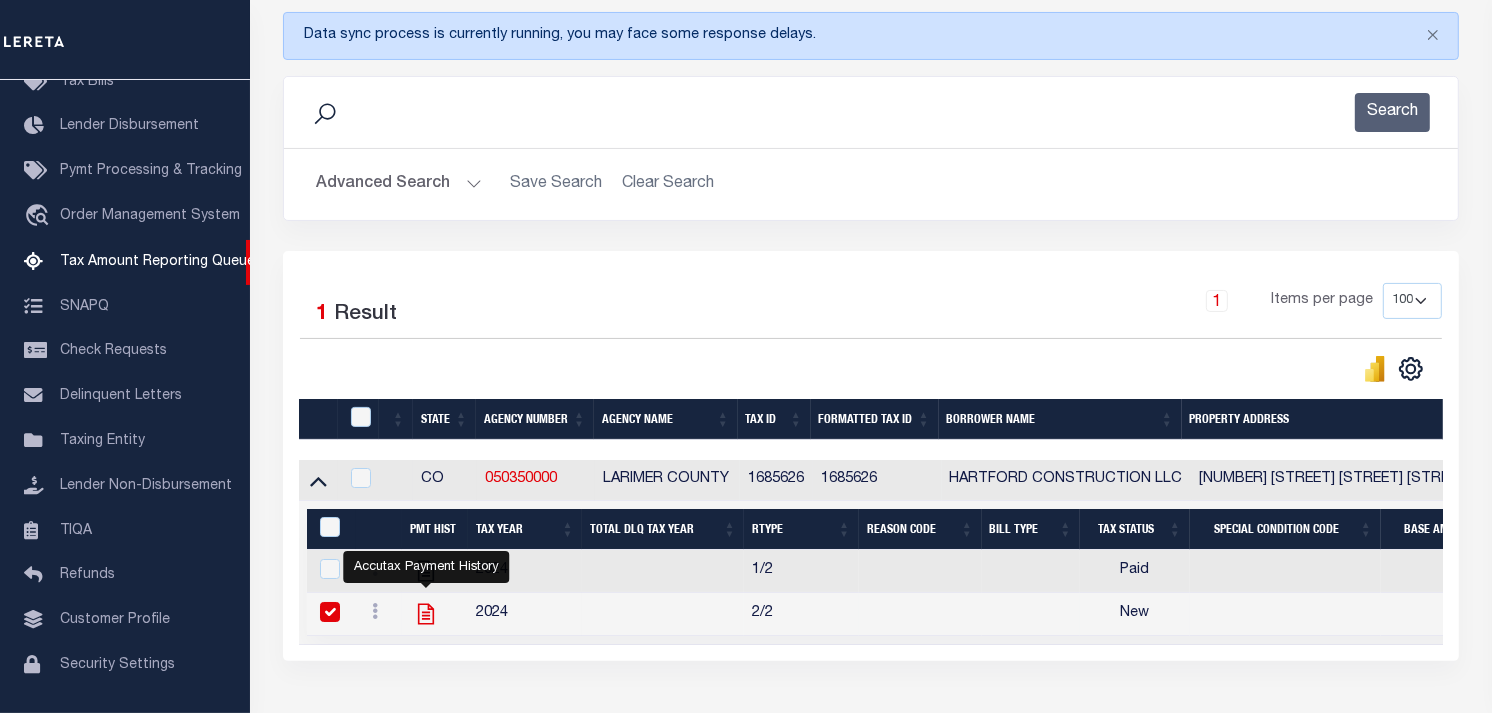 checkbox on "true" 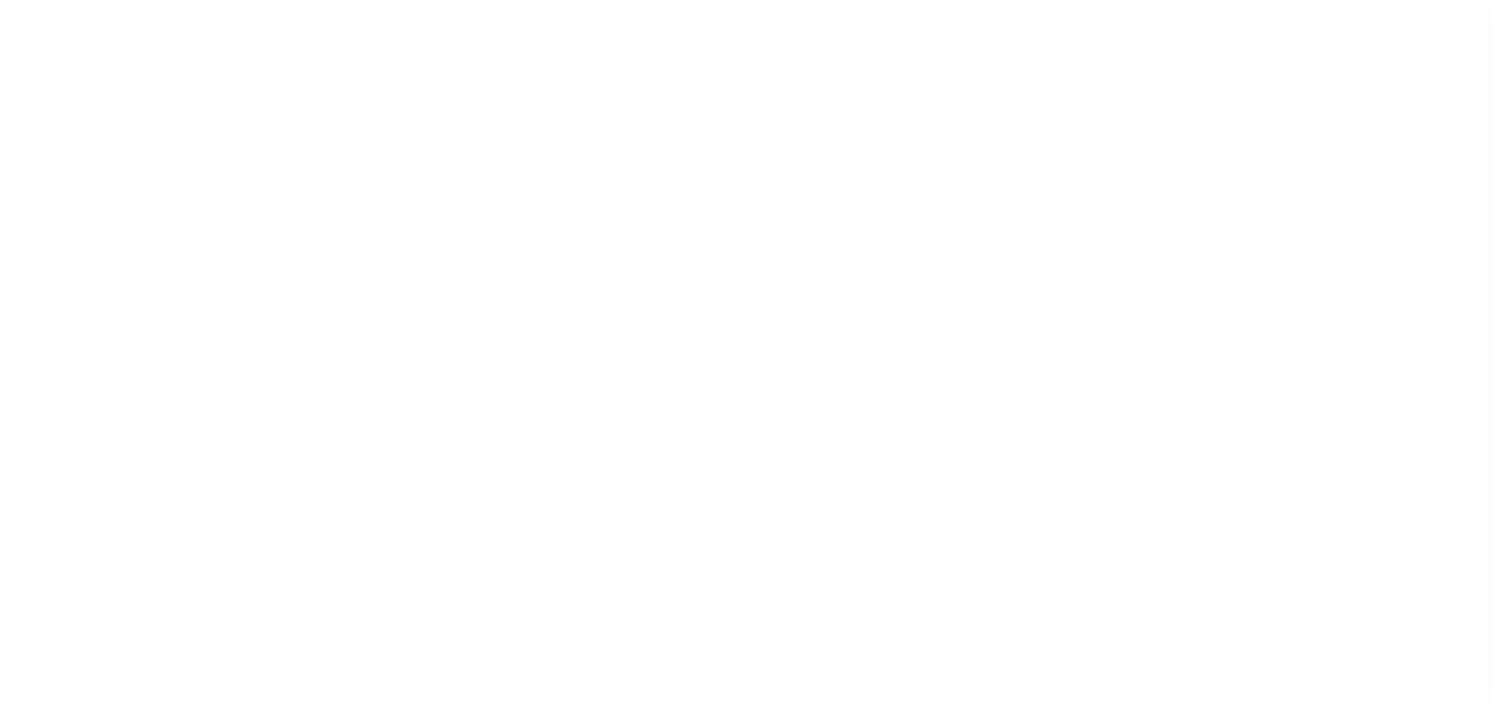 scroll, scrollTop: 0, scrollLeft: 0, axis: both 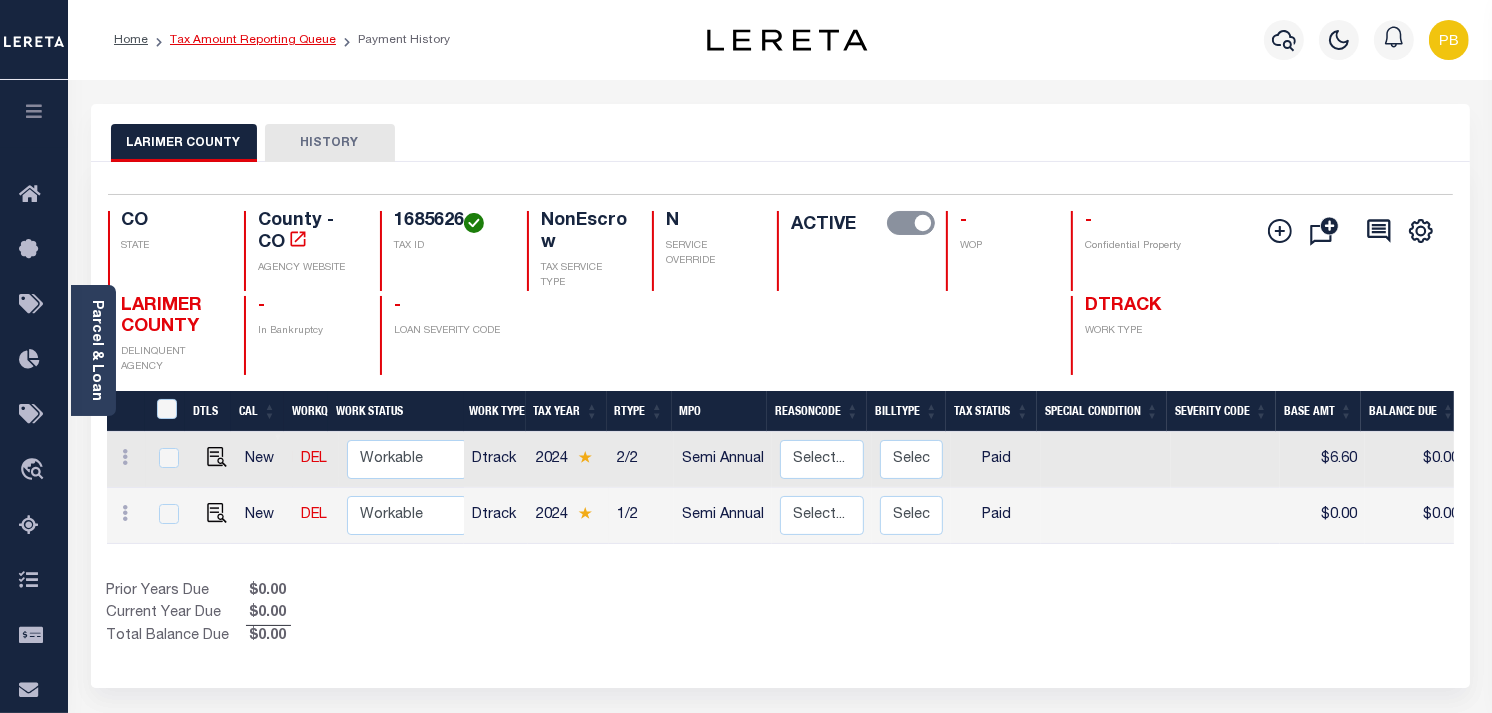 click on "Tax Amount Reporting Queue" at bounding box center (253, 40) 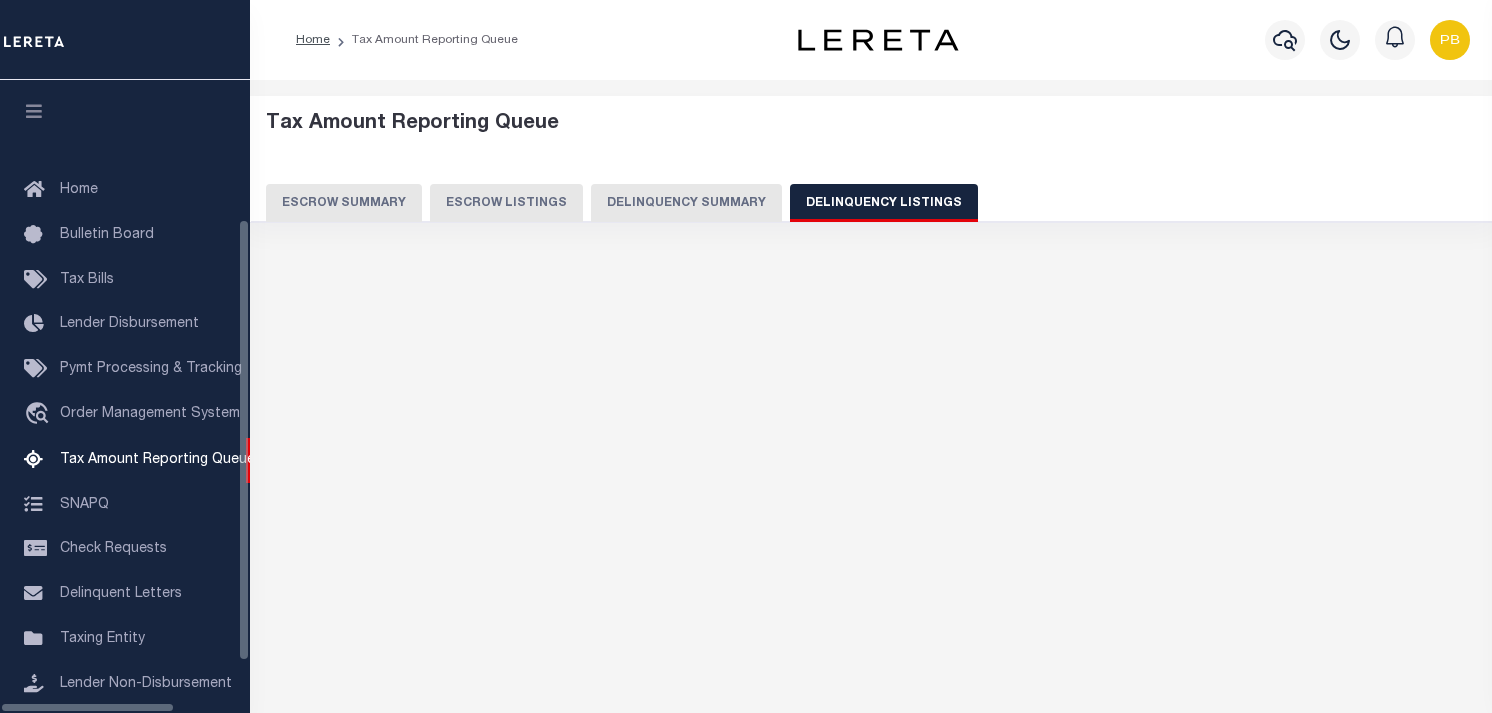 select on "100" 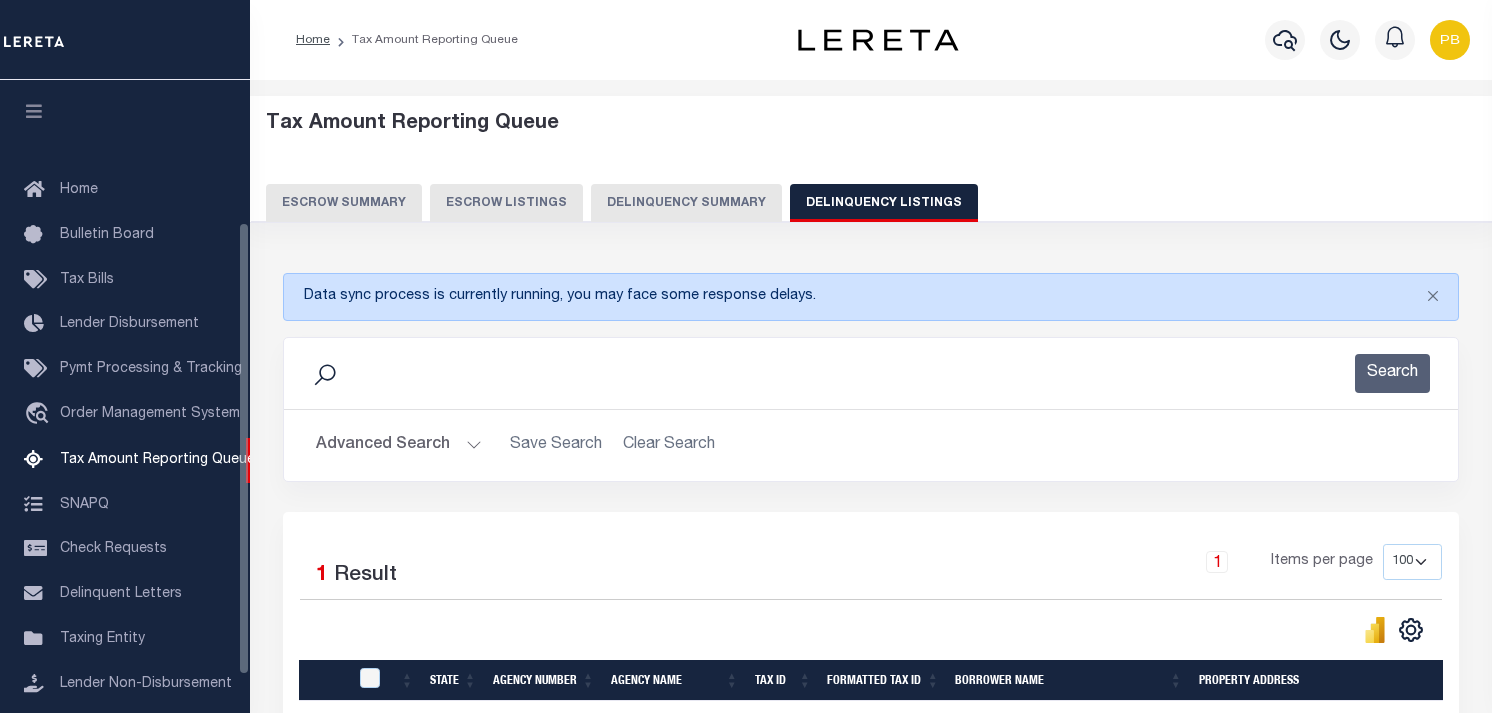 scroll, scrollTop: 0, scrollLeft: 0, axis: both 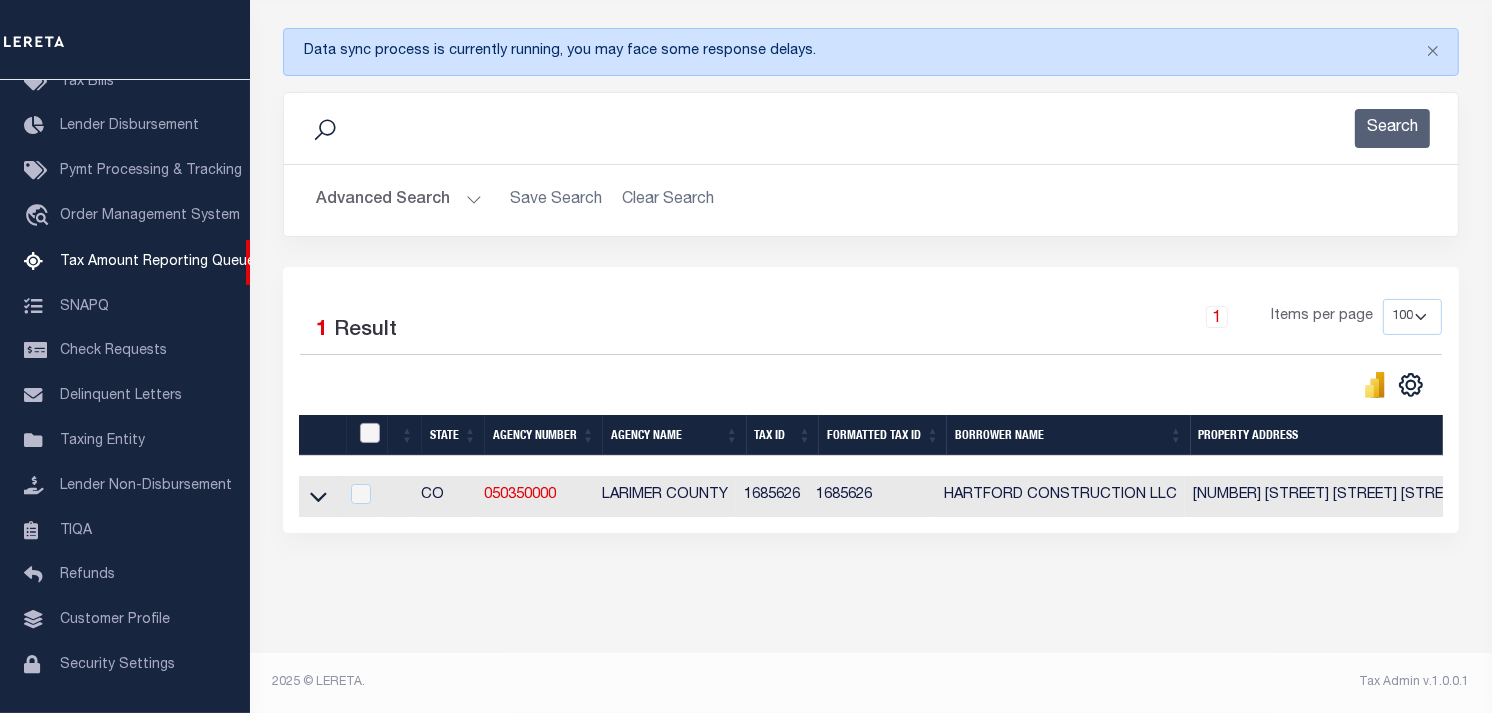 click at bounding box center [370, 433] 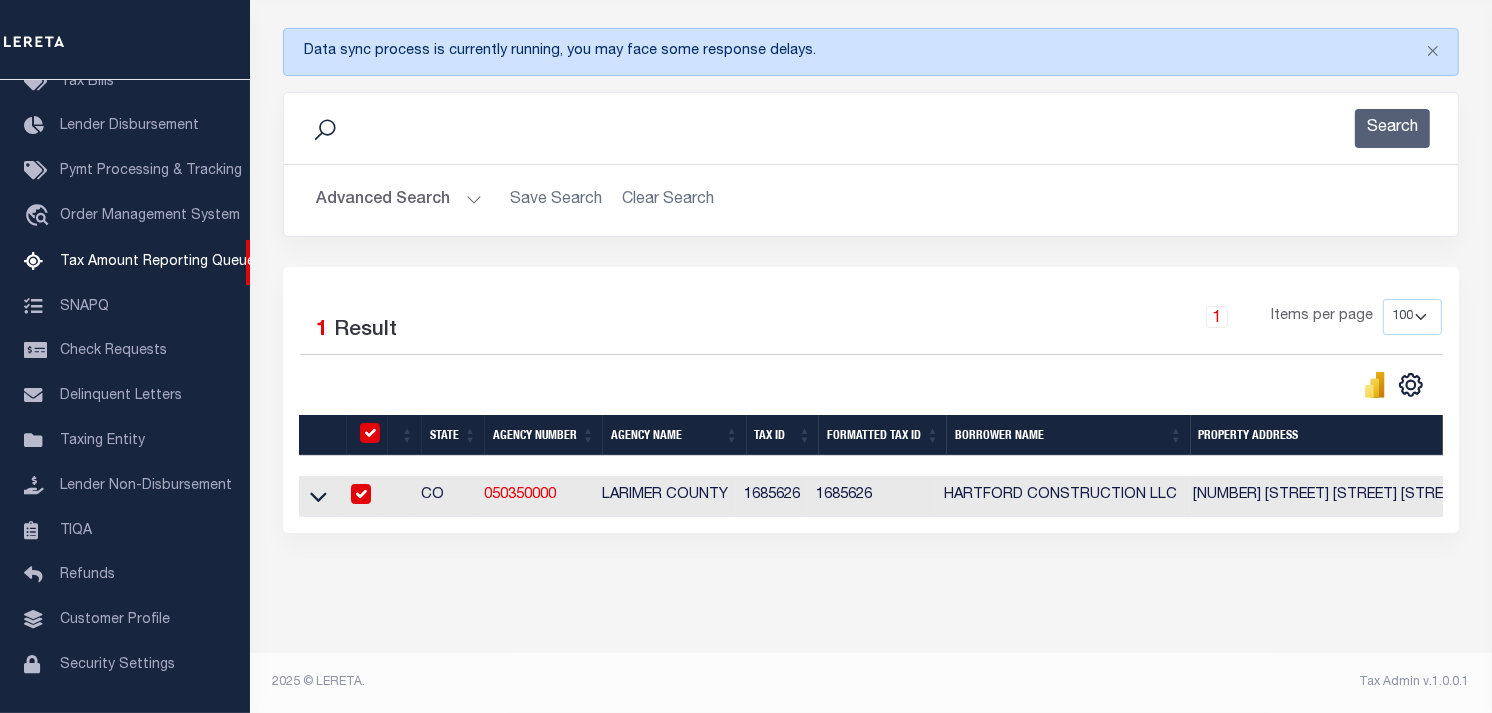 checkbox on "true" 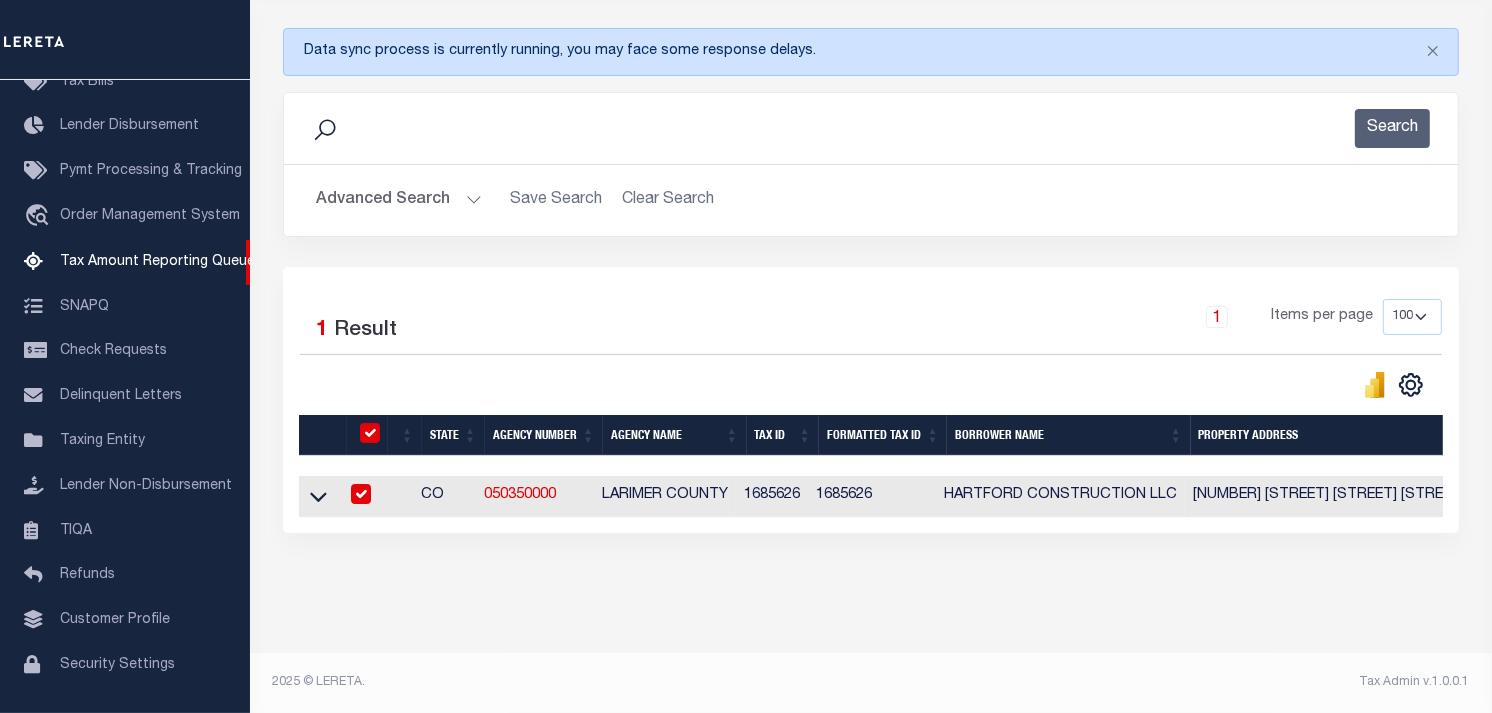 checkbox on "true" 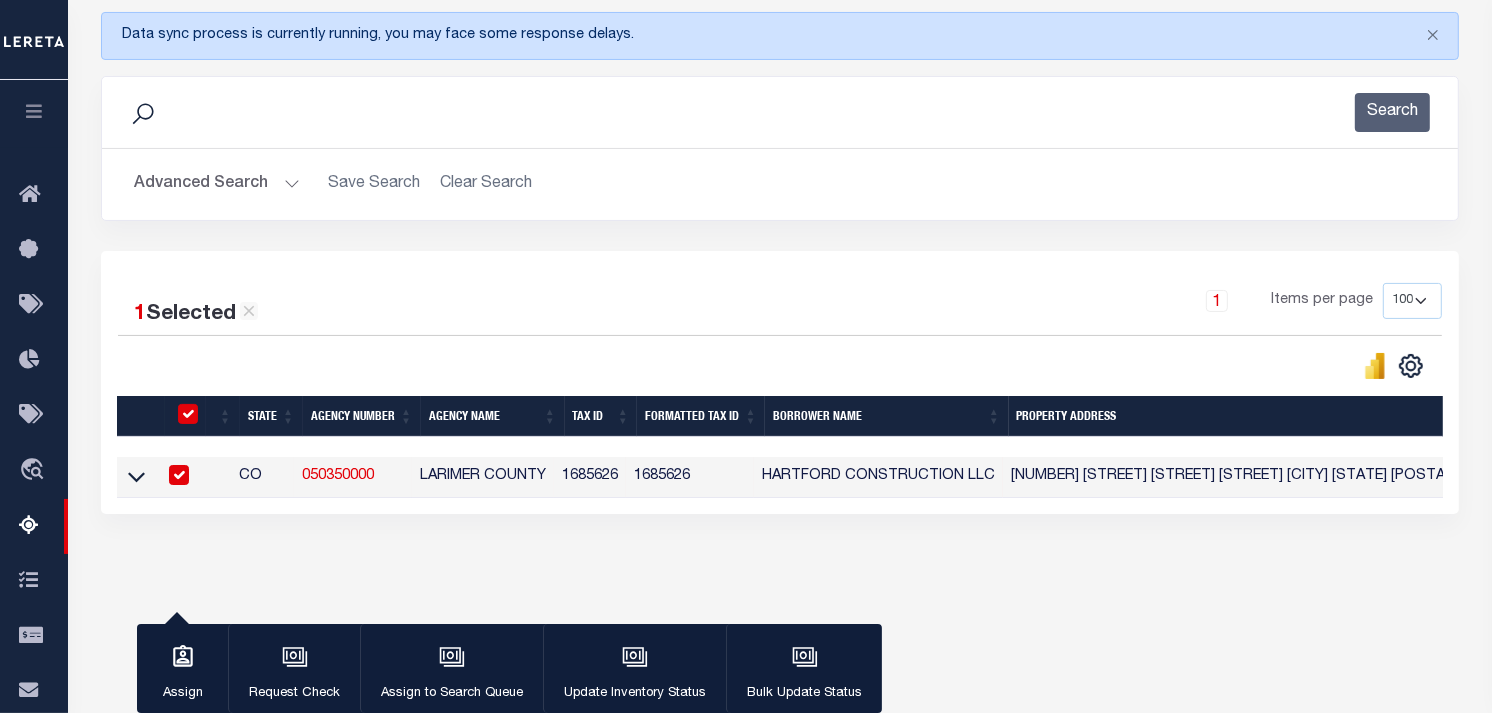 scroll, scrollTop: 257, scrollLeft: 0, axis: vertical 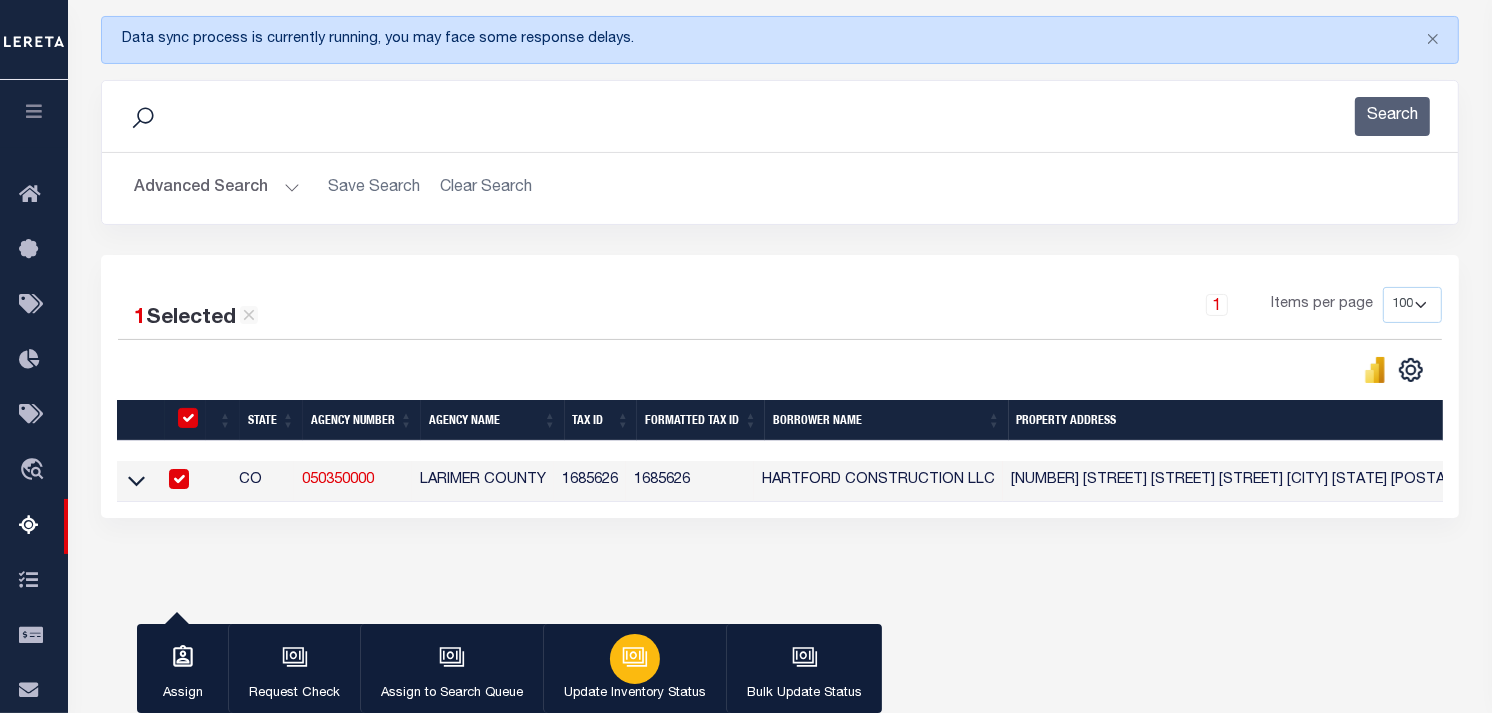 click 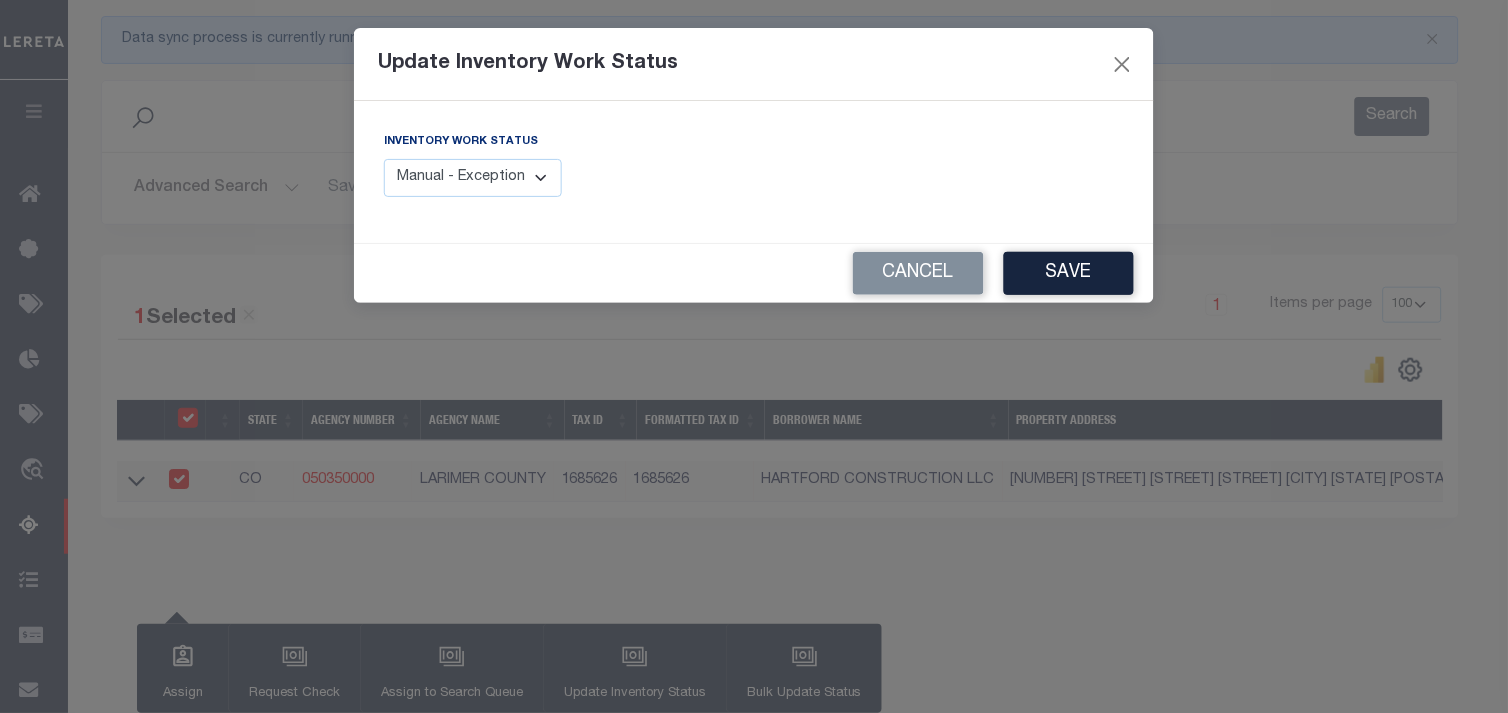 click on "Manual - Exception
Pended - Awaiting Search
Late Add Exception
Completed" at bounding box center [473, 178] 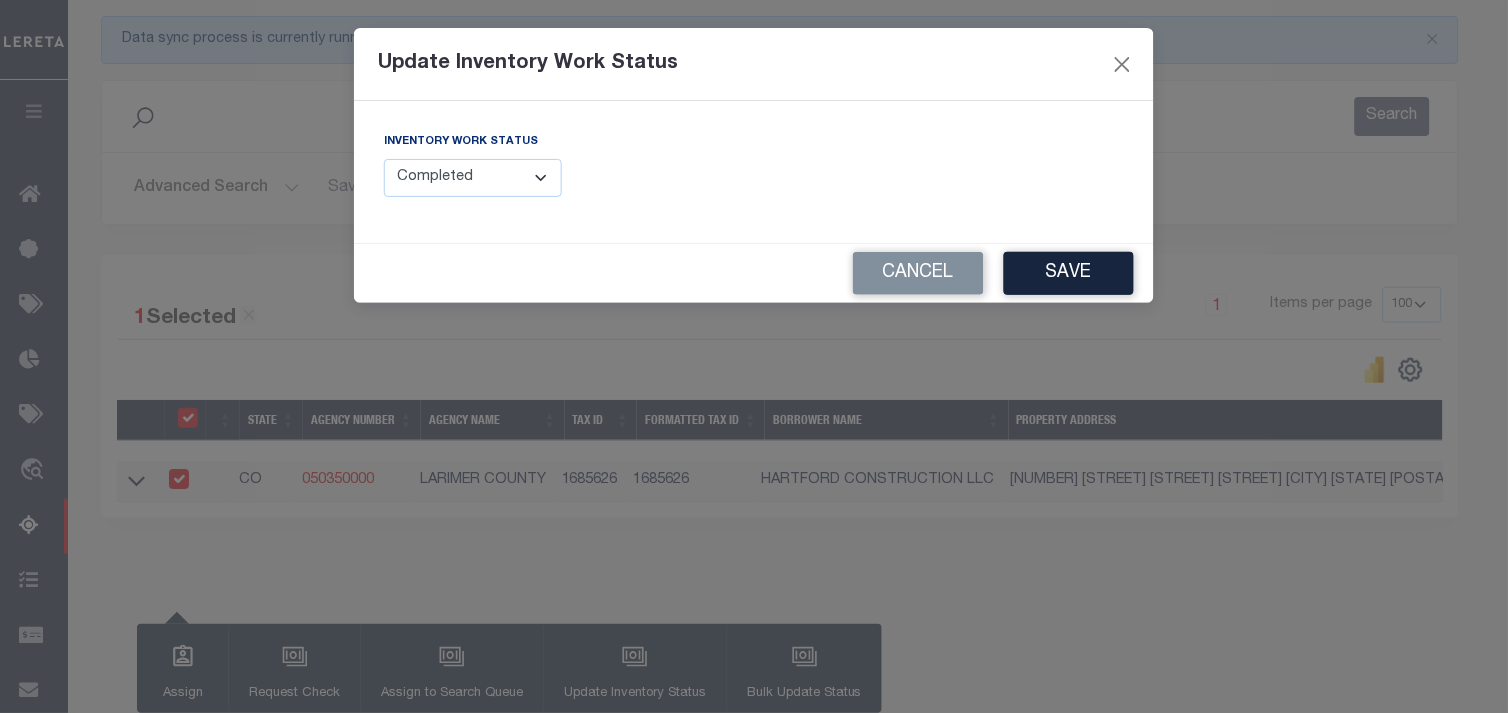 click on "Manual - Exception
Pended - Awaiting Search
Late Add Exception
Completed" at bounding box center [473, 178] 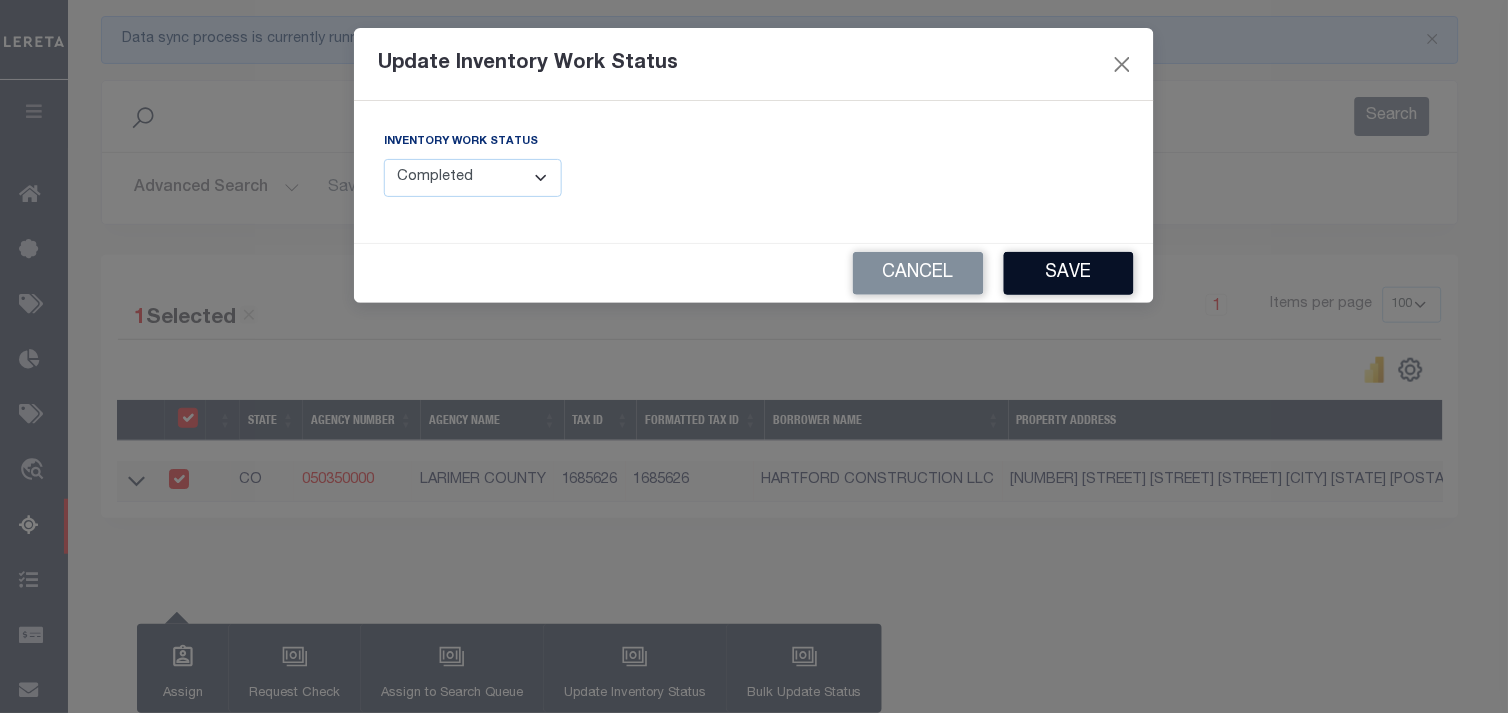 click on "Save" at bounding box center (1069, 273) 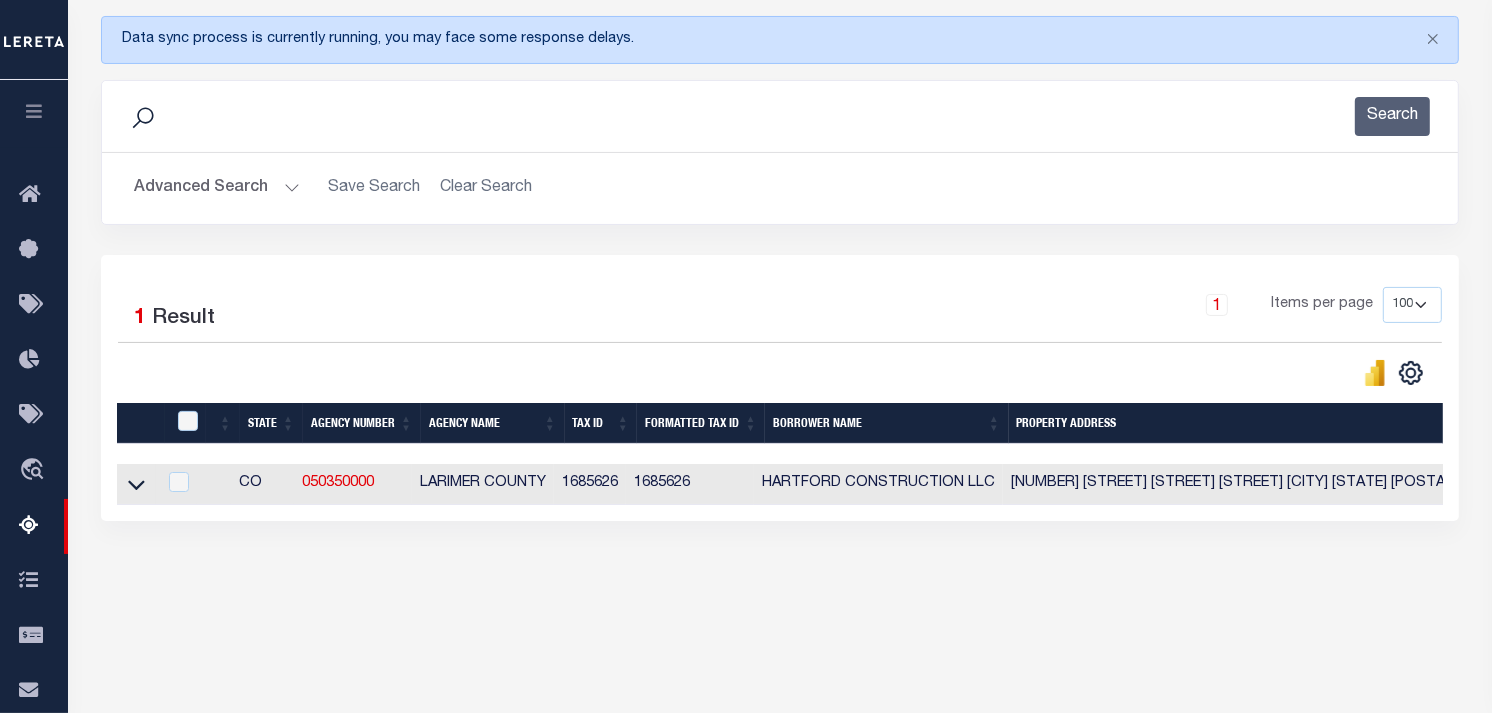 scroll, scrollTop: 346, scrollLeft: 0, axis: vertical 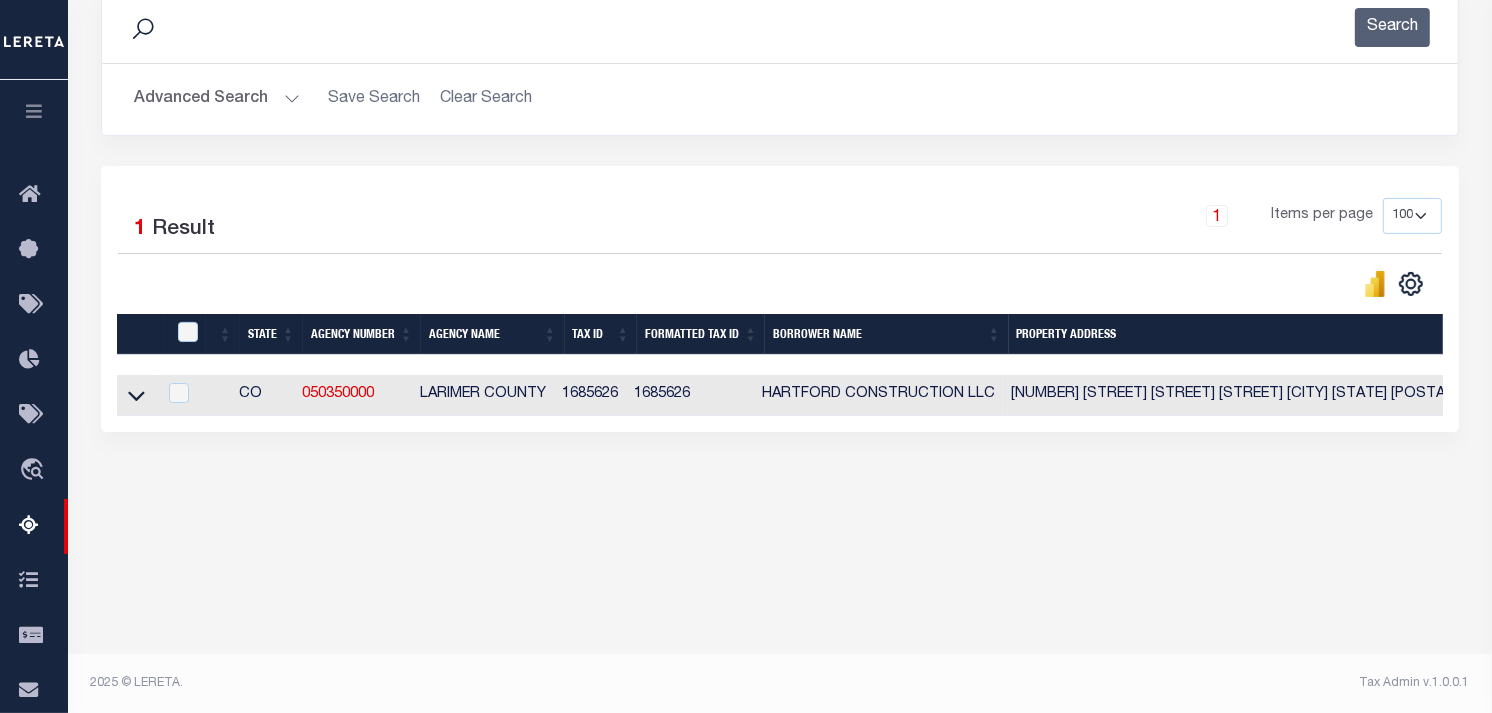 click on "Advanced Search" at bounding box center [217, 99] 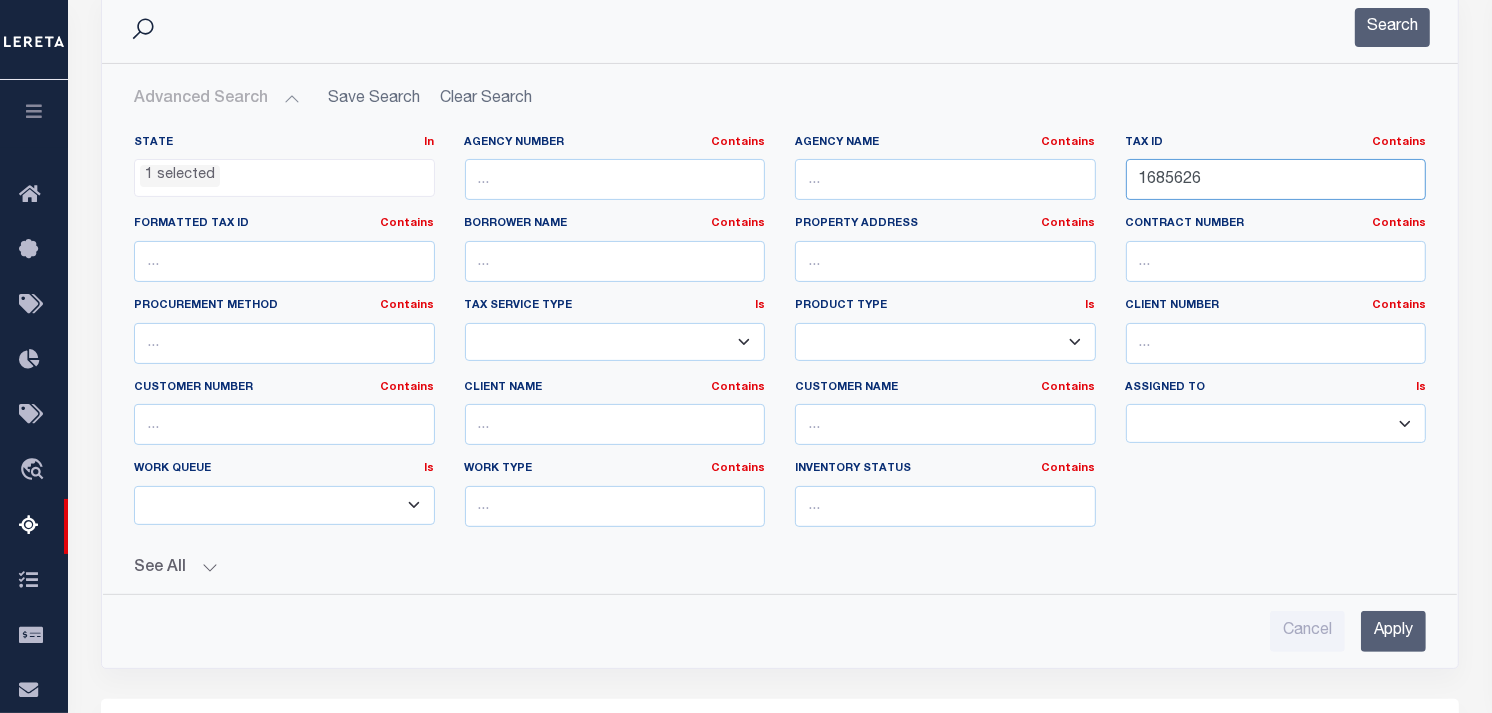drag, startPoint x: 1235, startPoint y: 178, endPoint x: 1065, endPoint y: 153, distance: 171.8284 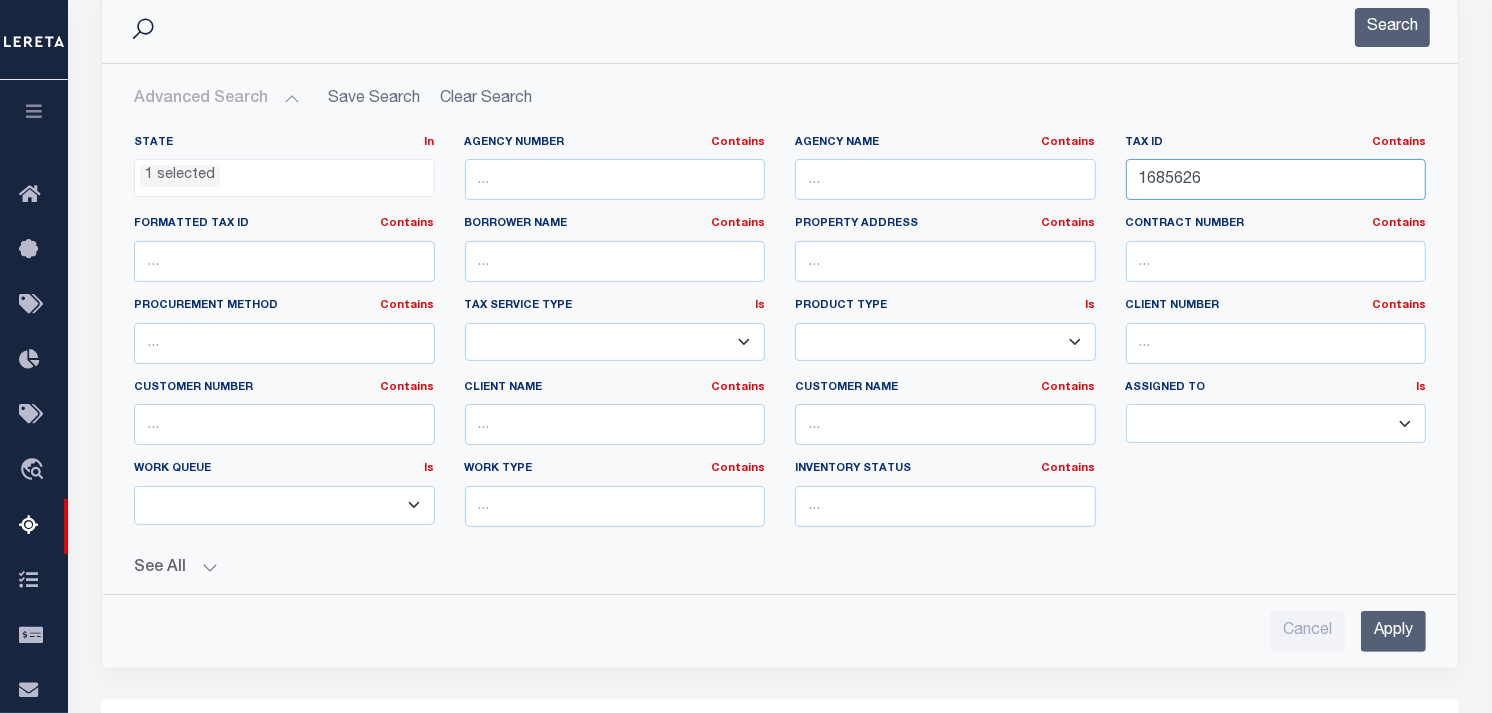 click on "State
In
In
AK AL AR AZ CA CO CT DC DE FL GA GU HI IA ID IL IN KS KY LA MA MD ME MI MN MO MS MT NC ND NE NH NJ NM NV NY OH OK OR PA PR RI SC SD TN TX UT VA VI VT WA WI WV WY 1 selected
Agency Number
Contains
Contains" at bounding box center (780, 339) 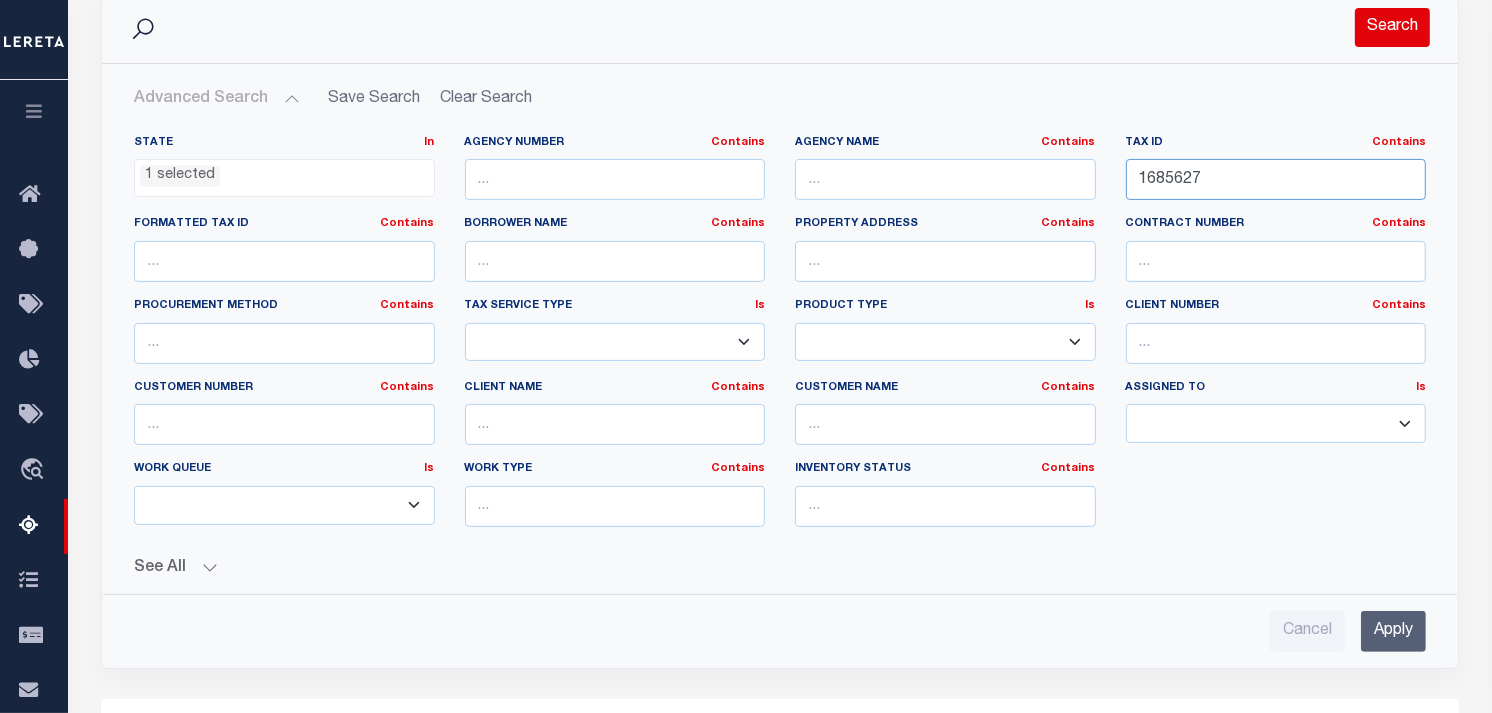 type on "1685627" 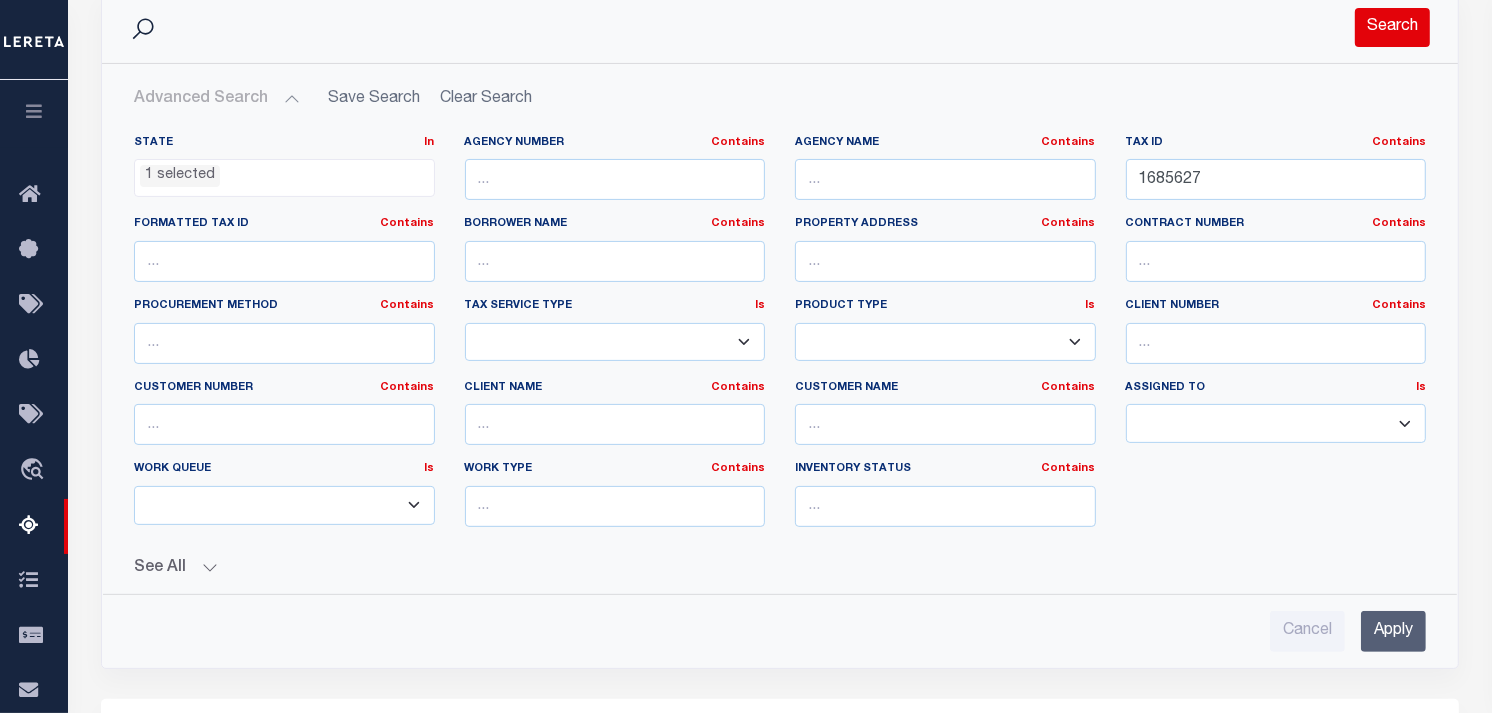 click on "Search" at bounding box center [1392, 27] 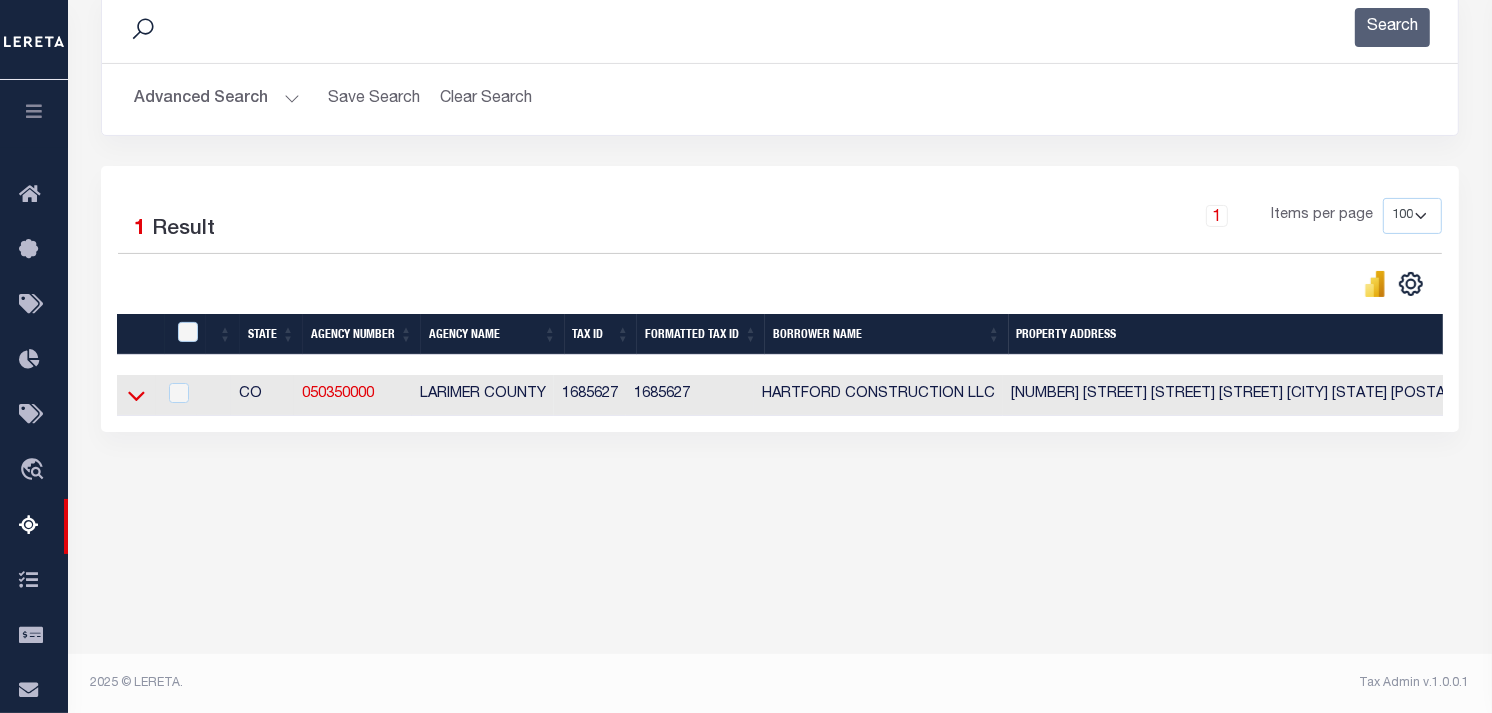 click 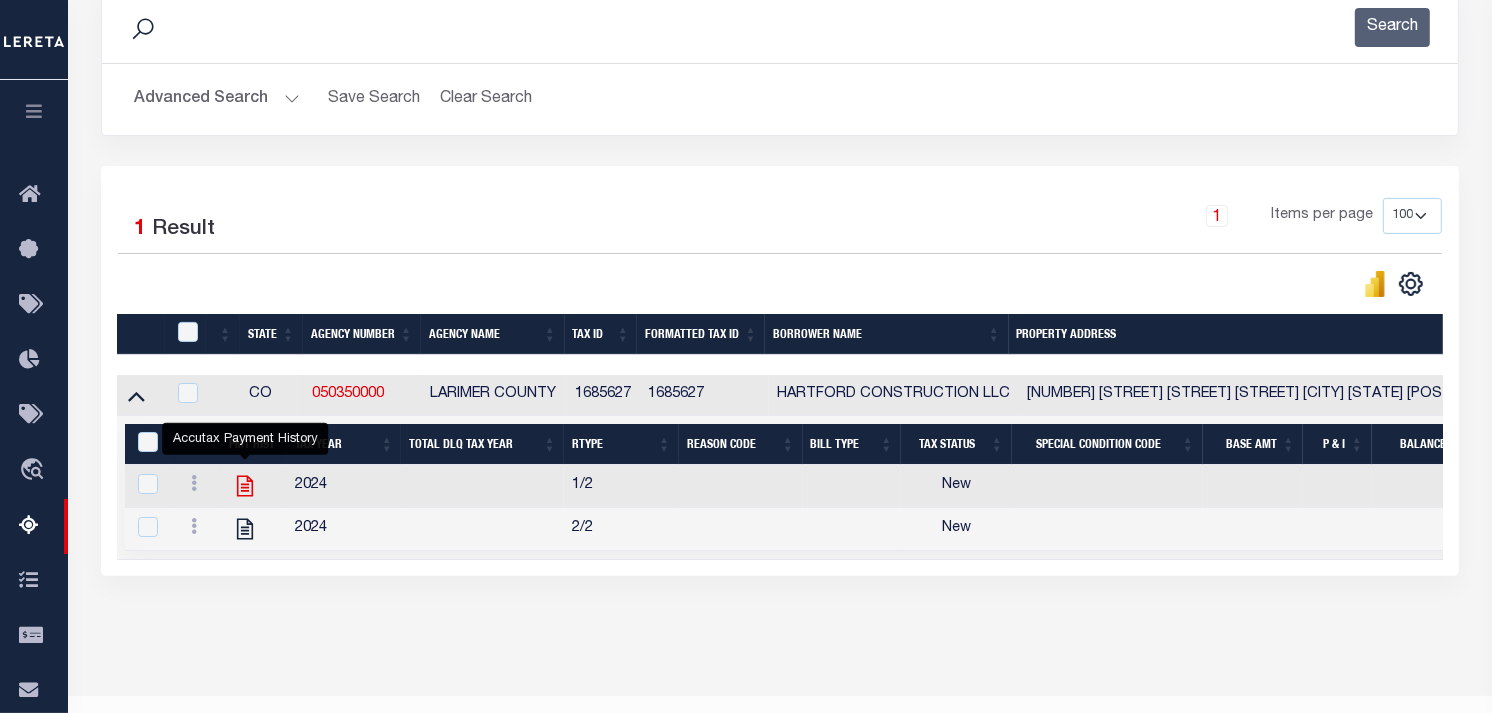 click 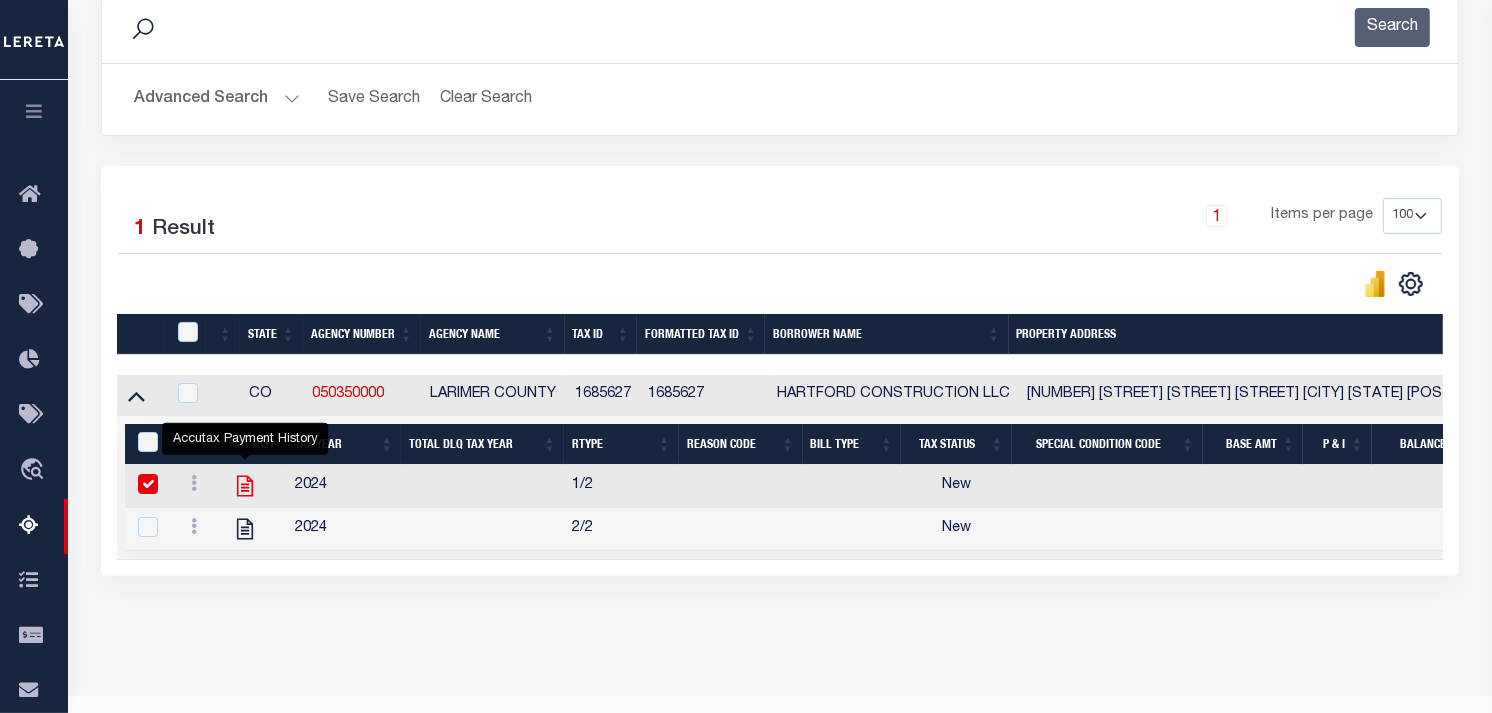 checkbox on "true" 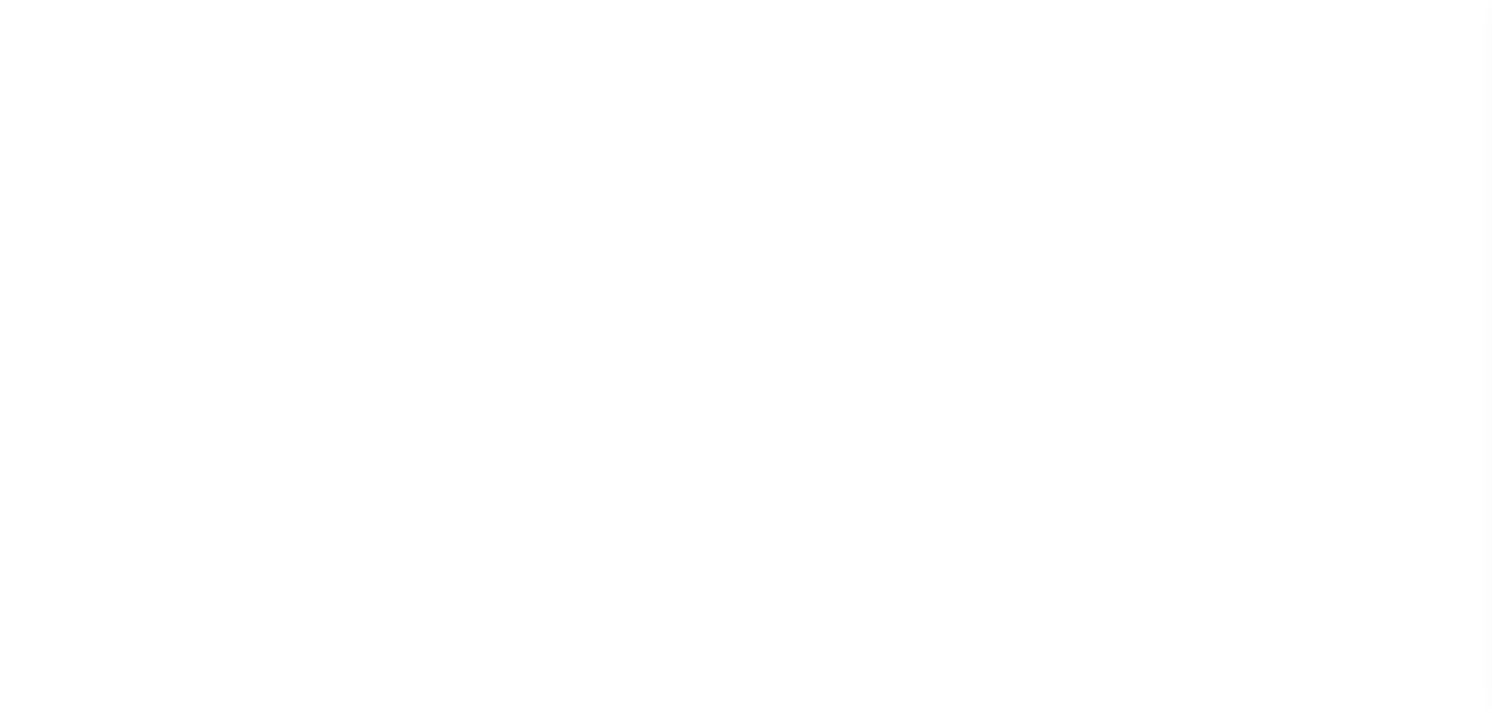 scroll, scrollTop: 0, scrollLeft: 0, axis: both 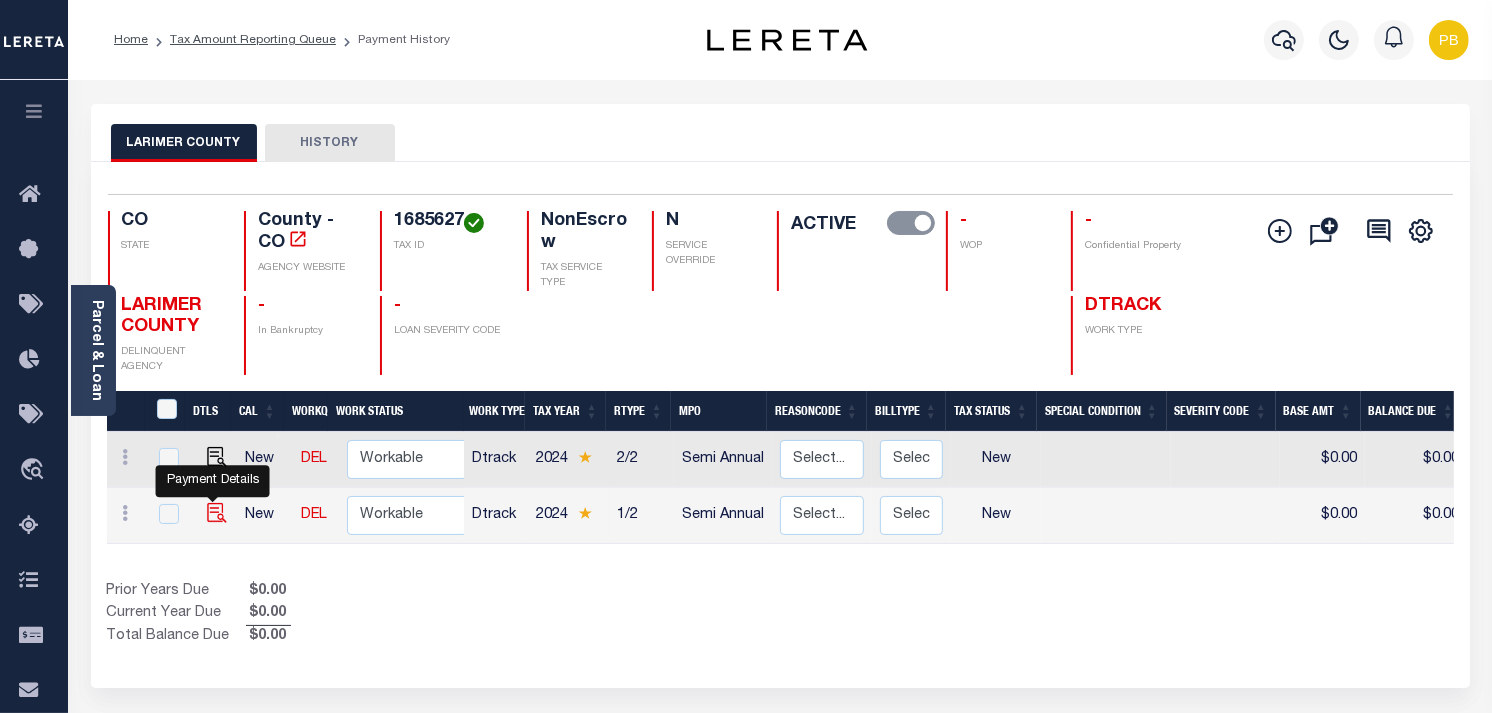 click at bounding box center [217, 513] 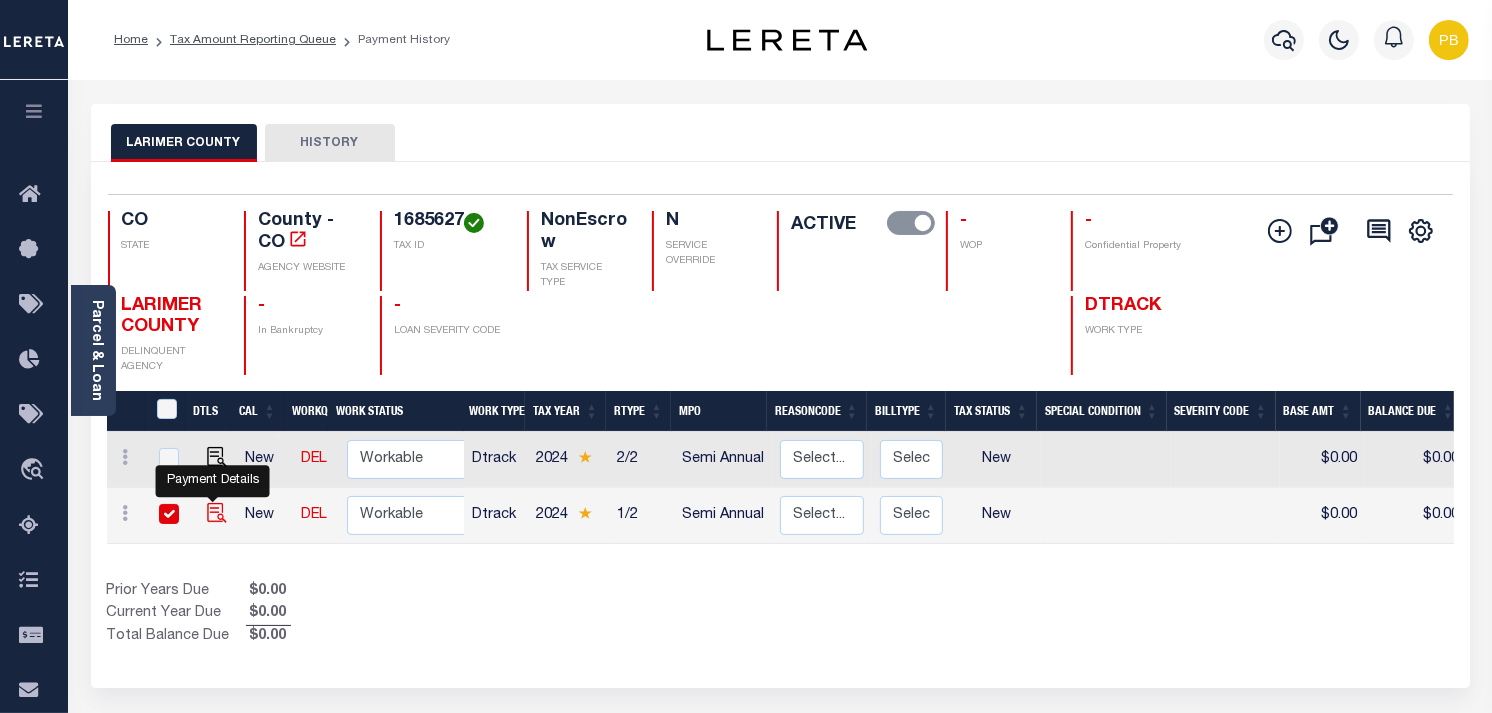 checkbox on "true" 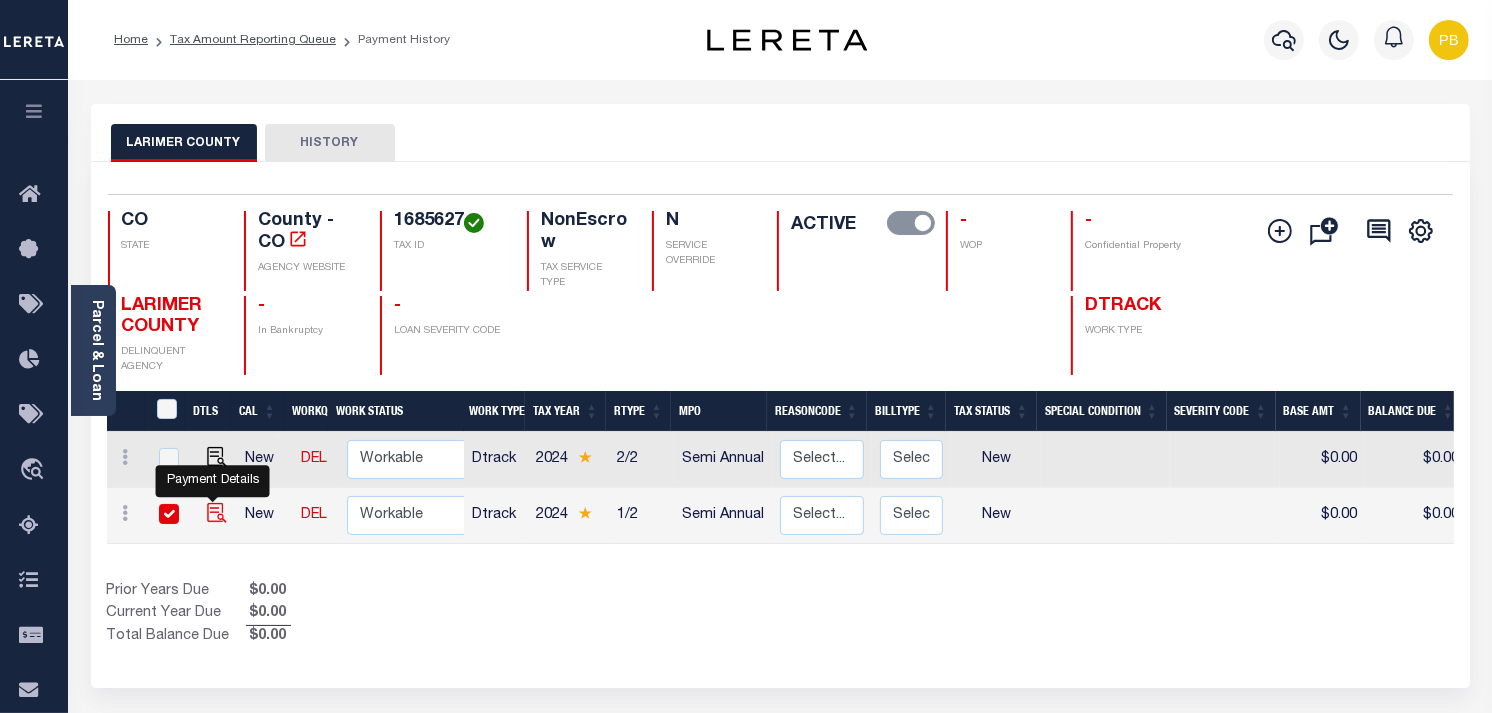 checkbox on "true" 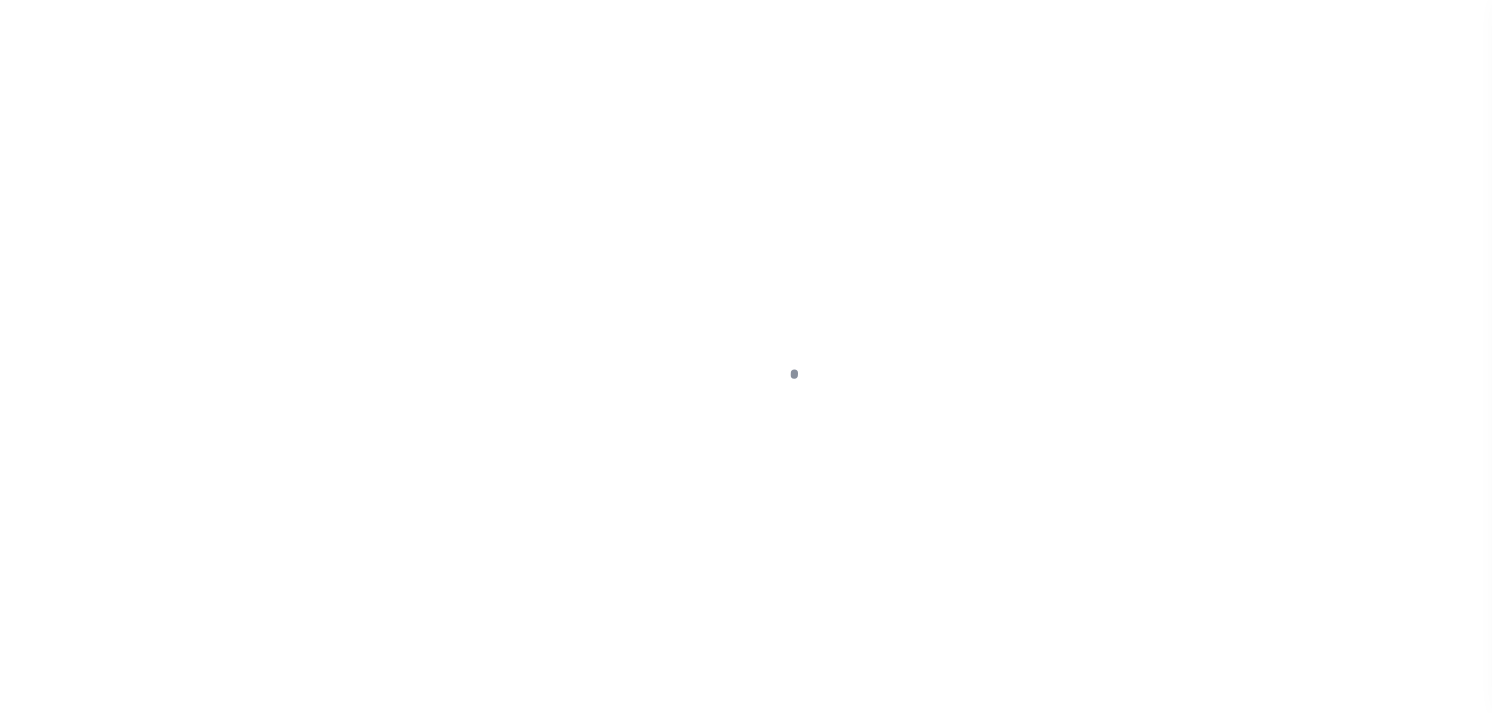 scroll, scrollTop: 0, scrollLeft: 0, axis: both 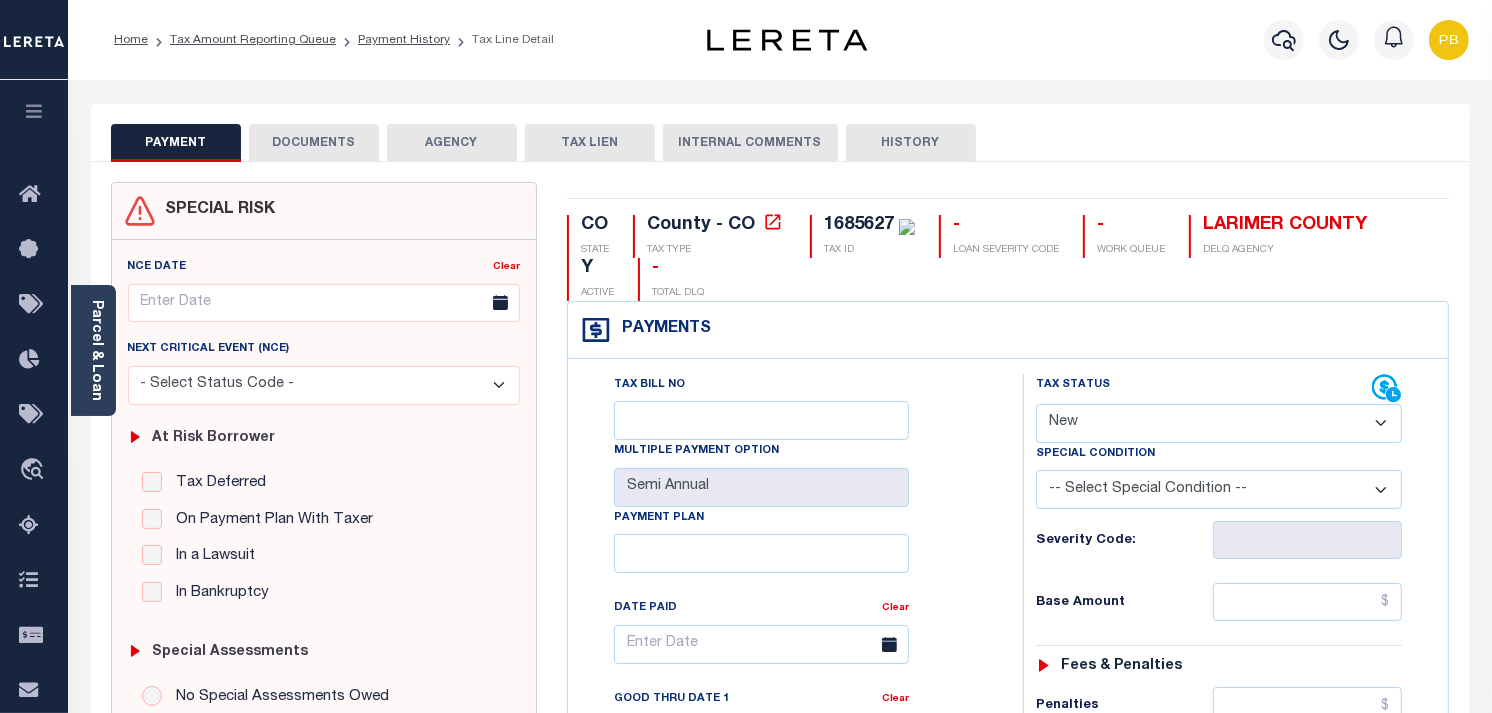 click on "- Select Status Code -
Open
Due/Unpaid
Paid
Incomplete
No Tax Due
Internal Refund Processed
New" at bounding box center [1219, 423] 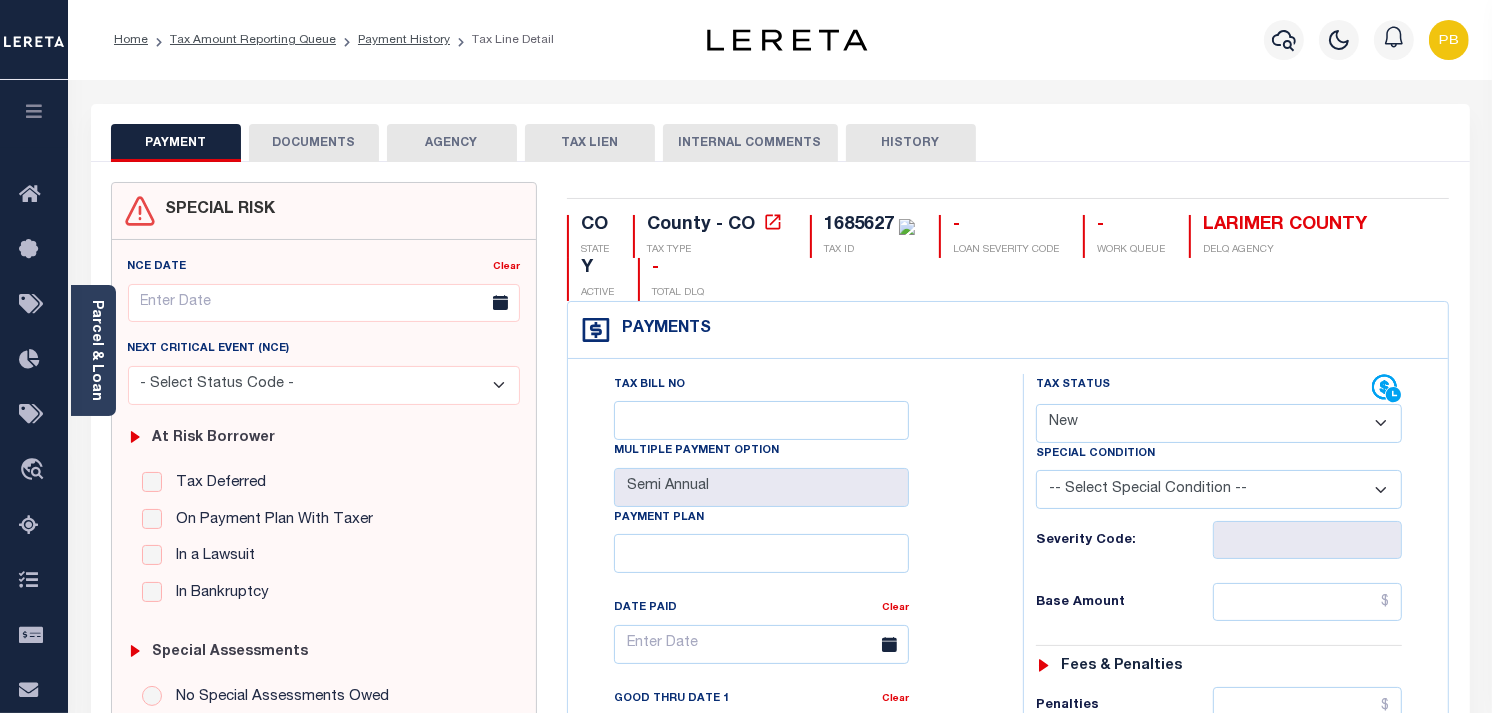 select on "PYD" 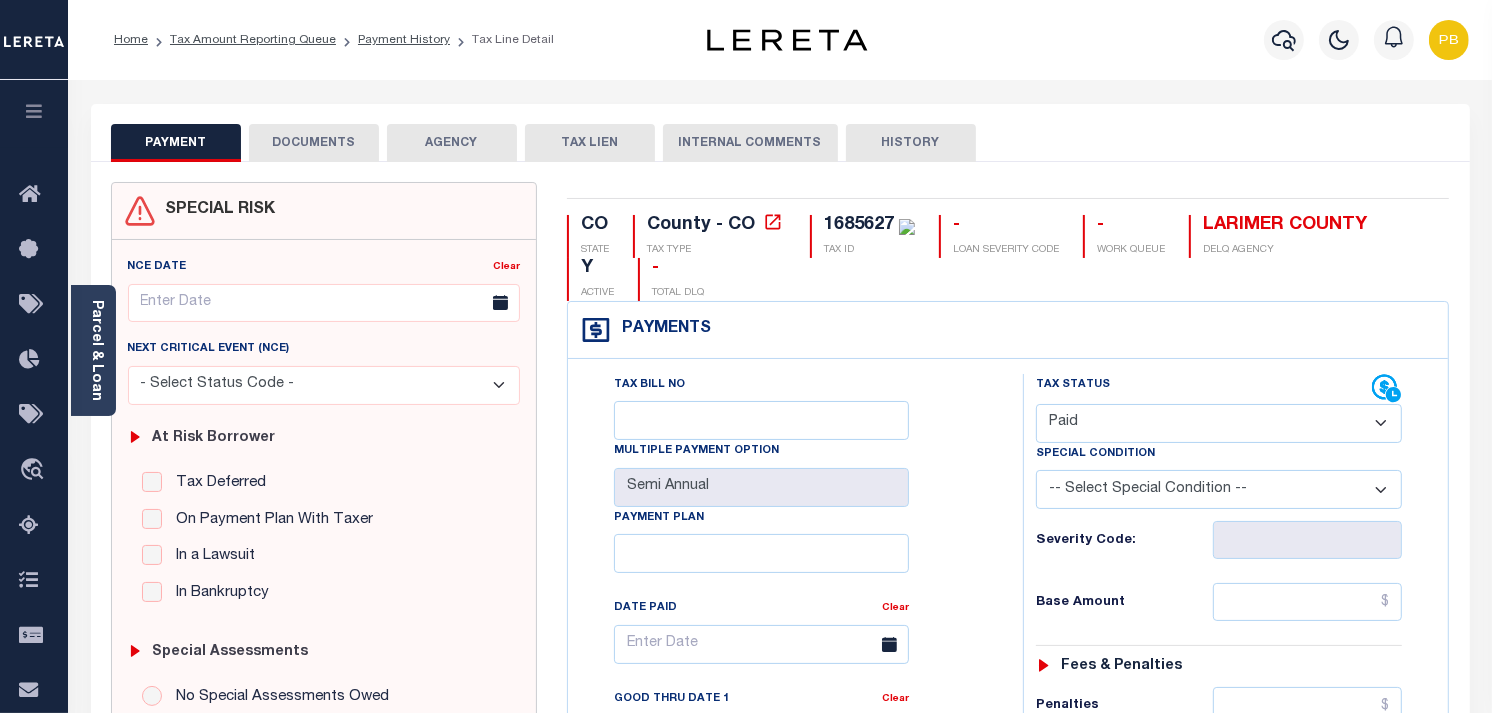 click on "- Select Status Code -
Open
Due/Unpaid
Paid
Incomplete
No Tax Due
Internal Refund Processed
New" at bounding box center [1219, 423] 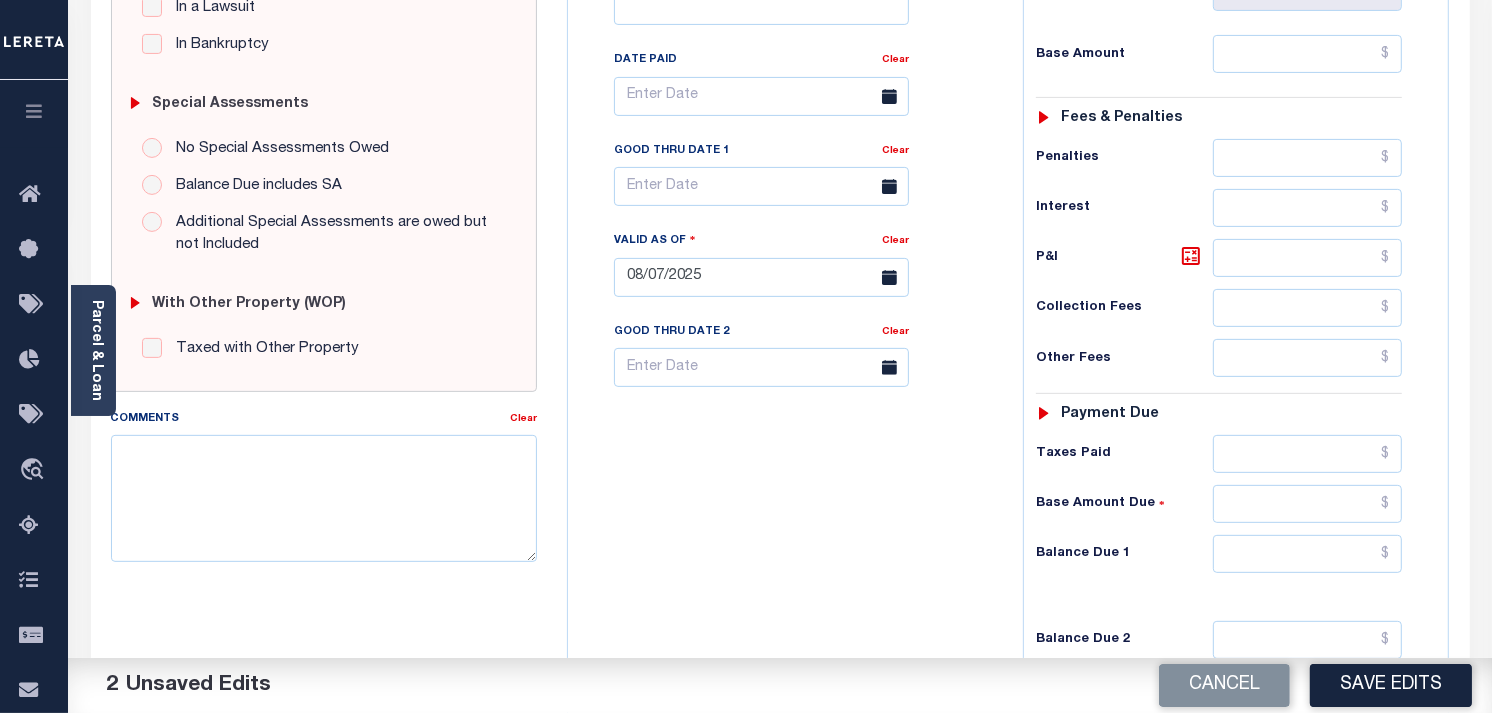 scroll, scrollTop: 555, scrollLeft: 0, axis: vertical 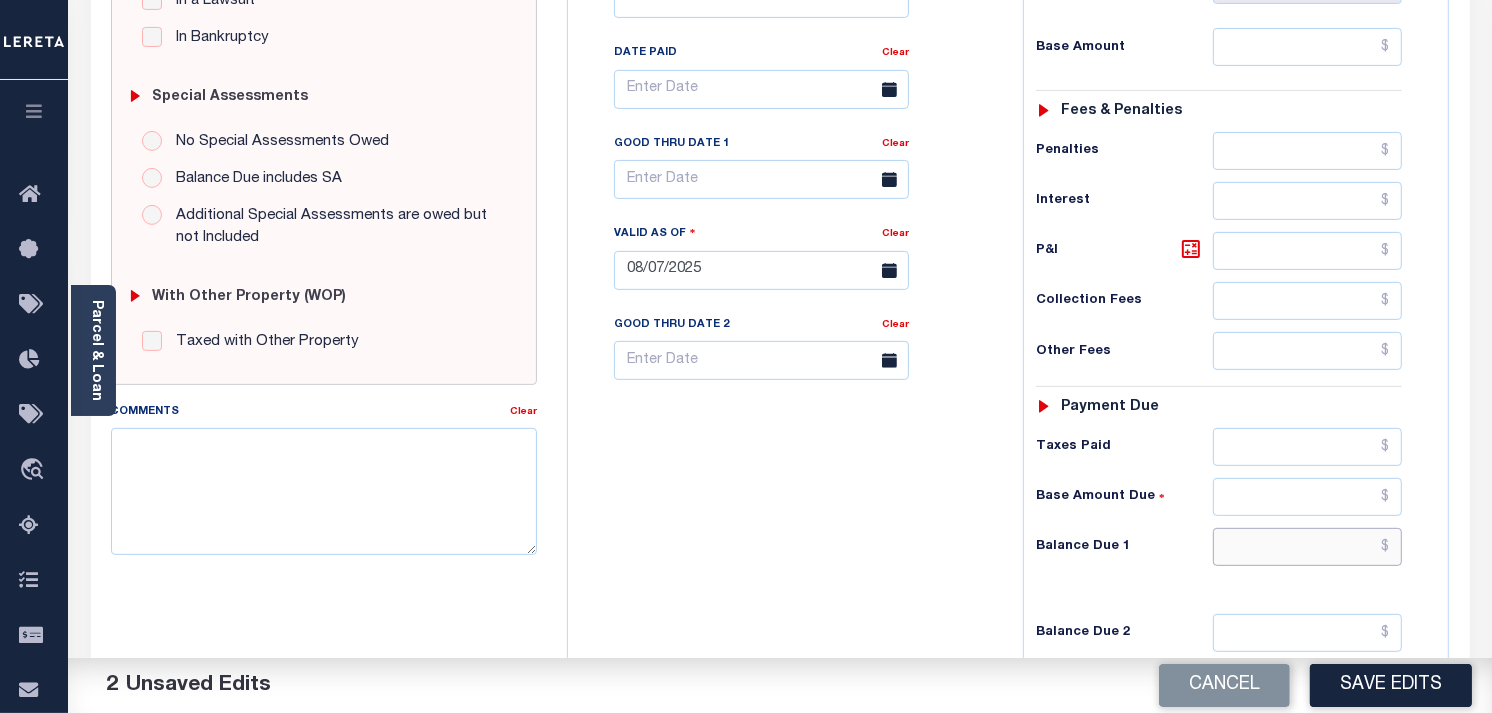 click at bounding box center [1308, 547] 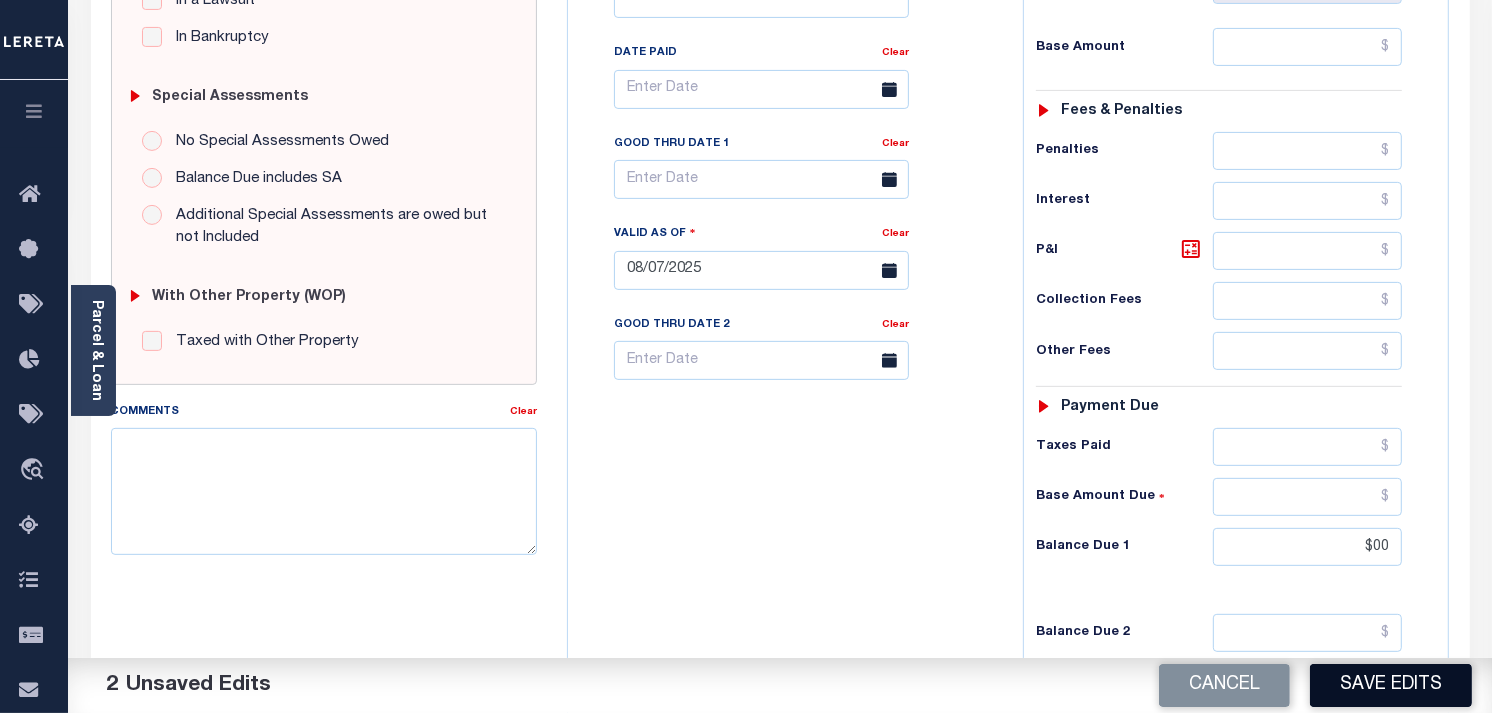 type on "$00.00" 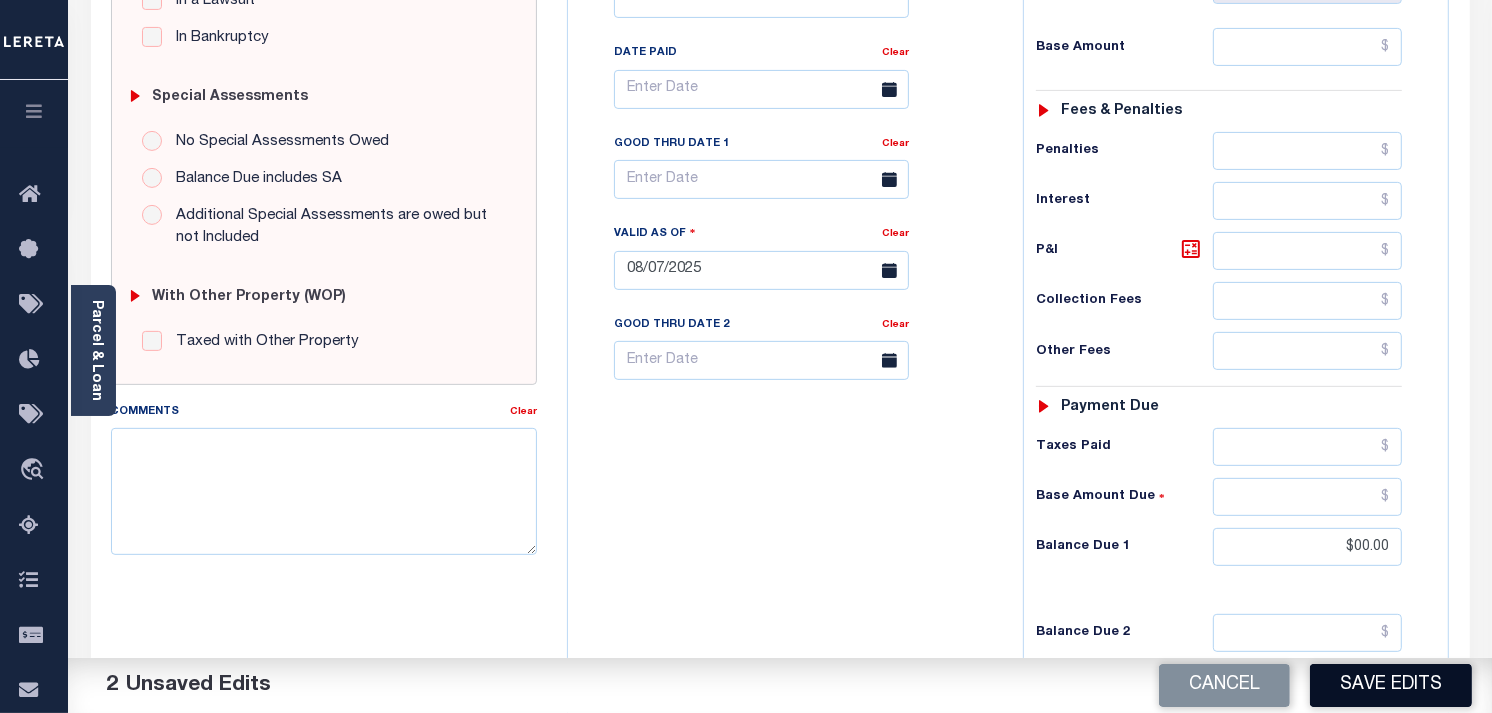 click on "Save Edits" at bounding box center (1391, 685) 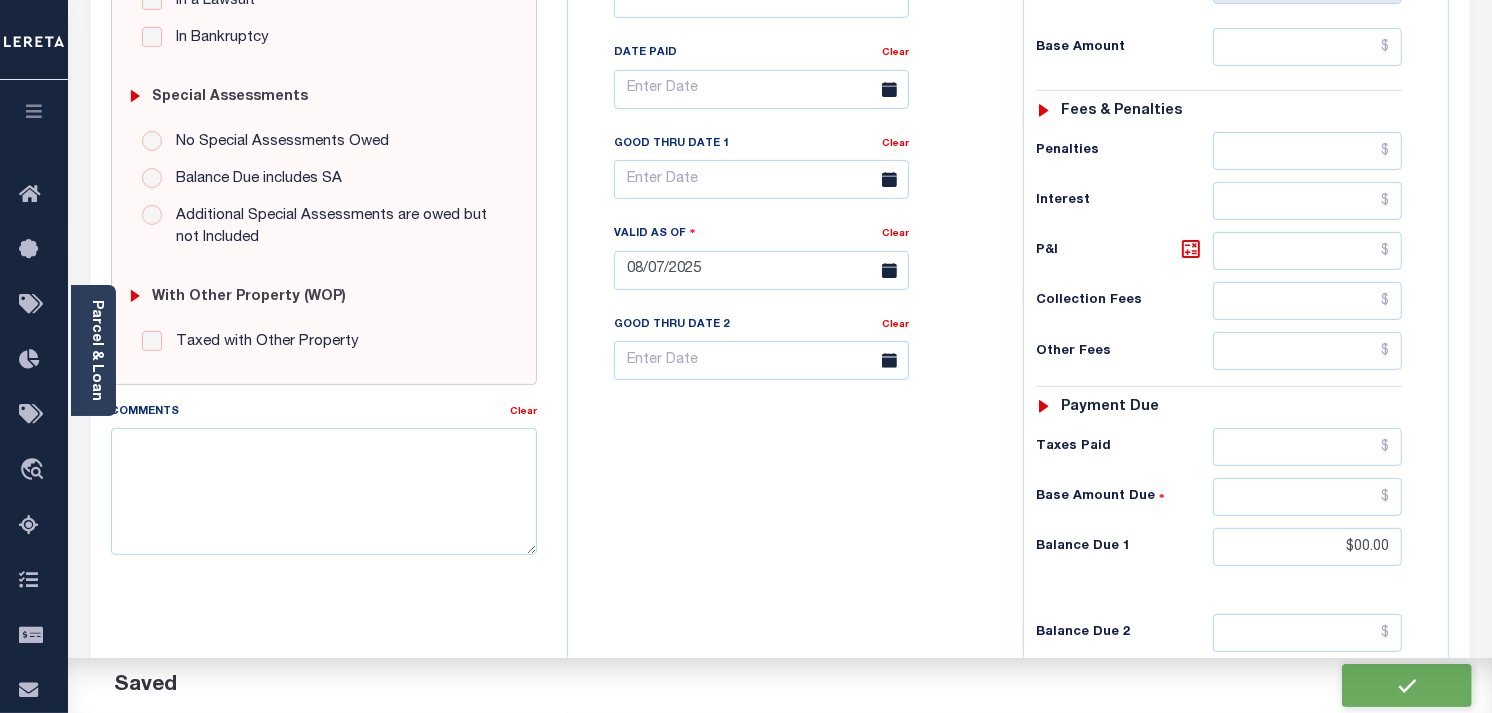 checkbox on "false" 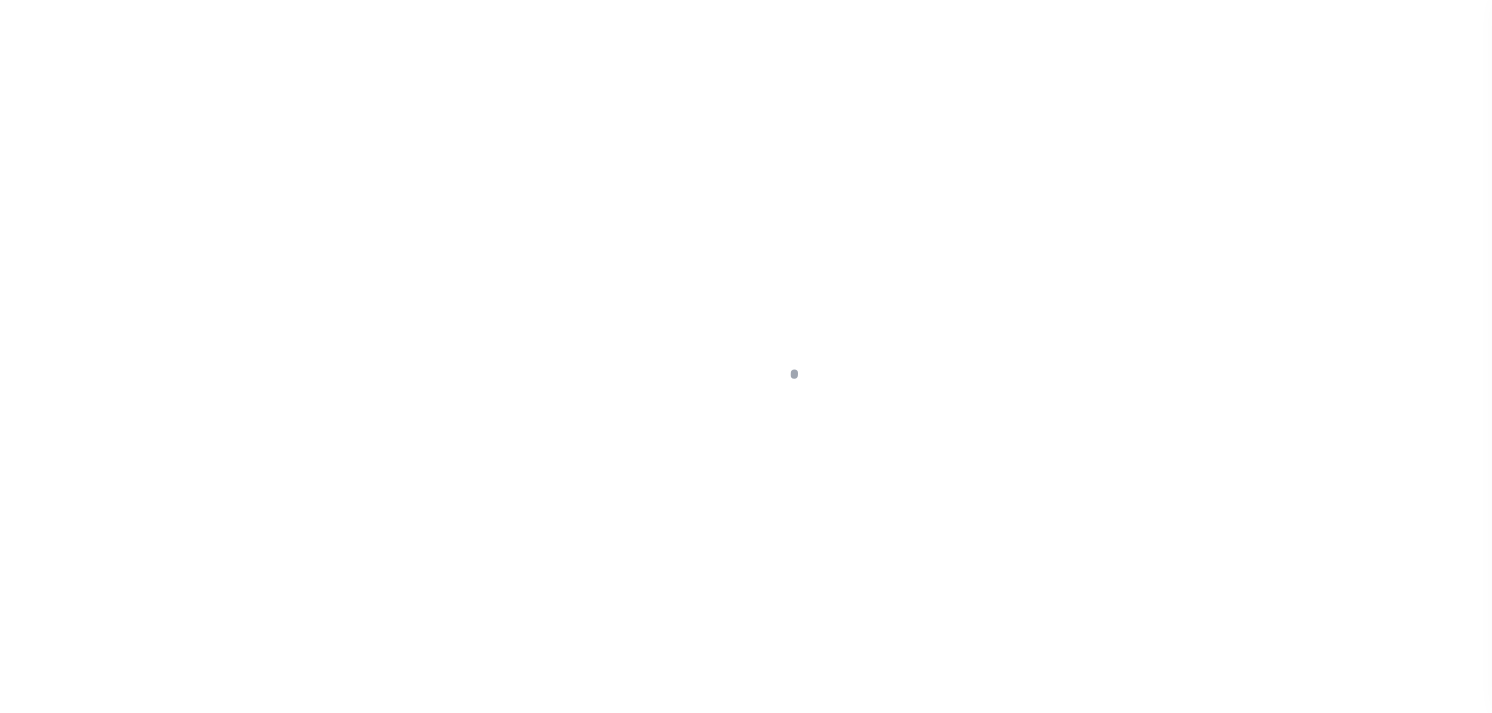 scroll, scrollTop: 0, scrollLeft: 0, axis: both 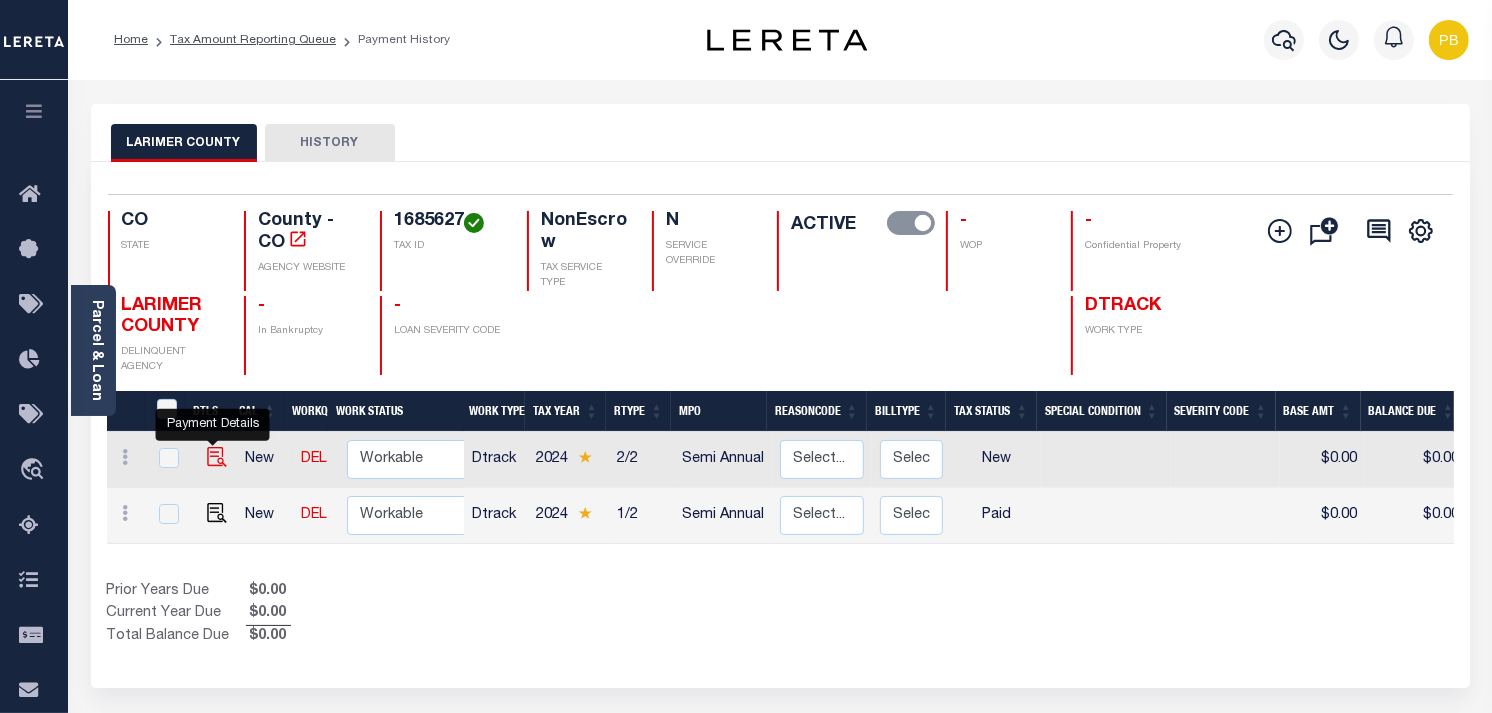 click at bounding box center [217, 457] 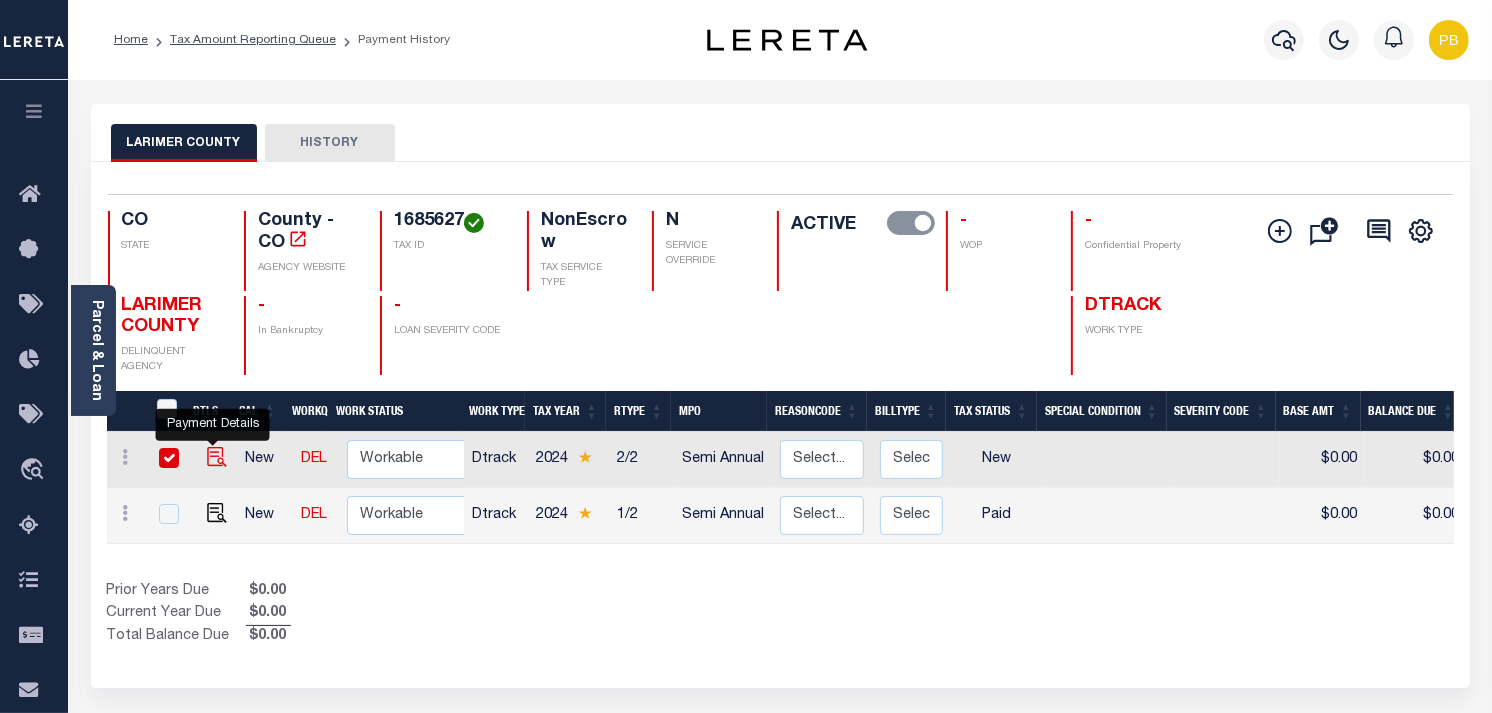 checkbox on "true" 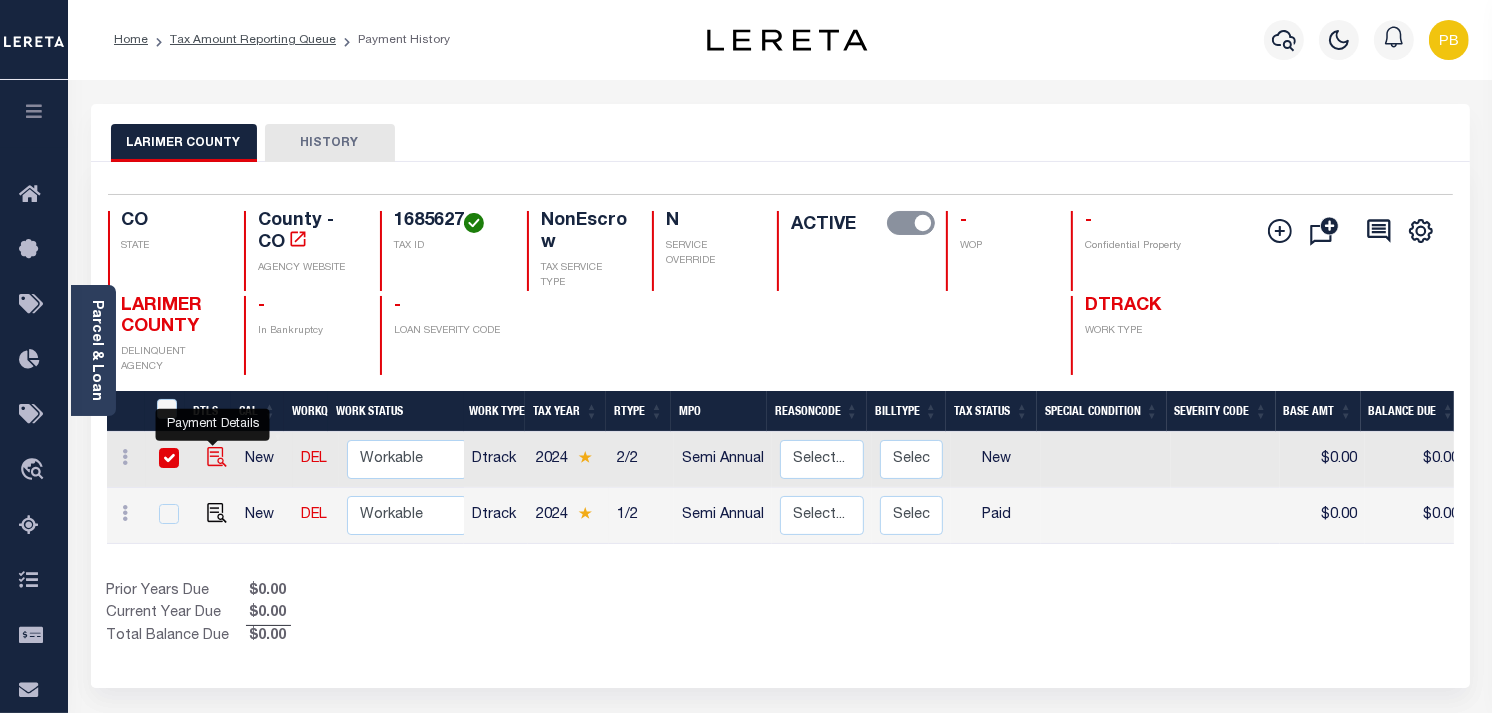 checkbox on "true" 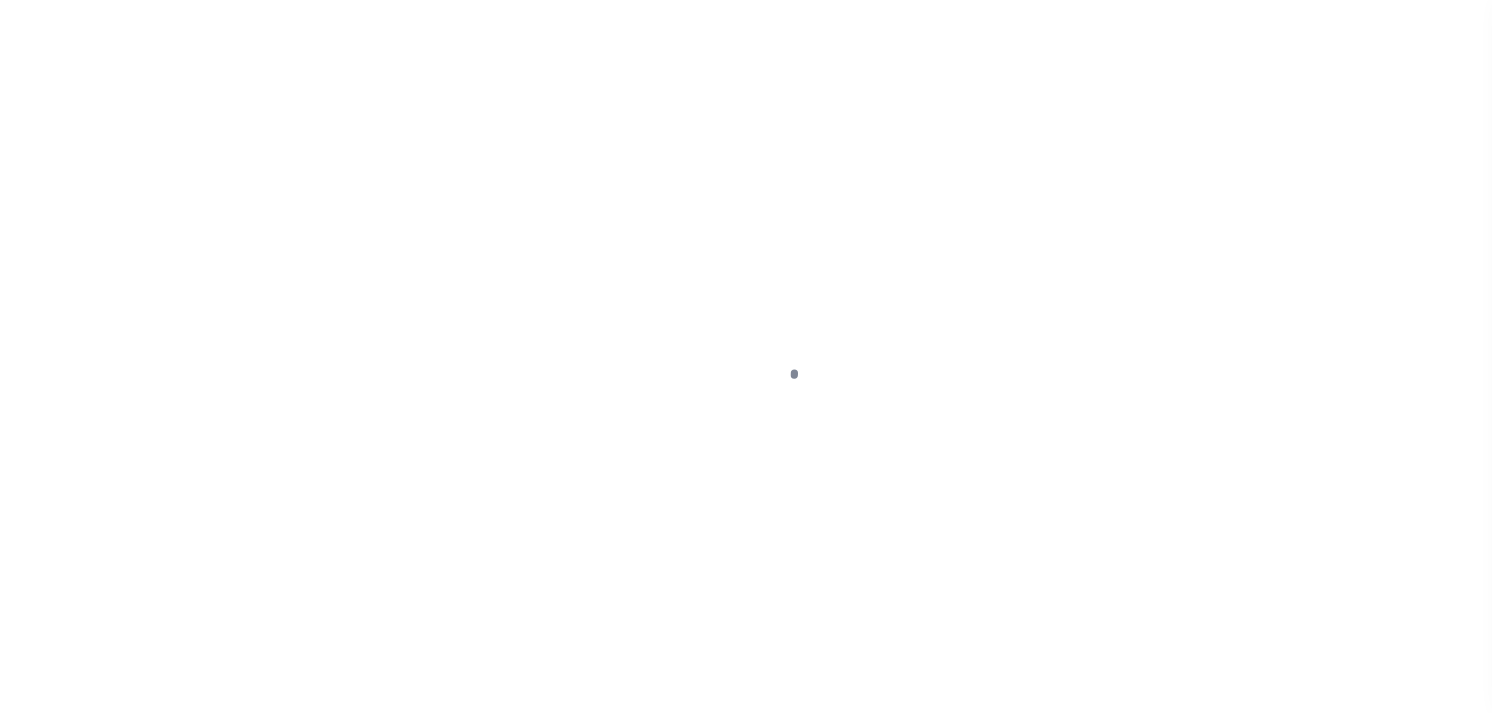 scroll, scrollTop: 0, scrollLeft: 0, axis: both 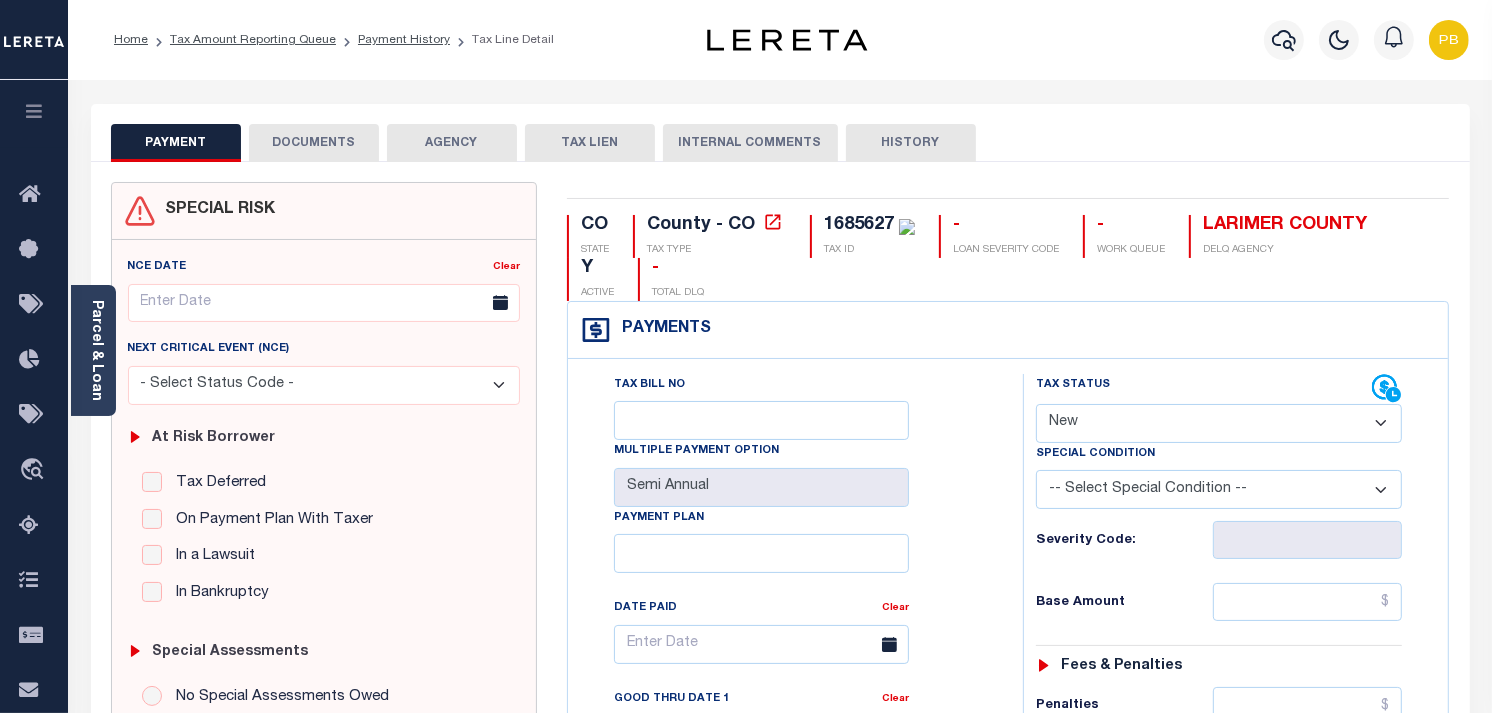 click on "- Select Status Code -
Open
Due/Unpaid
Paid
Incomplete
No Tax Due
Internal Refund Processed
New" at bounding box center [1219, 423] 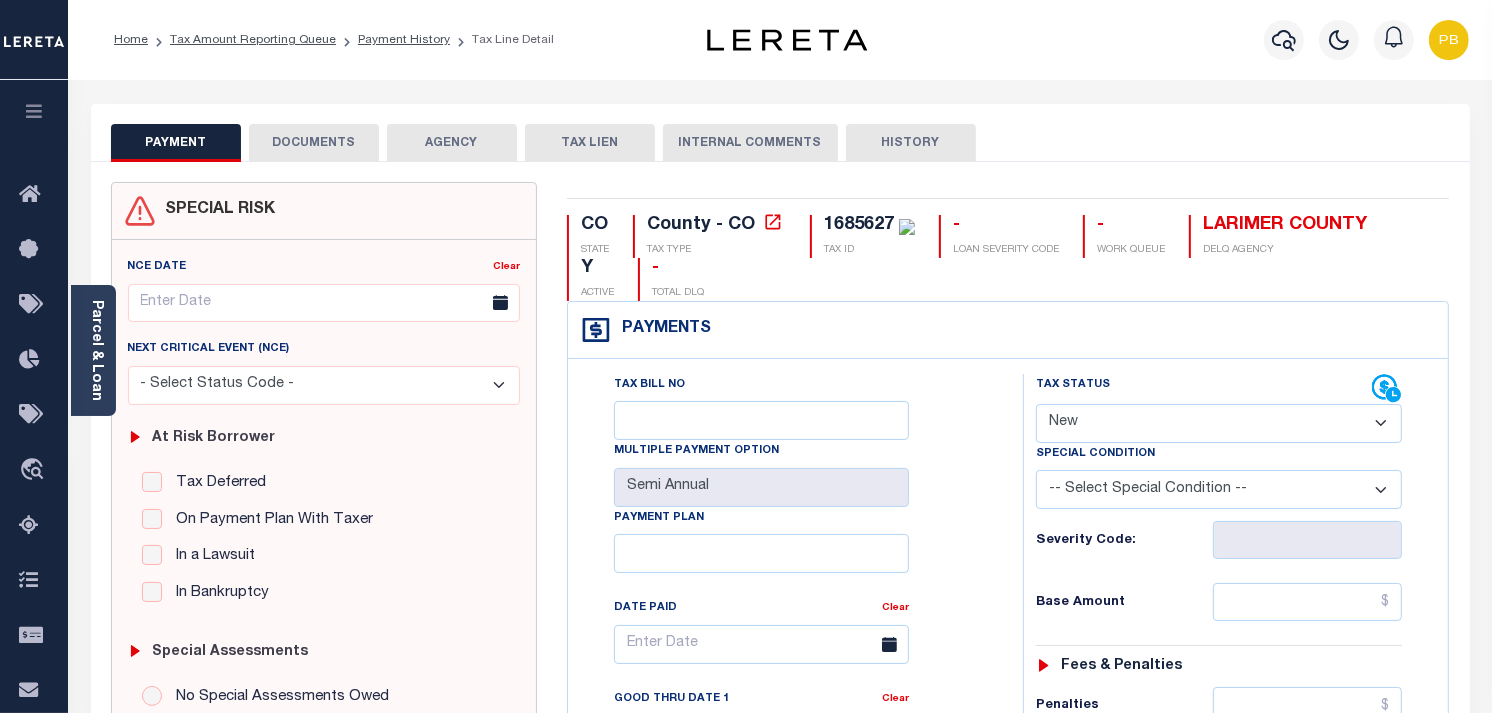 select on "PYD" 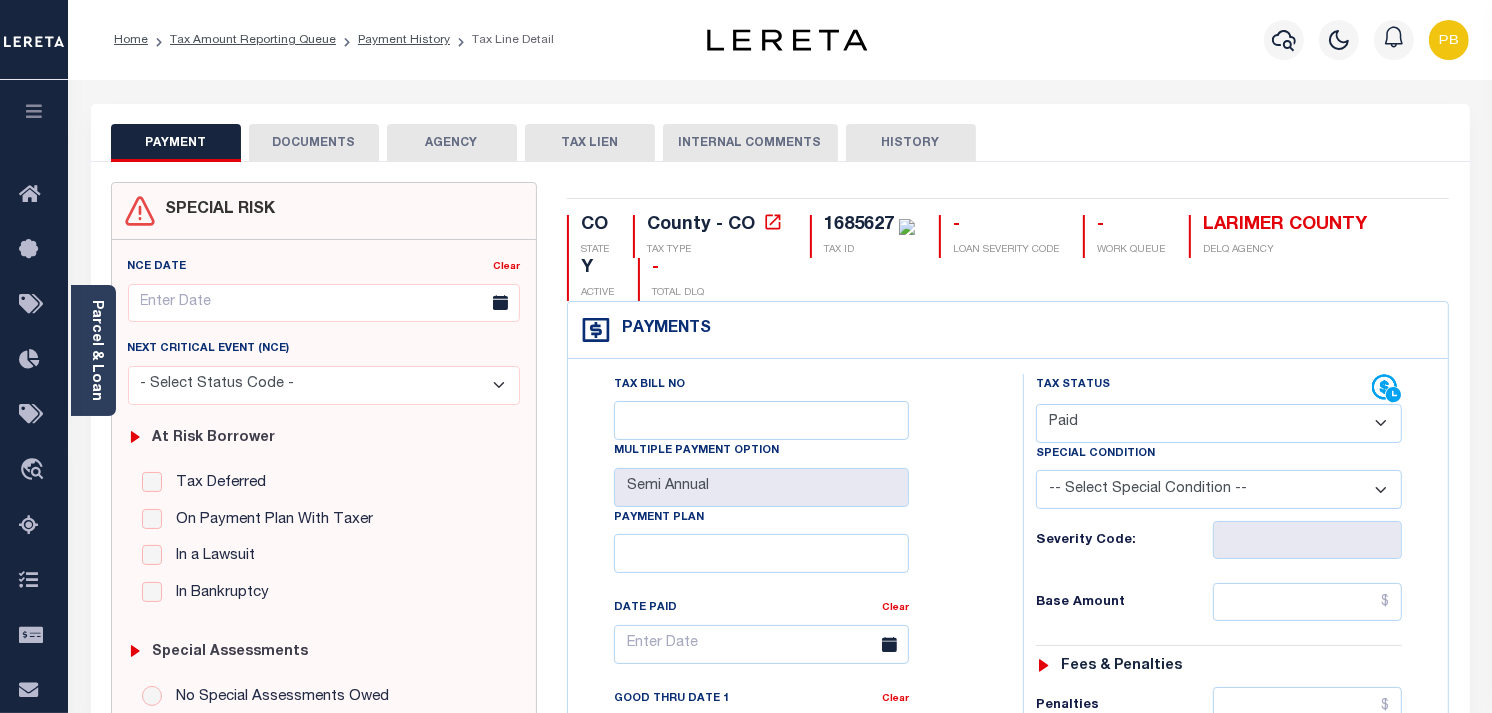 click on "- Select Status Code -
Open
Due/Unpaid
Paid
Incomplete
No Tax Due
Internal Refund Processed
New" at bounding box center (1219, 423) 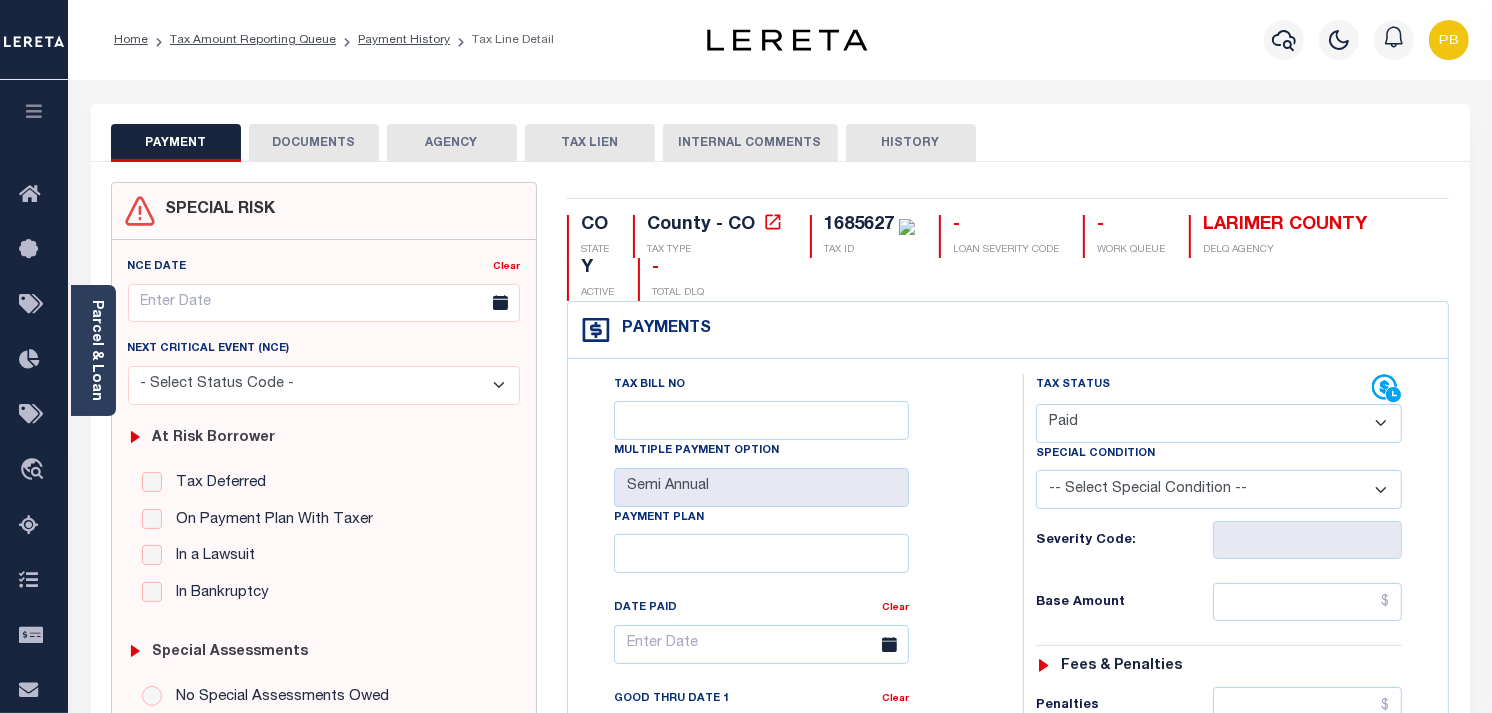 type on "08/07/2025" 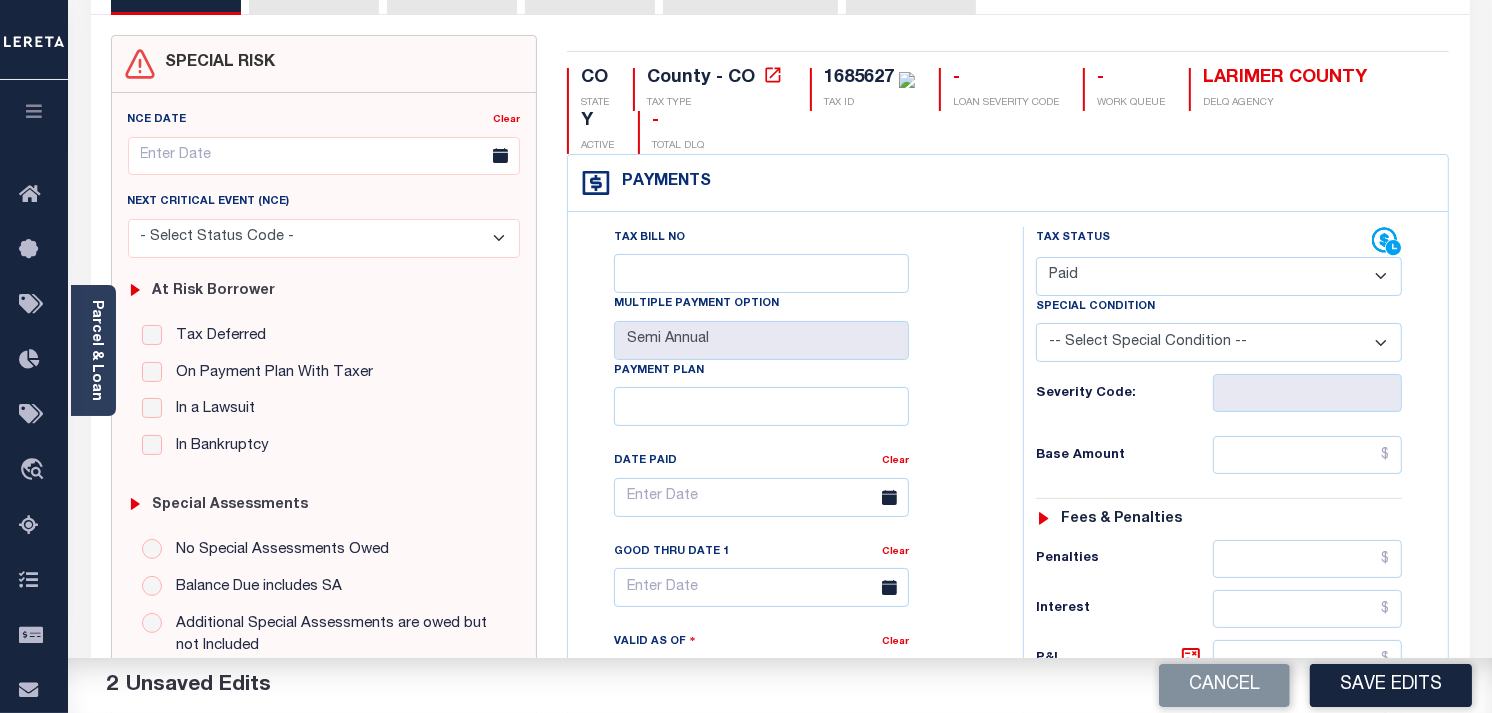 scroll, scrollTop: 333, scrollLeft: 0, axis: vertical 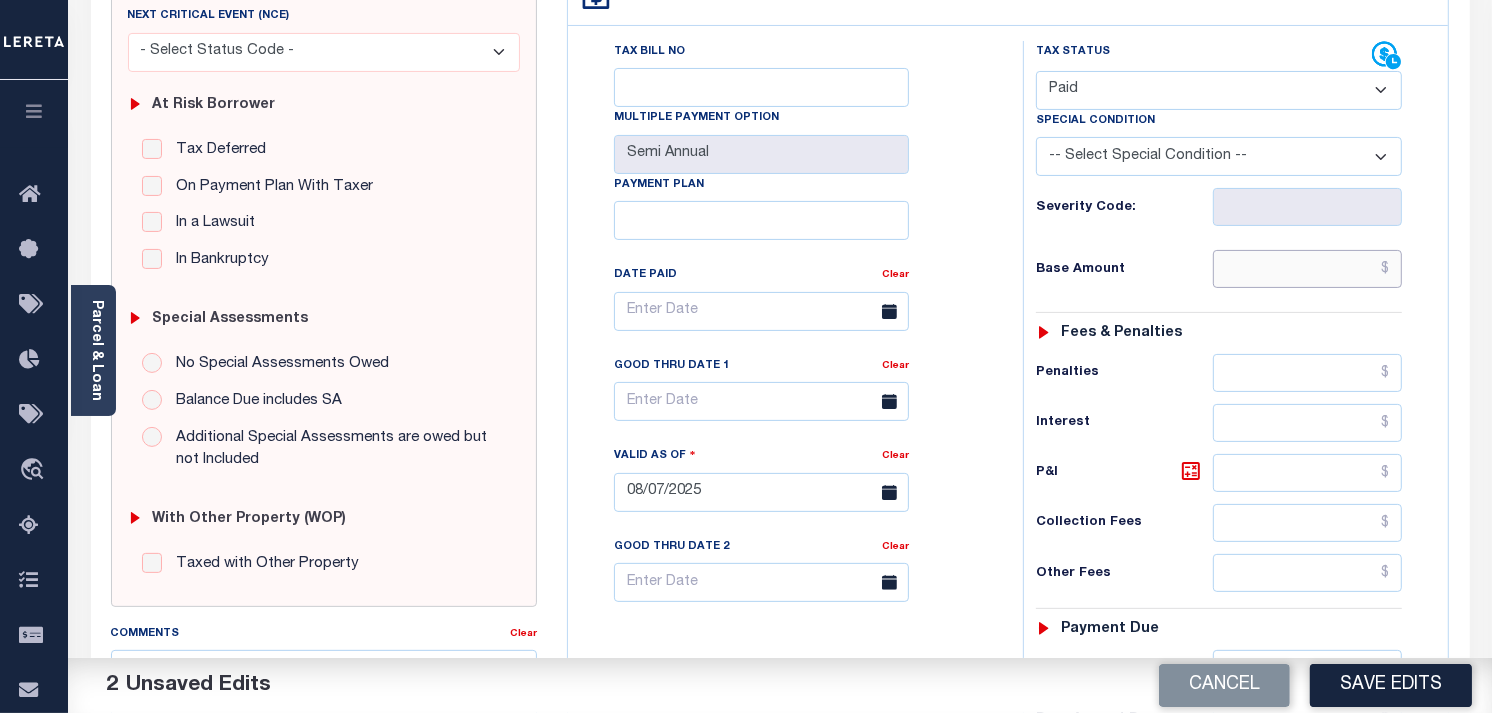click at bounding box center [1308, 269] 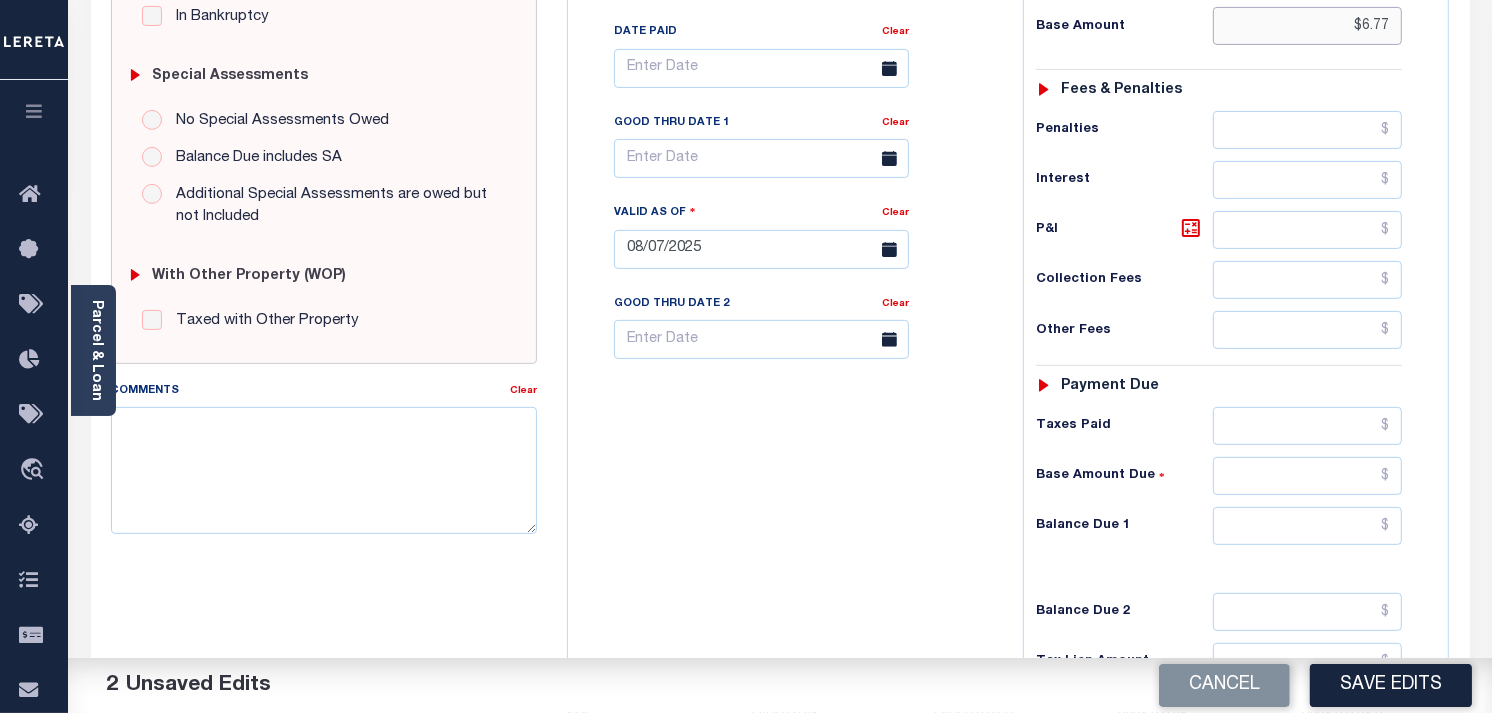 scroll, scrollTop: 666, scrollLeft: 0, axis: vertical 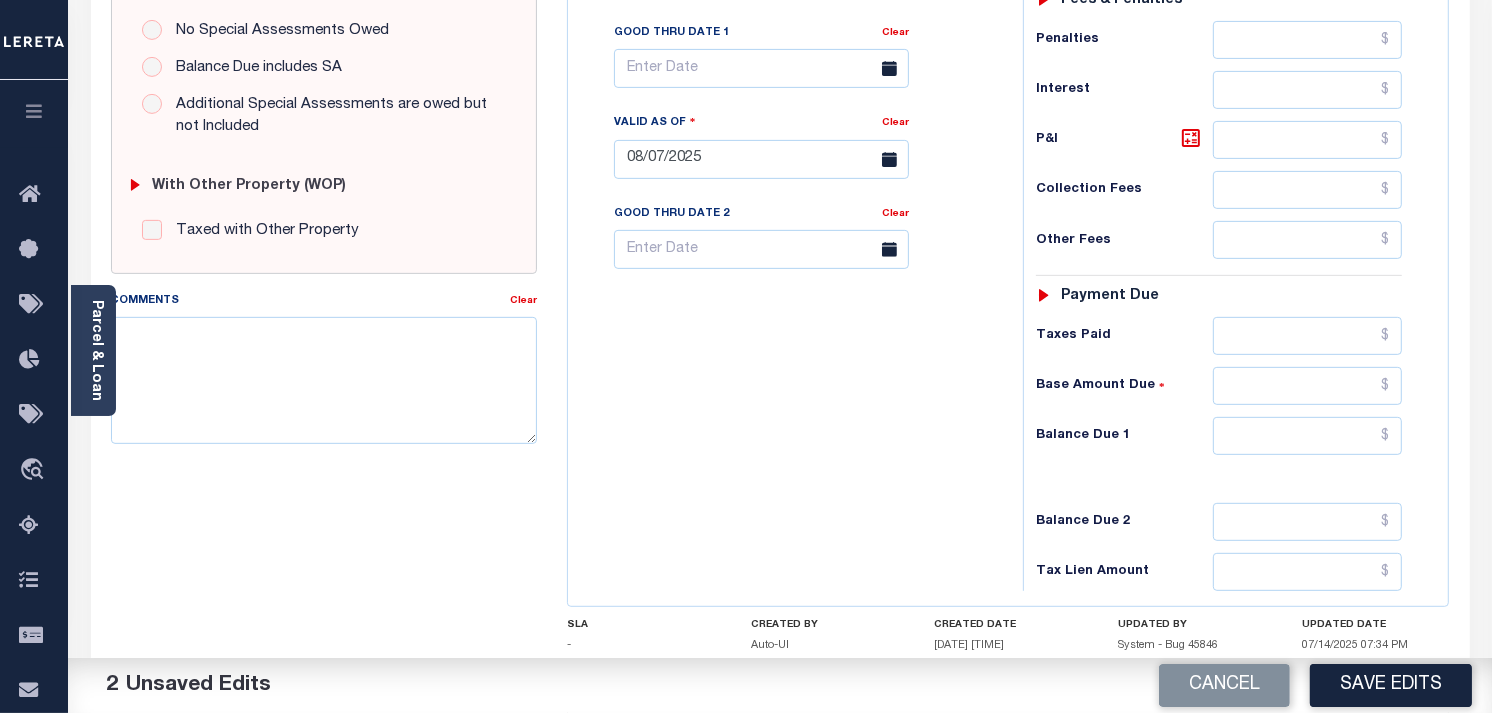type on "$6.77" 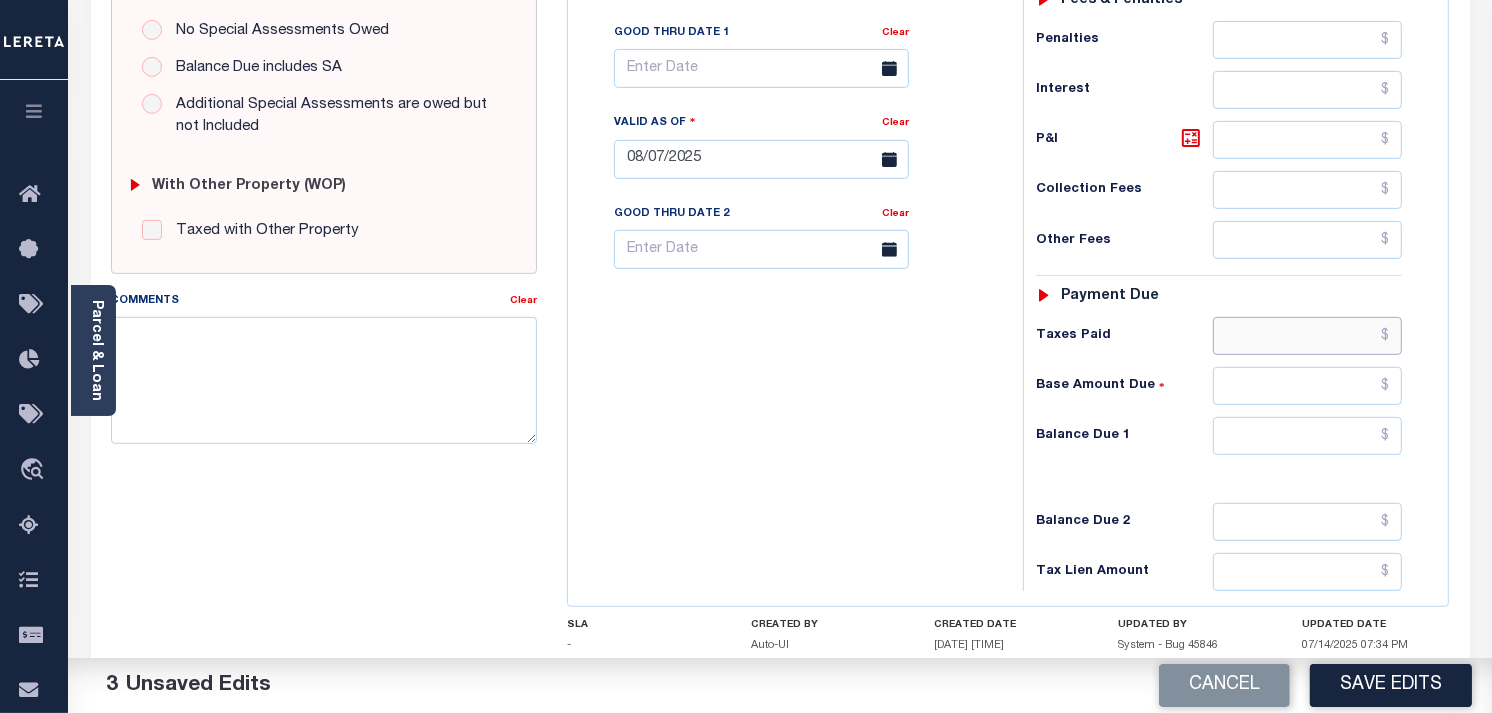 click at bounding box center [1308, 336] 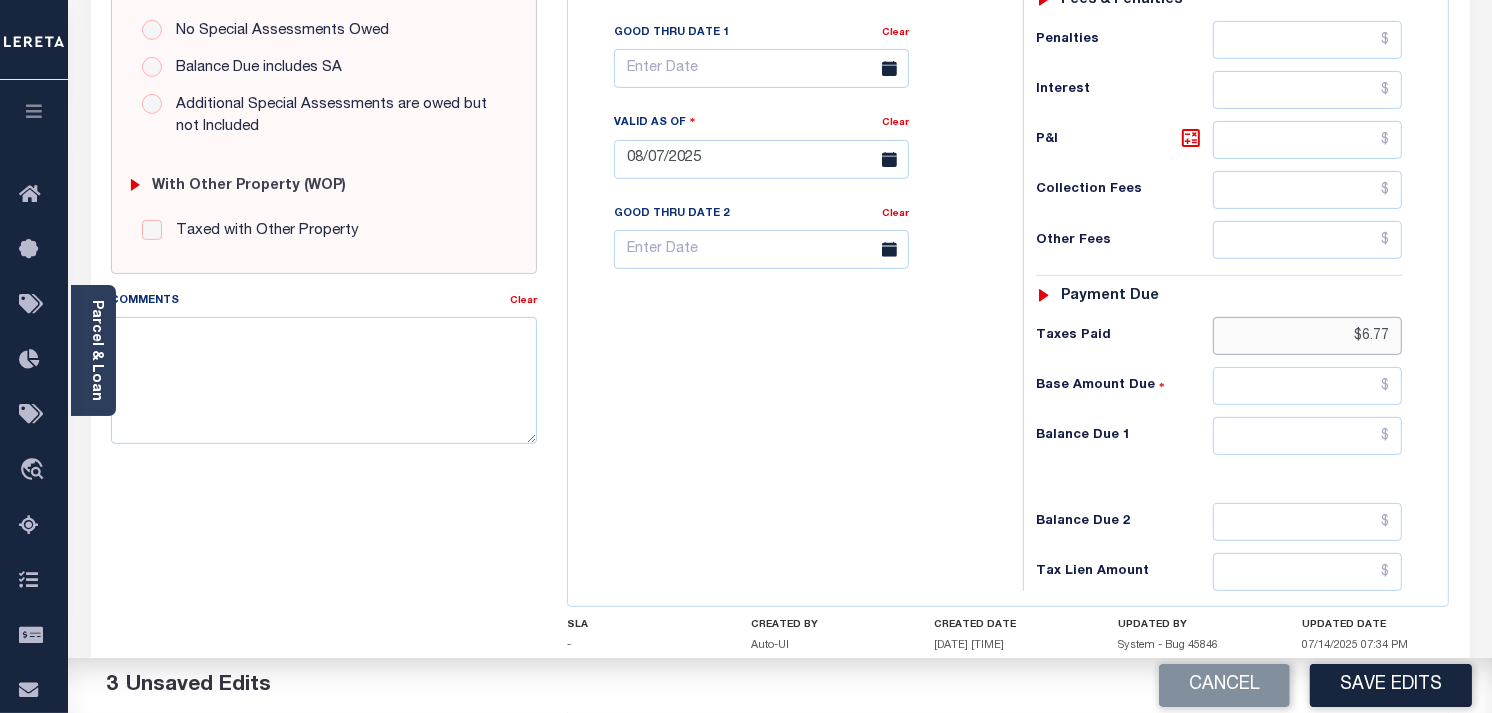 type on "$6.77" 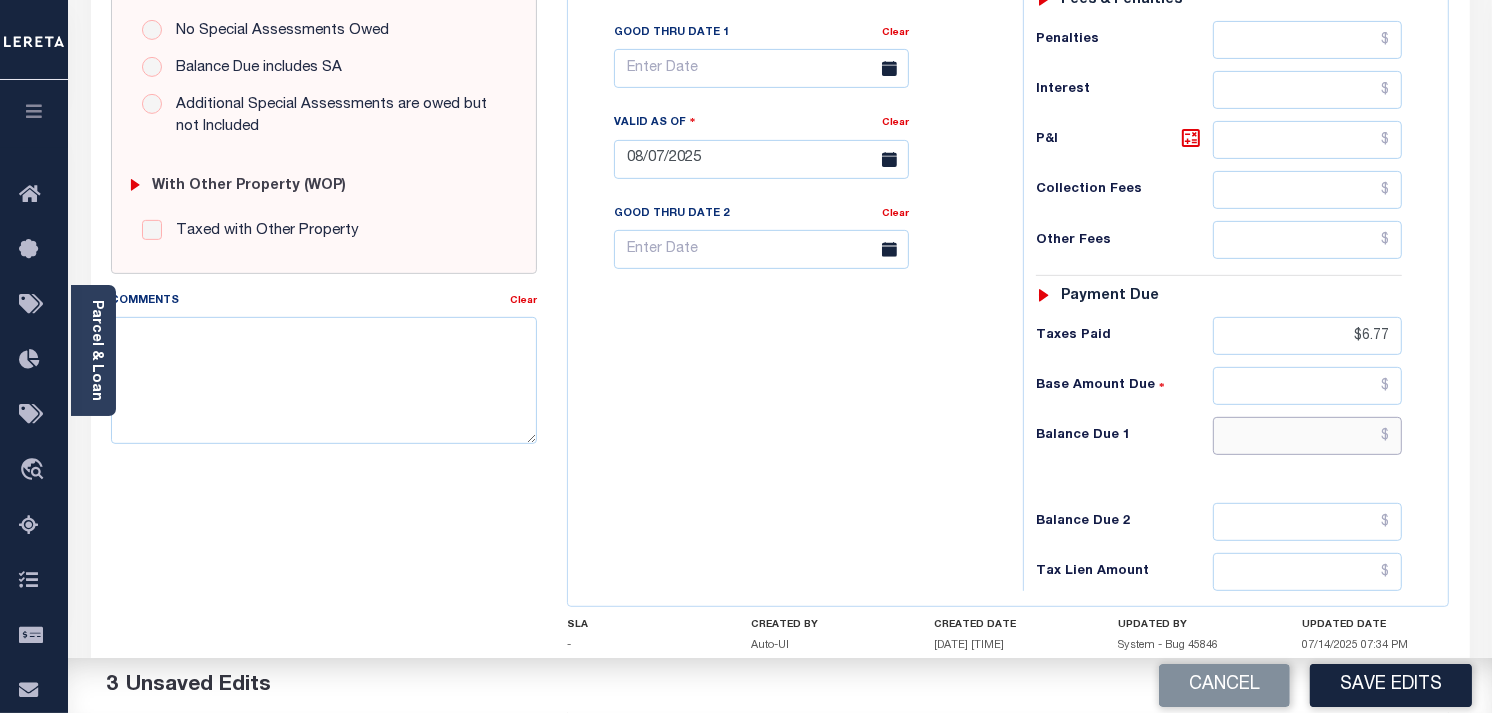 click at bounding box center (1308, 436) 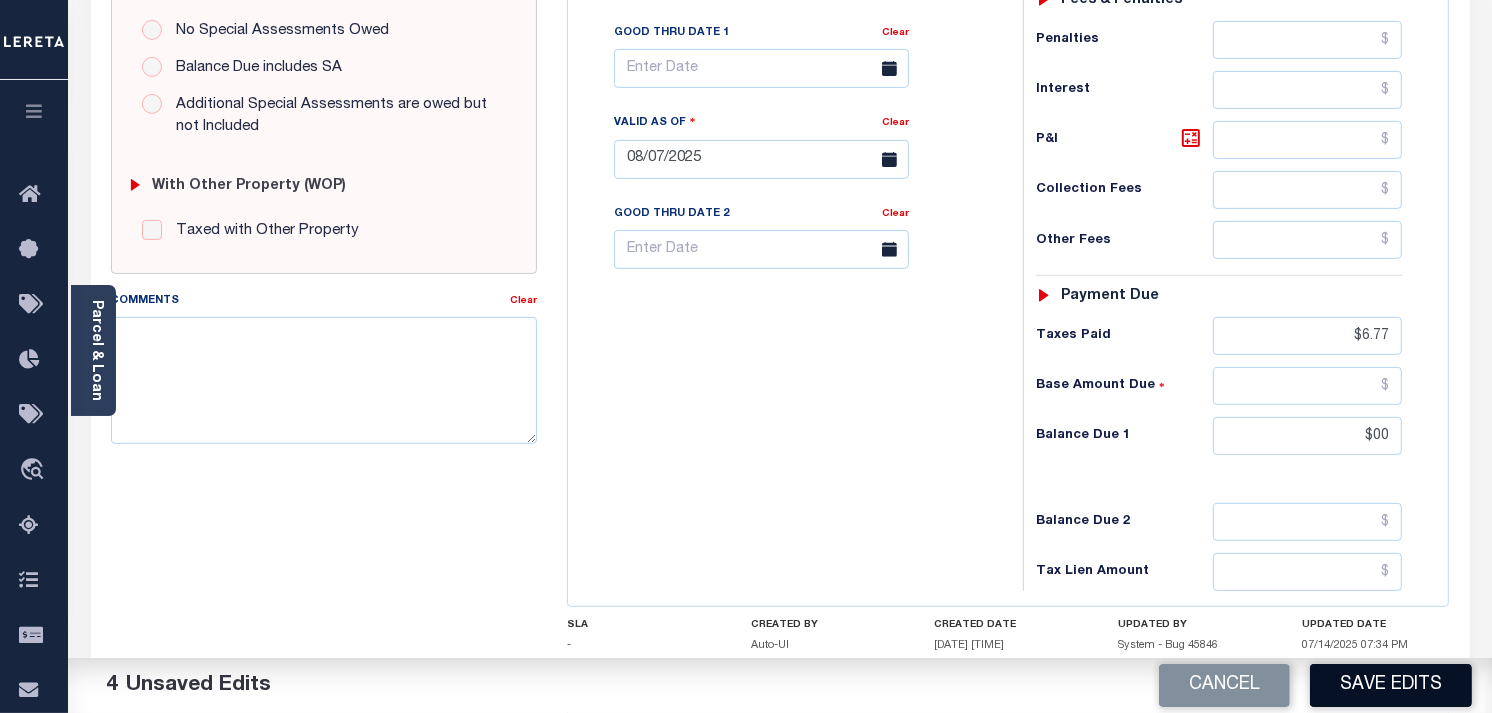 type on "$00.00" 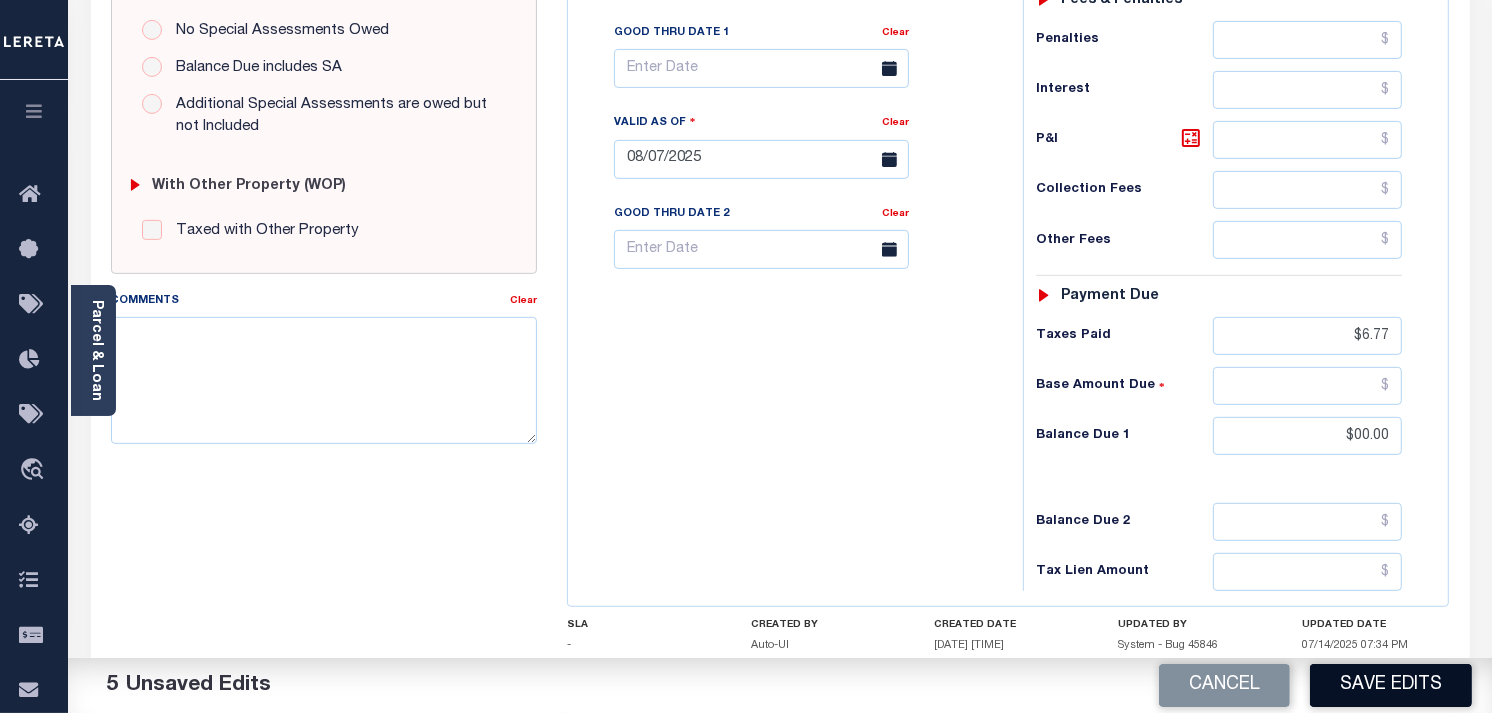 click on "Save Edits" at bounding box center (1391, 685) 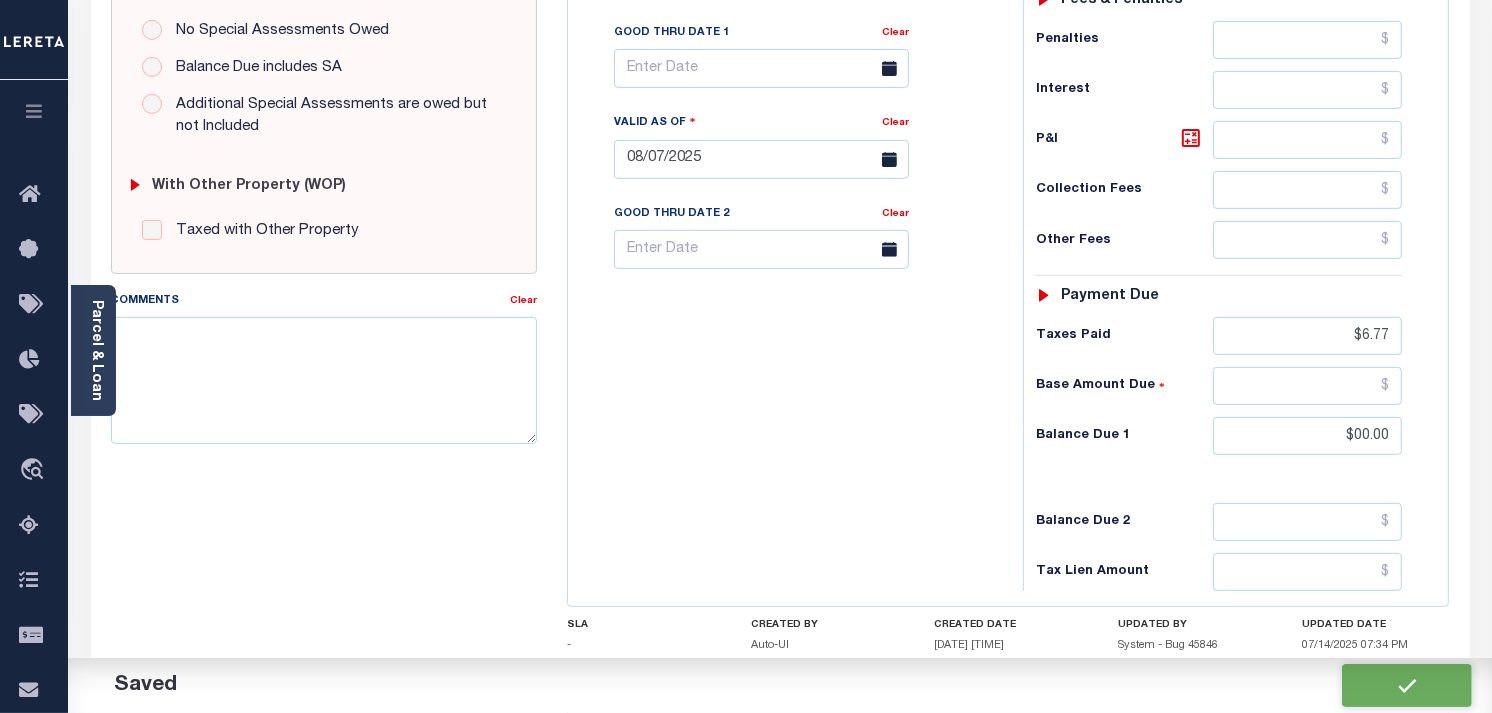 checkbox on "false" 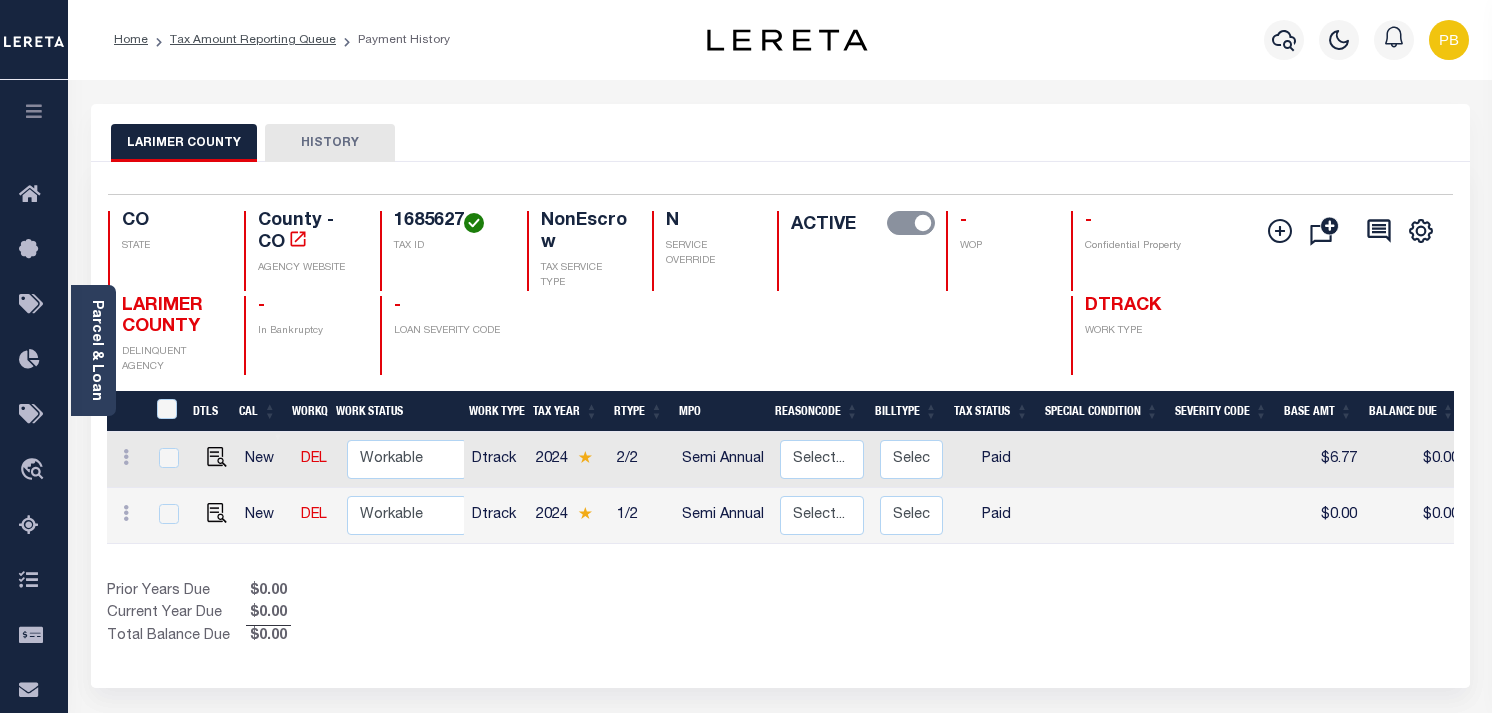 scroll, scrollTop: 0, scrollLeft: 0, axis: both 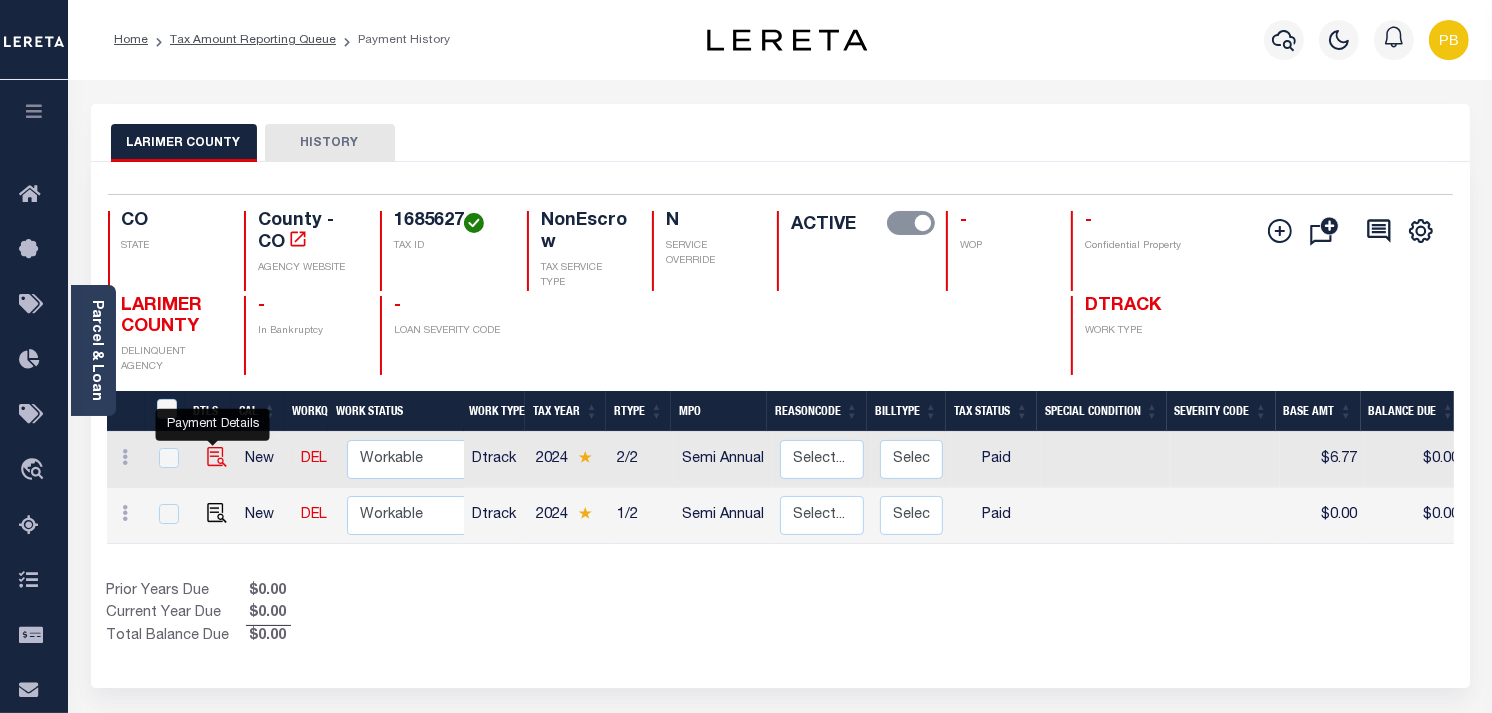 click at bounding box center (217, 457) 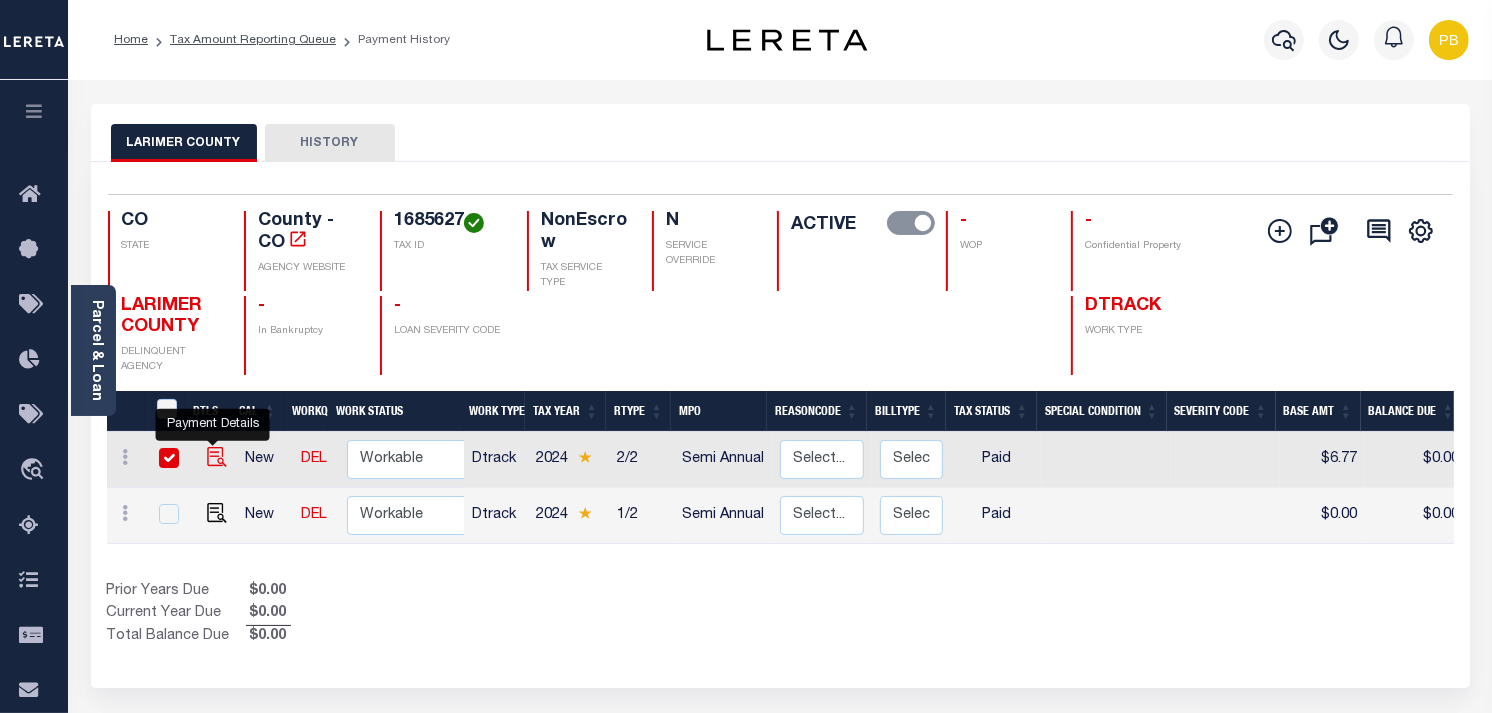 checkbox on "true" 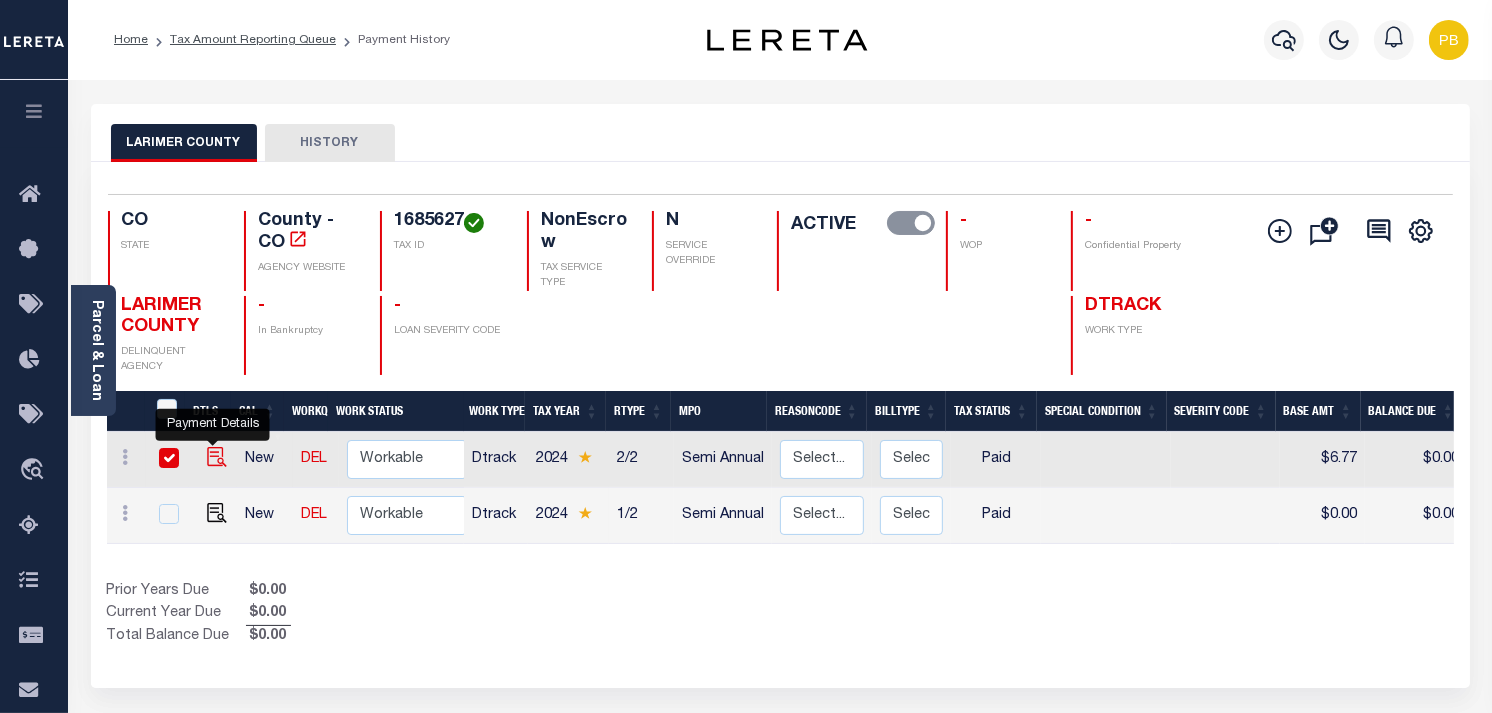 checkbox on "true" 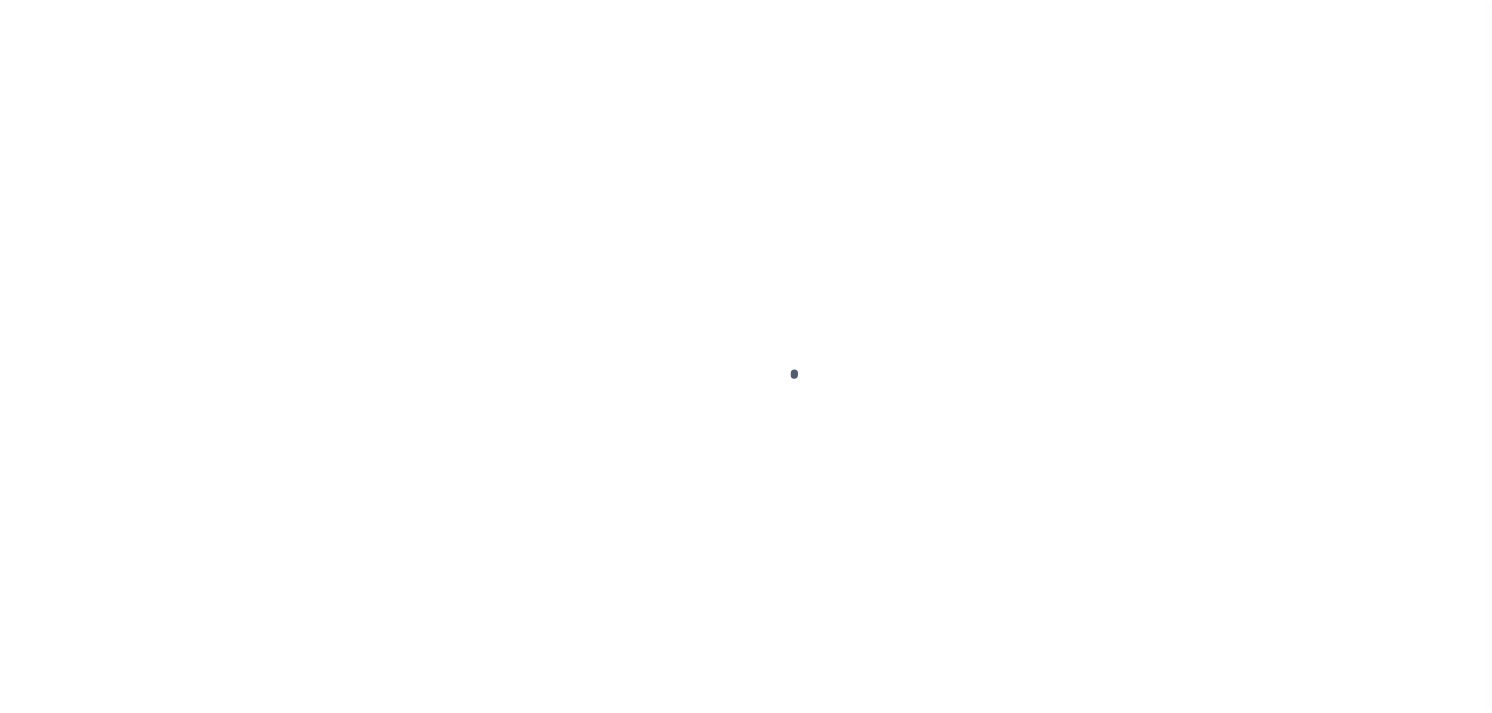 select on "PYD" 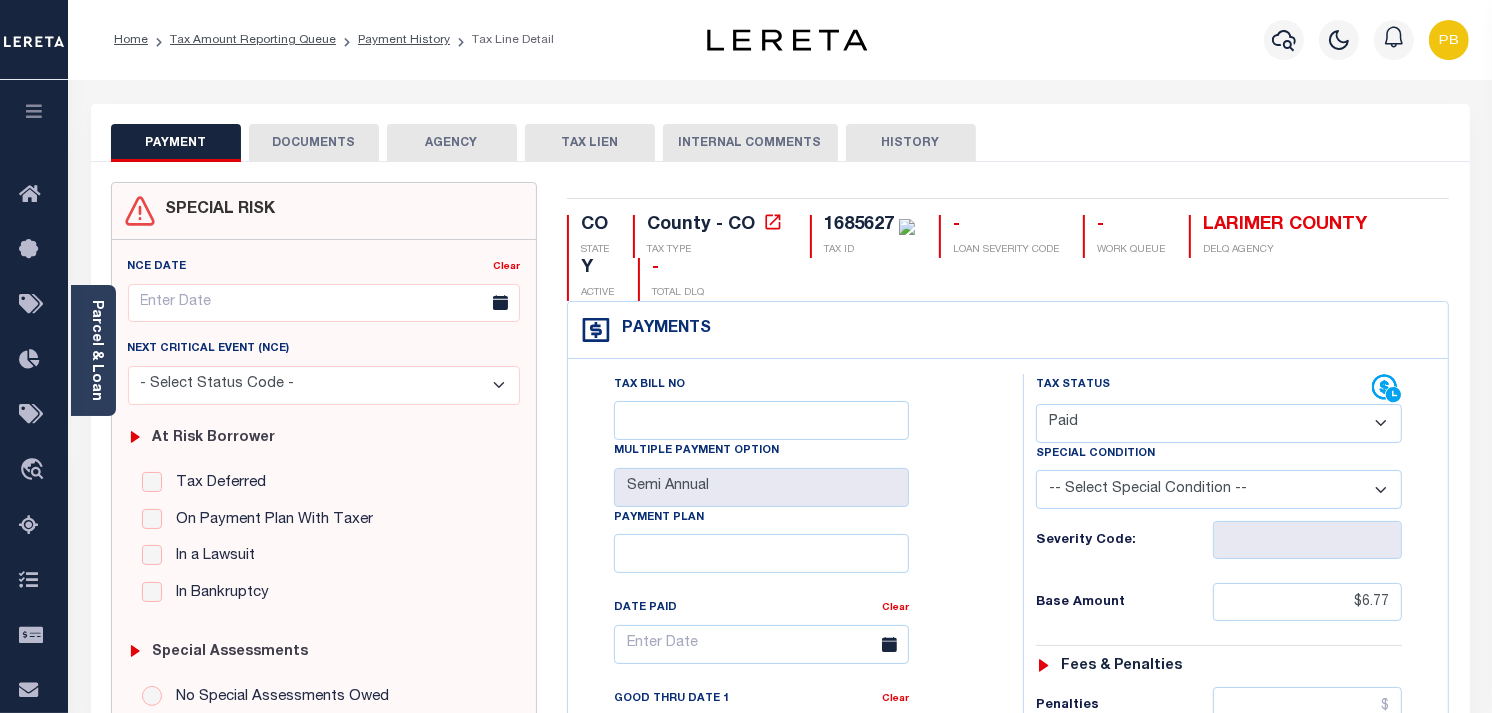 click on "DOCUMENTS" at bounding box center (314, 143) 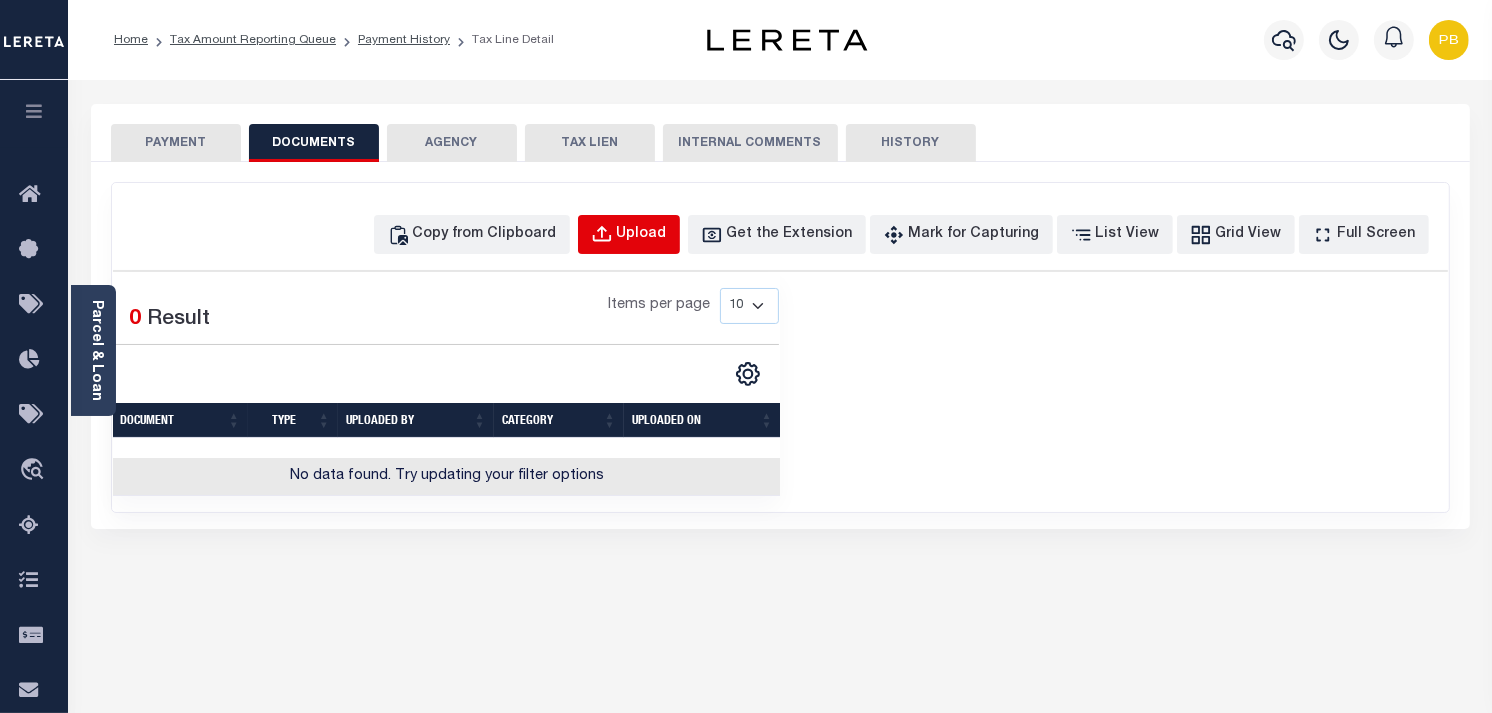 click on "Upload" at bounding box center [629, 234] 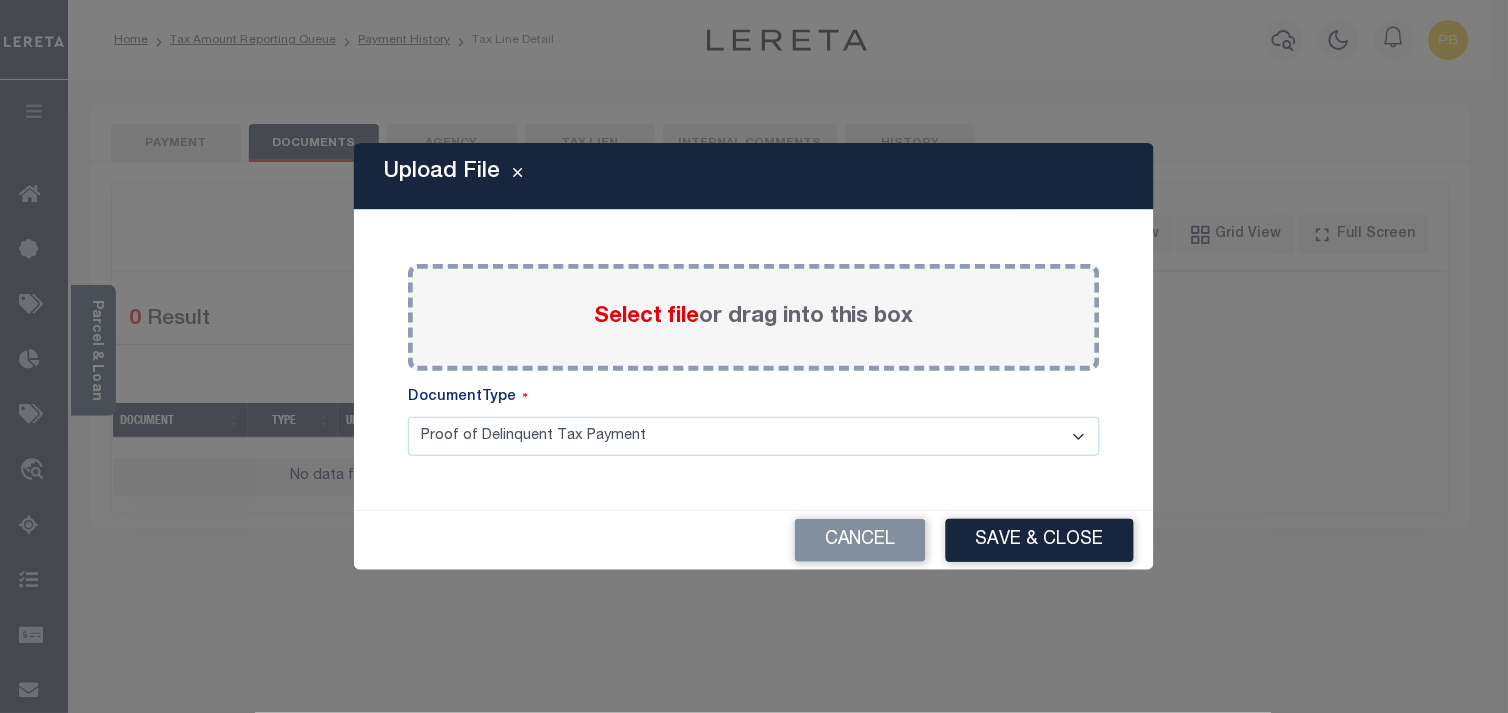 click on "Select file" at bounding box center [646, 317] 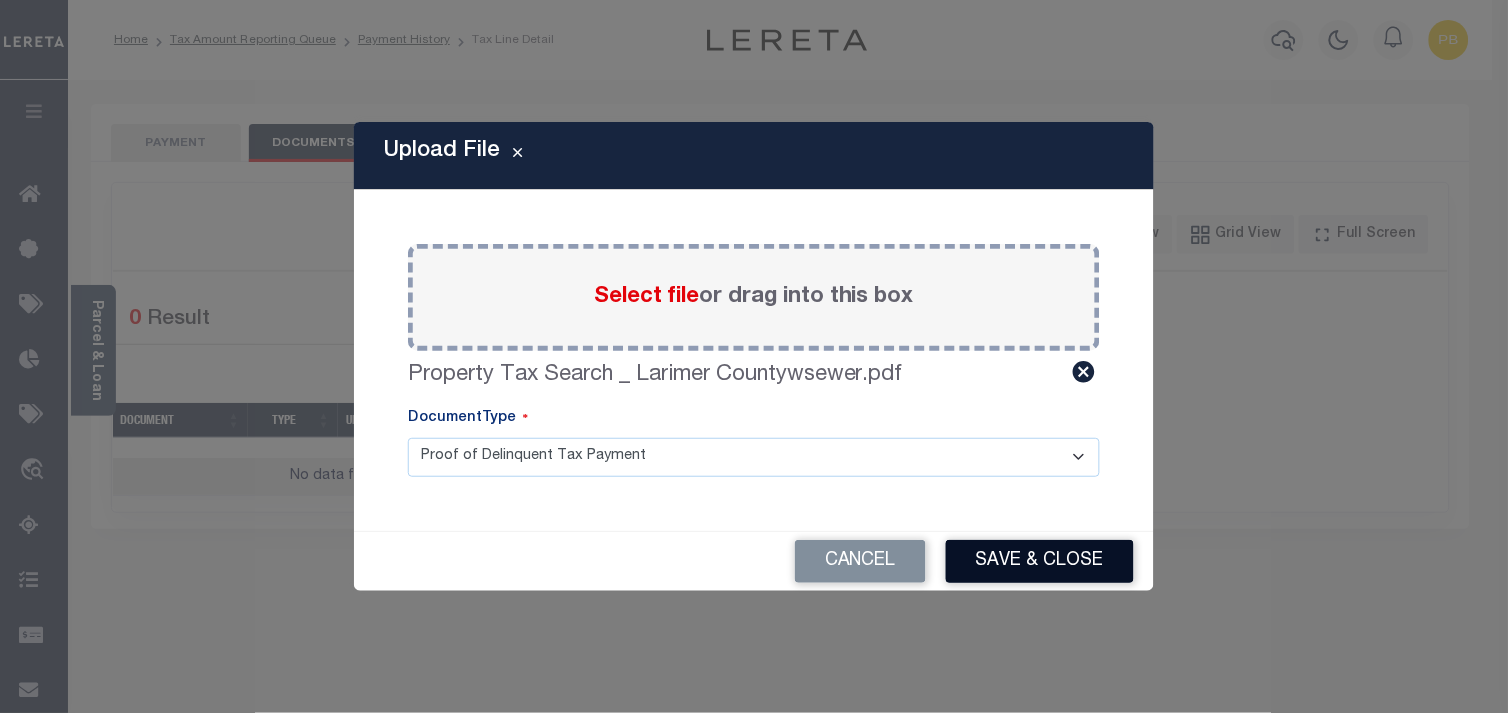 click on "Save & Close" at bounding box center [1040, 561] 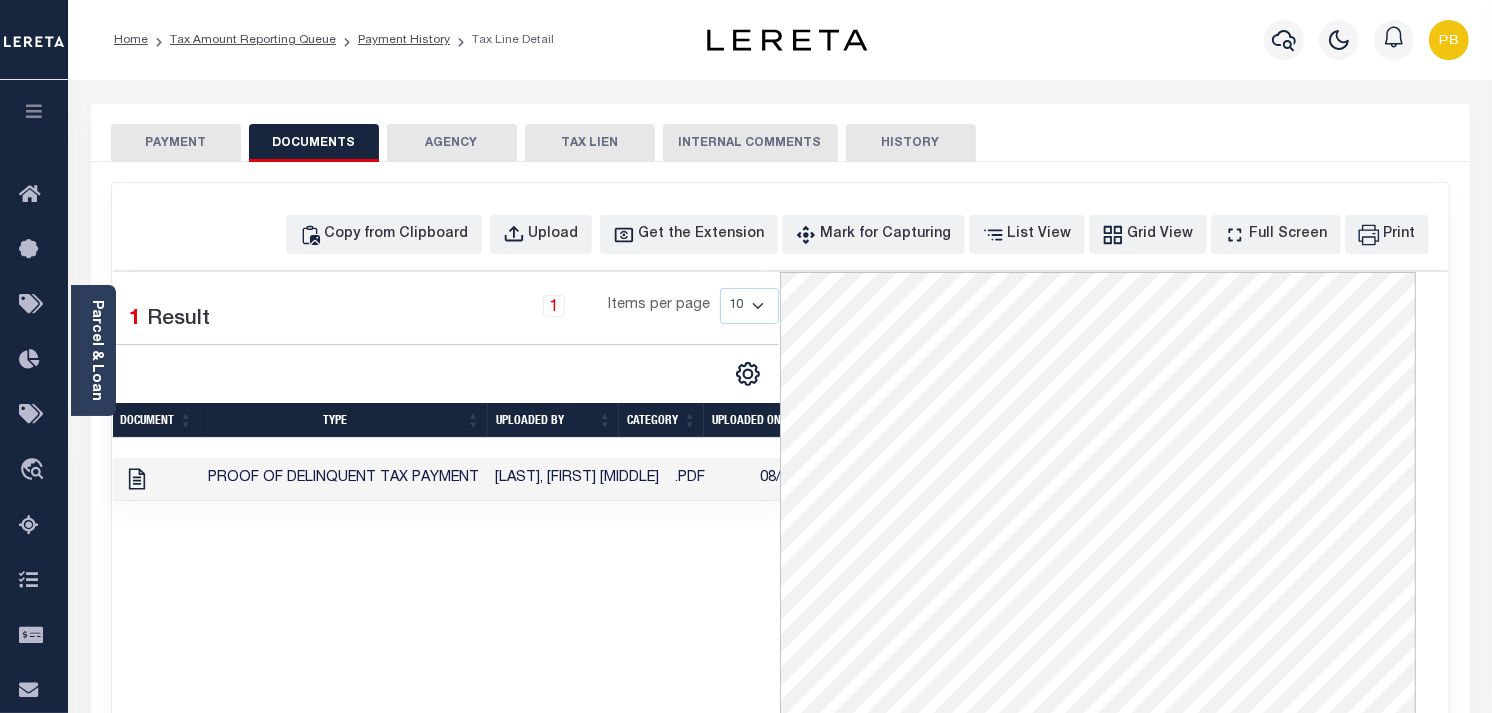 click on "PAYMENT" at bounding box center [176, 143] 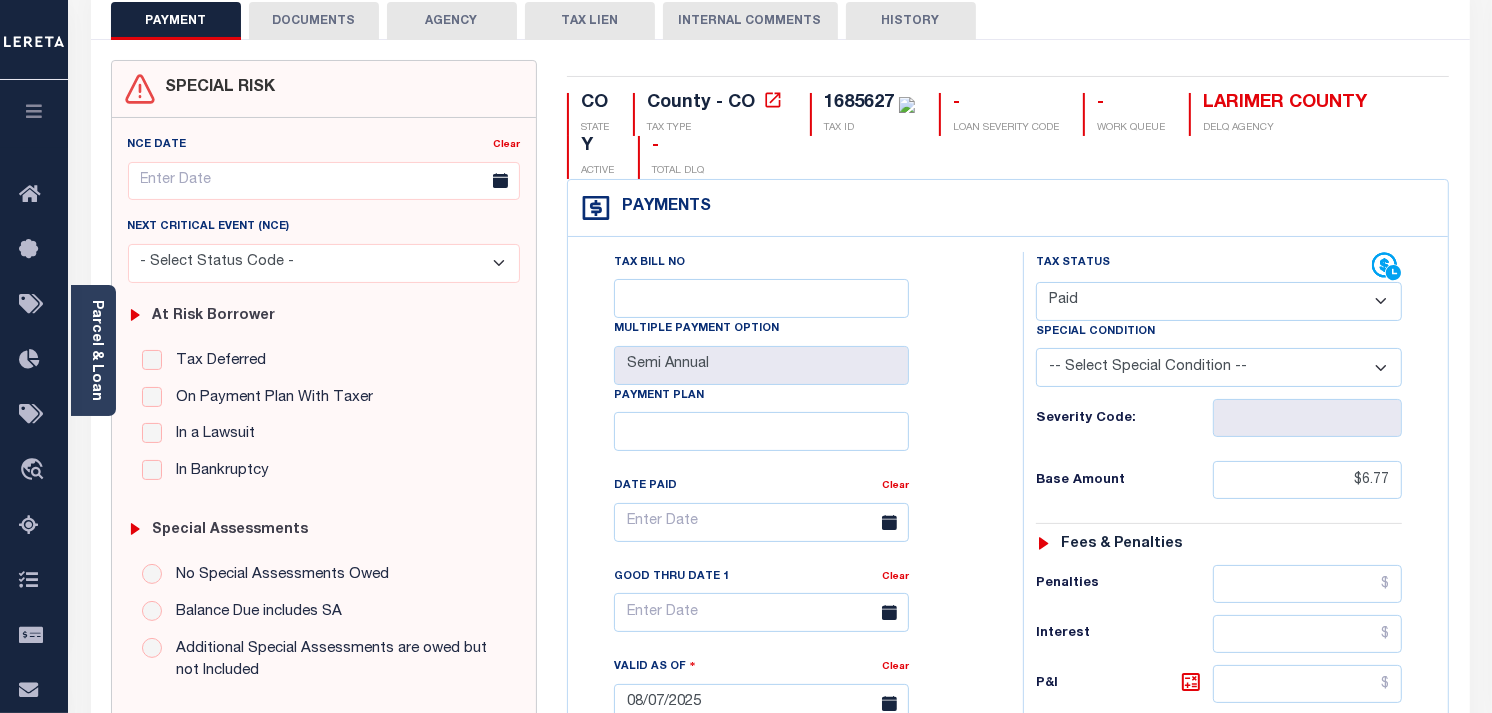 scroll, scrollTop: 111, scrollLeft: 0, axis: vertical 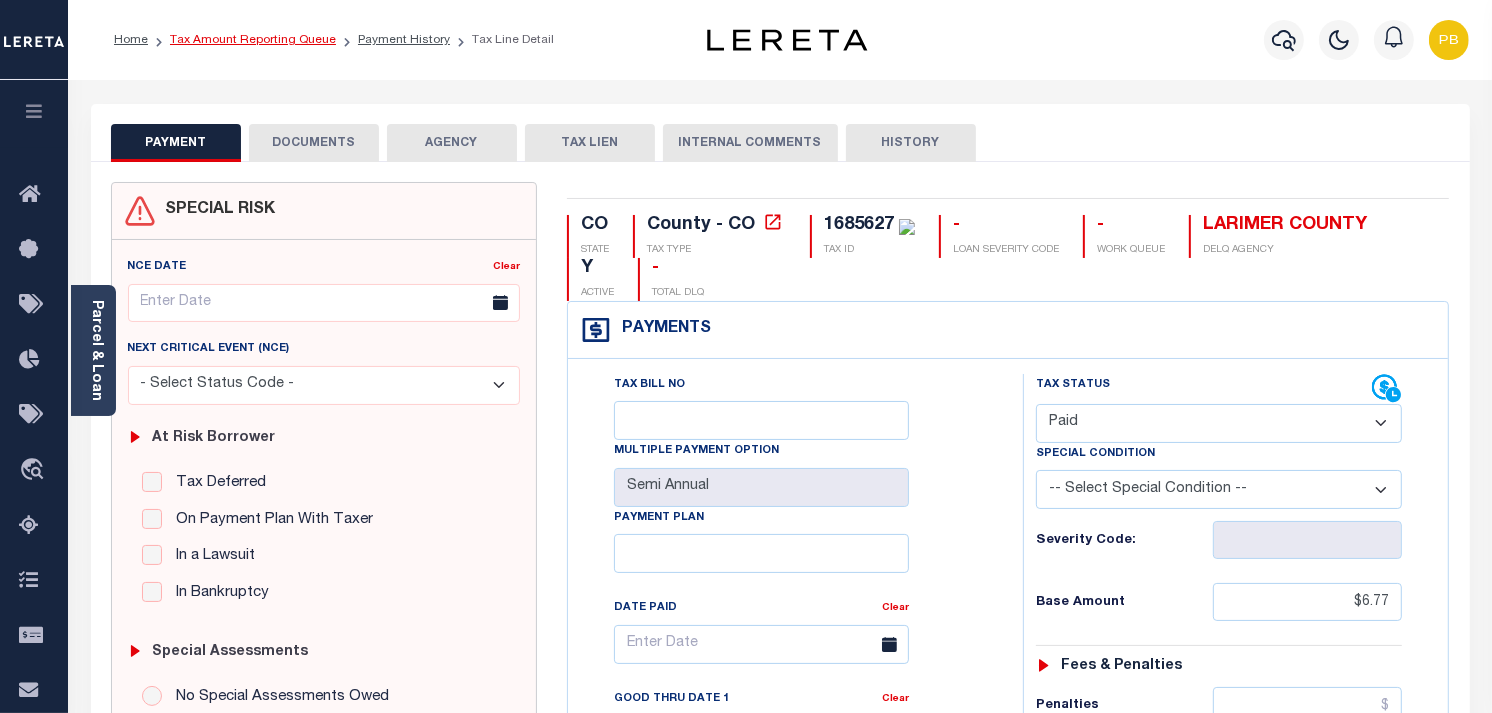 click on "Tax Amount Reporting Queue" at bounding box center [253, 40] 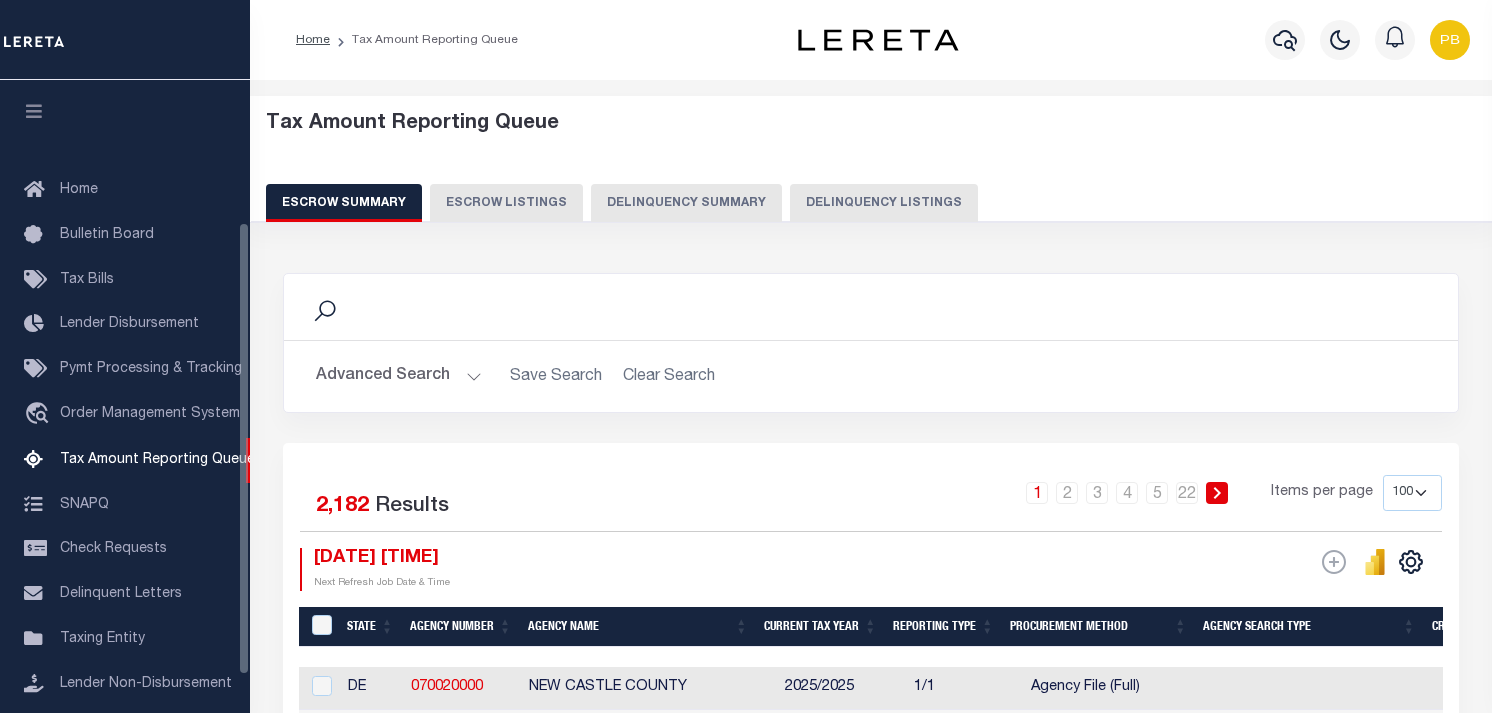 select on "100" 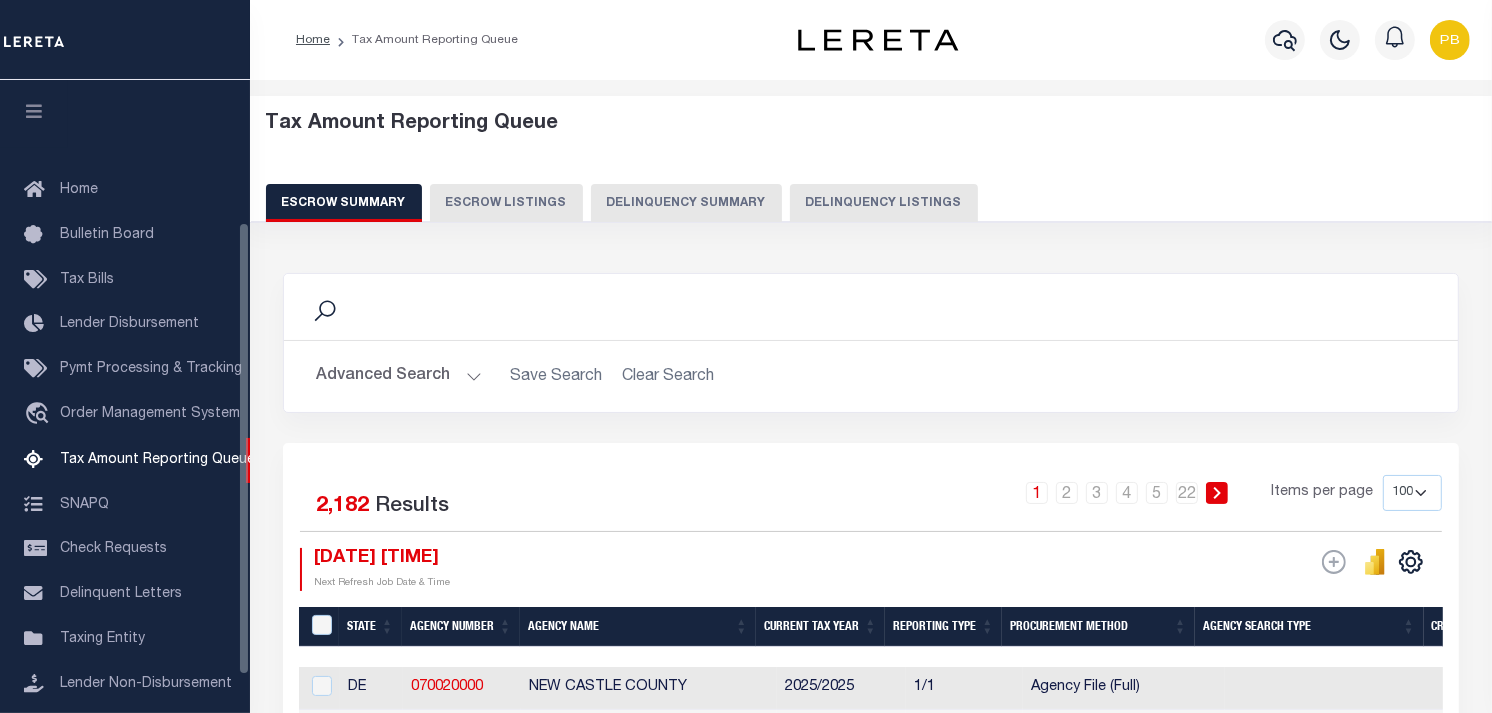 scroll, scrollTop: 198, scrollLeft: 0, axis: vertical 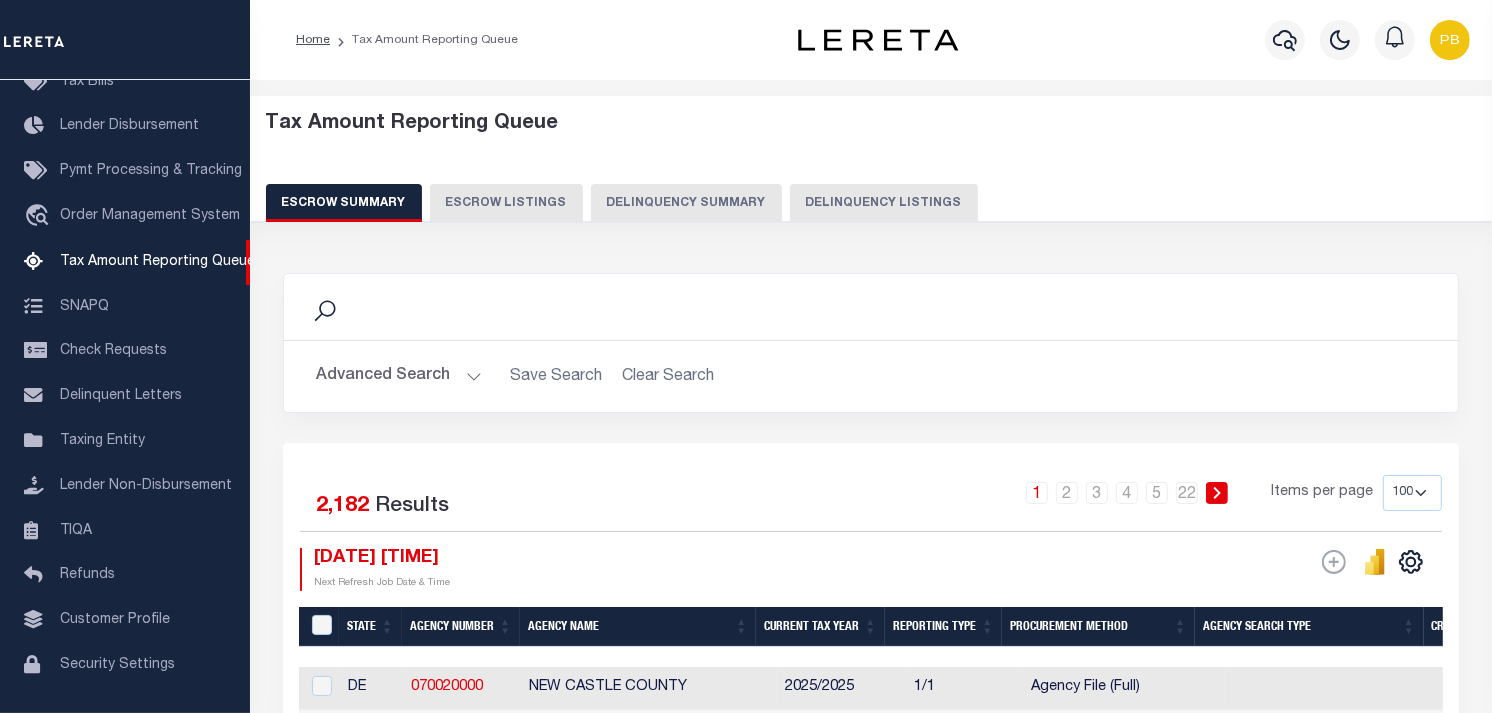click on "Delinquency Listings" at bounding box center (884, 203) 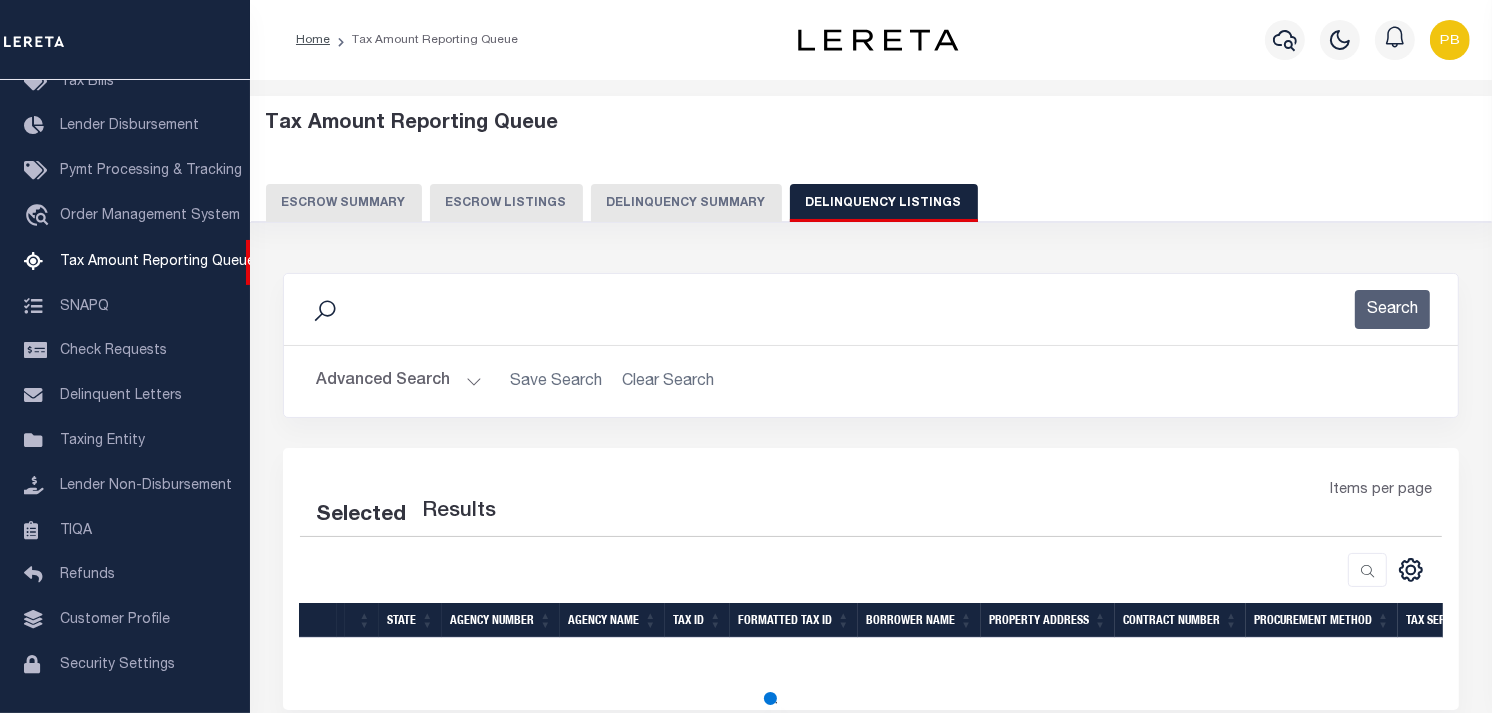 select on "100" 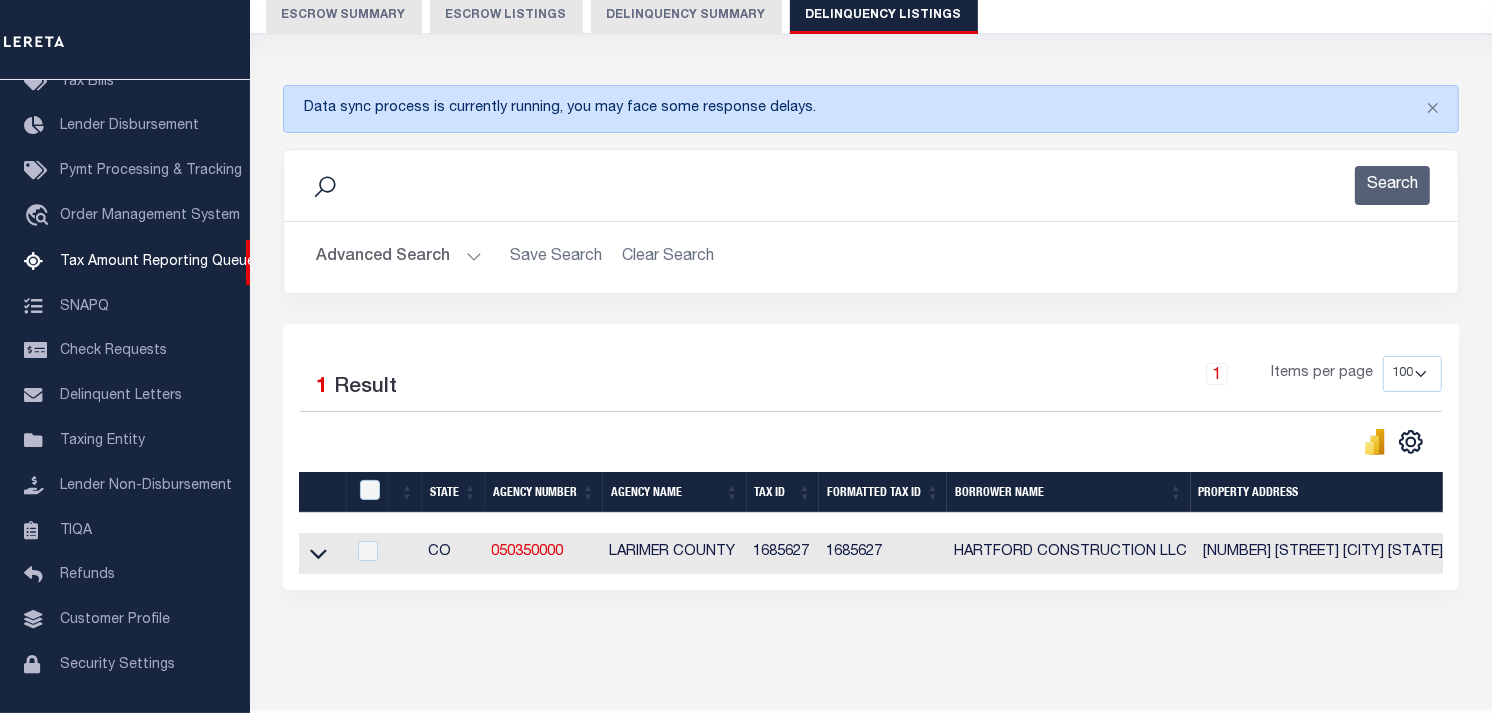 scroll, scrollTop: 261, scrollLeft: 0, axis: vertical 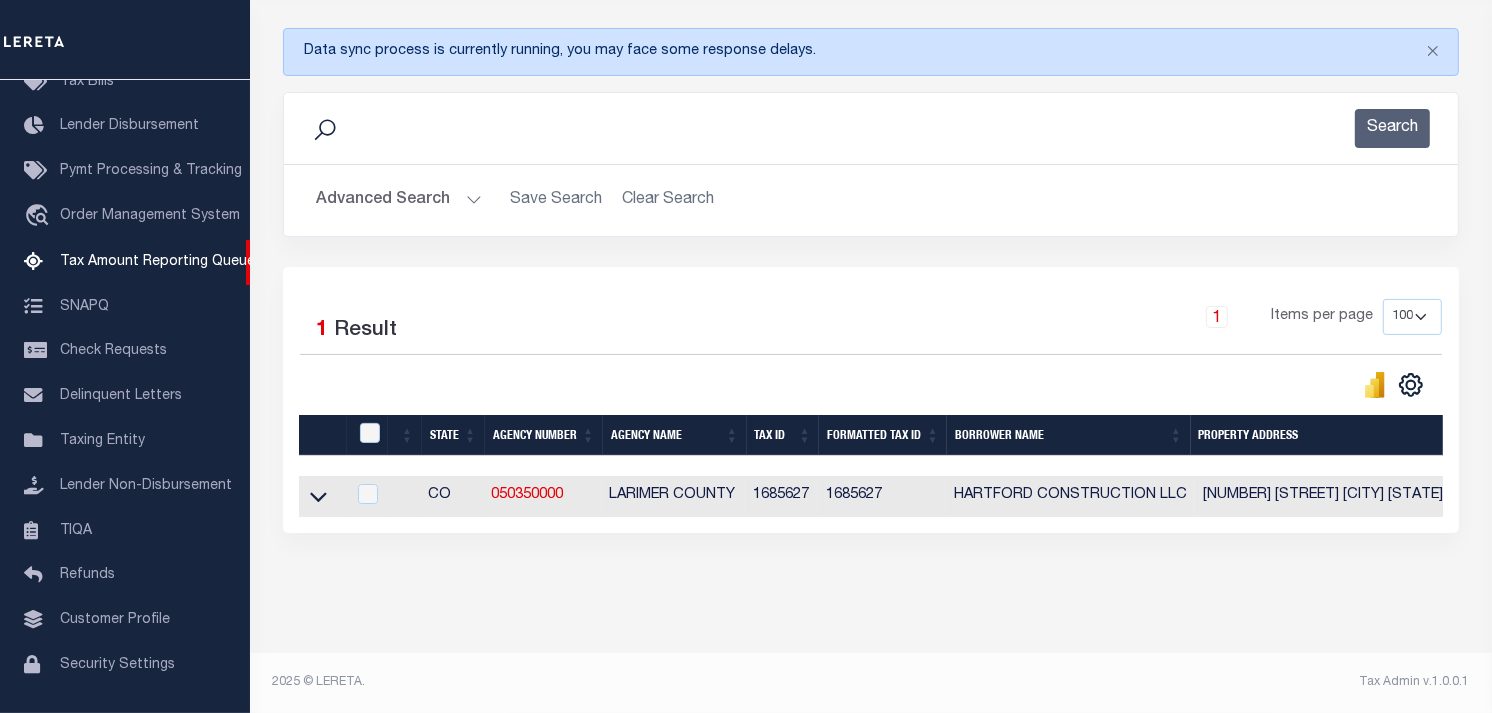 drag, startPoint x: 314, startPoint y: 487, endPoint x: 943, endPoint y: 365, distance: 640.7222 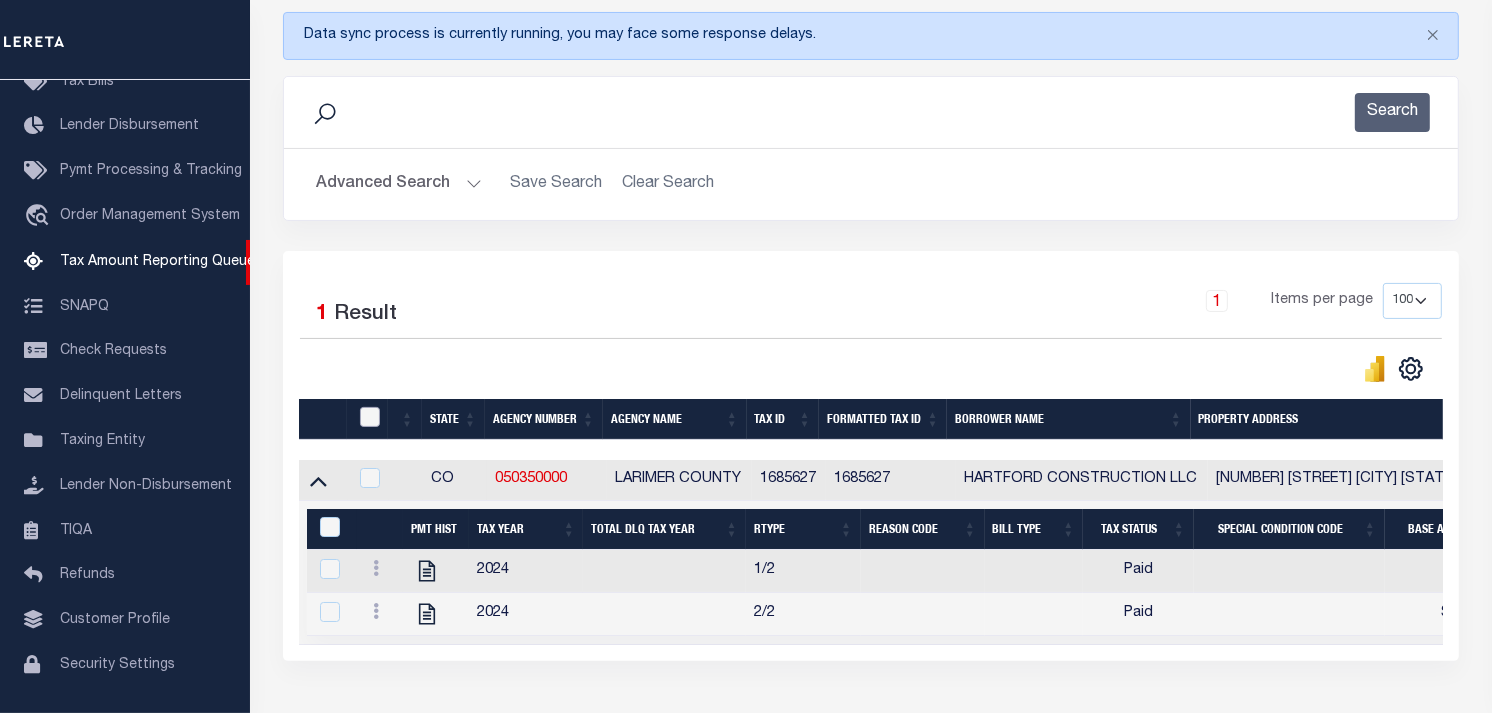click at bounding box center (370, 417) 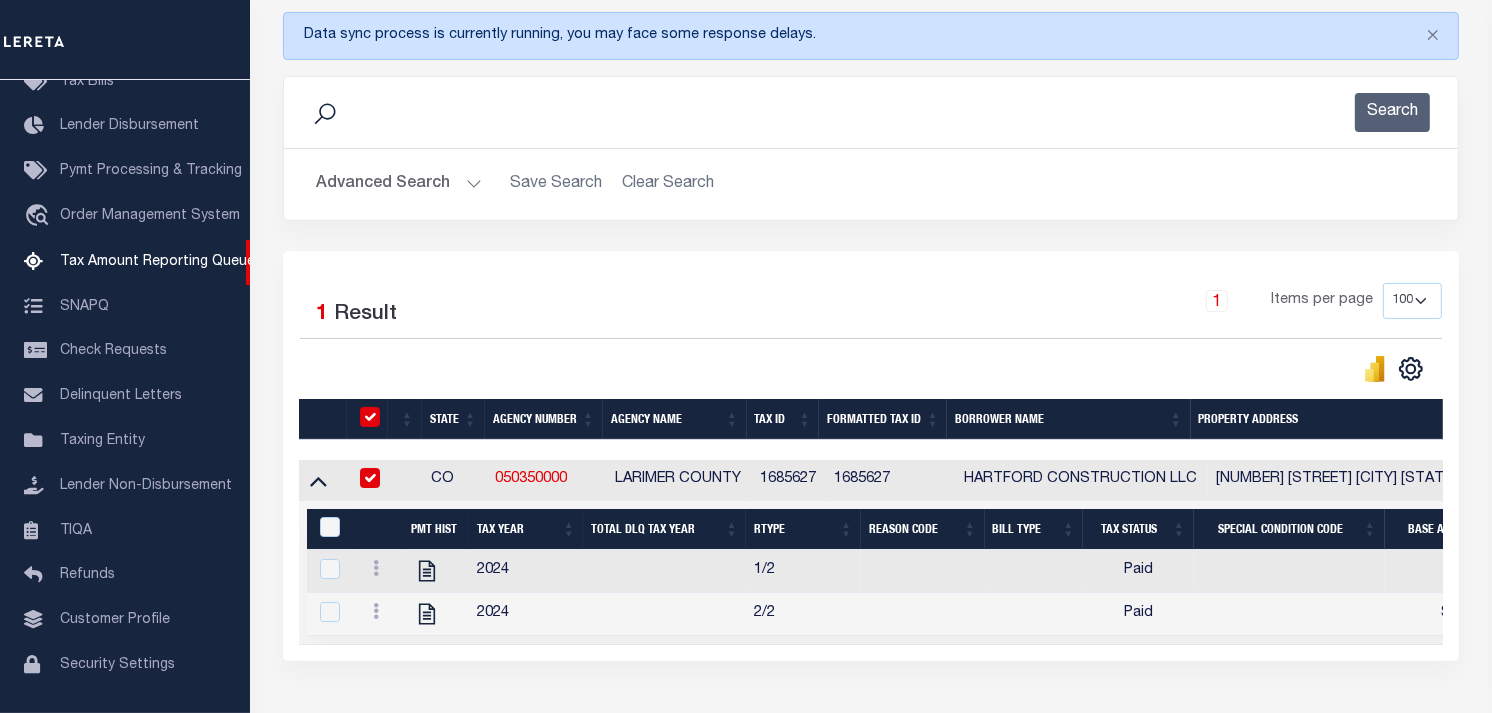 checkbox on "true" 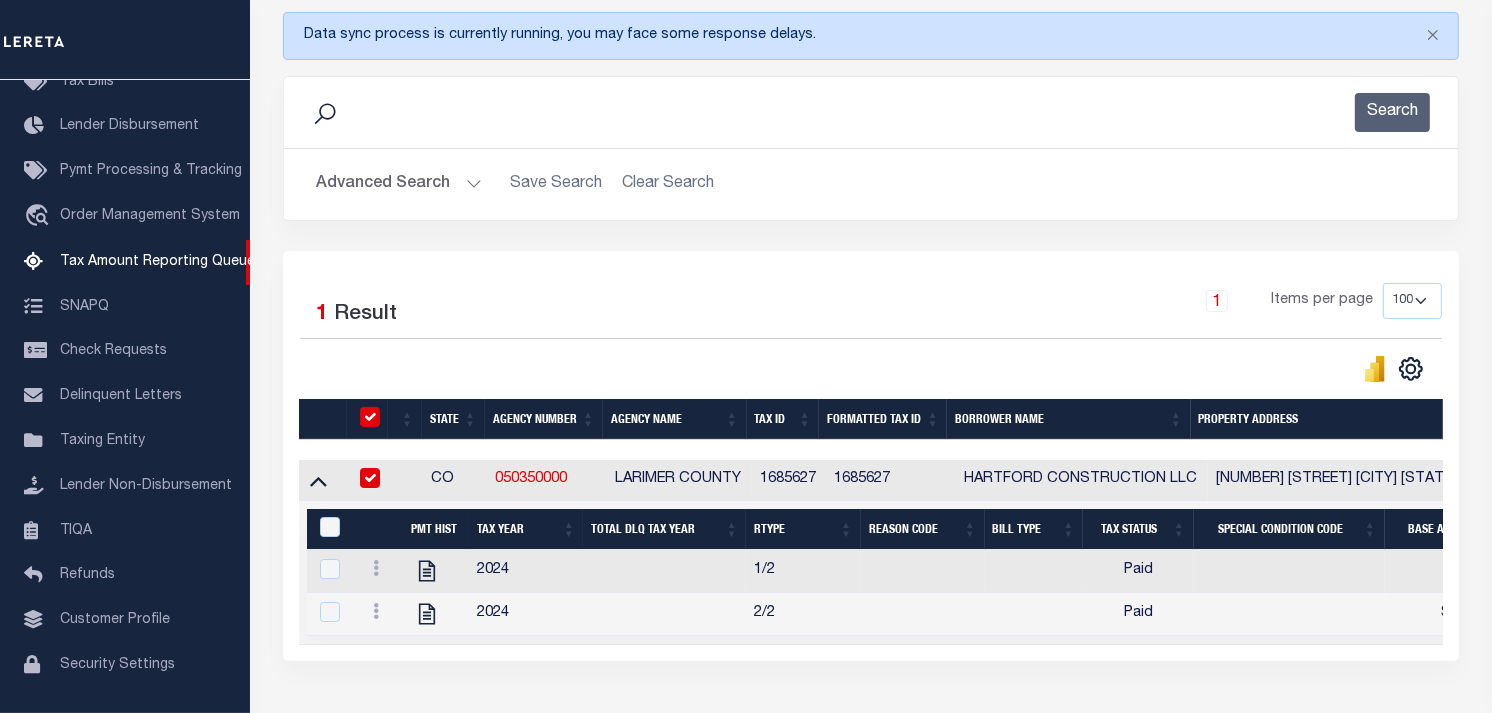 checkbox on "true" 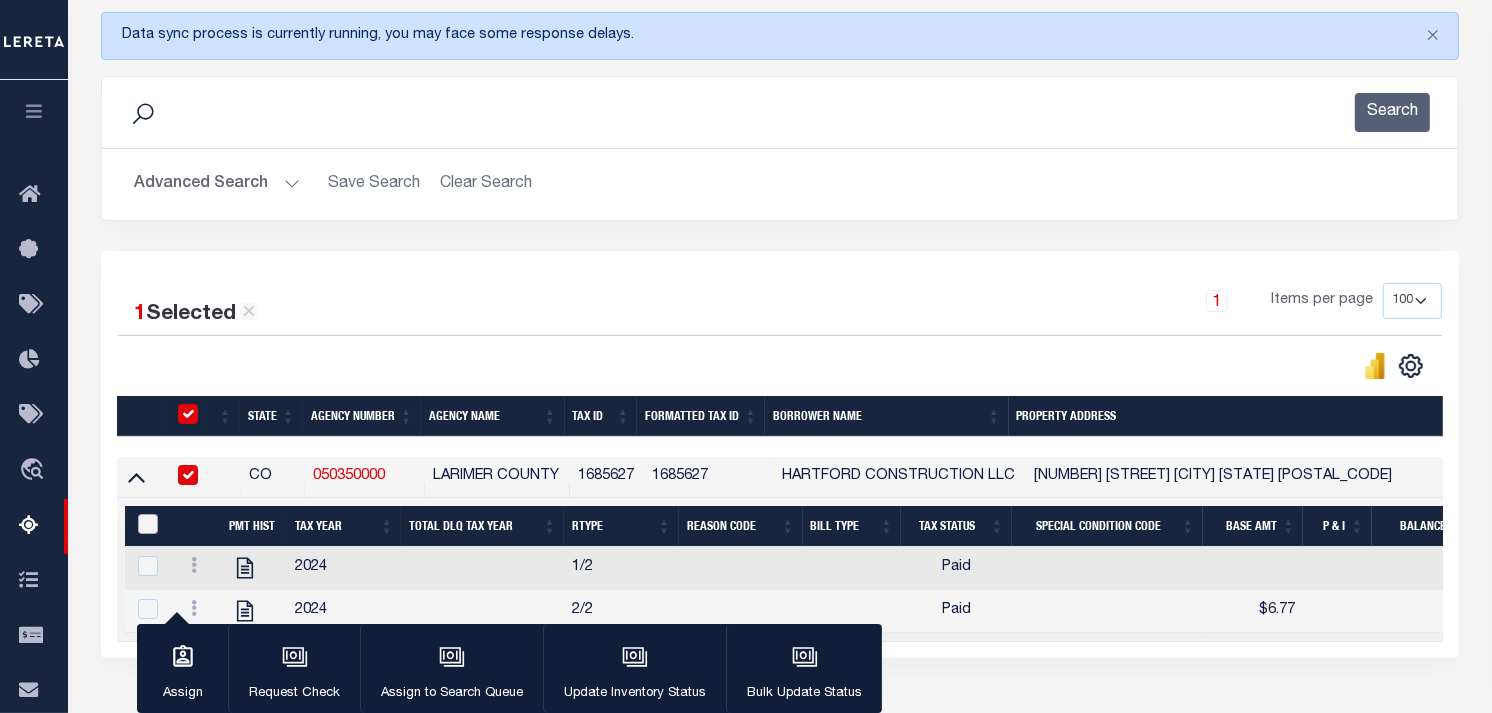 click at bounding box center [148, 524] 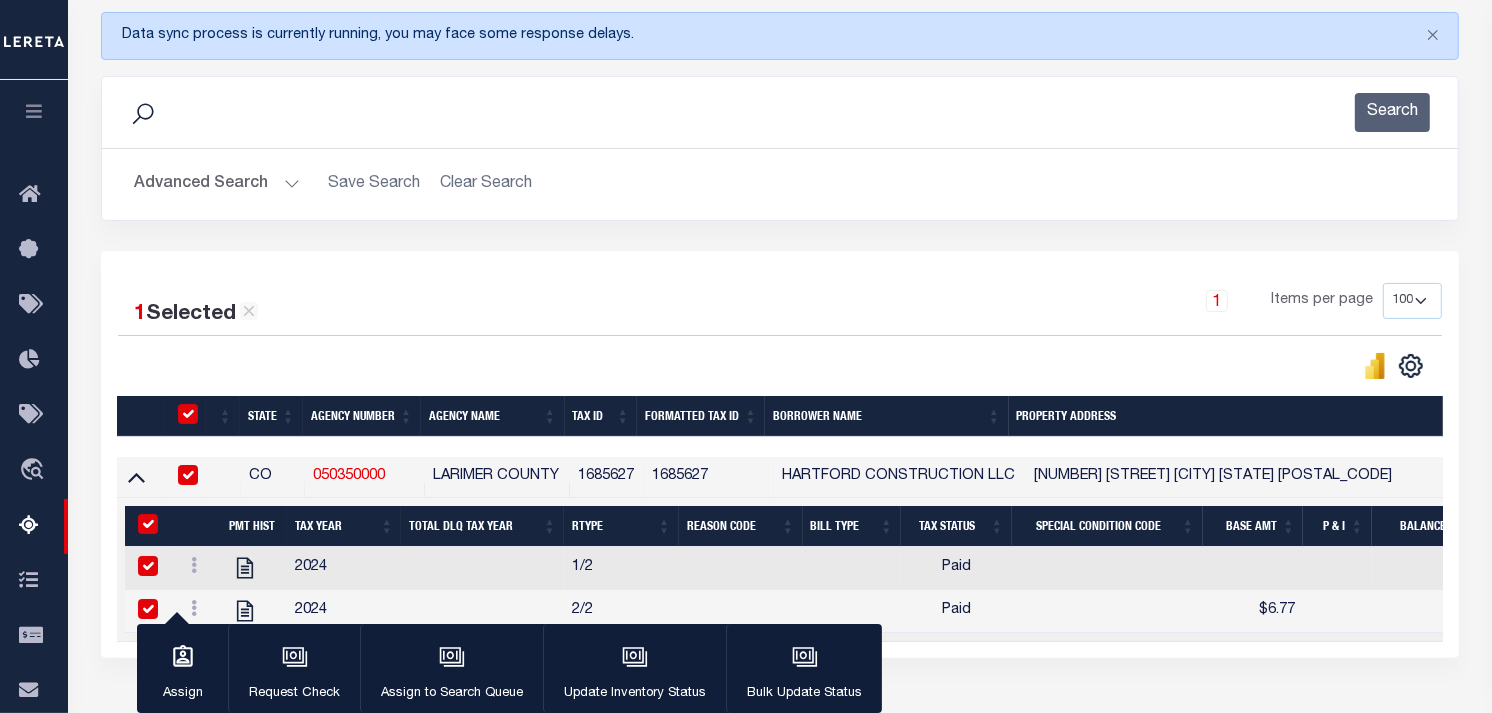 checkbox on "true" 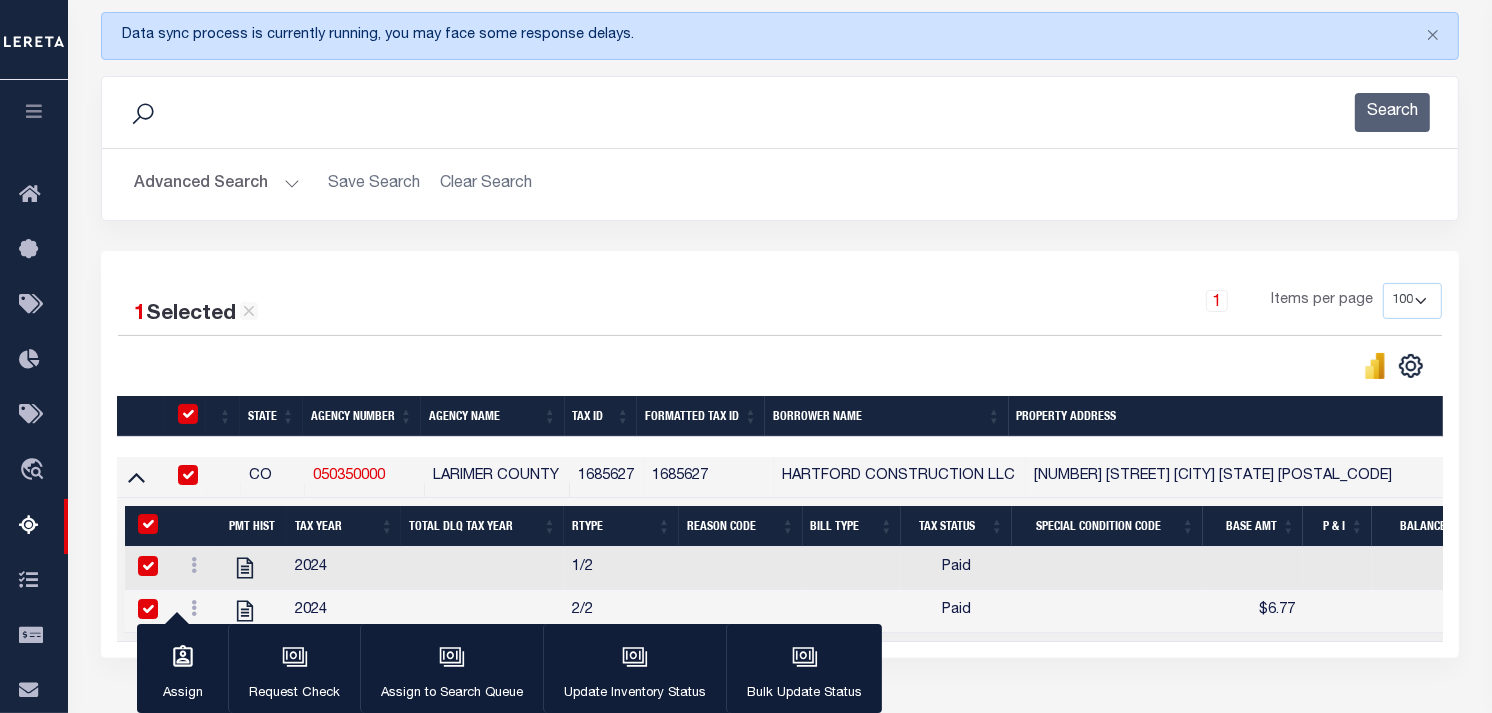 checkbox on "true" 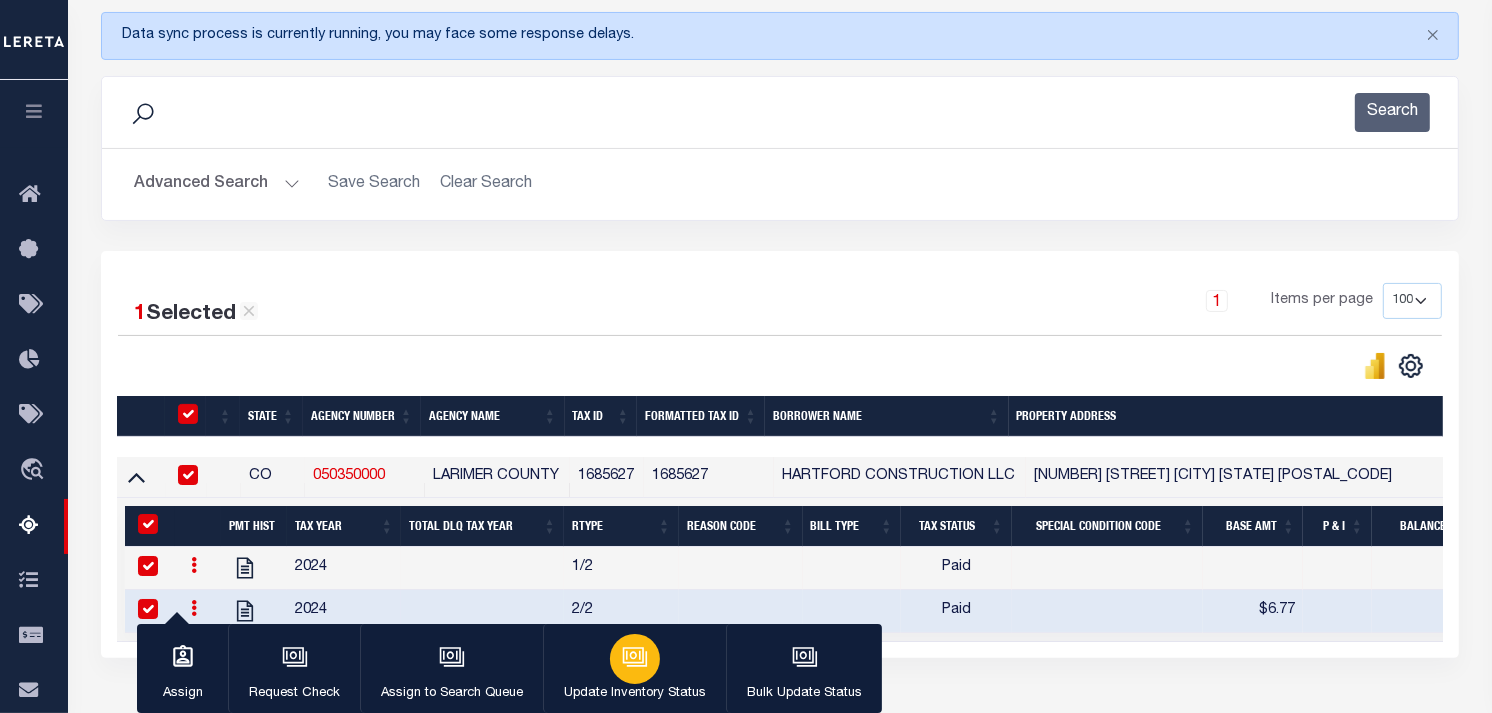 click on "Update Inventory Status" at bounding box center (634, 669) 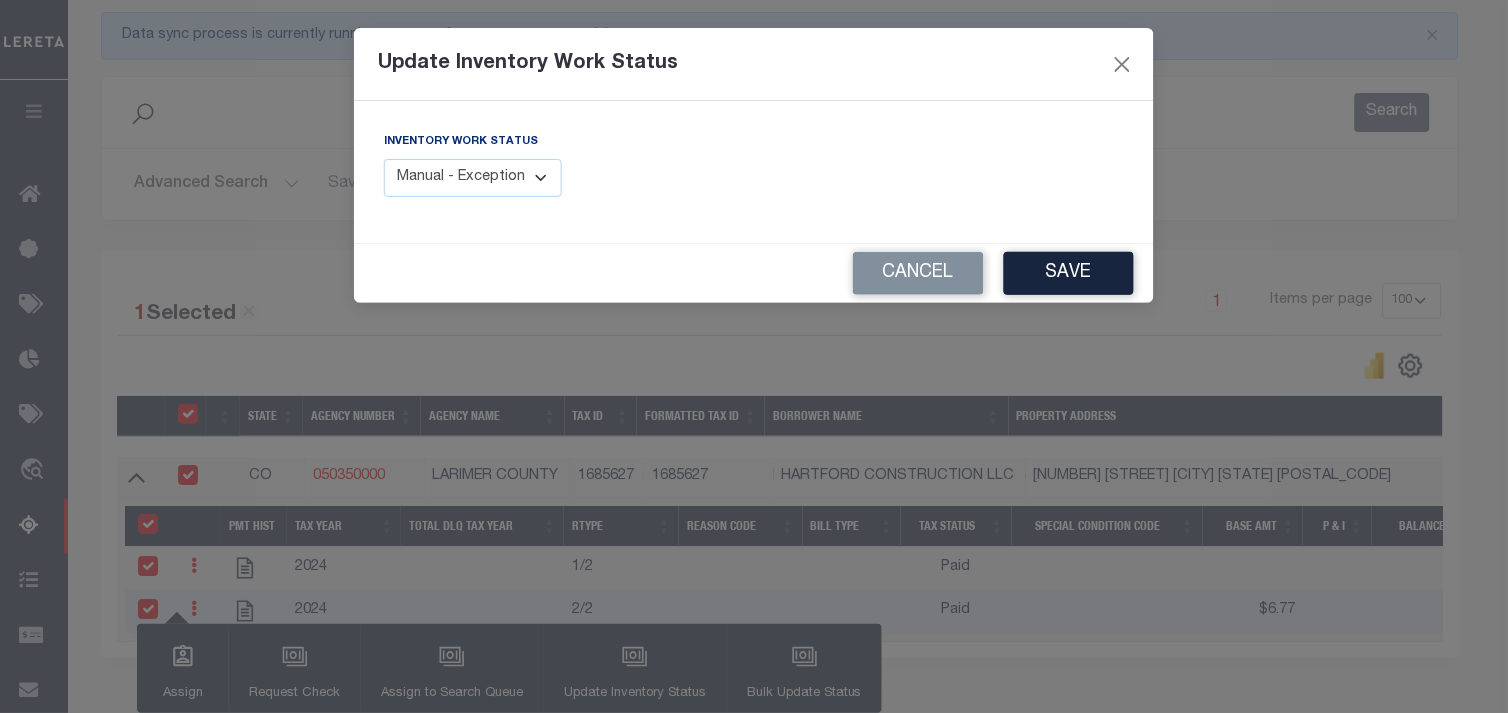 click on "Manual - Exception
Pended - Awaiting Search
Late Add Exception
Completed" at bounding box center [473, 178] 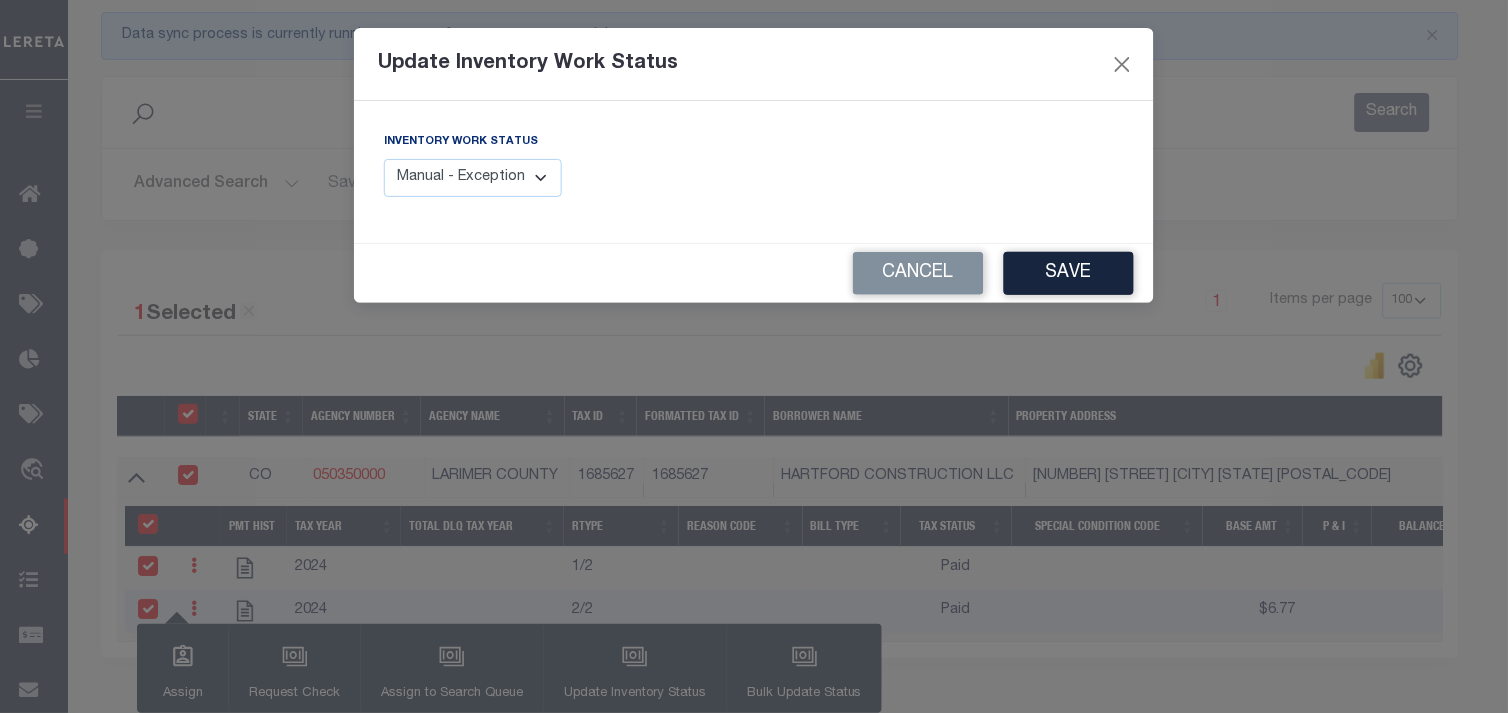 select on "4" 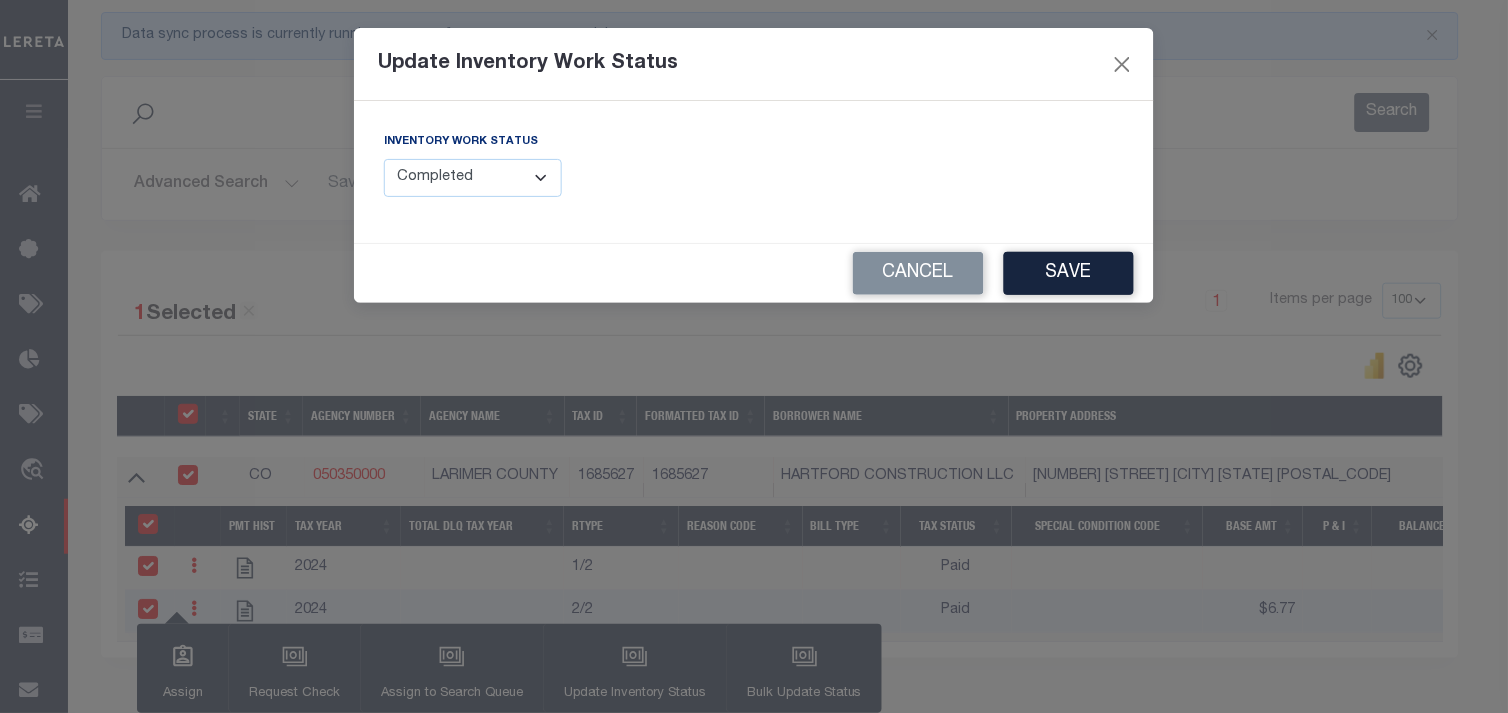 click on "Manual - Exception
Pended - Awaiting Search
Late Add Exception
Completed" at bounding box center (473, 178) 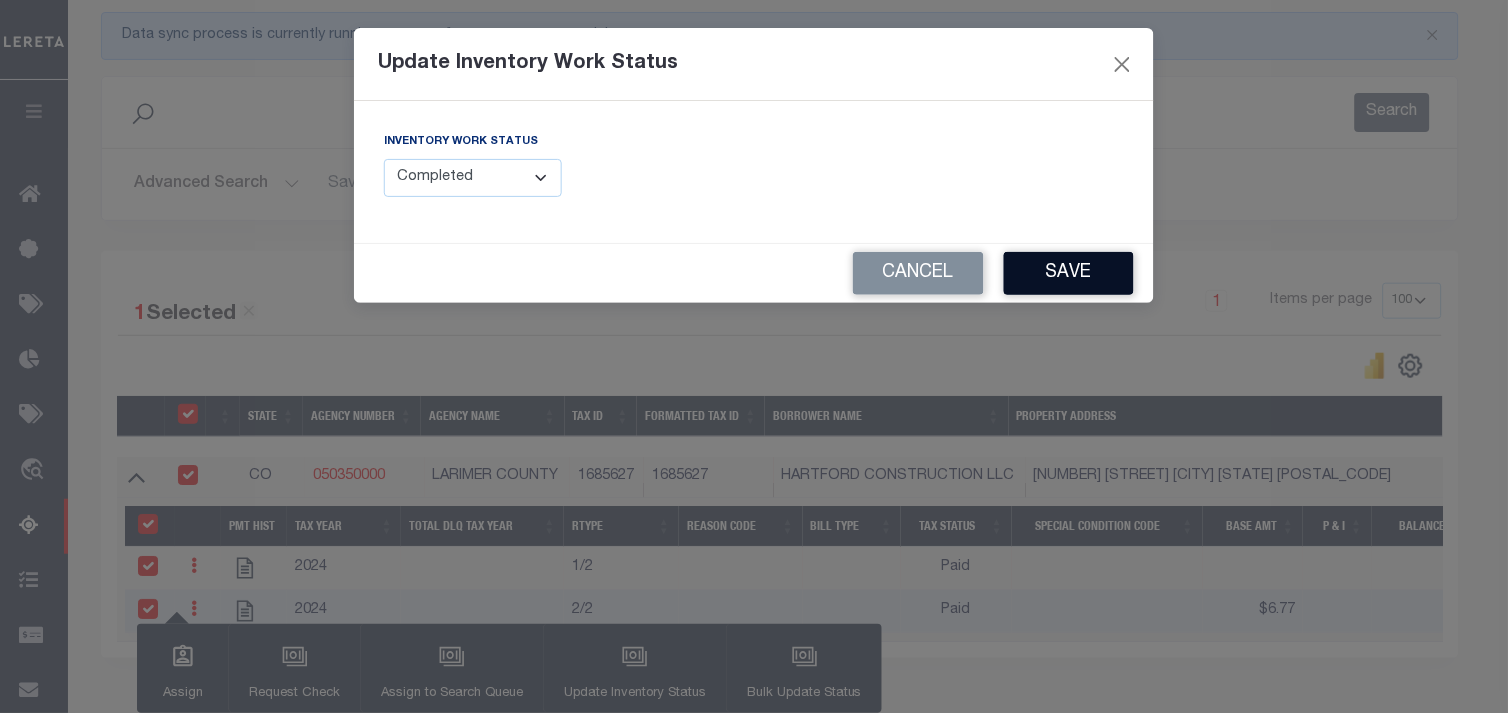click on "Save" at bounding box center (1069, 273) 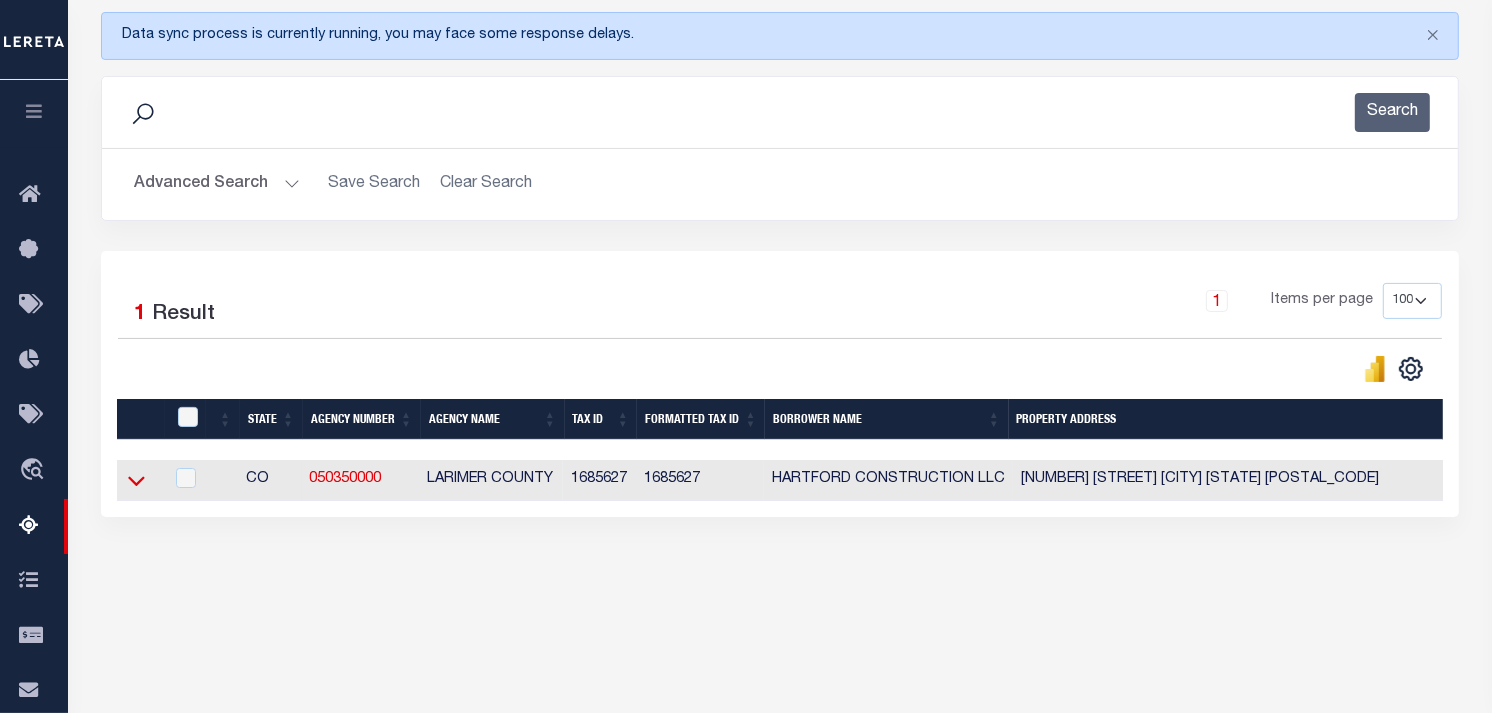 click 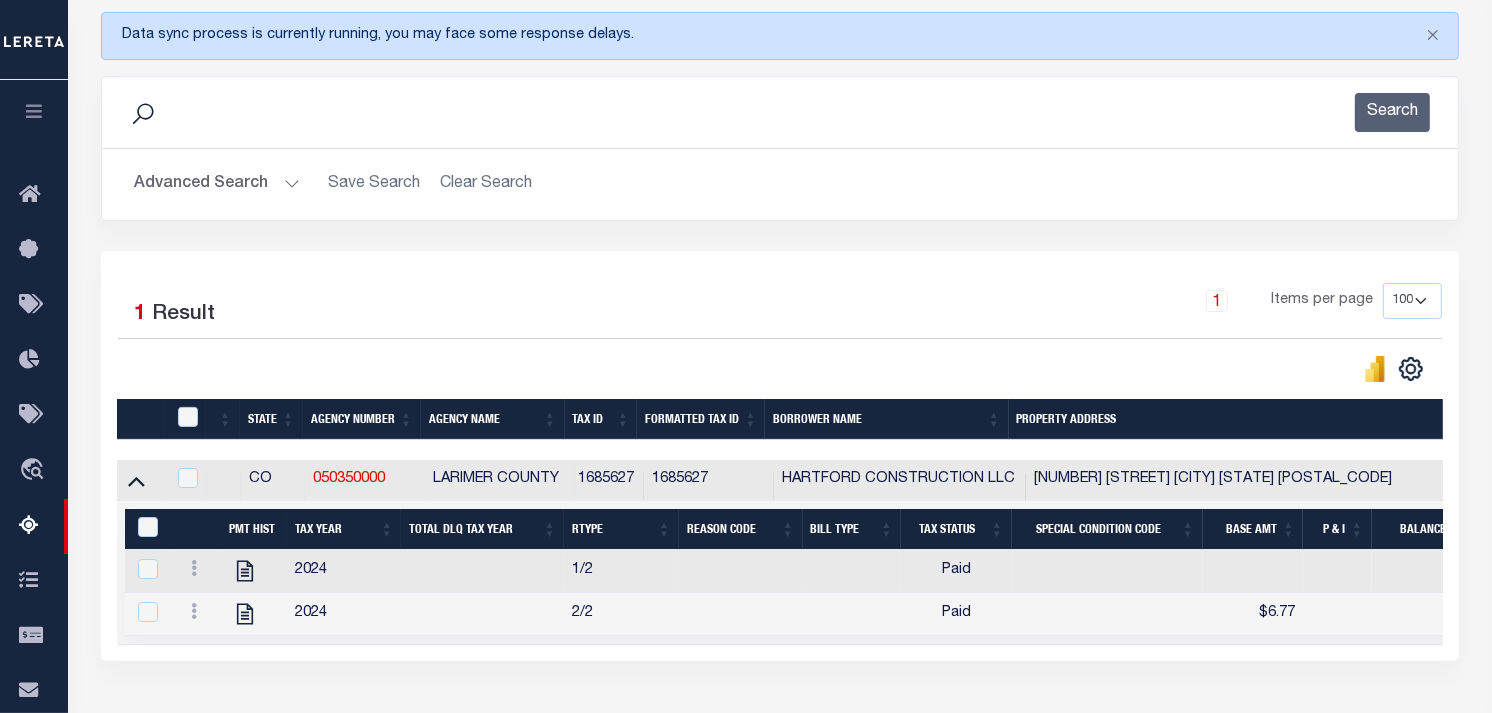 scroll, scrollTop: 0, scrollLeft: 96, axis: horizontal 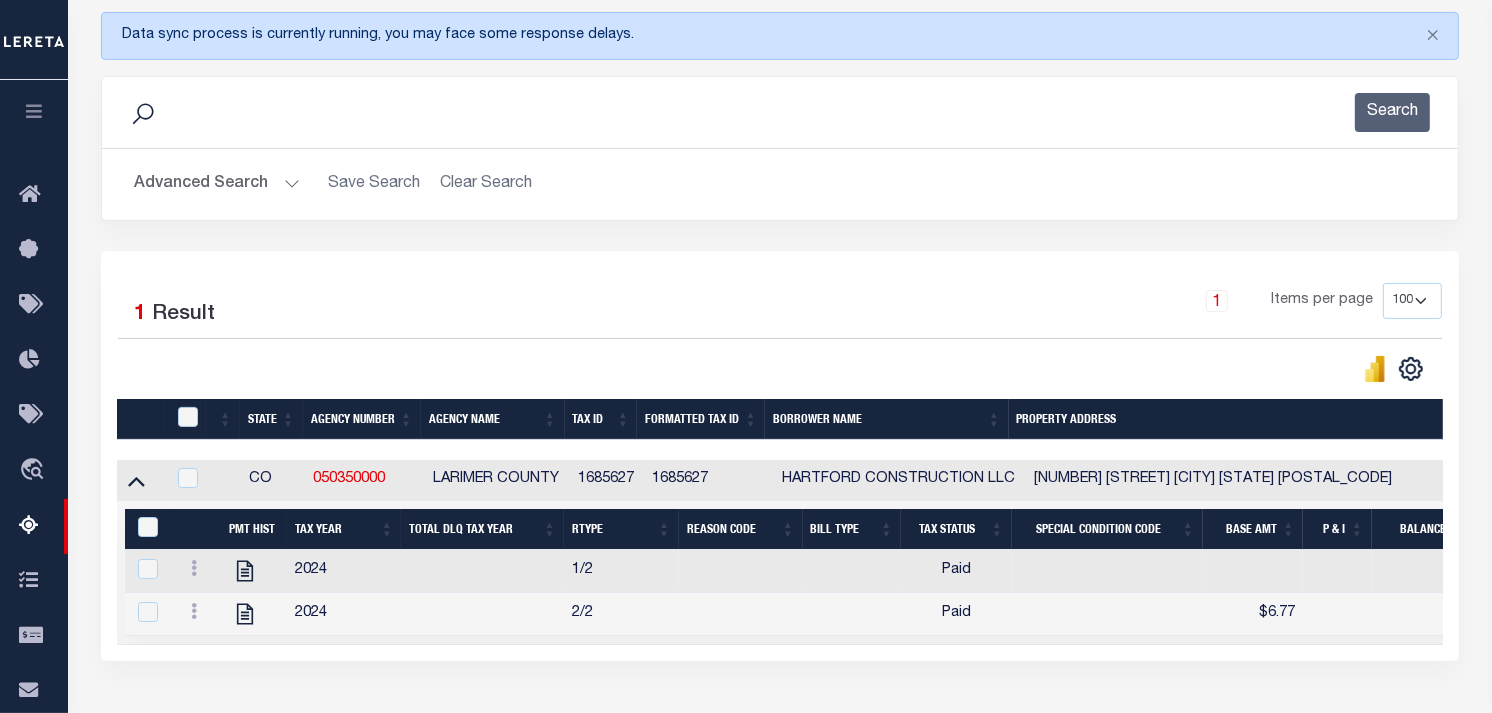 click on "Advanced Search" at bounding box center (217, 184) 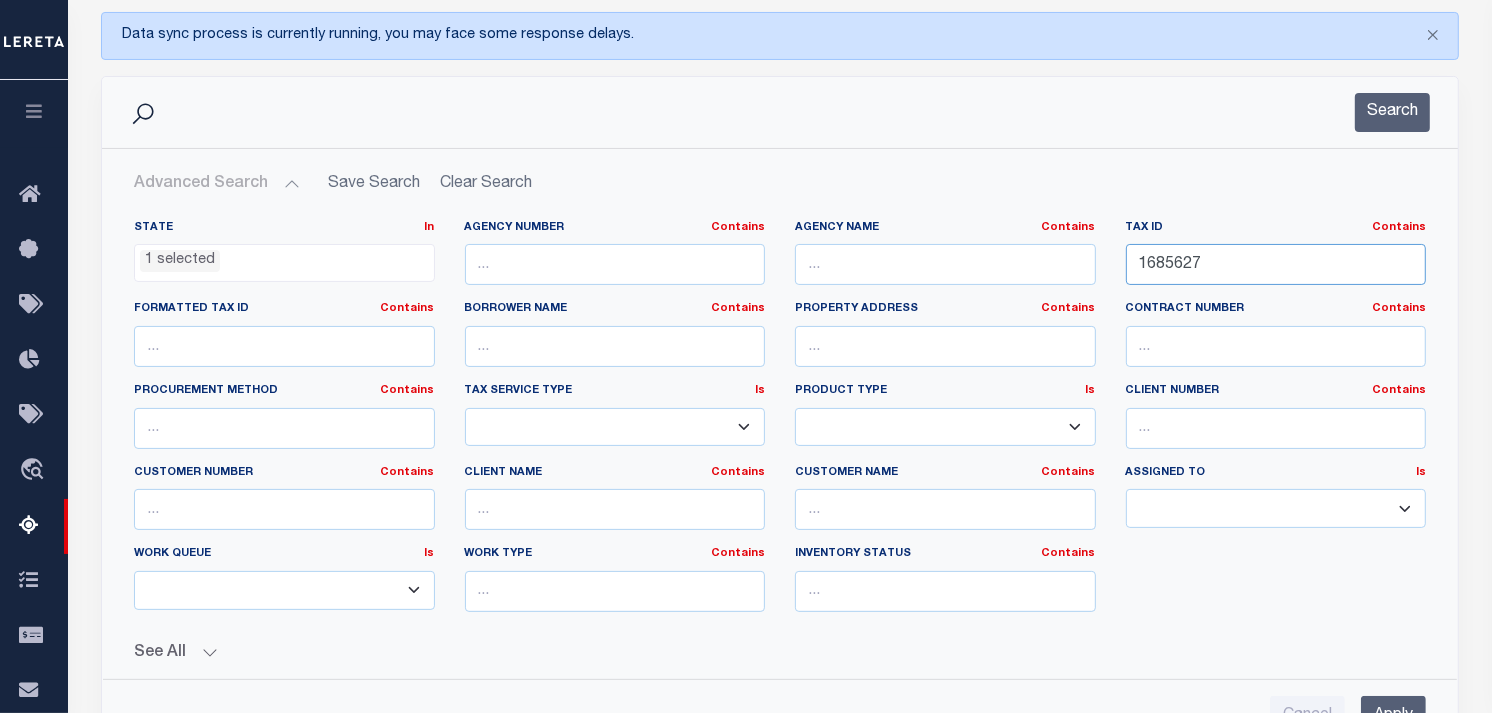 drag, startPoint x: 1226, startPoint y: 265, endPoint x: 994, endPoint y: 248, distance: 232.62201 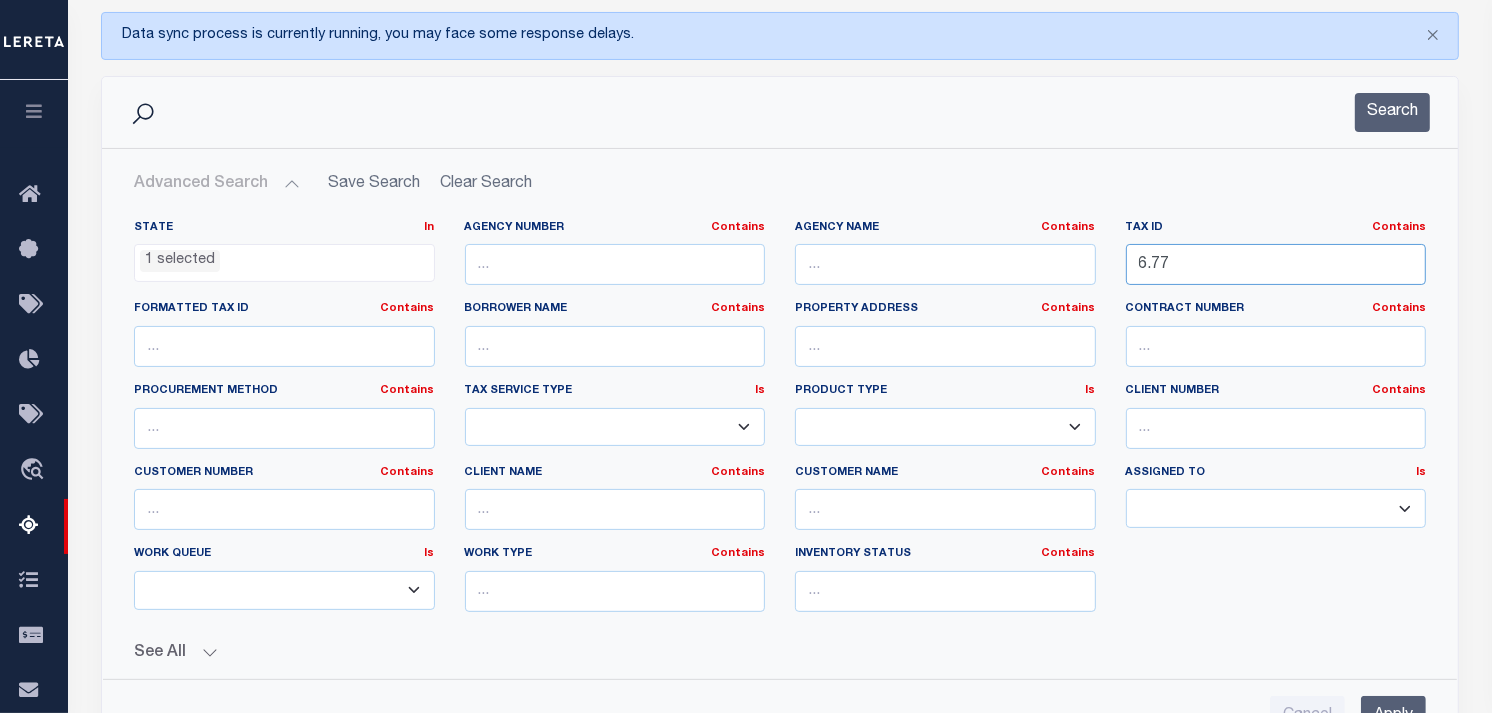 drag, startPoint x: 1240, startPoint y: 266, endPoint x: 1102, endPoint y: 260, distance: 138.13037 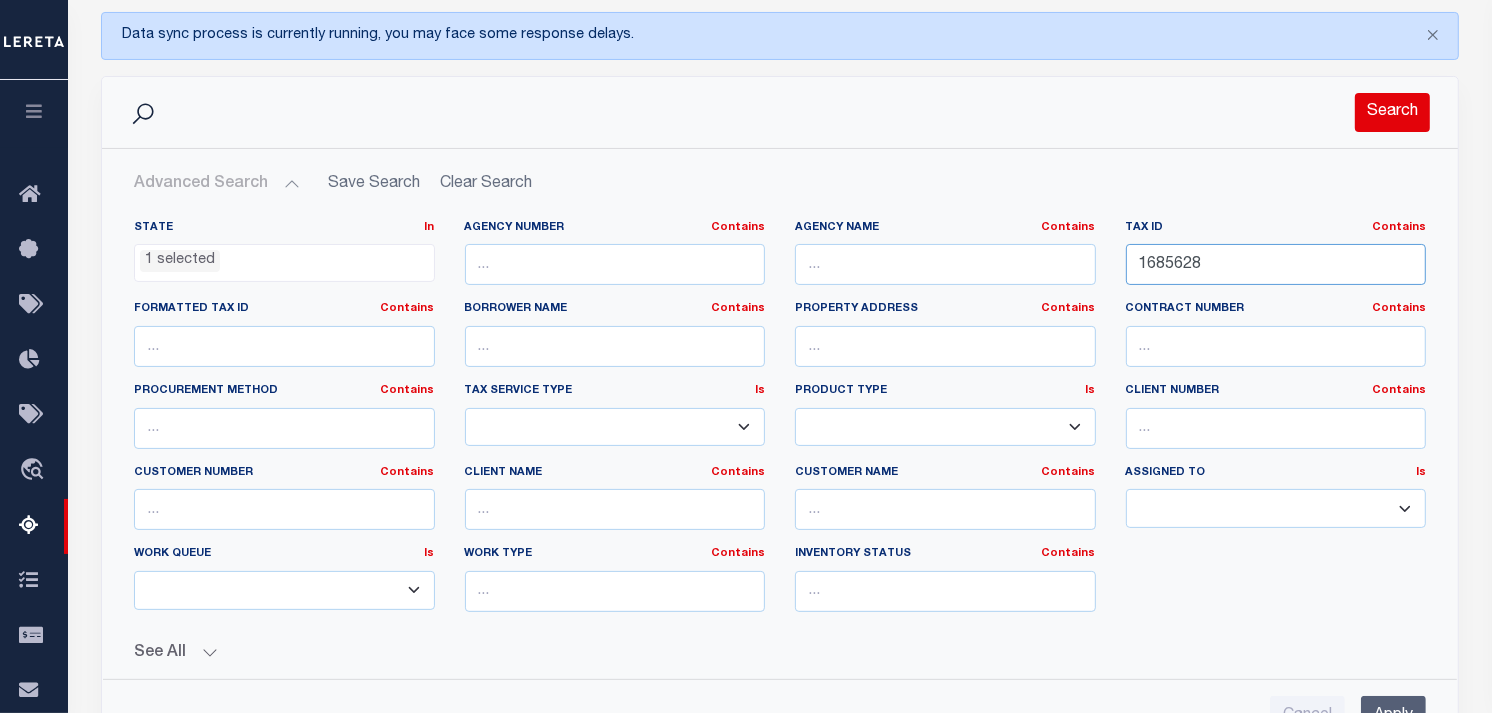 type on "1685628" 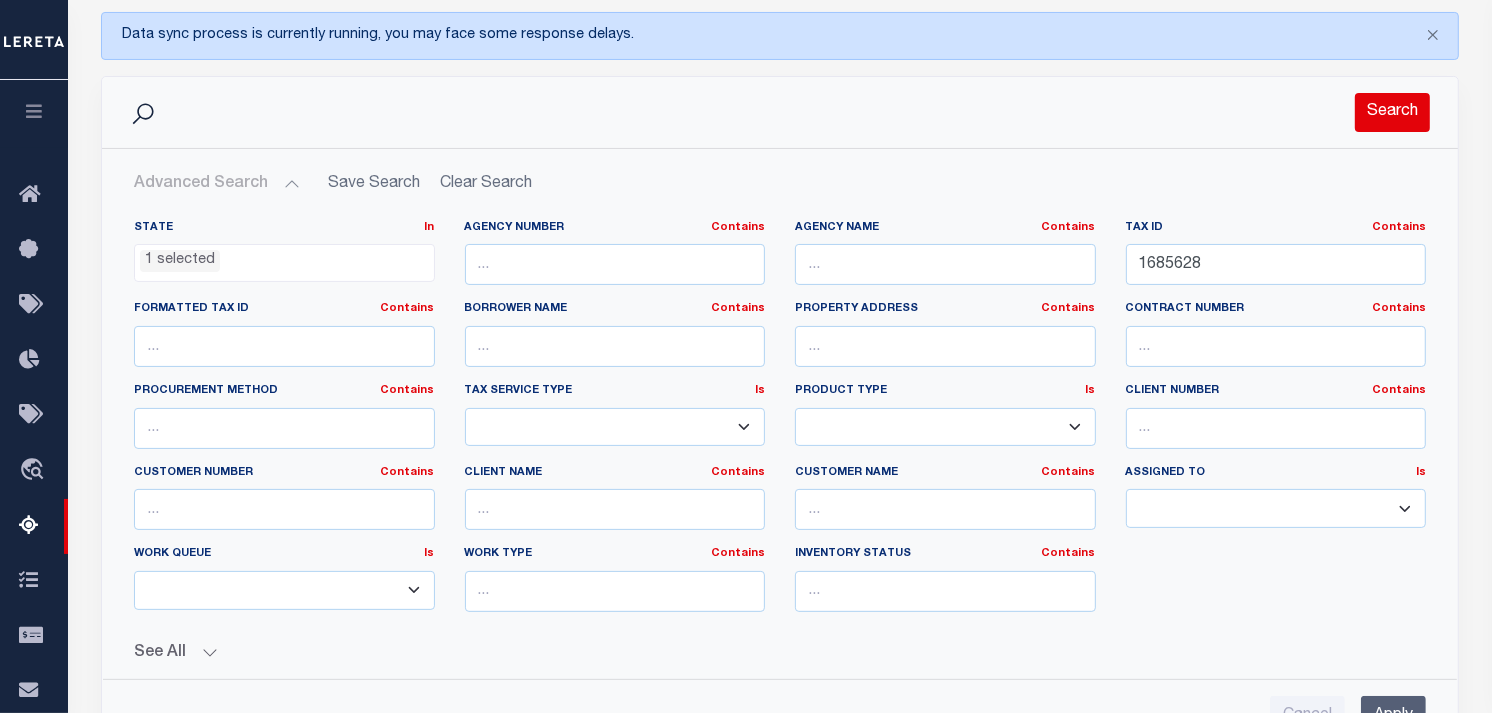 click on "Search" at bounding box center (1392, 112) 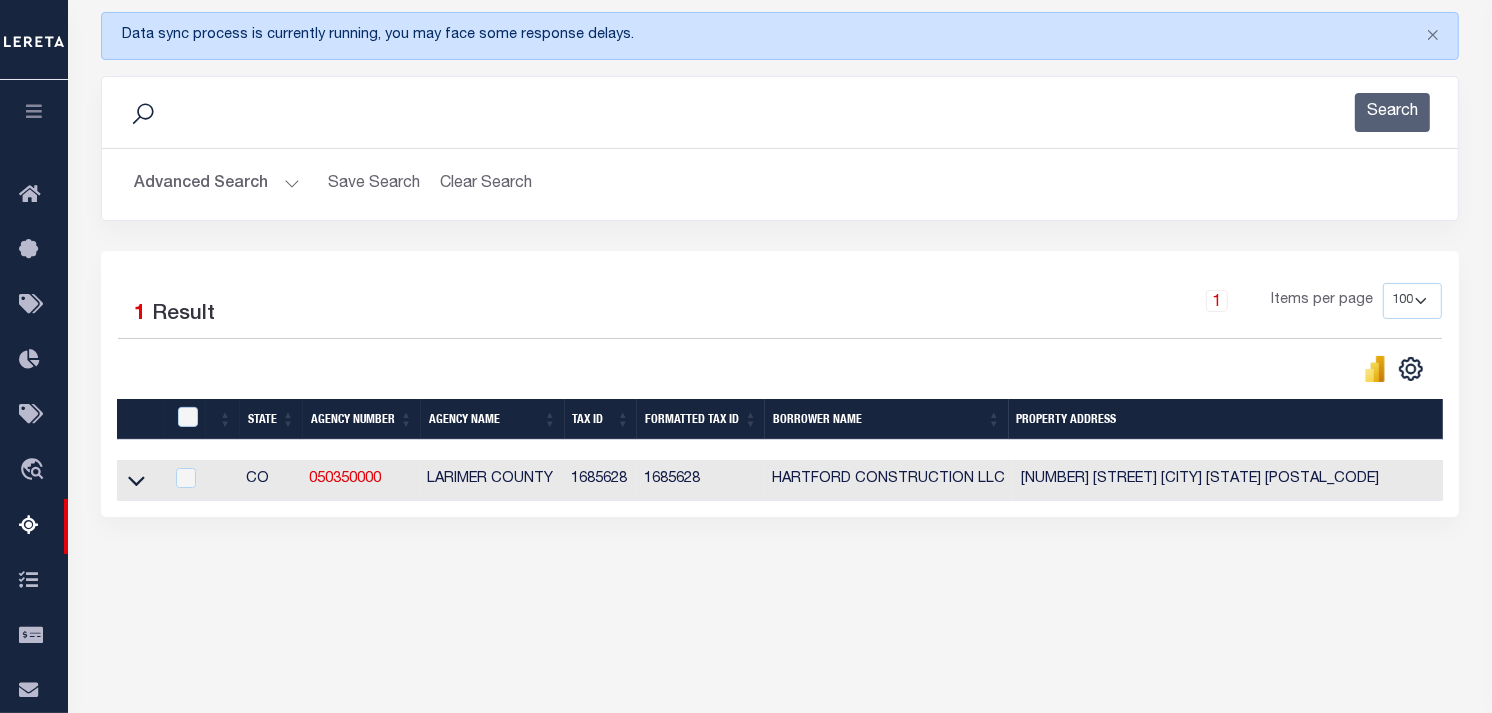 drag, startPoint x: 143, startPoint y: 483, endPoint x: 291, endPoint y: 453, distance: 151.00993 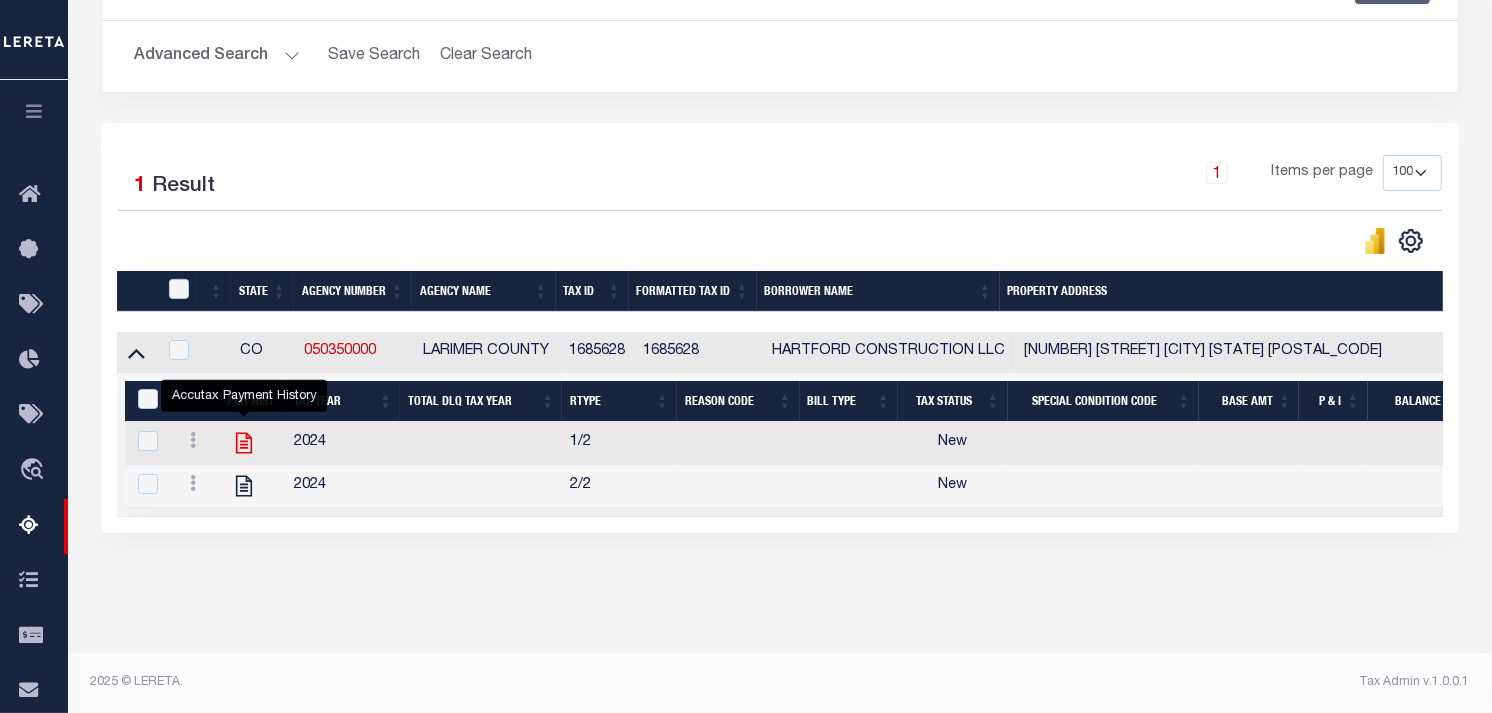 click 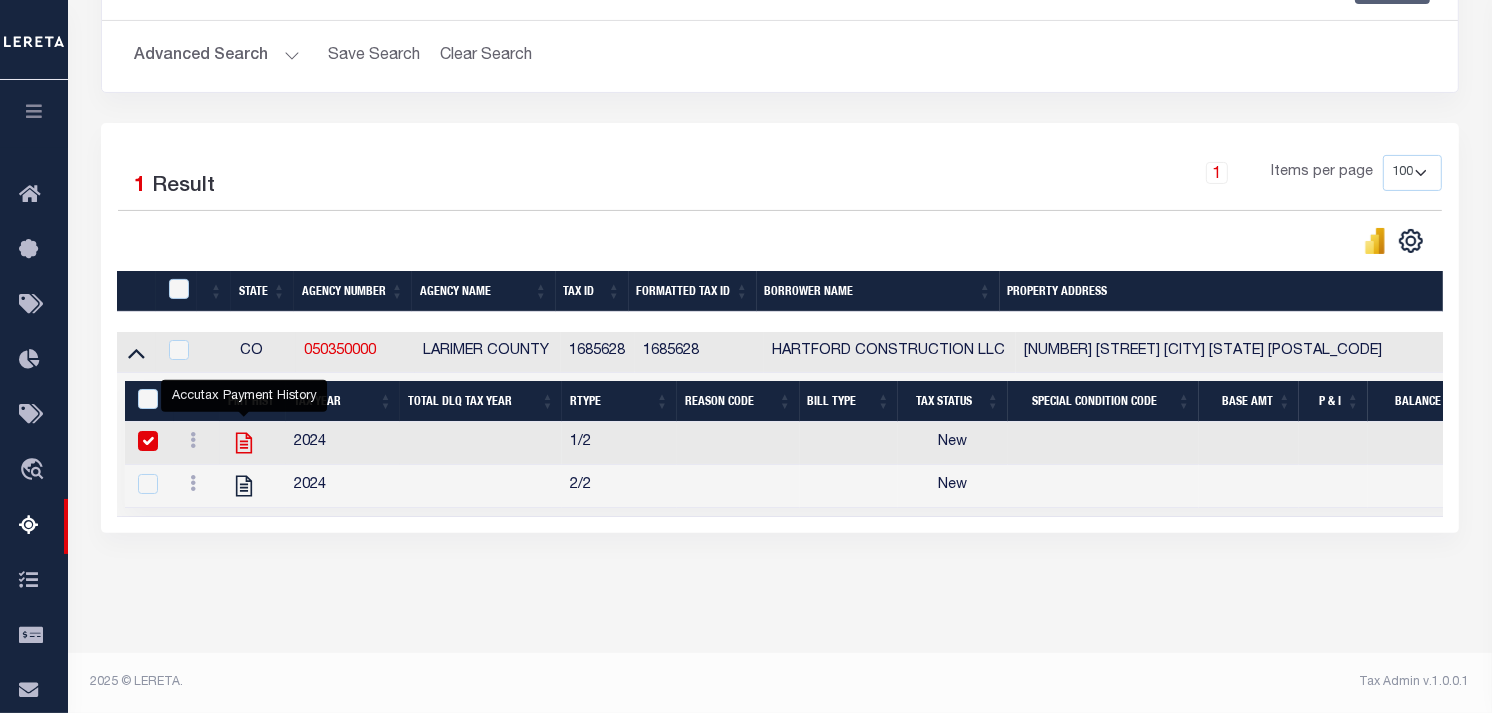 checkbox on "false" 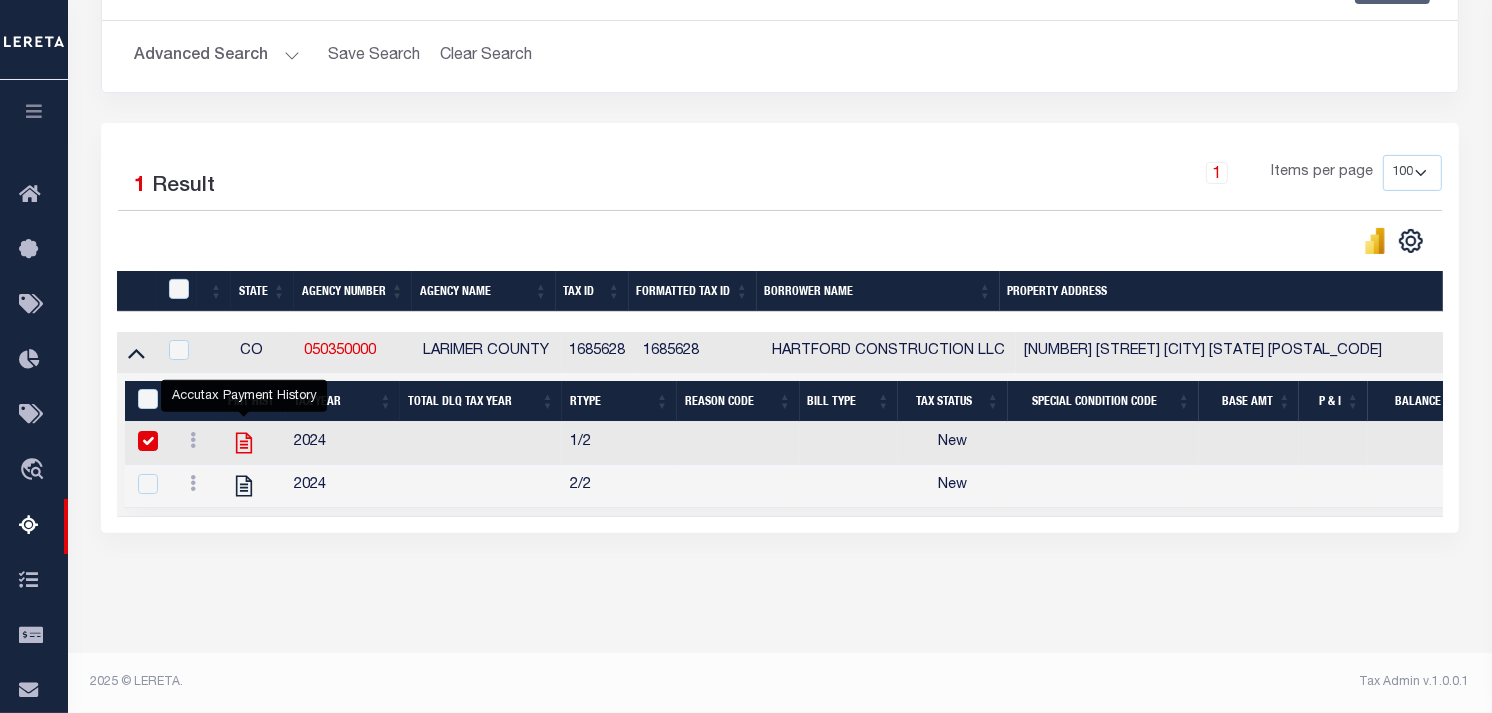 checkbox on "true" 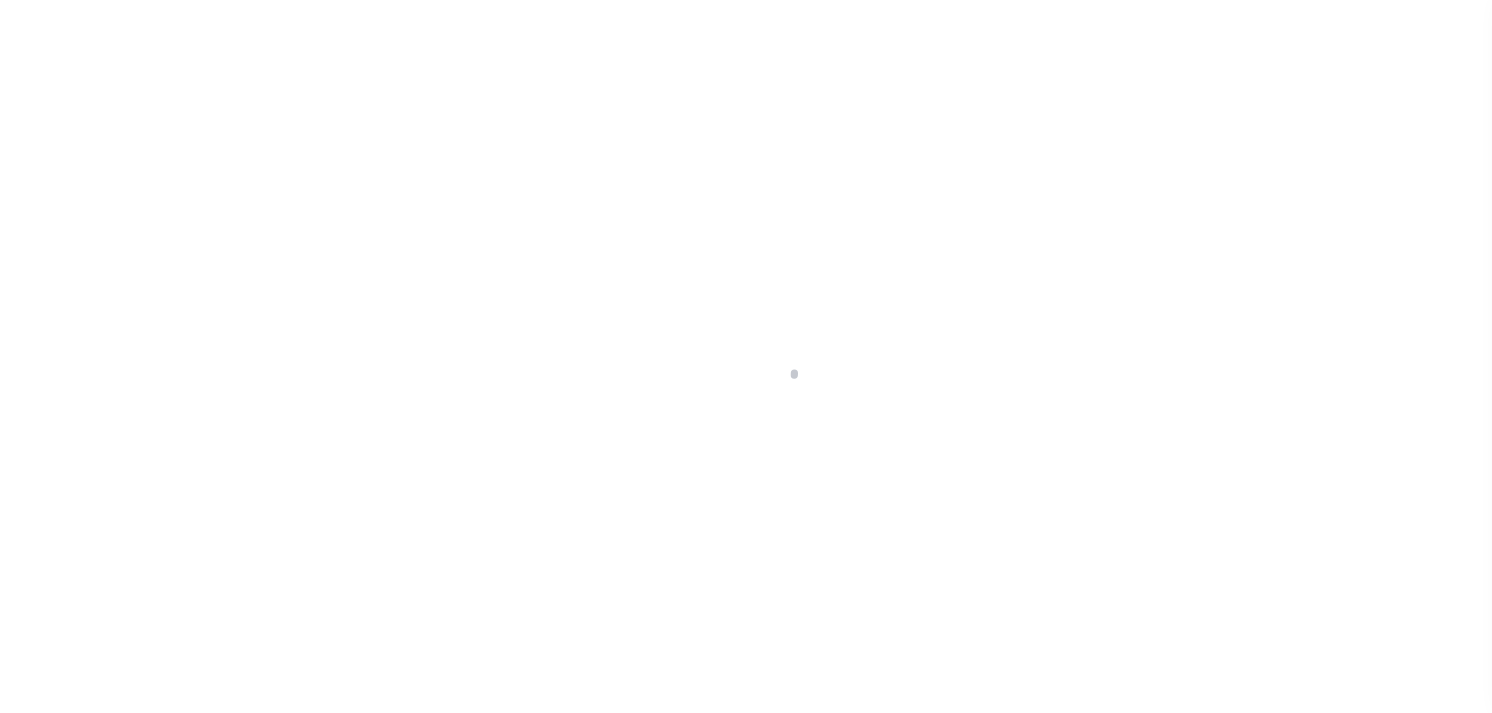 scroll, scrollTop: 0, scrollLeft: 0, axis: both 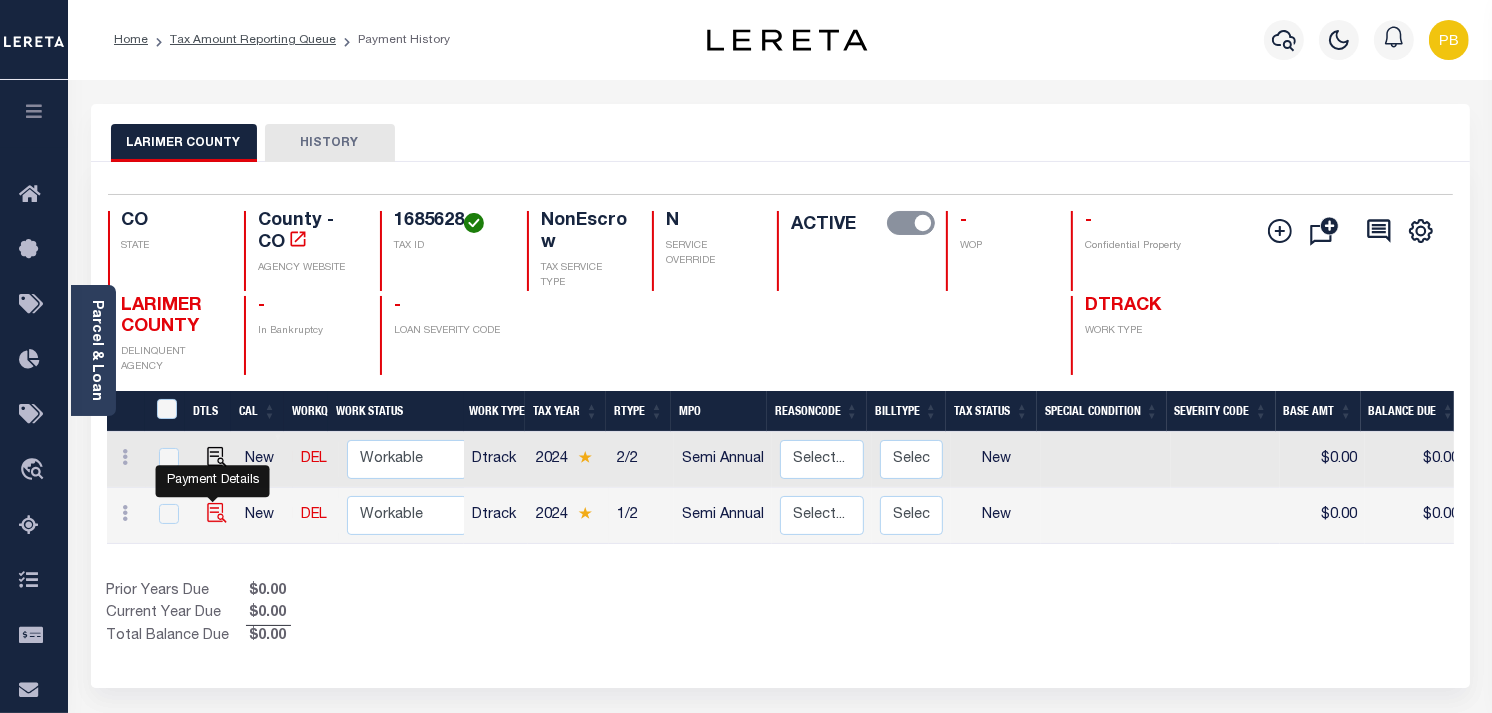 click at bounding box center [217, 513] 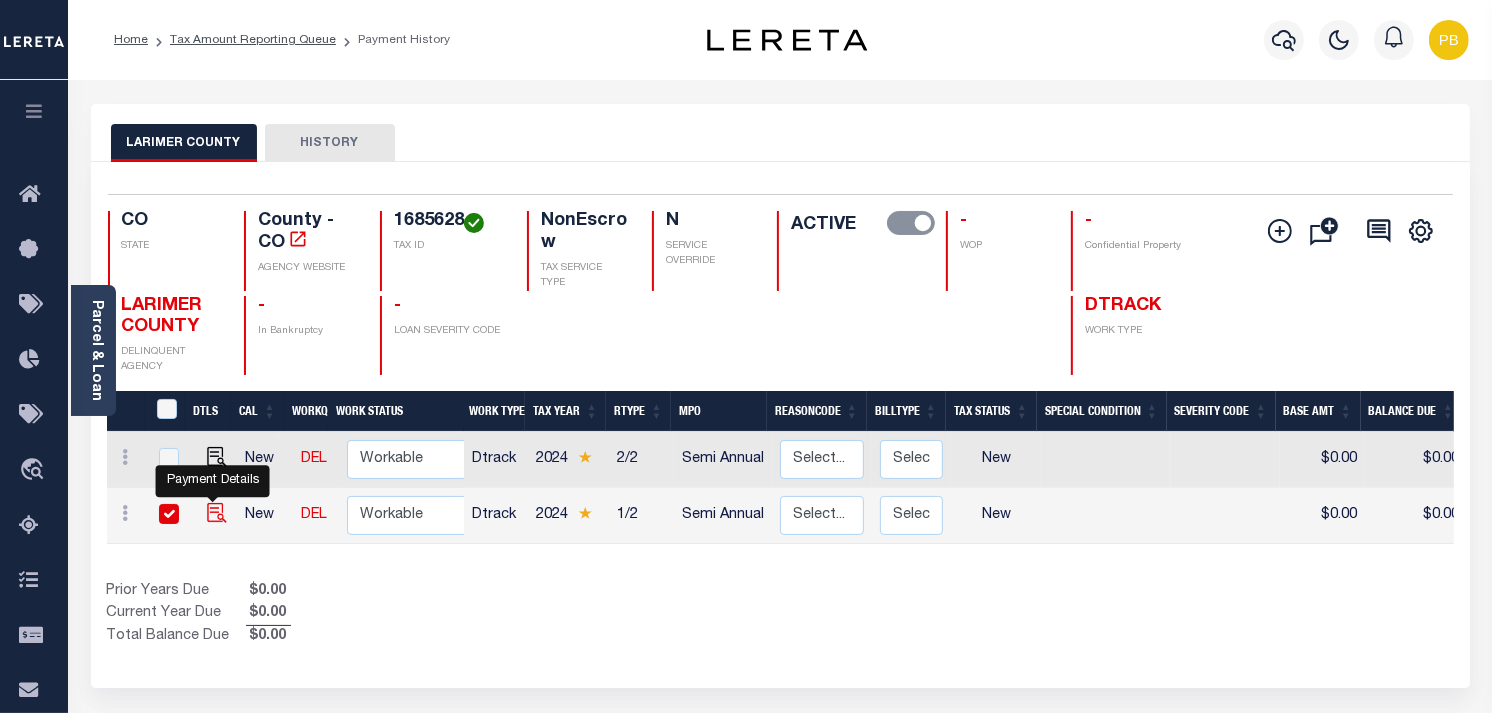 checkbox on "true" 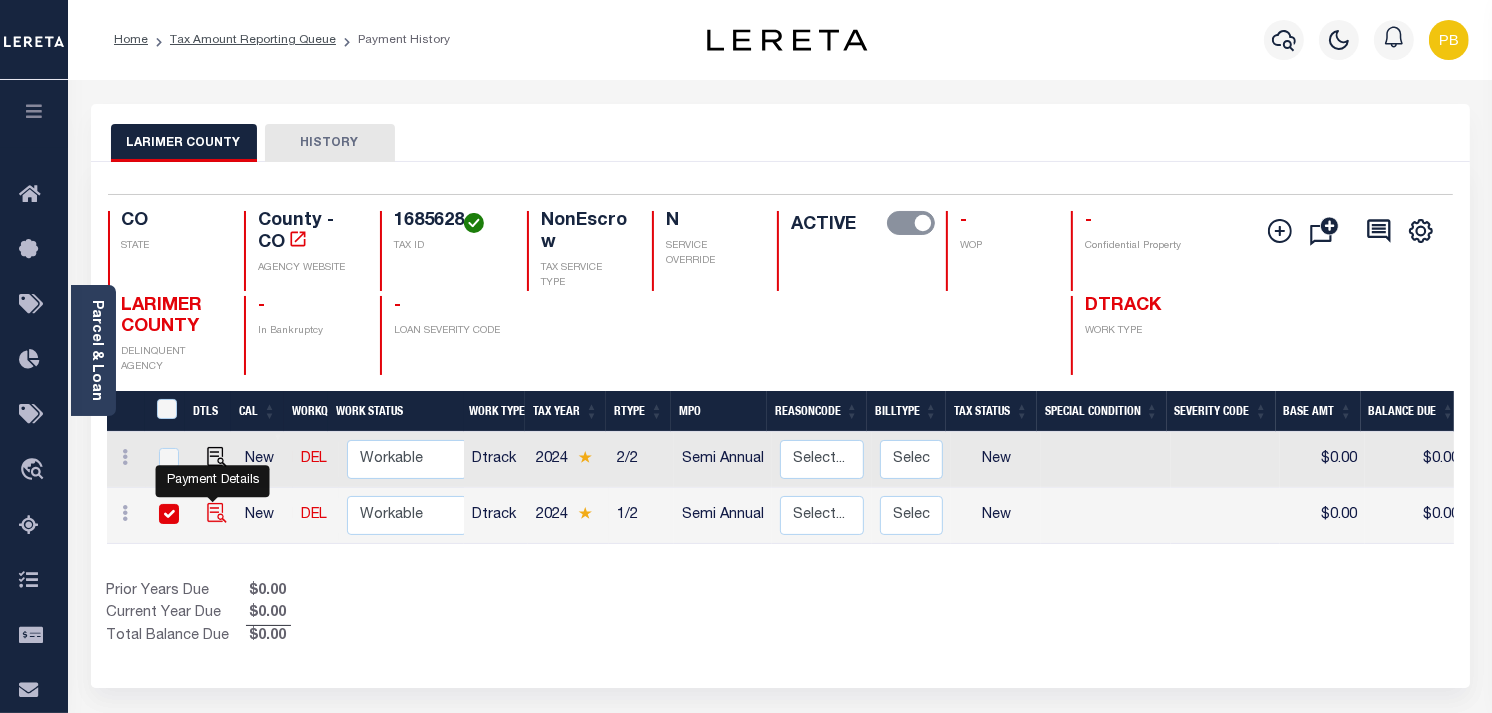 checkbox on "true" 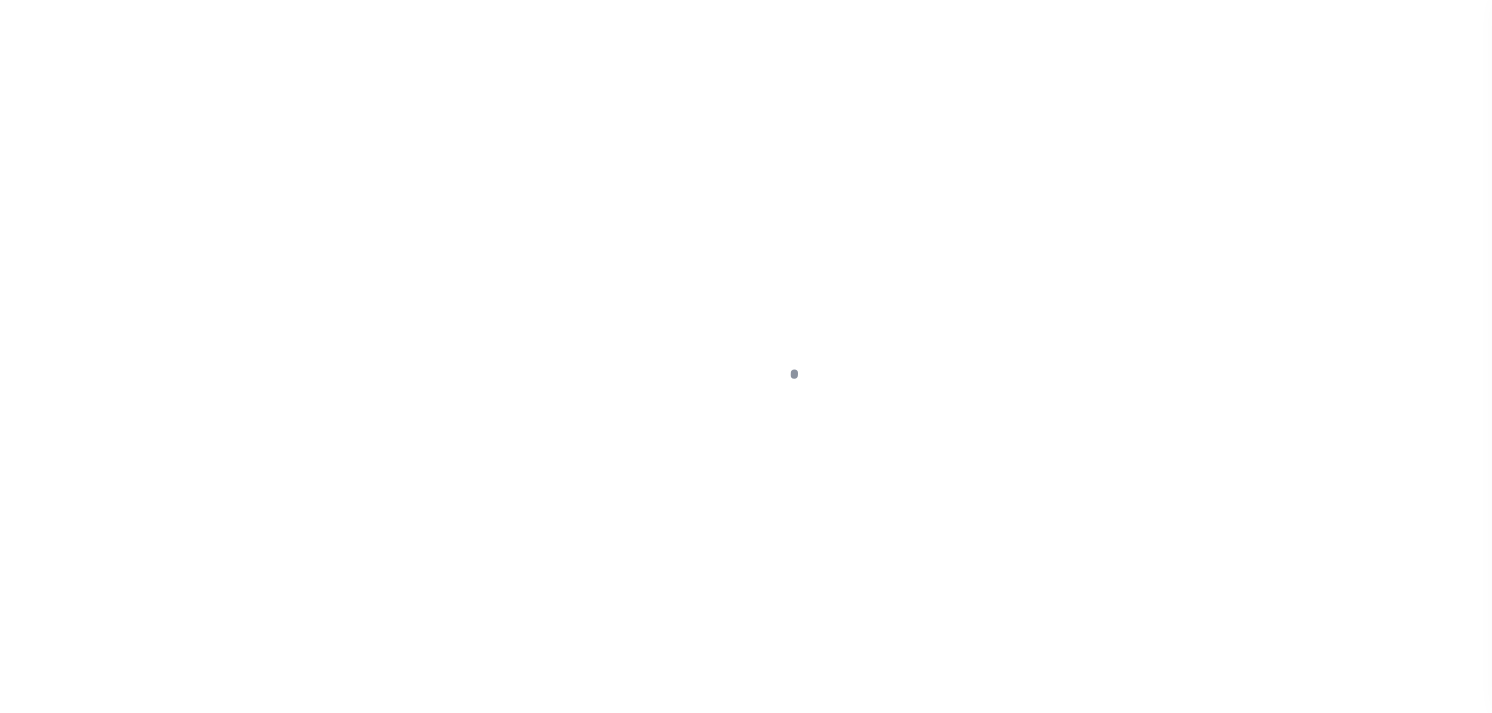 scroll, scrollTop: 0, scrollLeft: 0, axis: both 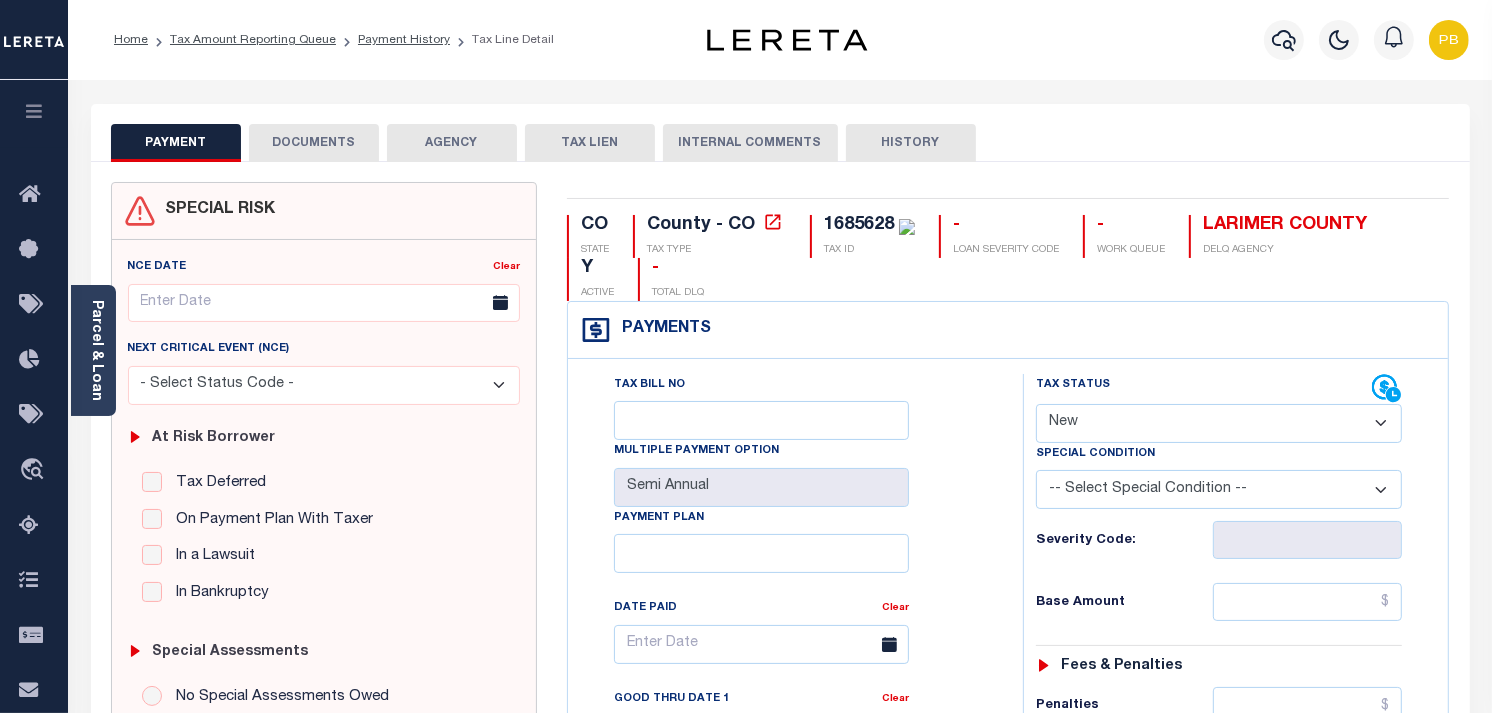 click on "- Select Status Code -
Open
Due/Unpaid
Paid
Incomplete
No Tax Due
Internal Refund Processed
New" at bounding box center [1219, 423] 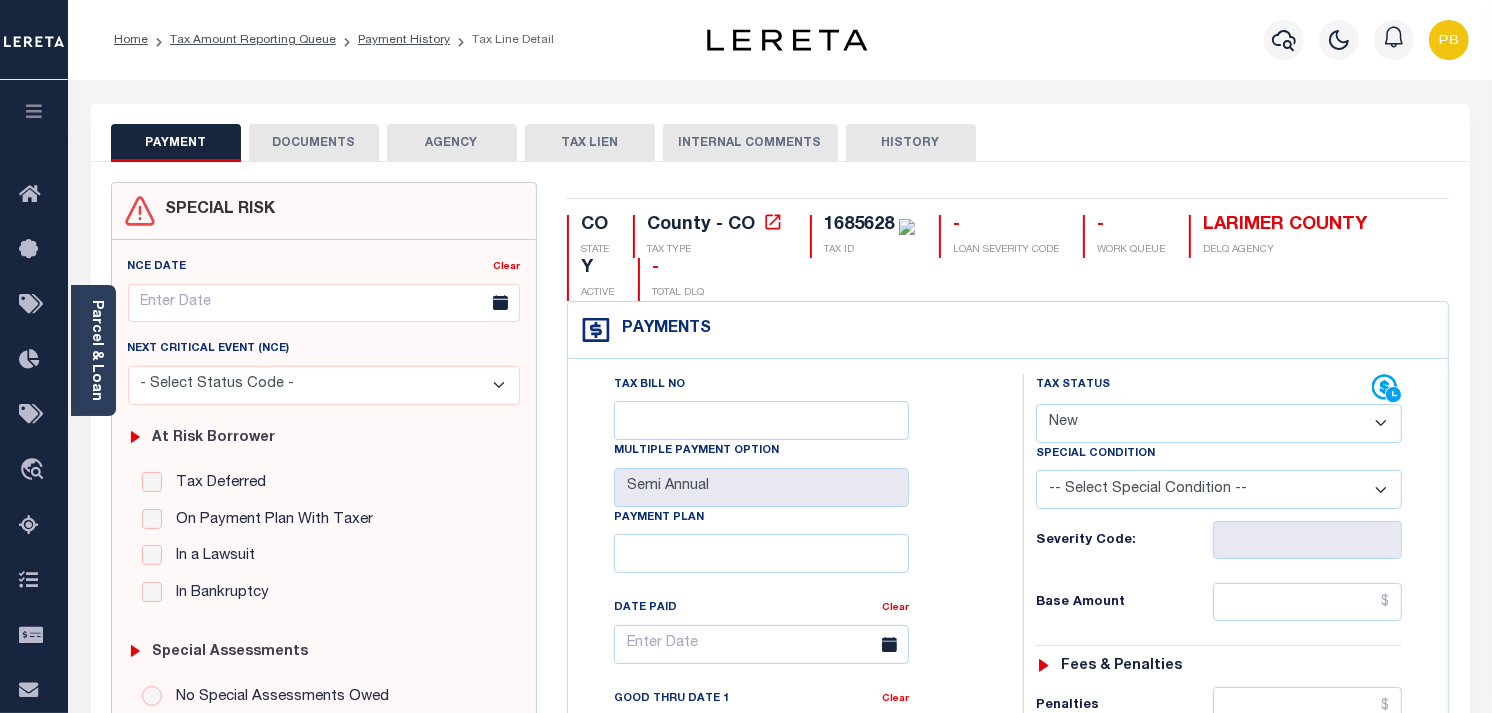 select on "PYD" 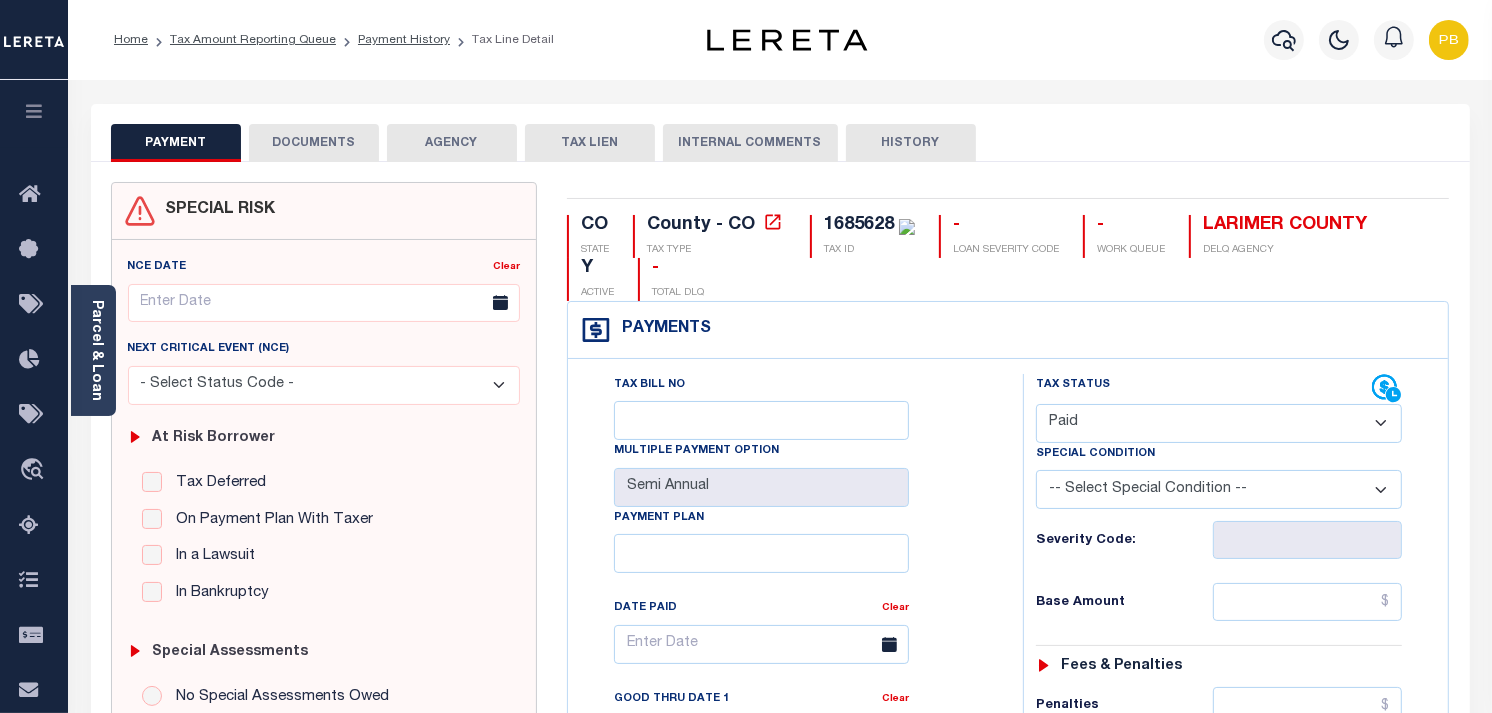 click on "- Select Status Code -
Open
Due/Unpaid
Paid
Incomplete
No Tax Due
Internal Refund Processed
New" at bounding box center (1219, 423) 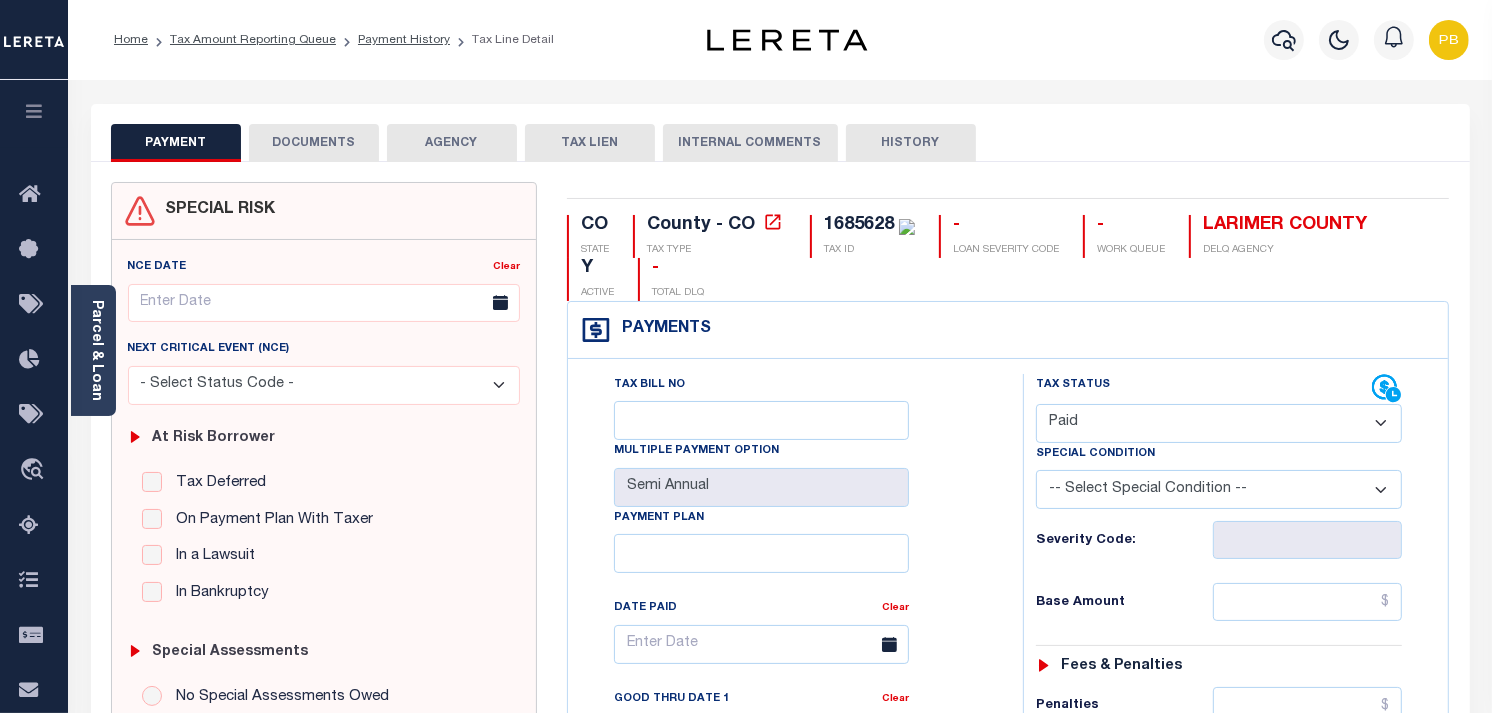 type on "08/07/2025" 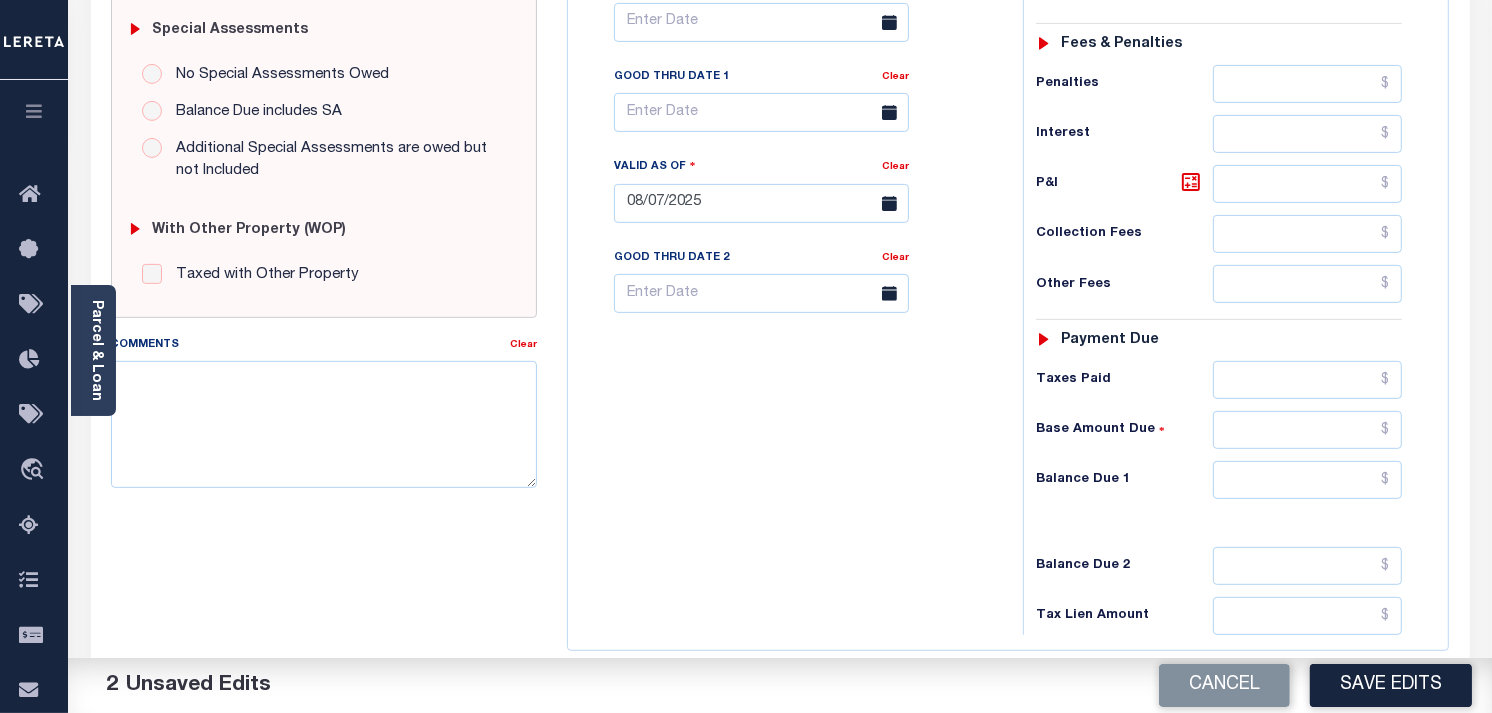 scroll, scrollTop: 666, scrollLeft: 0, axis: vertical 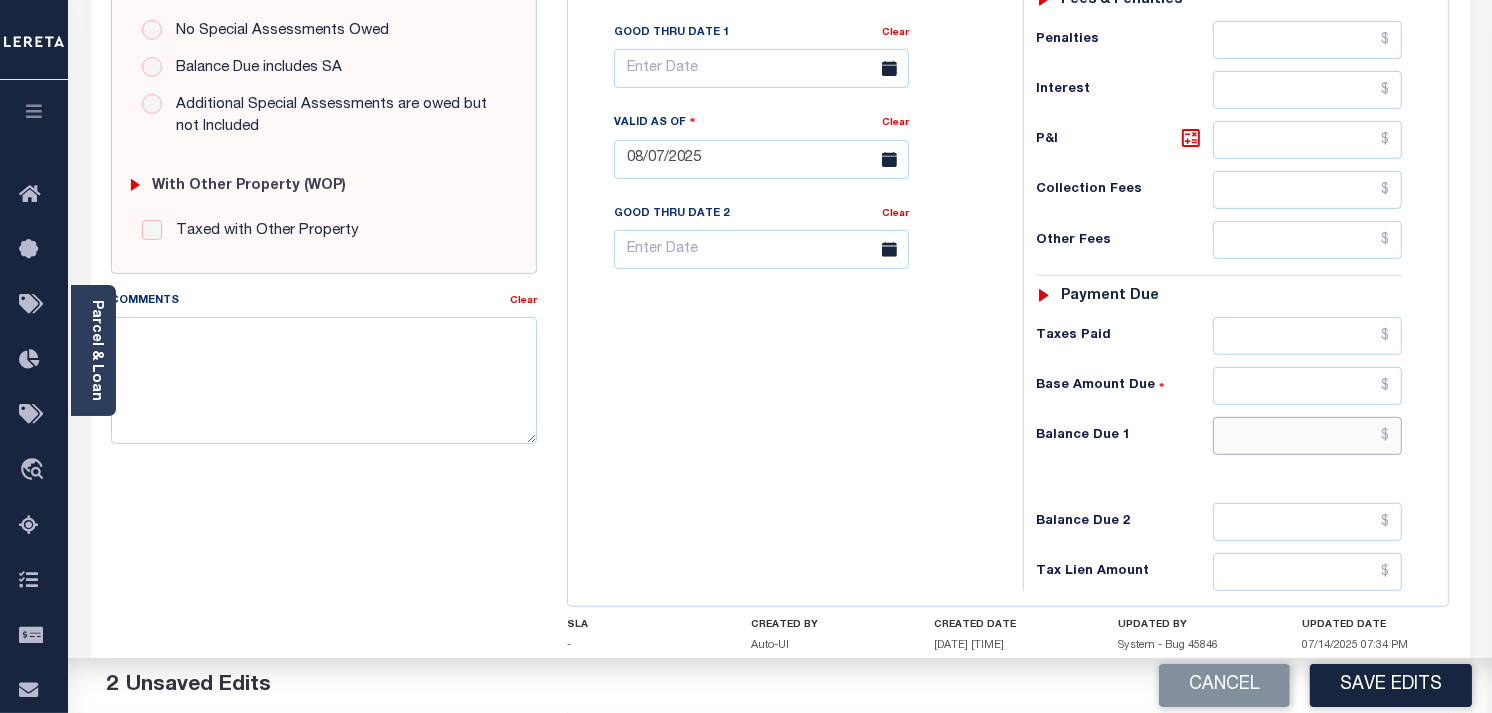 click at bounding box center [1308, 436] 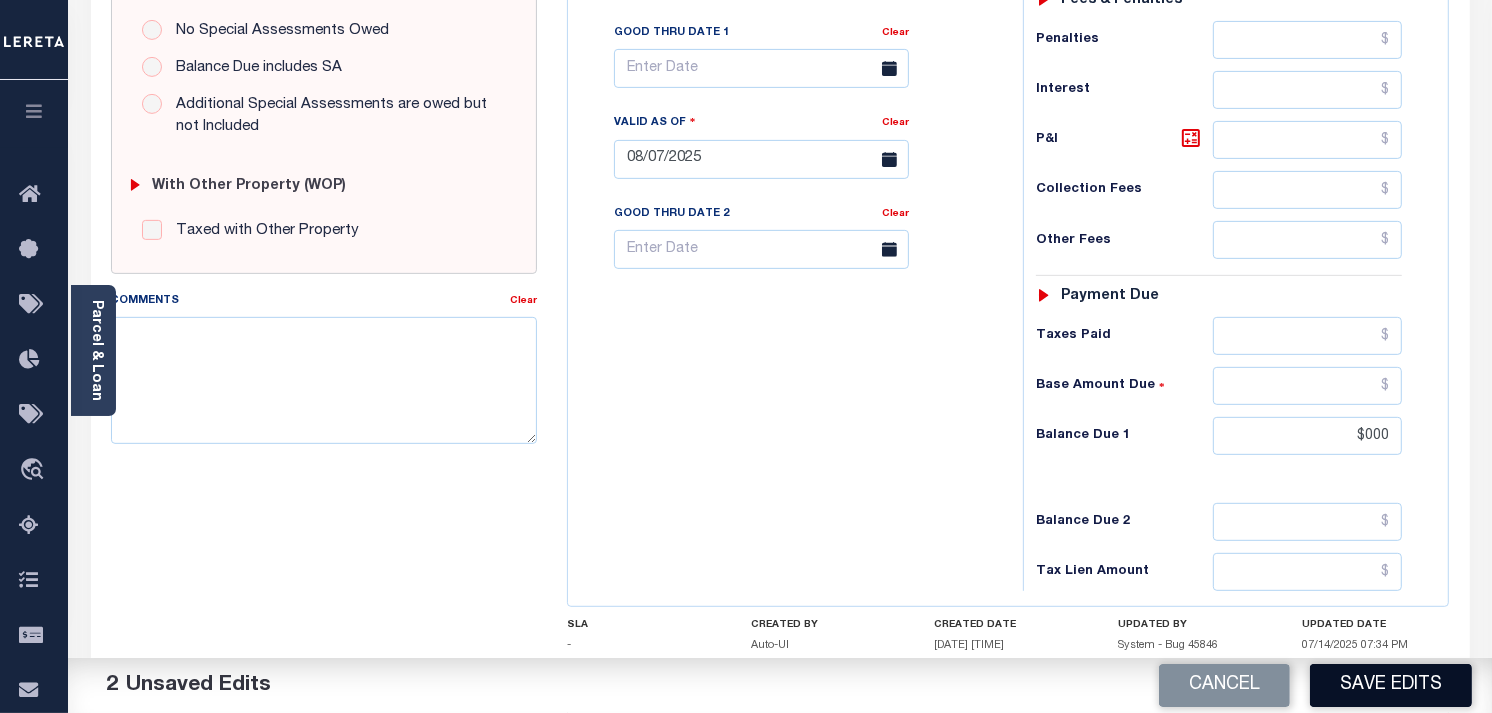 type on "$000.00" 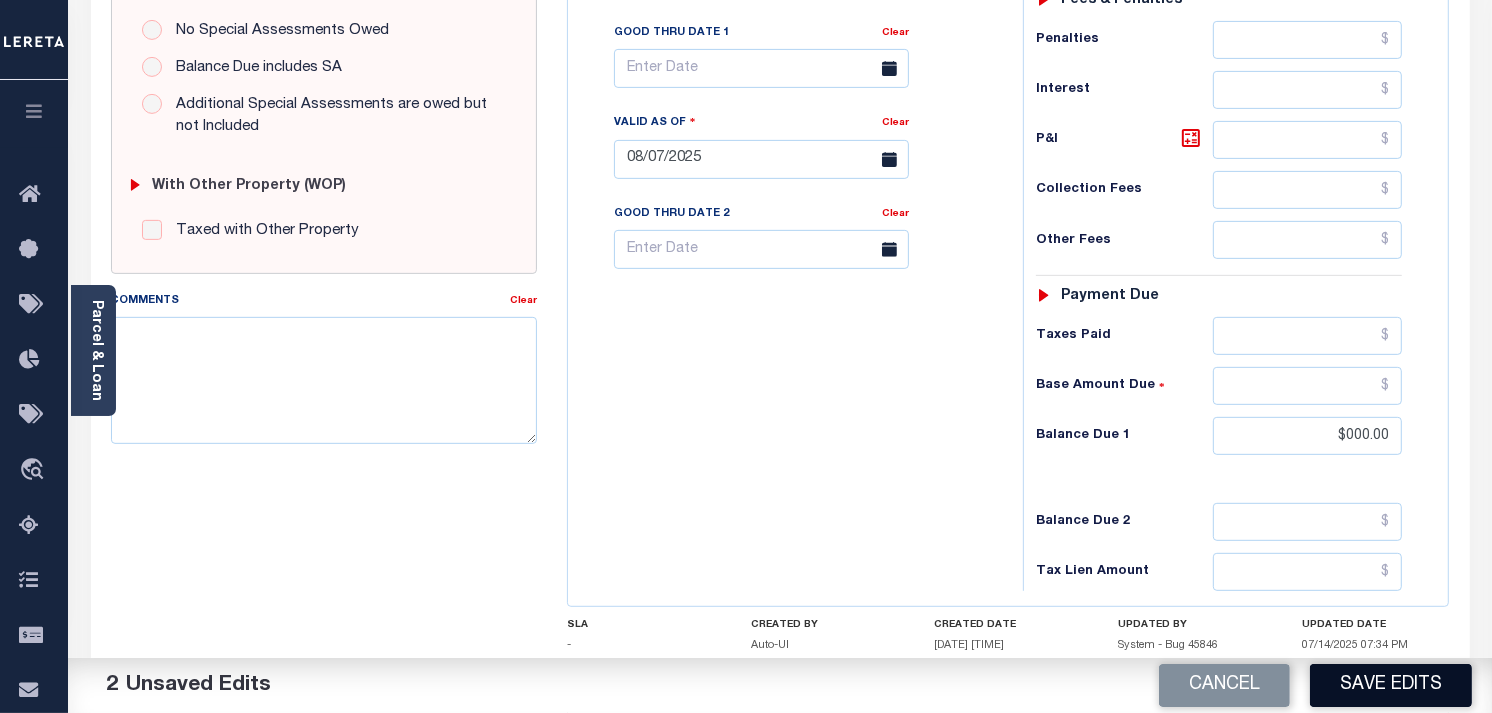 click on "Save Edits" at bounding box center (1391, 685) 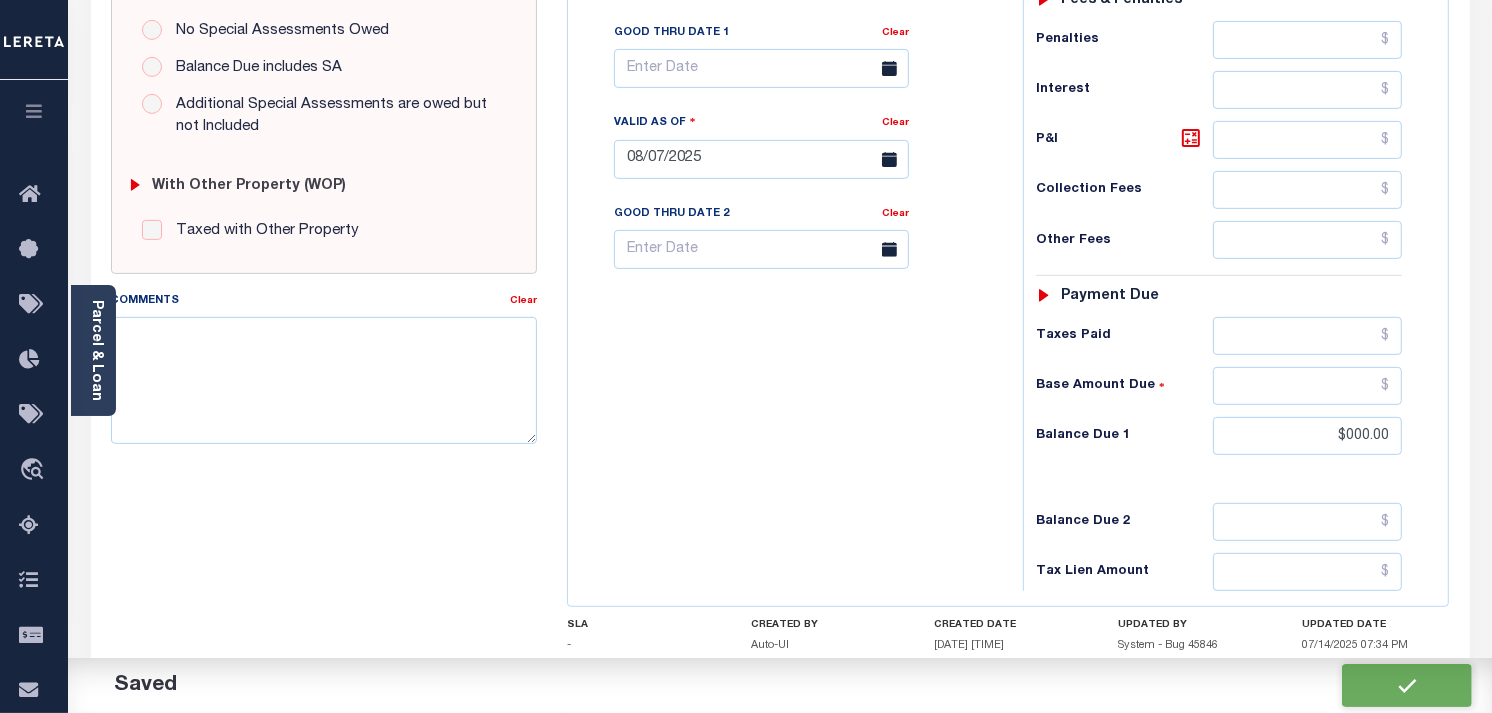 checkbox on "false" 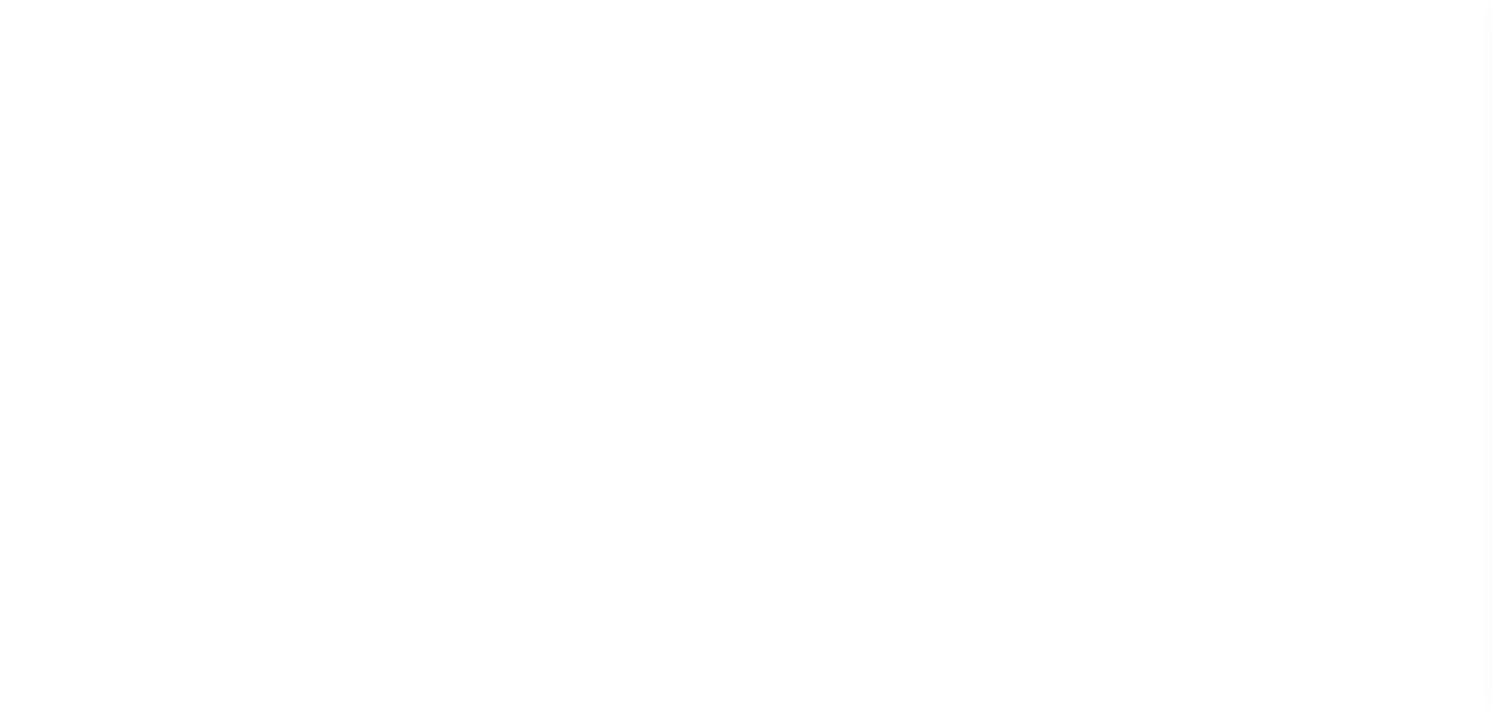 scroll, scrollTop: 0, scrollLeft: 0, axis: both 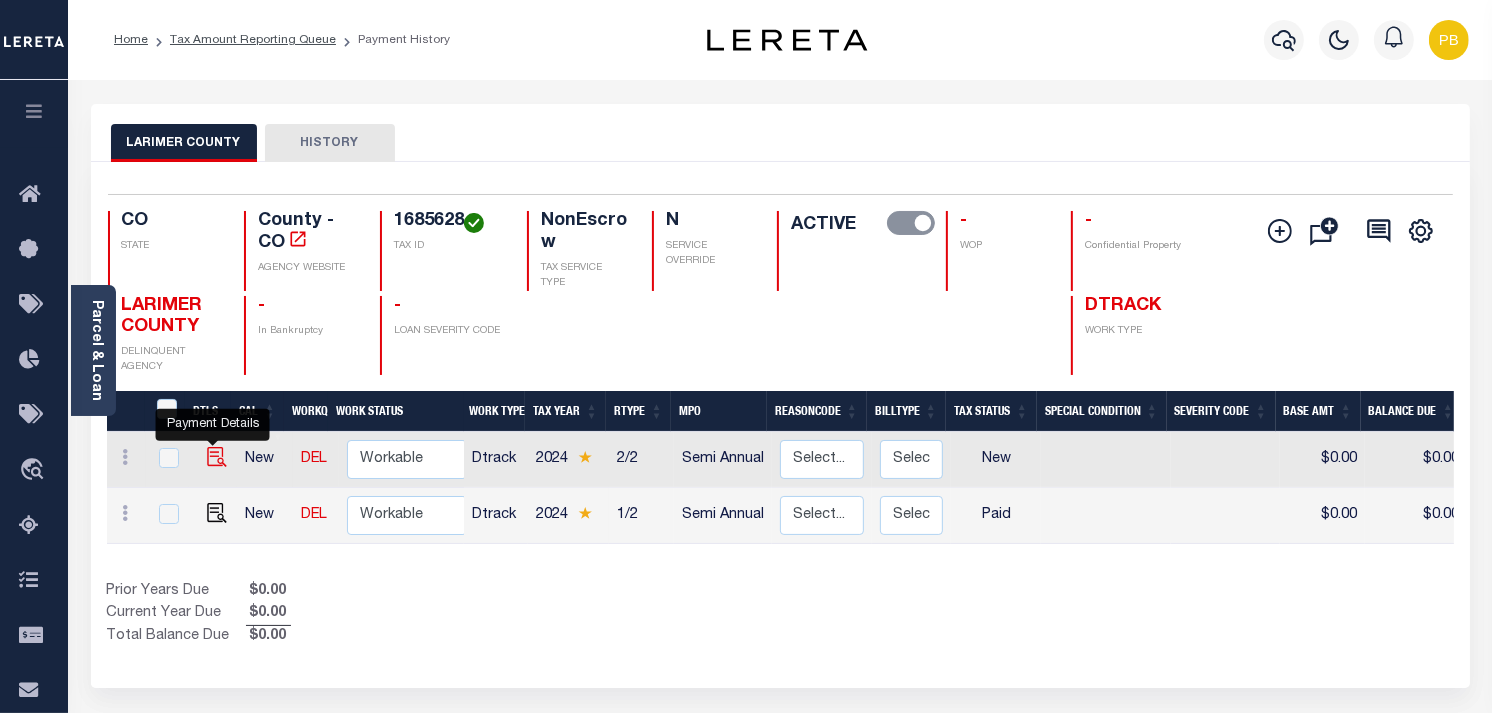 click at bounding box center (217, 457) 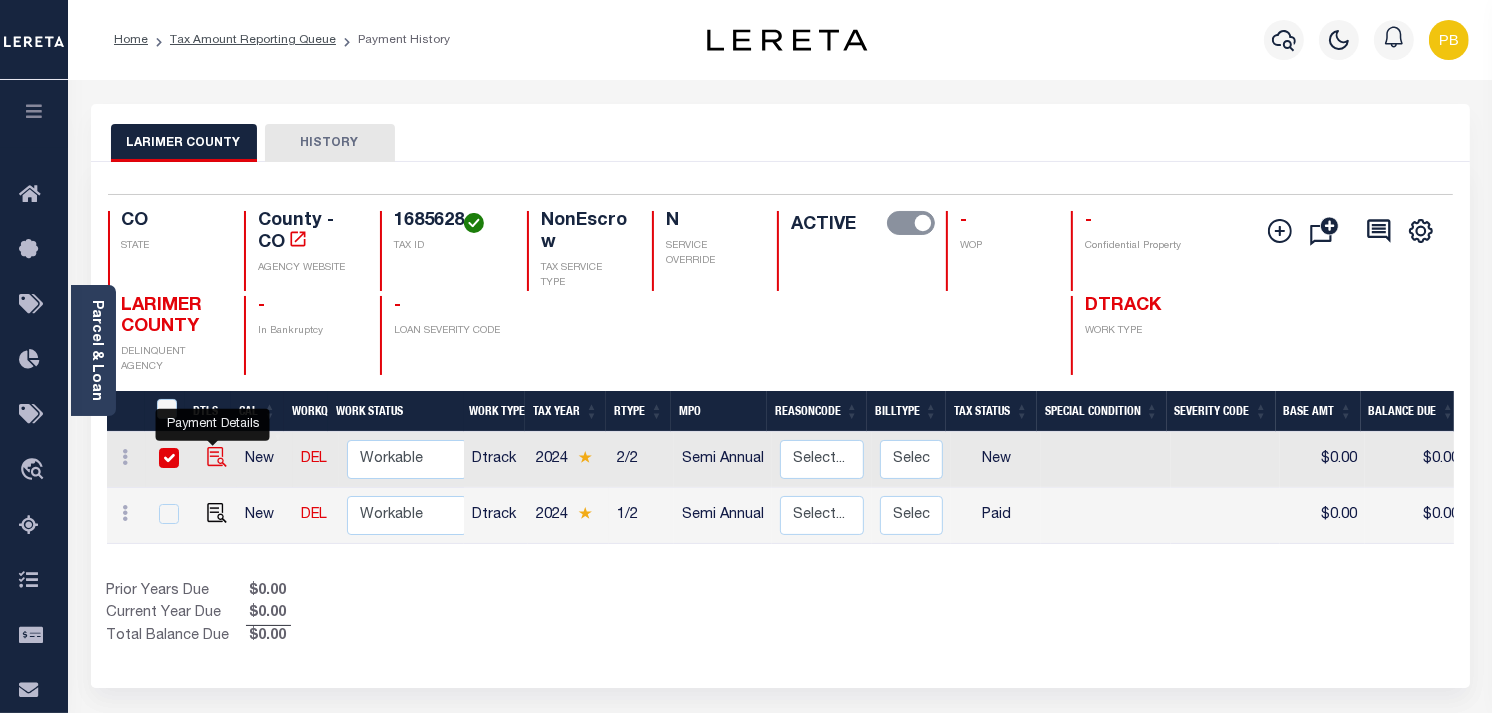 checkbox on "true" 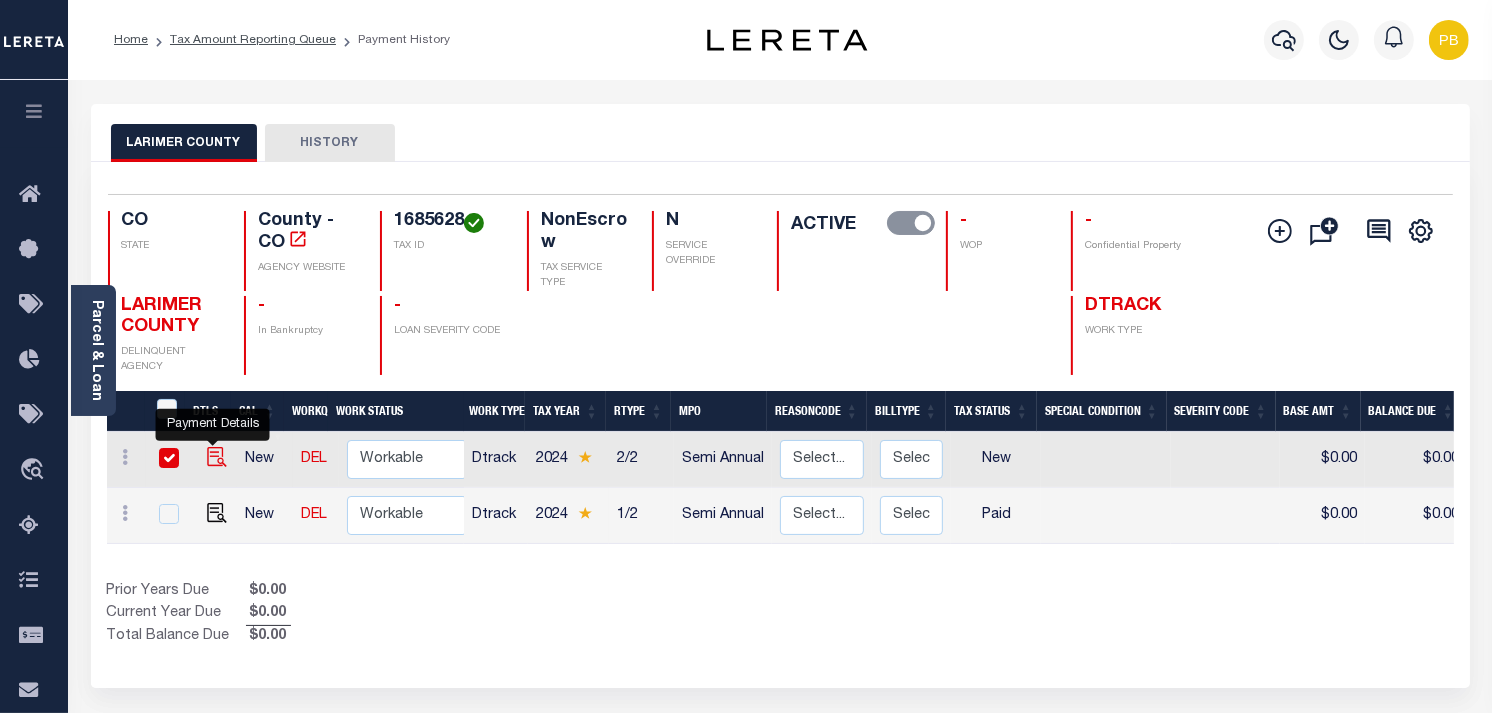 checkbox on "true" 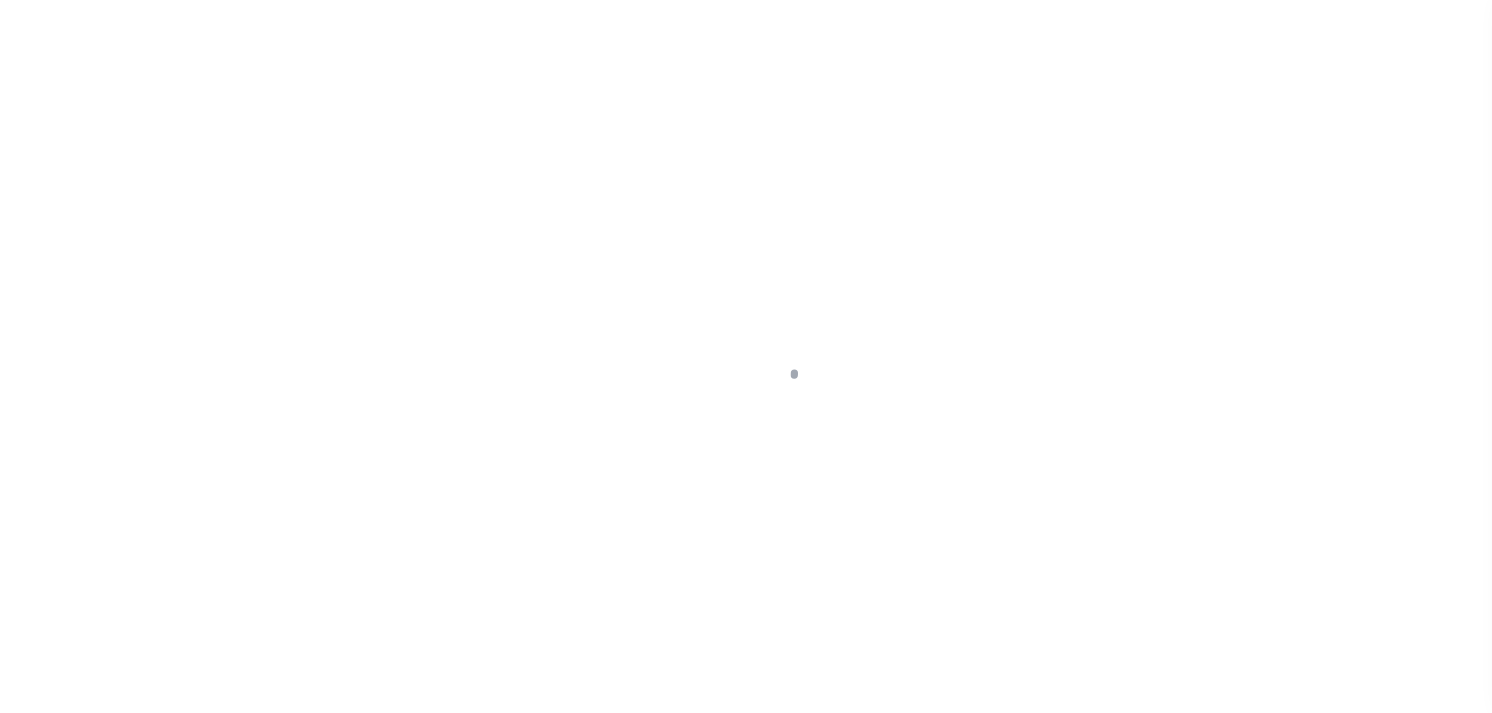 scroll, scrollTop: 0, scrollLeft: 0, axis: both 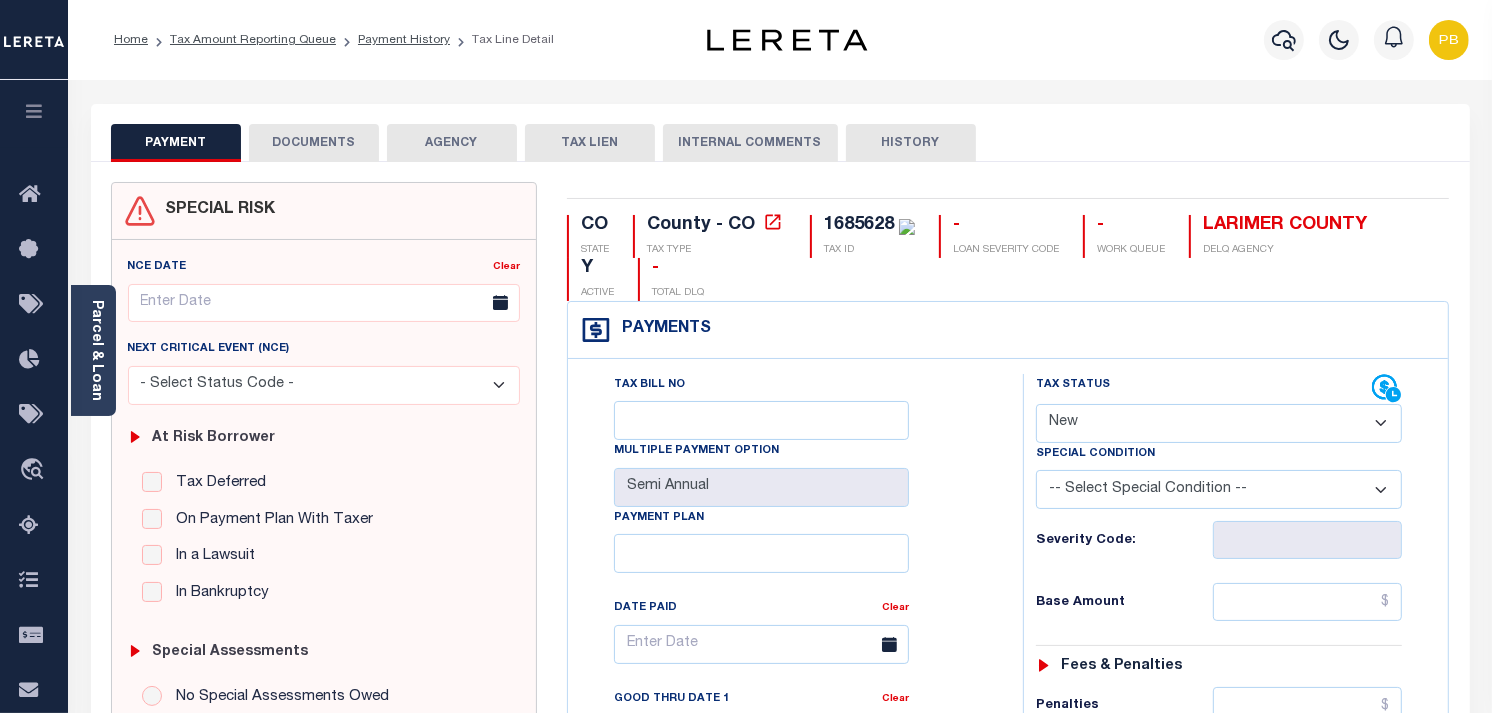 click on "- Select Status Code -
Open
Due/Unpaid
Paid
Incomplete
No Tax Due
Internal Refund Processed
New" at bounding box center (1219, 423) 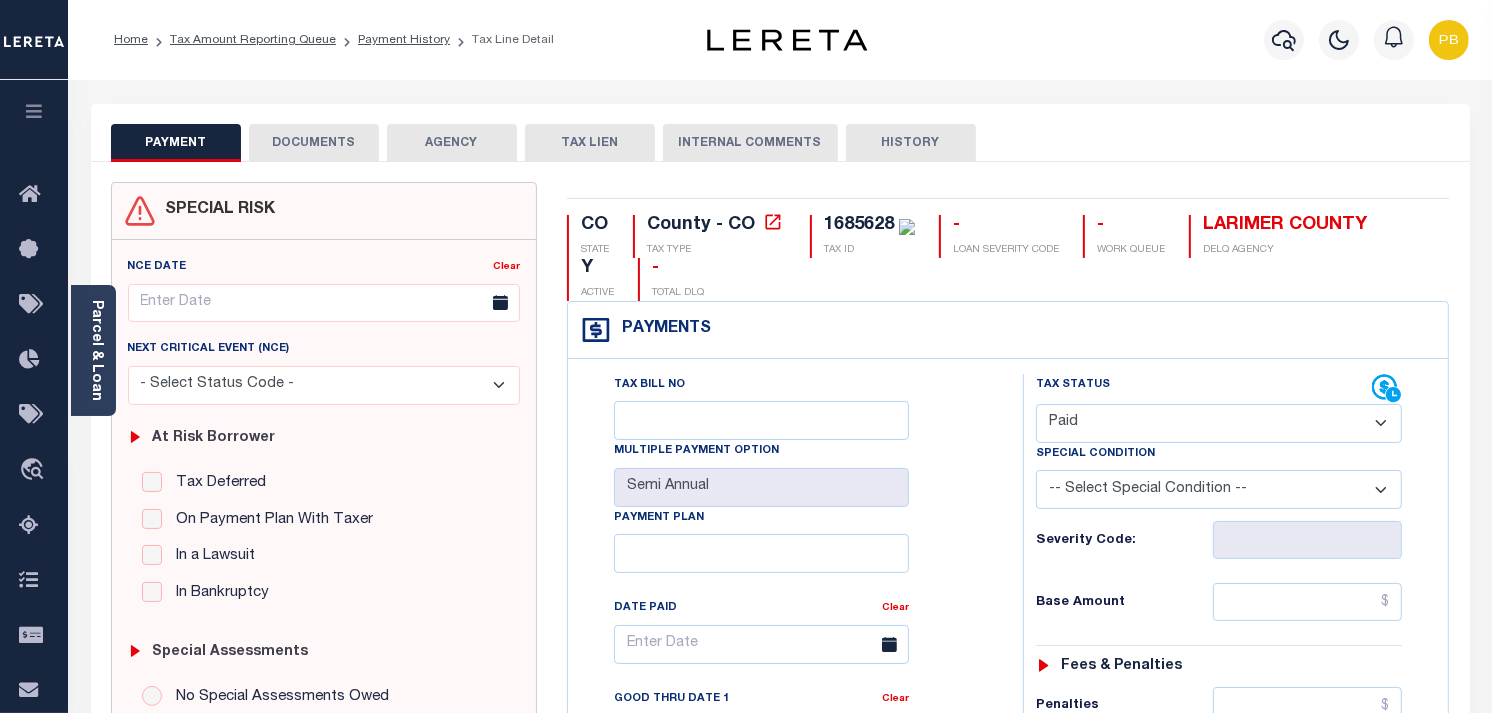click on "- Select Status Code -
Open
Due/Unpaid
Paid
Incomplete
No Tax Due
Internal Refund Processed
New" at bounding box center [1219, 423] 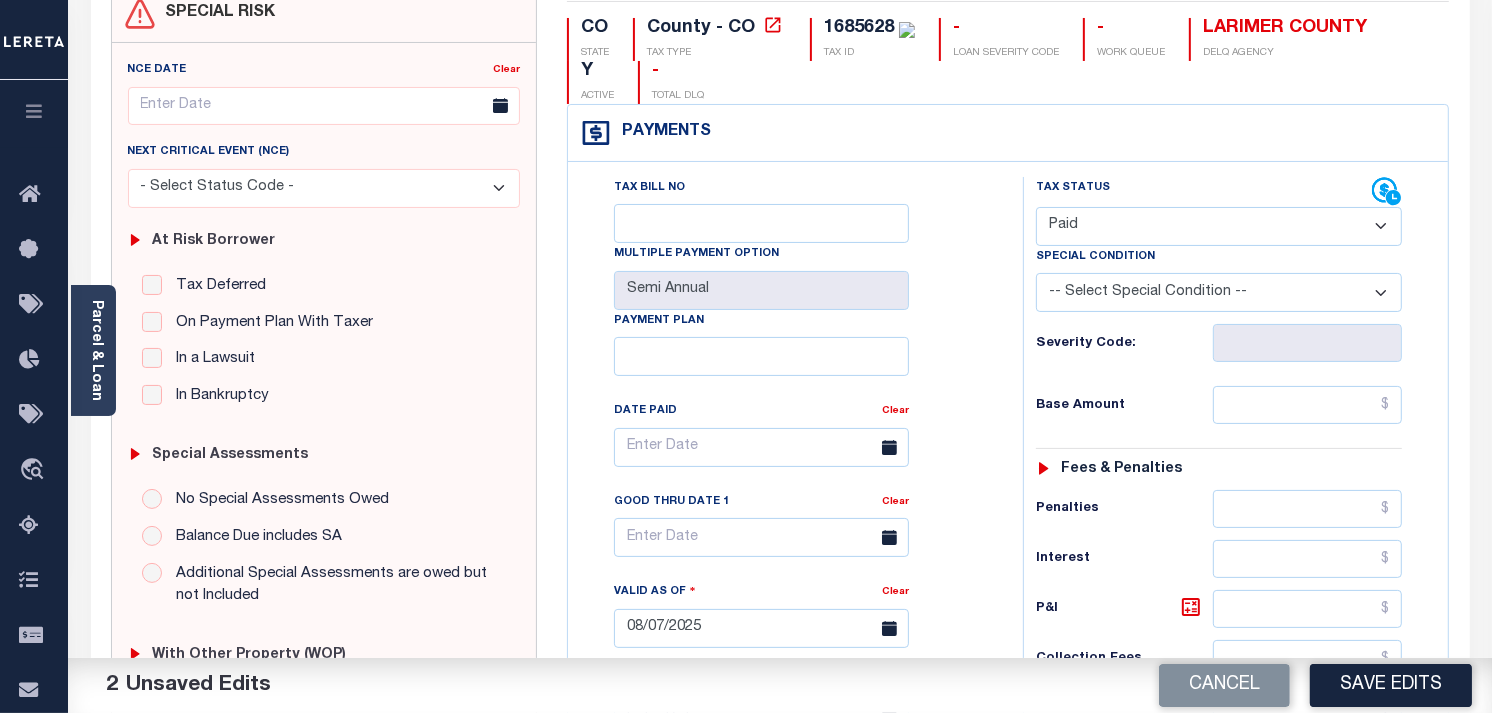 scroll, scrollTop: 222, scrollLeft: 0, axis: vertical 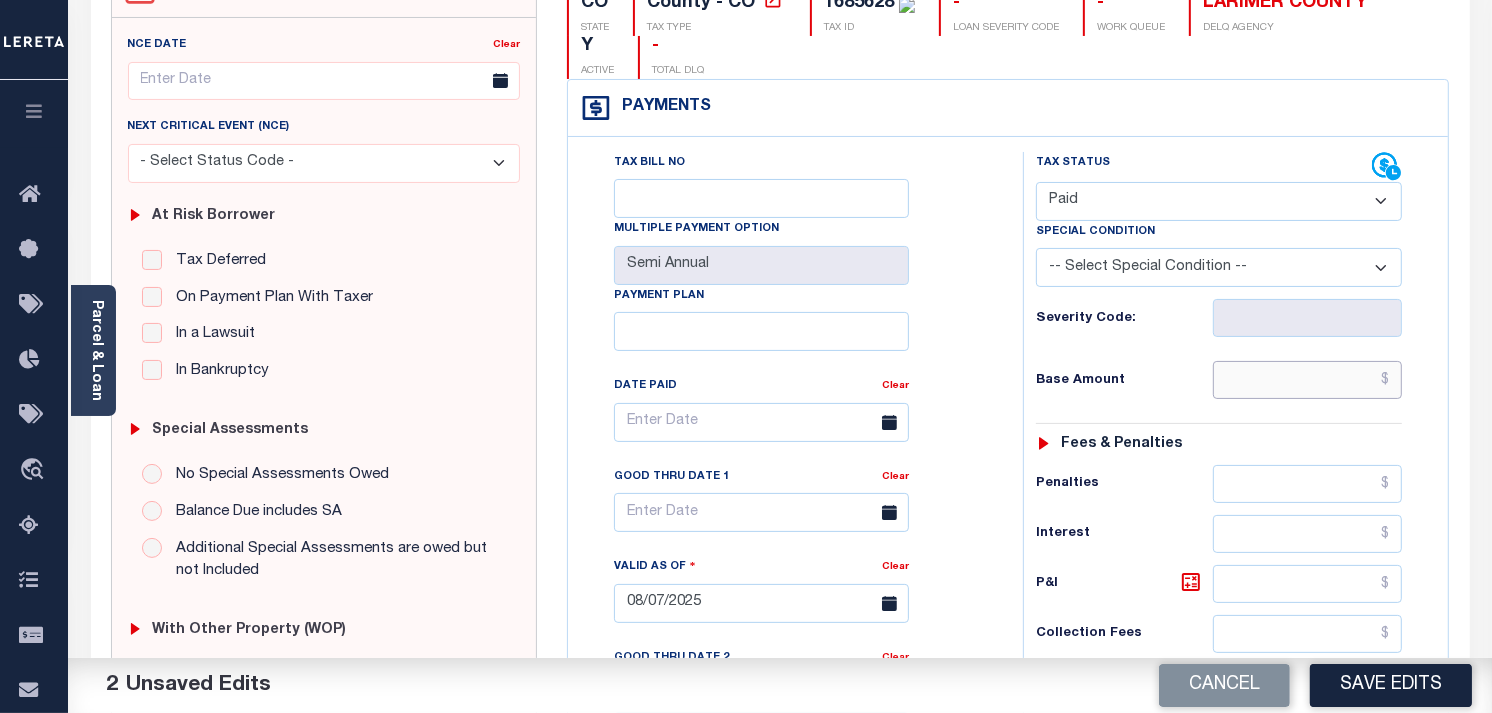 click at bounding box center (1308, 380) 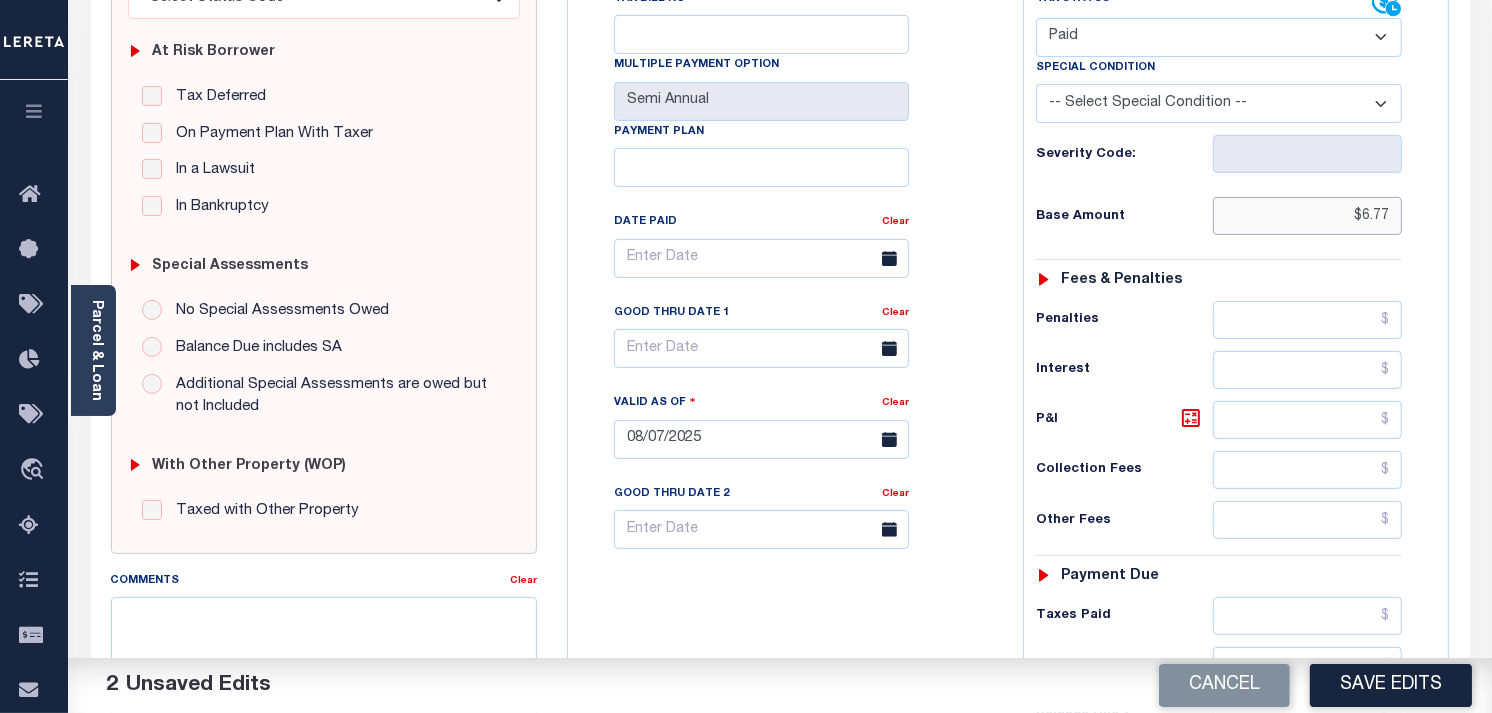 scroll, scrollTop: 444, scrollLeft: 0, axis: vertical 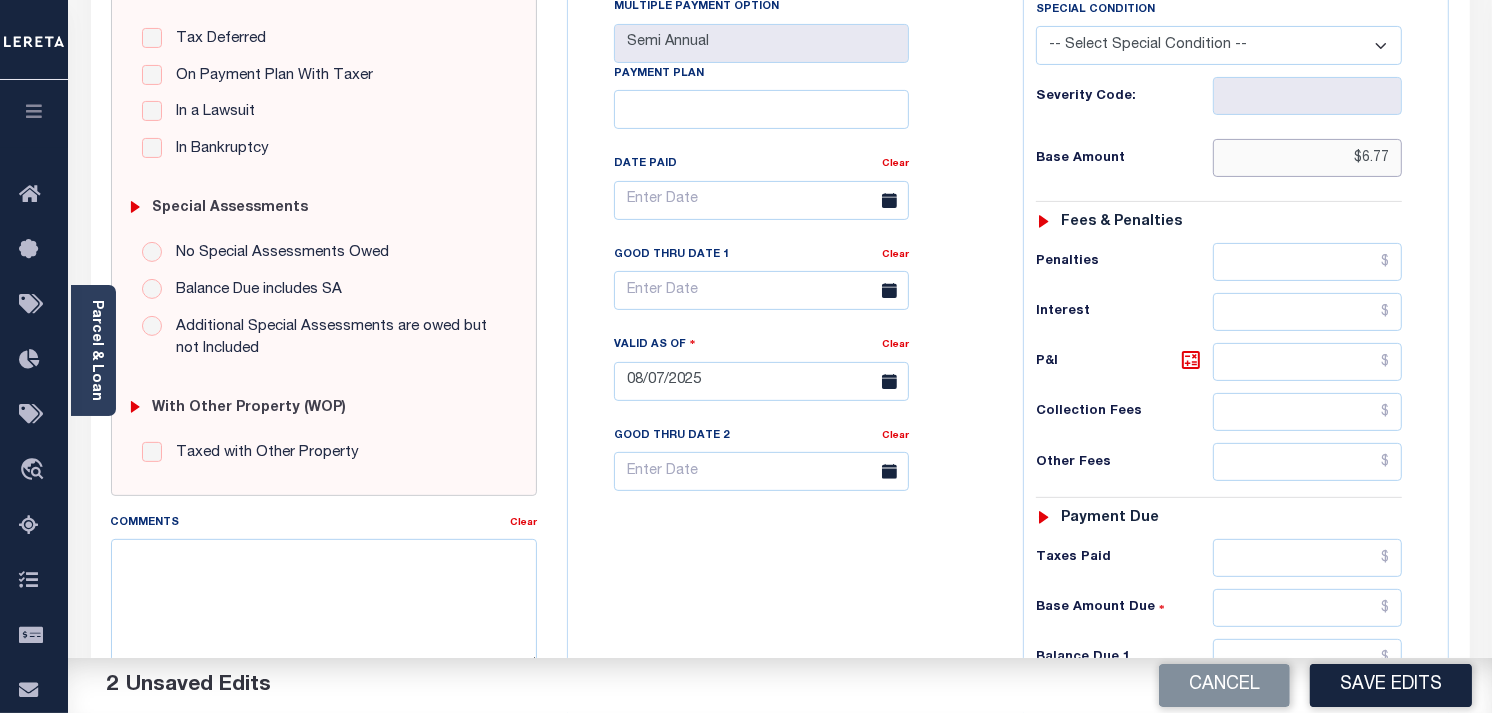 type on "$6.77" 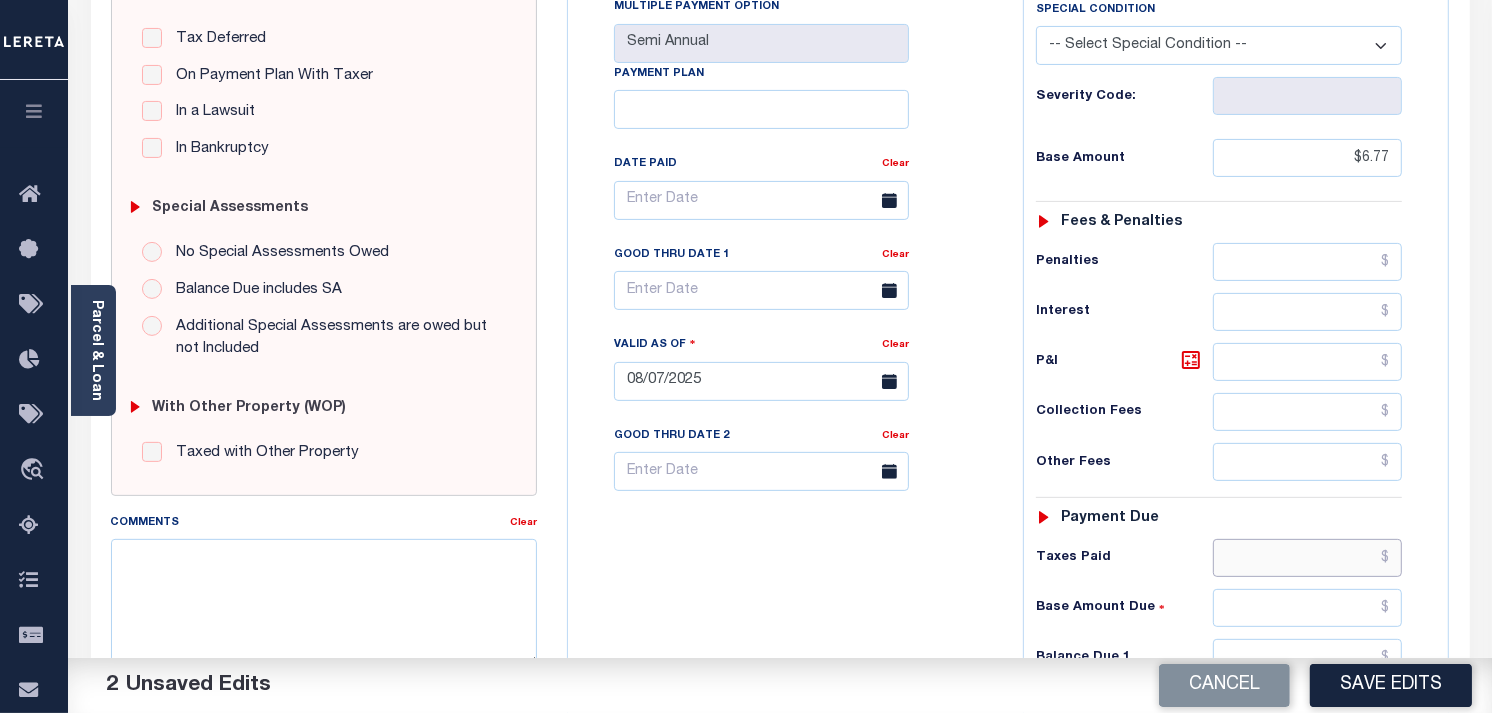 click at bounding box center [1308, 558] 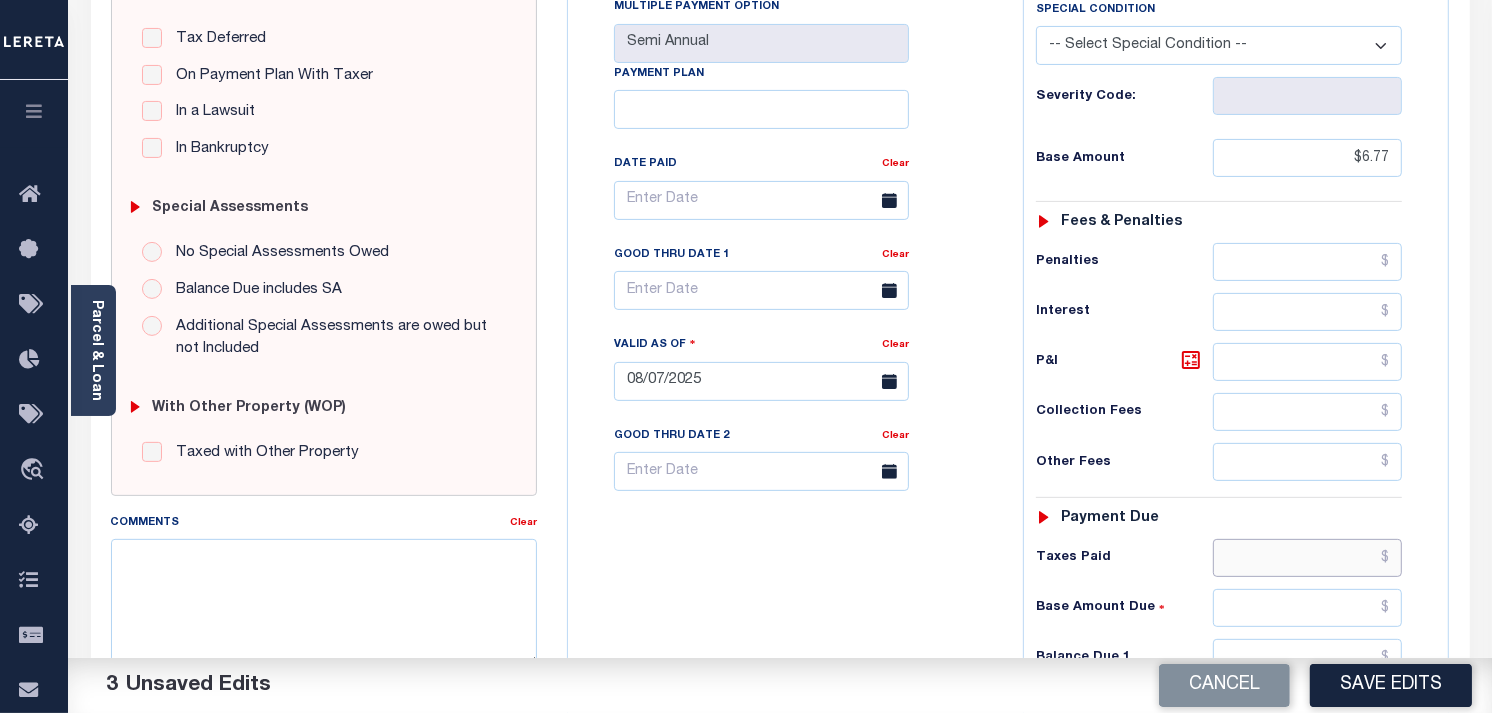paste on "6.77" 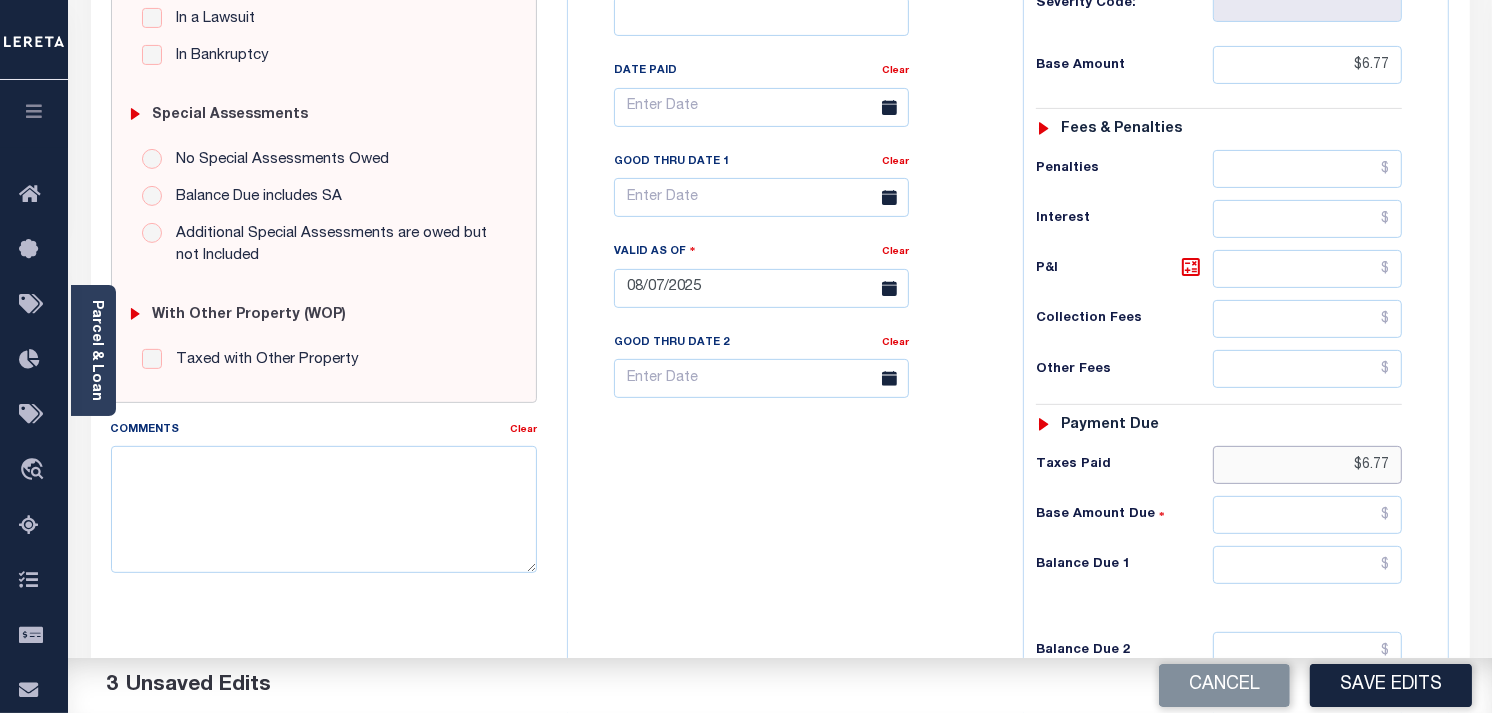 scroll, scrollTop: 666, scrollLeft: 0, axis: vertical 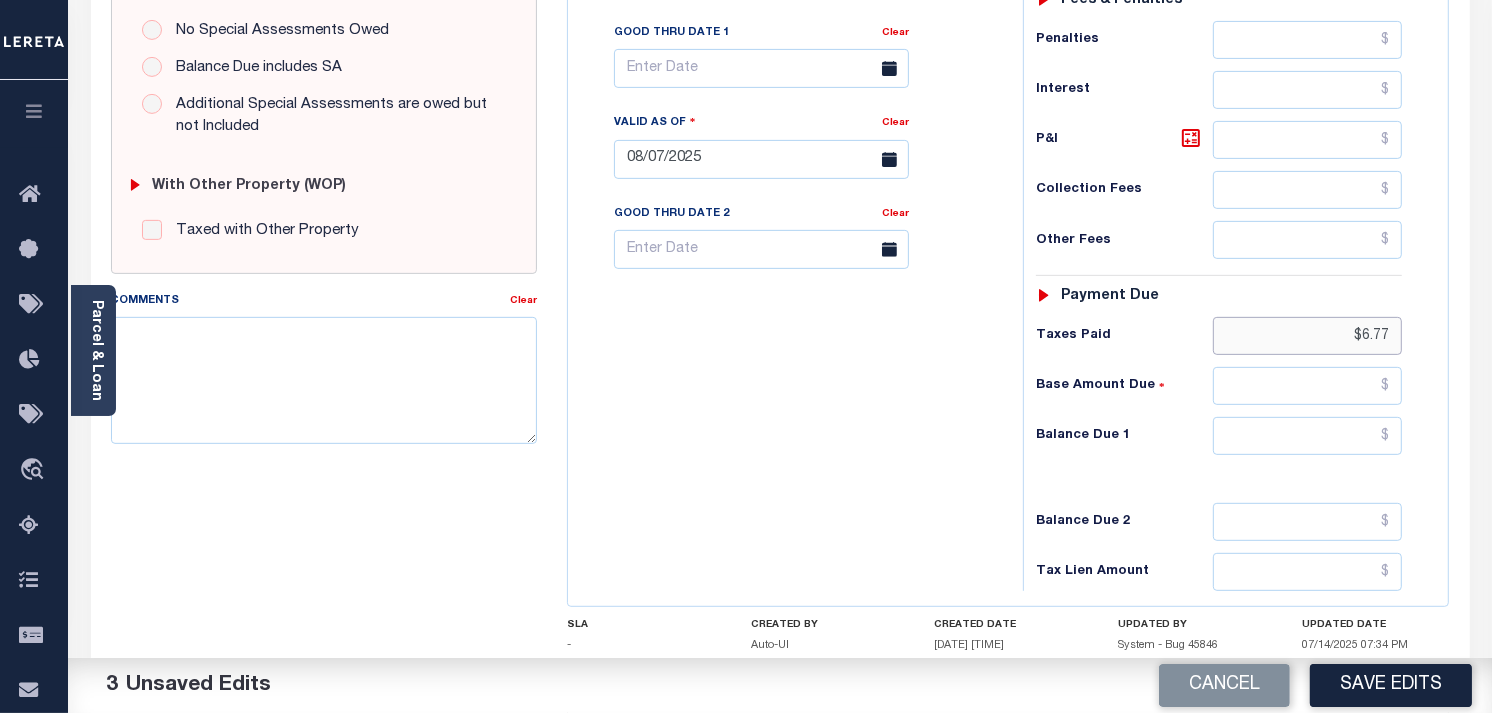 type on "$6.77" 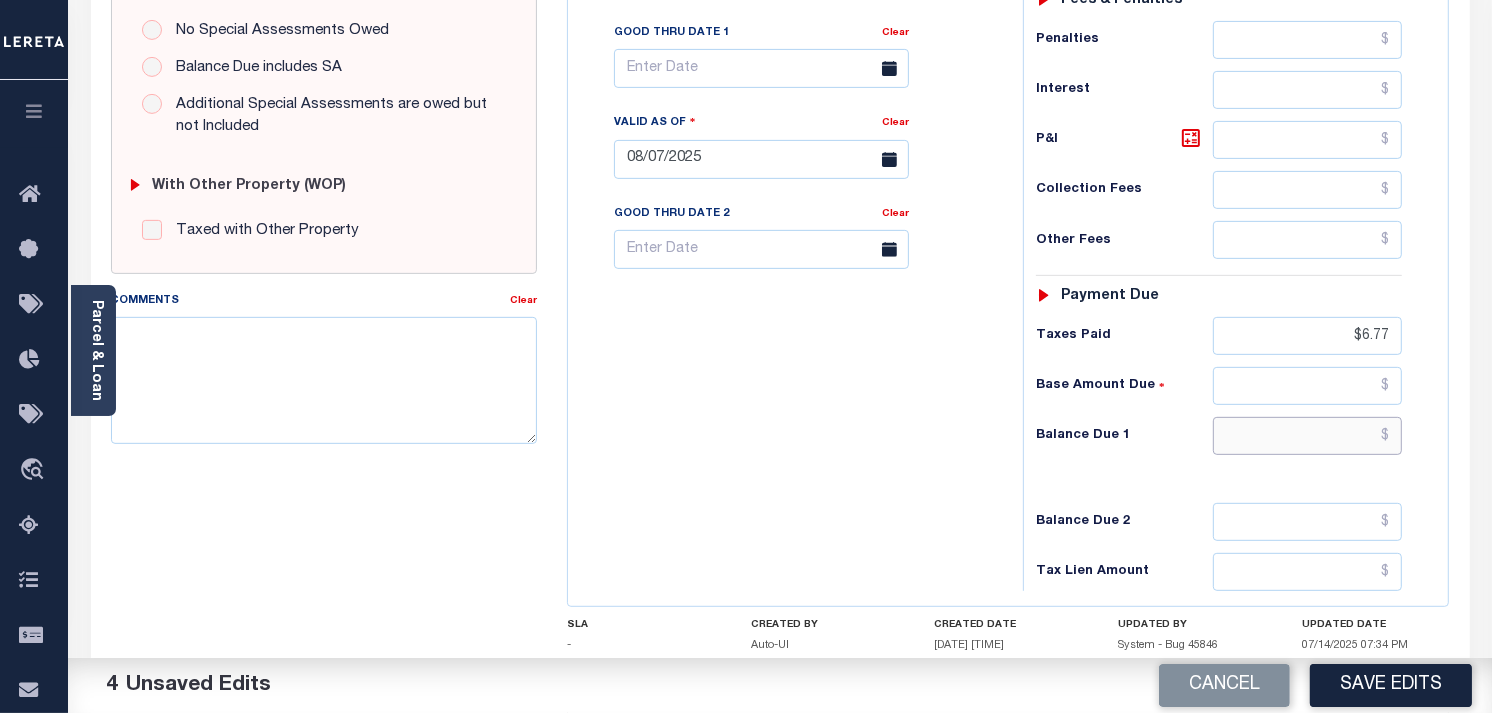 click at bounding box center [1308, 436] 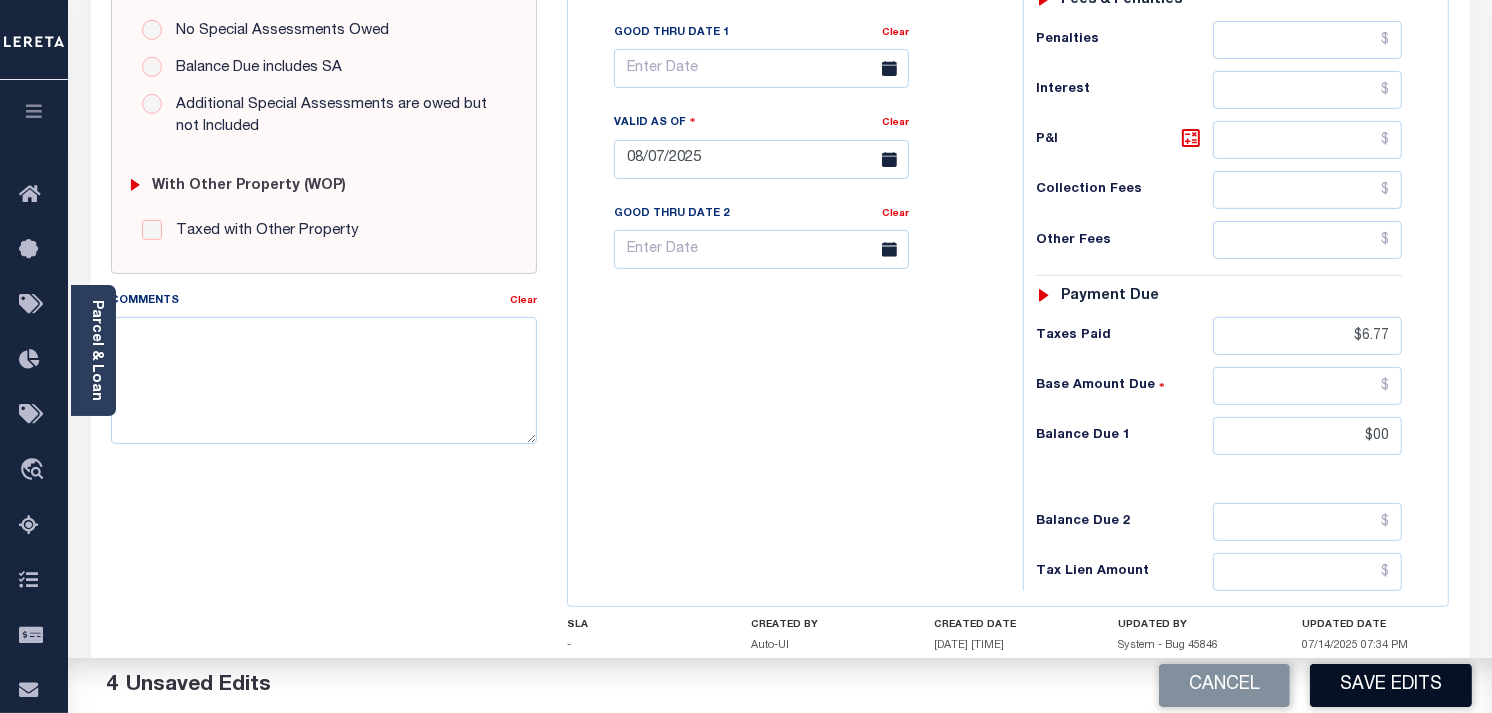 type on "$00.00" 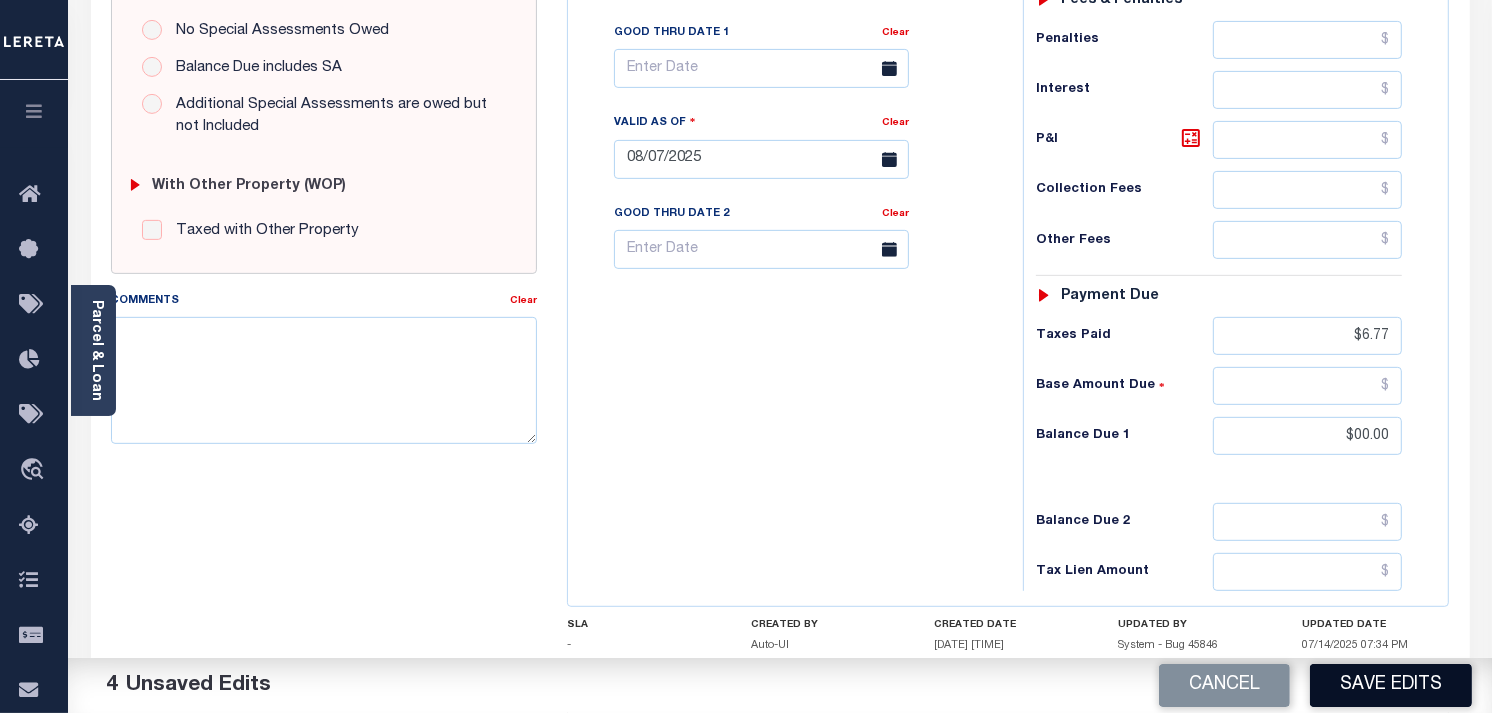 click on "Save Edits" at bounding box center (1391, 685) 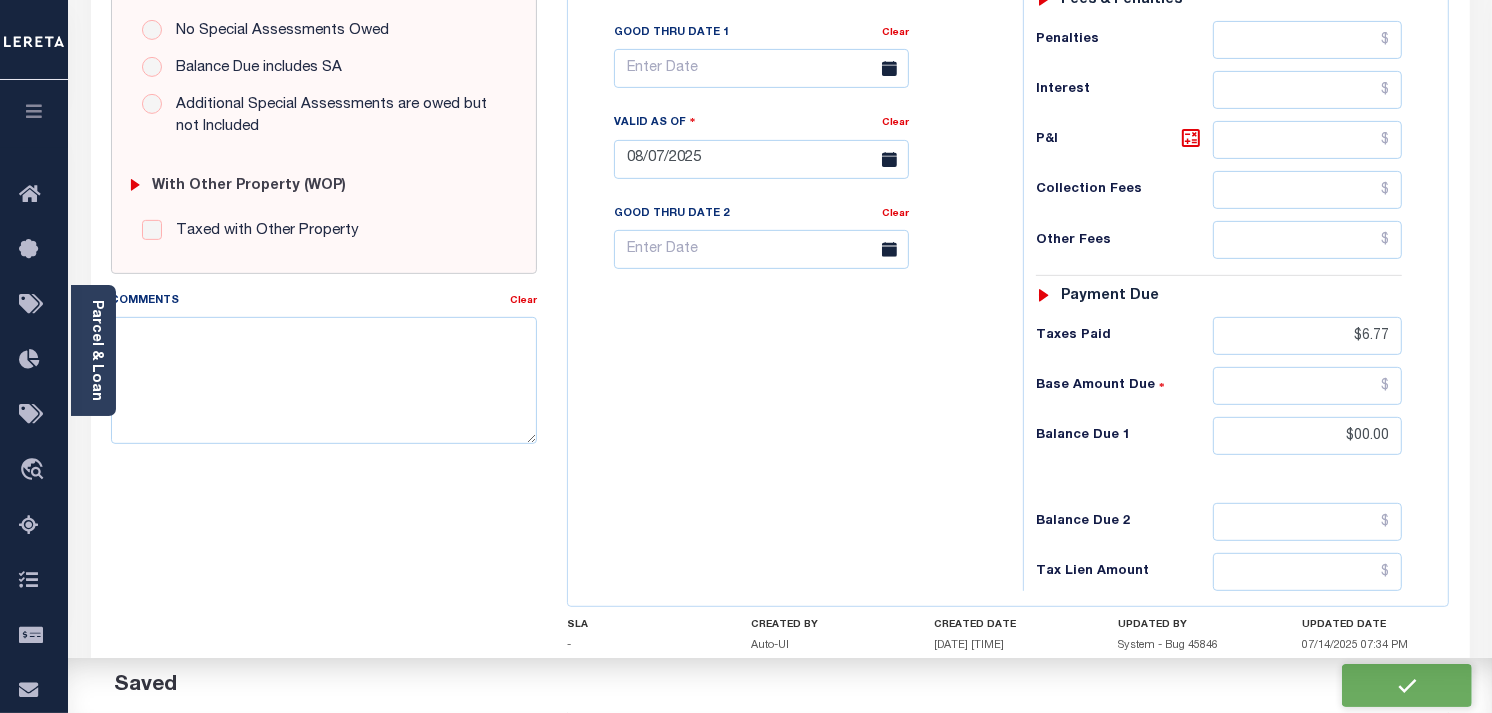 checkbox on "false" 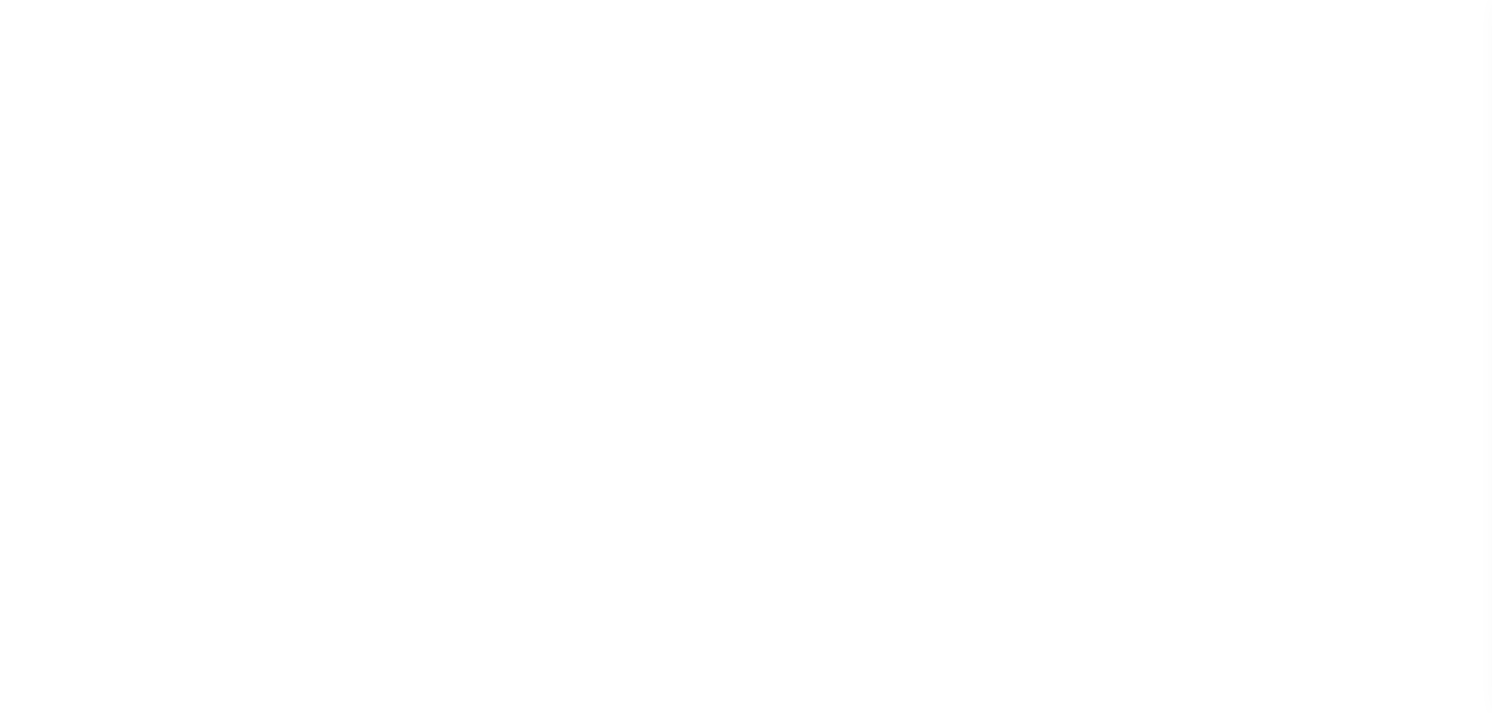 scroll, scrollTop: 0, scrollLeft: 0, axis: both 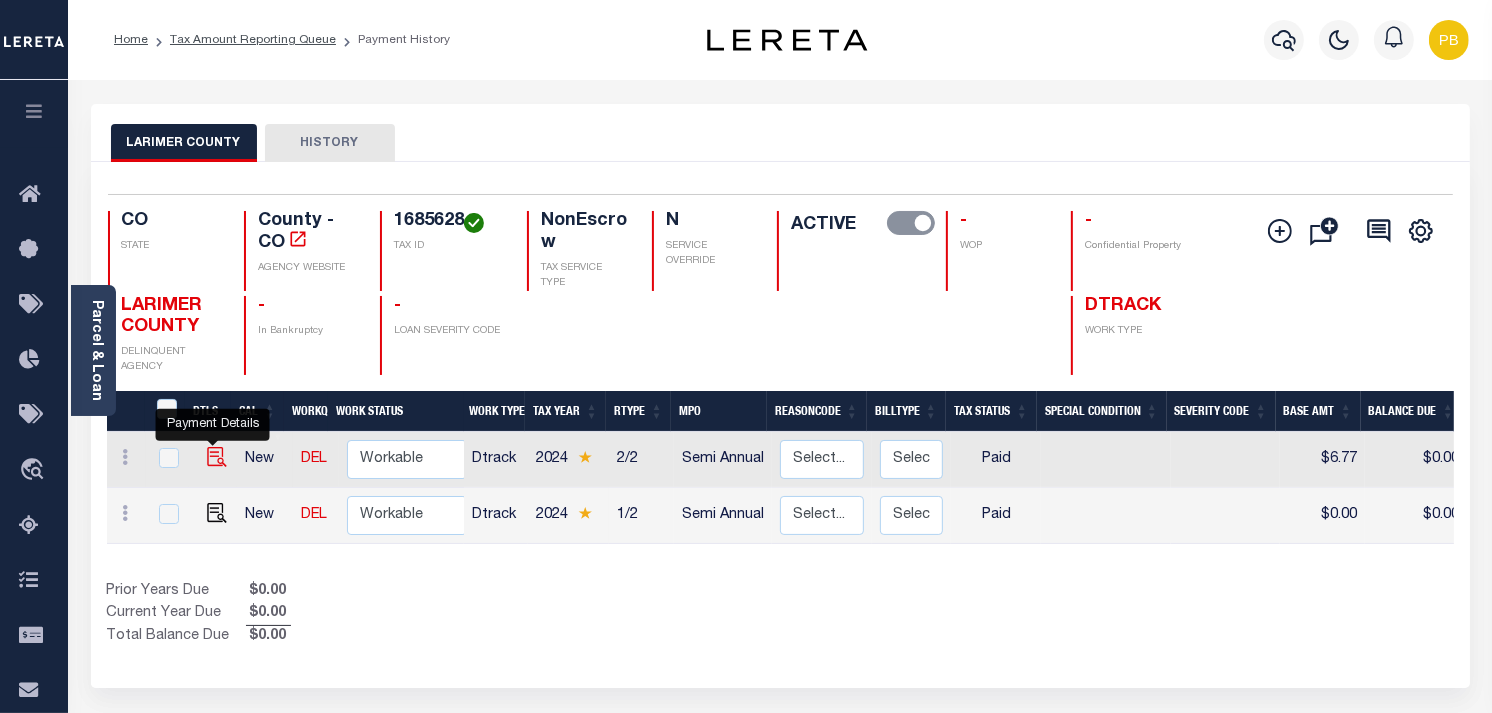 click at bounding box center (217, 457) 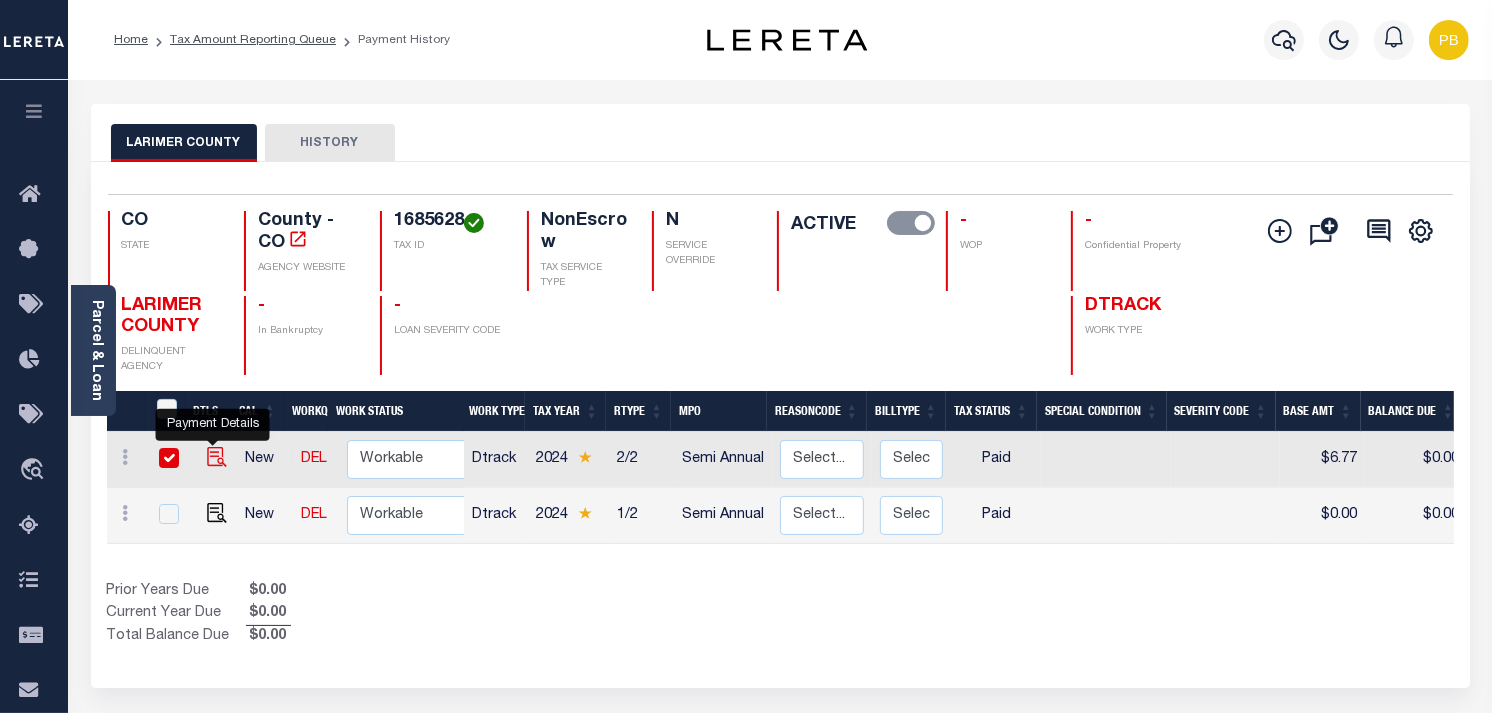 checkbox on "true" 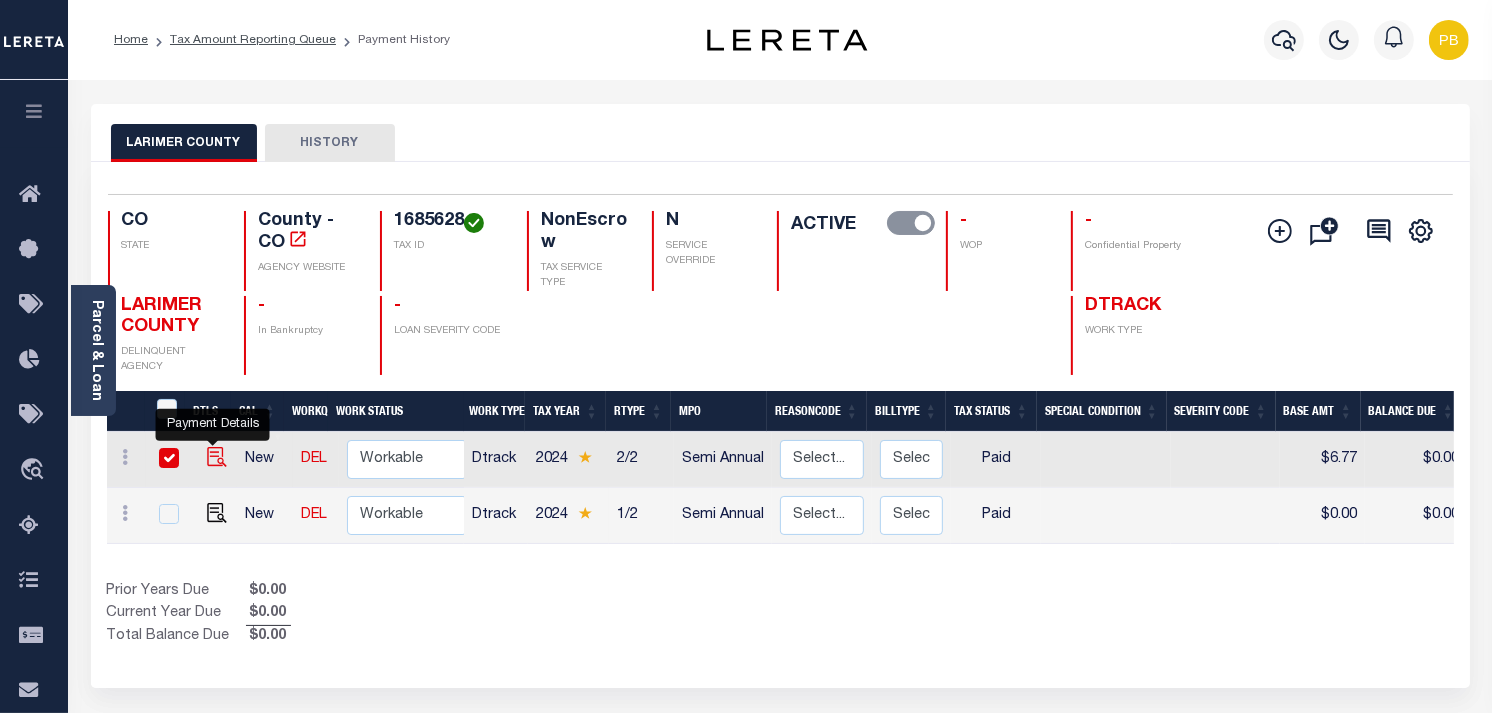 checkbox on "true" 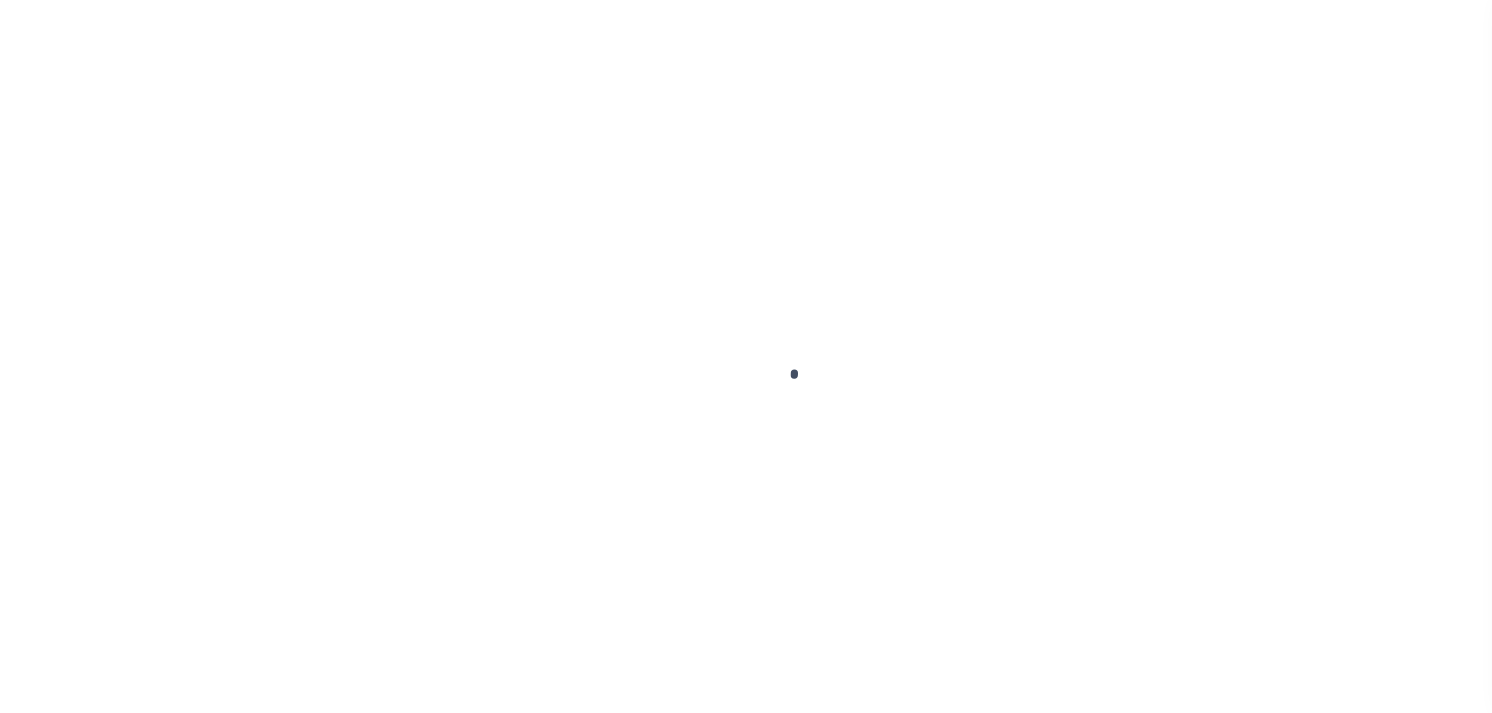 select on "PYD" 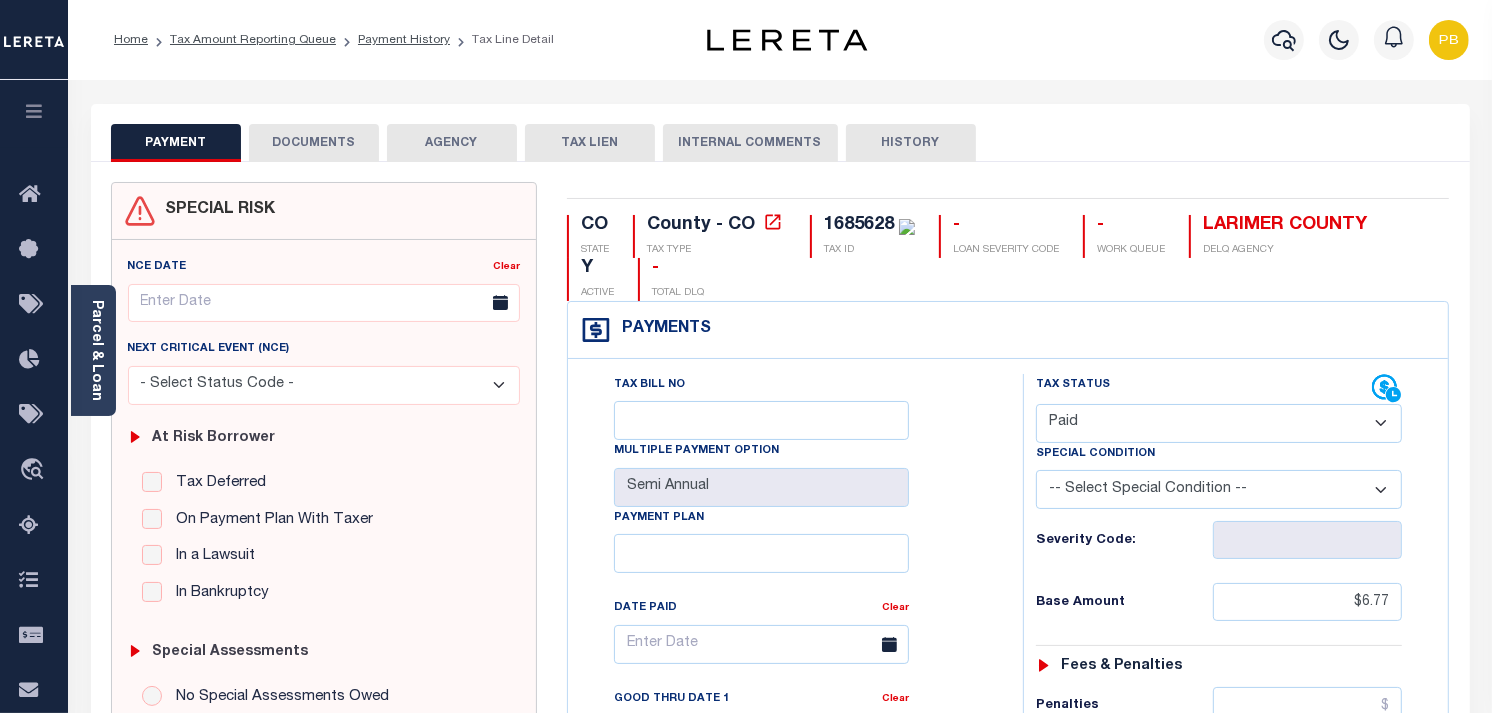 click on "DOCUMENTS" at bounding box center (314, 143) 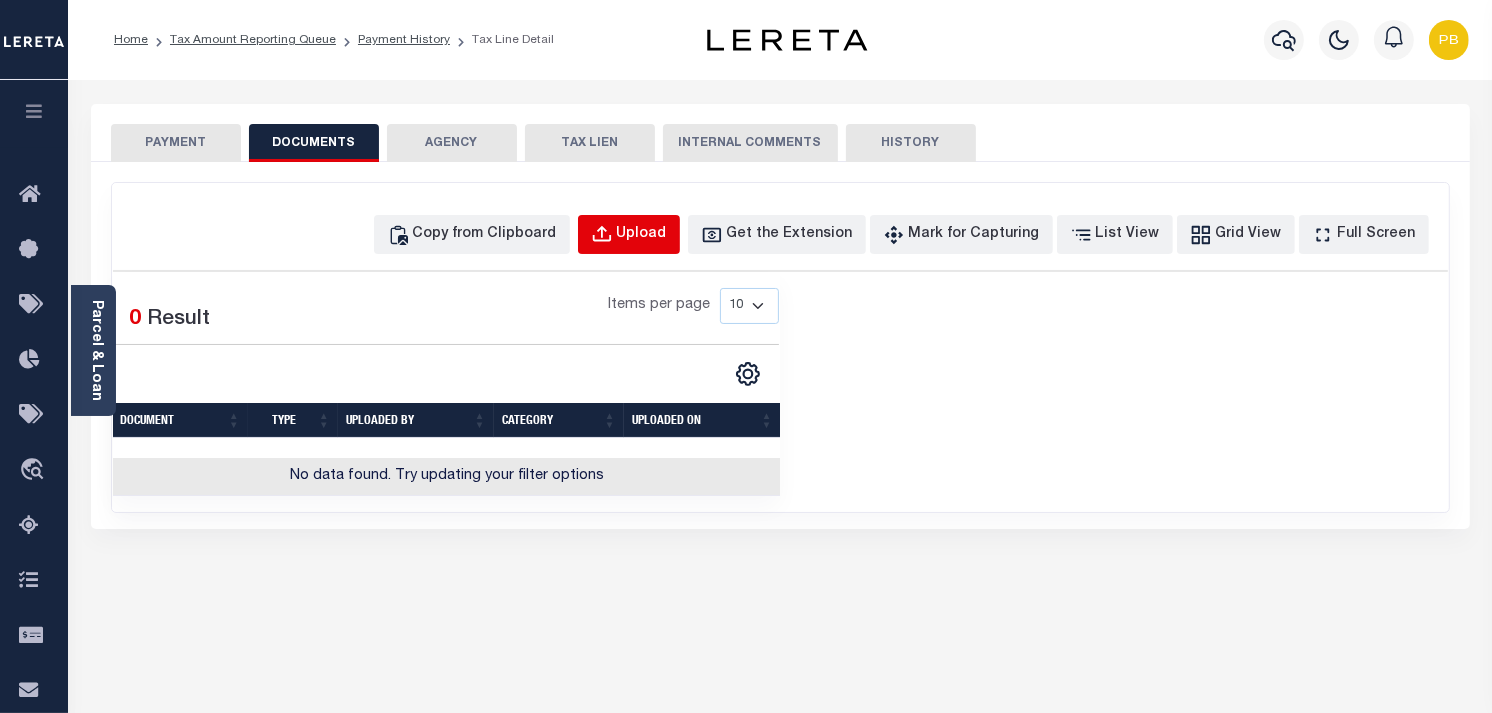 click on "Upload" at bounding box center [642, 235] 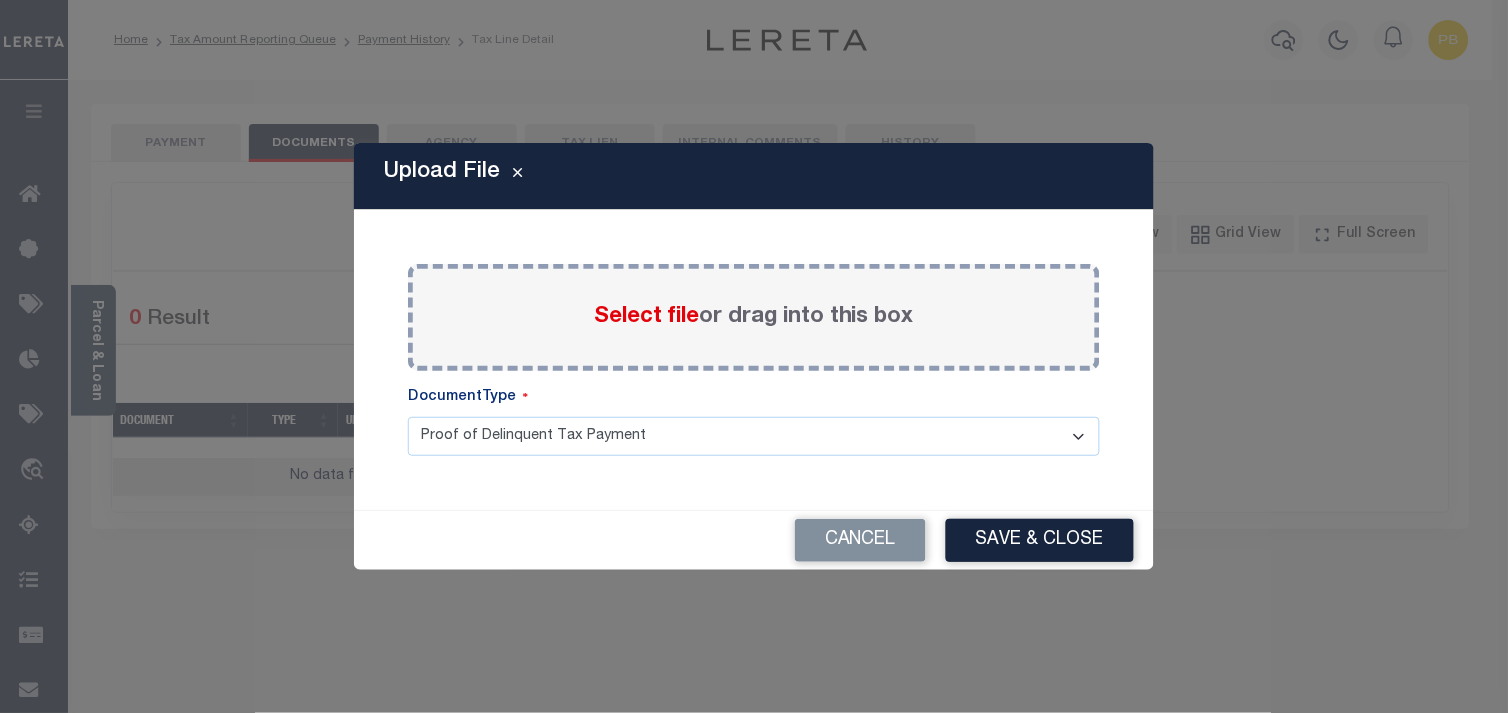 click on "Select file" at bounding box center [646, 317] 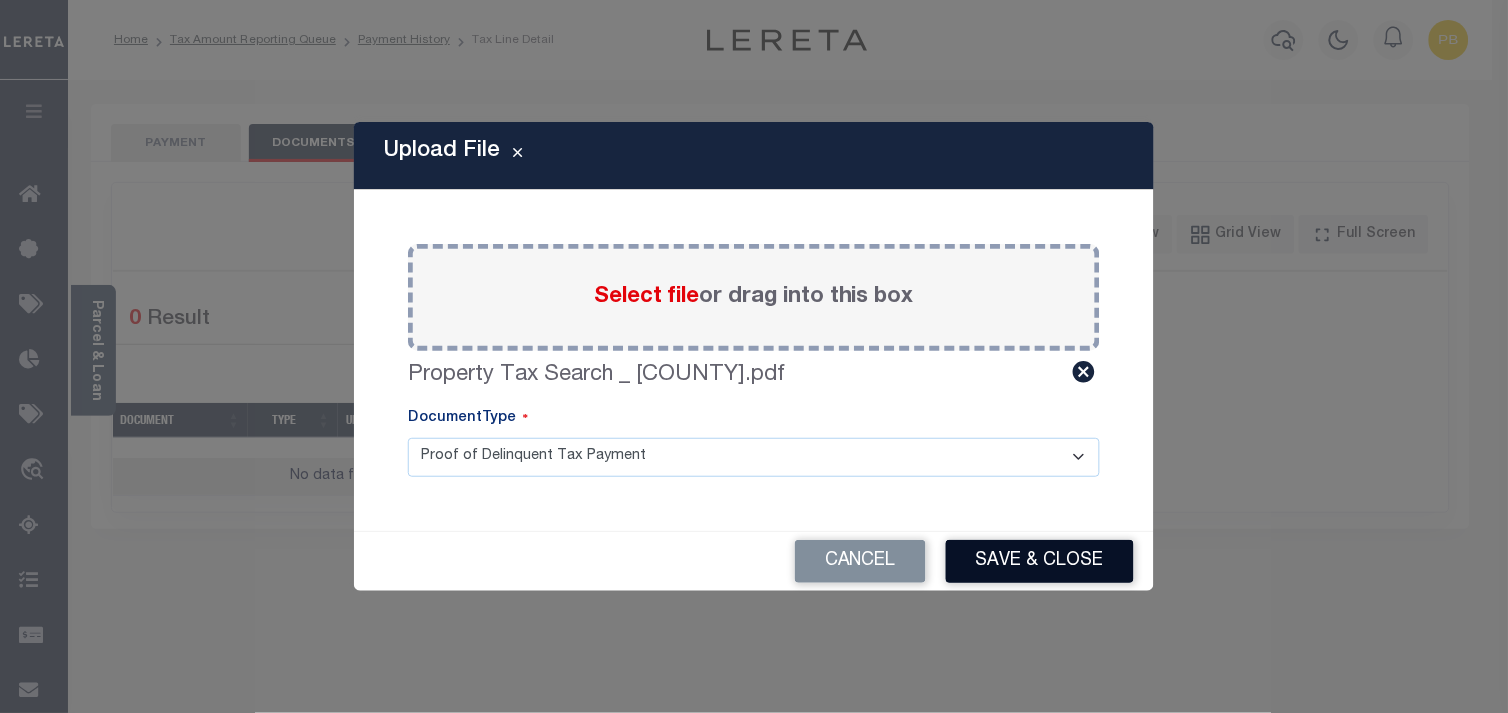 click on "Save & Close" at bounding box center [1040, 561] 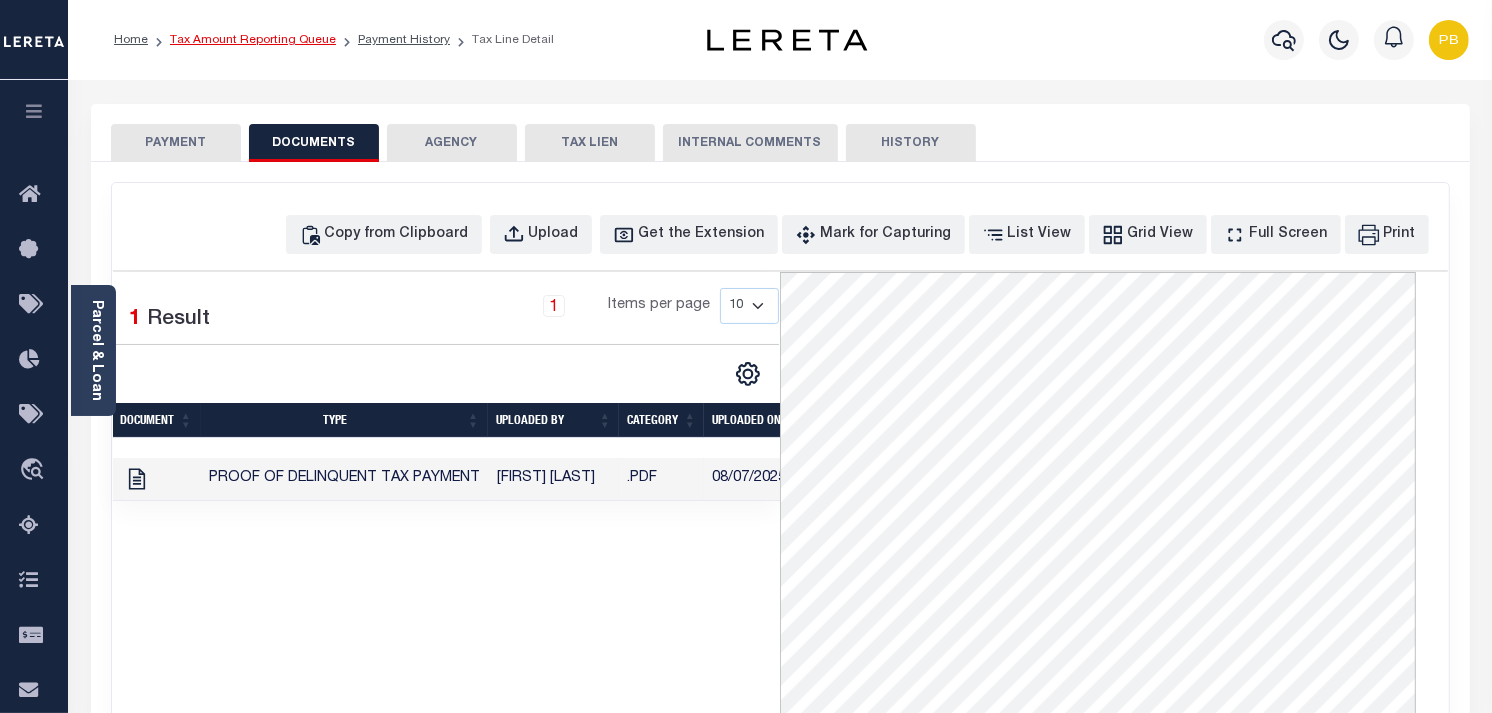 click on "Tax Amount Reporting Queue" at bounding box center [253, 40] 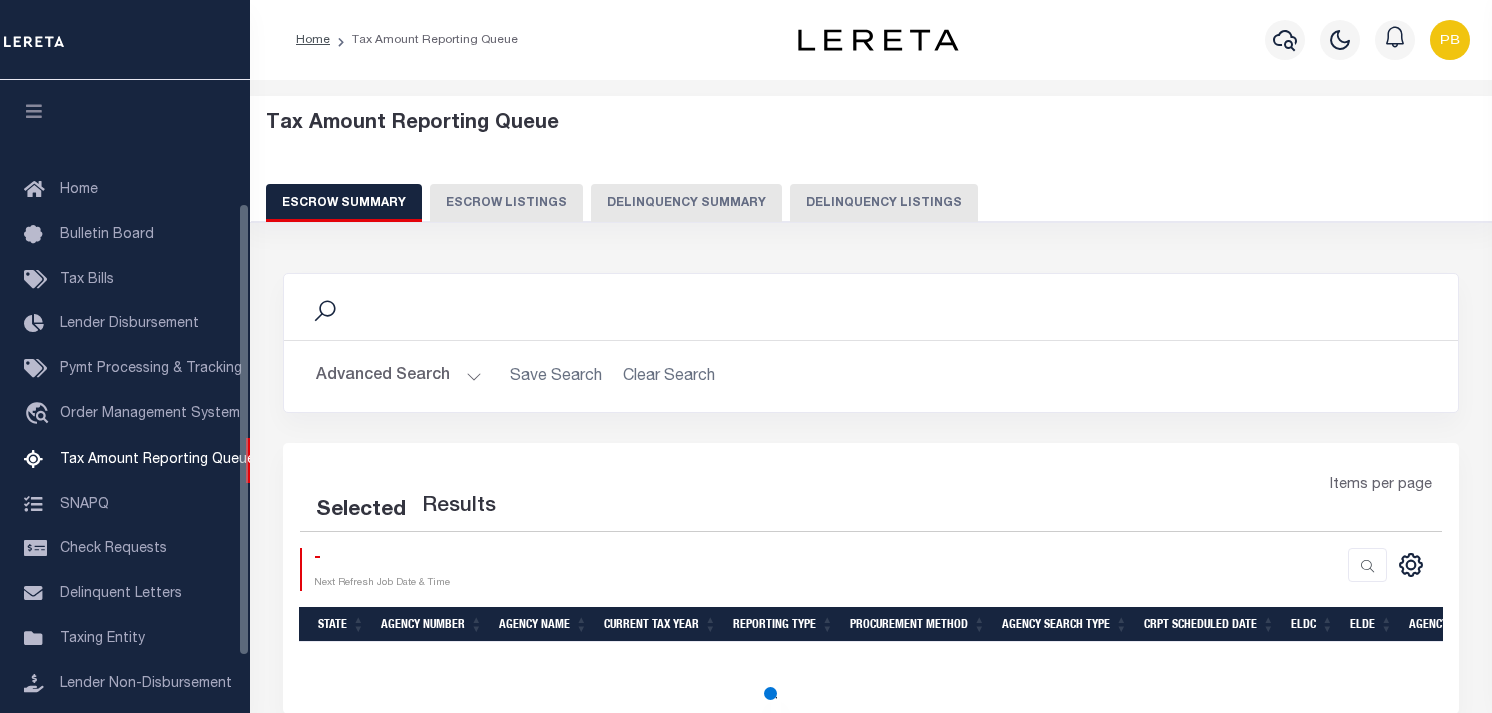 click on "Delinquency Listings" at bounding box center [884, 203] 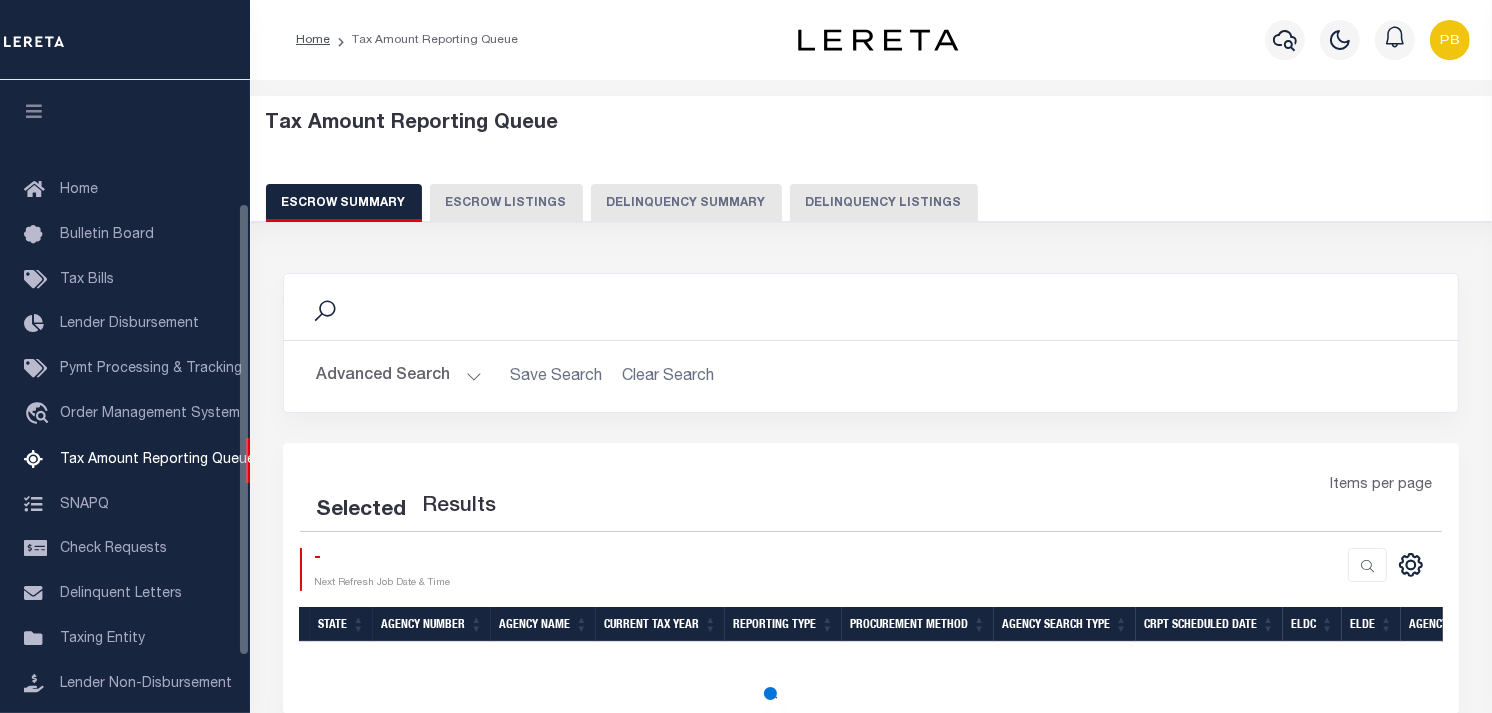 scroll, scrollTop: 198, scrollLeft: 0, axis: vertical 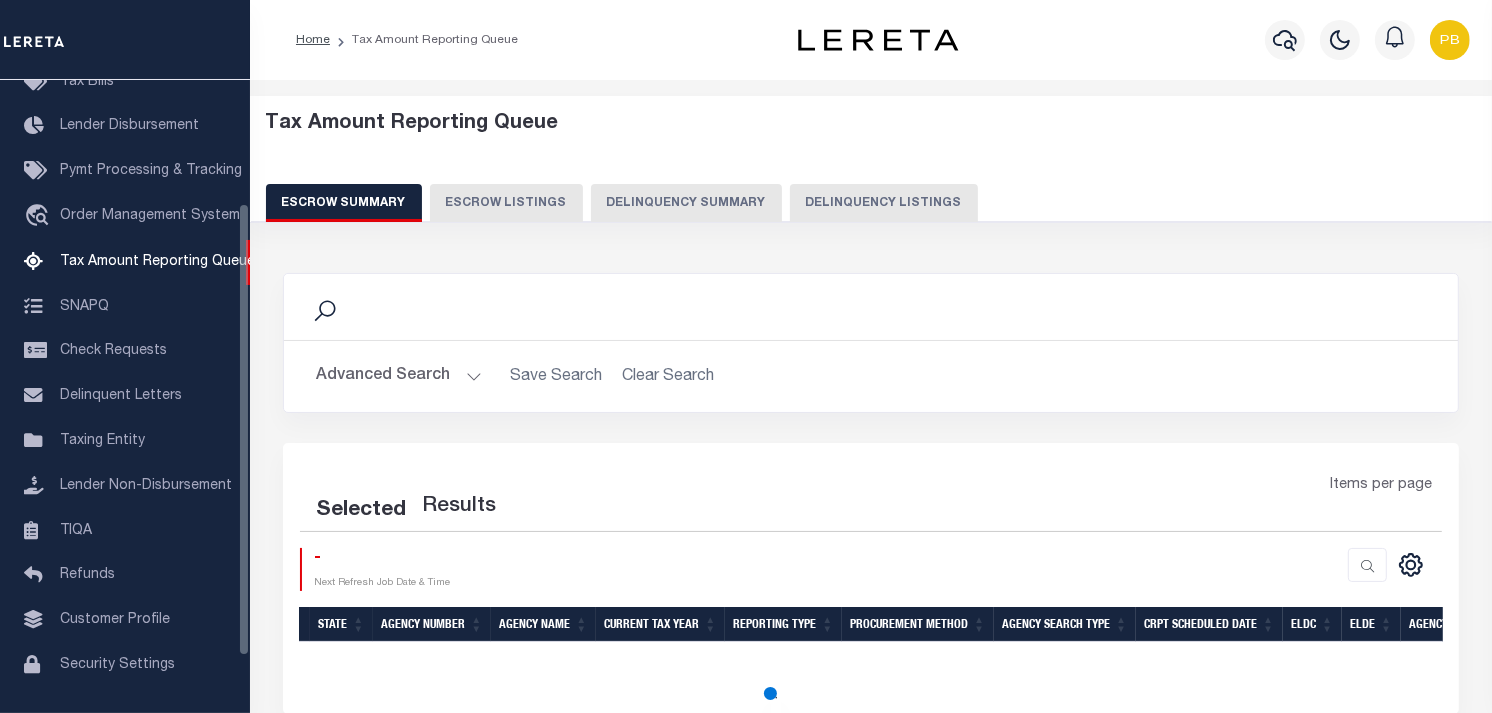 select on "100" 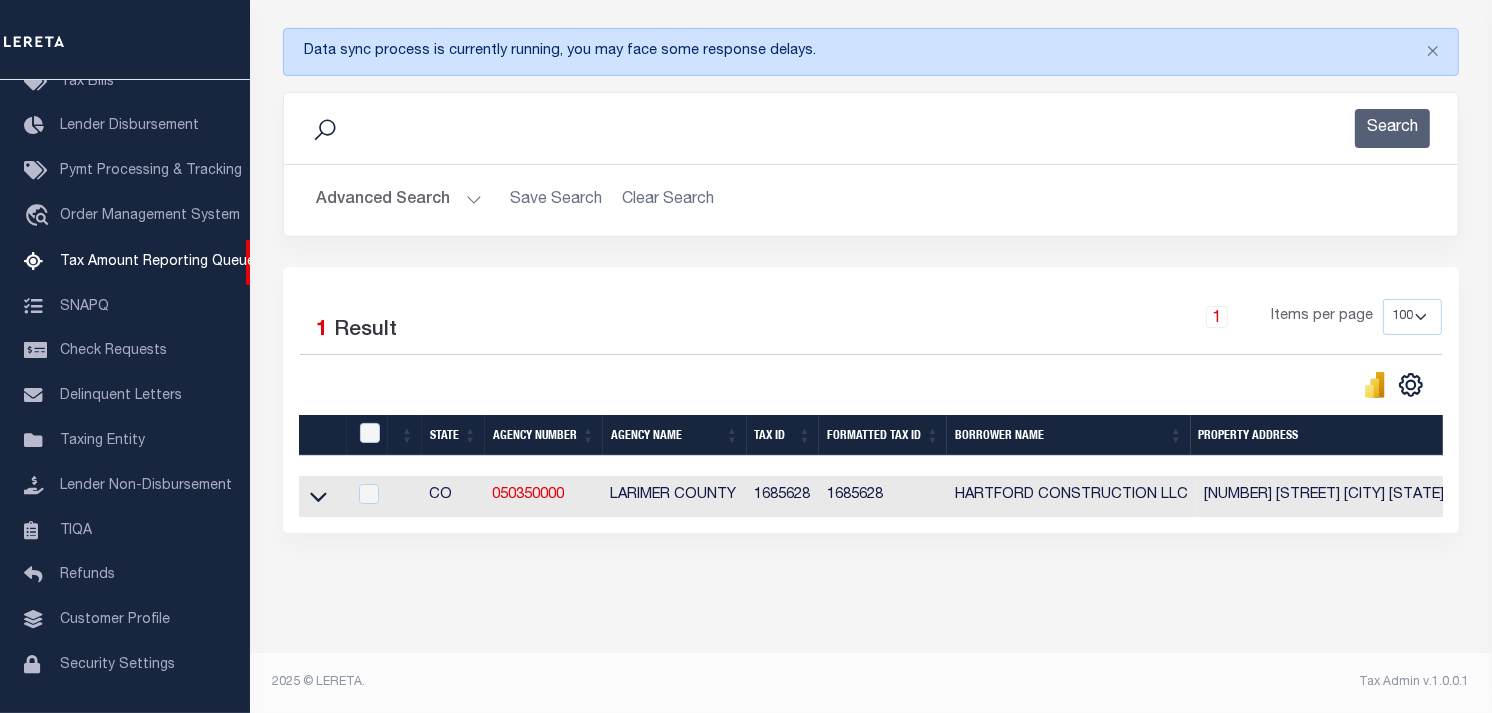 scroll, scrollTop: 261, scrollLeft: 0, axis: vertical 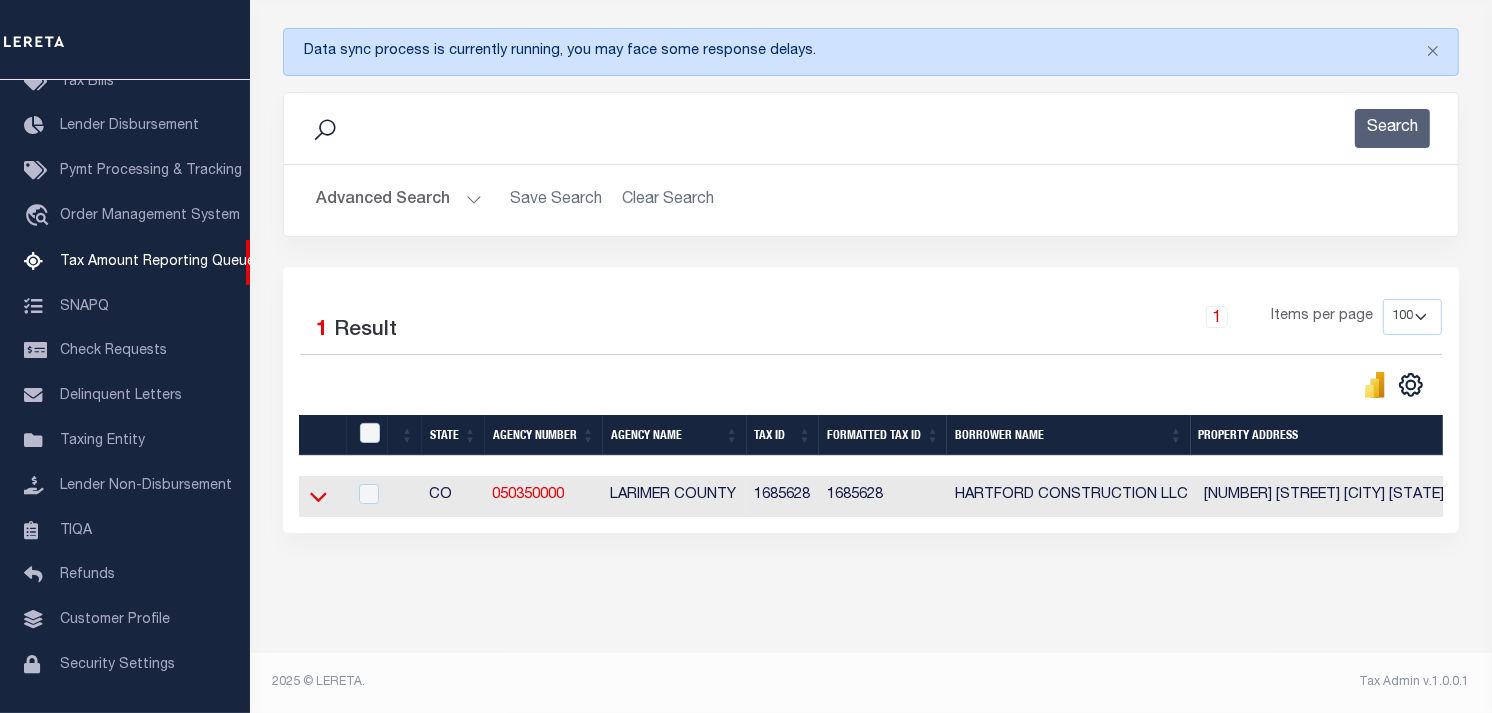 click 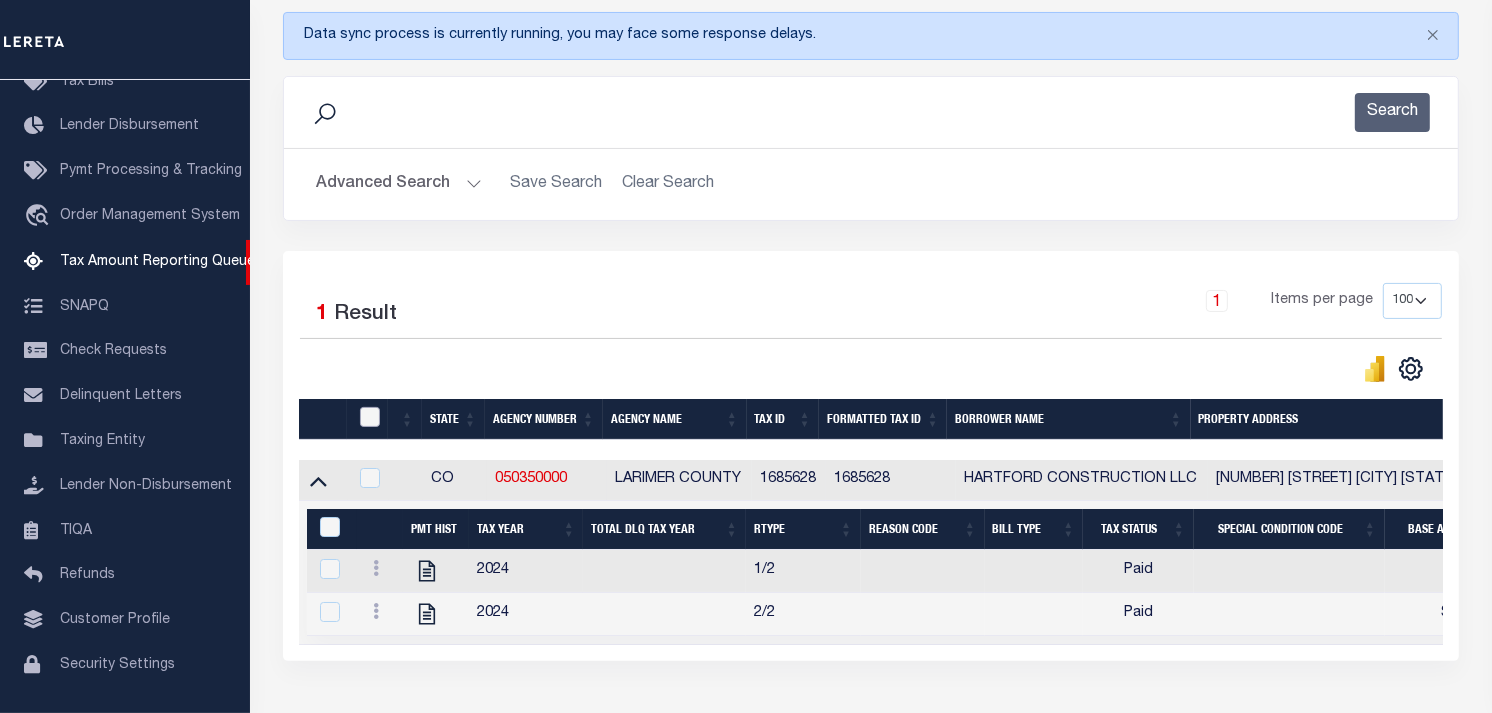click at bounding box center [370, 417] 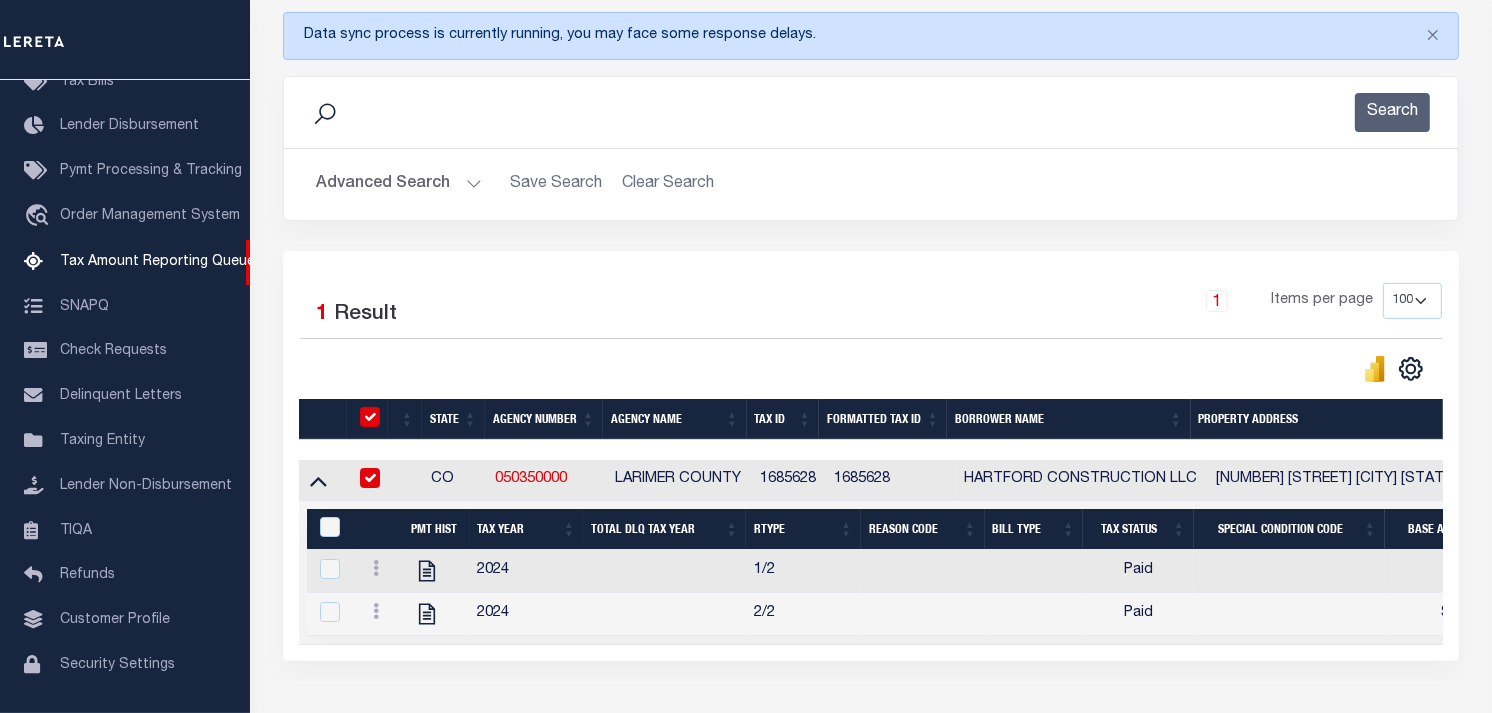 checkbox on "true" 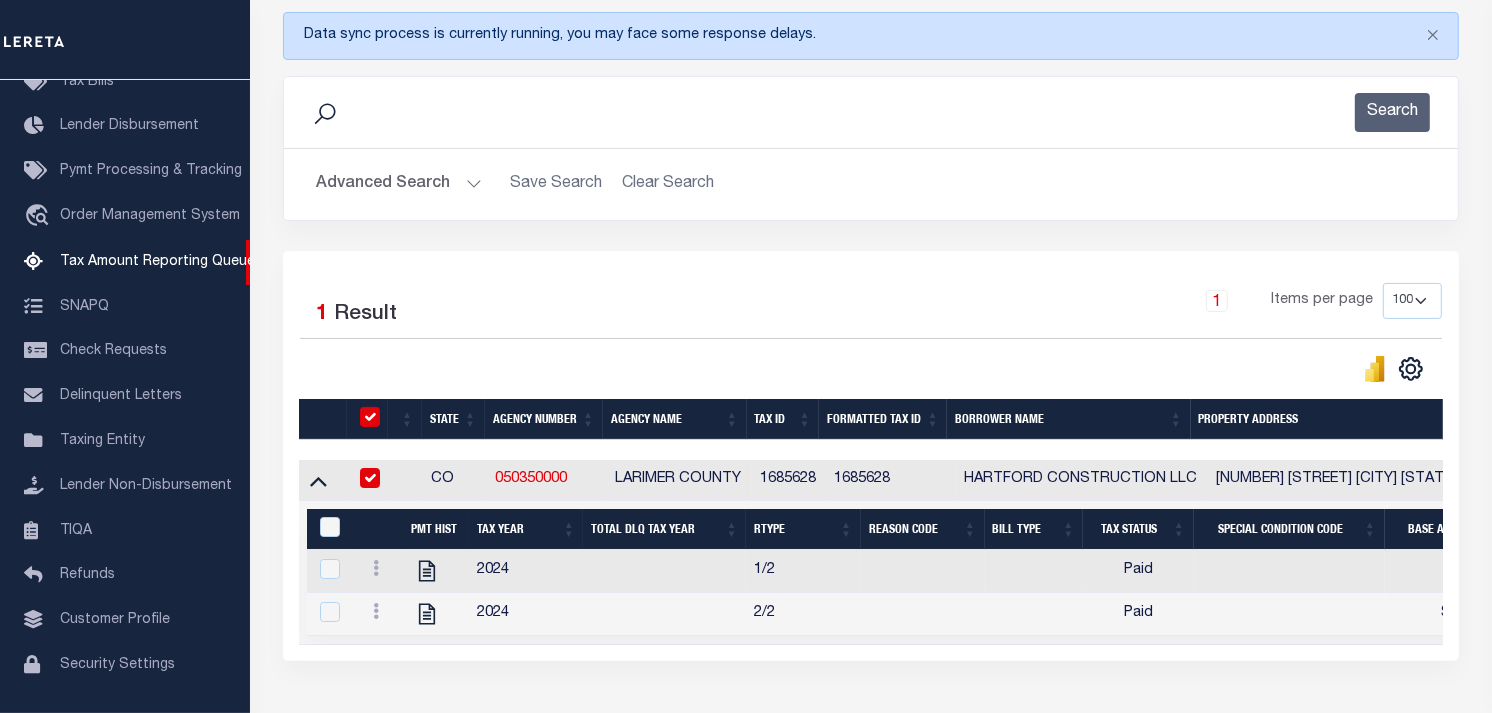 checkbox on "true" 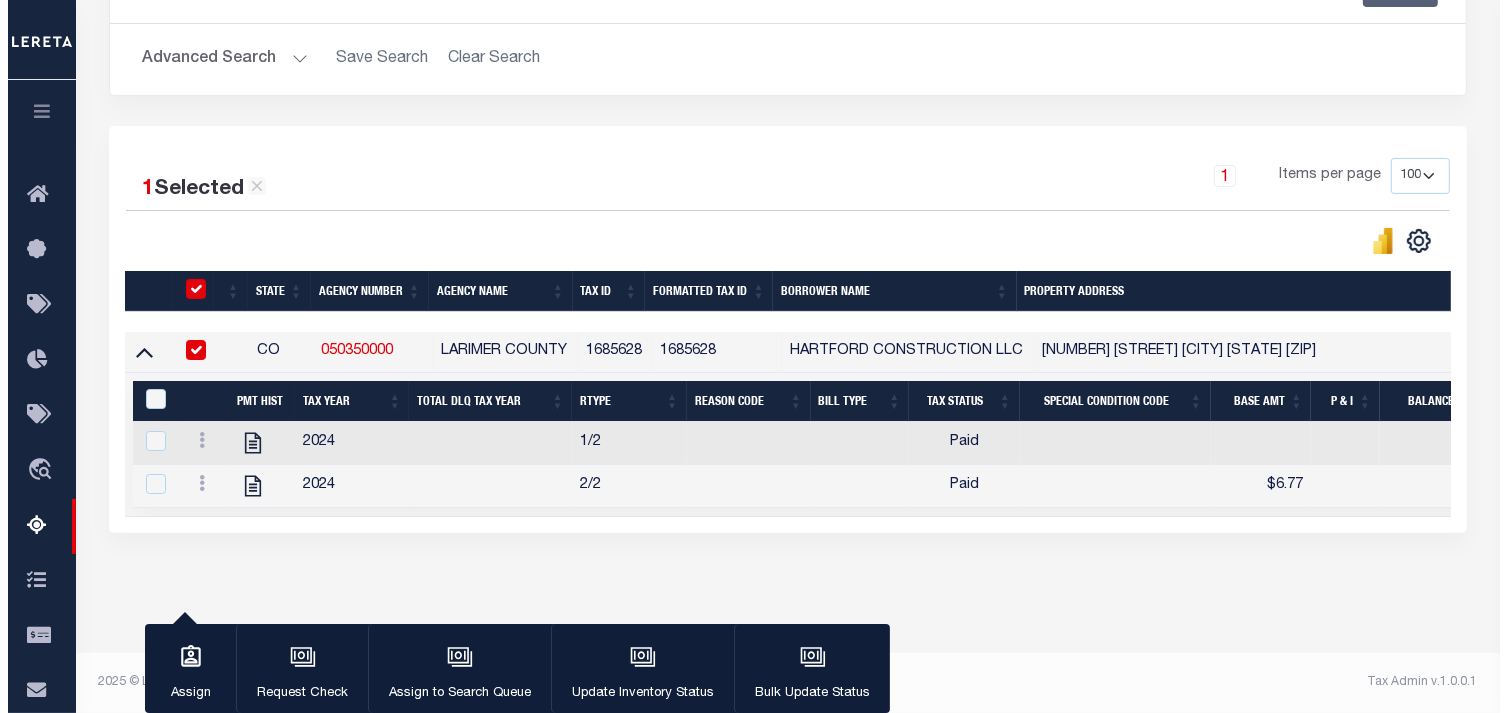 scroll, scrollTop: 403, scrollLeft: 0, axis: vertical 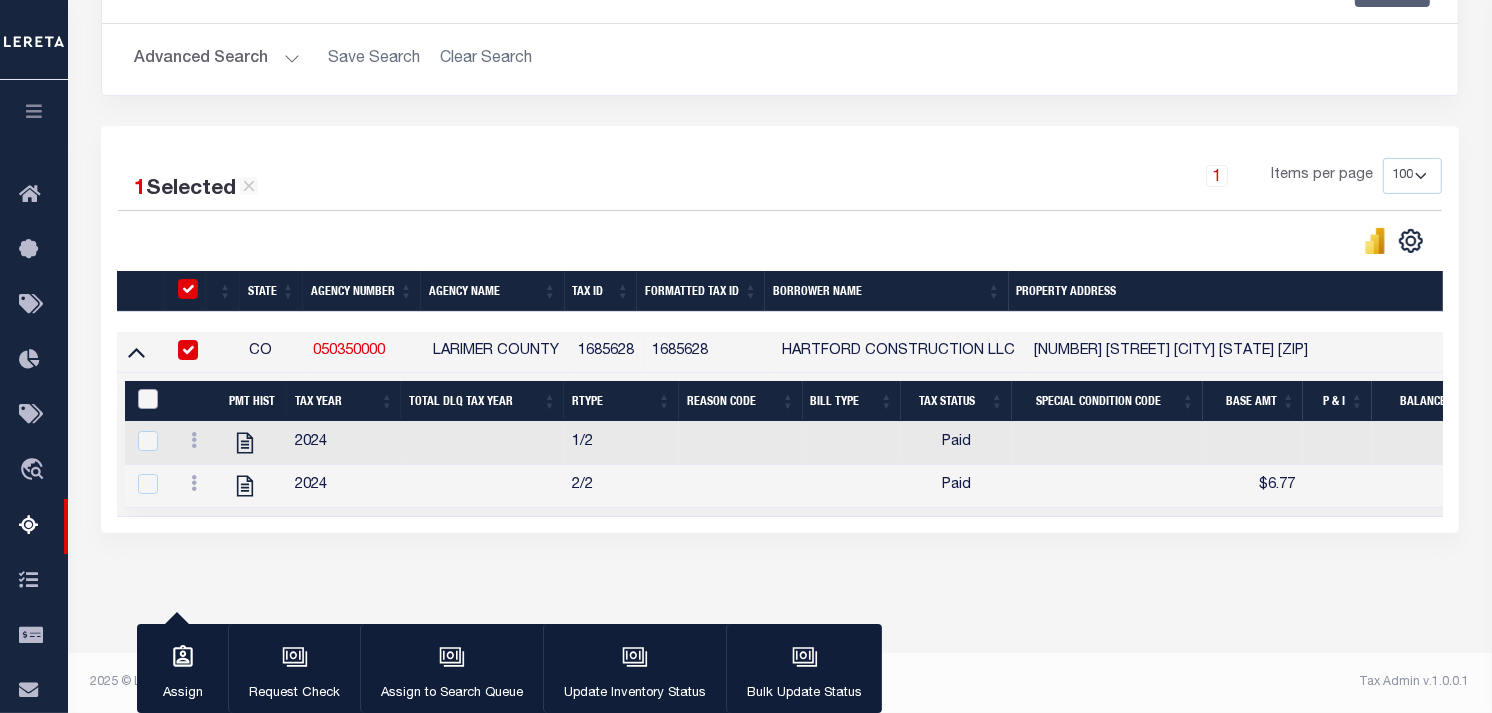 click at bounding box center [148, 399] 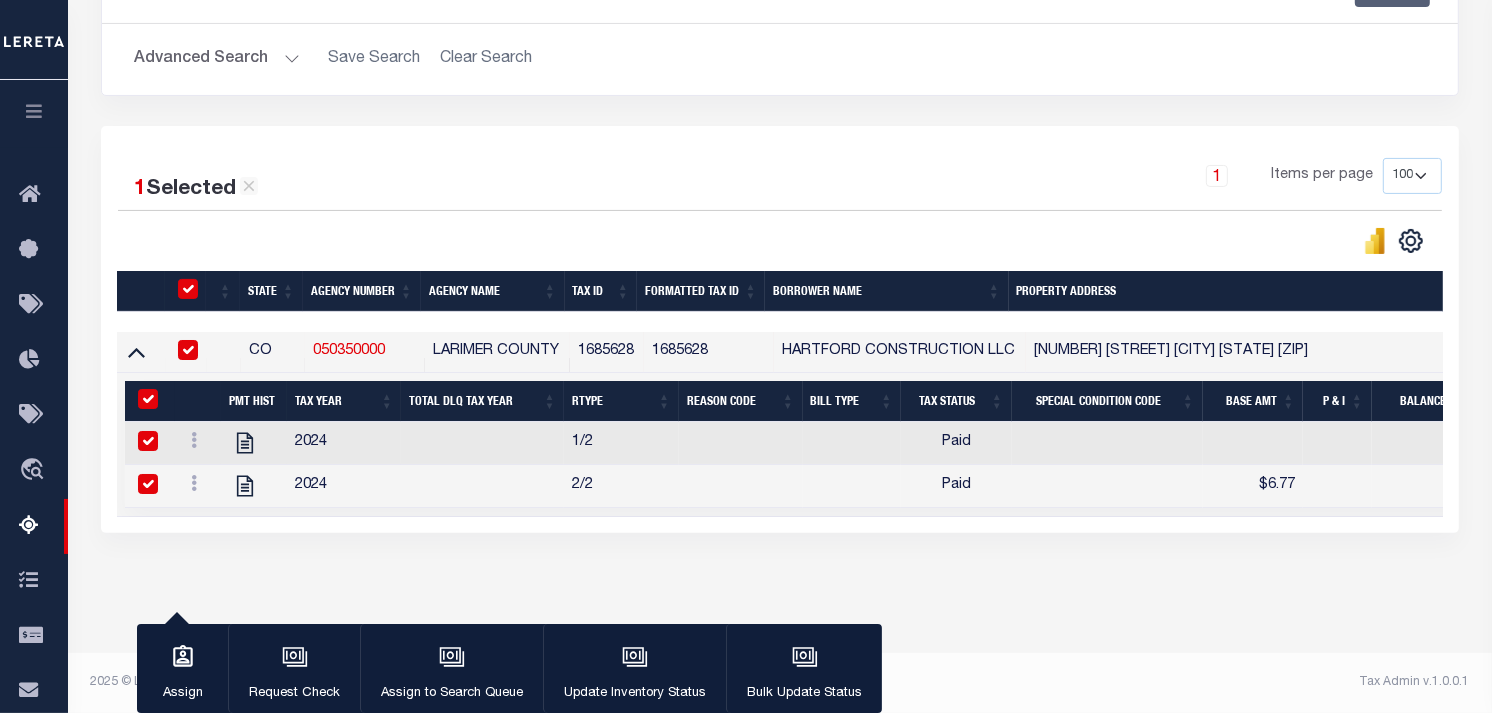 checkbox on "true" 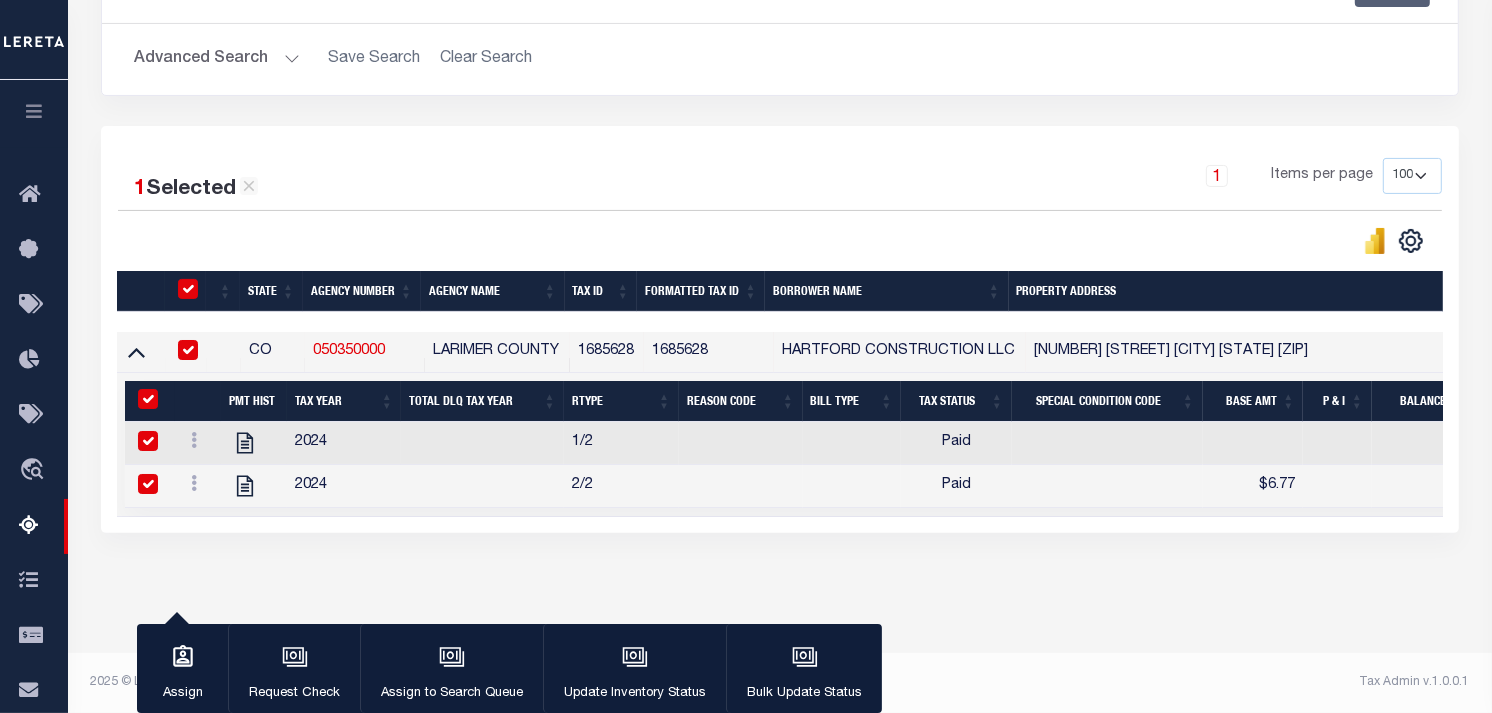 checkbox on "true" 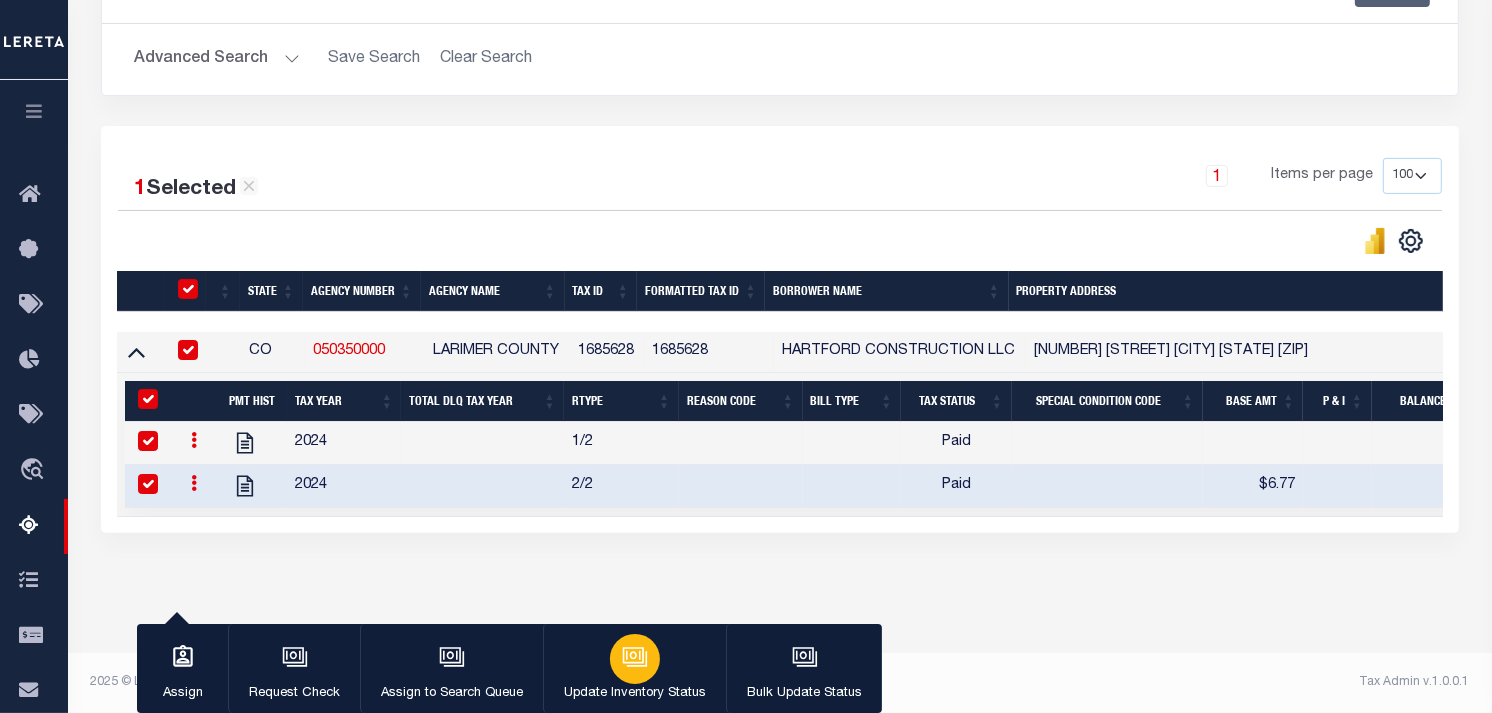 click at bounding box center (635, 659) 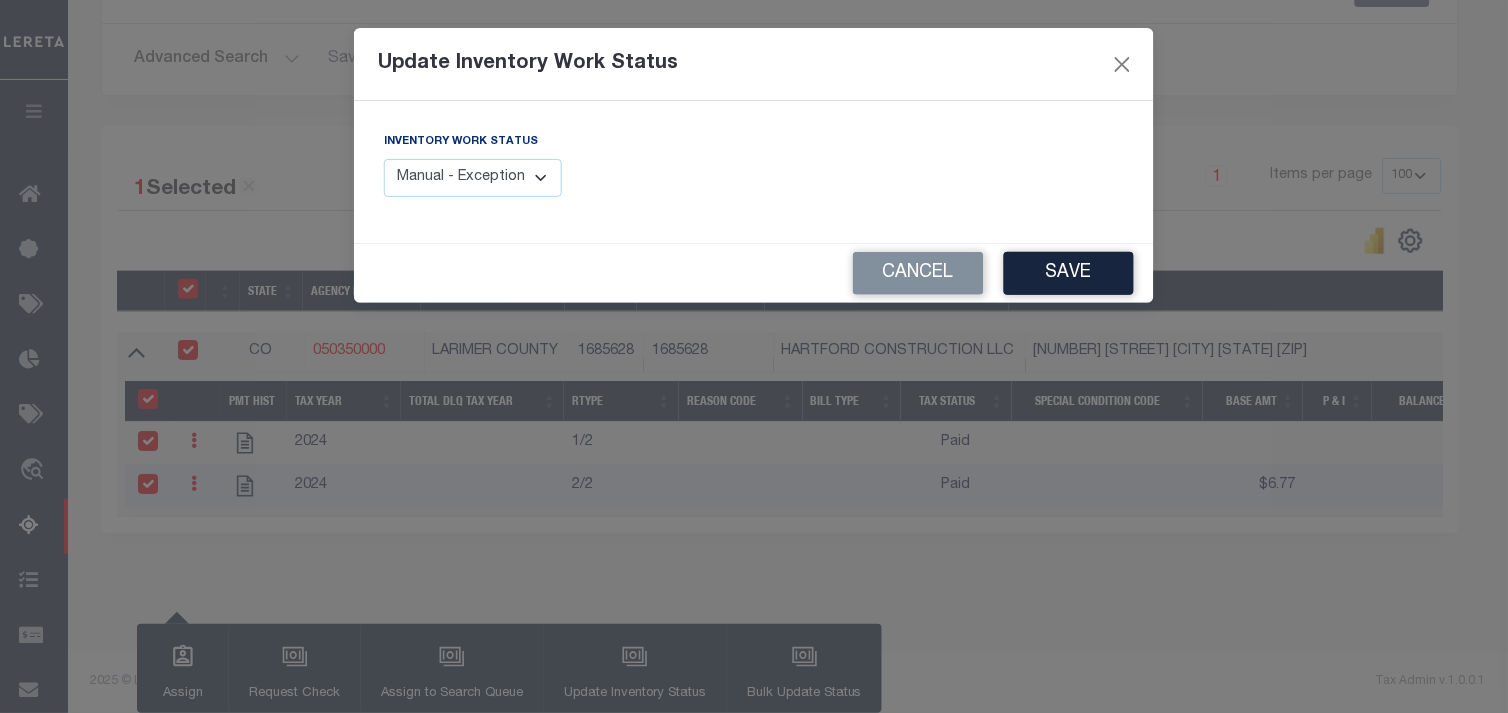 click on "Manual - Exception
Pended - Awaiting Search
Late Add Exception
Completed" at bounding box center [473, 178] 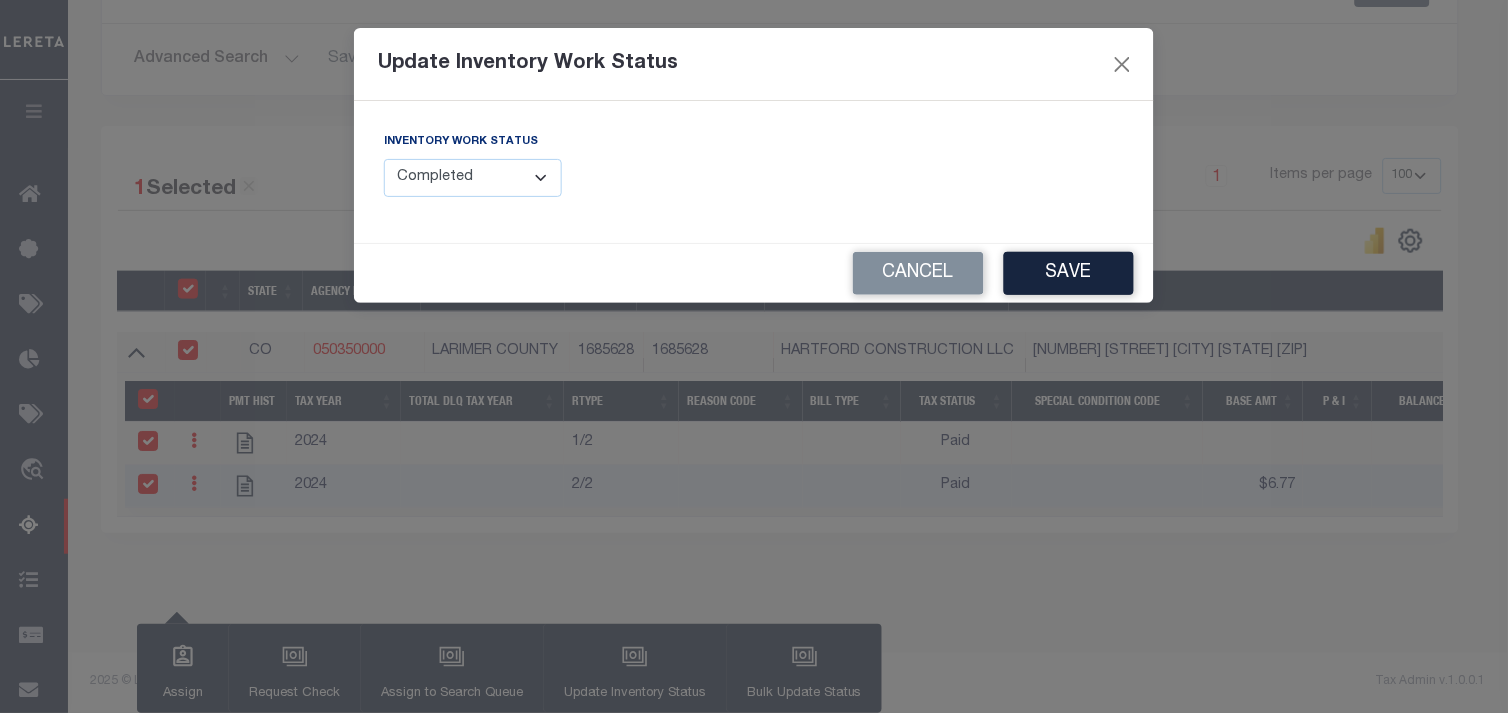click on "Manual - Exception
Pended - Awaiting Search
Late Add Exception
Completed" at bounding box center (473, 178) 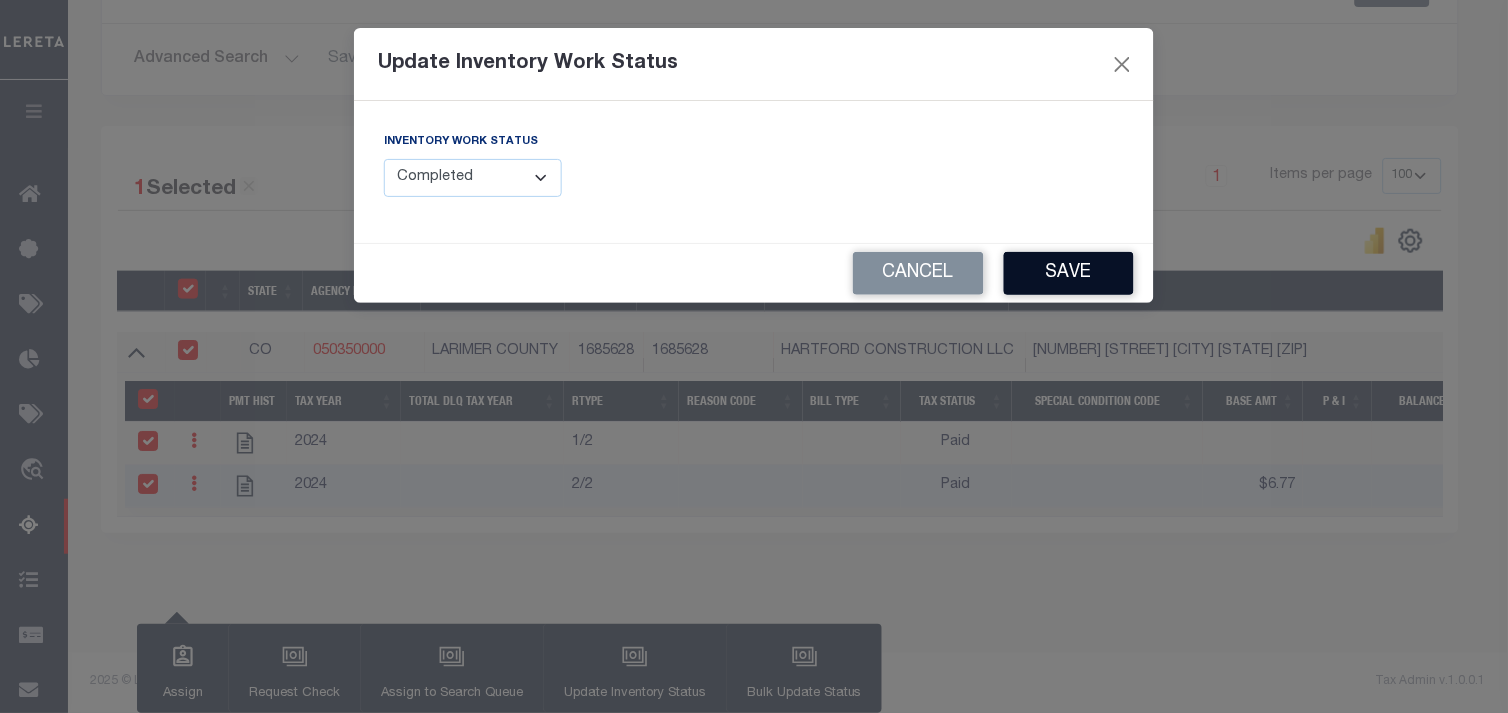 click on "Save" at bounding box center (1069, 273) 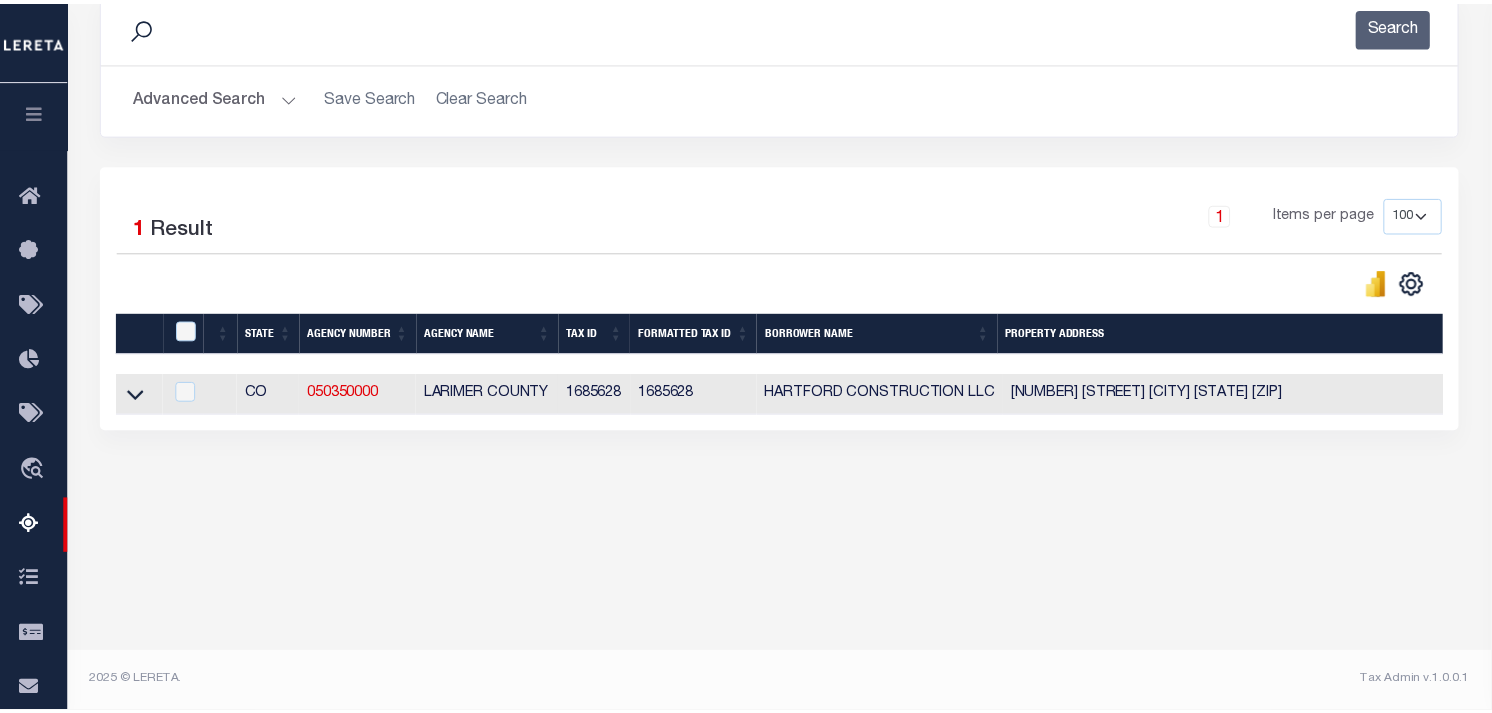 scroll, scrollTop: 346, scrollLeft: 0, axis: vertical 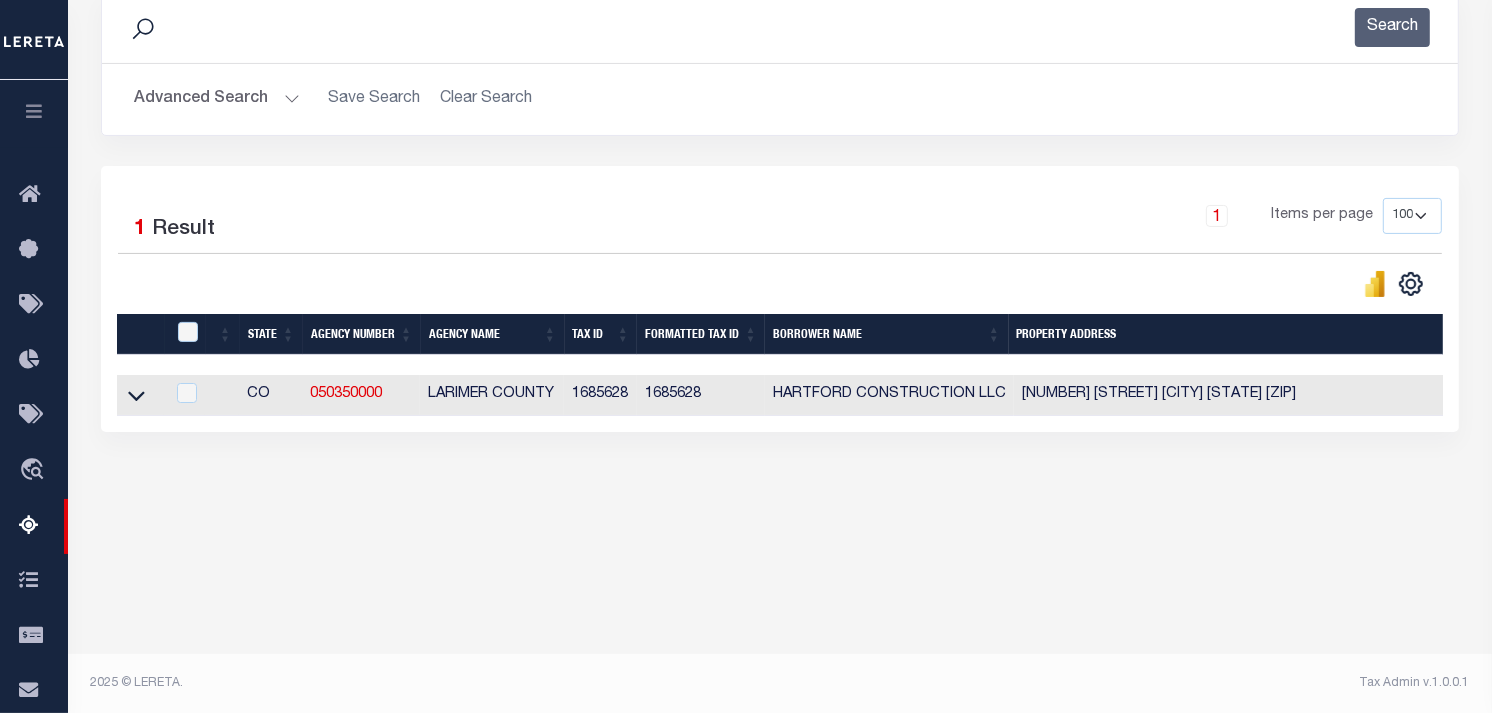 click on "Advanced Search" at bounding box center [217, 99] 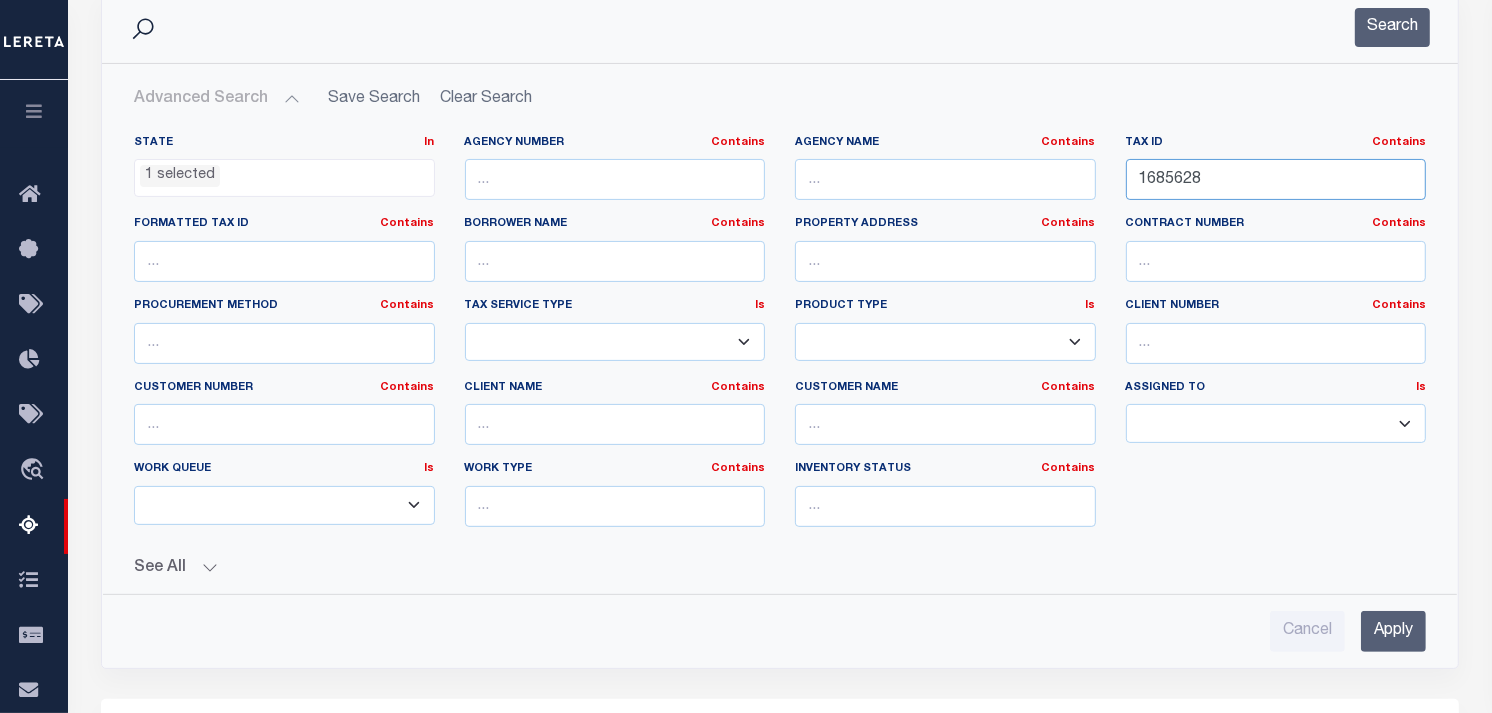 drag, startPoint x: 1235, startPoint y: 178, endPoint x: 1060, endPoint y: 154, distance: 176.63805 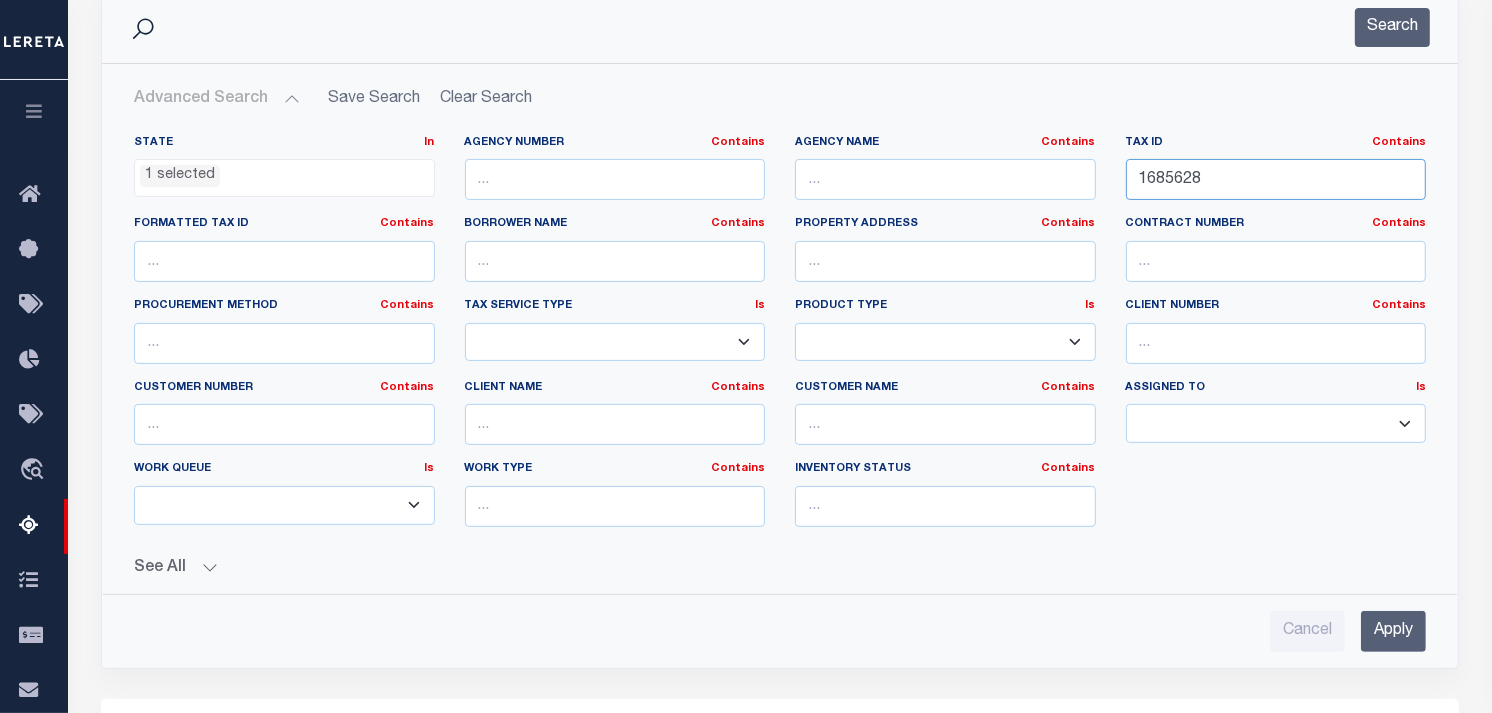 click on "State
In
In
AK AL AR AZ CA CO CT DC DE FL GA GU HI IA ID IL IN KS KY LA MA MD ME MI MN MO MS MT NC ND NE NH NJ NM NV NY OH OK OR PA PR RI SC SD TN TX UT VA VI VT WA WI WV WY 1 selected
Agency Number
Contains
Contains" at bounding box center [780, 339] 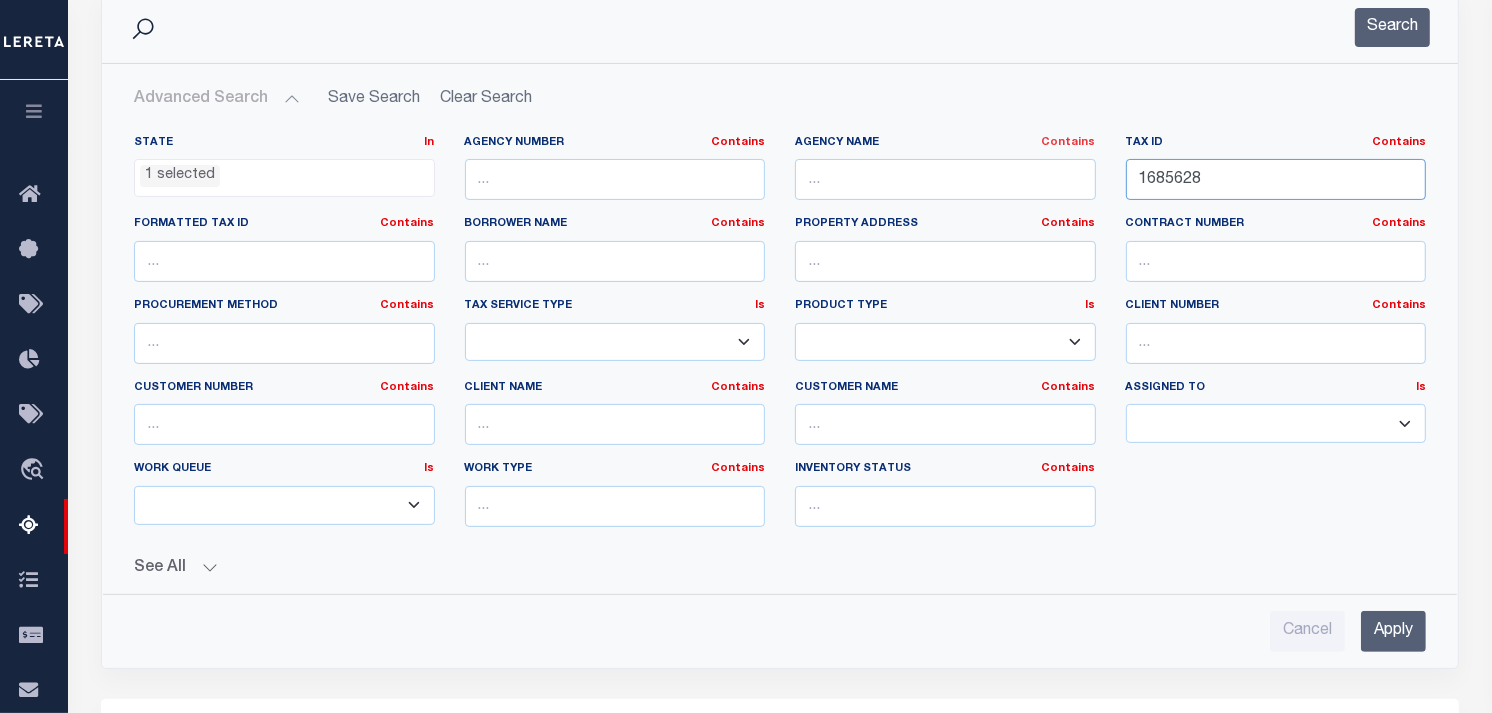 paste on "31" 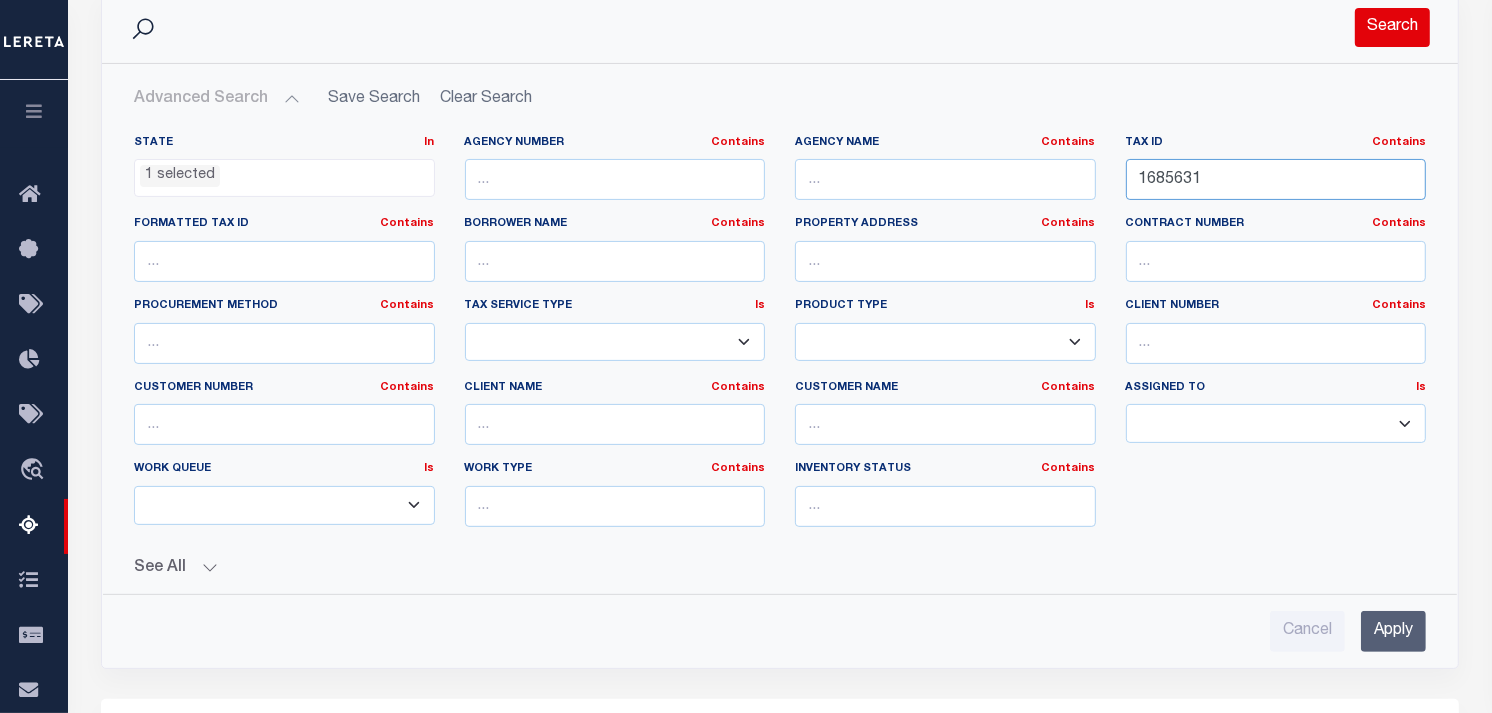type on "1685631" 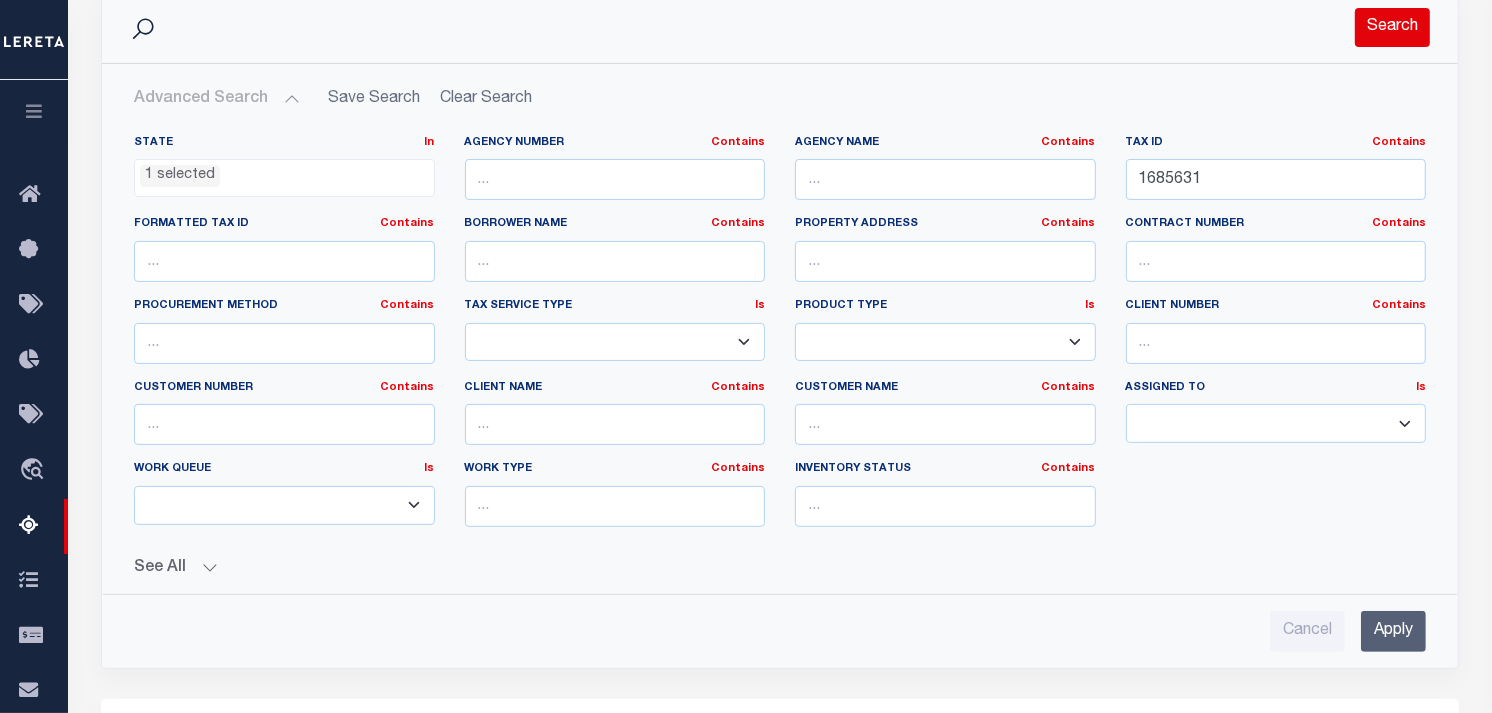 click on "Search" at bounding box center (1392, 27) 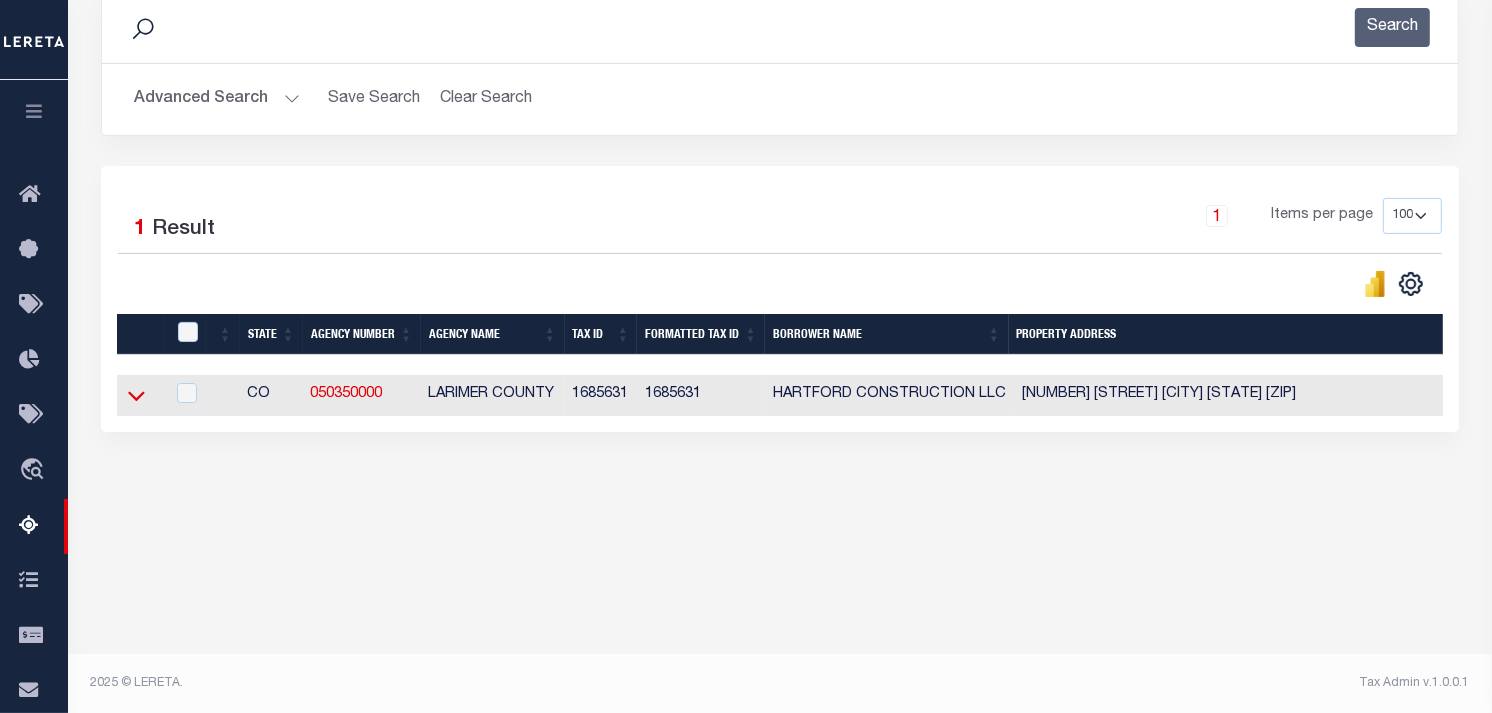 click 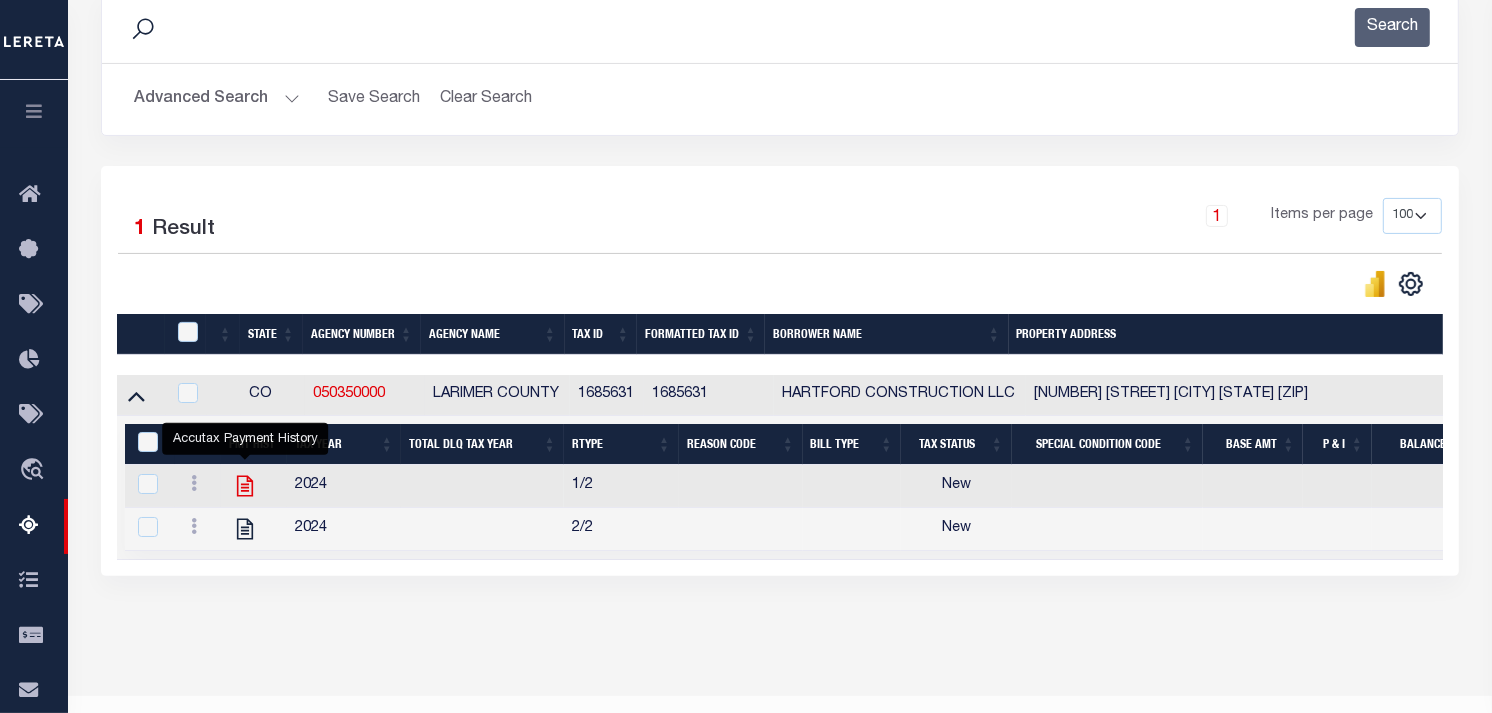 click 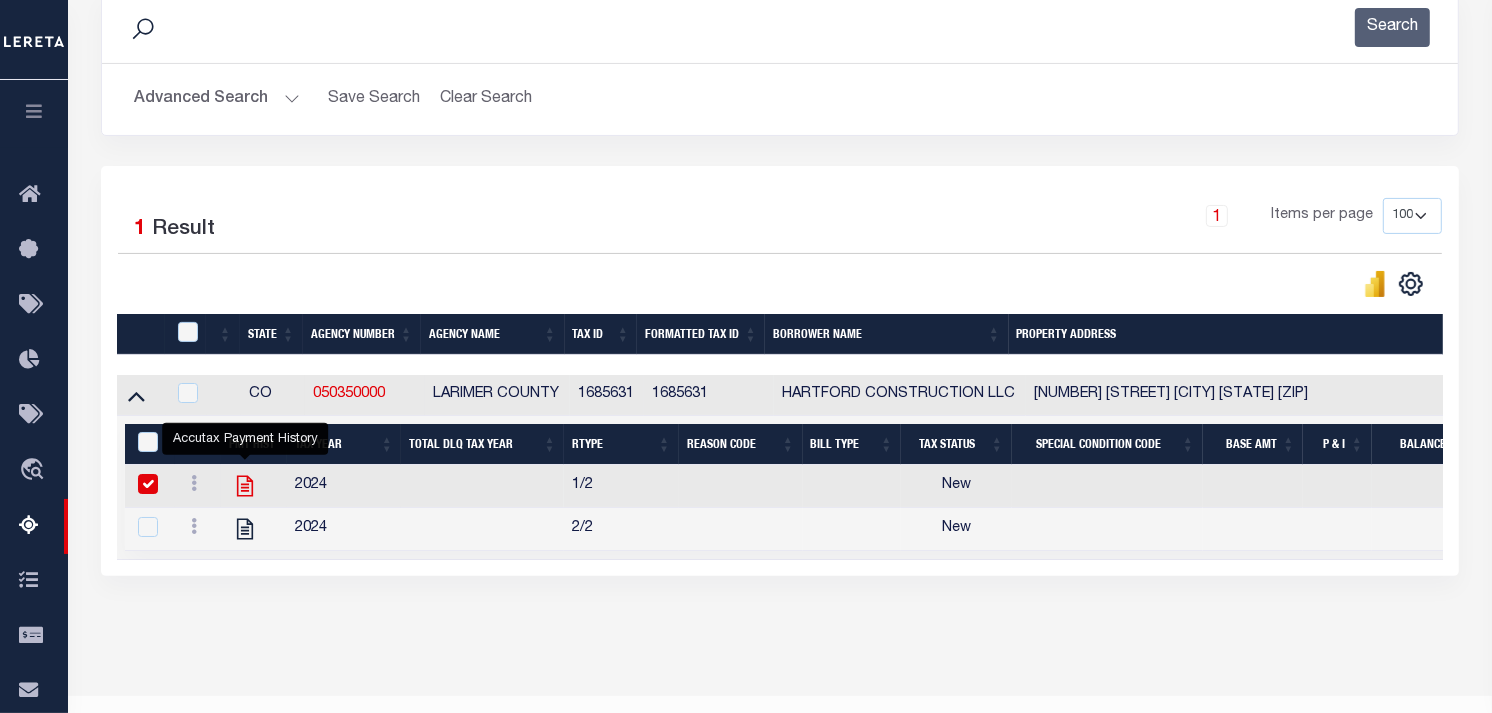 checkbox on "false" 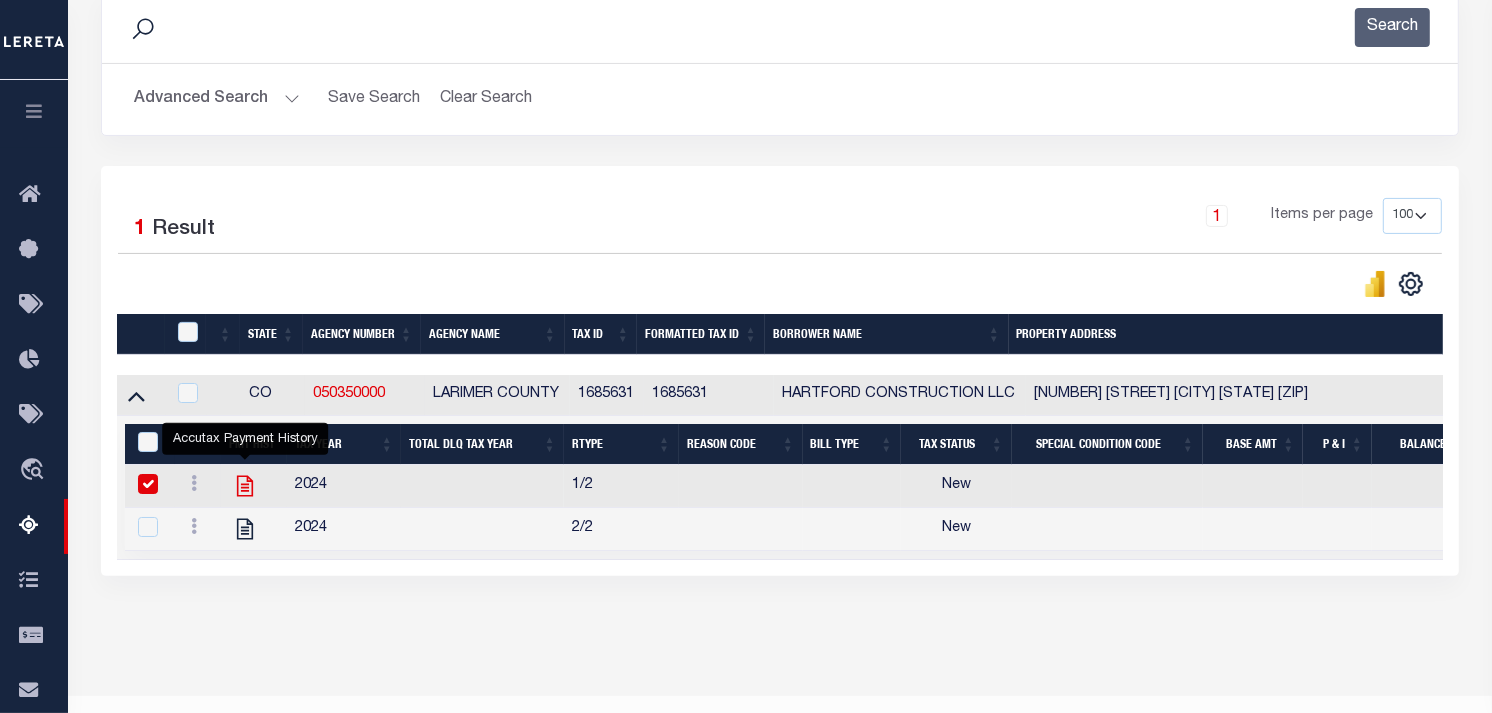 checkbox on "true" 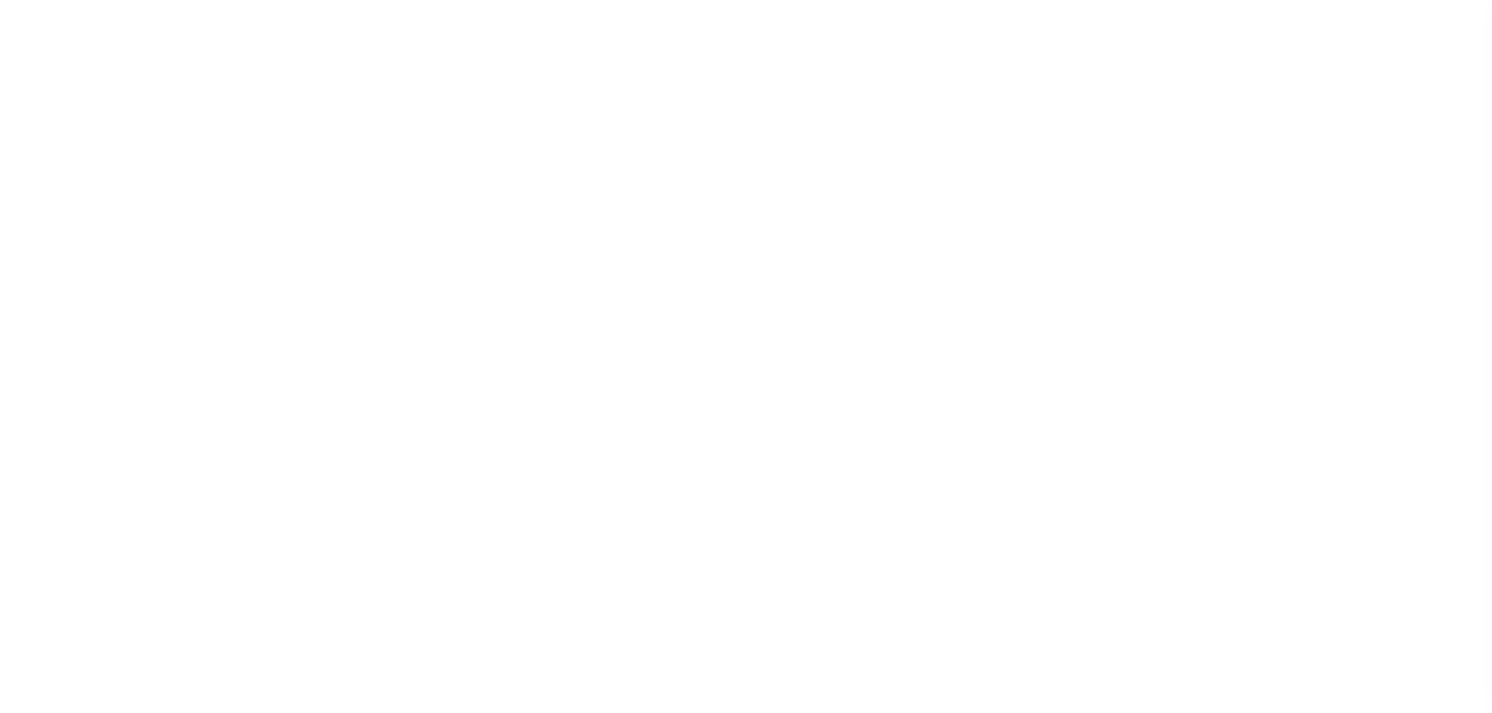 scroll, scrollTop: 0, scrollLeft: 0, axis: both 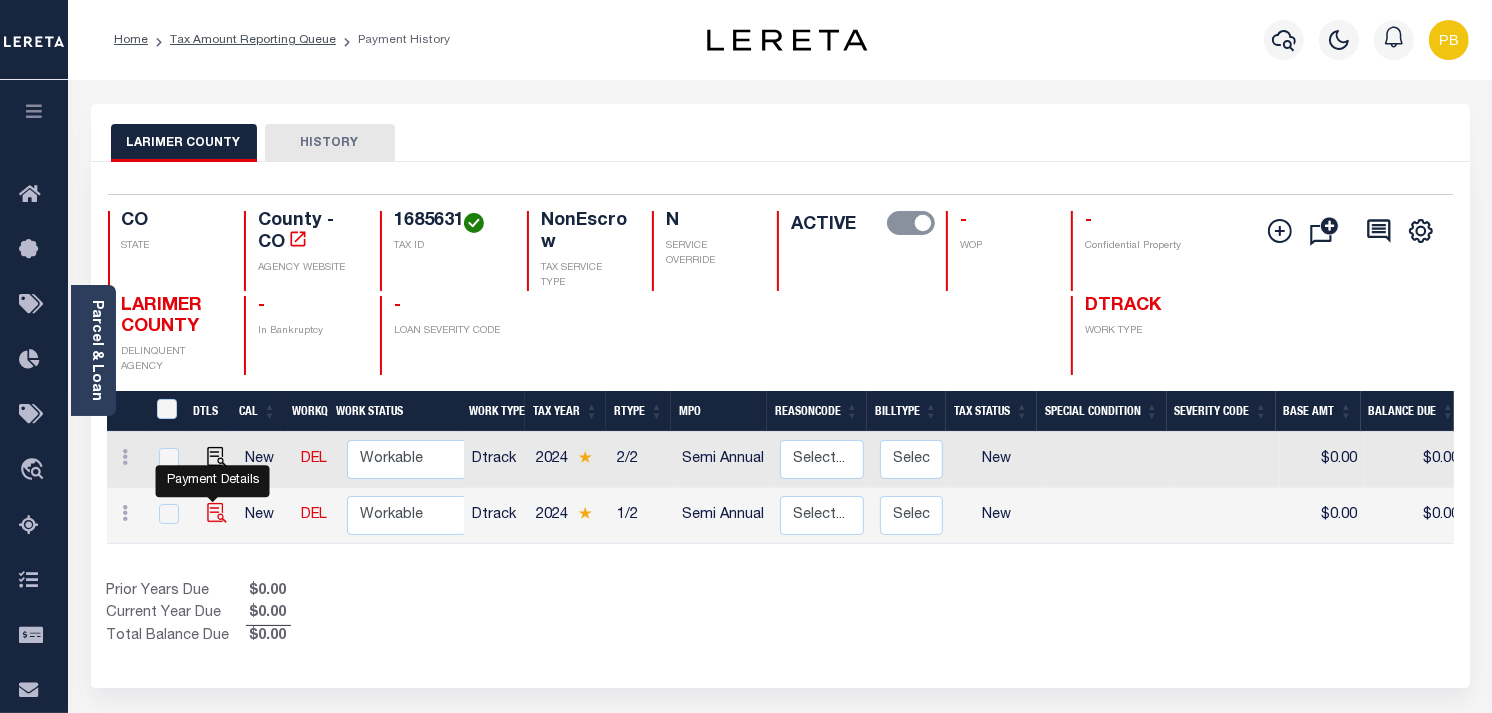 click at bounding box center [217, 513] 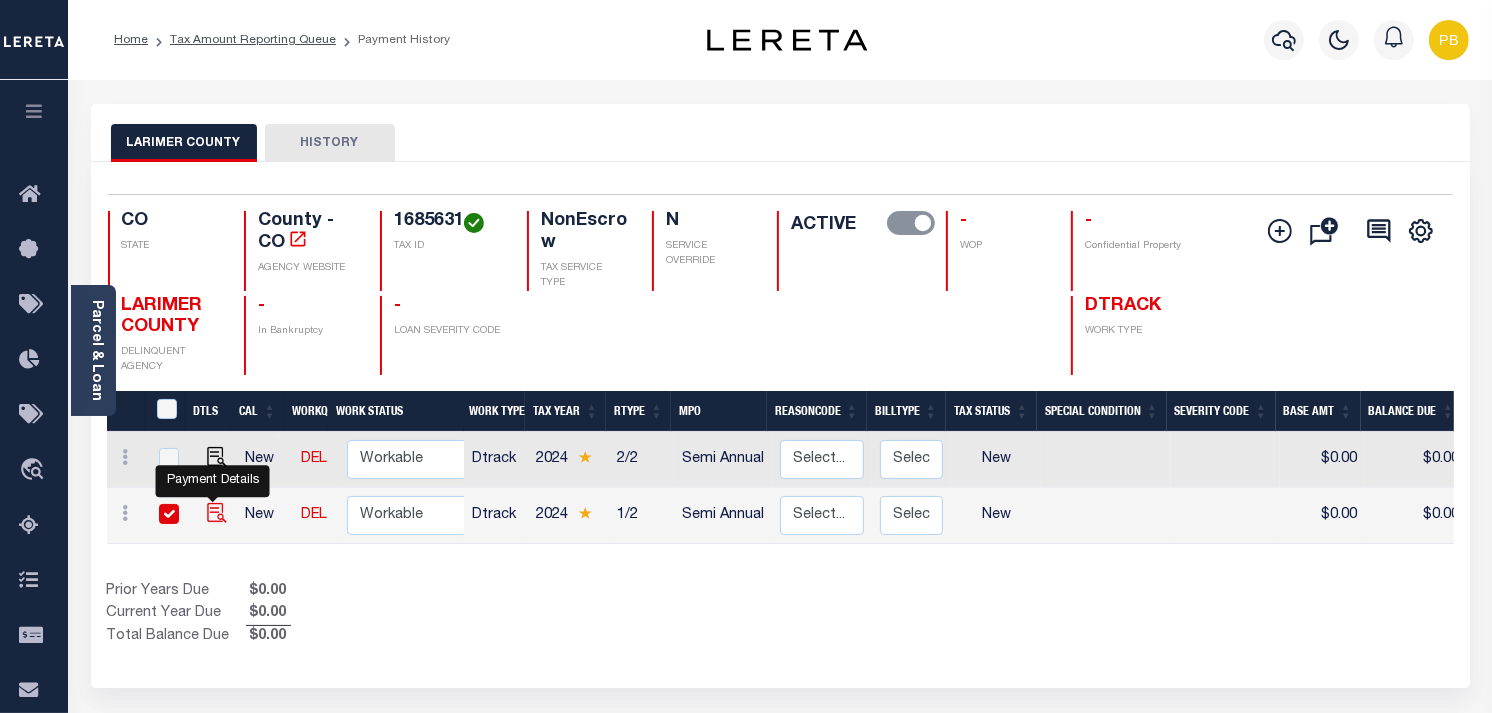 checkbox on "true" 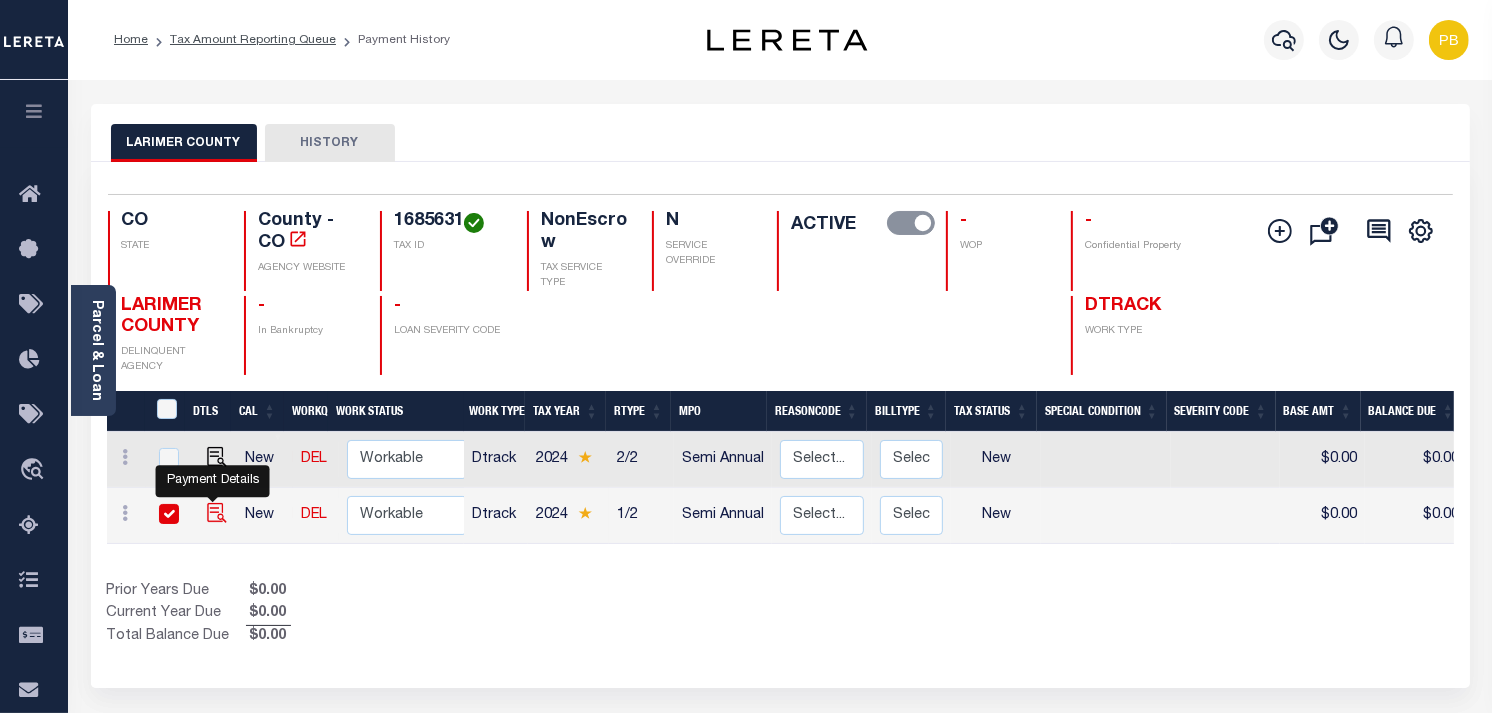 checkbox on "true" 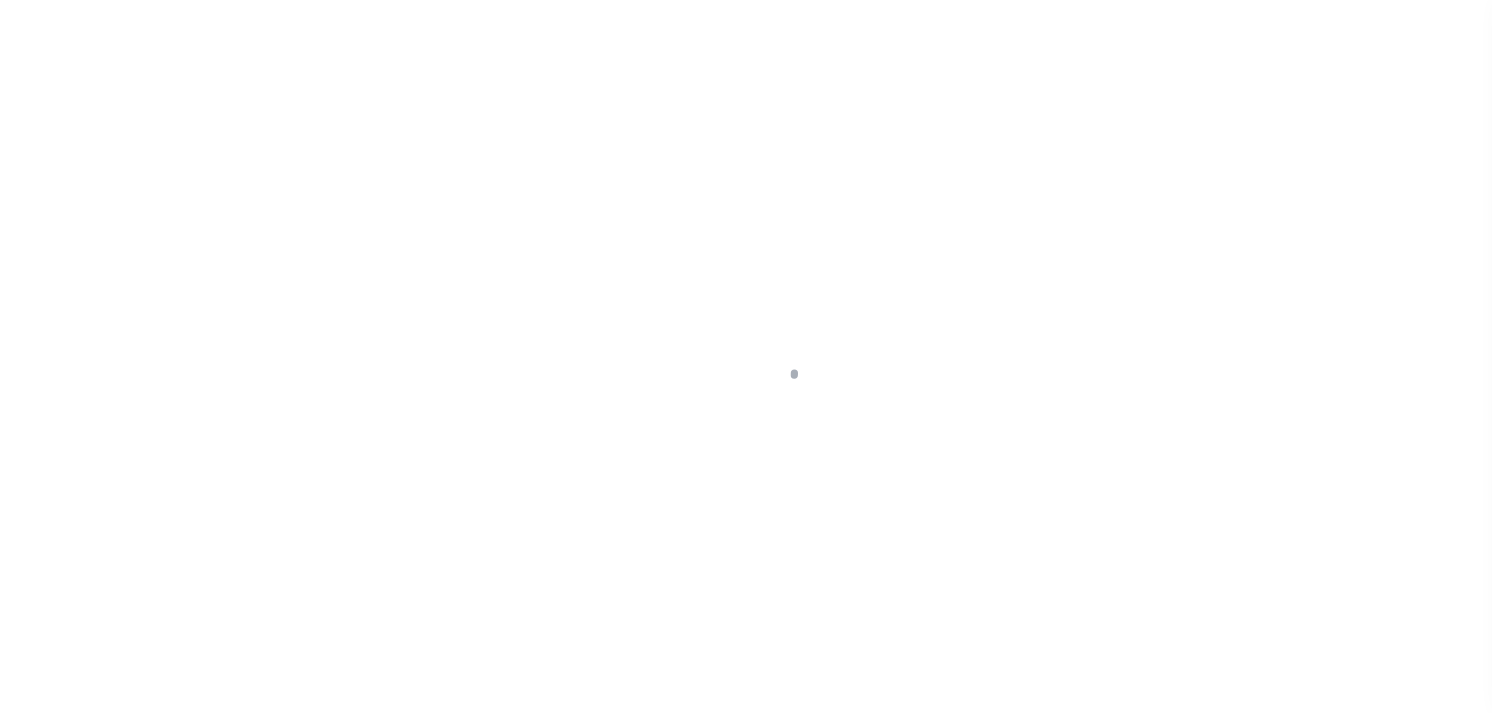 scroll, scrollTop: 0, scrollLeft: 0, axis: both 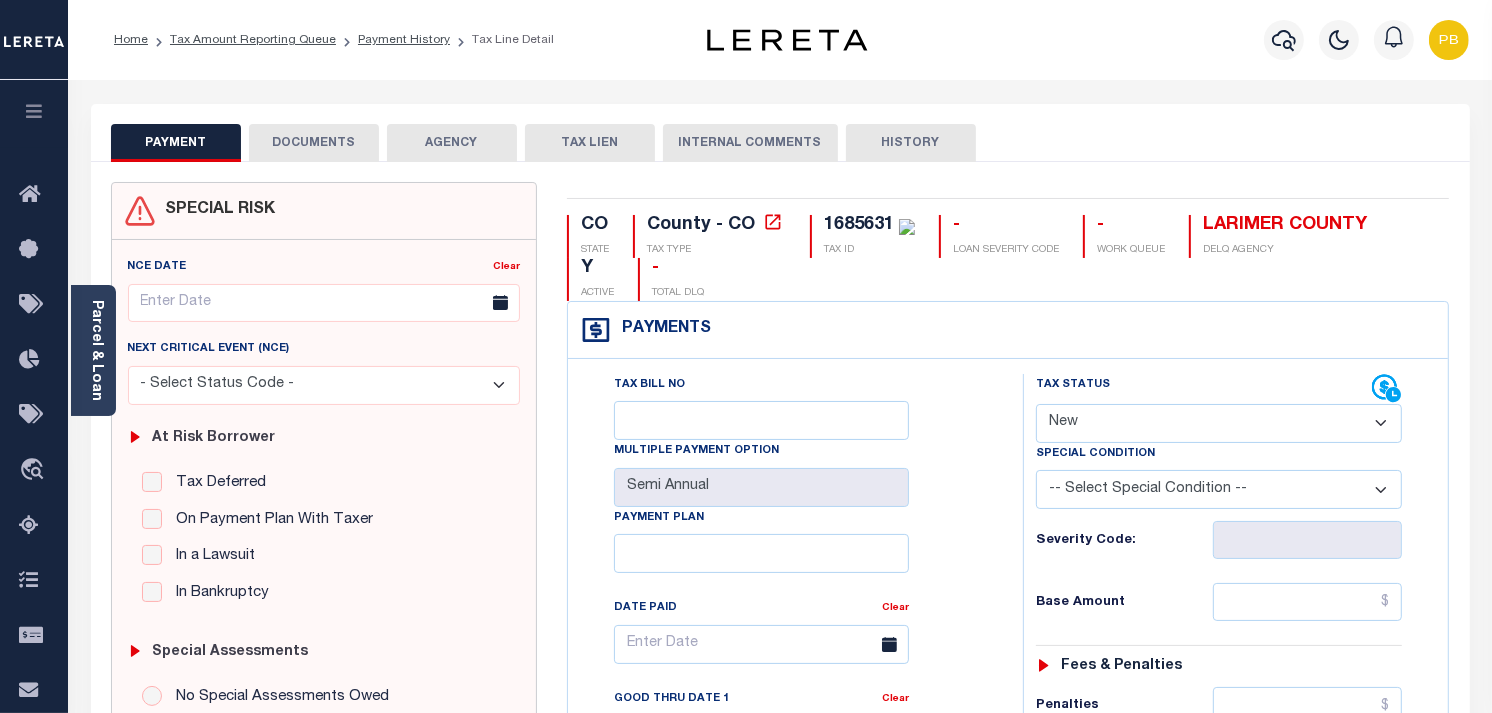 click on "- Select Status Code -
Open
Due/Unpaid
Paid
Incomplete
No Tax Due
Internal Refund Processed
New" at bounding box center [1219, 423] 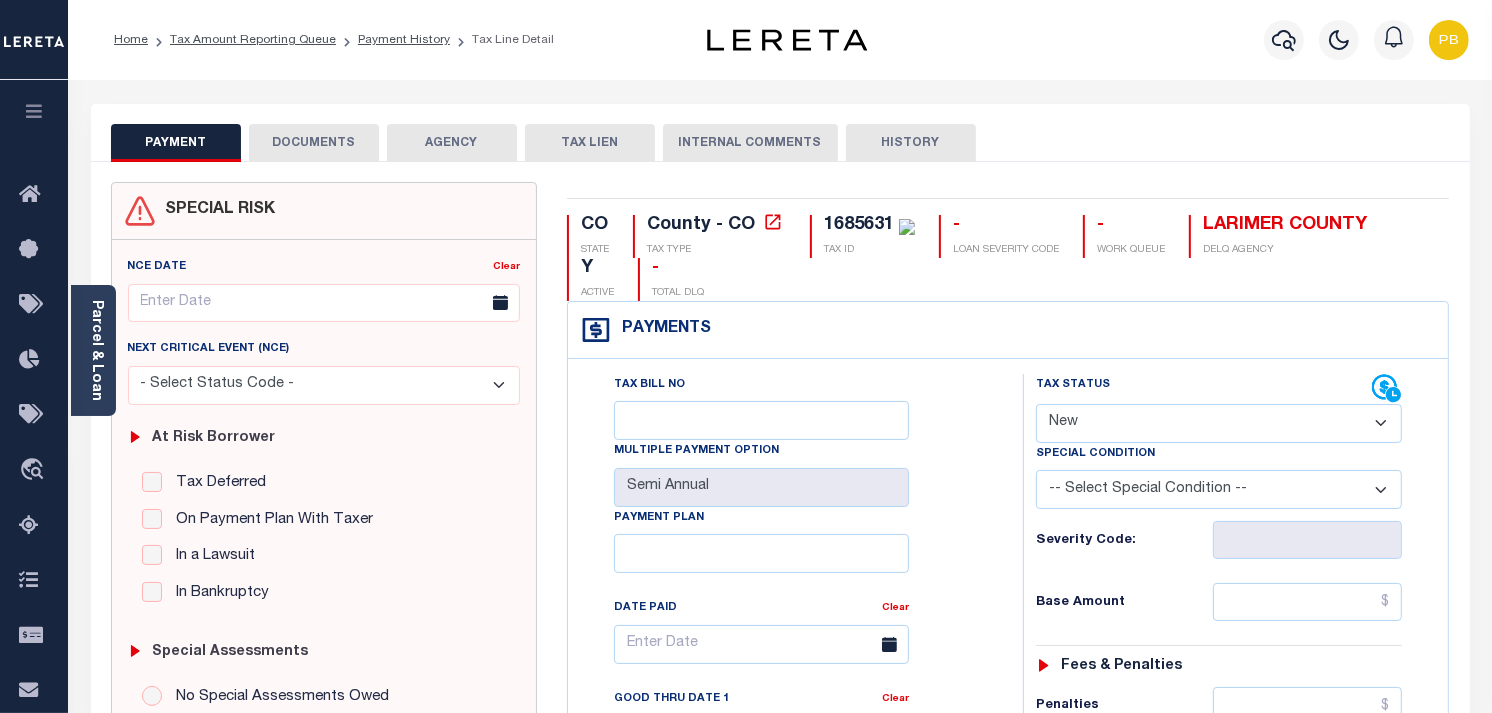 select on "PYD" 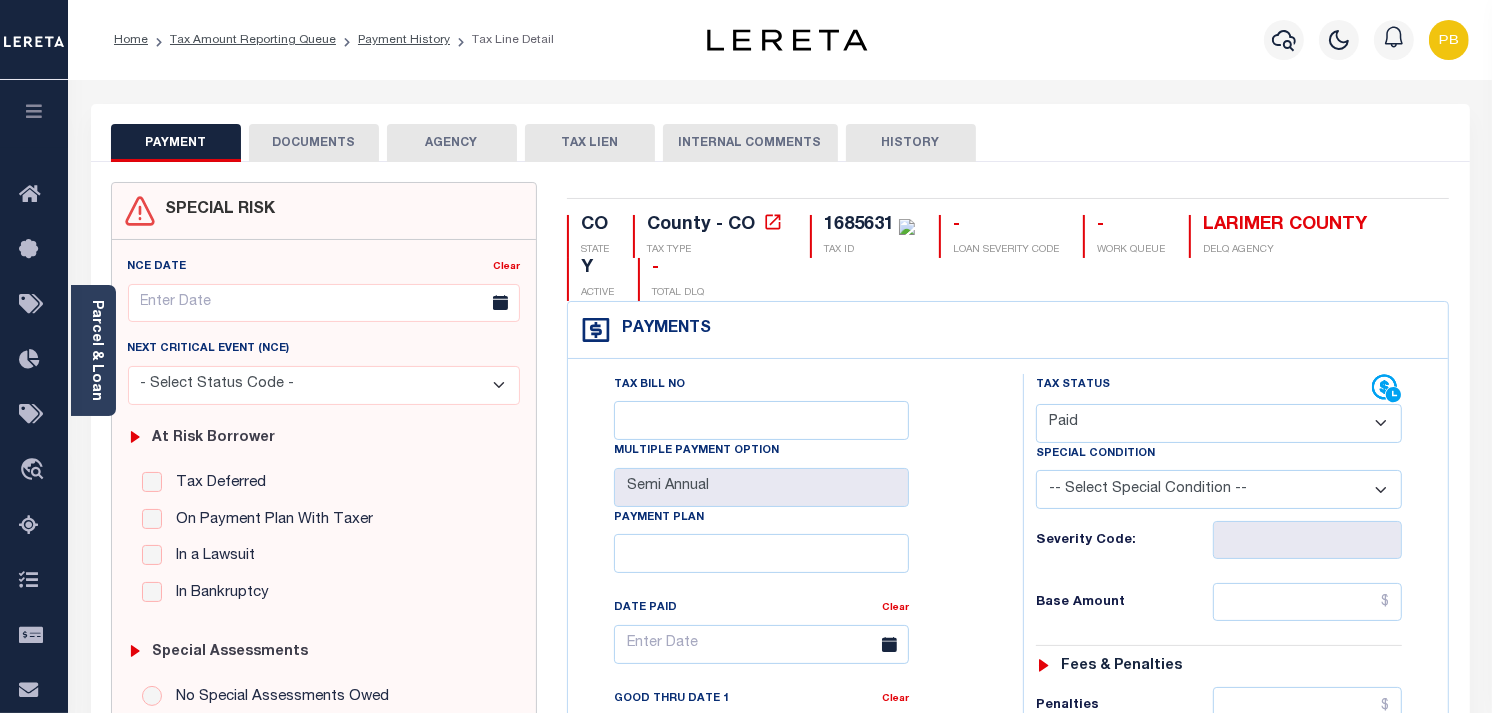 click on "- Select Status Code -
Open
Due/Unpaid
Paid
Incomplete
No Tax Due
Internal Refund Processed
New" at bounding box center [1219, 423] 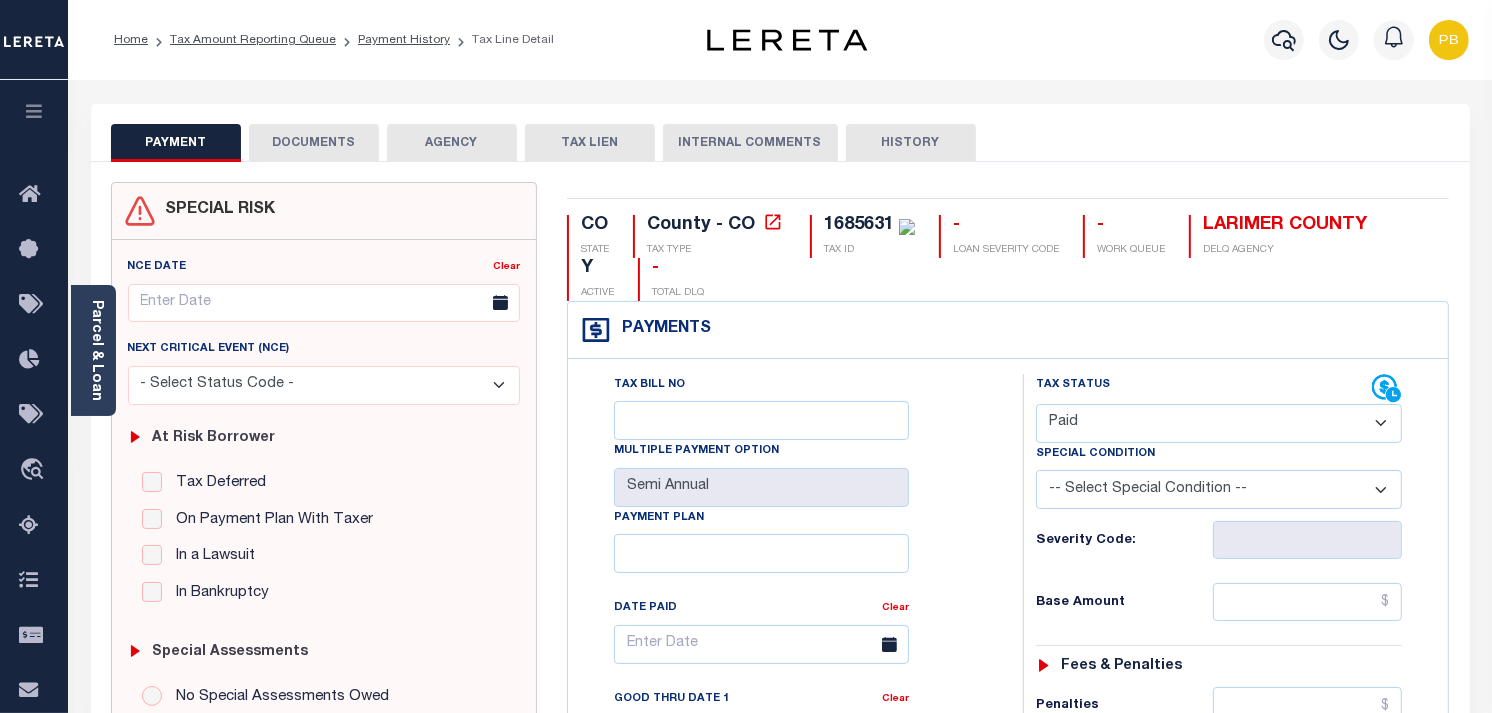 type on "08/07/2025" 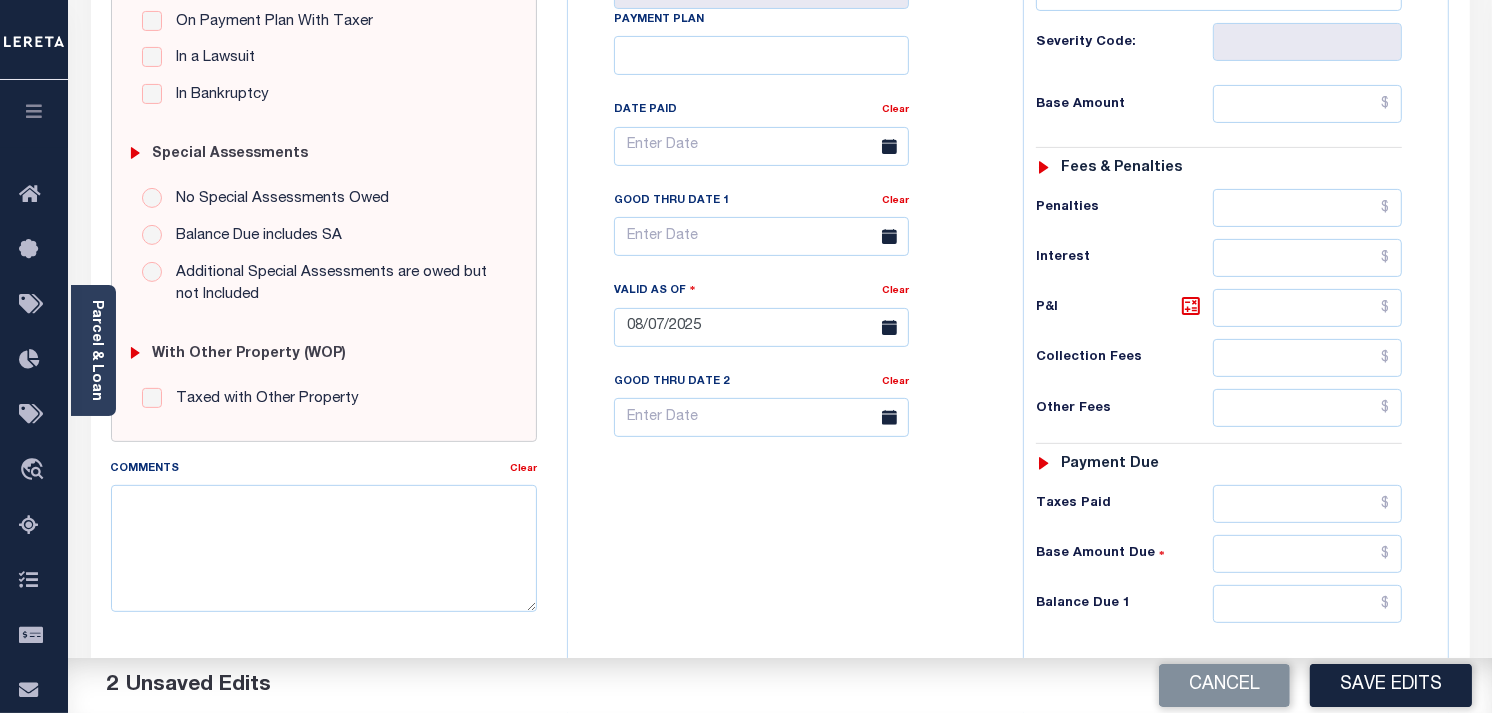 scroll, scrollTop: 555, scrollLeft: 0, axis: vertical 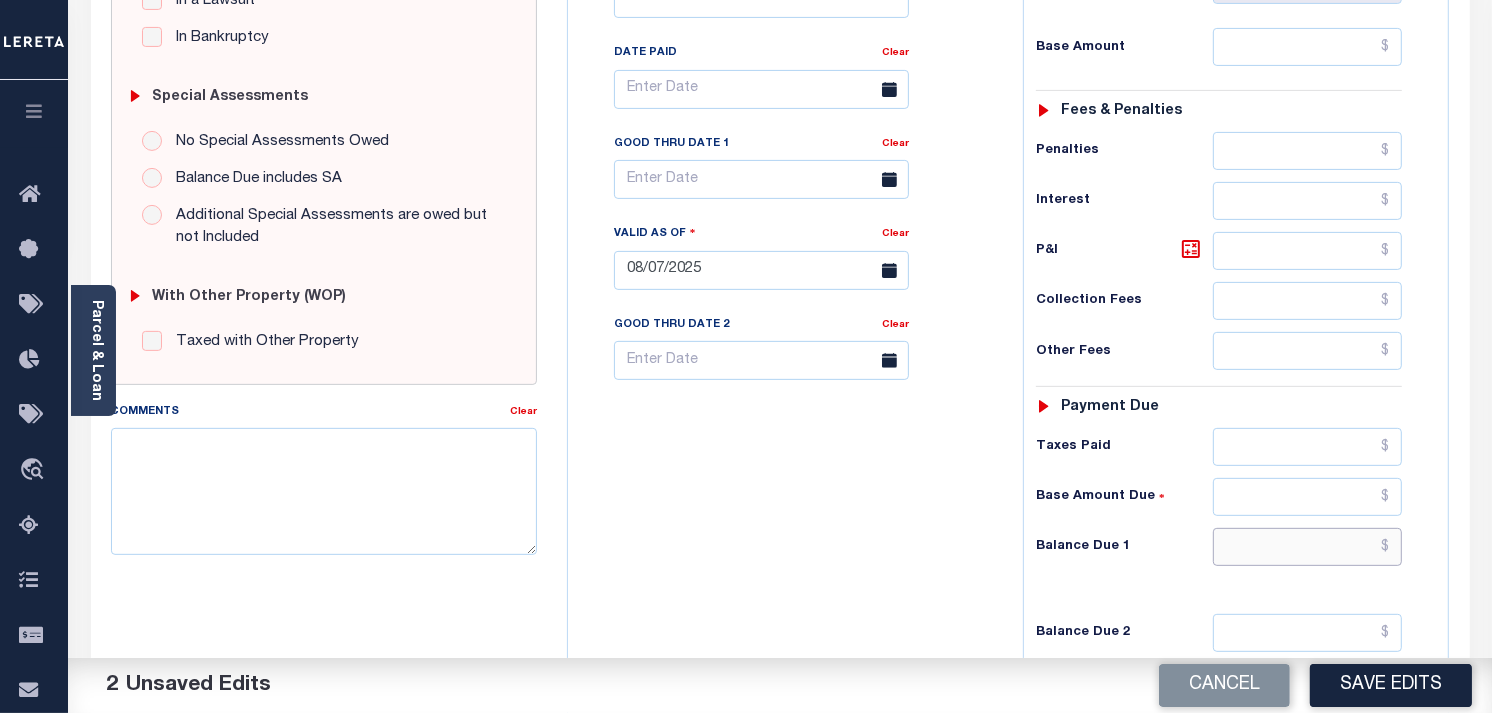 click at bounding box center [1308, 547] 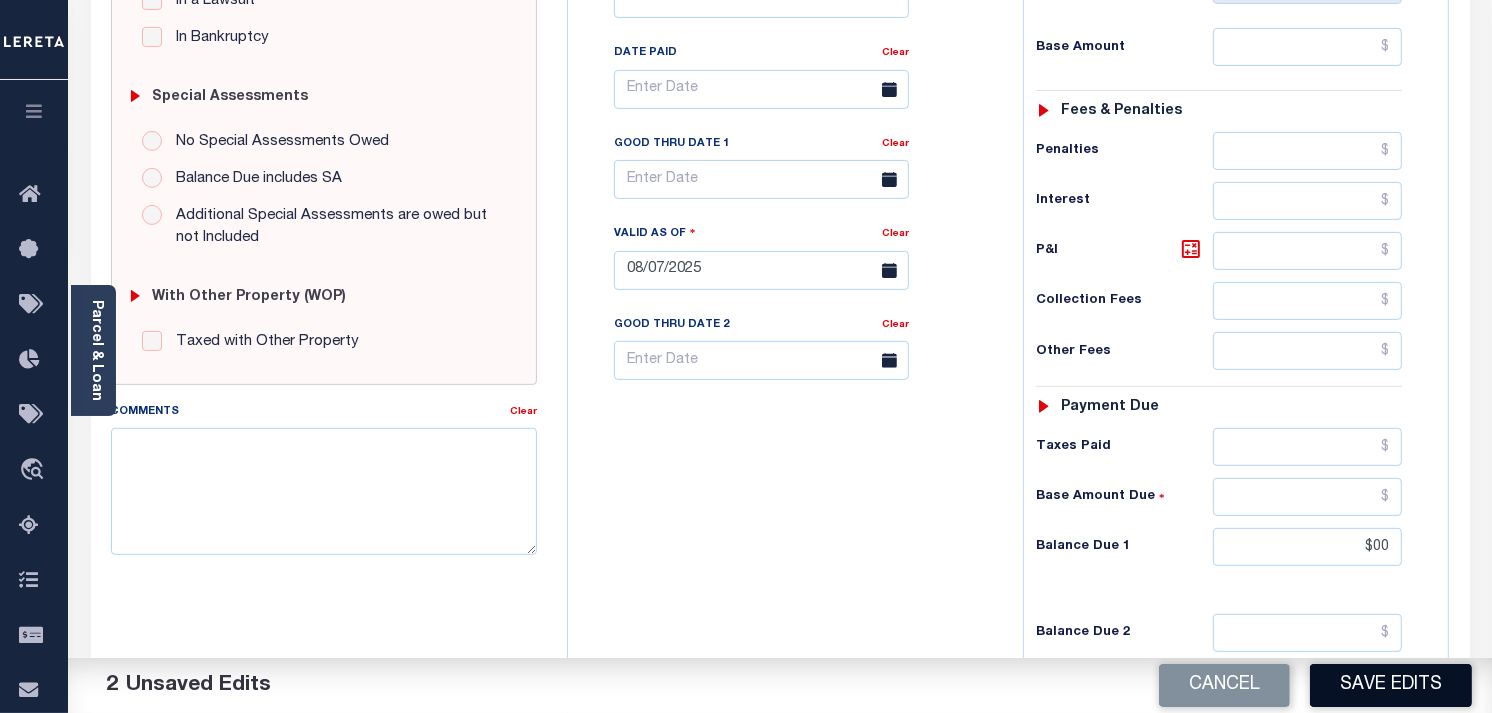 type on "$00.00" 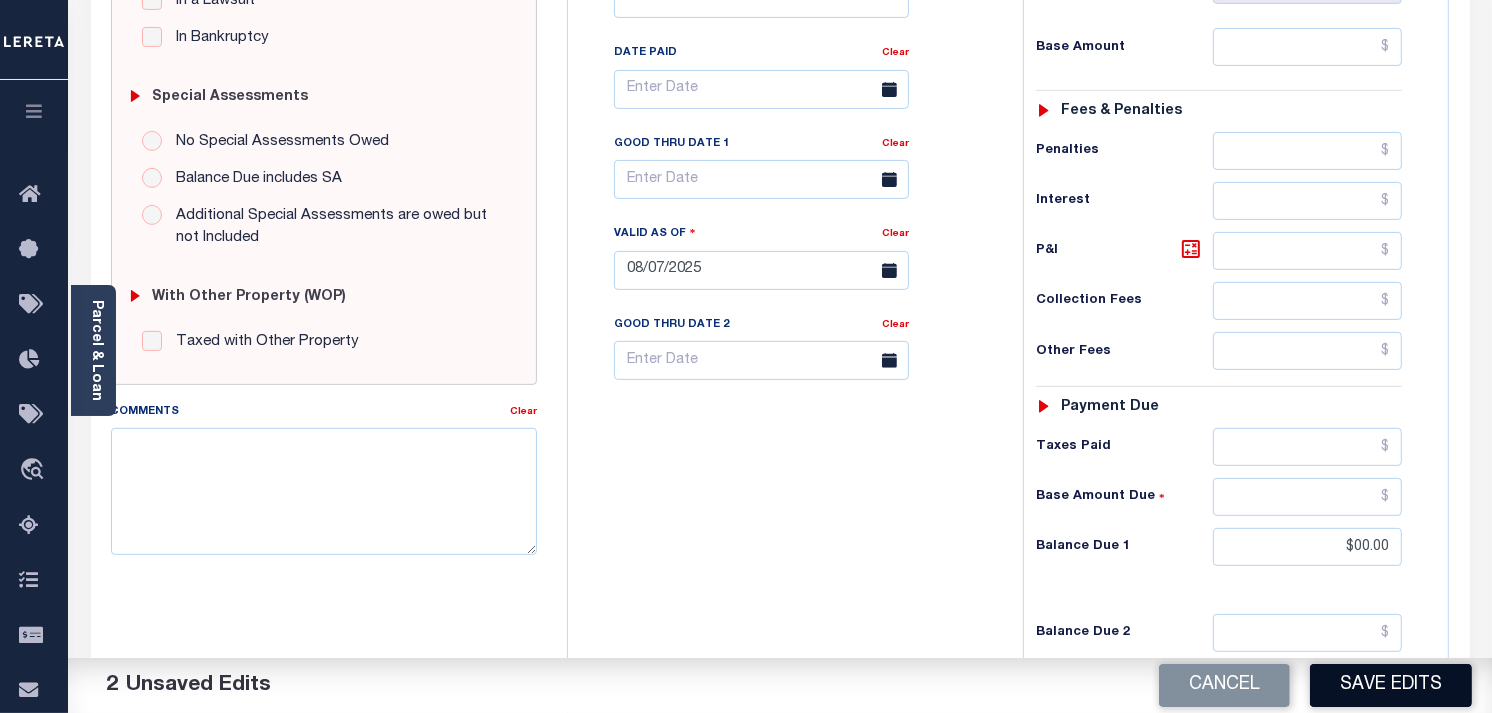 click on "Save Edits" at bounding box center [1391, 685] 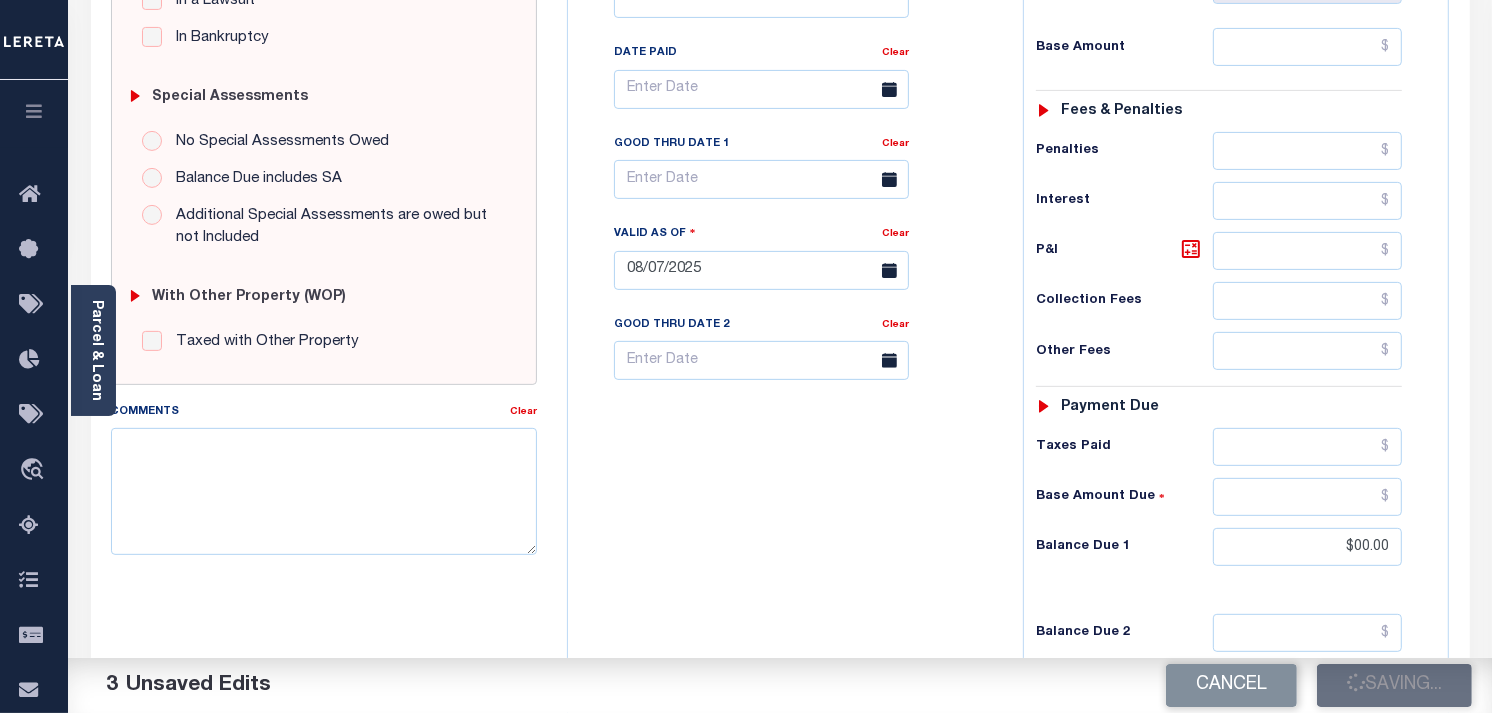 checkbox on "false" 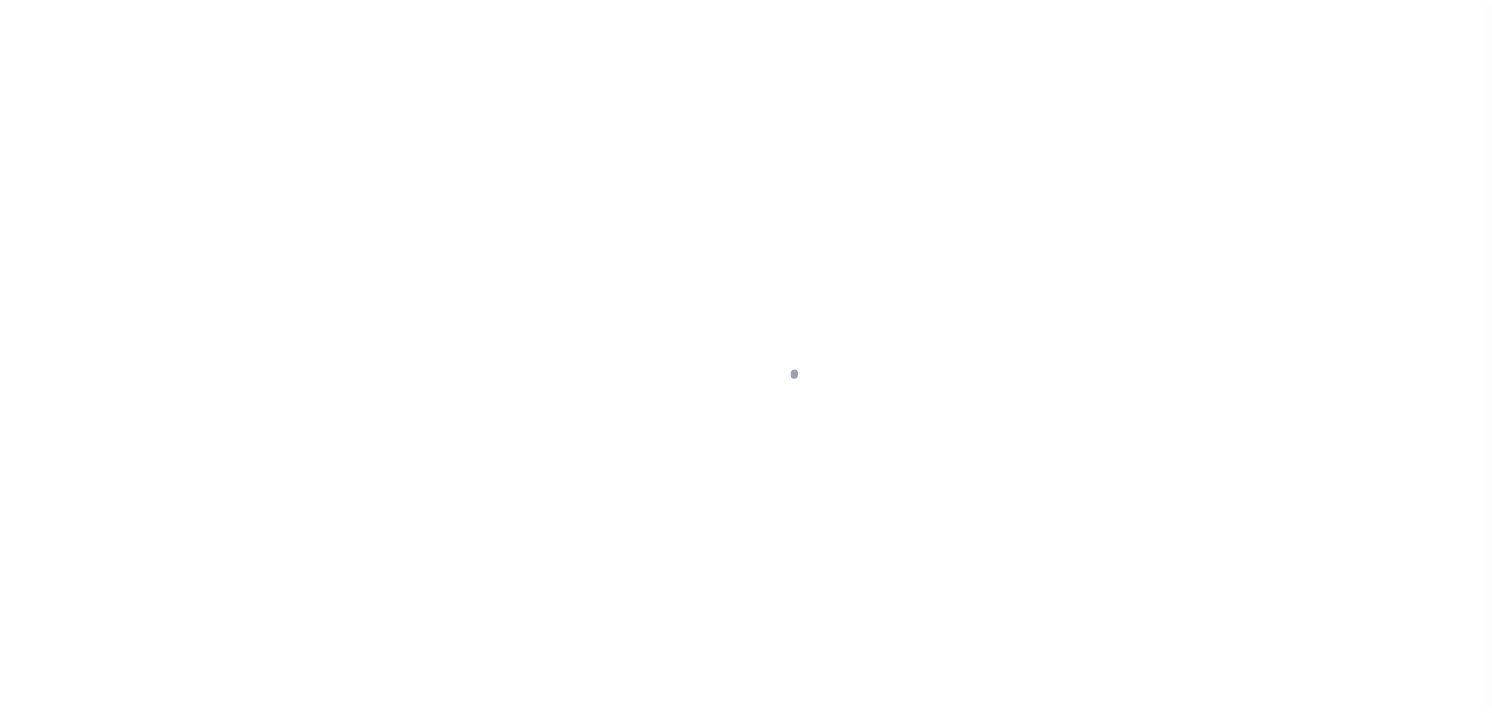 scroll, scrollTop: 0, scrollLeft: 0, axis: both 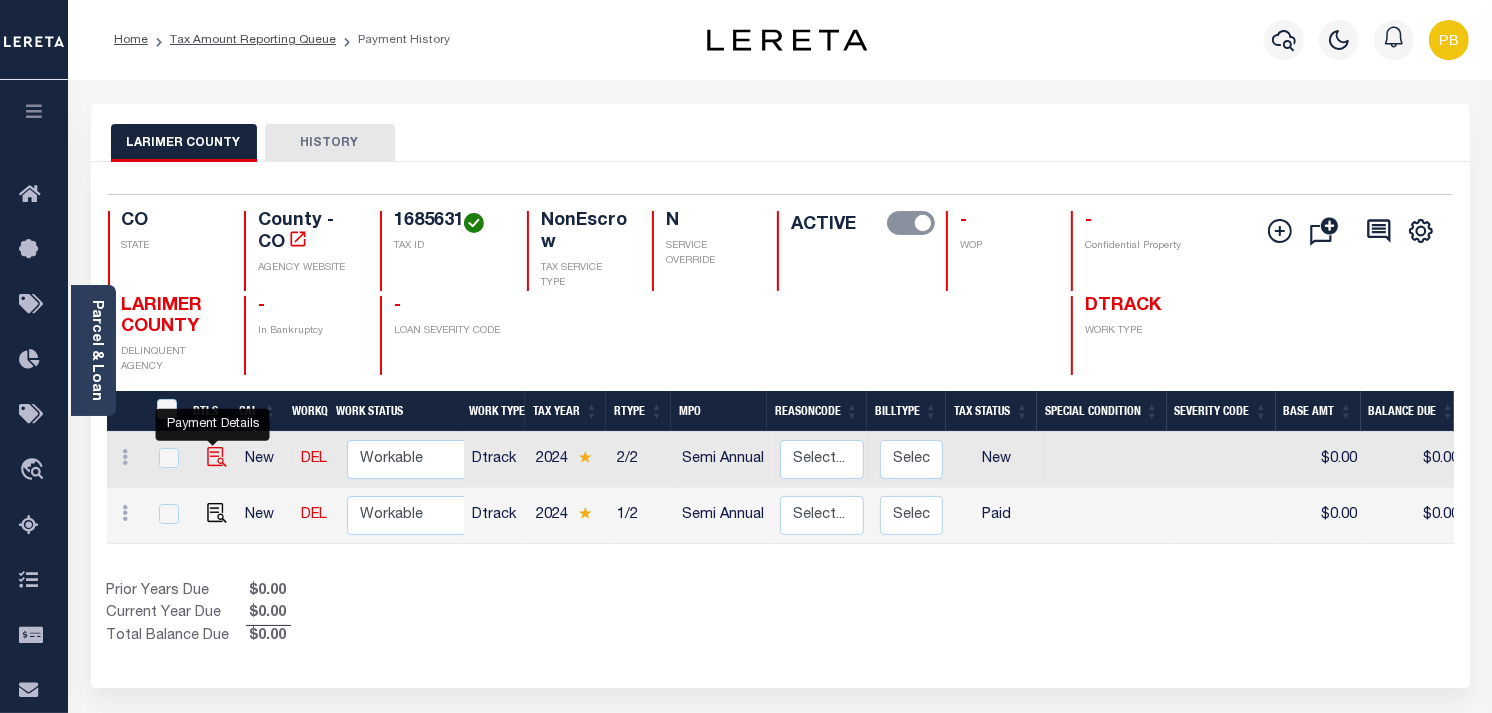 click at bounding box center (217, 457) 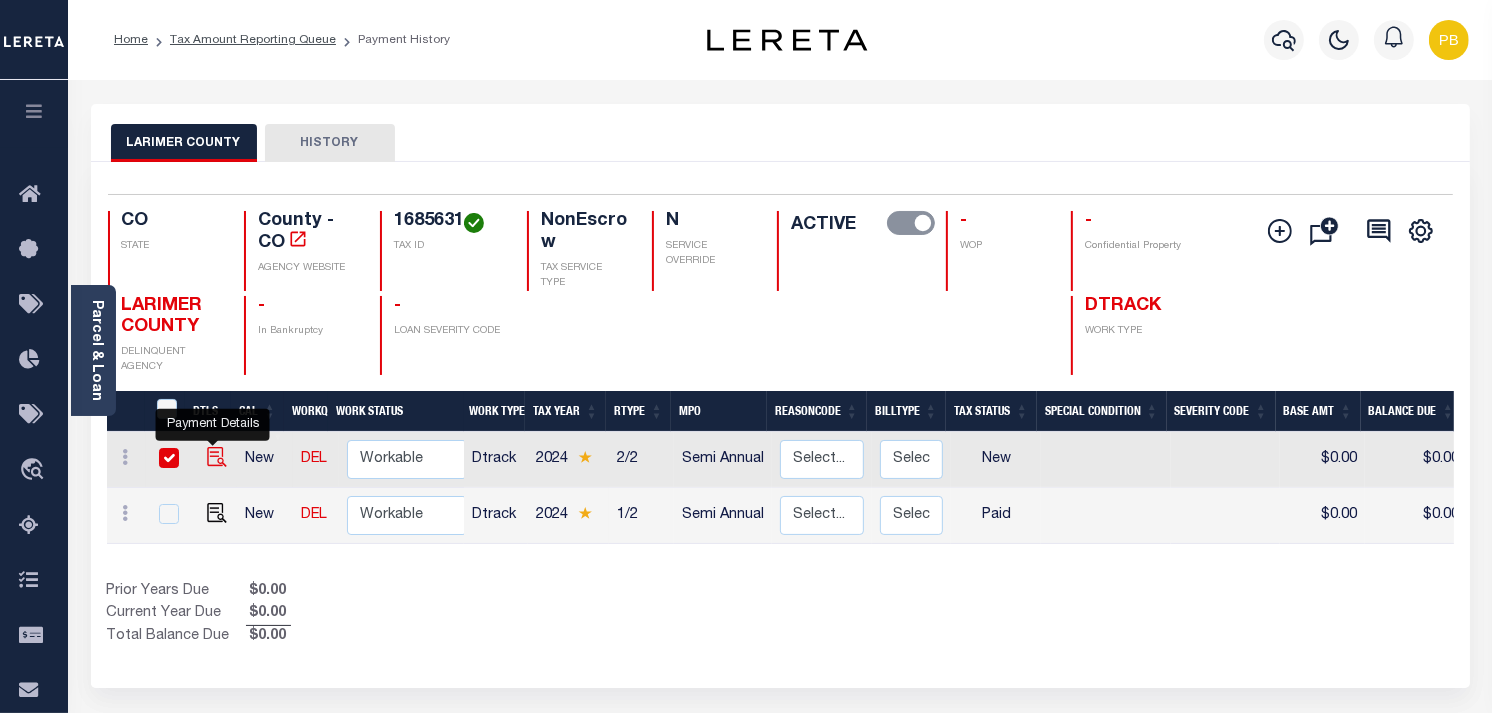 checkbox on "true" 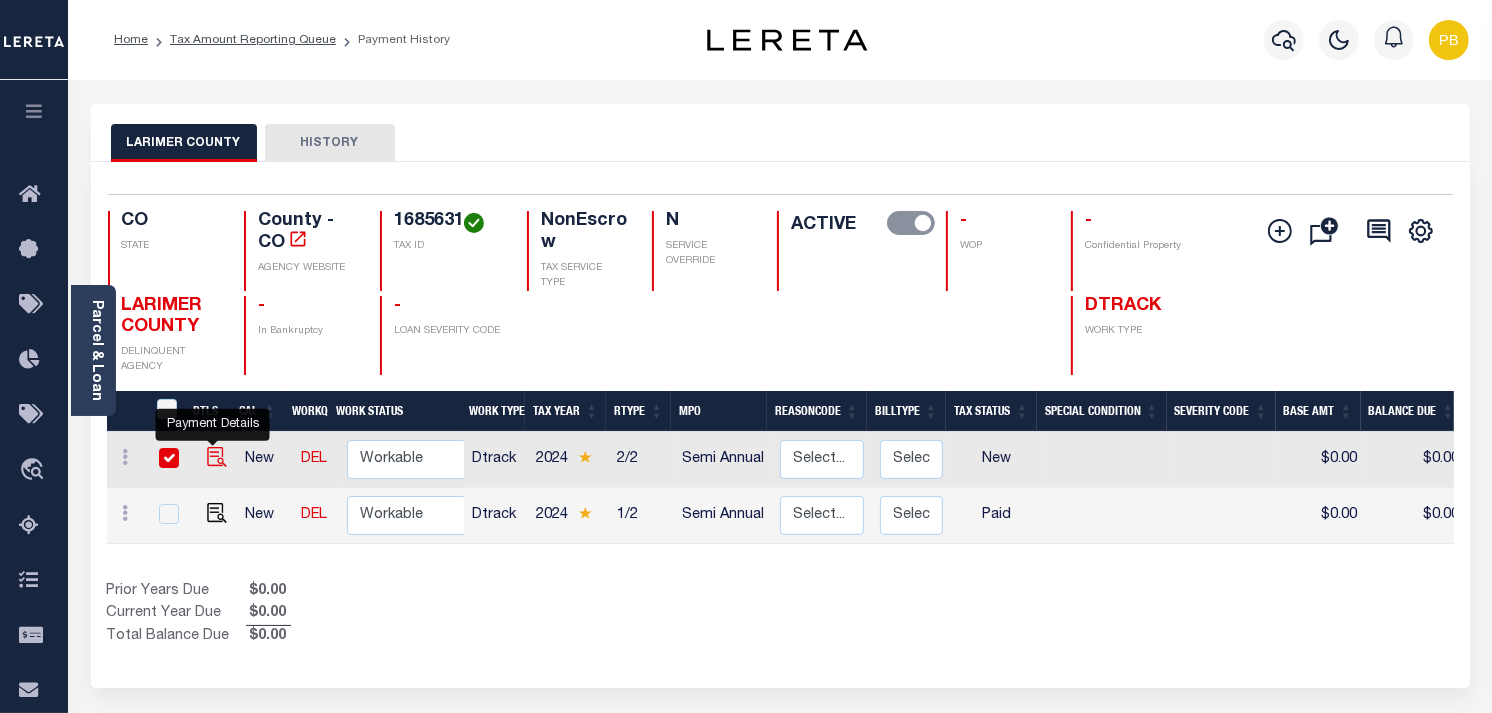 checkbox on "true" 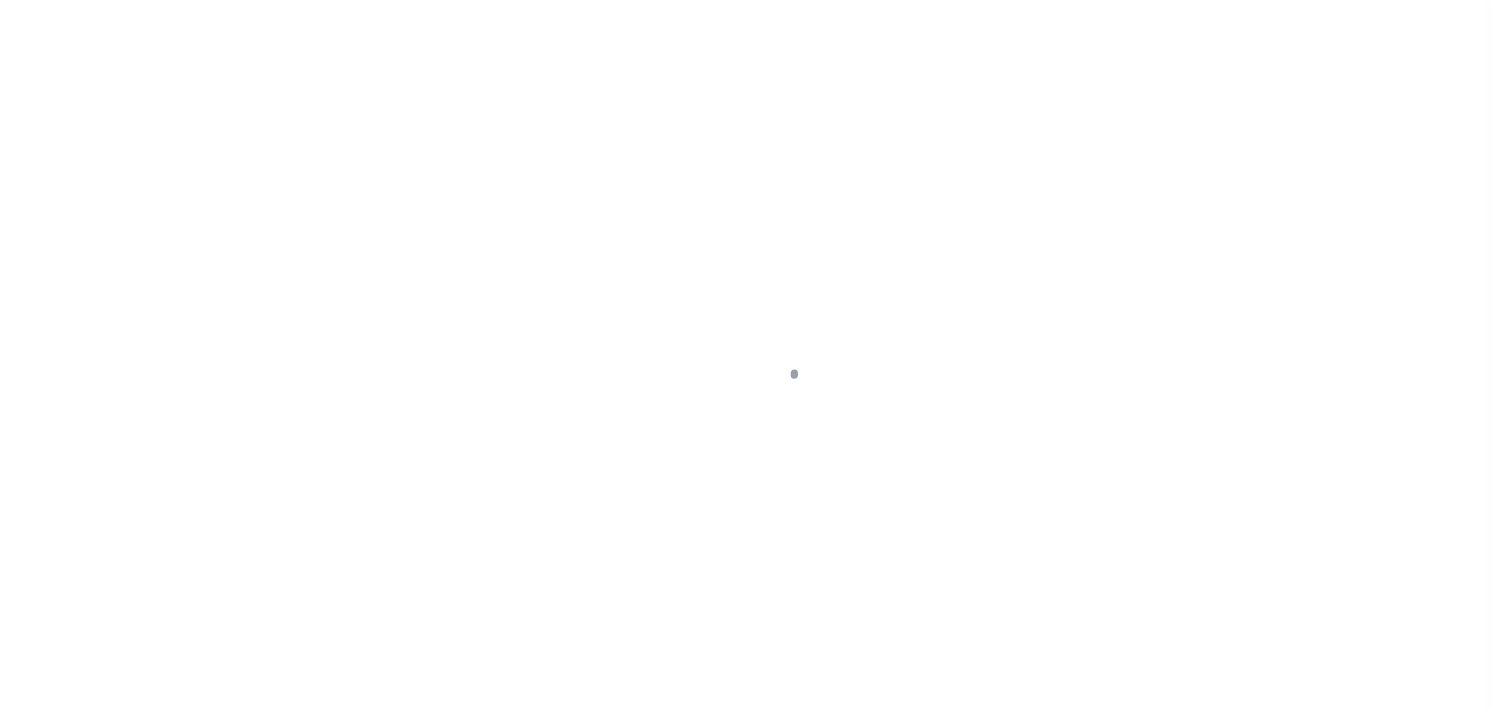 scroll, scrollTop: 0, scrollLeft: 0, axis: both 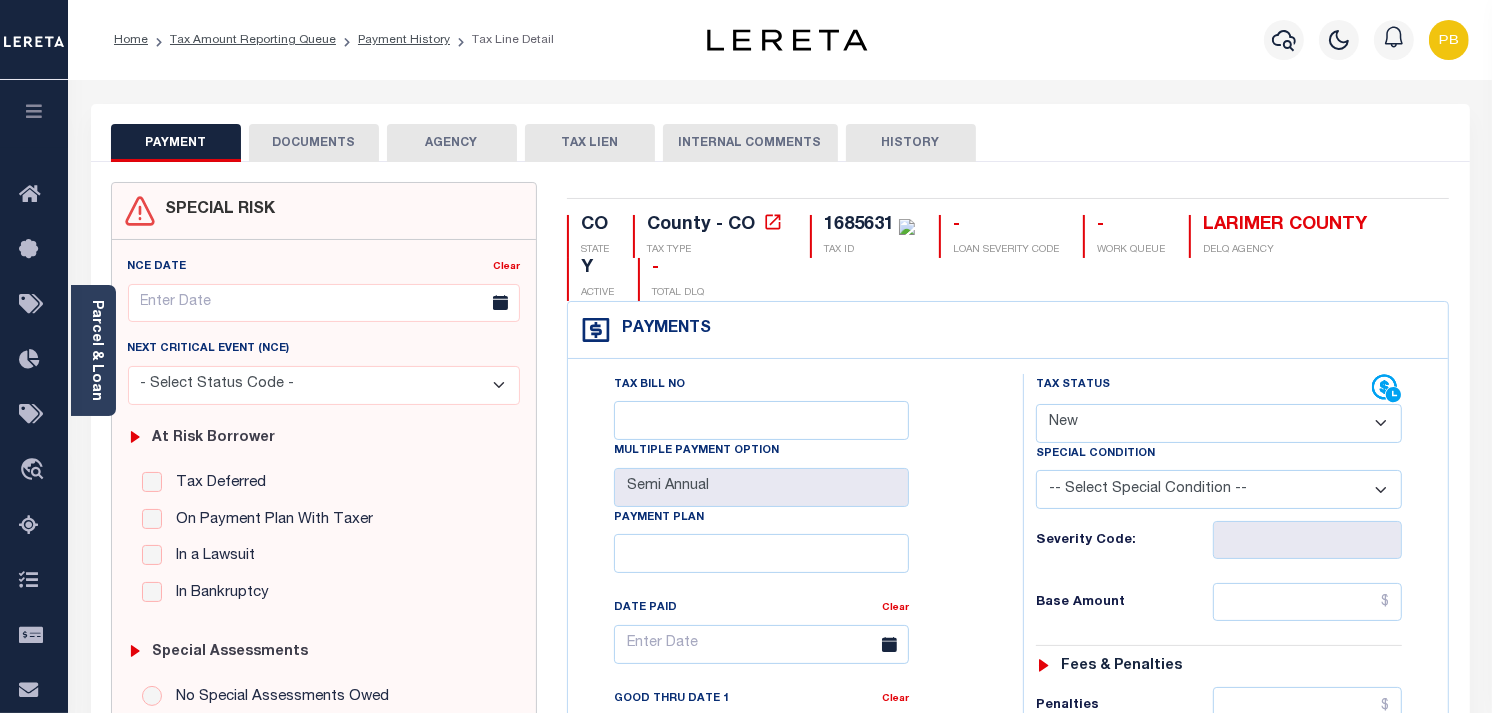 click on "- Select Status Code -
Open
Due/Unpaid
Paid
Incomplete
No Tax Due
Internal Refund Processed
New" at bounding box center [1219, 423] 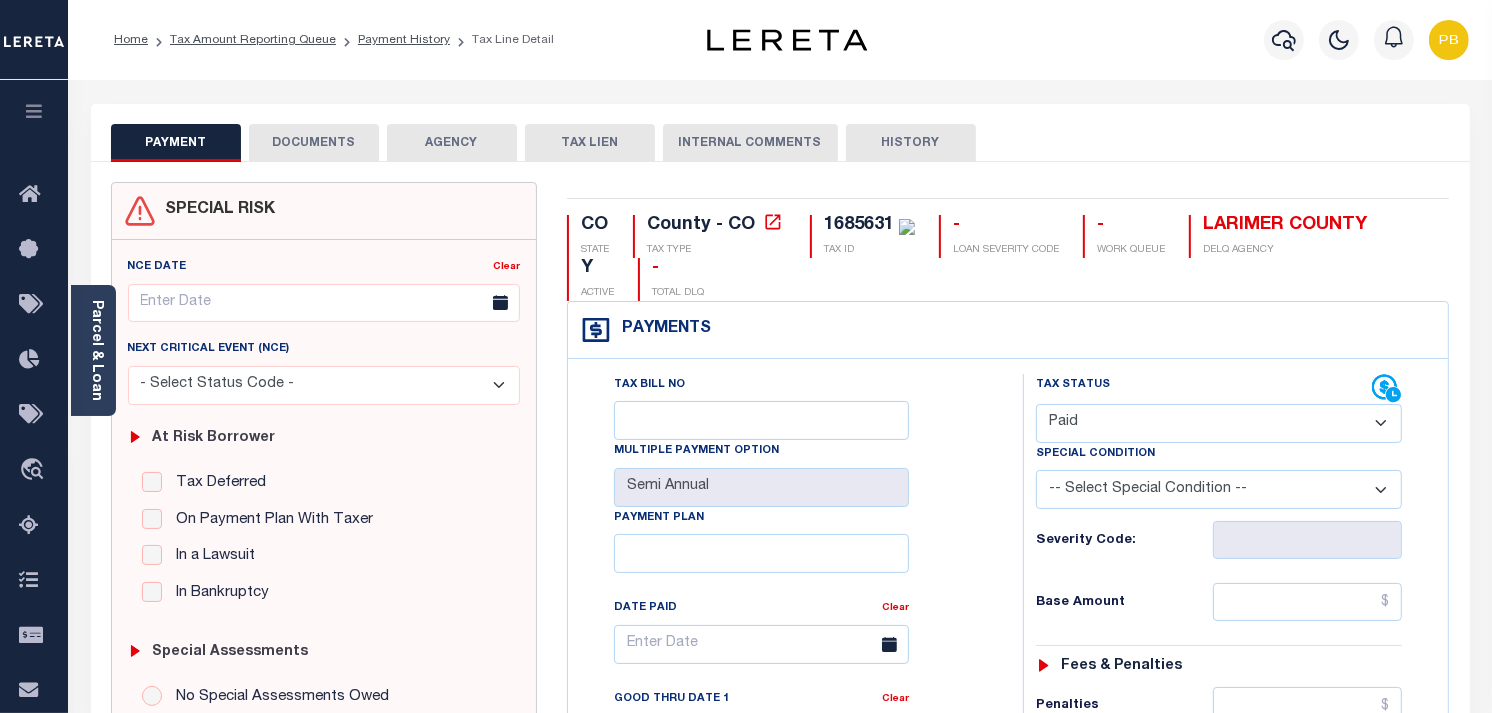 click on "- Select Status Code -
Open
Due/Unpaid
Paid
Incomplete
No Tax Due
Internal Refund Processed
New" at bounding box center (1219, 423) 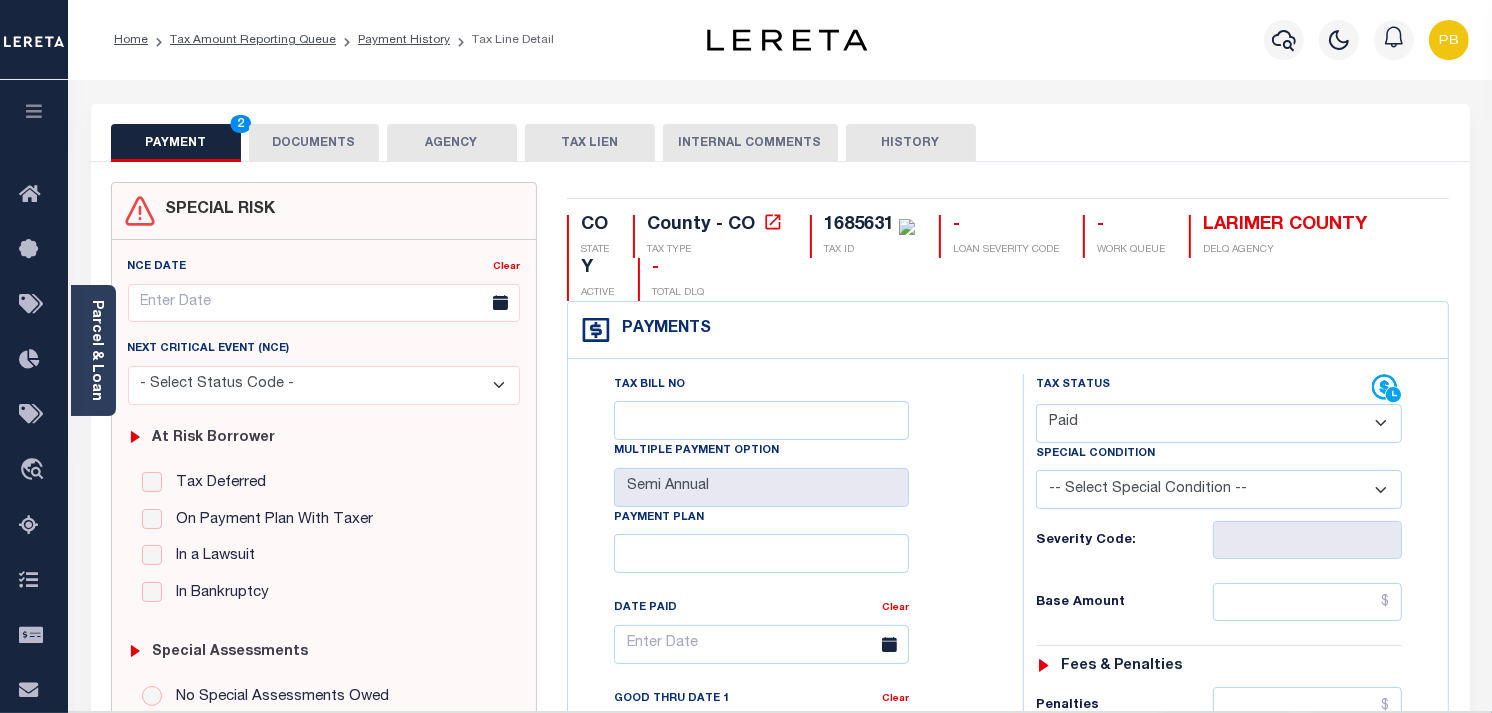 type on "08/07/2025" 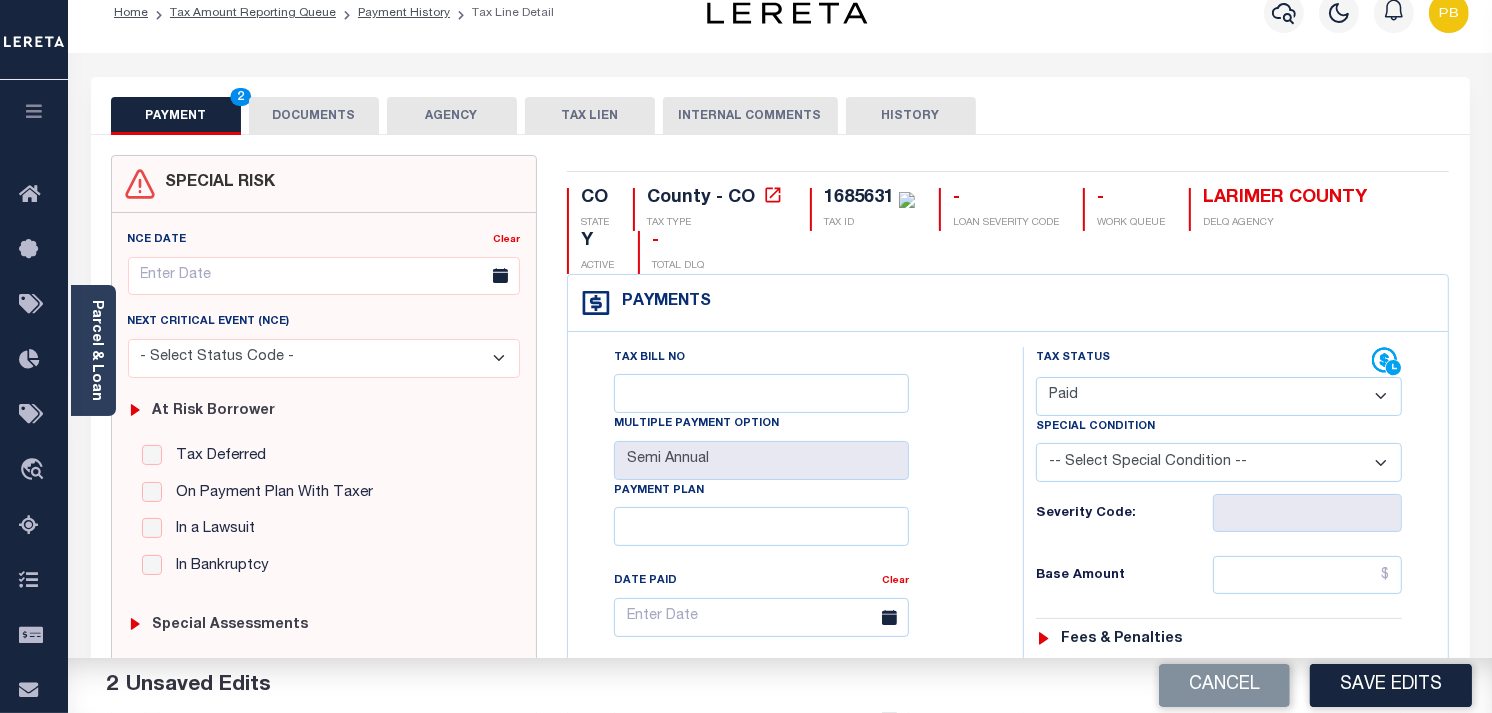 scroll, scrollTop: 0, scrollLeft: 0, axis: both 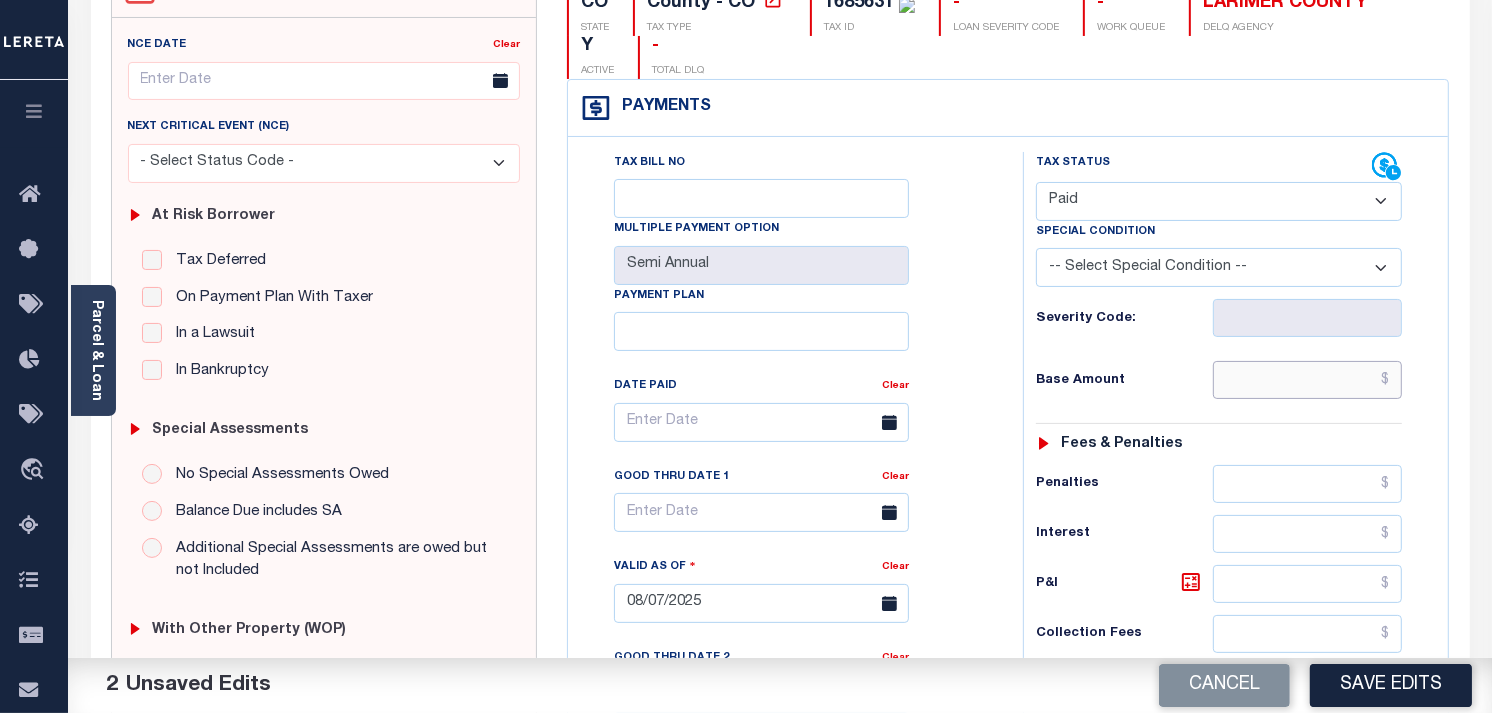 click at bounding box center (1308, 380) 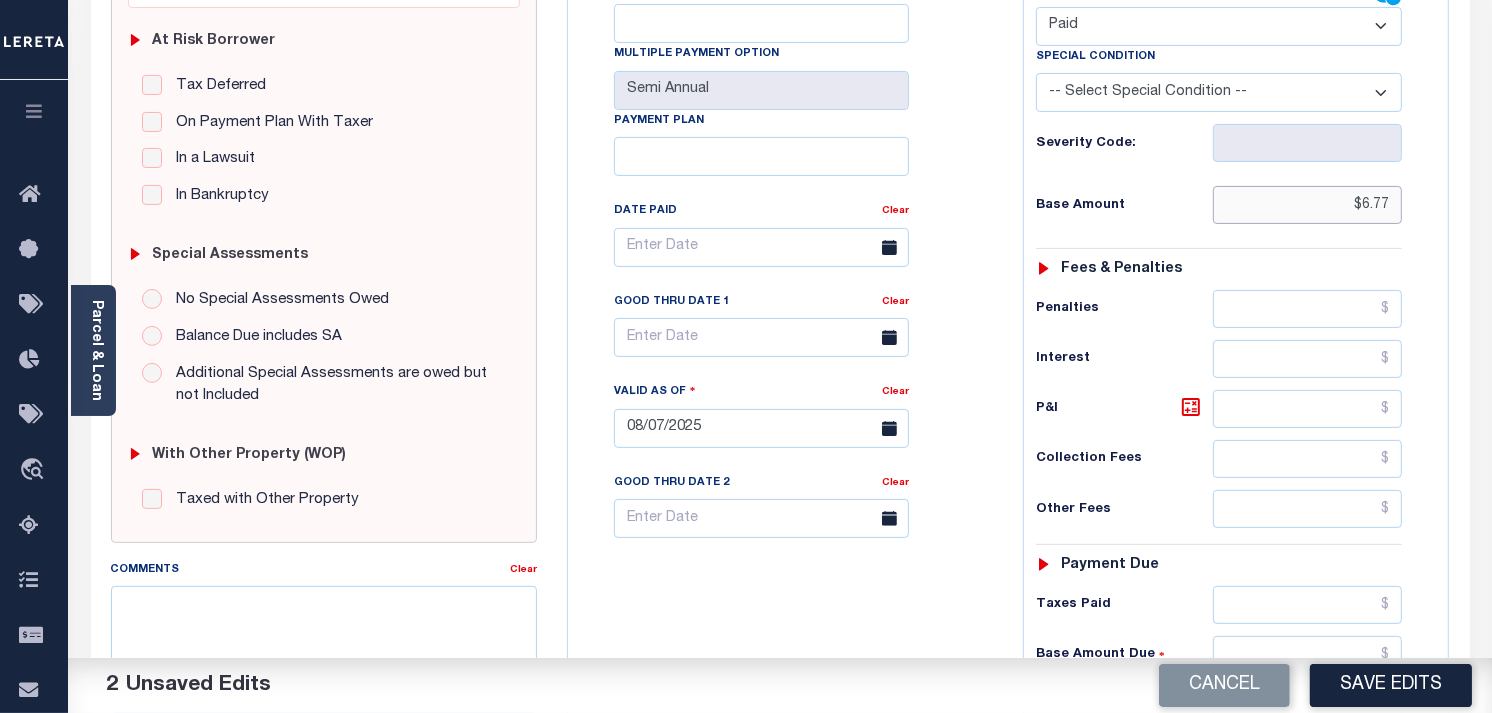 scroll, scrollTop: 444, scrollLeft: 0, axis: vertical 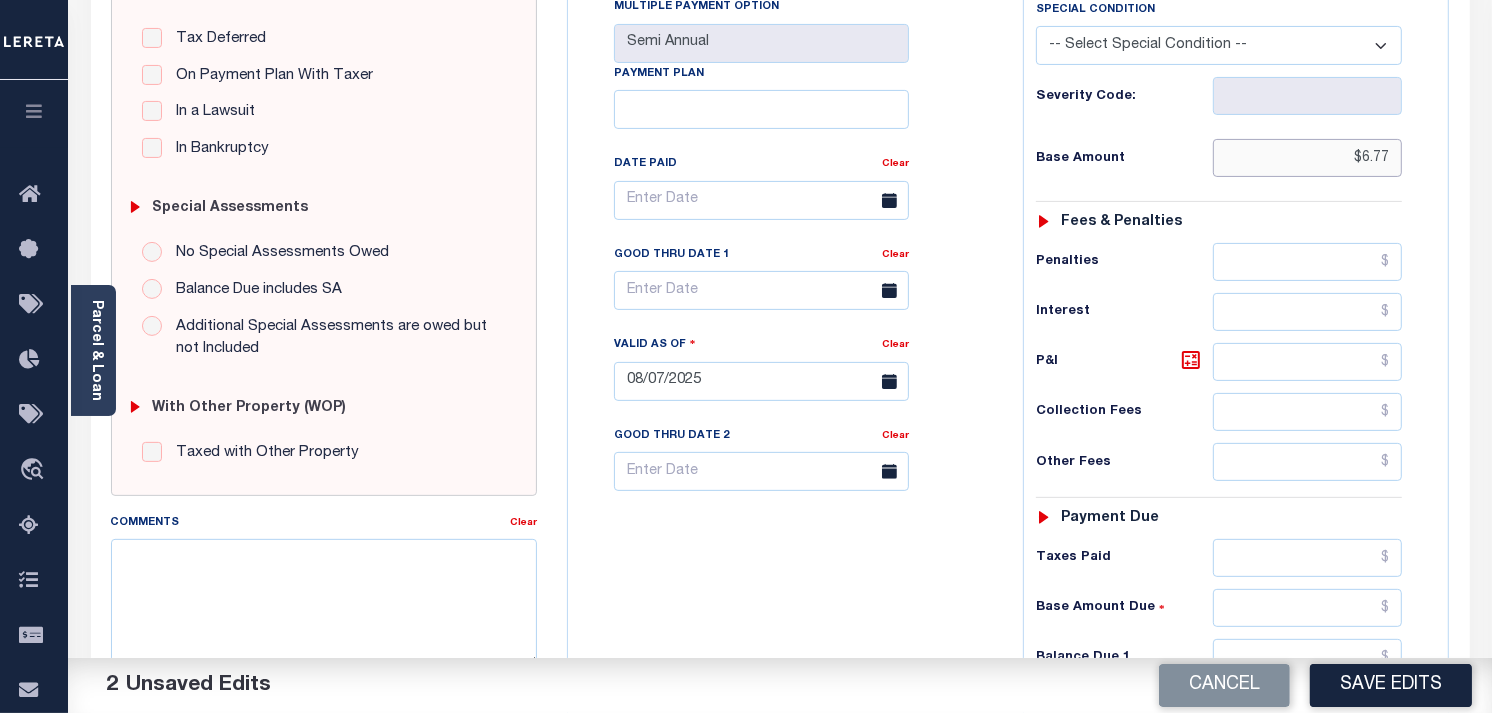 type on "$6.77" 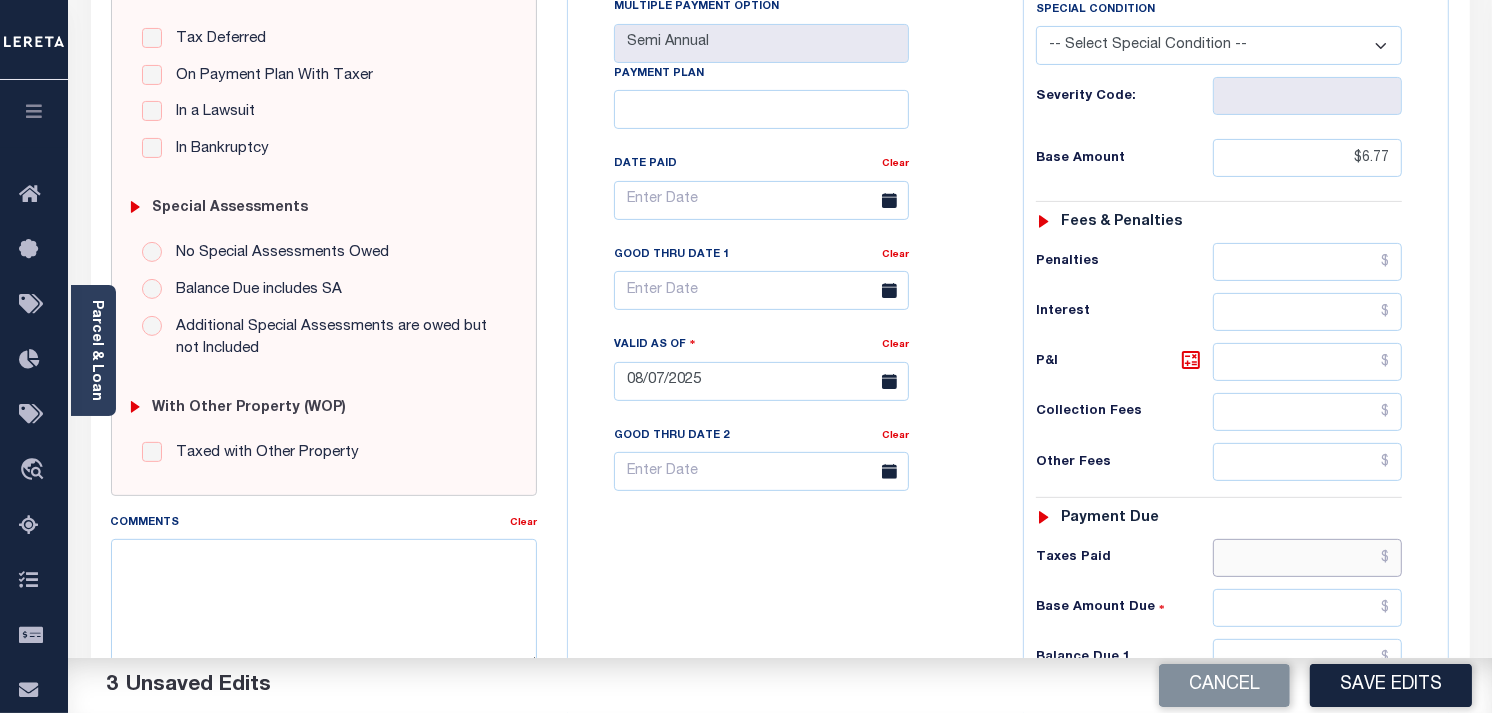 click at bounding box center (1308, 558) 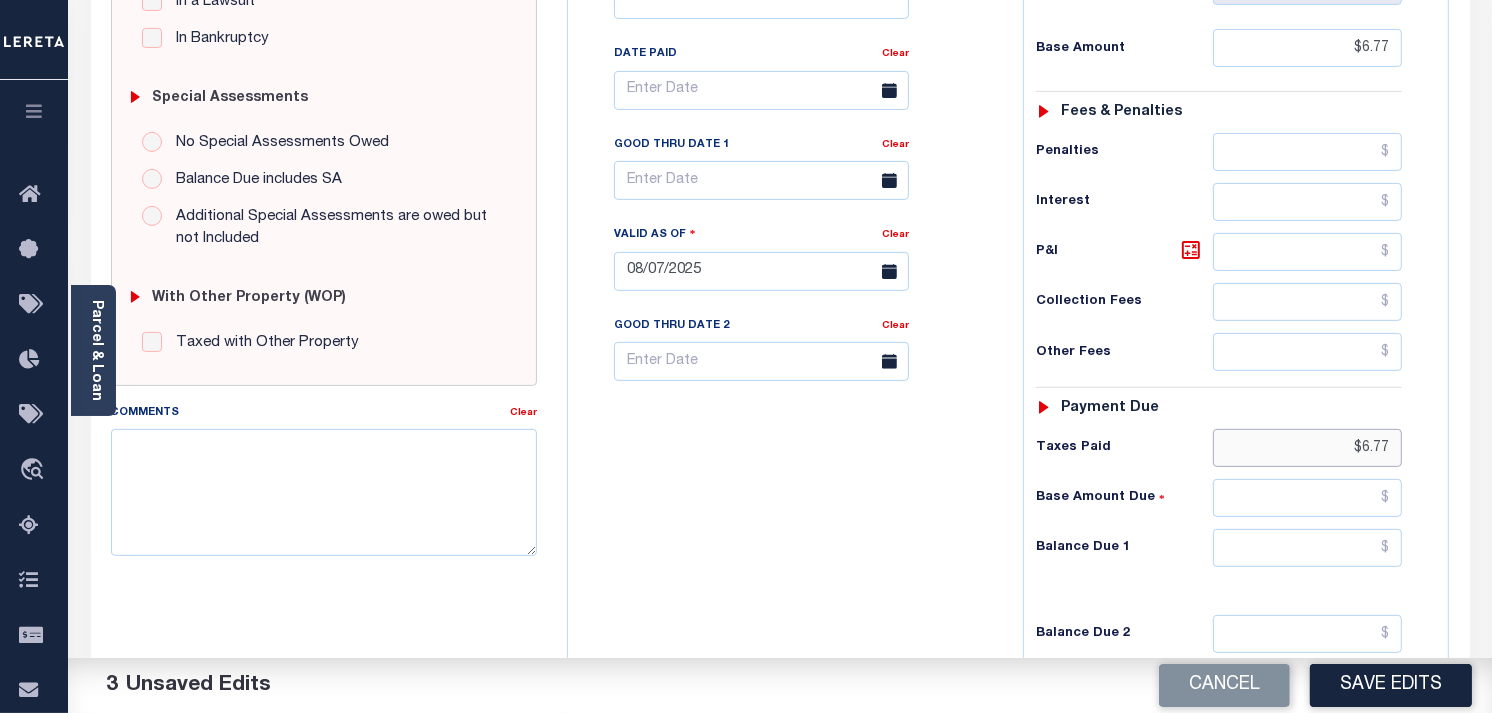 scroll, scrollTop: 555, scrollLeft: 0, axis: vertical 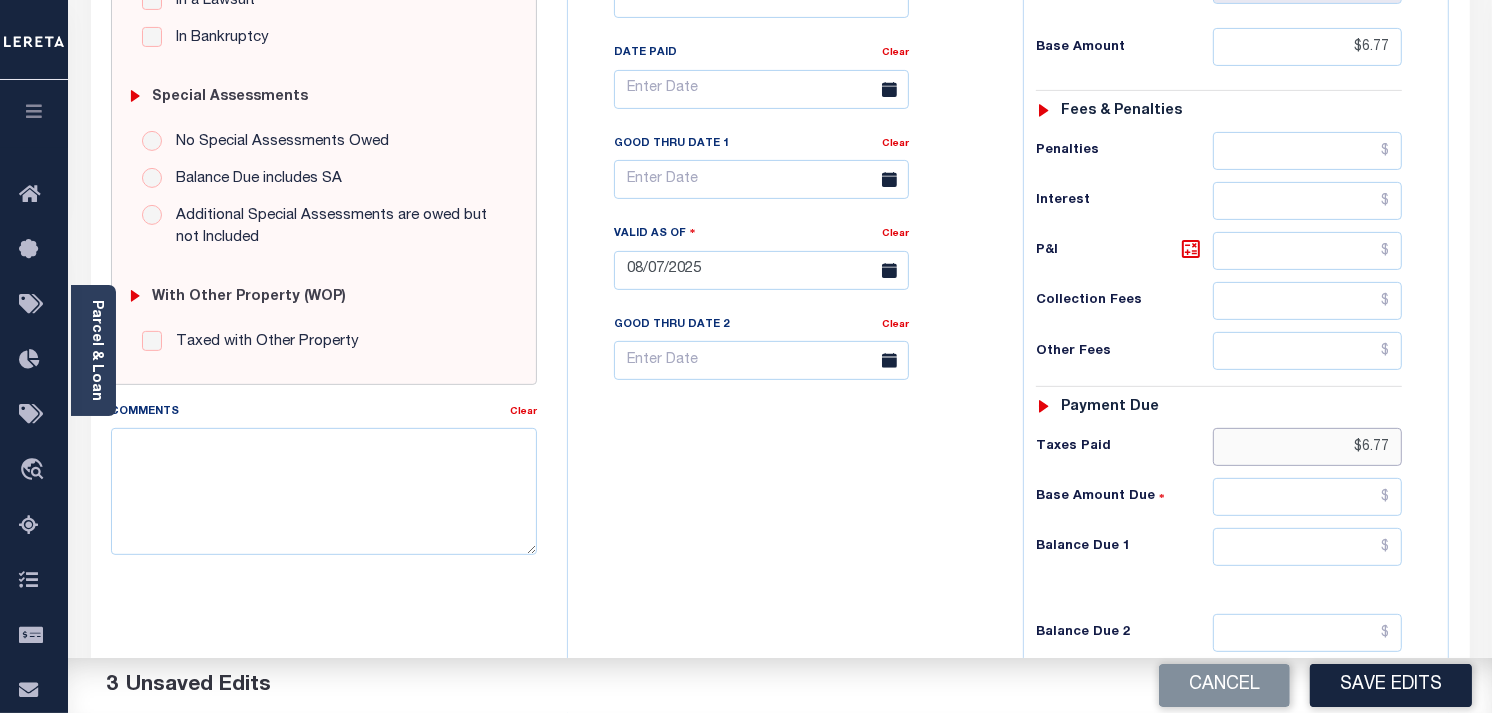 type on "$6.77" 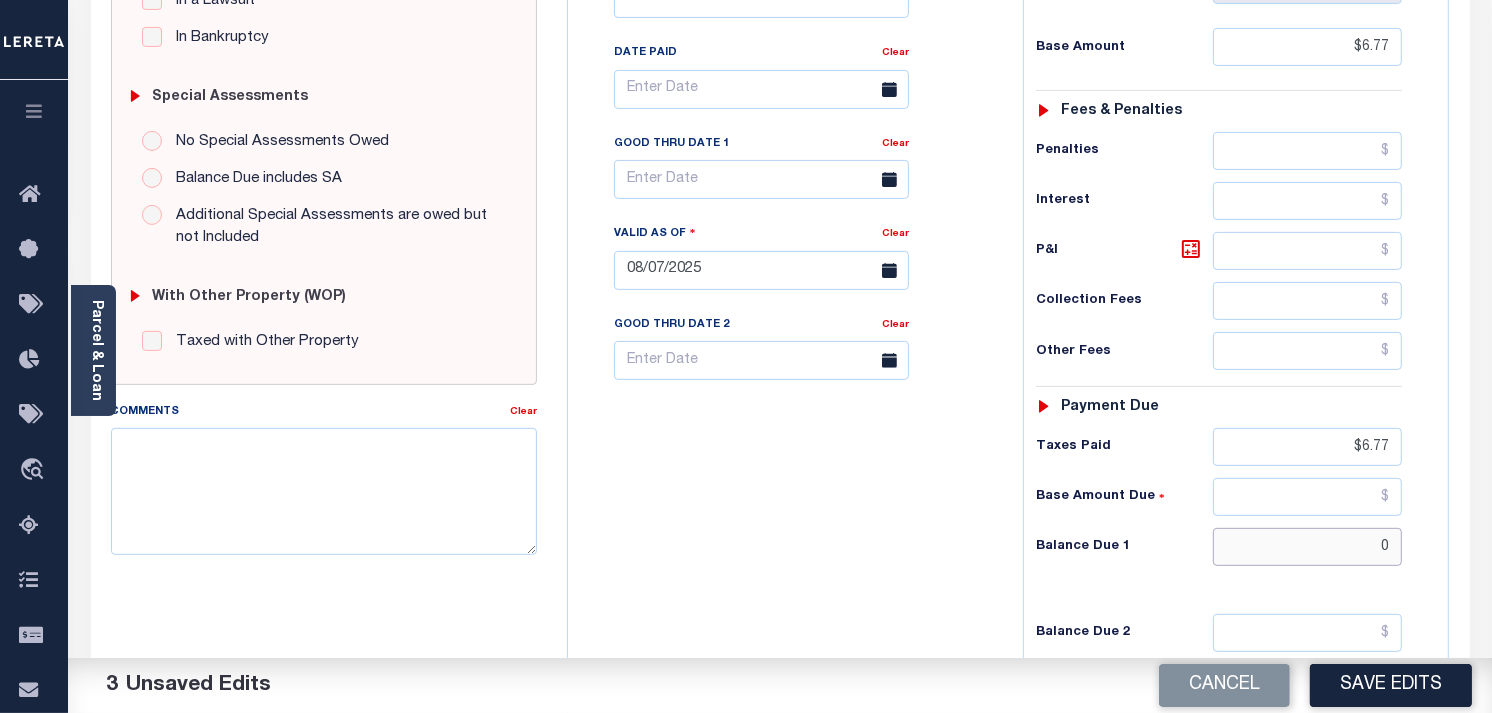 click on "0" at bounding box center (1308, 547) 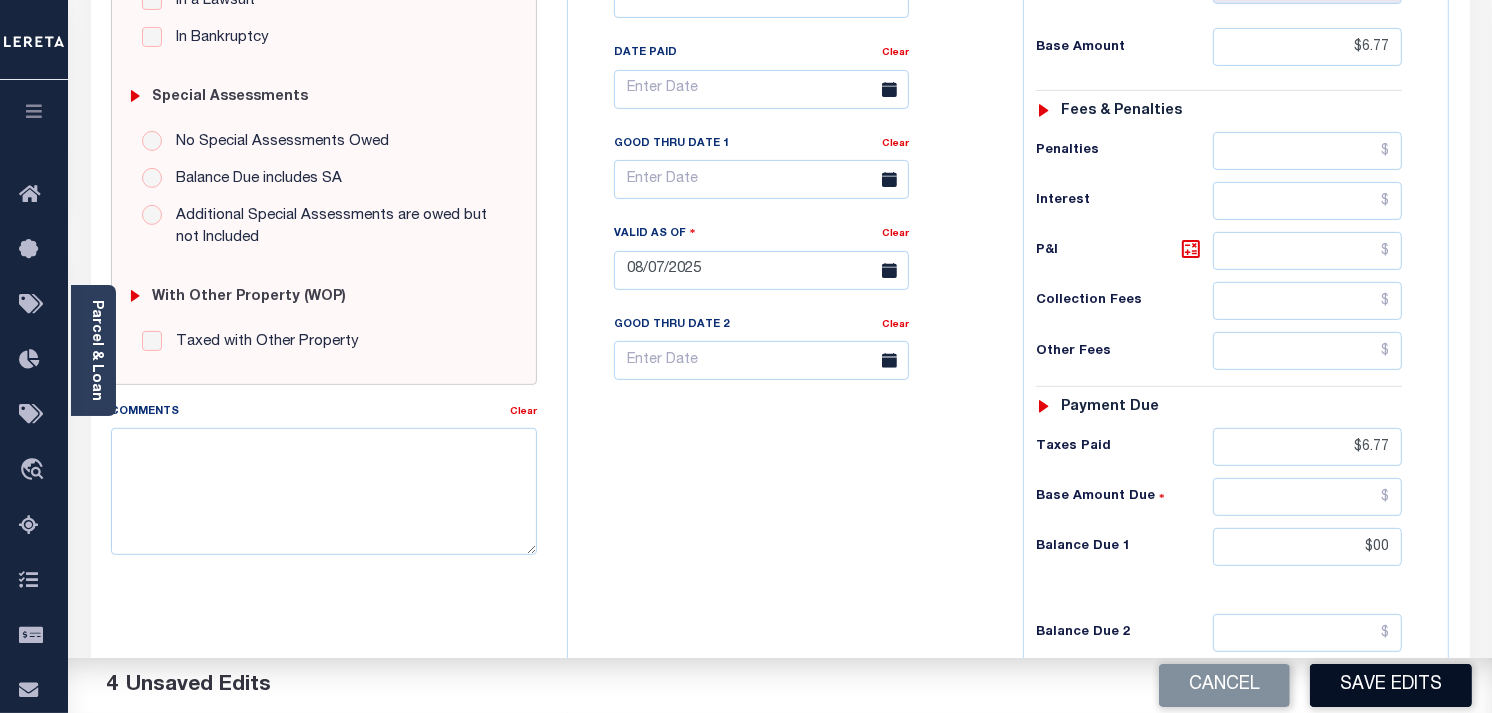type on "$00.00" 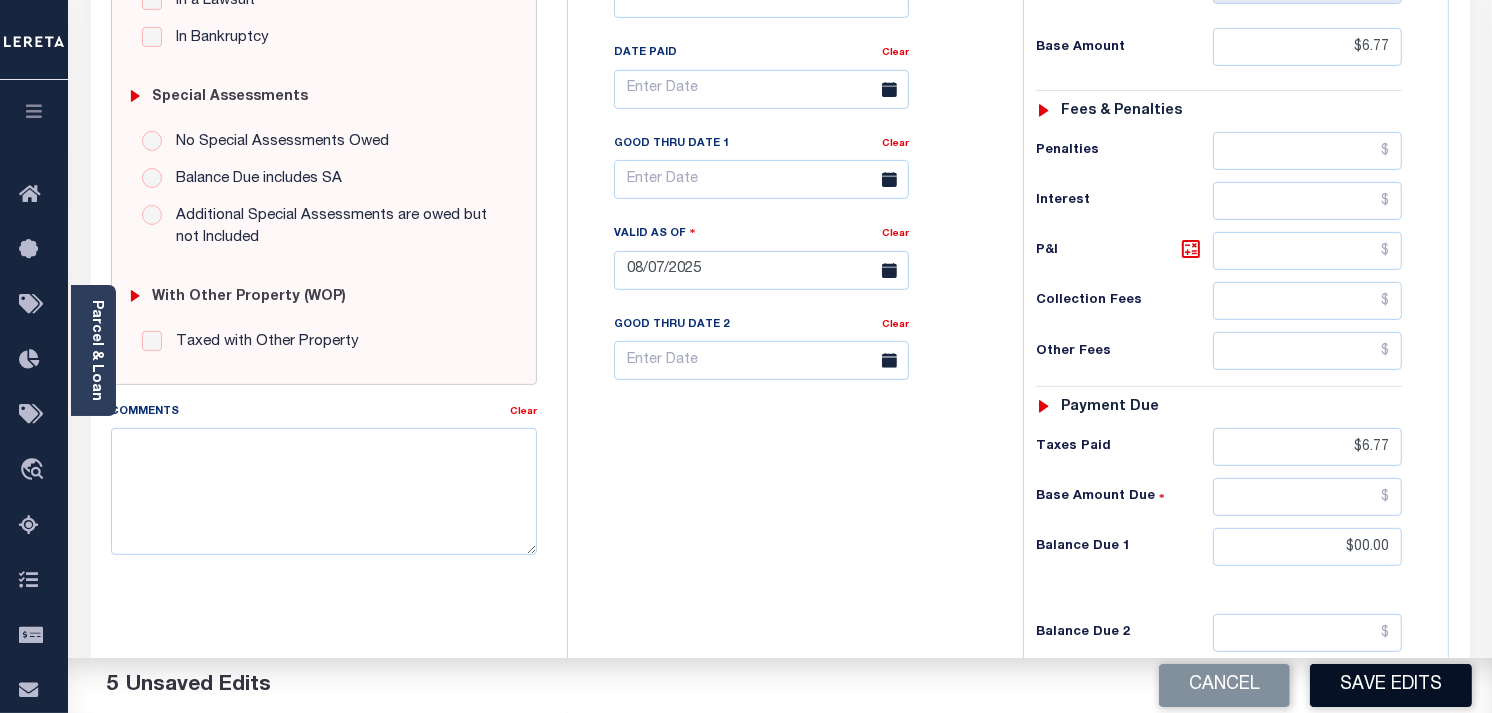 click on "Save Edits" at bounding box center (1391, 685) 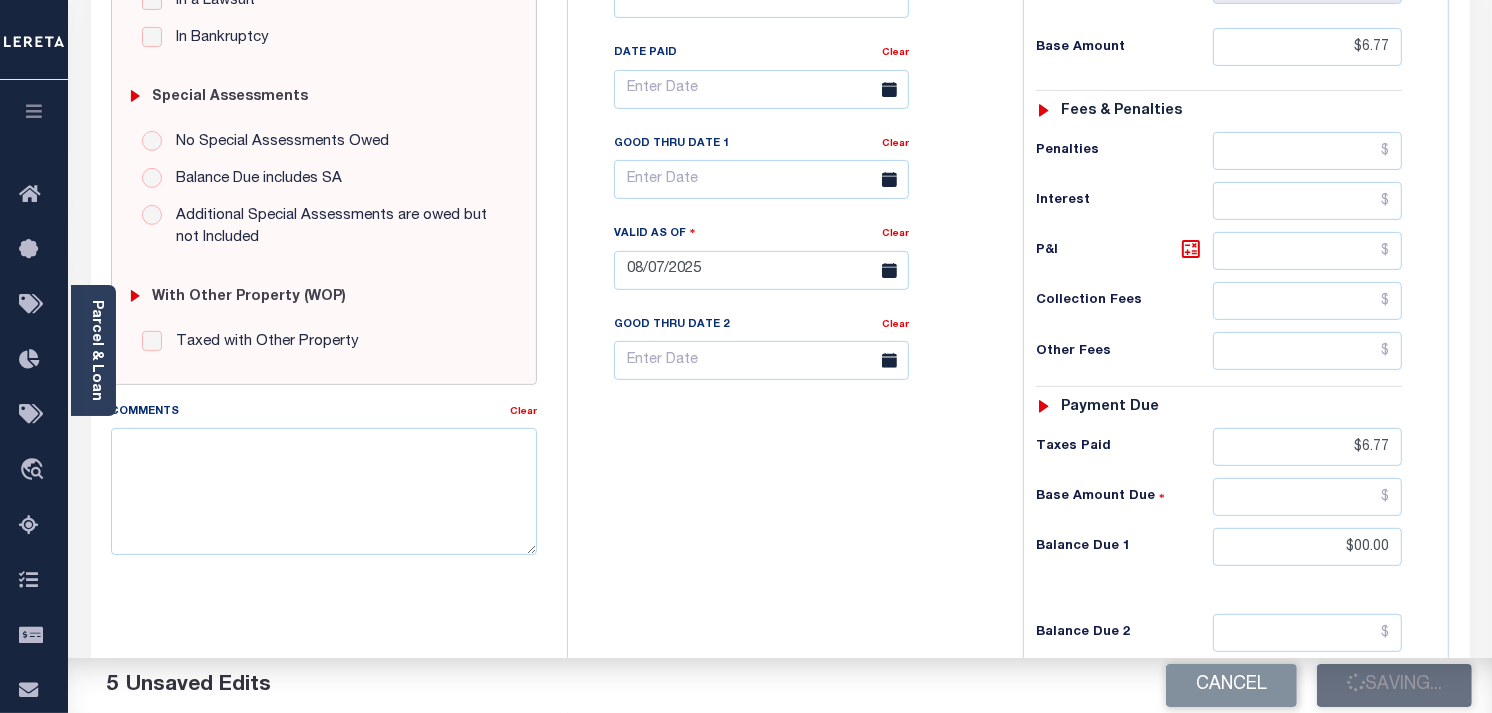 checkbox on "false" 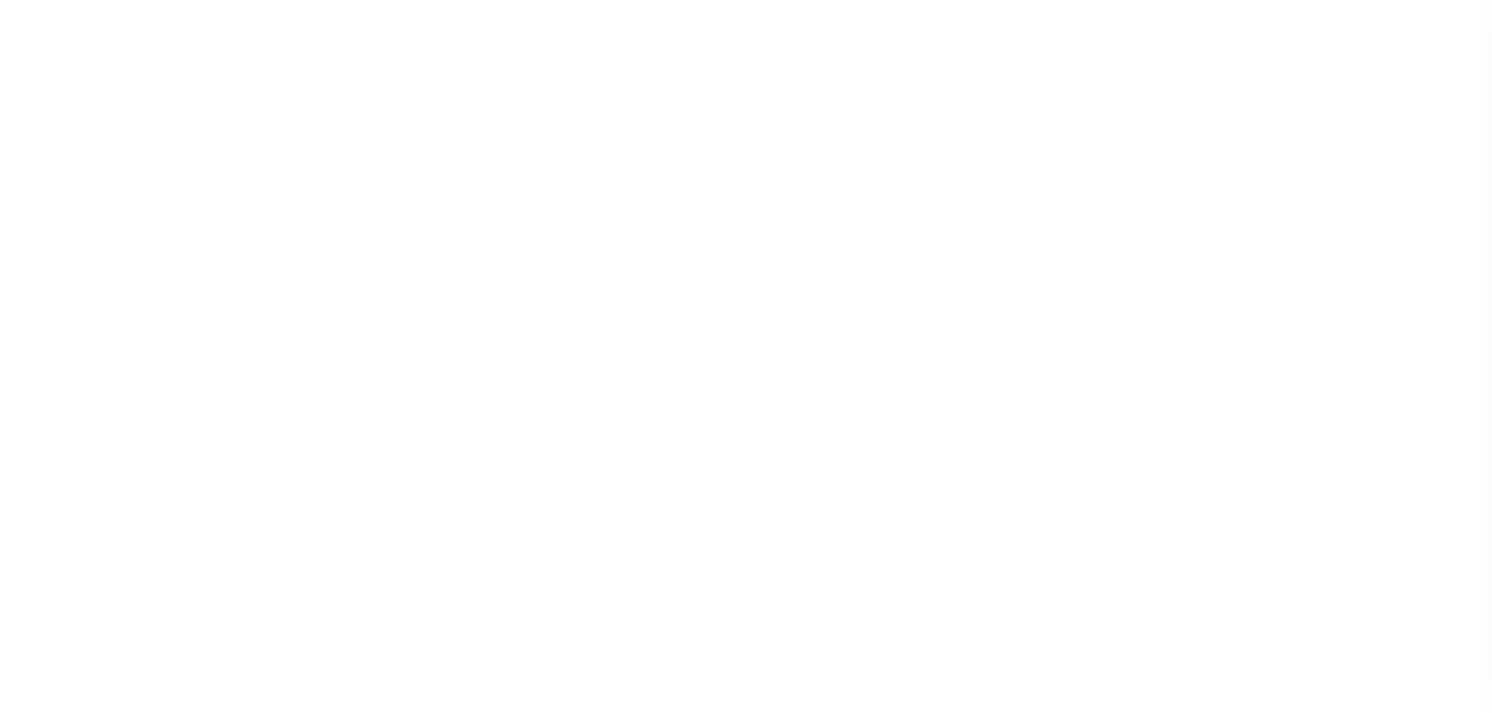scroll, scrollTop: 0, scrollLeft: 0, axis: both 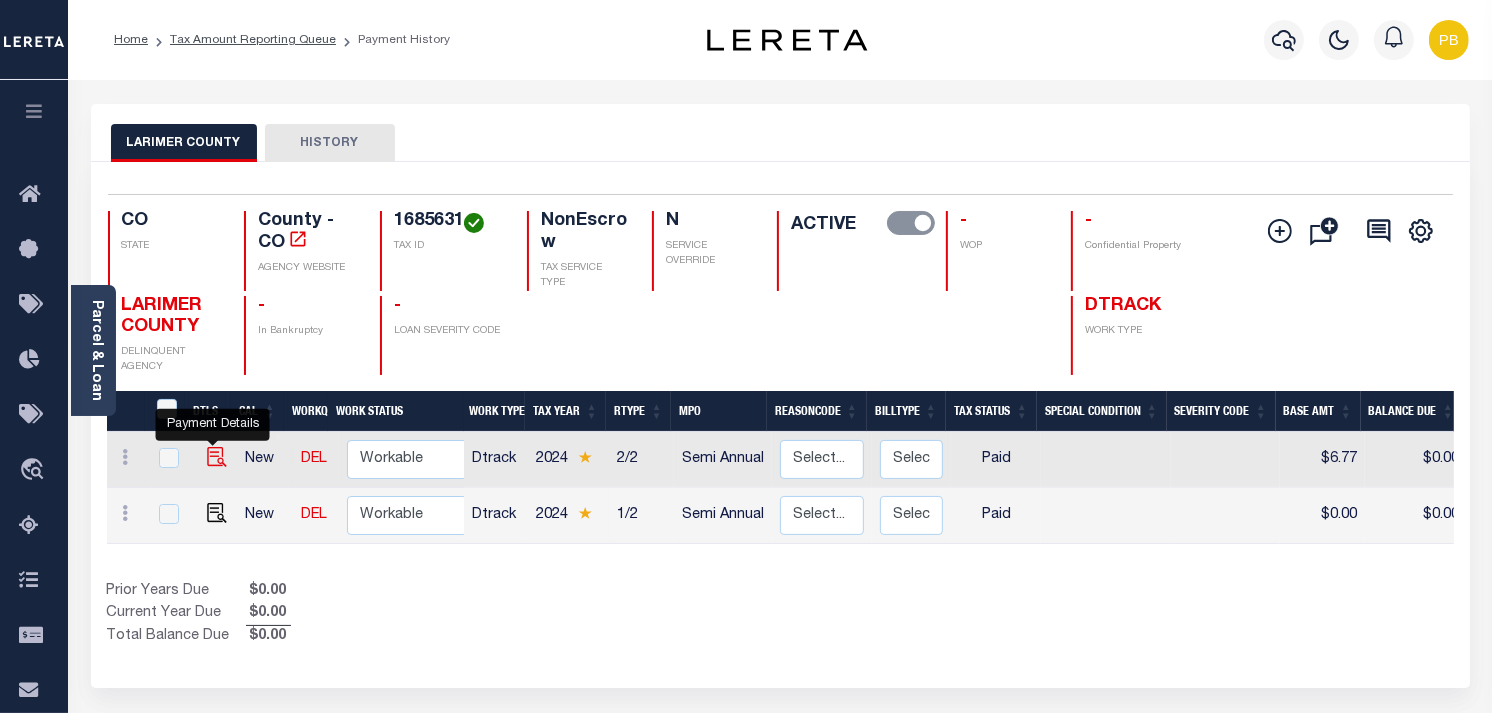 click at bounding box center [217, 457] 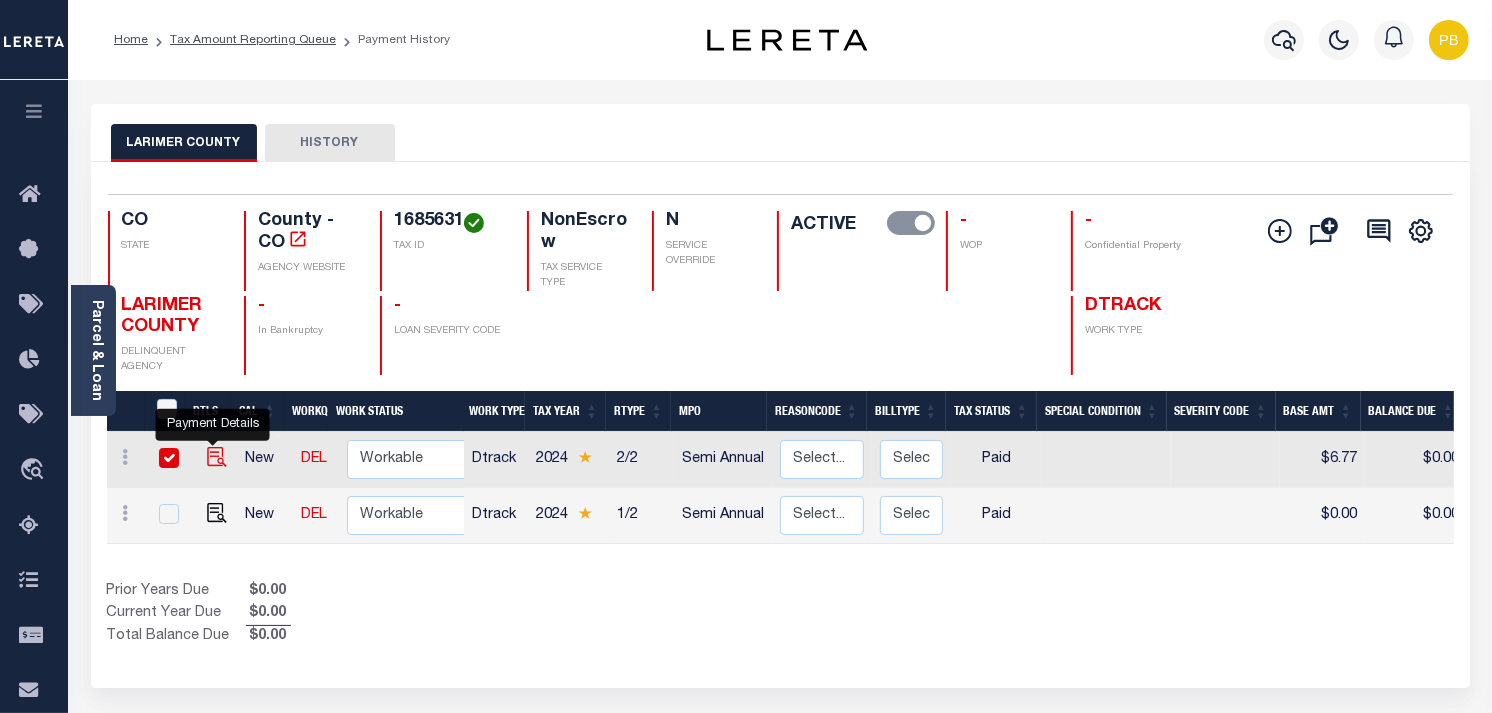 checkbox on "true" 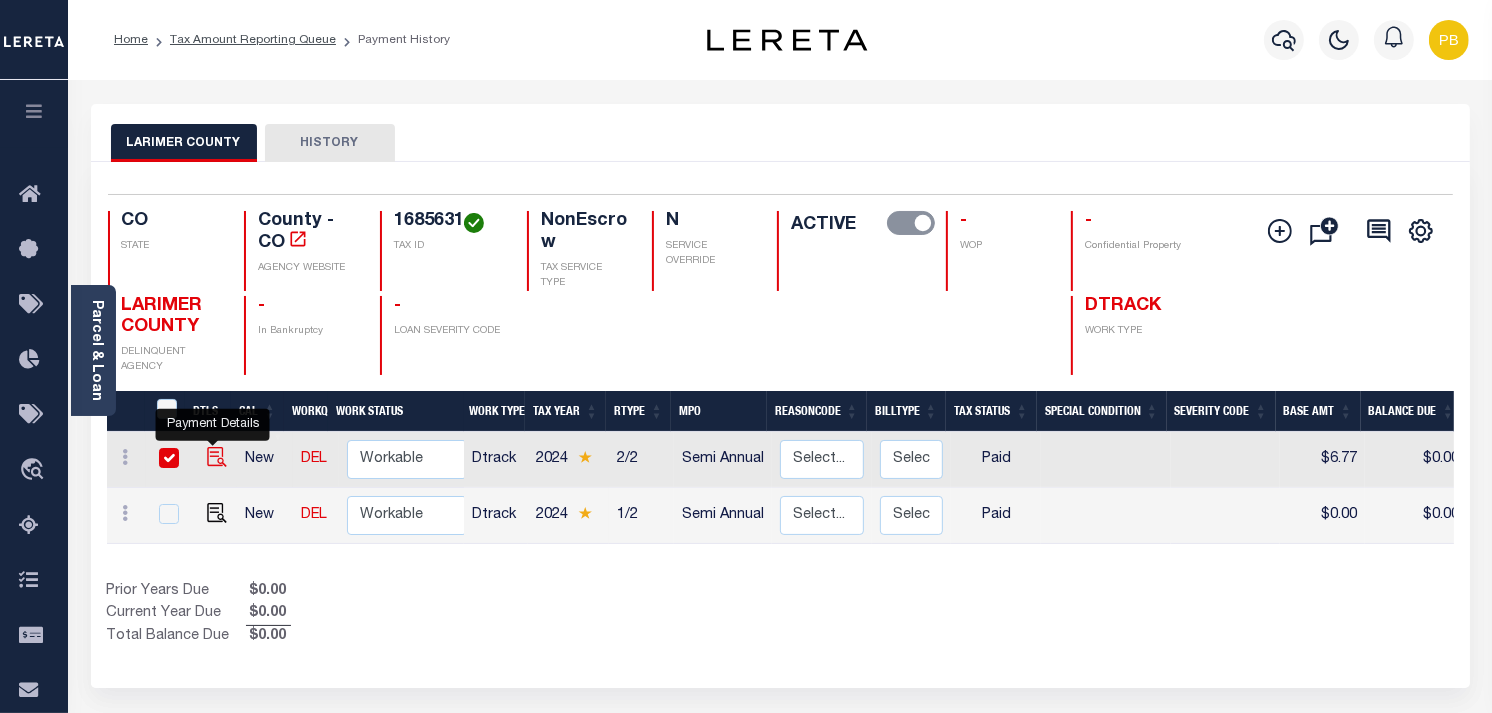 checkbox on "true" 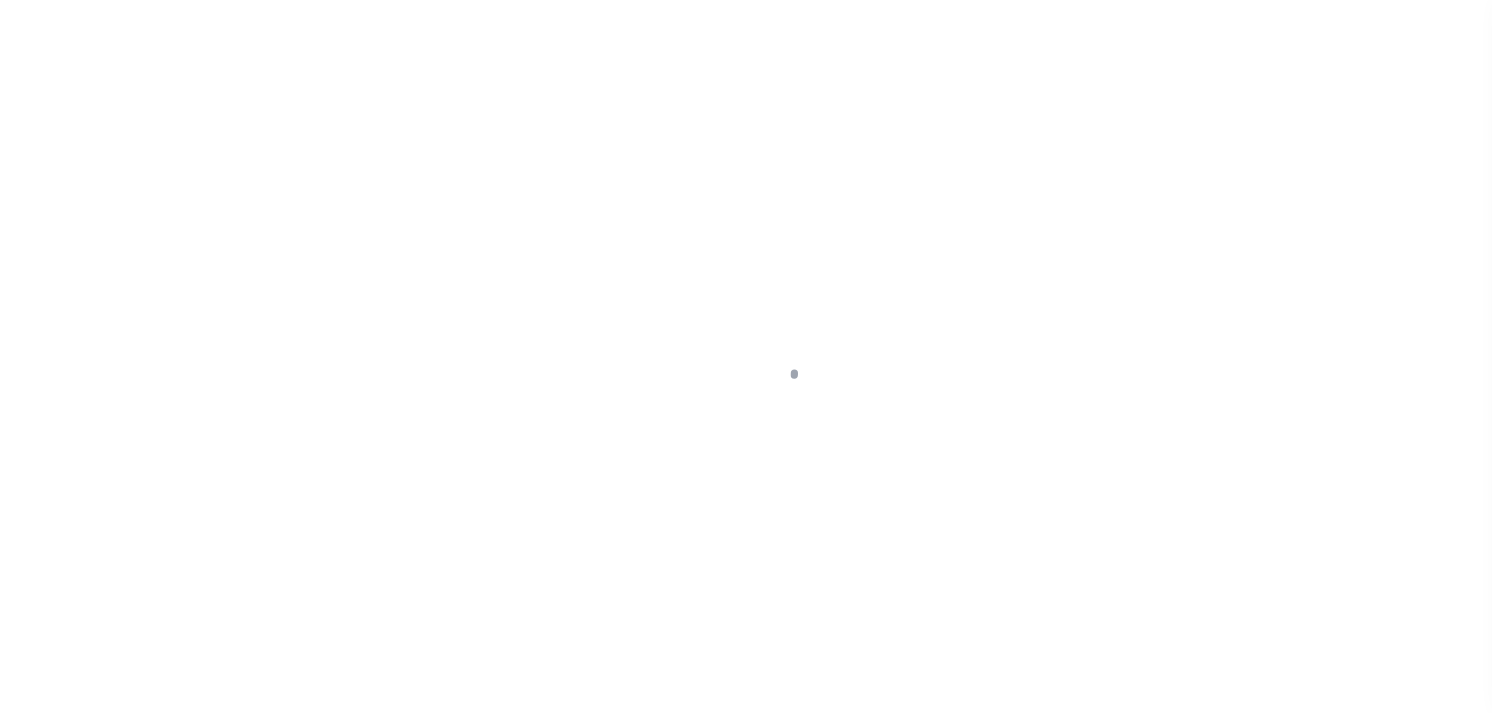 select on "PYD" 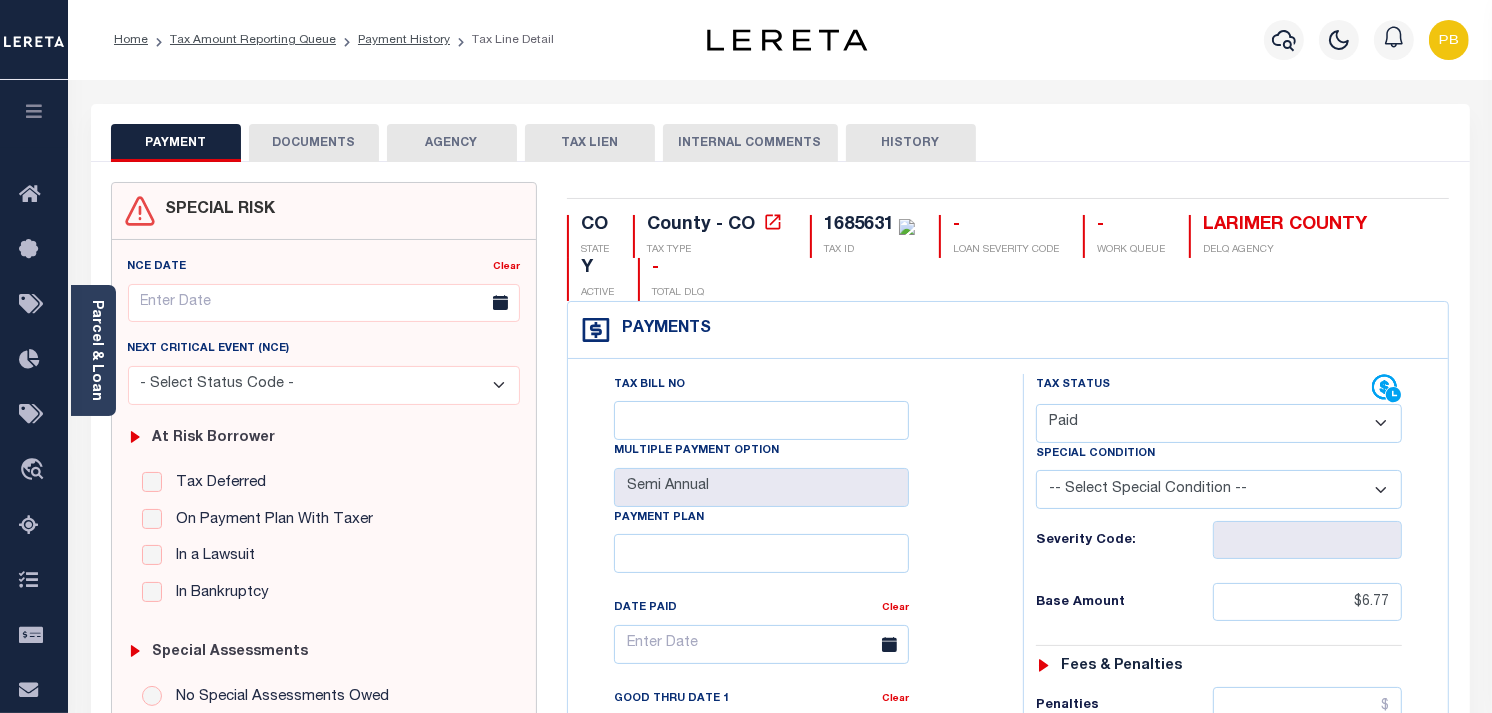click on "DOCUMENTS" at bounding box center [314, 143] 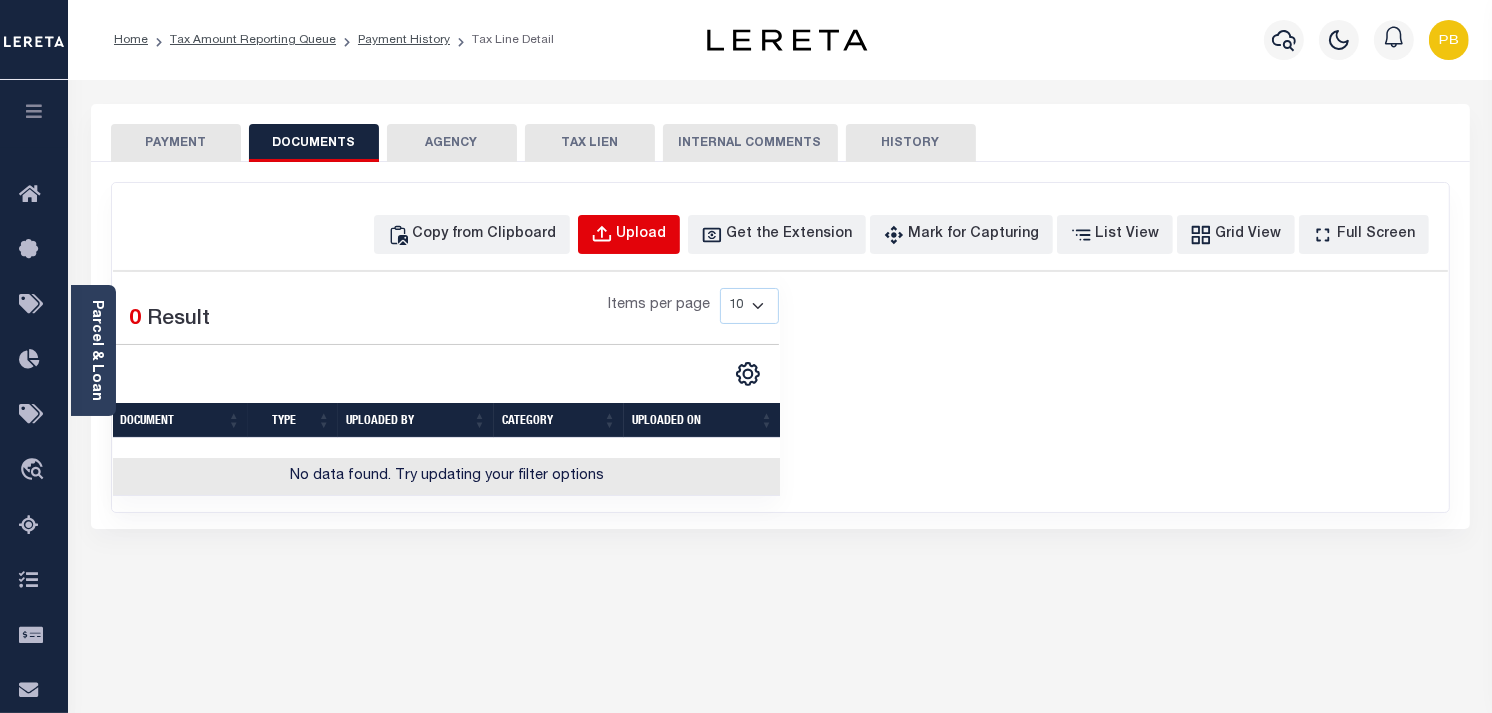 click on "Upload" at bounding box center [629, 234] 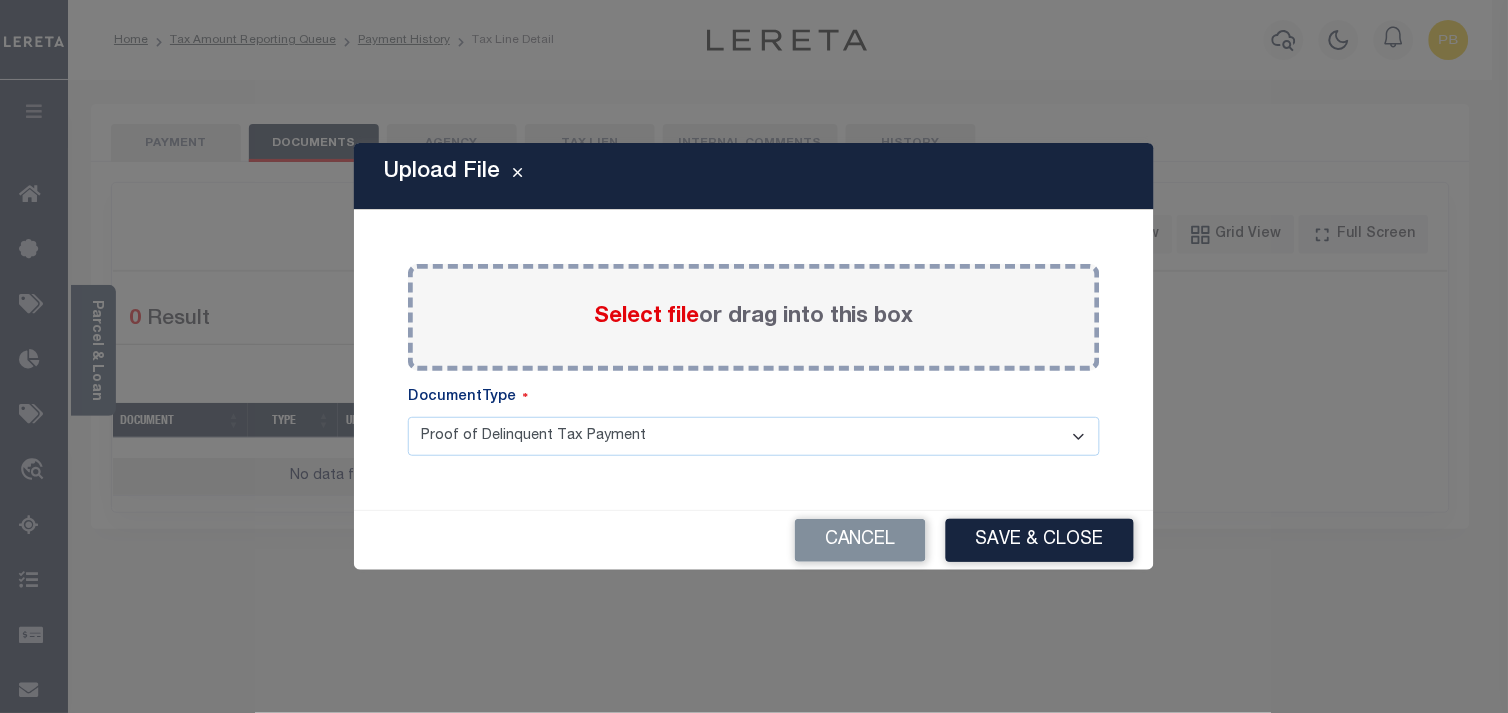 click on "Select file" at bounding box center [646, 317] 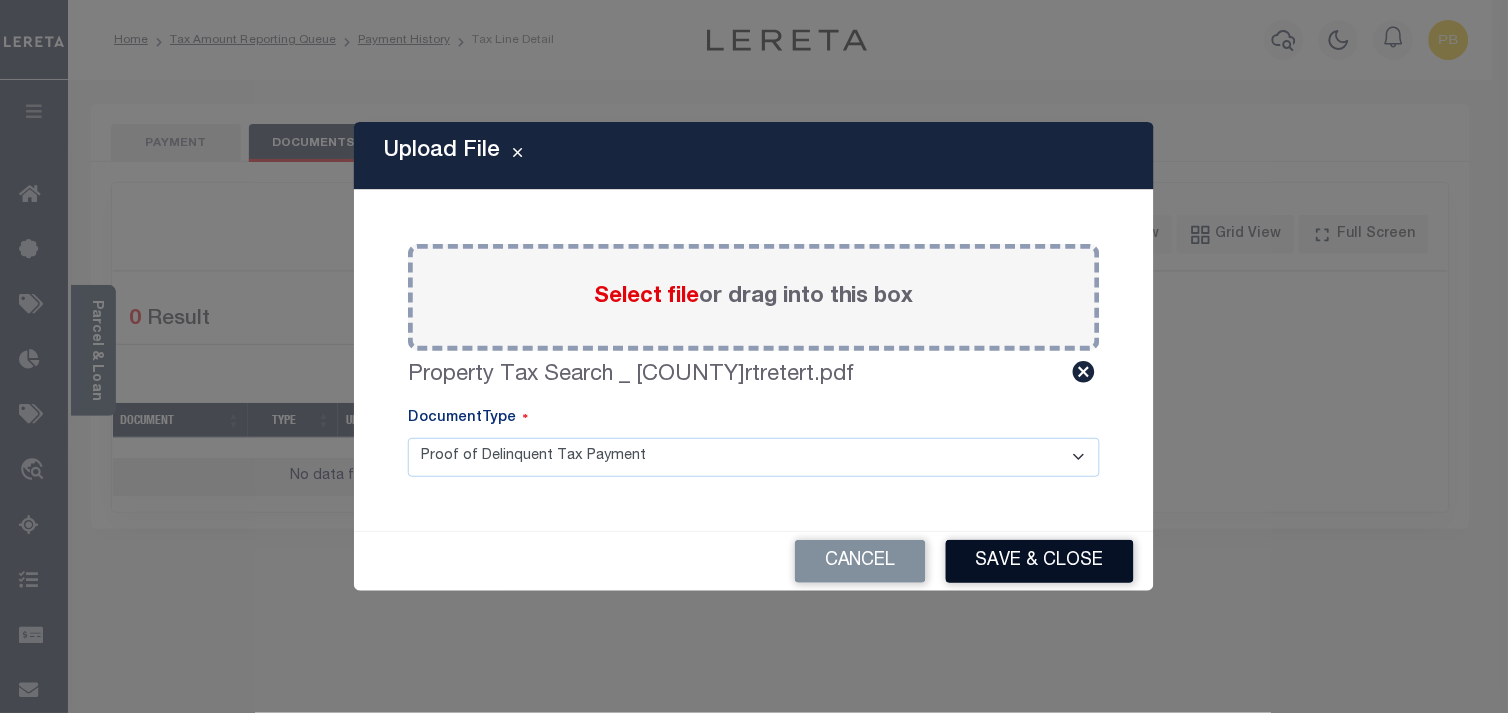 click on "Save & Close" at bounding box center [1040, 561] 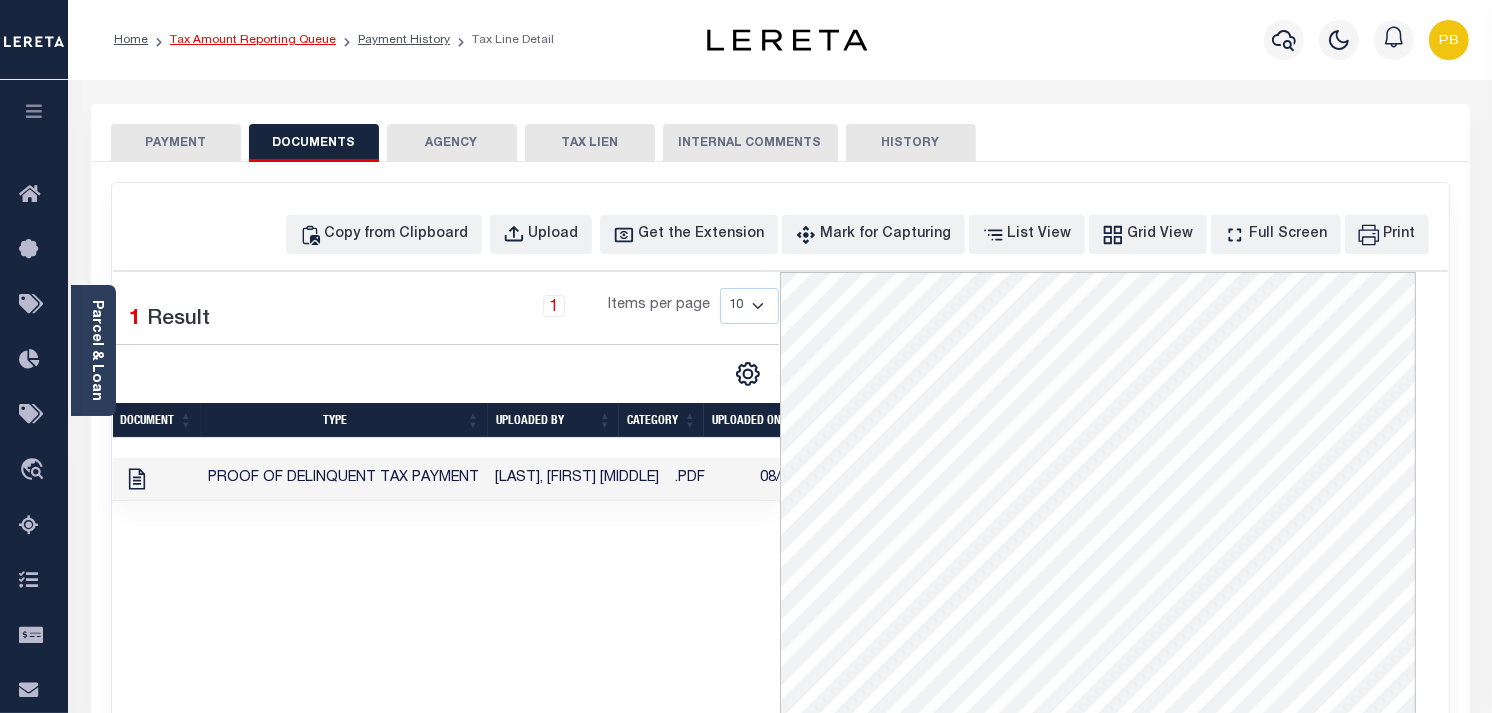 click on "Tax Amount Reporting Queue" at bounding box center (253, 40) 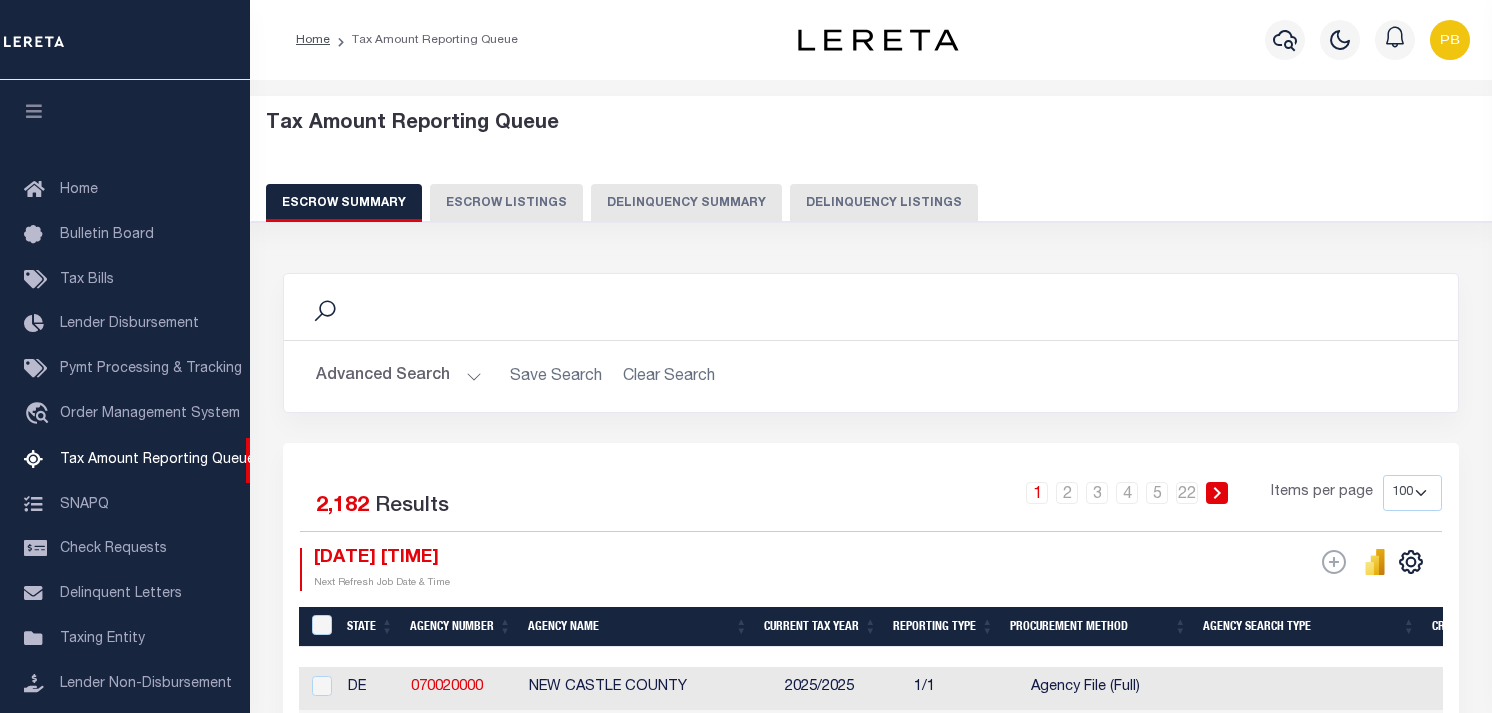 select on "100" 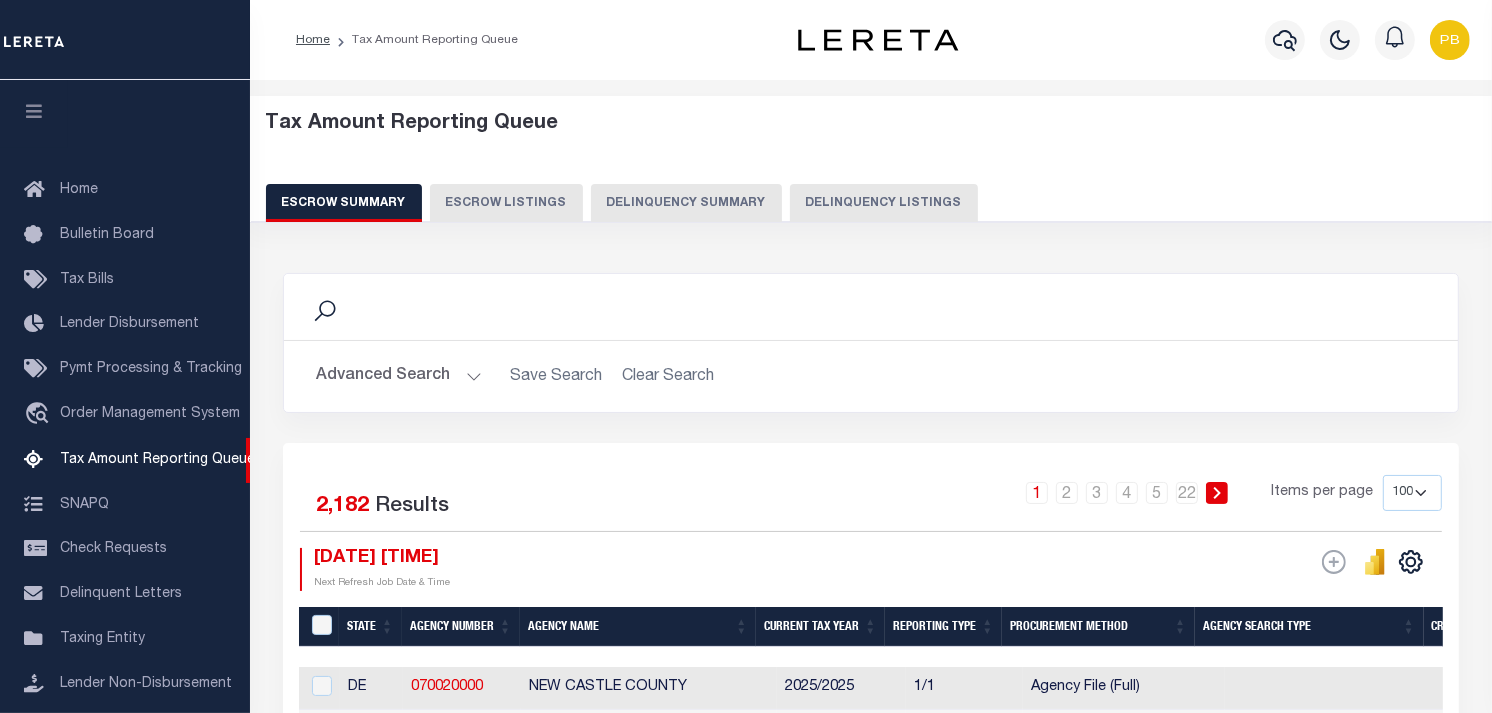 scroll, scrollTop: 198, scrollLeft: 0, axis: vertical 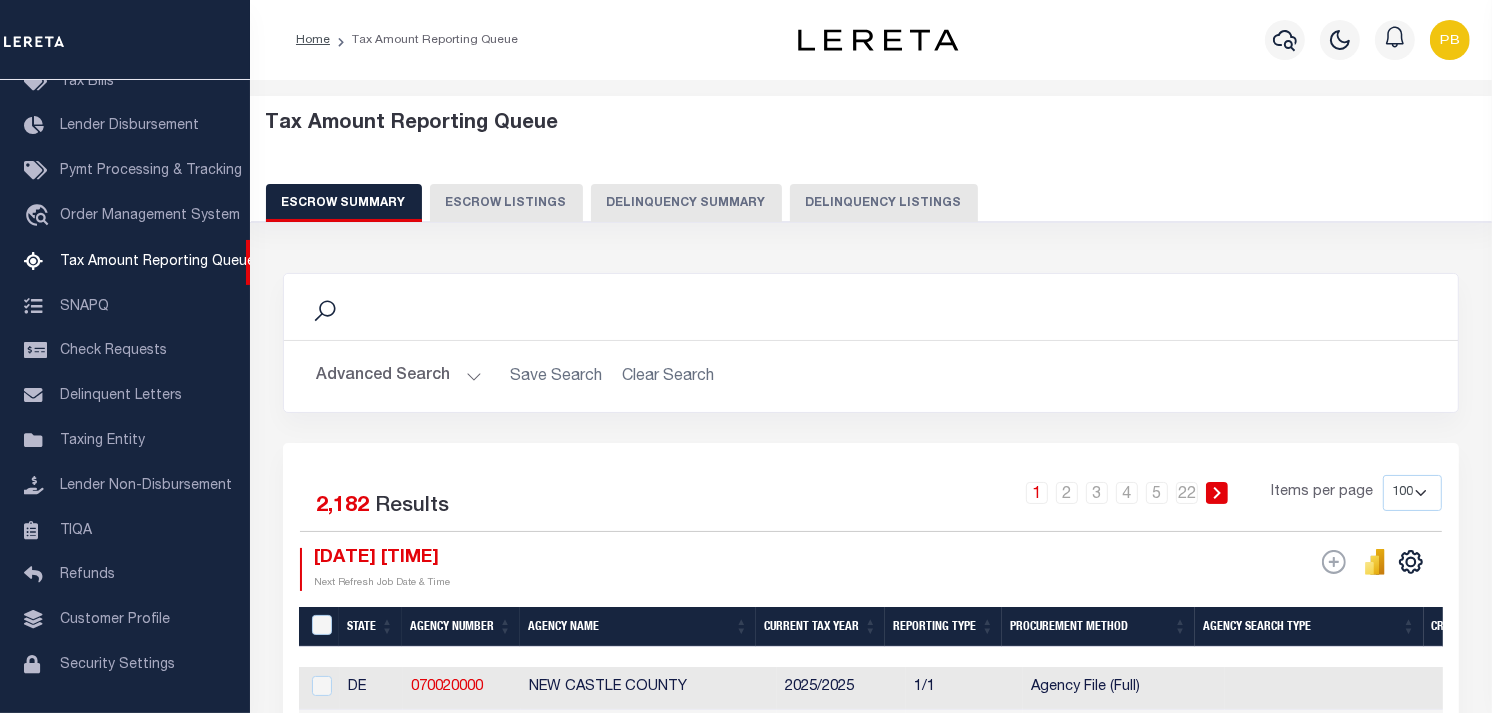 click on "Delinquency Listings" at bounding box center [884, 203] 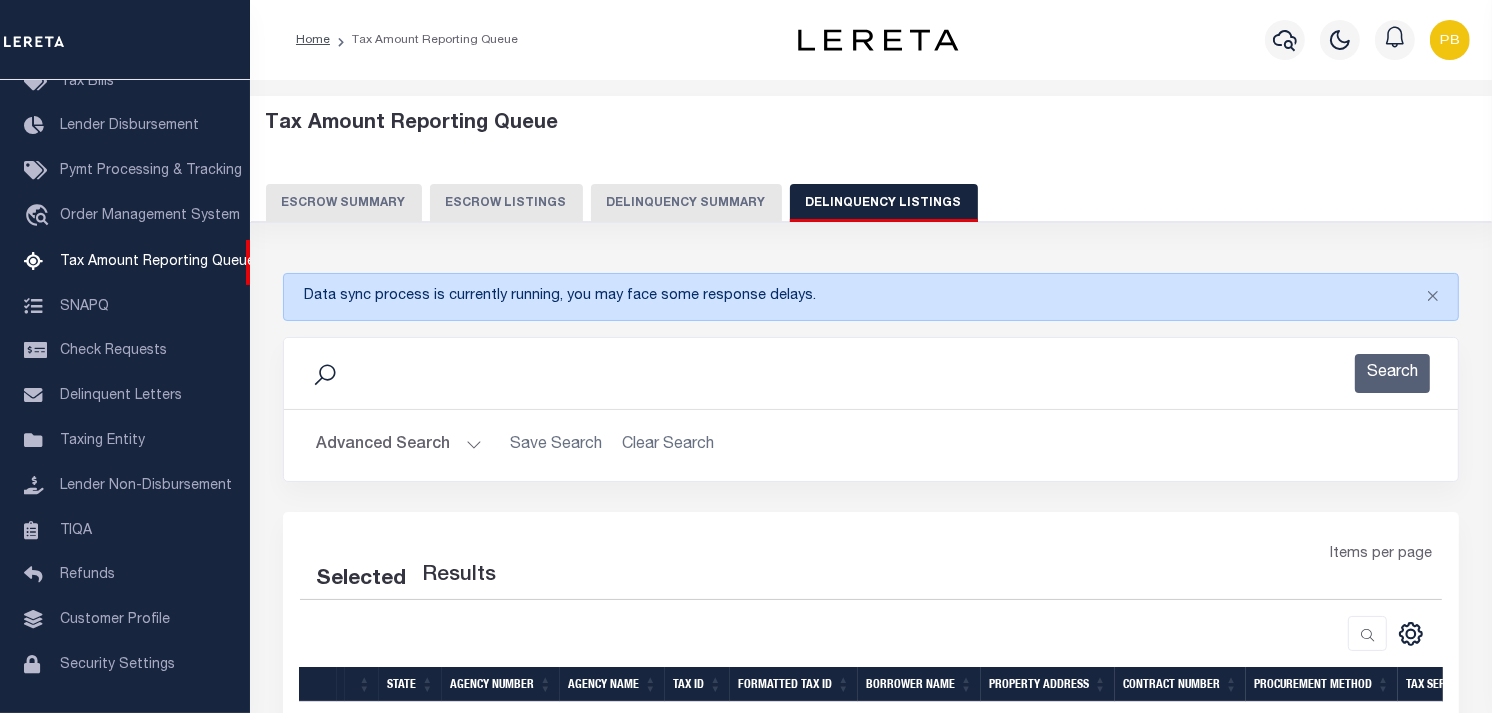 select on "100" 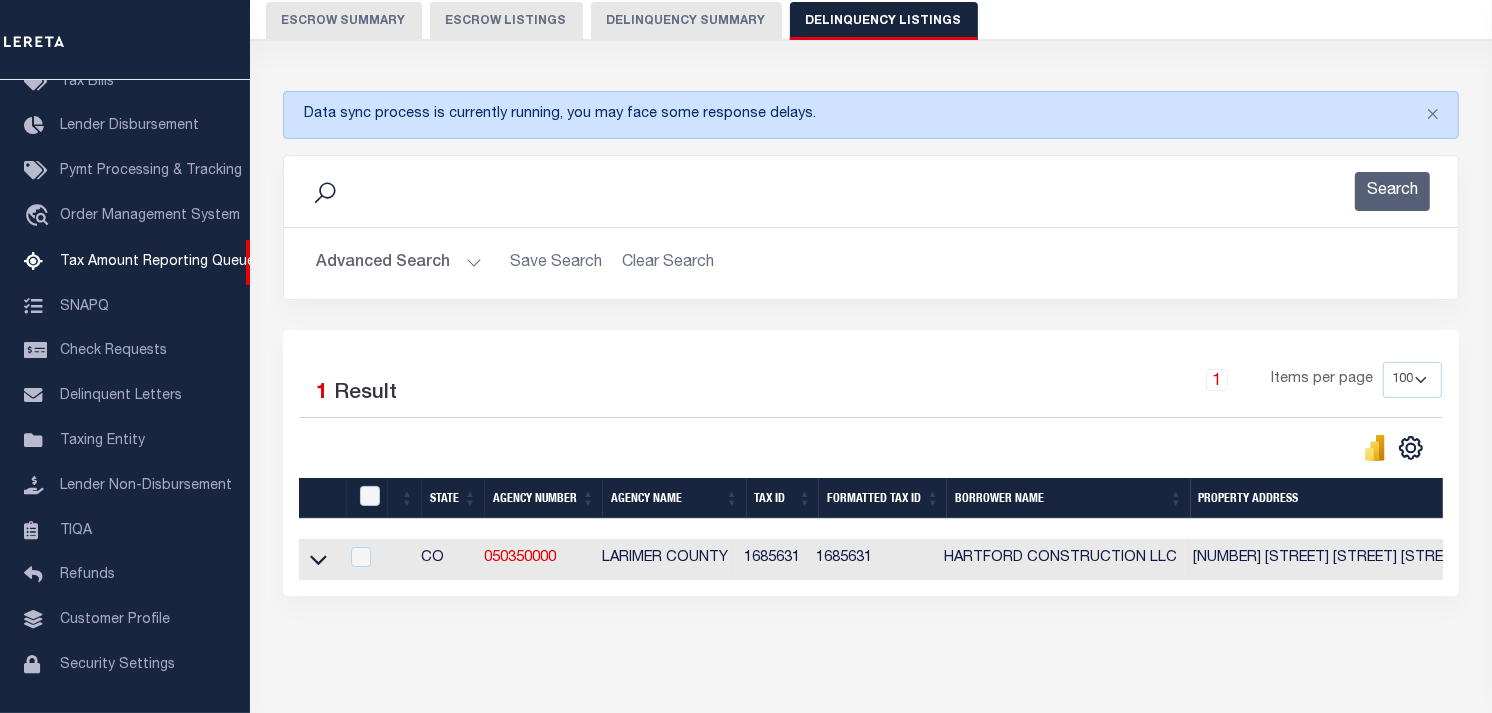 scroll, scrollTop: 261, scrollLeft: 0, axis: vertical 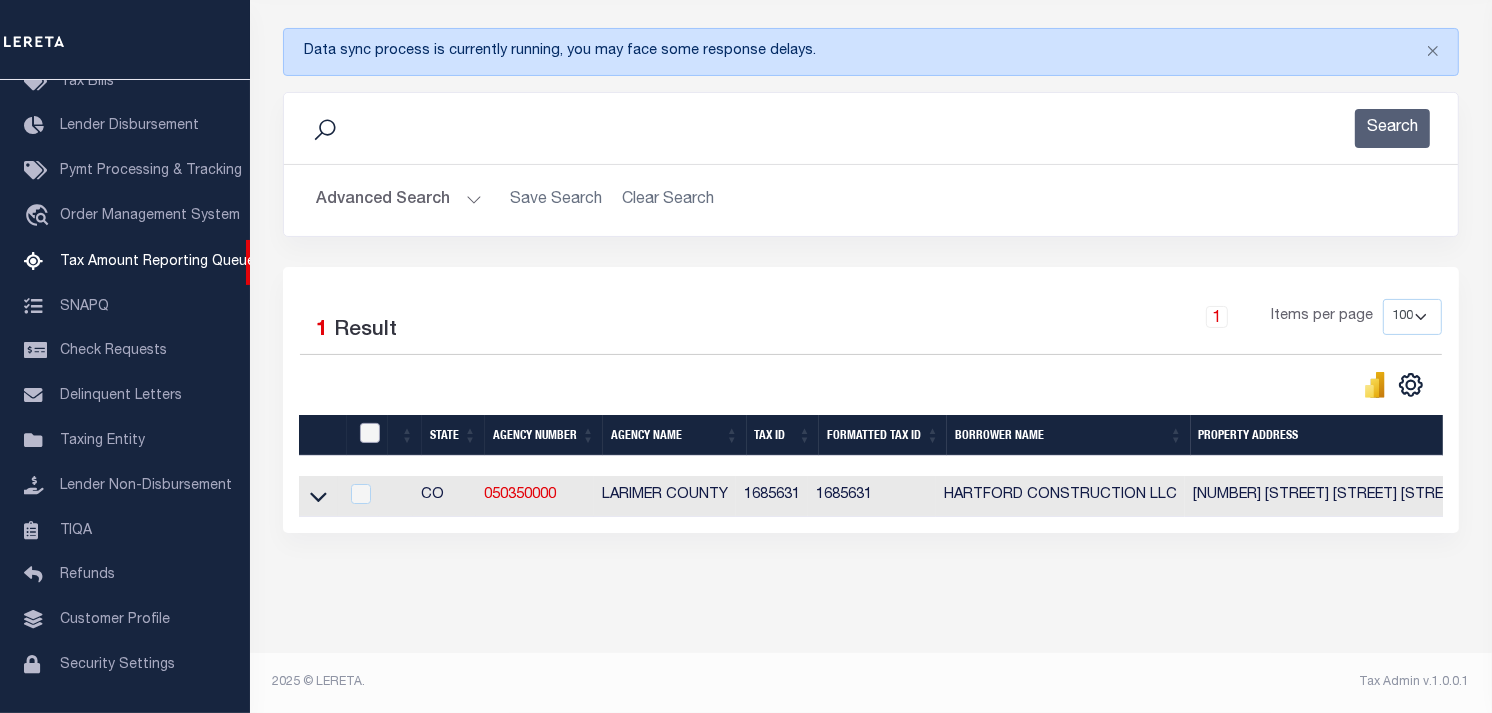 click at bounding box center [370, 433] 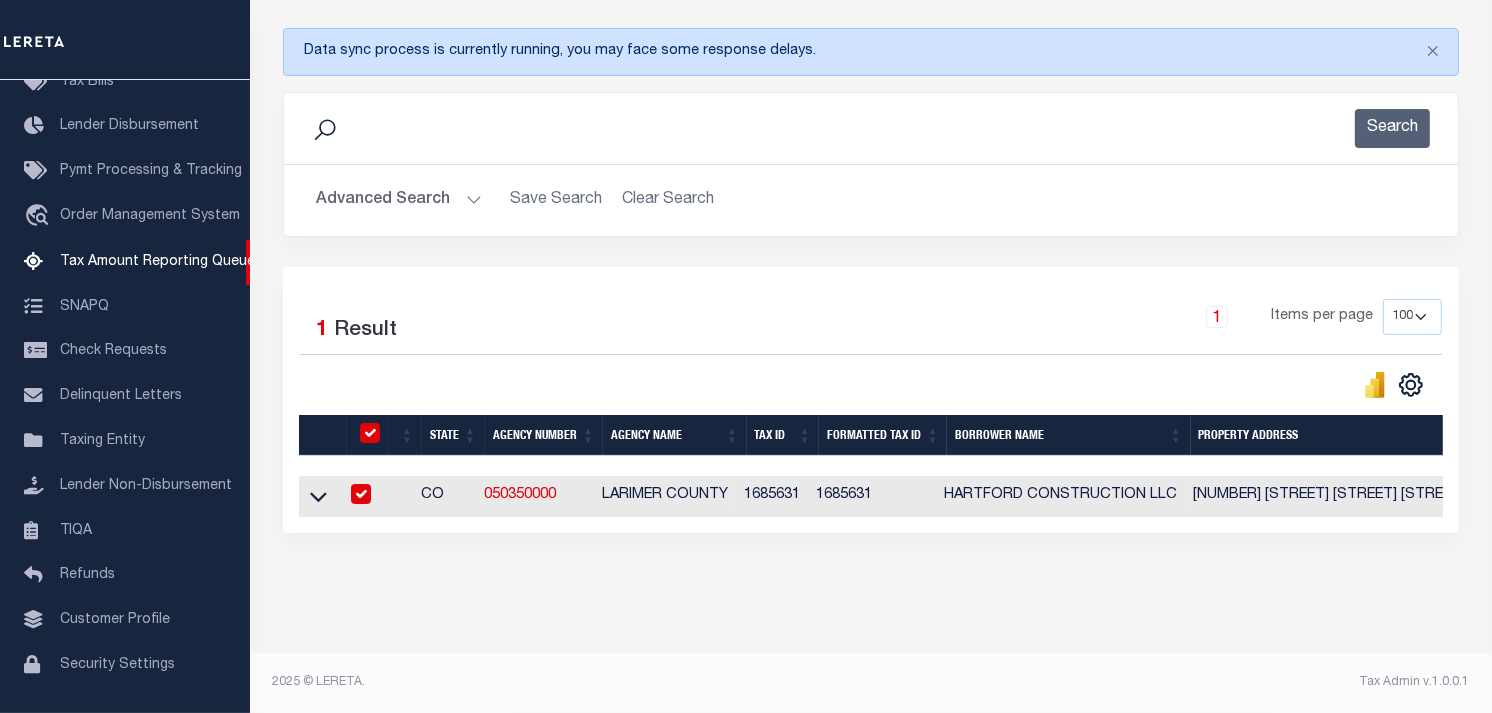 checkbox on "true" 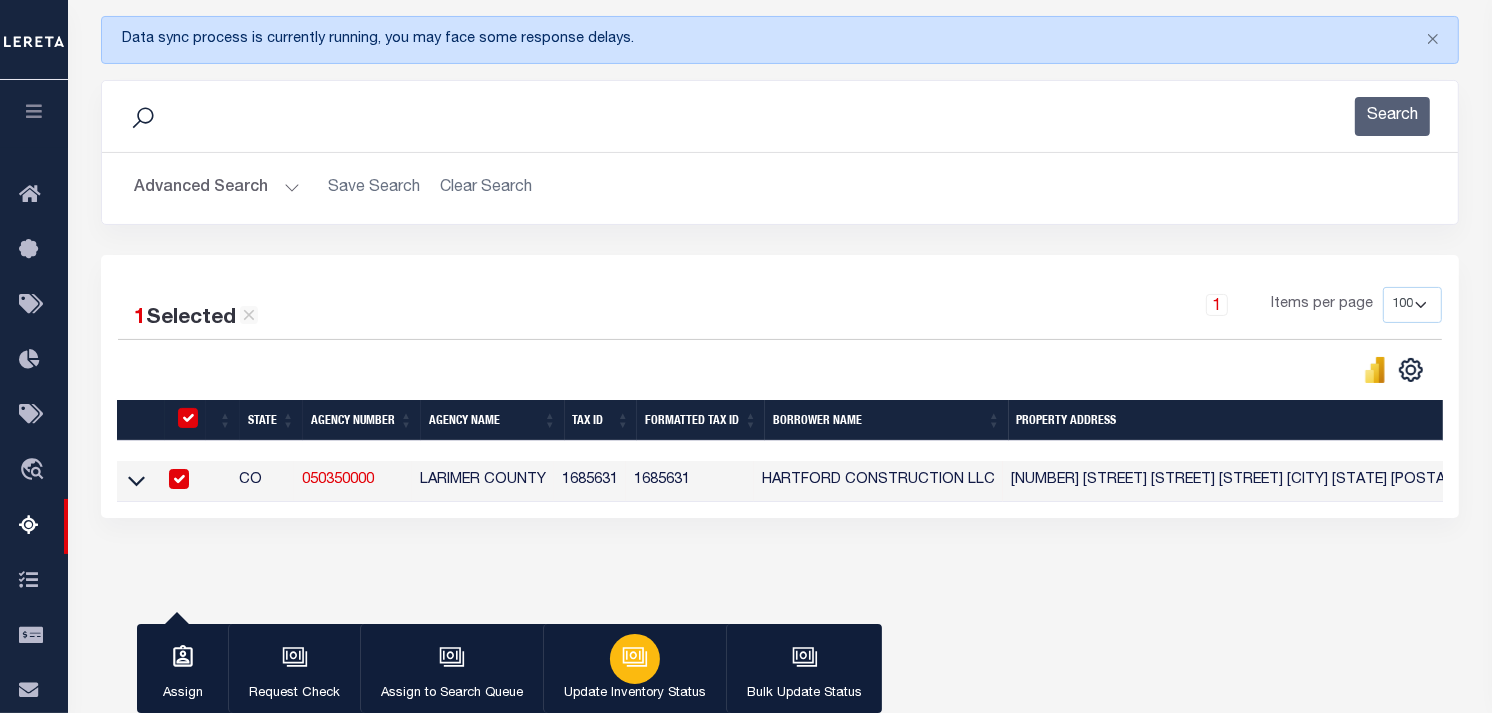 click 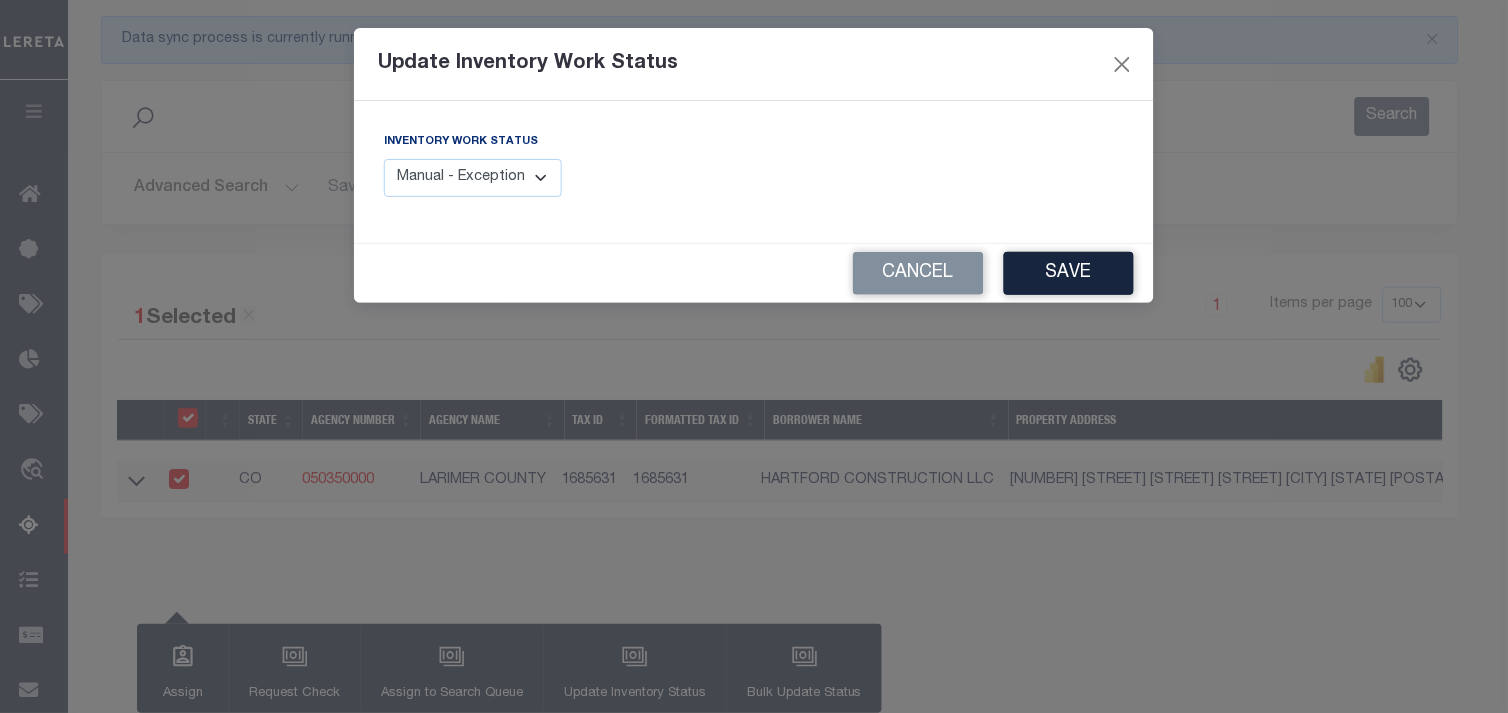 drag, startPoint x: 513, startPoint y: 180, endPoint x: 510, endPoint y: 196, distance: 16.27882 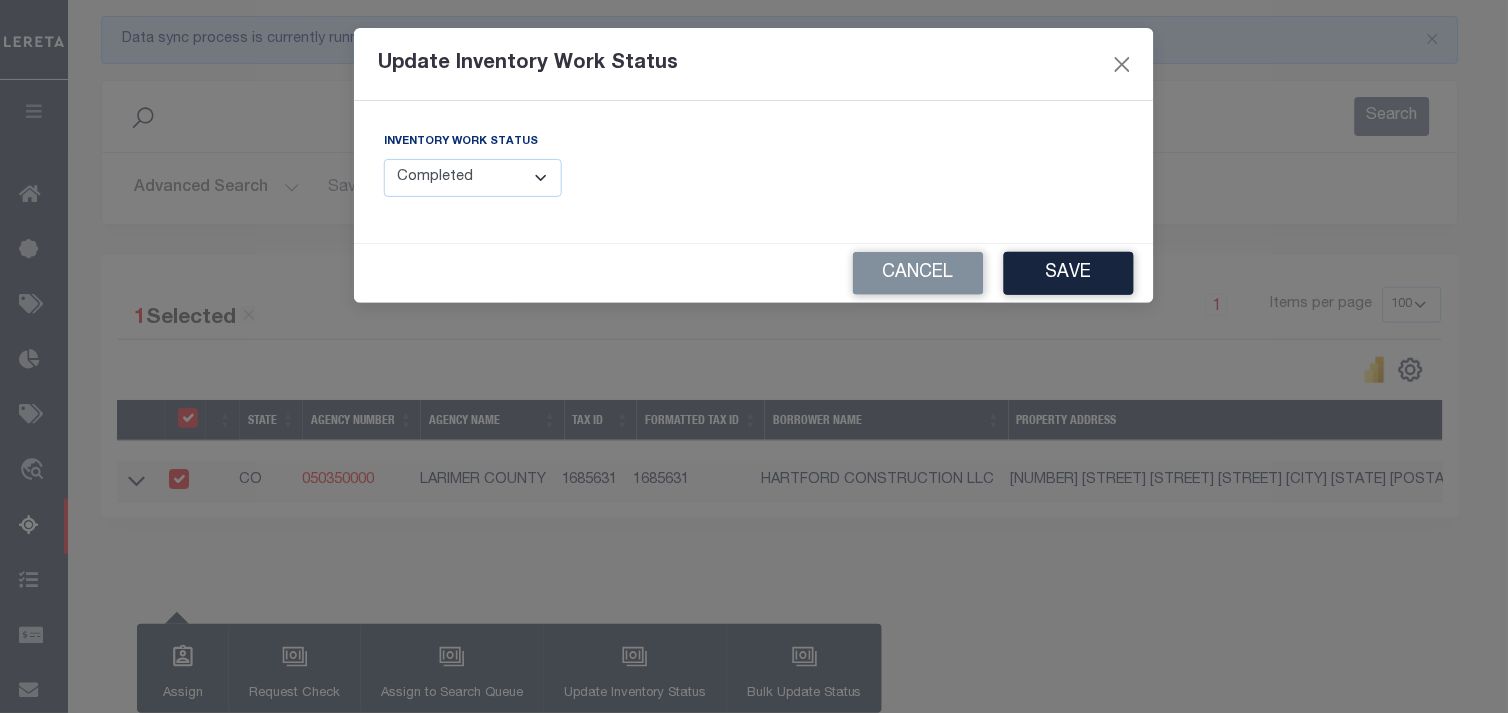 click on "Manual - Exception
Pended - Awaiting Search
Late Add Exception
Completed" at bounding box center (473, 178) 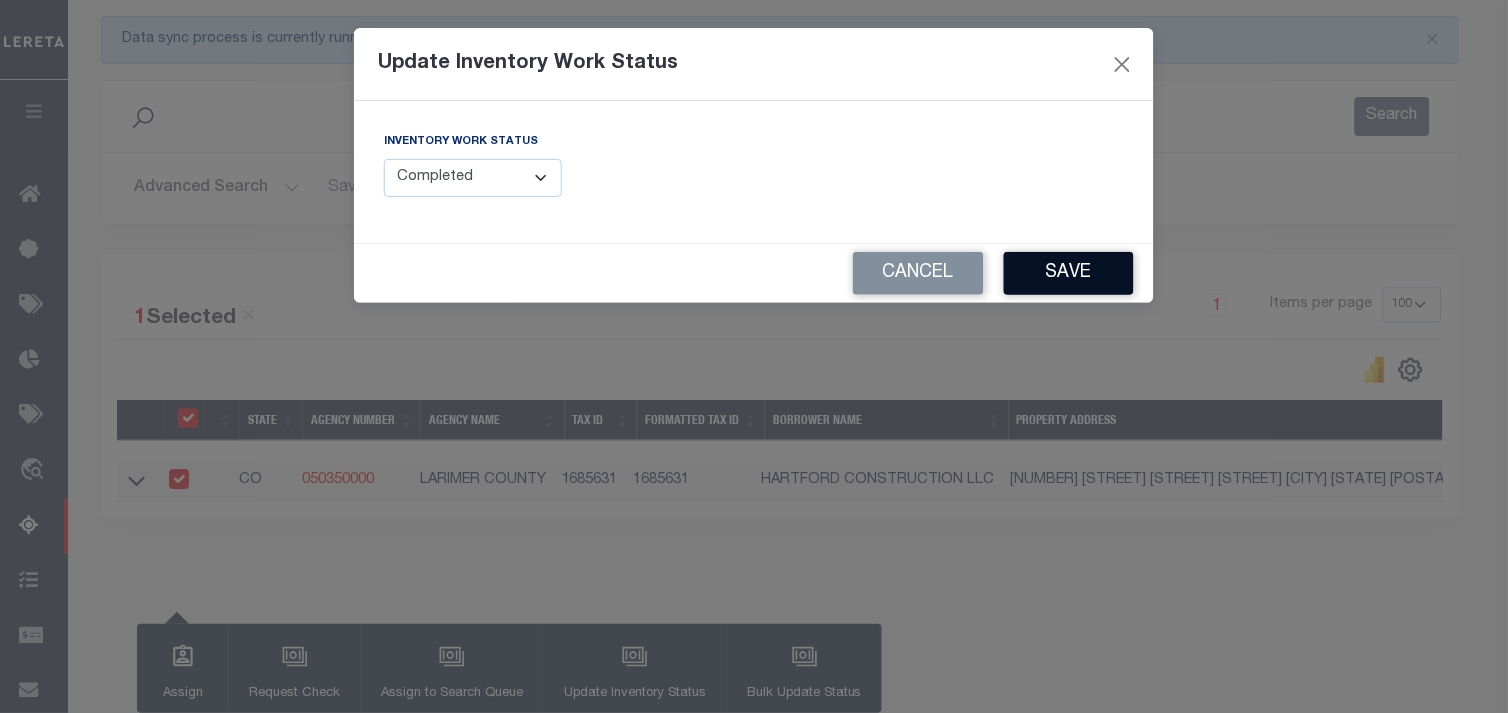 click on "Save" at bounding box center (1069, 273) 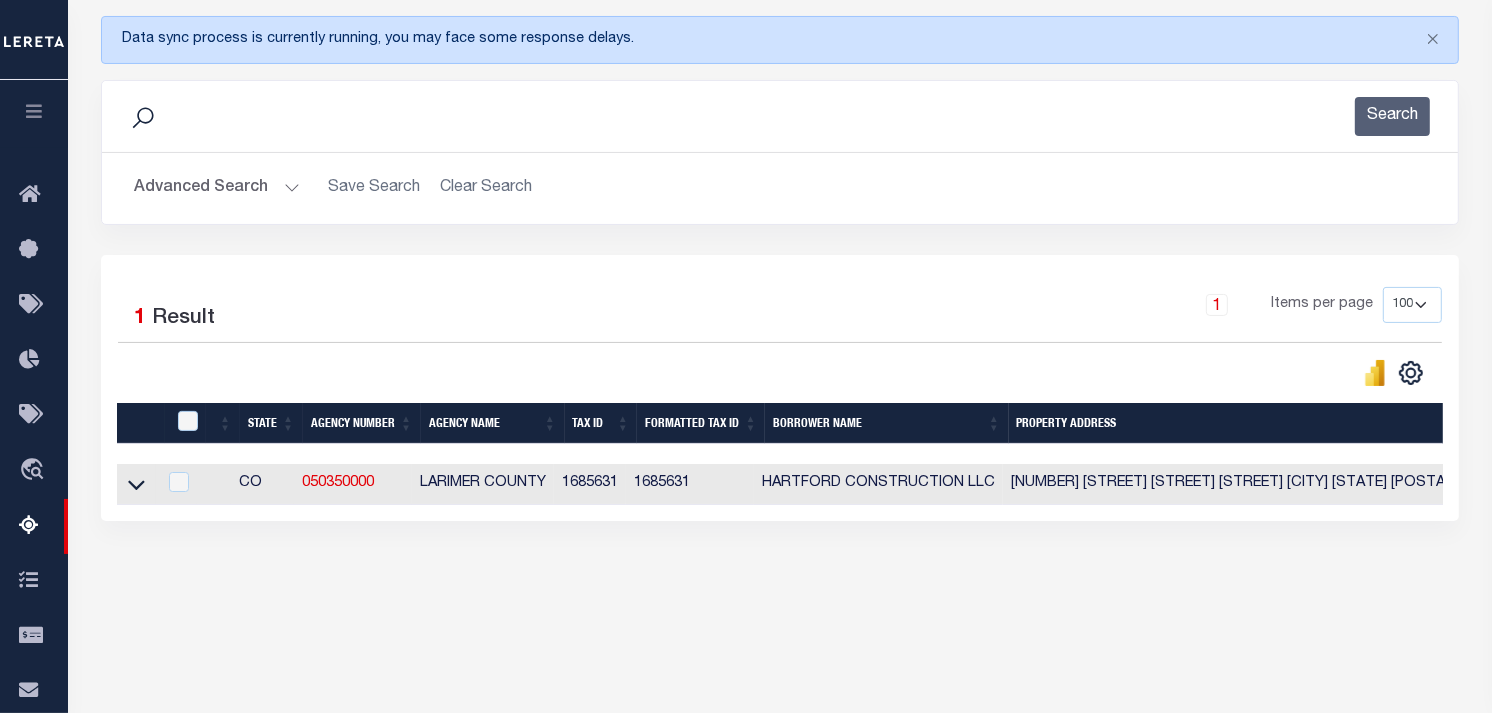 click on "Advanced Search" at bounding box center (217, 188) 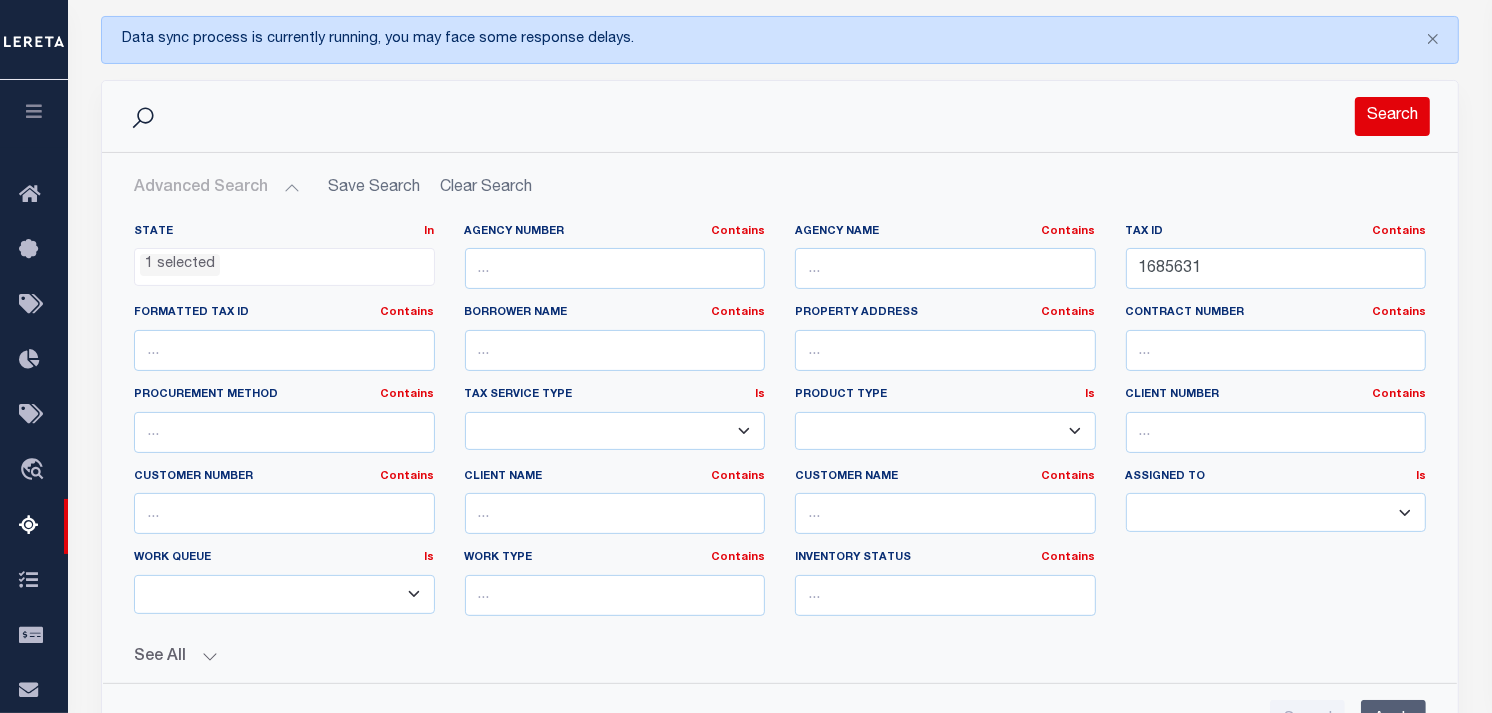 click on "Search" at bounding box center (1392, 116) 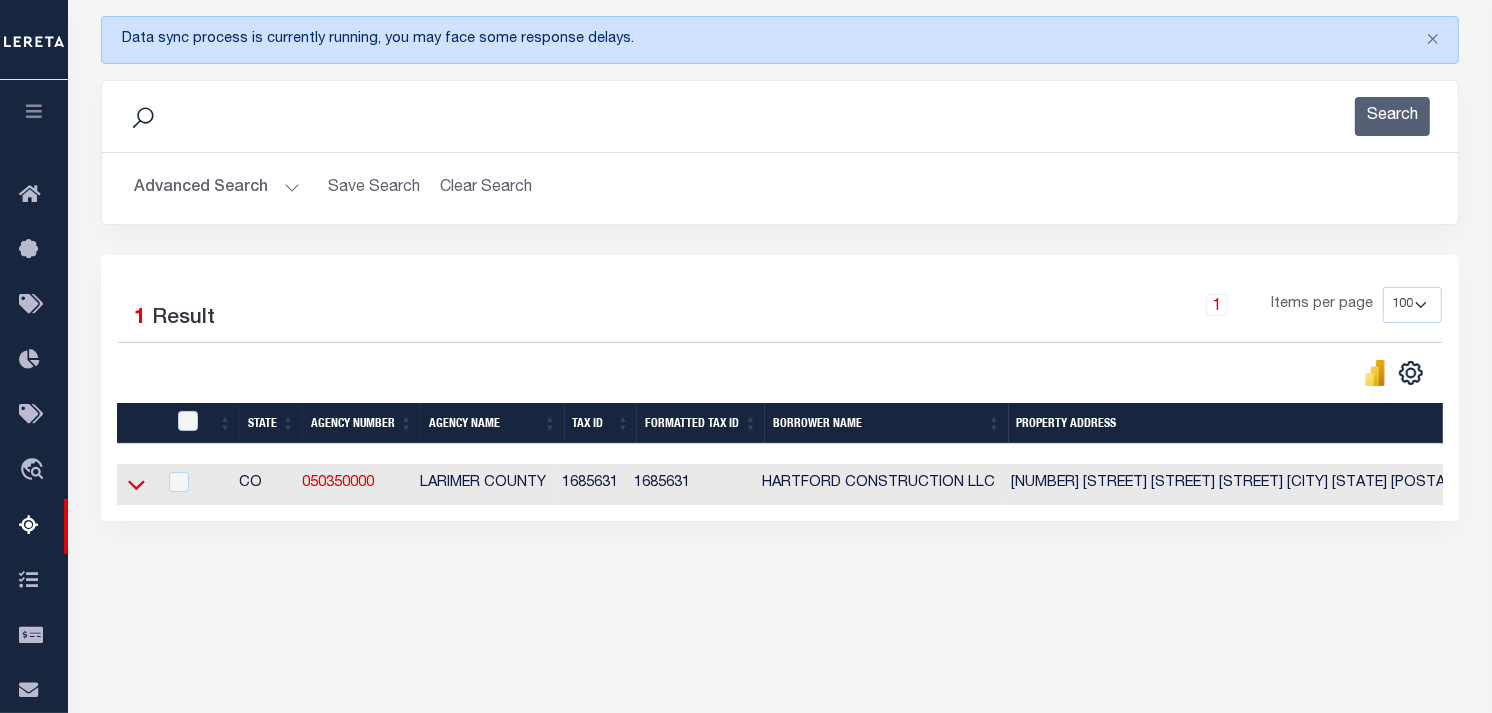 click 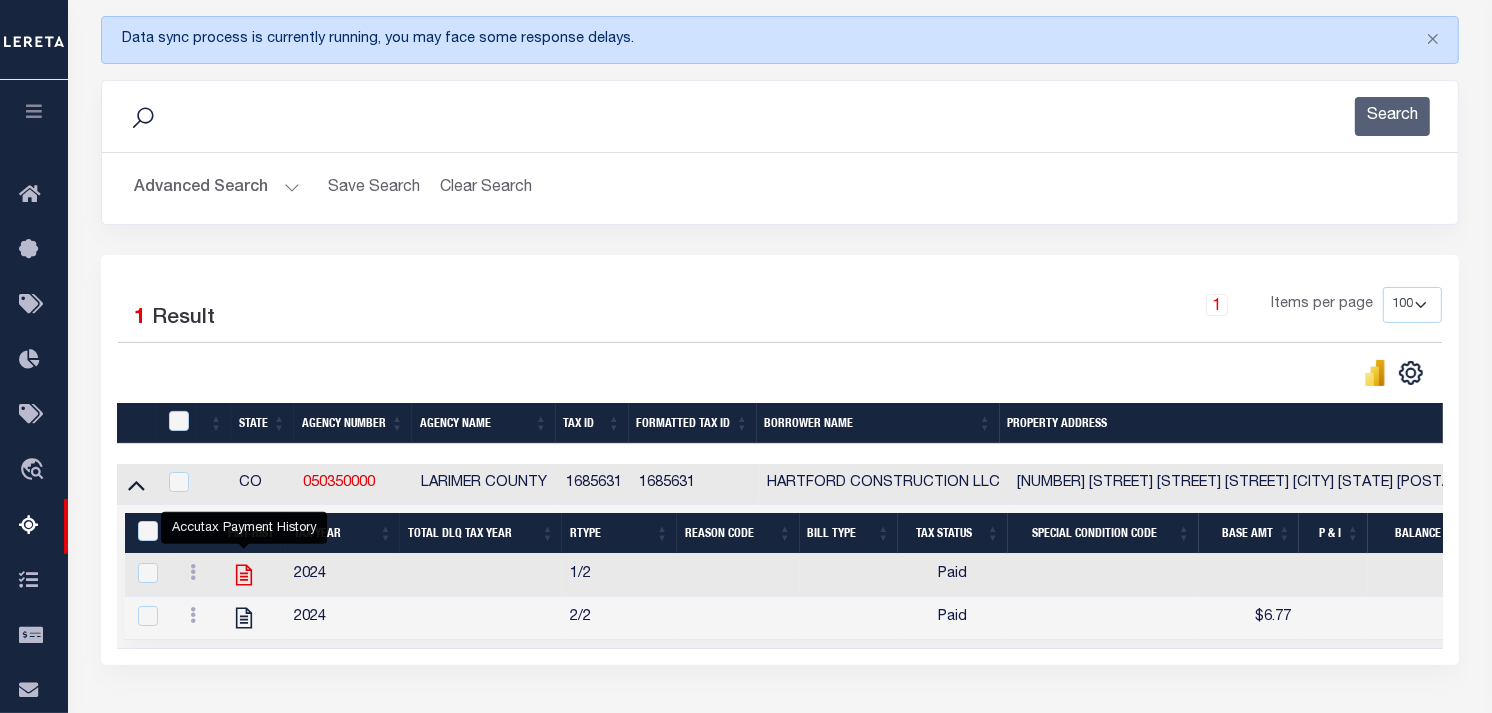 click 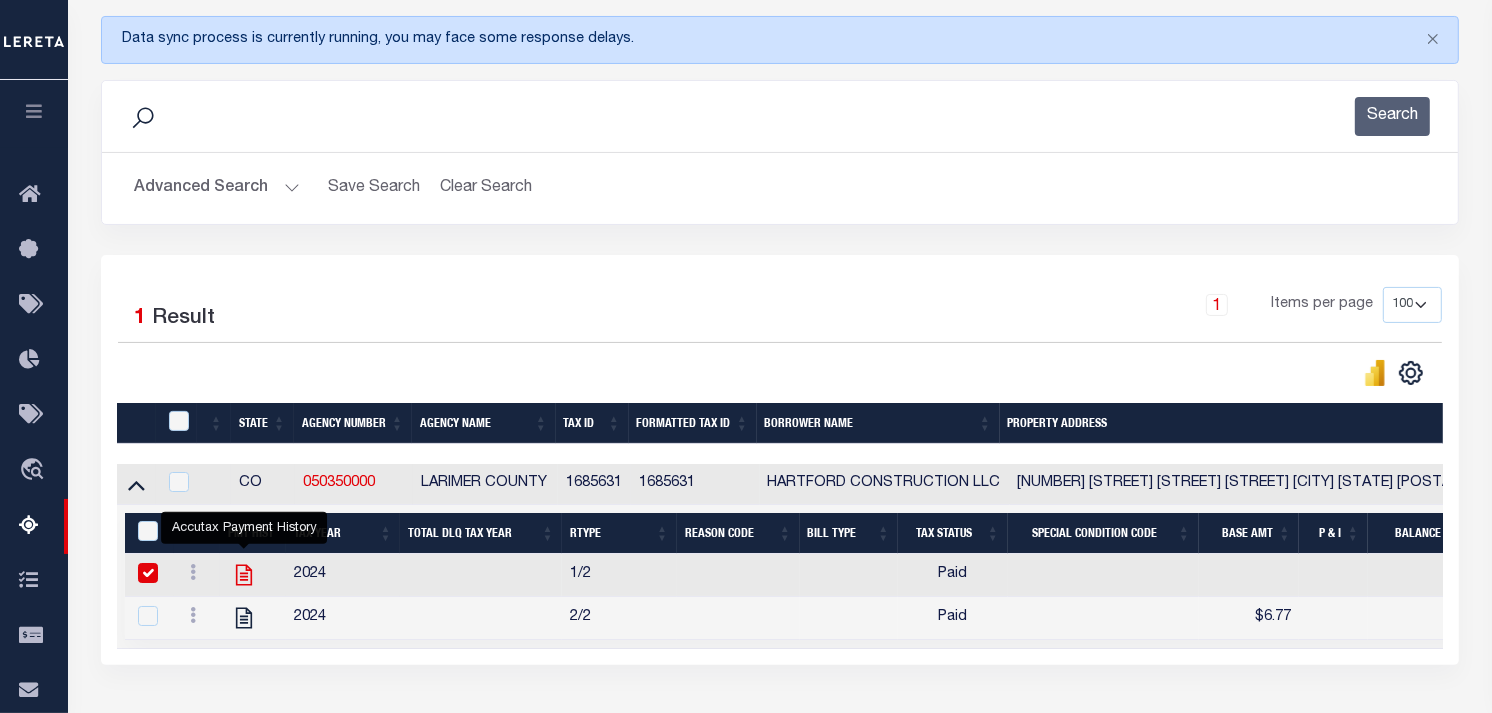 checkbox on "true" 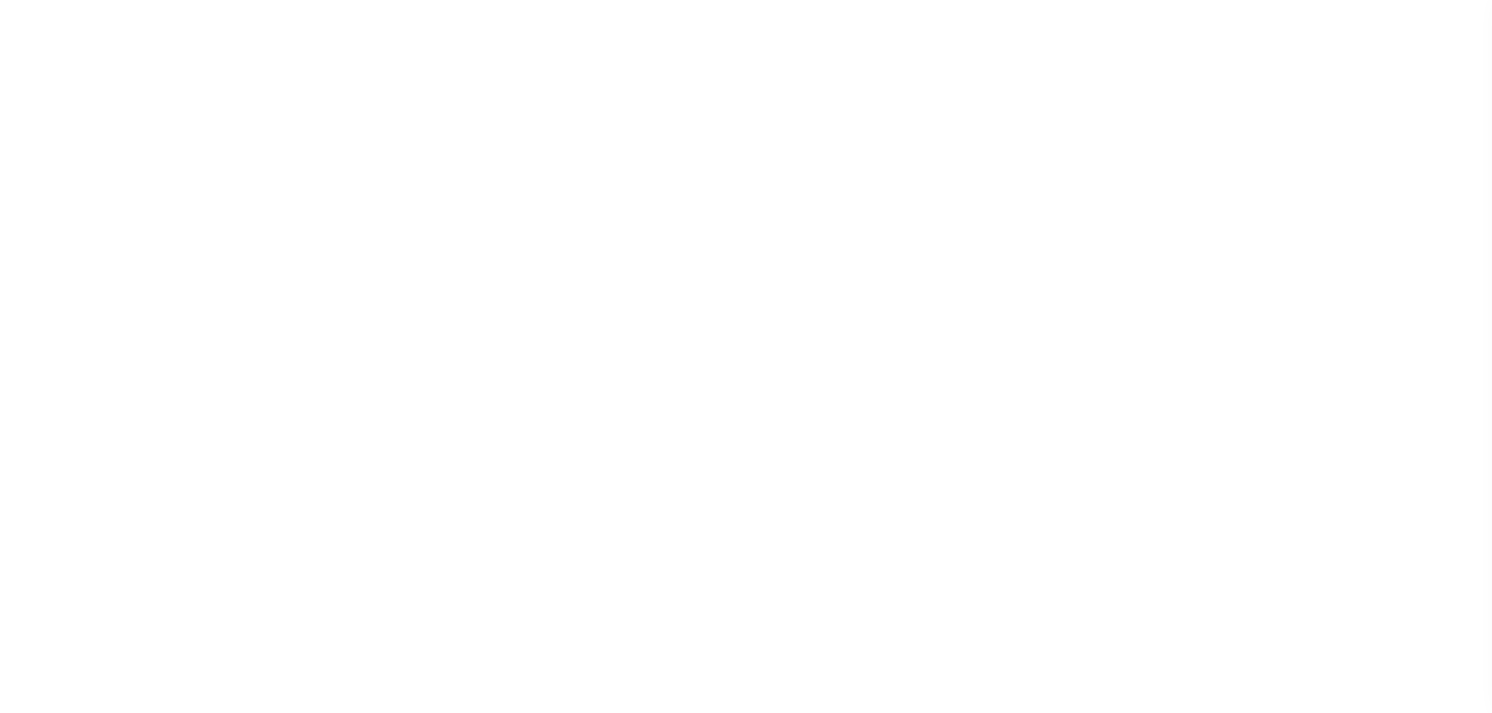 scroll, scrollTop: 0, scrollLeft: 0, axis: both 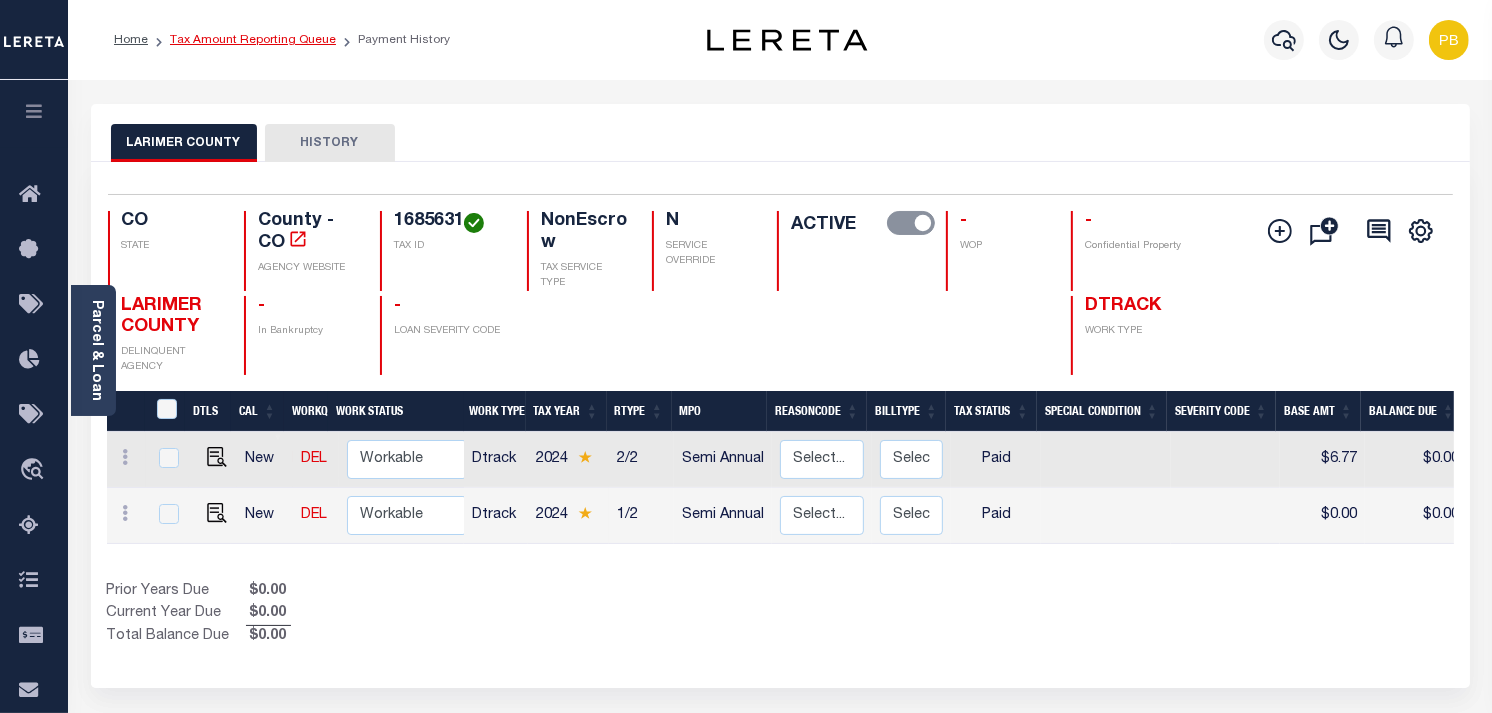 click on "Tax Amount Reporting Queue" at bounding box center (253, 40) 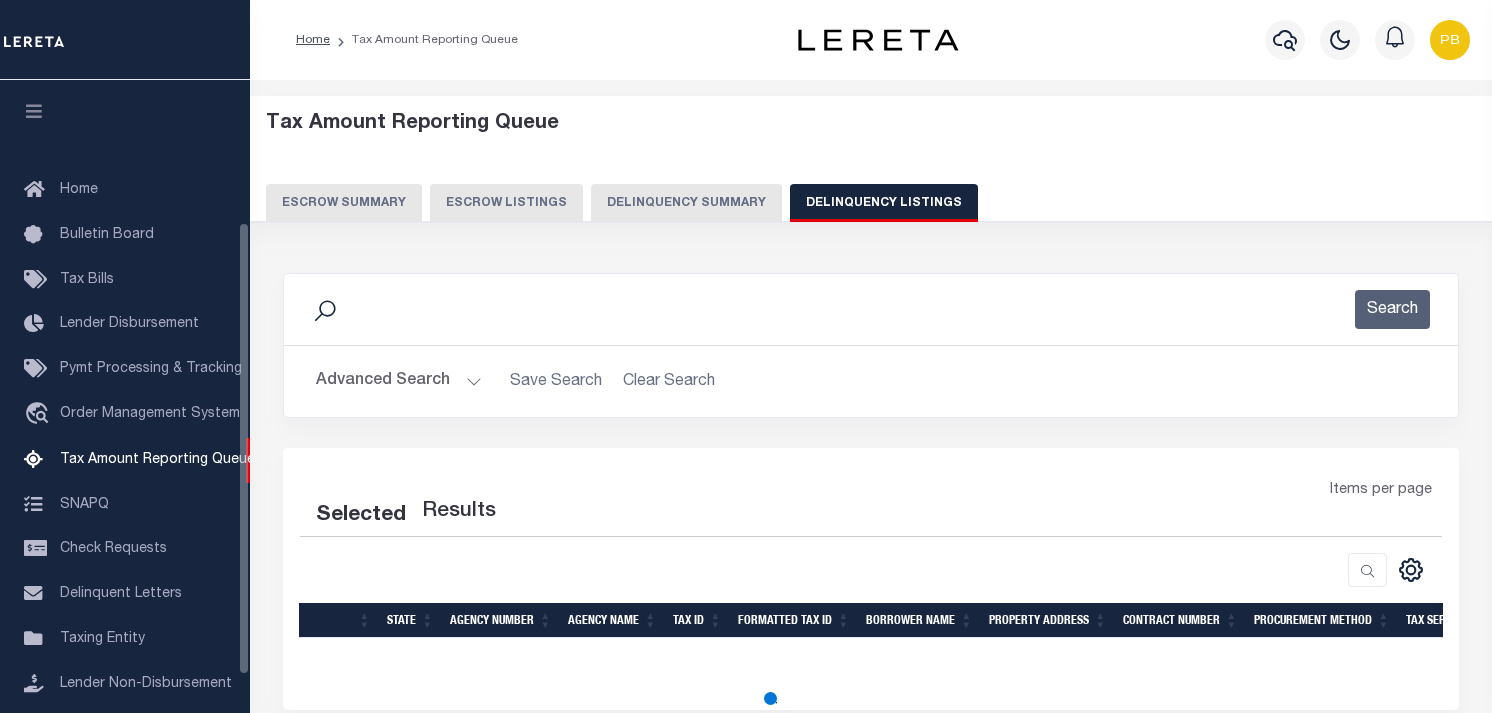 select on "CO" 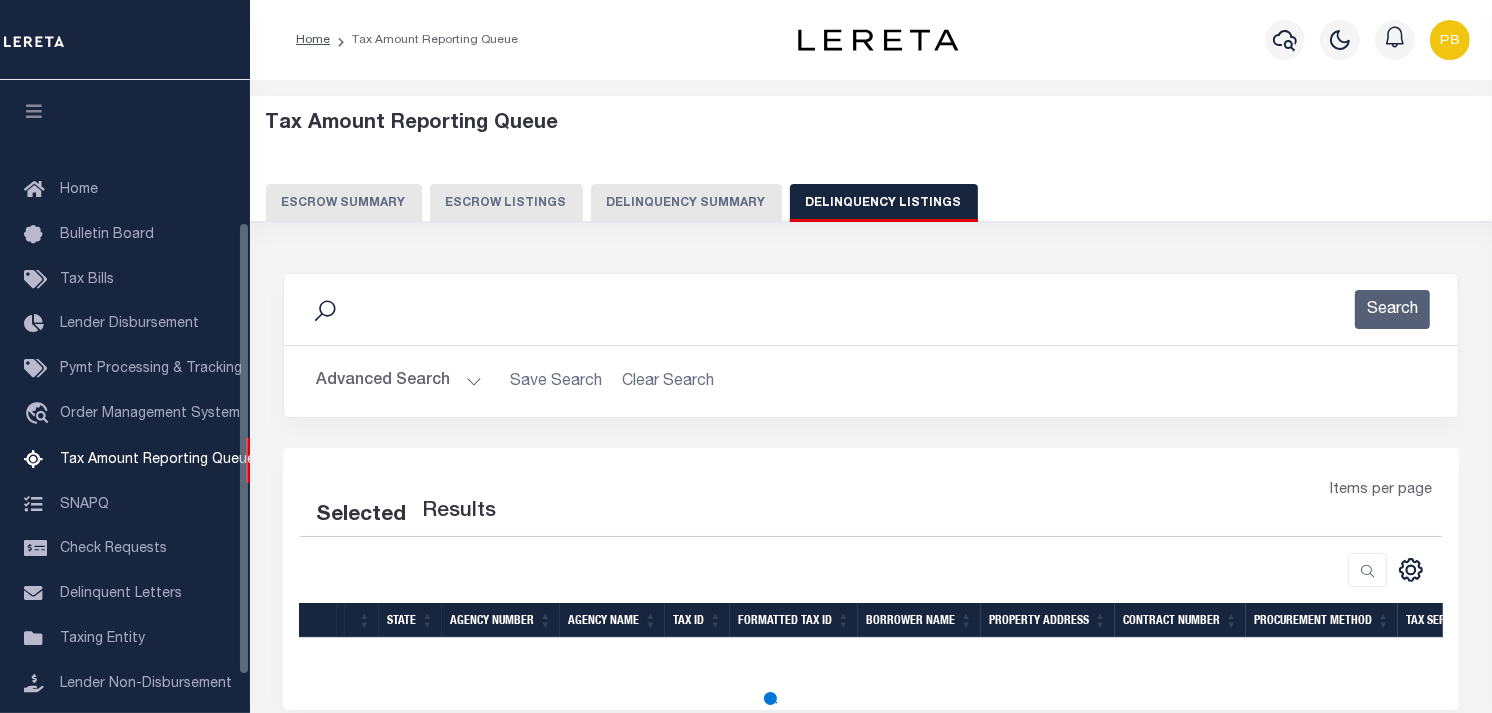 select on "100" 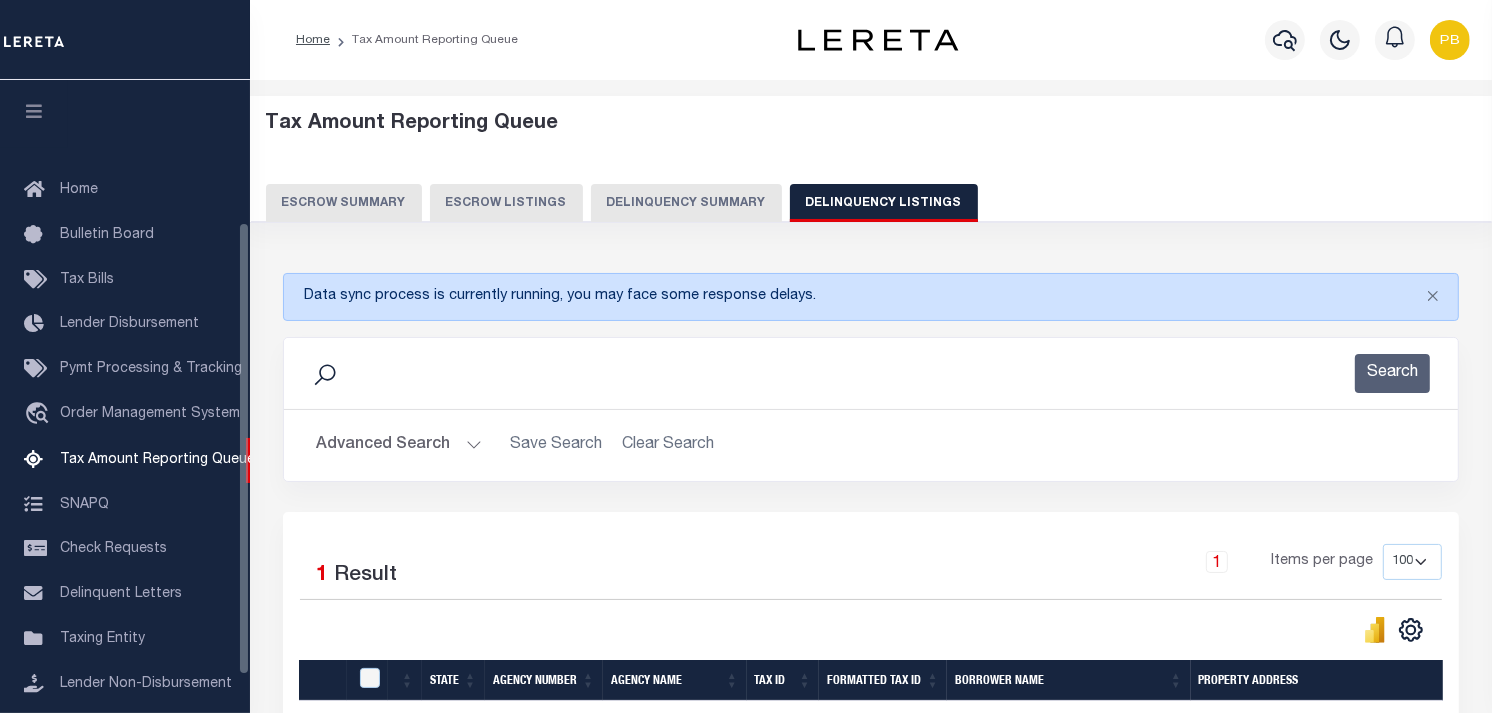scroll, scrollTop: 198, scrollLeft: 0, axis: vertical 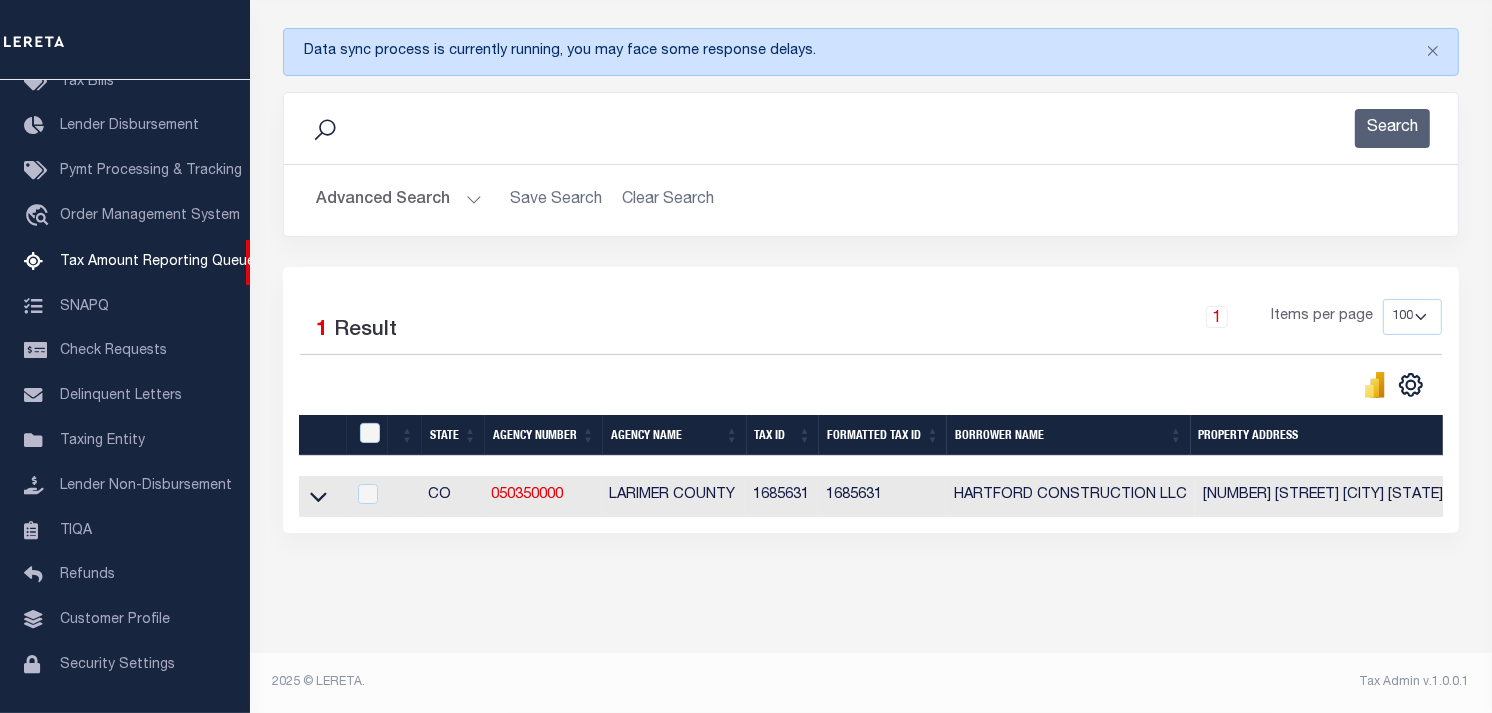 click on "Advanced Search" at bounding box center (399, 200) 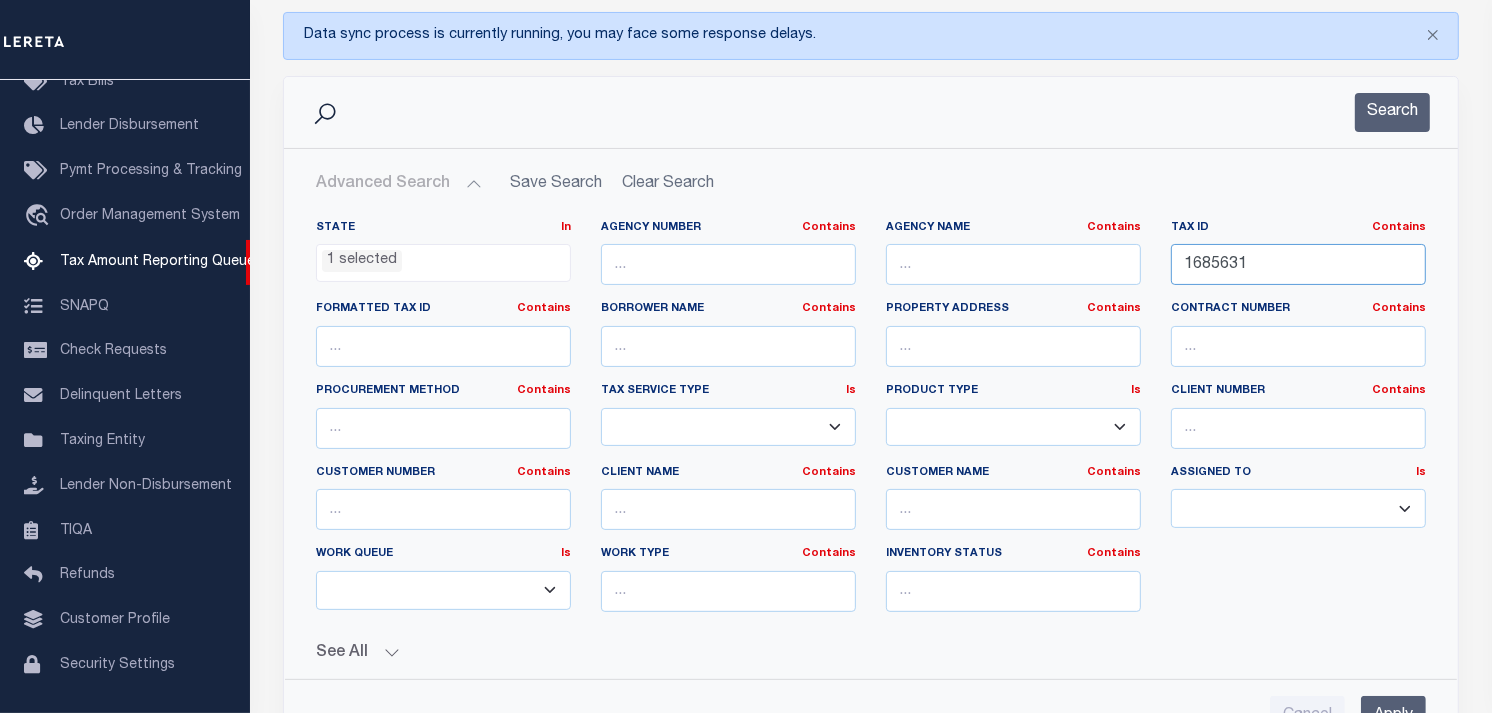 drag, startPoint x: 1280, startPoint y: 265, endPoint x: 1072, endPoint y: 237, distance: 209.87616 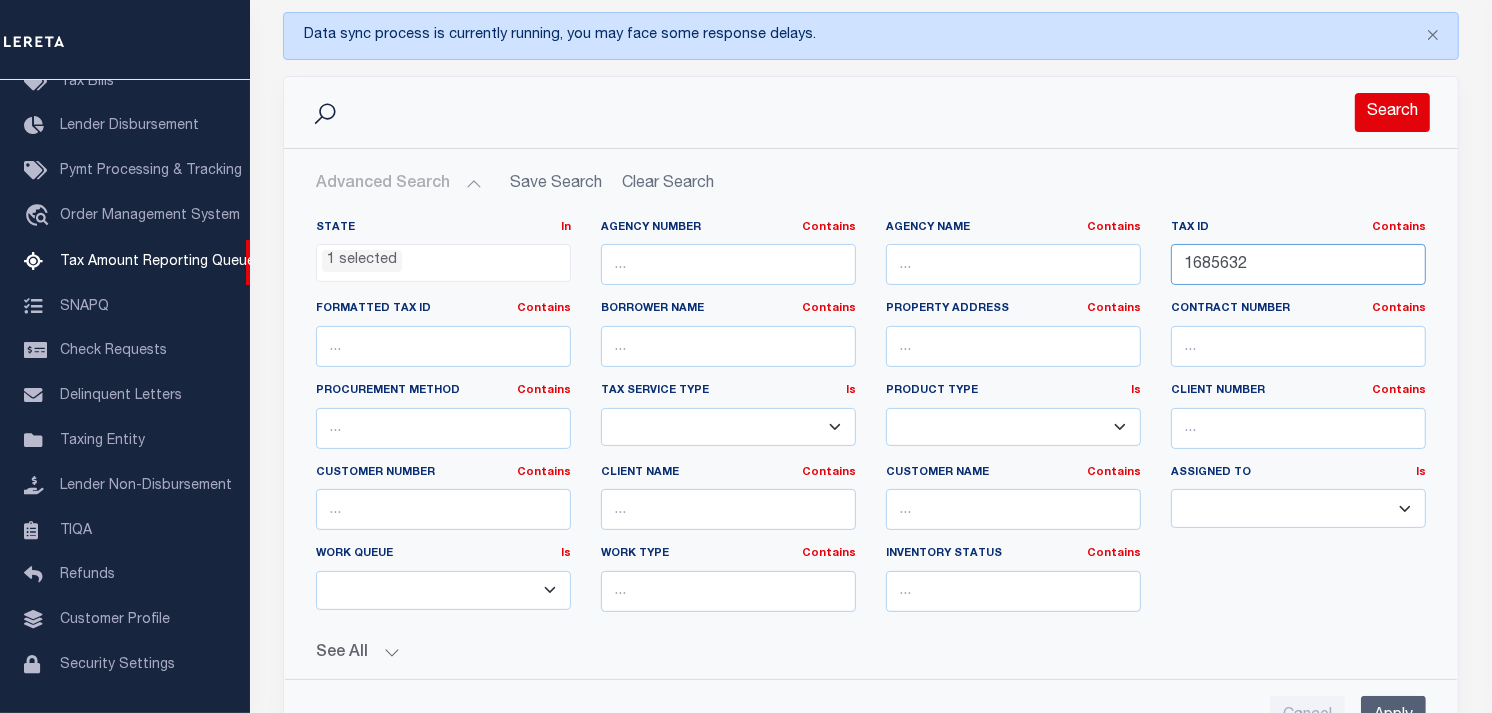 type on "1685632" 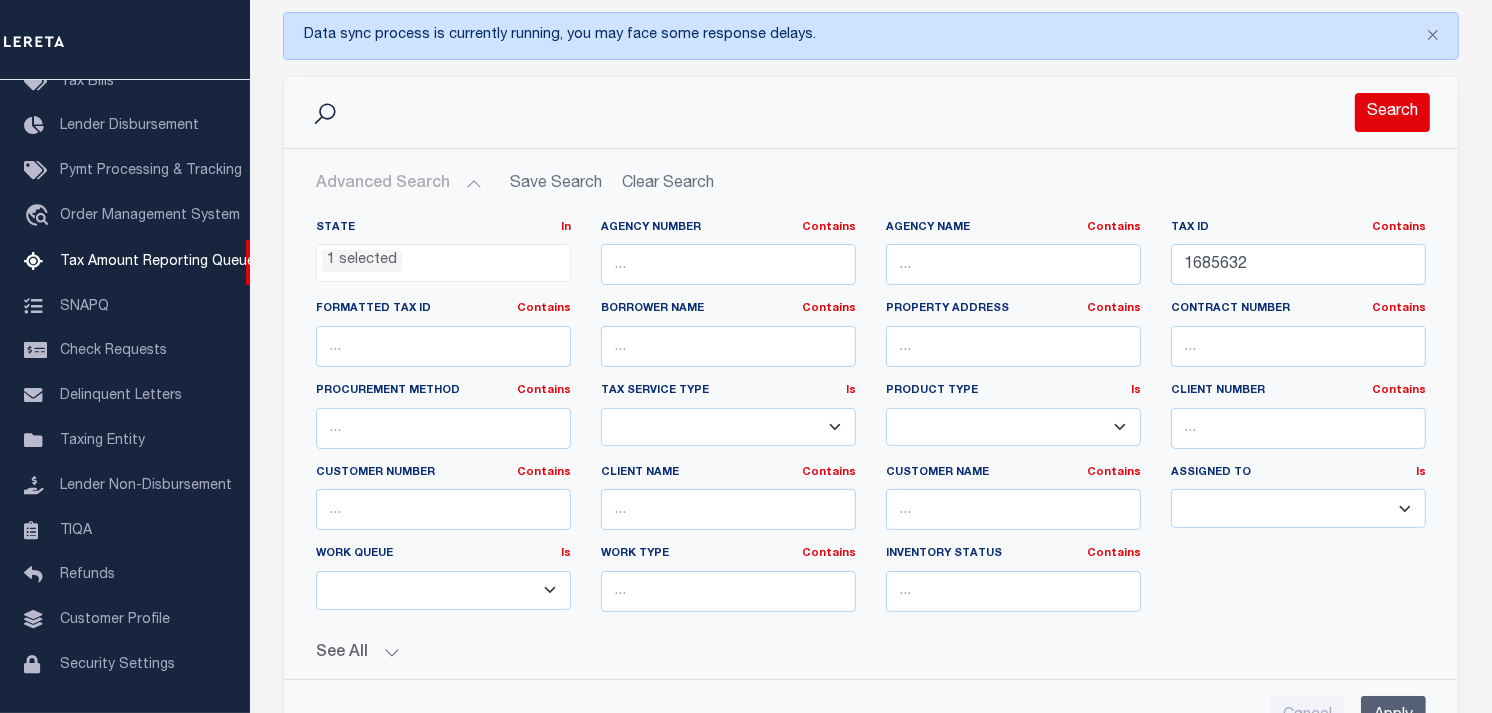 click on "Search" at bounding box center [1392, 112] 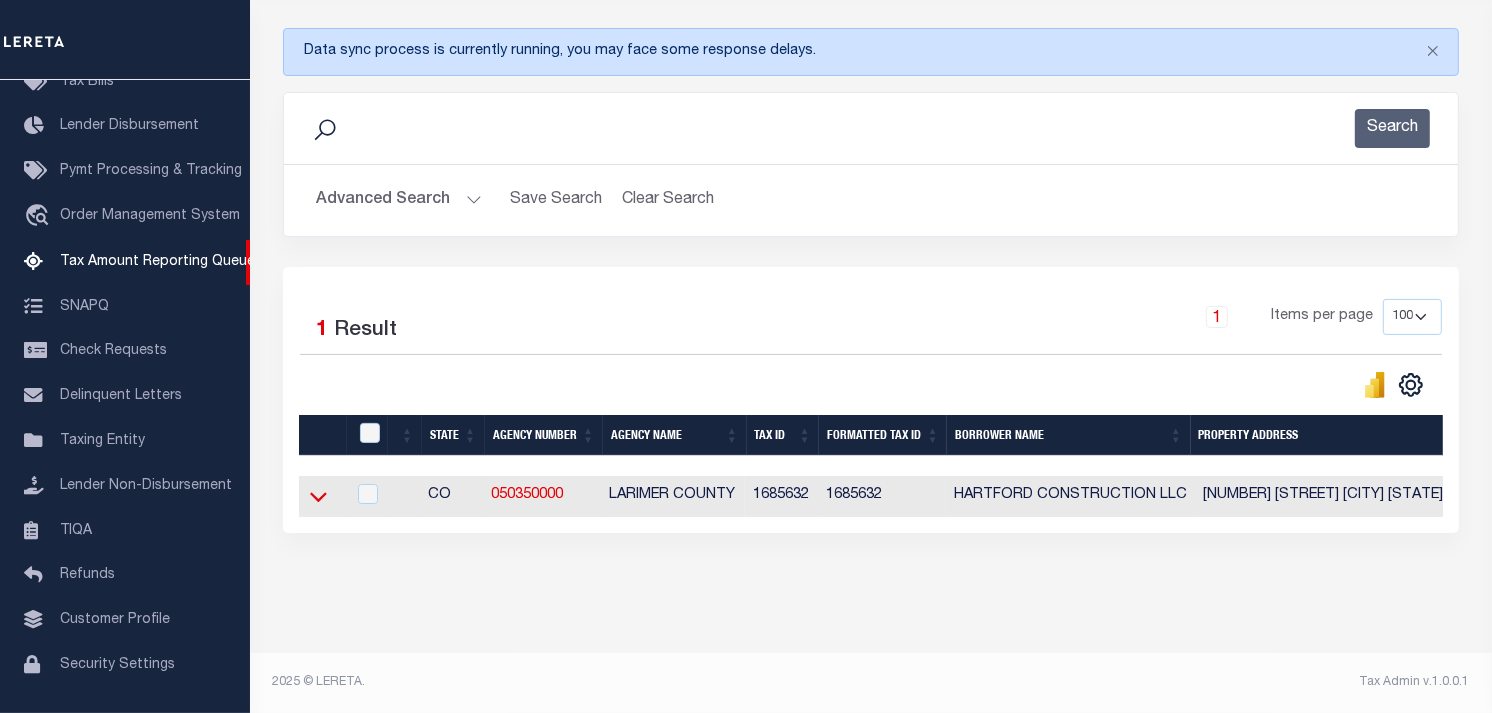 click 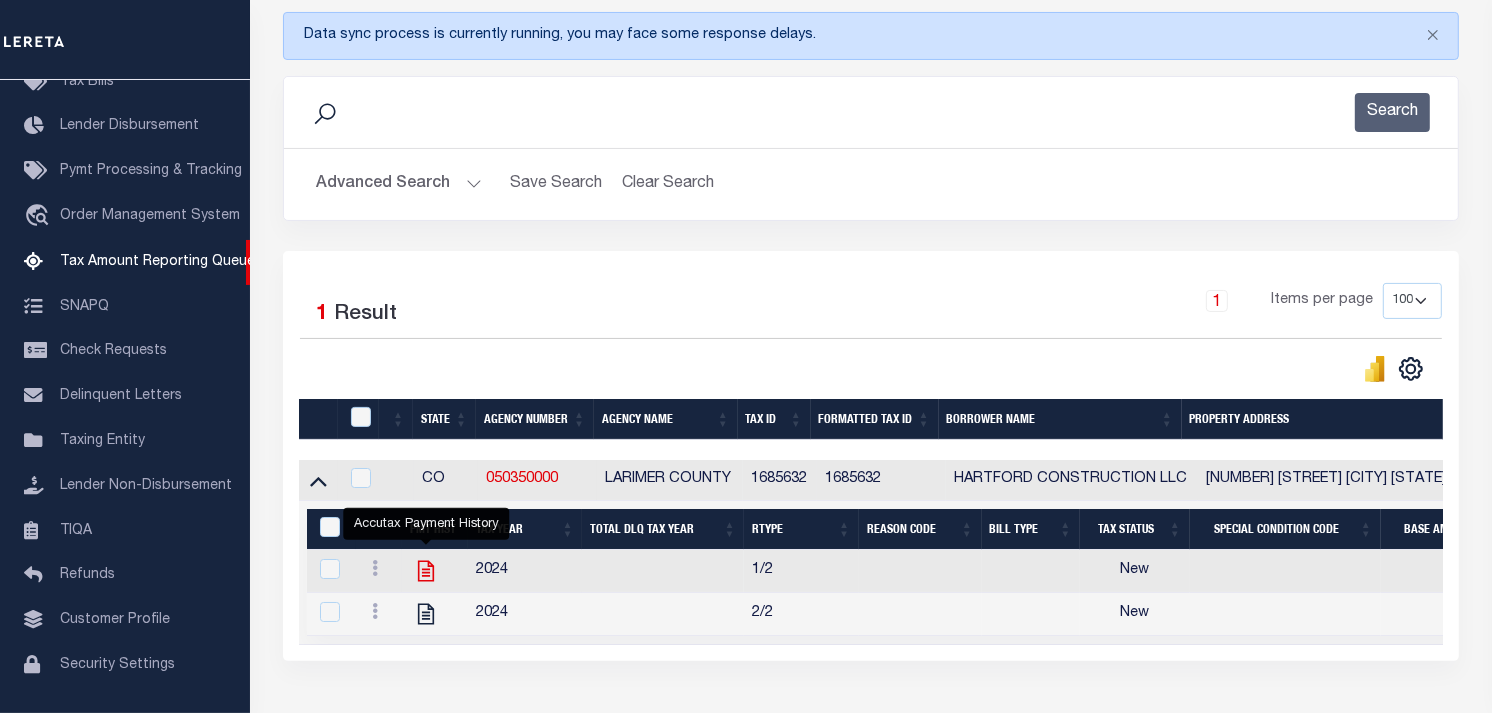 click 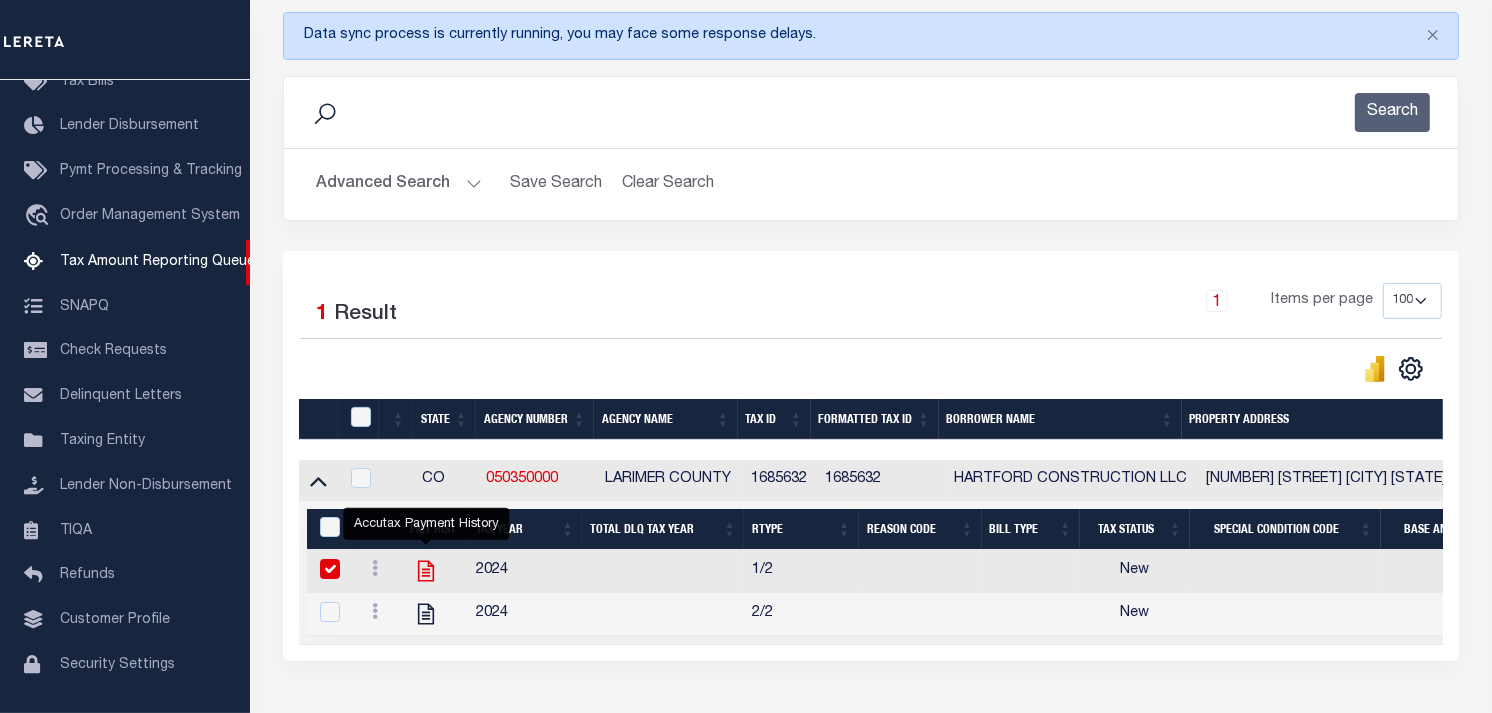 checkbox on "true" 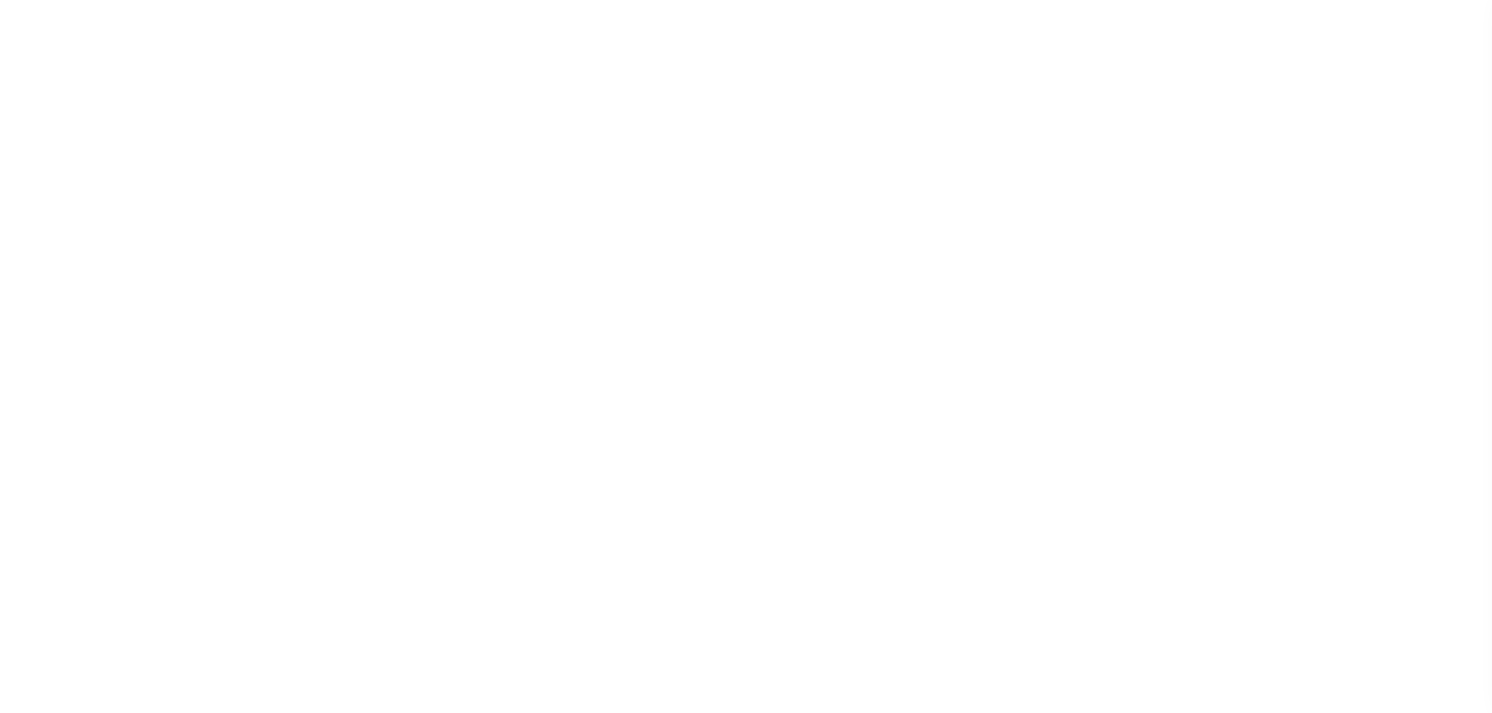 scroll, scrollTop: 0, scrollLeft: 0, axis: both 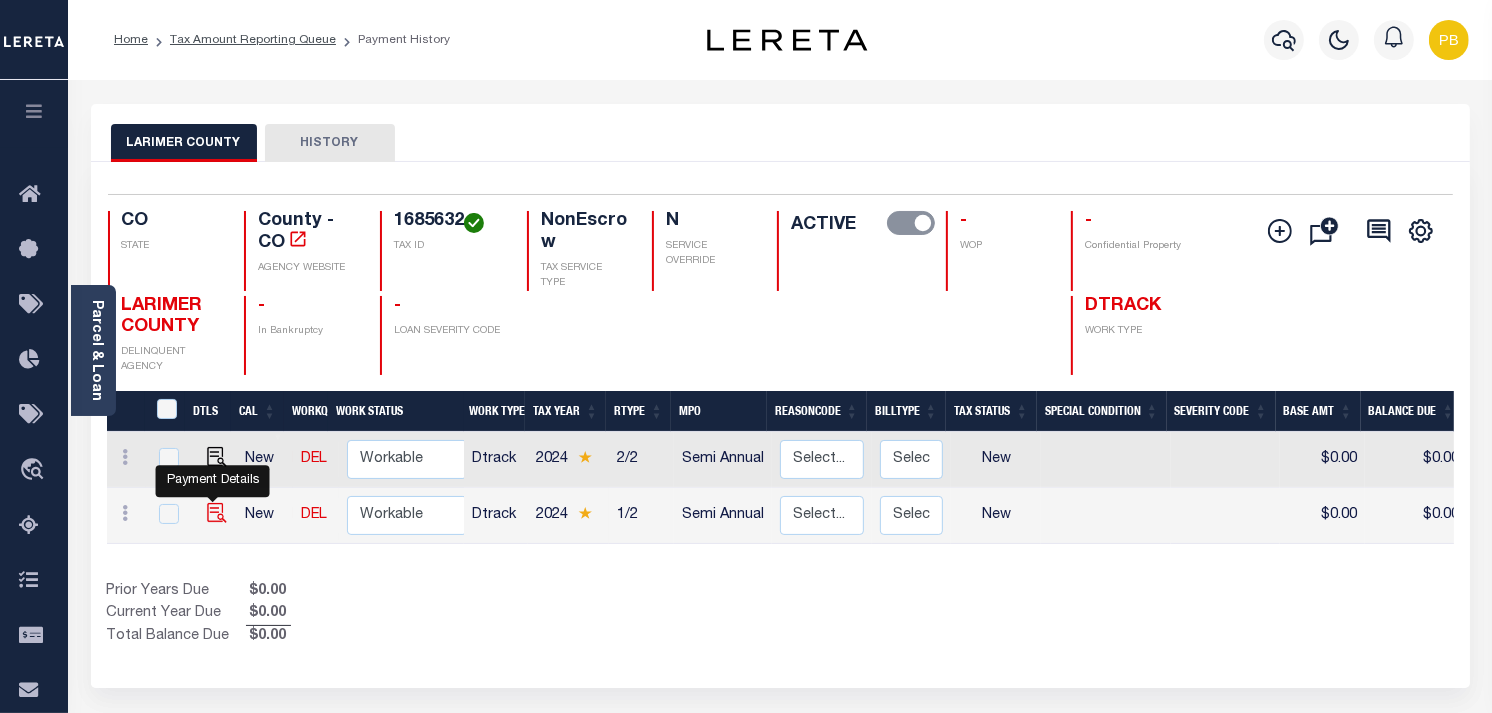 click at bounding box center [217, 513] 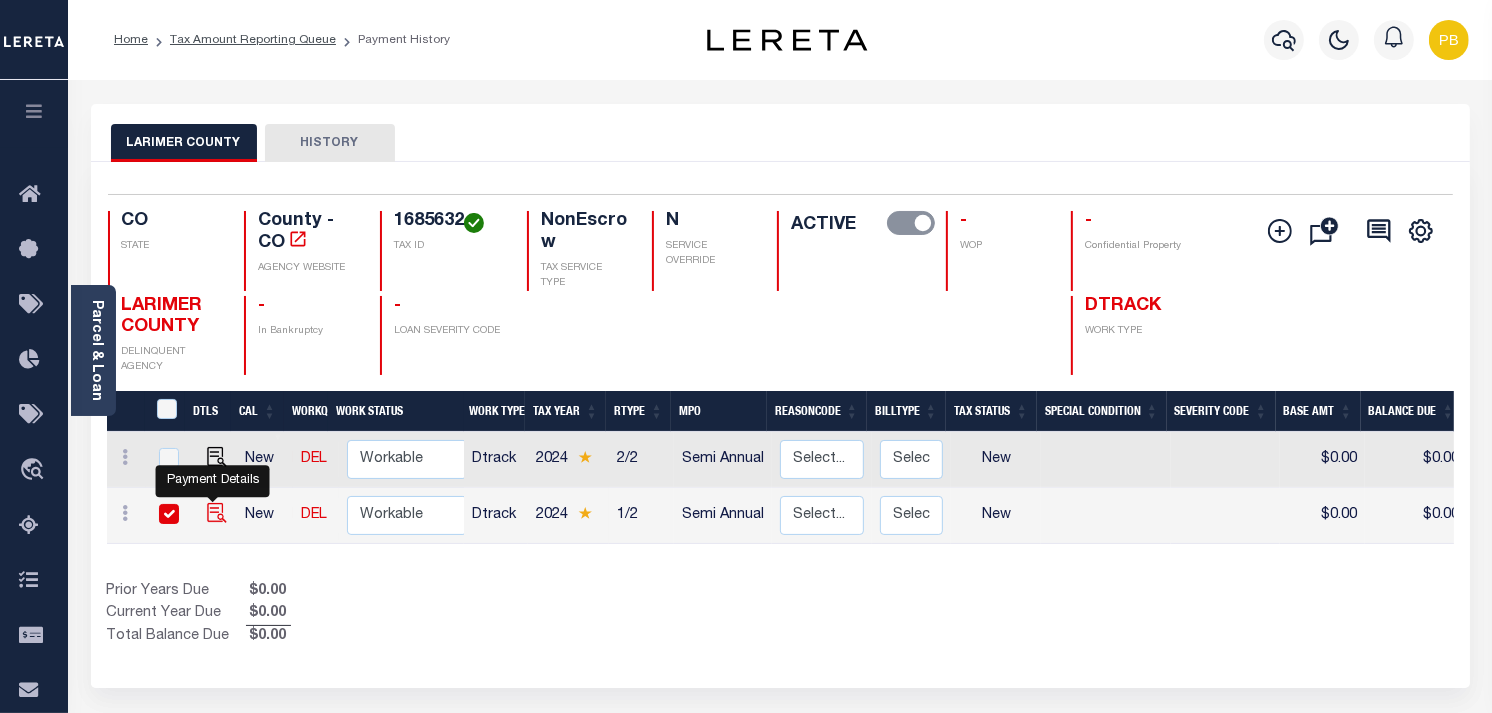 checkbox on "true" 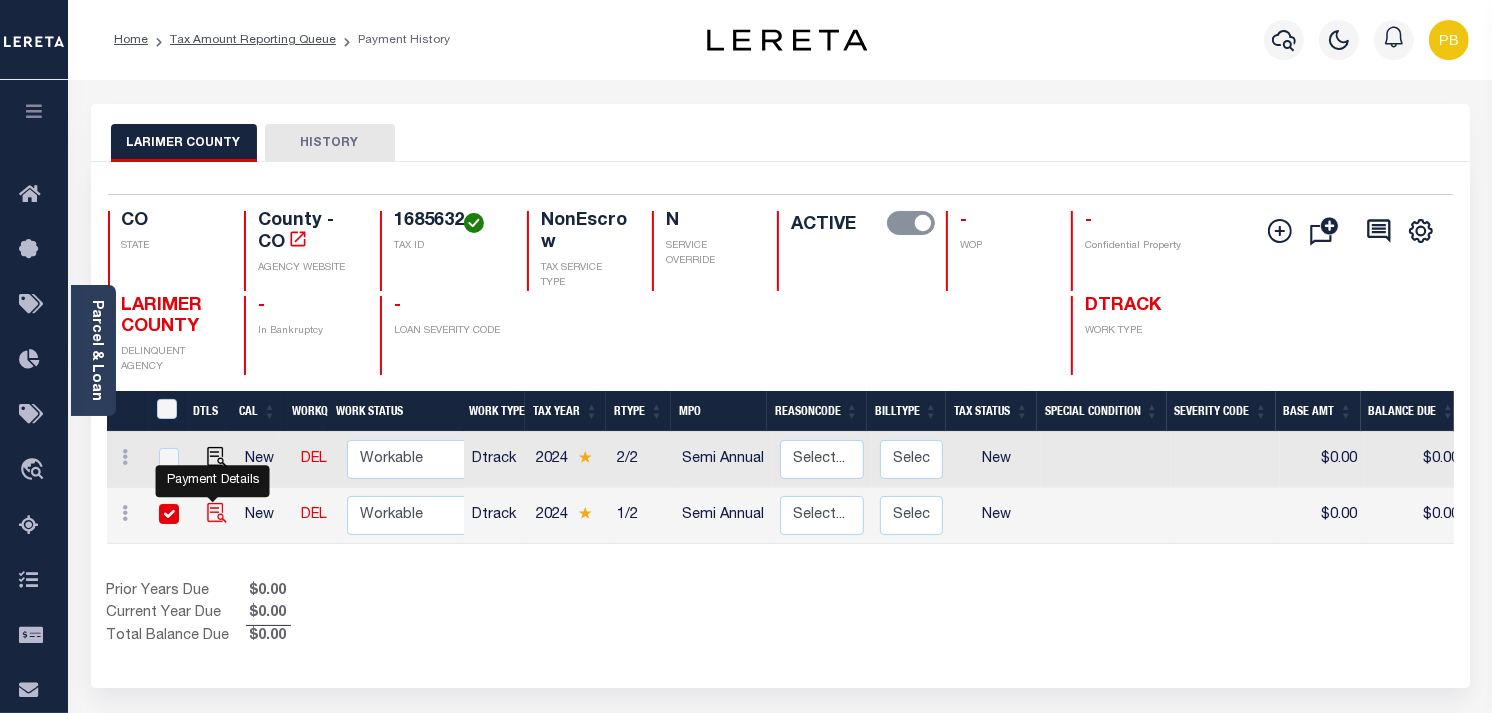 checkbox on "true" 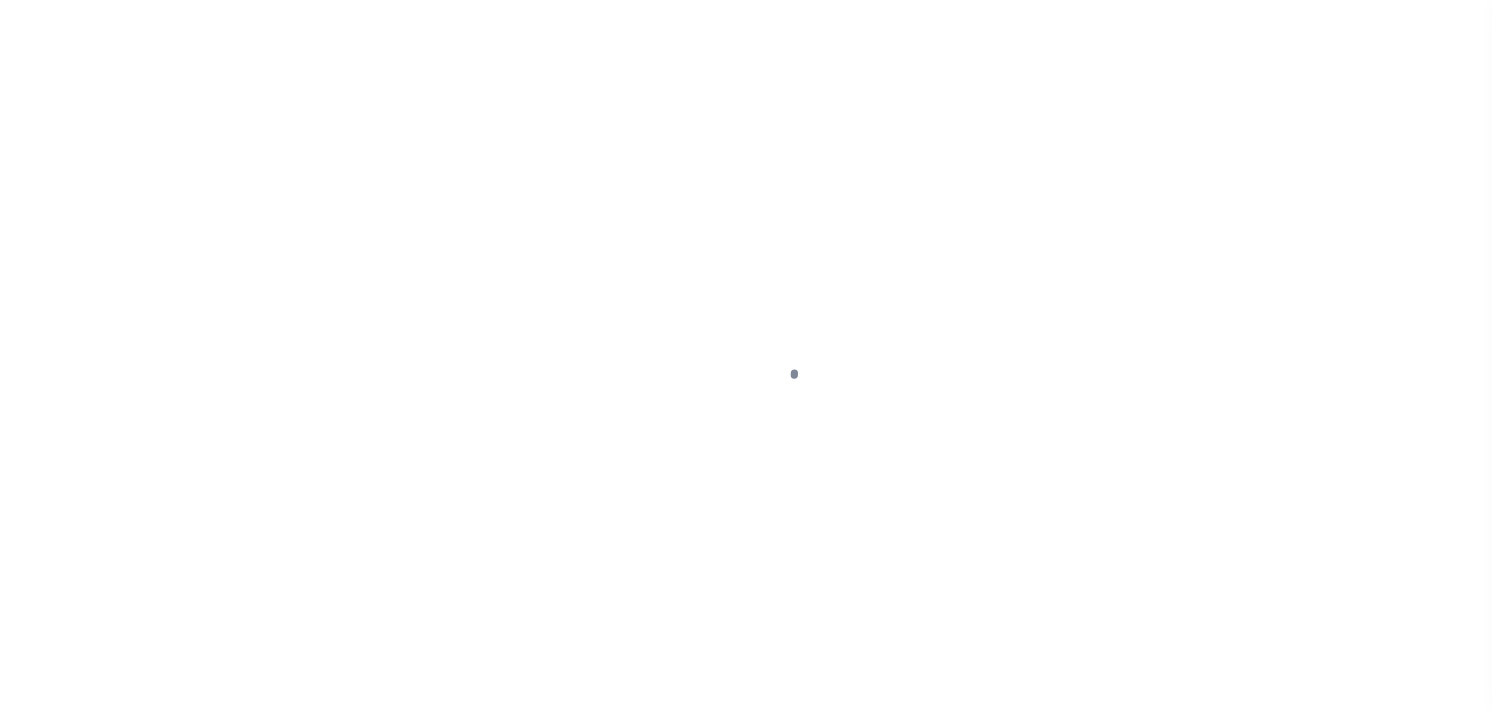 scroll, scrollTop: 0, scrollLeft: 0, axis: both 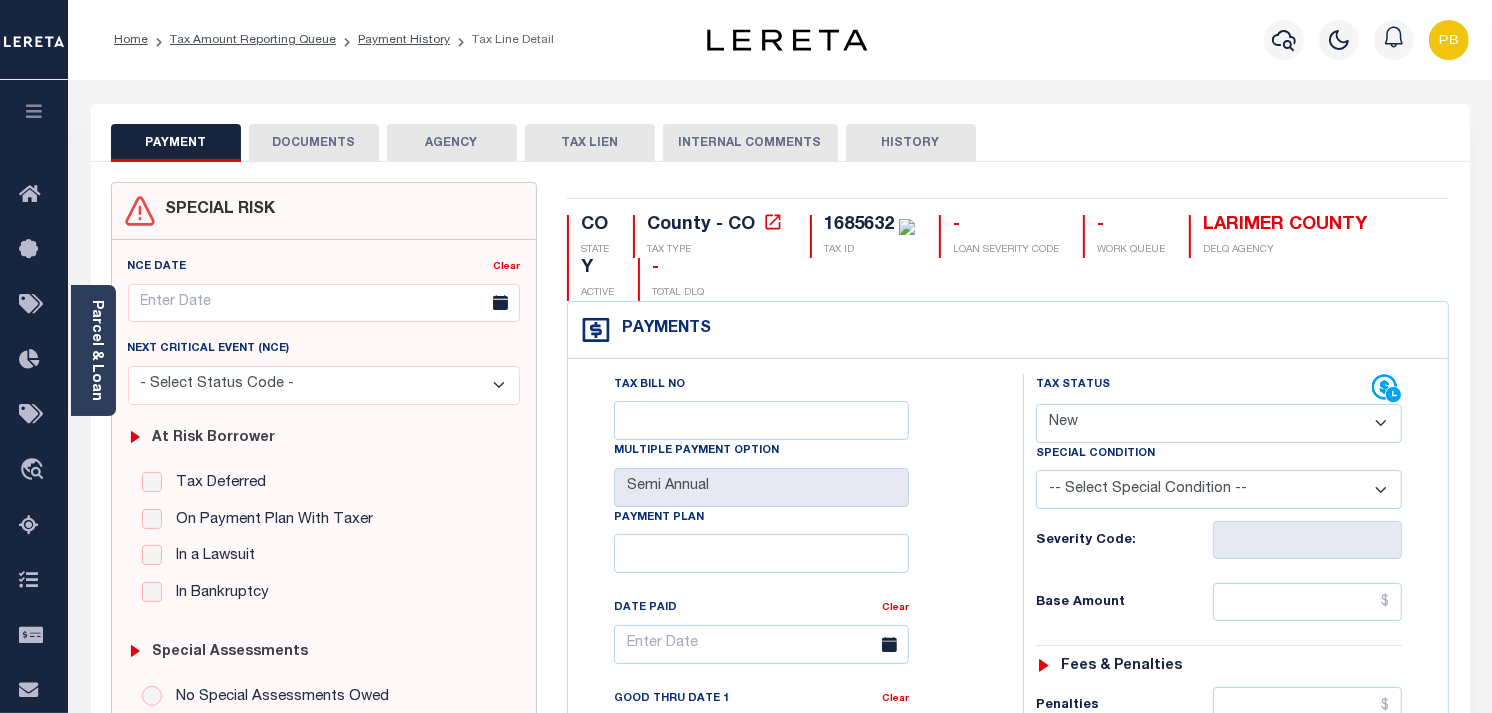 click on "- Select Status Code -
Open
Due/Unpaid
Paid
Incomplete
No Tax Due
Internal Refund Processed
New" at bounding box center [1219, 423] 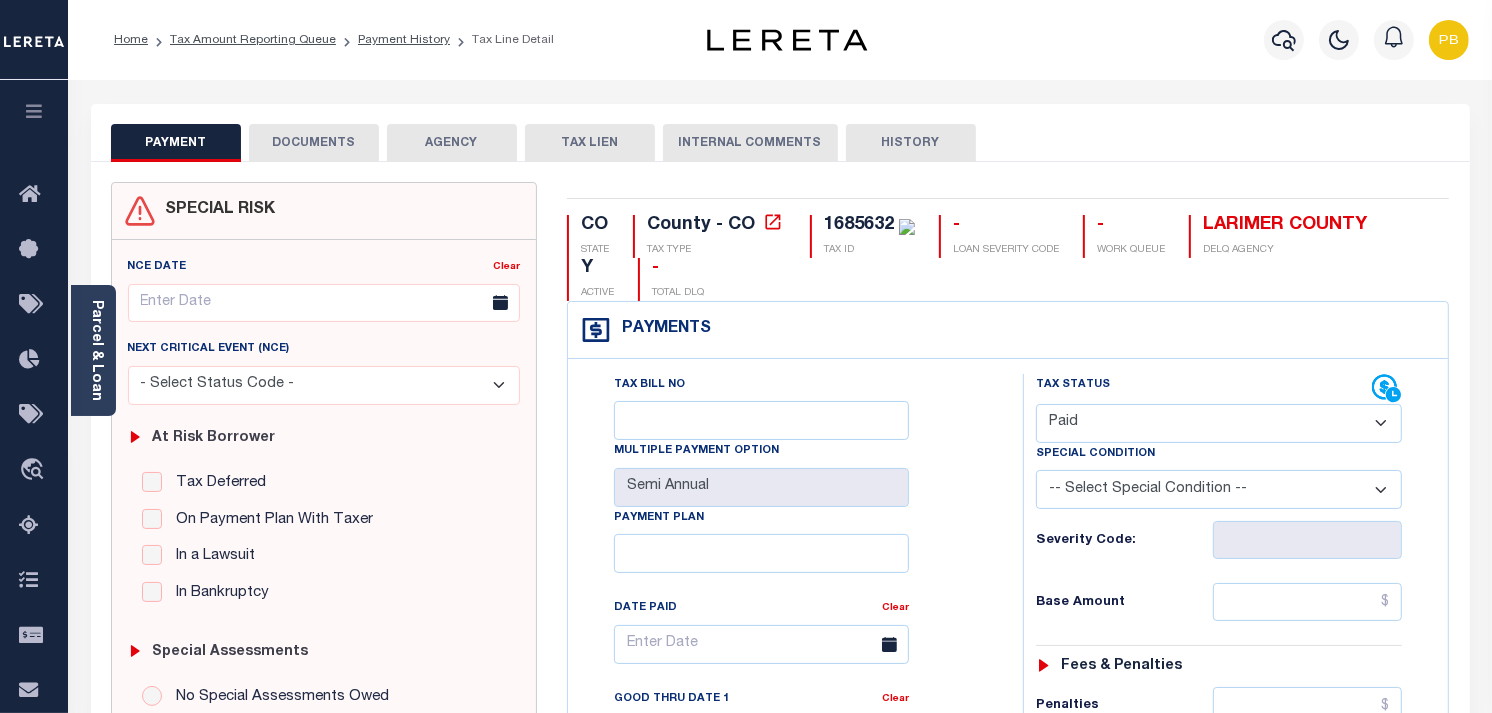click on "- Select Status Code -
Open
Due/Unpaid
Paid
Incomplete
No Tax Due
Internal Refund Processed
New" at bounding box center (1219, 423) 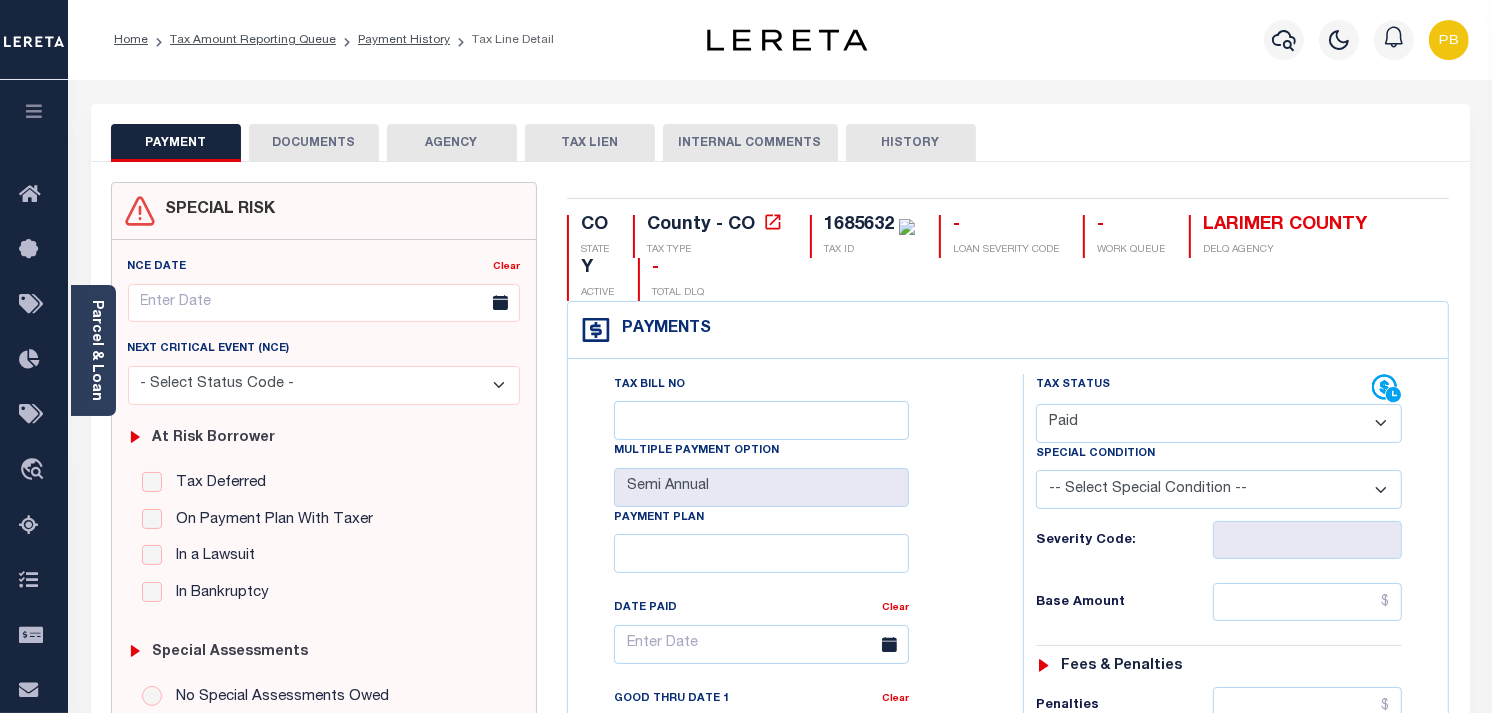type on "08/07/2025" 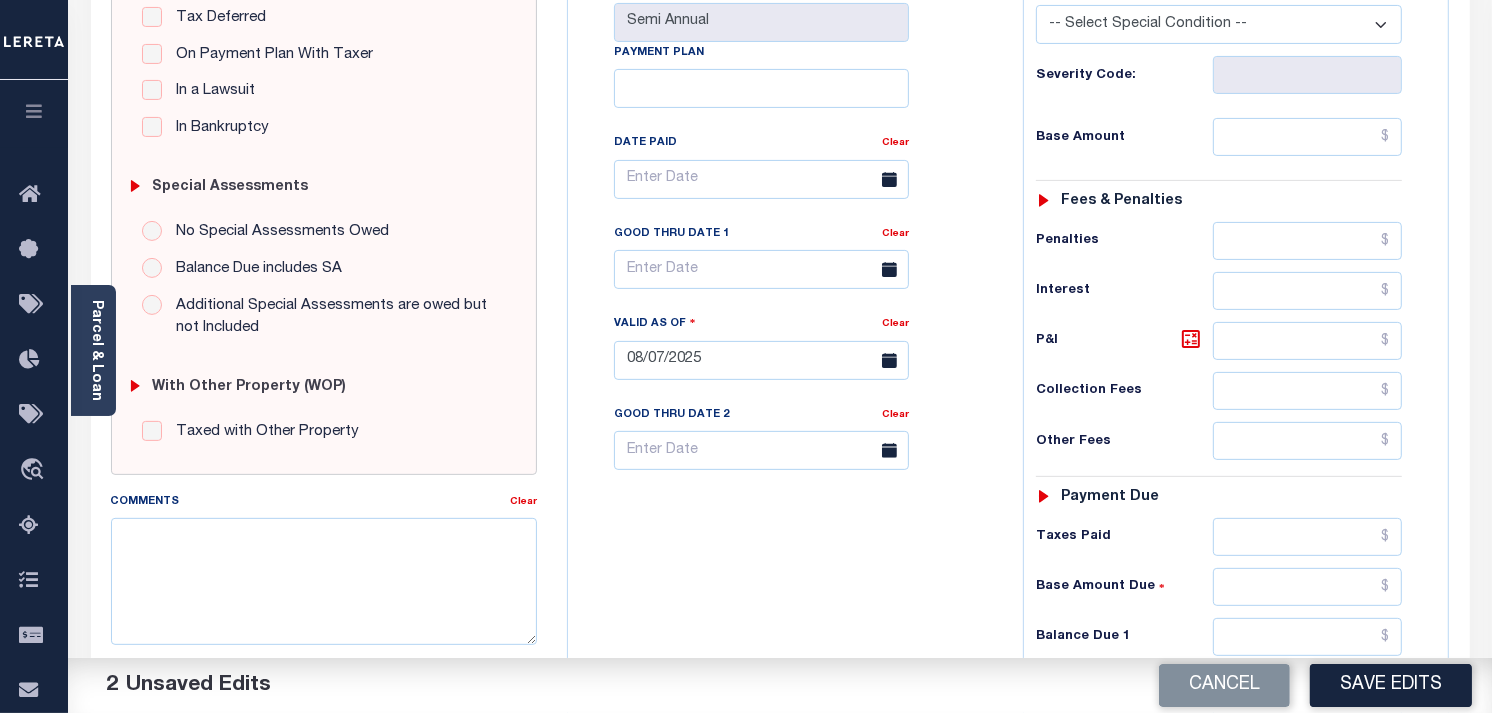 scroll, scrollTop: 555, scrollLeft: 0, axis: vertical 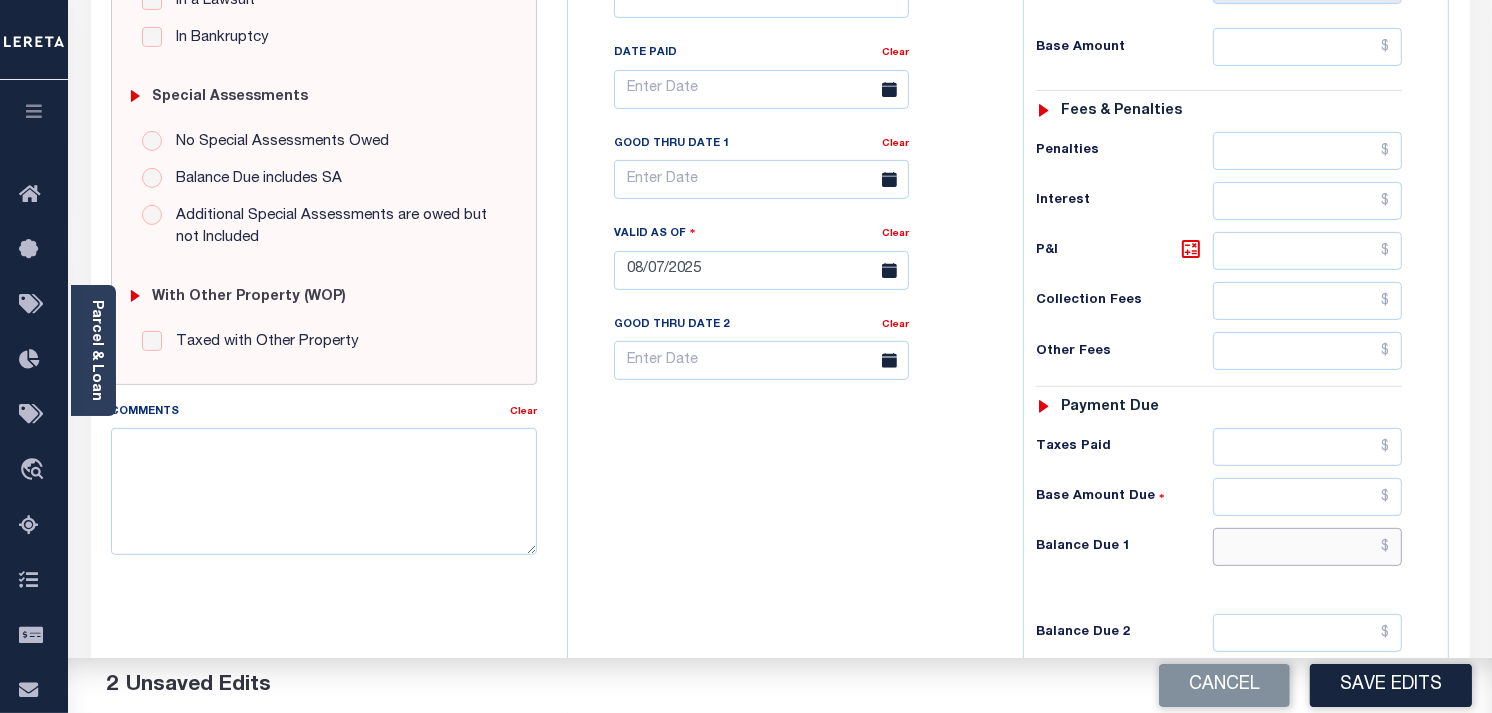 click at bounding box center [1308, 547] 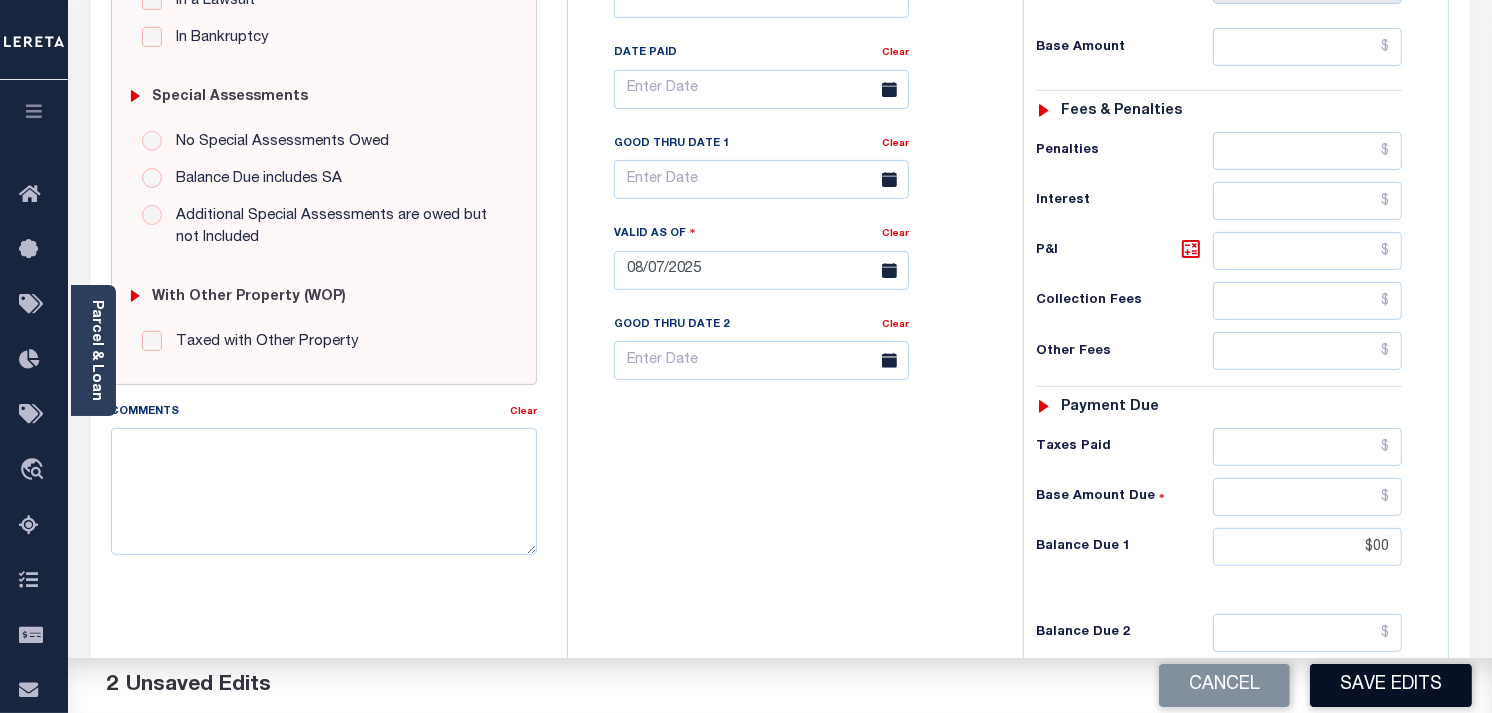 type on "$00.00" 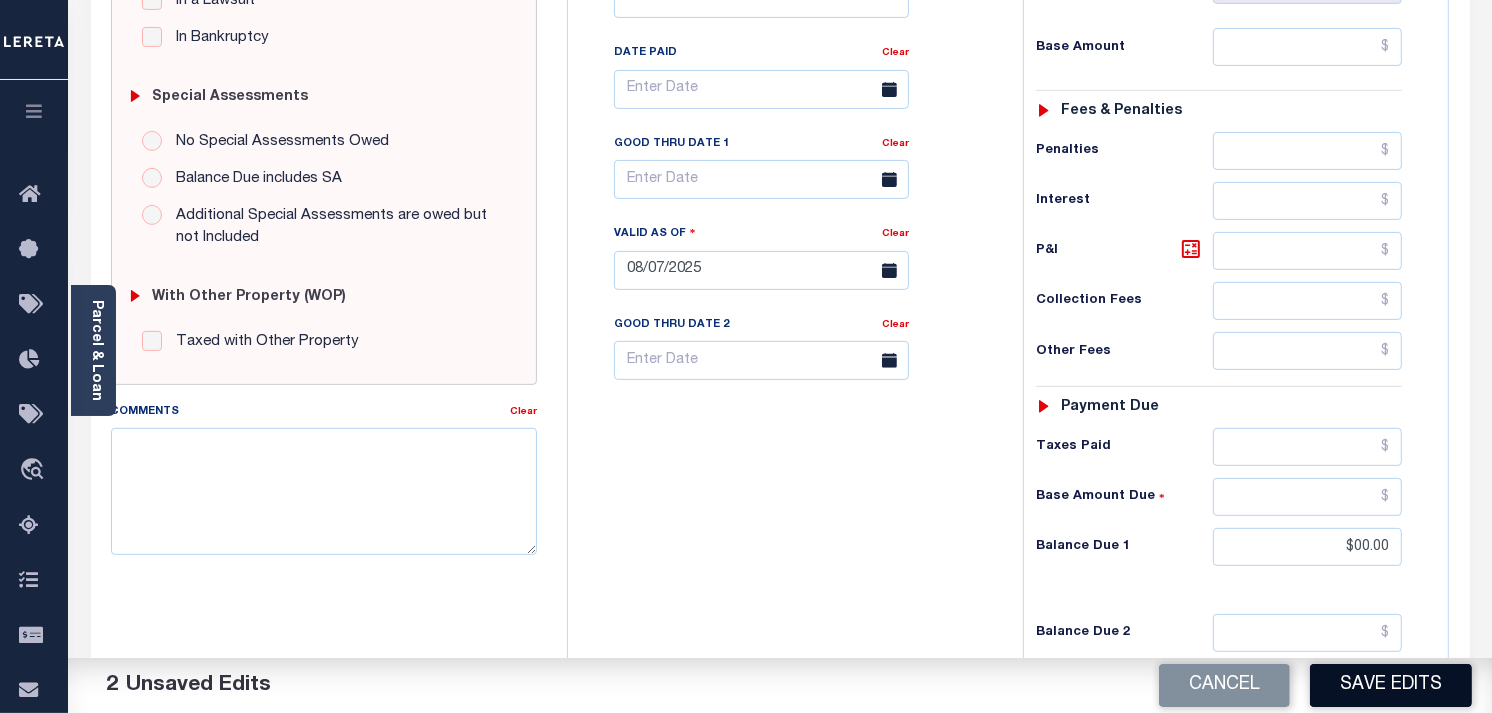 click on "Save Edits" at bounding box center [1391, 685] 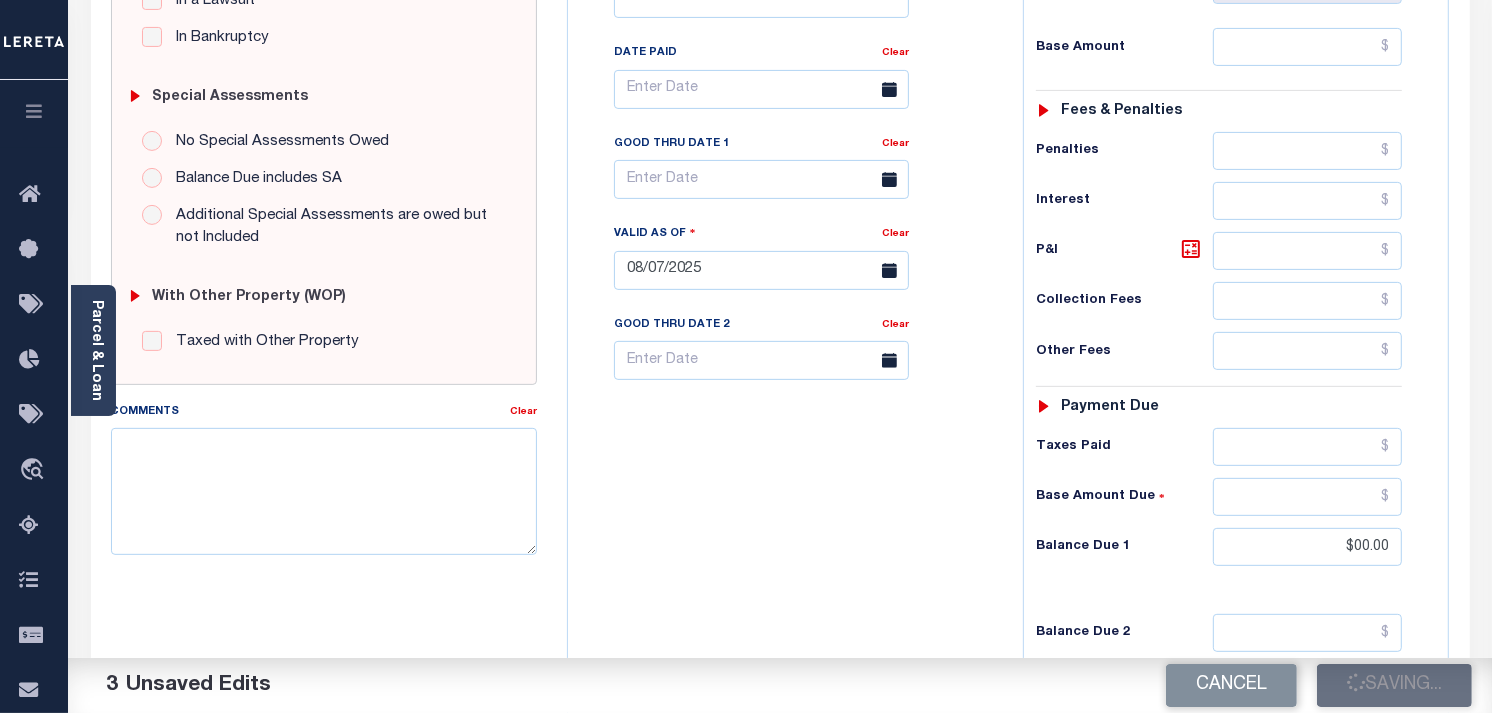 checkbox on "false" 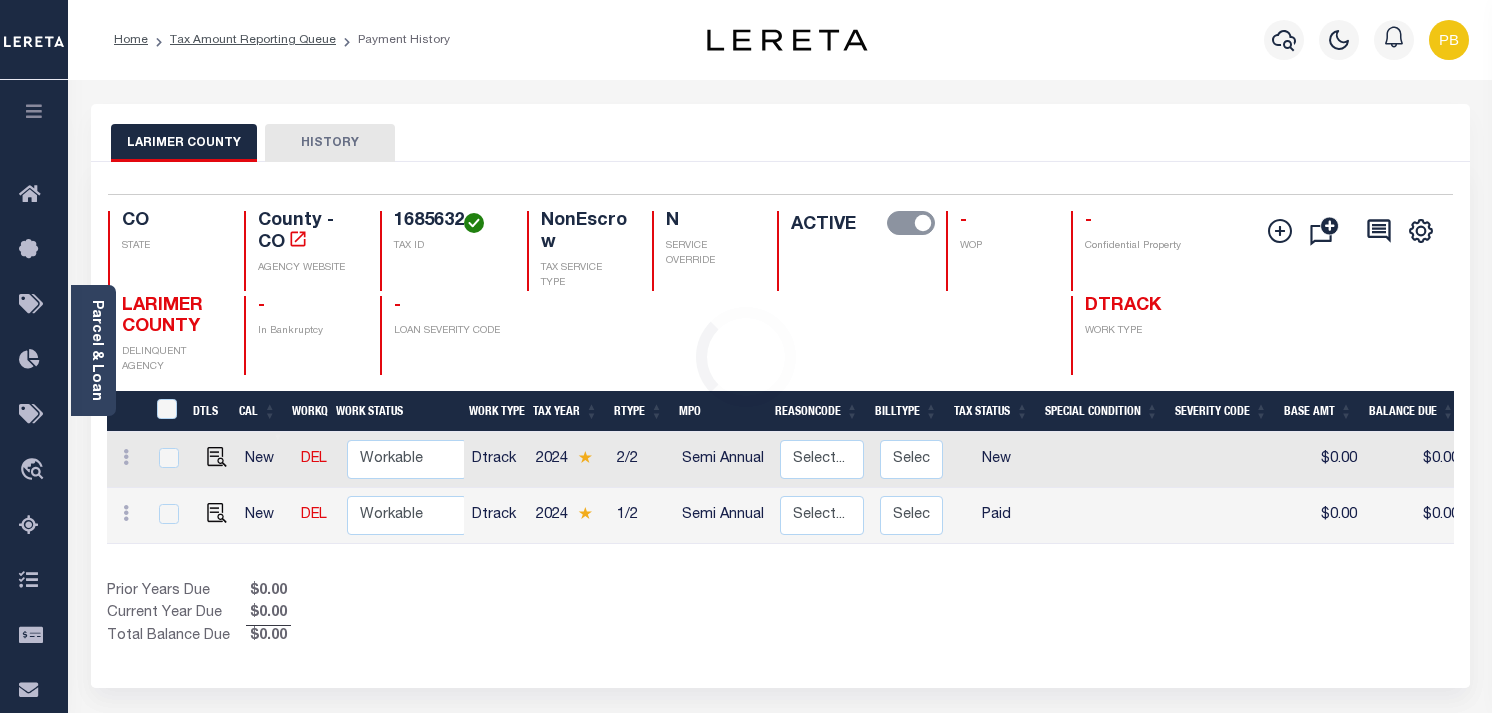 scroll, scrollTop: 0, scrollLeft: 0, axis: both 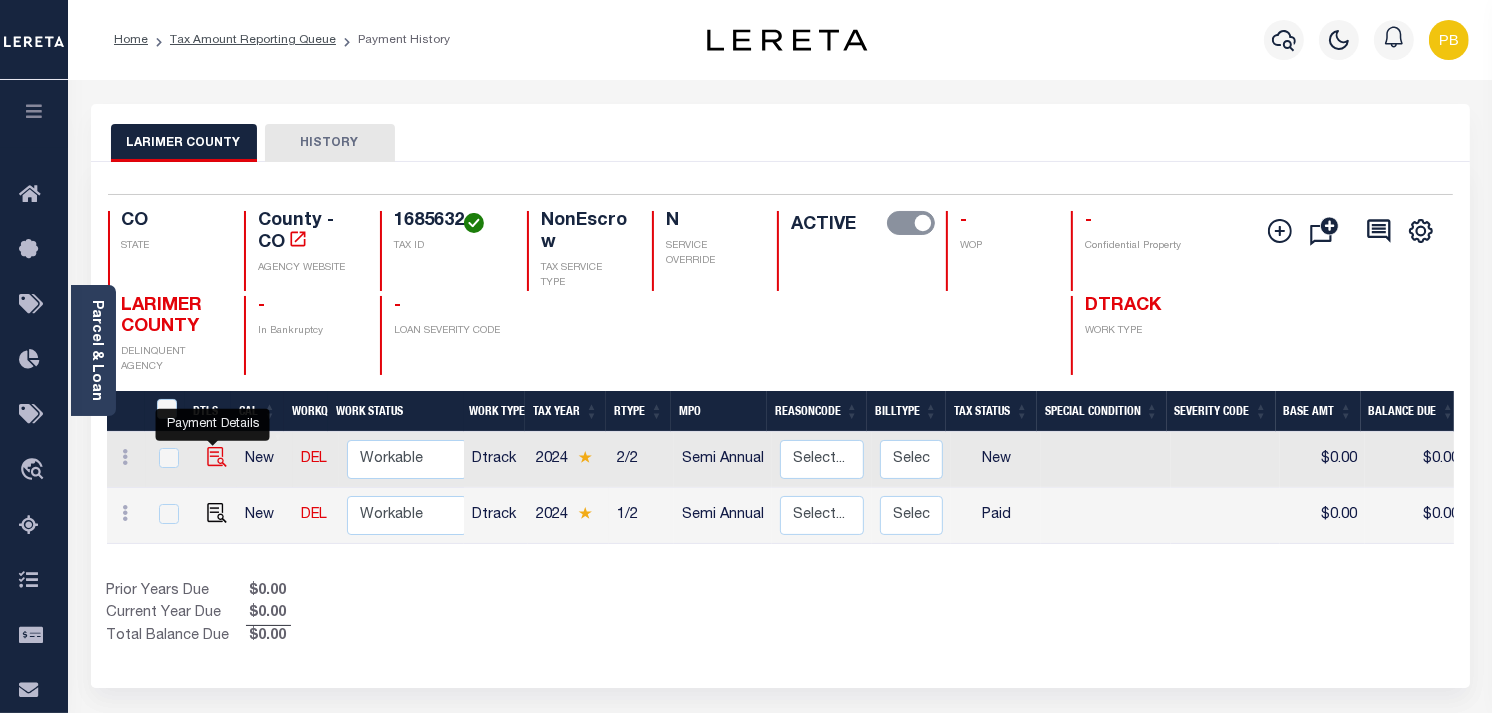 click at bounding box center [217, 457] 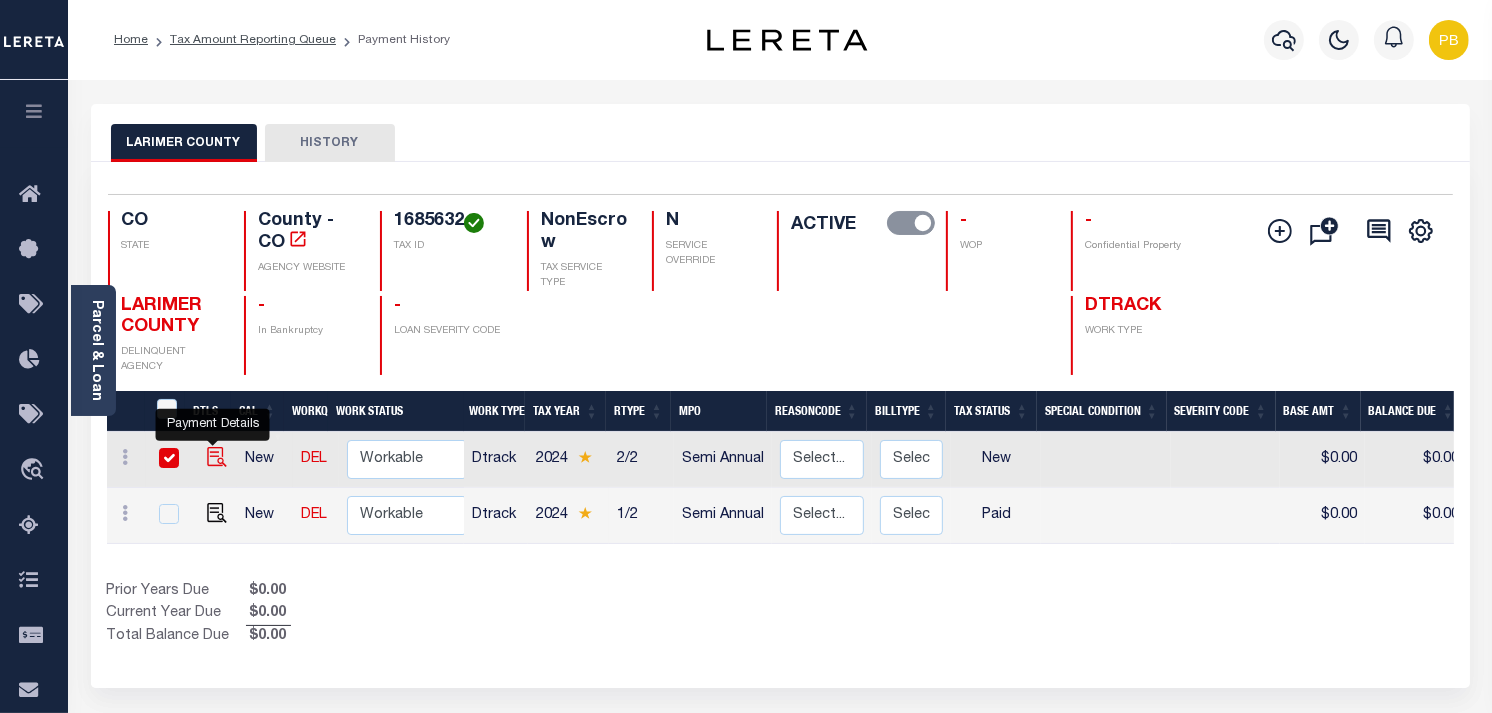 checkbox on "true" 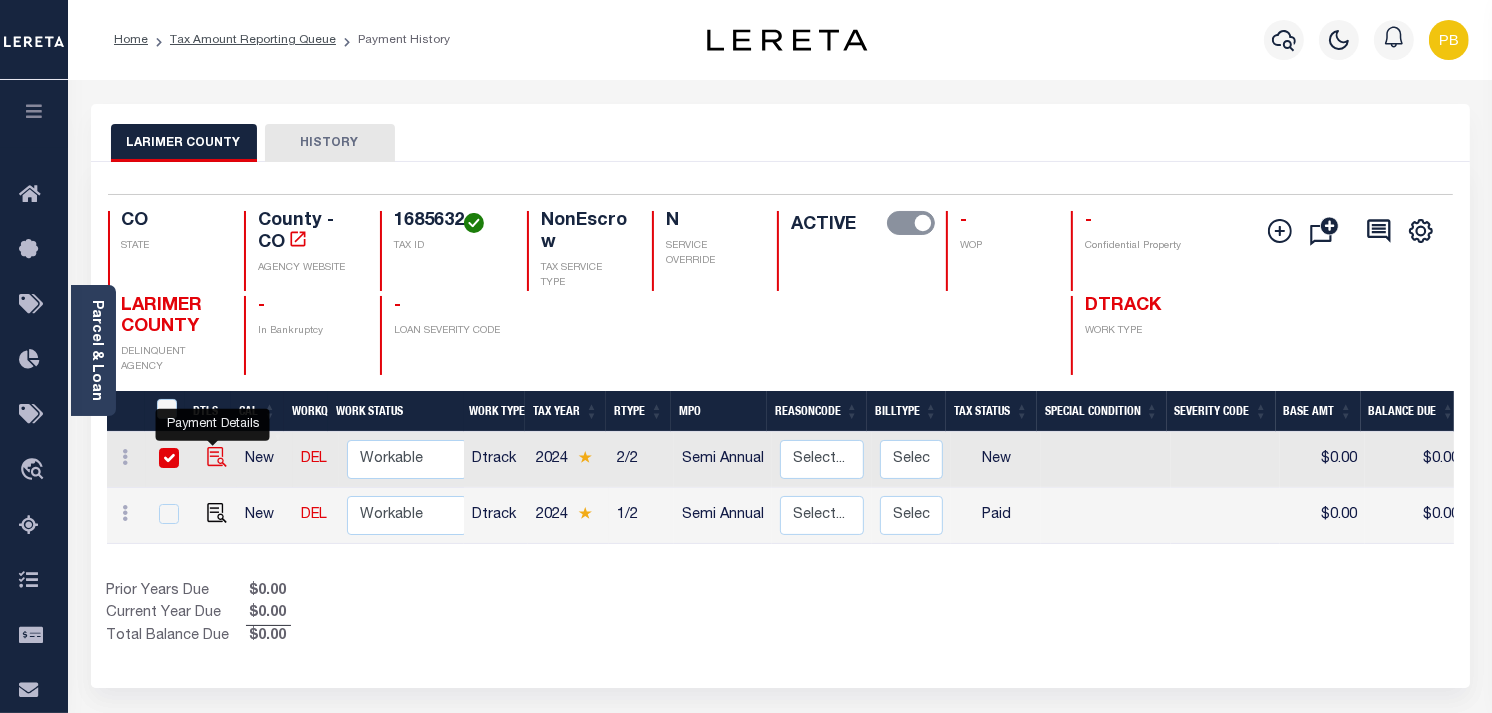 checkbox on "true" 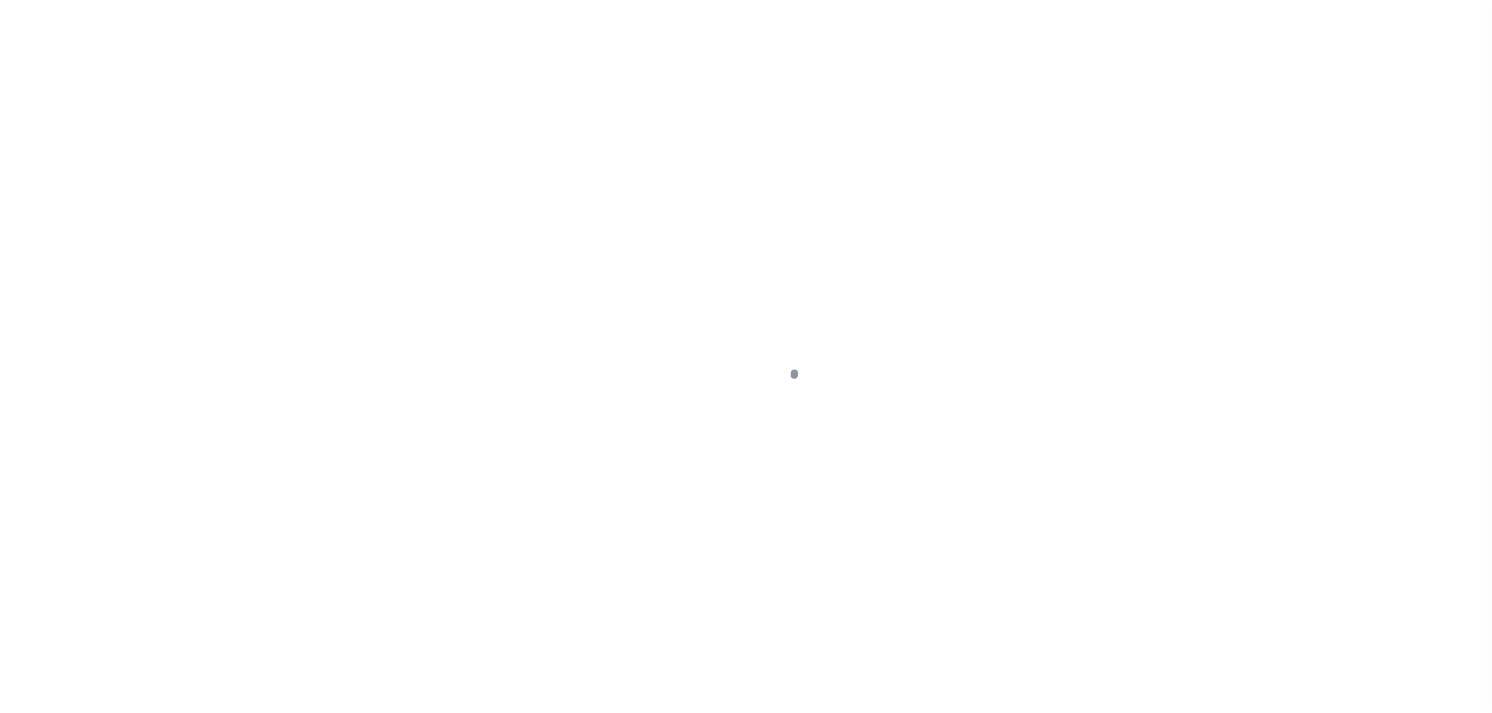 scroll, scrollTop: 0, scrollLeft: 0, axis: both 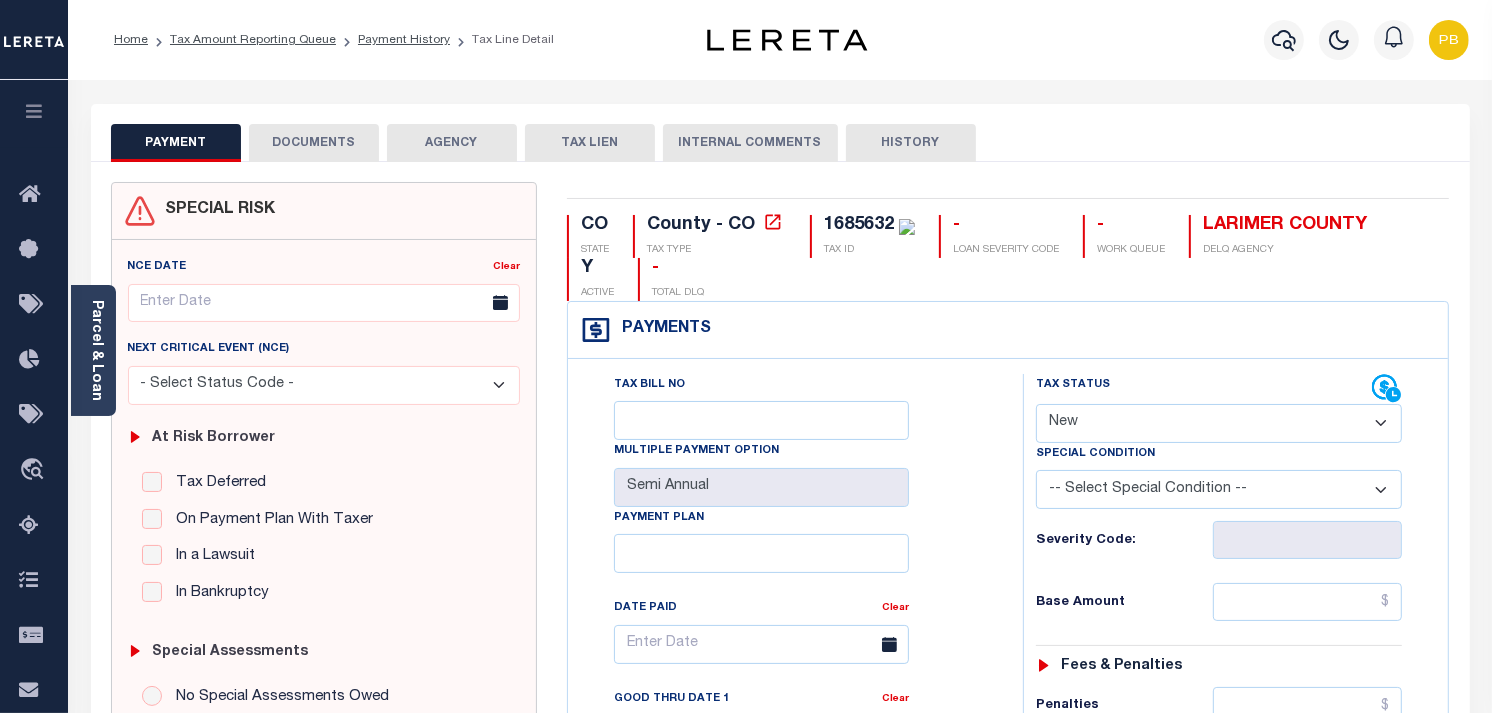 click on "- Select Status Code -
Open
Due/Unpaid
Paid
Incomplete
No Tax Due
Internal Refund Processed
New" at bounding box center [1219, 423] 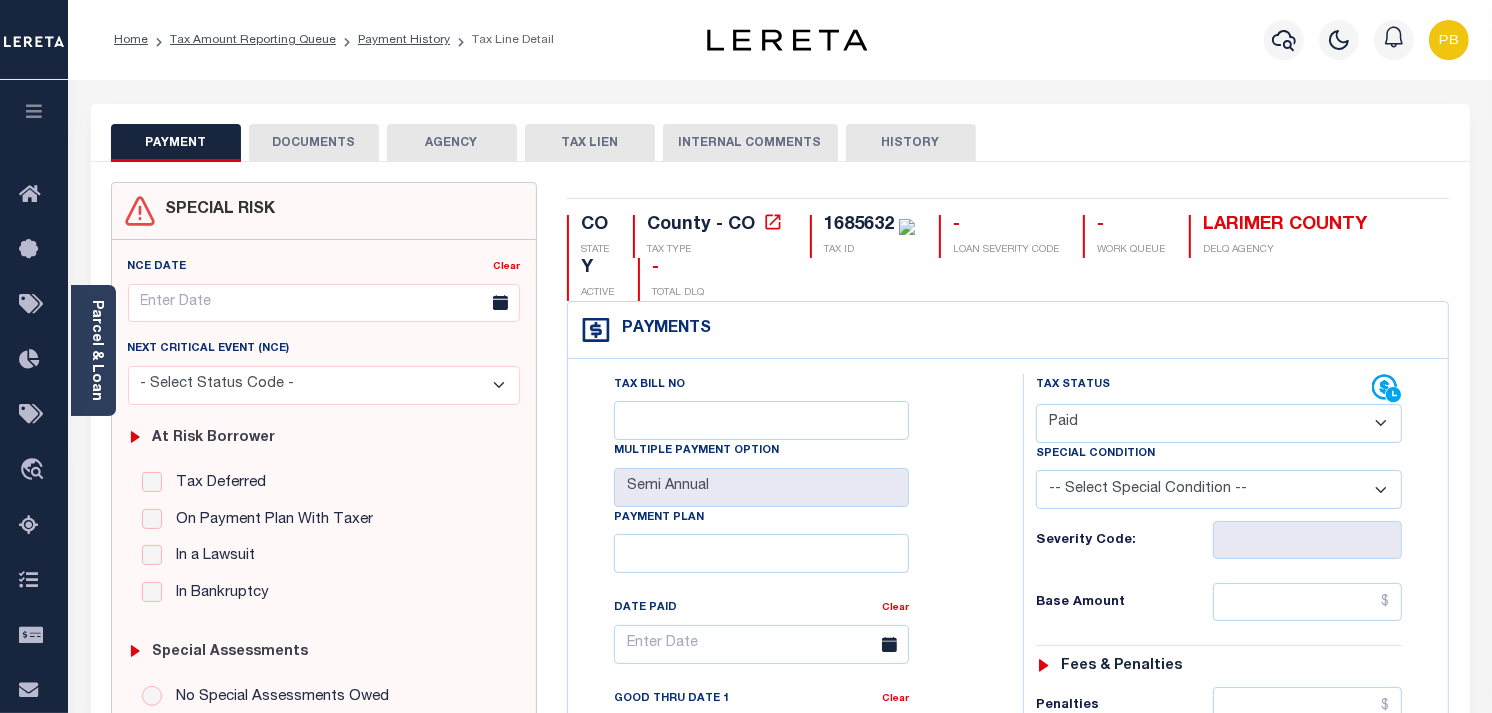 click on "- Select Status Code -
Open
Due/Unpaid
Paid
Incomplete
No Tax Due
Internal Refund Processed
New" at bounding box center (1219, 423) 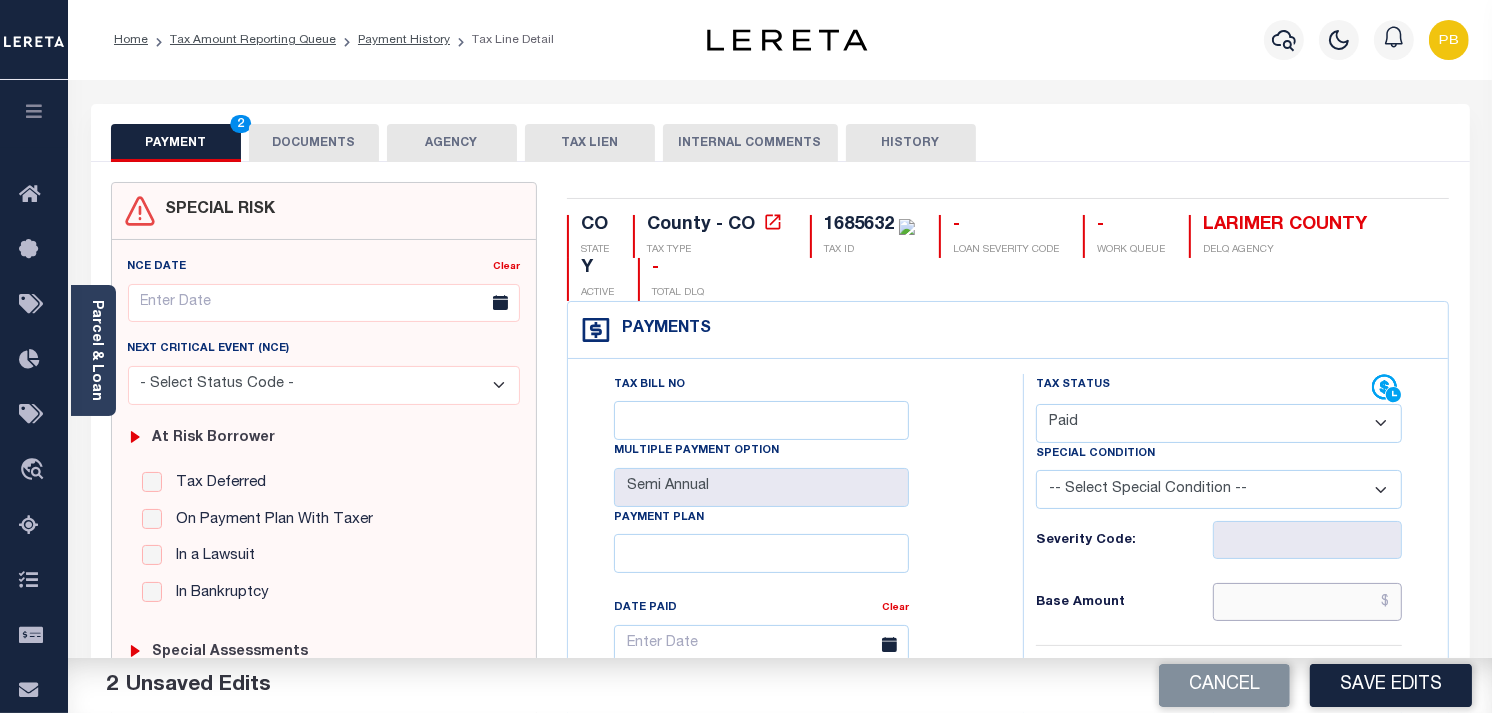 click at bounding box center (1308, 602) 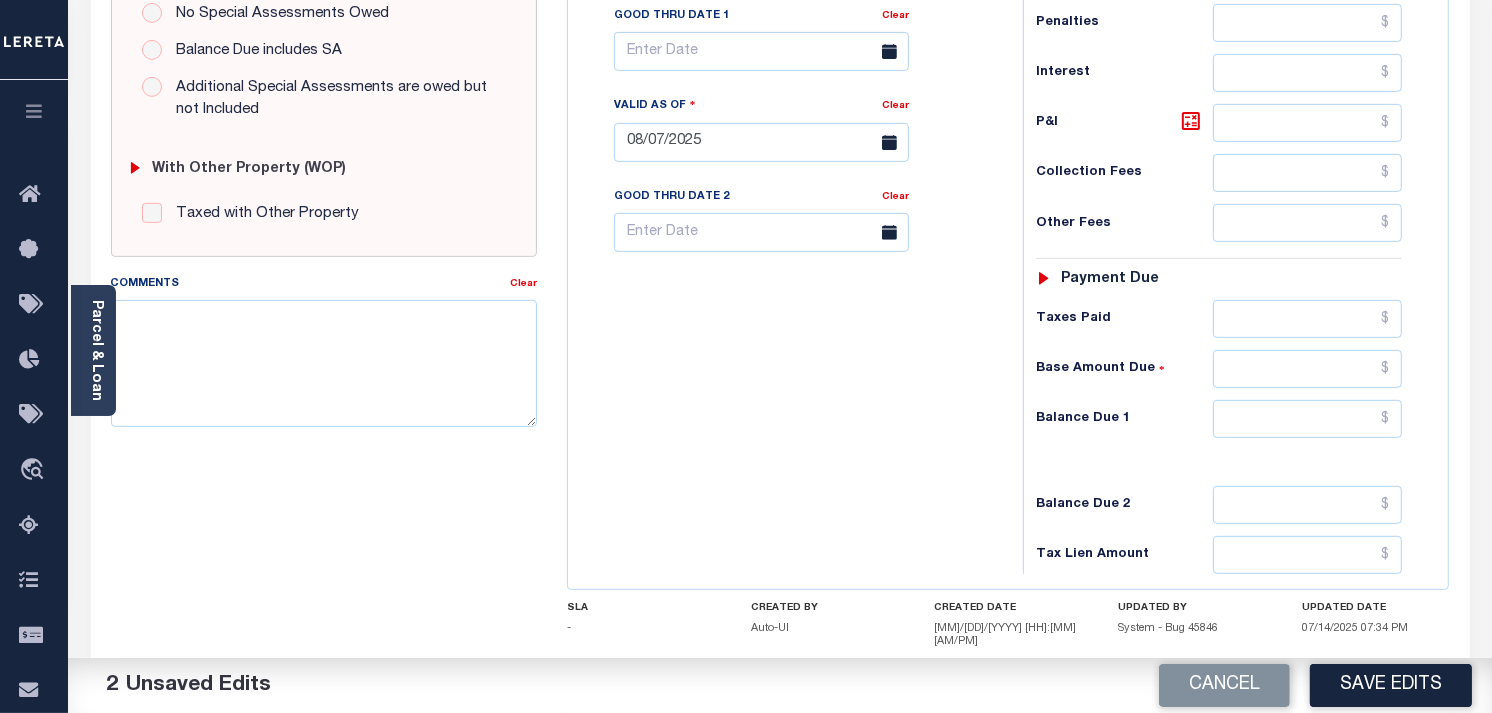 scroll, scrollTop: 804, scrollLeft: 0, axis: vertical 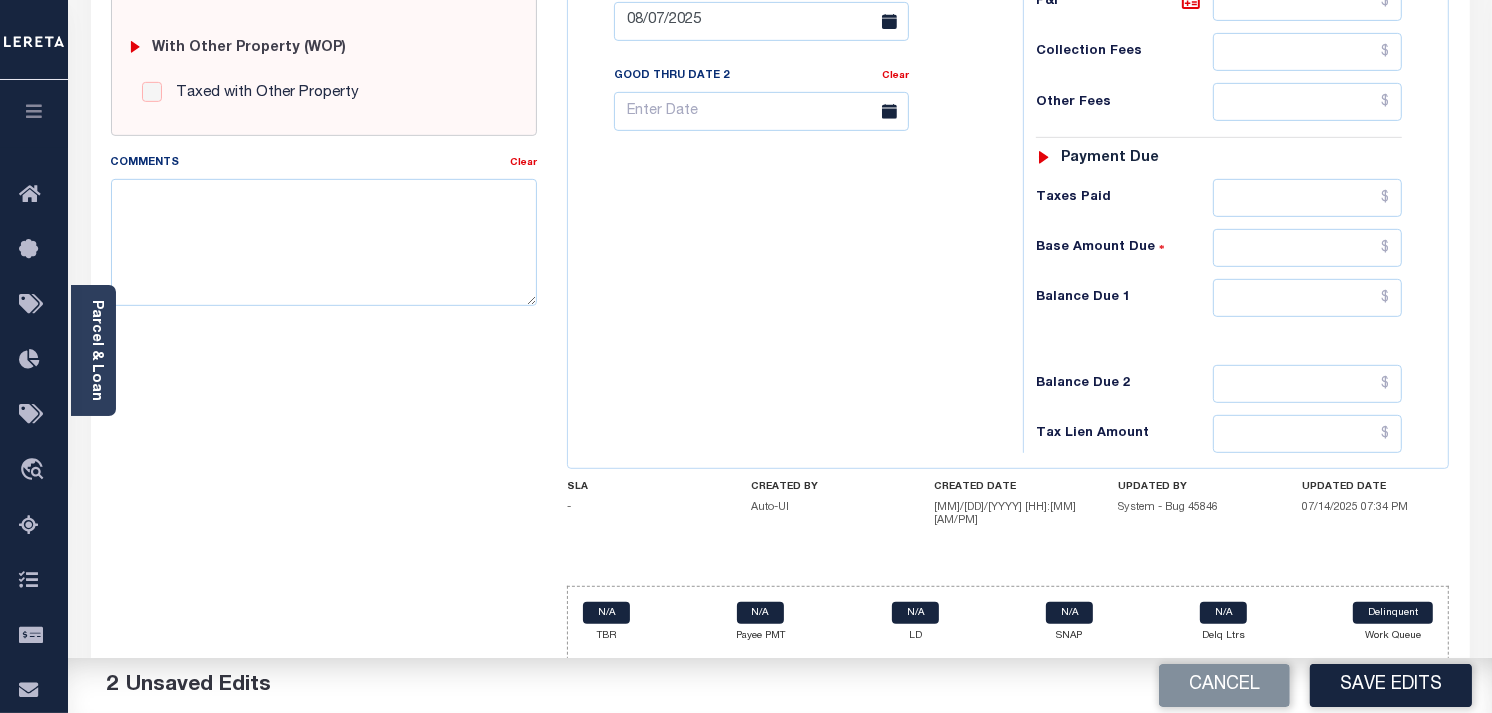 type on "$6.77" 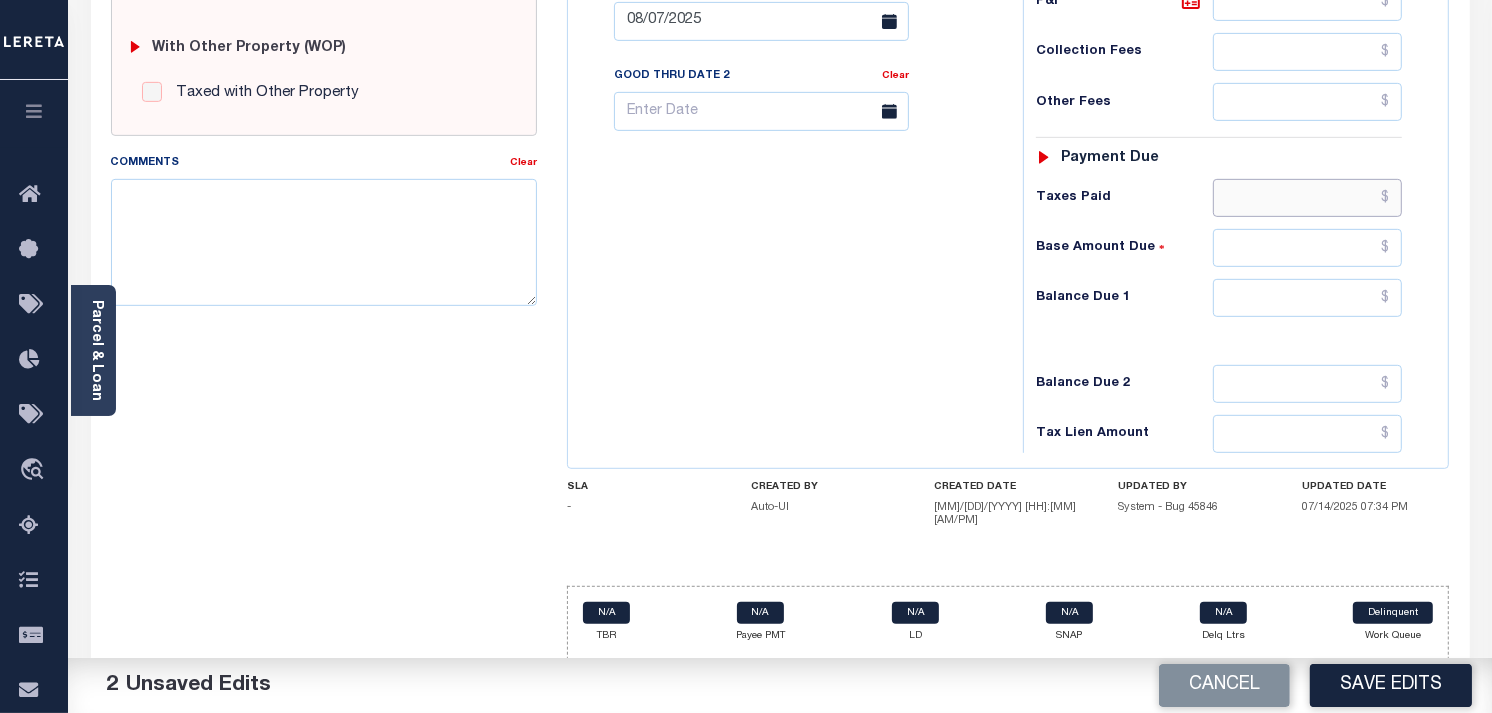 click at bounding box center (1308, 198) 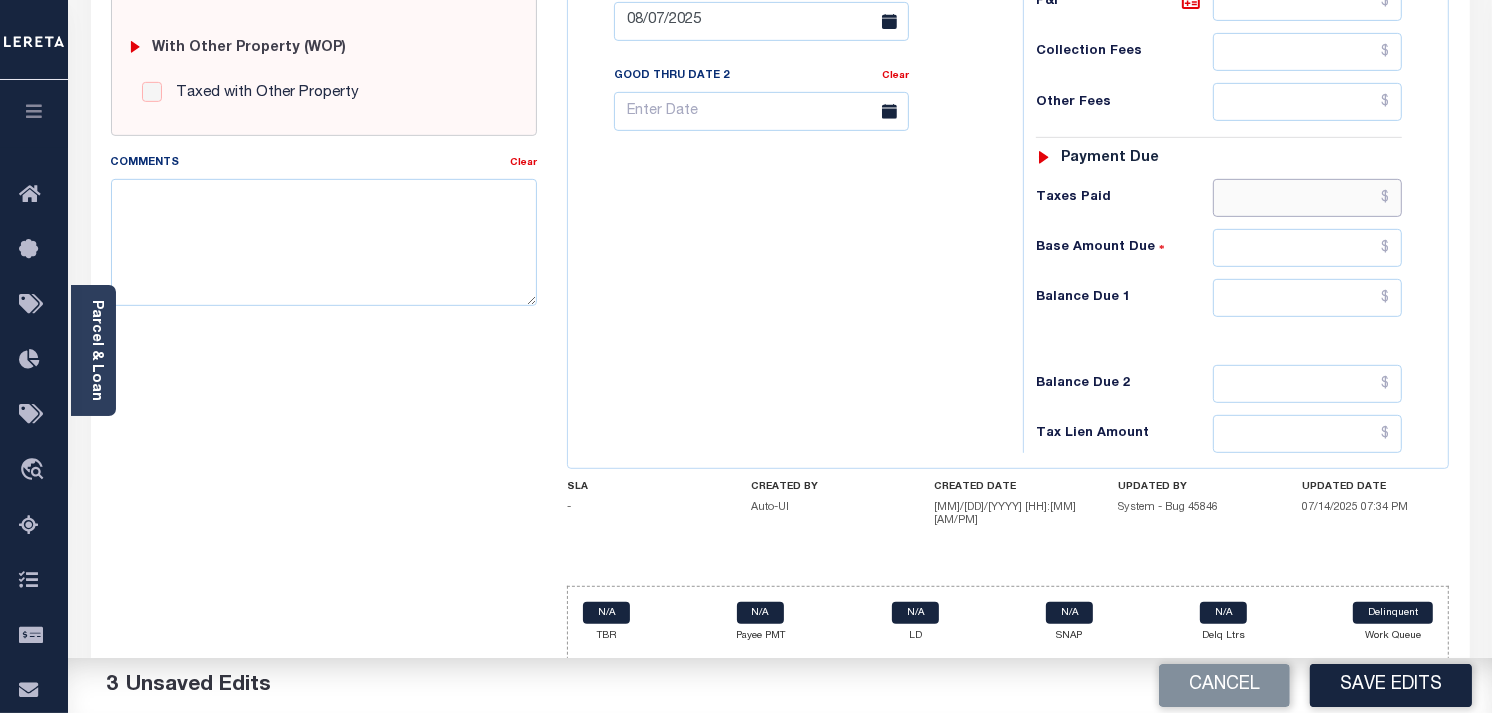 paste on "6.77" 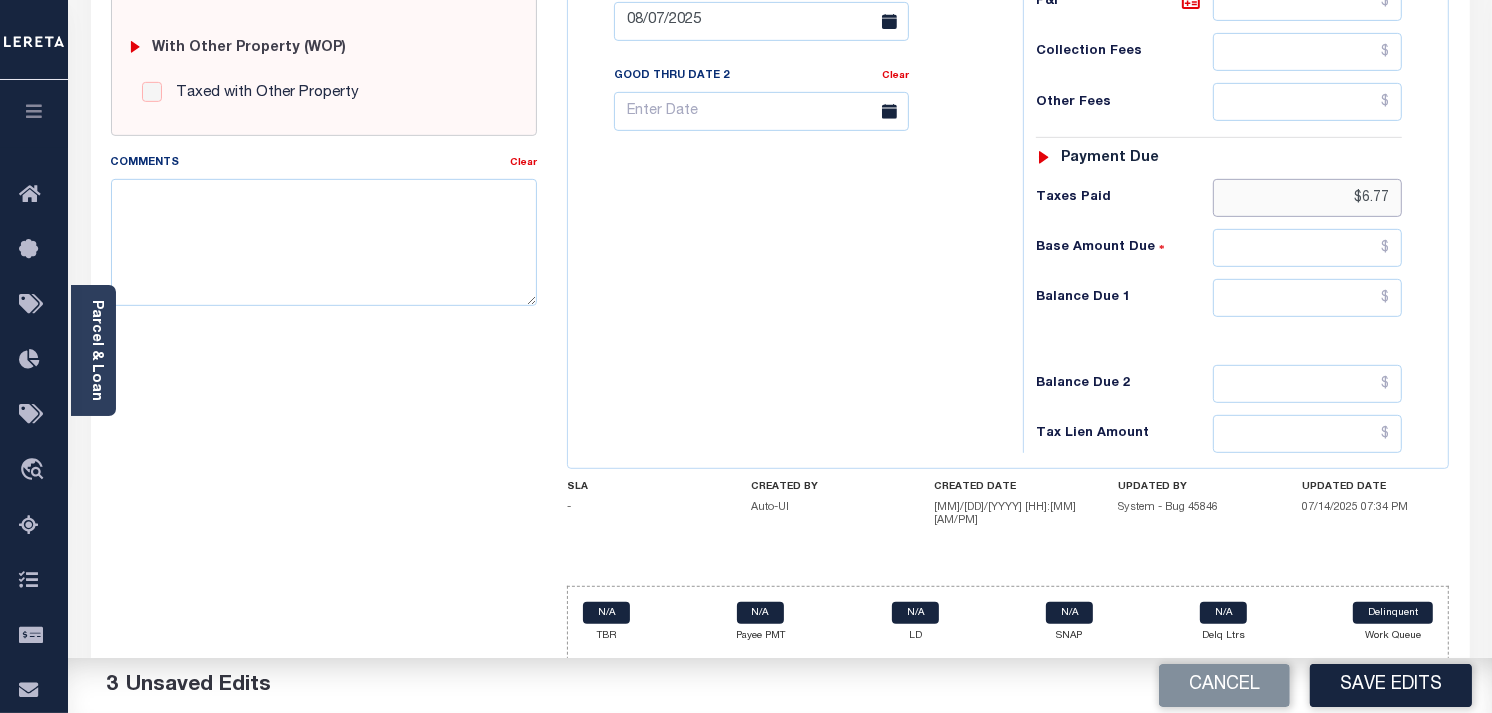 type on "$6.77" 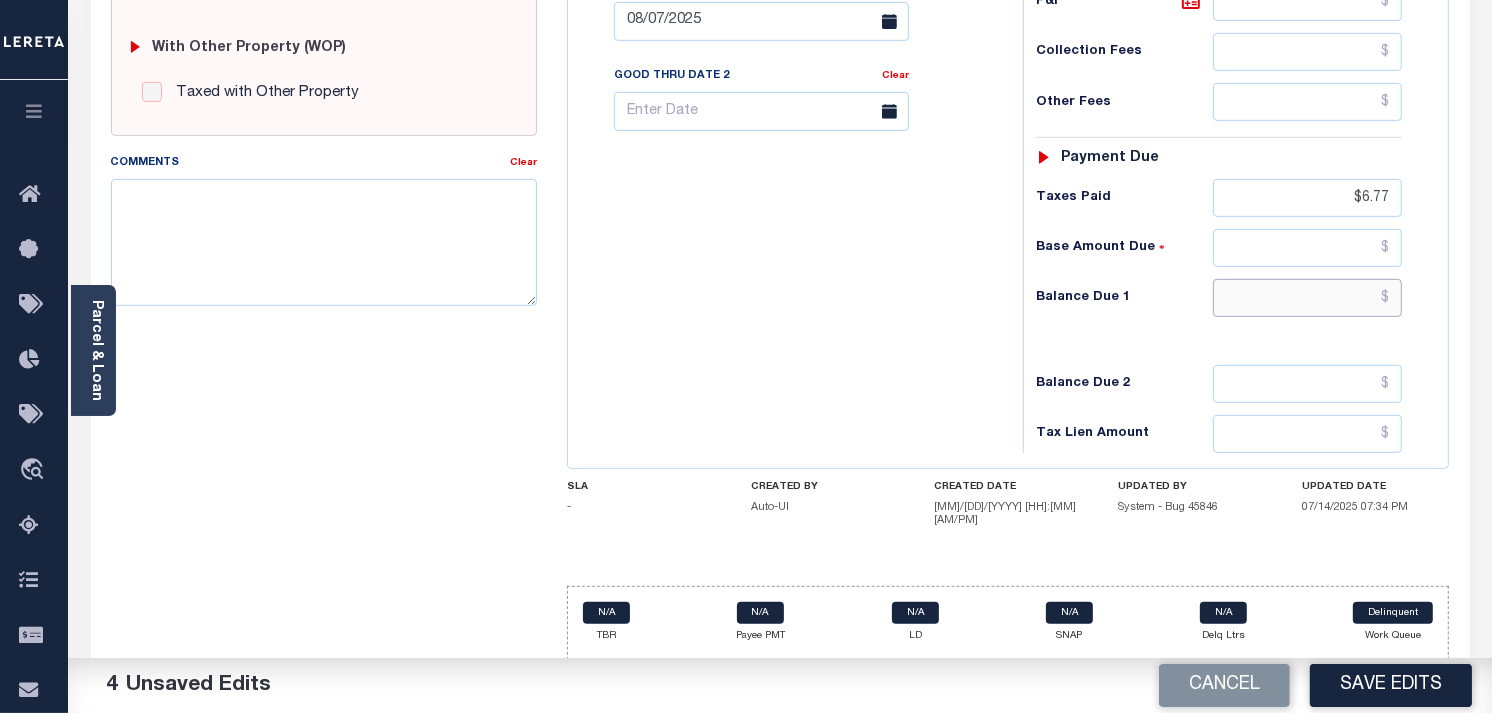 click at bounding box center [1308, 298] 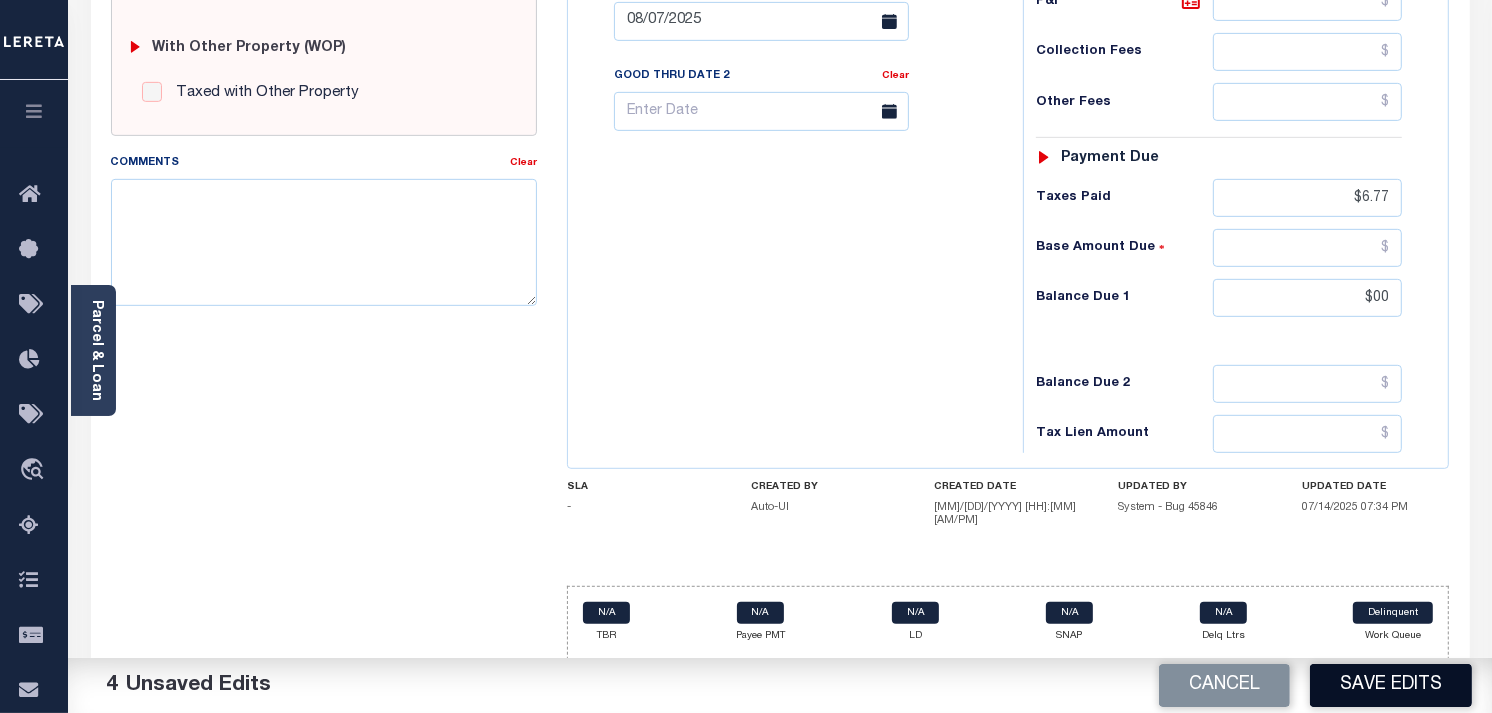 type on "$00.00" 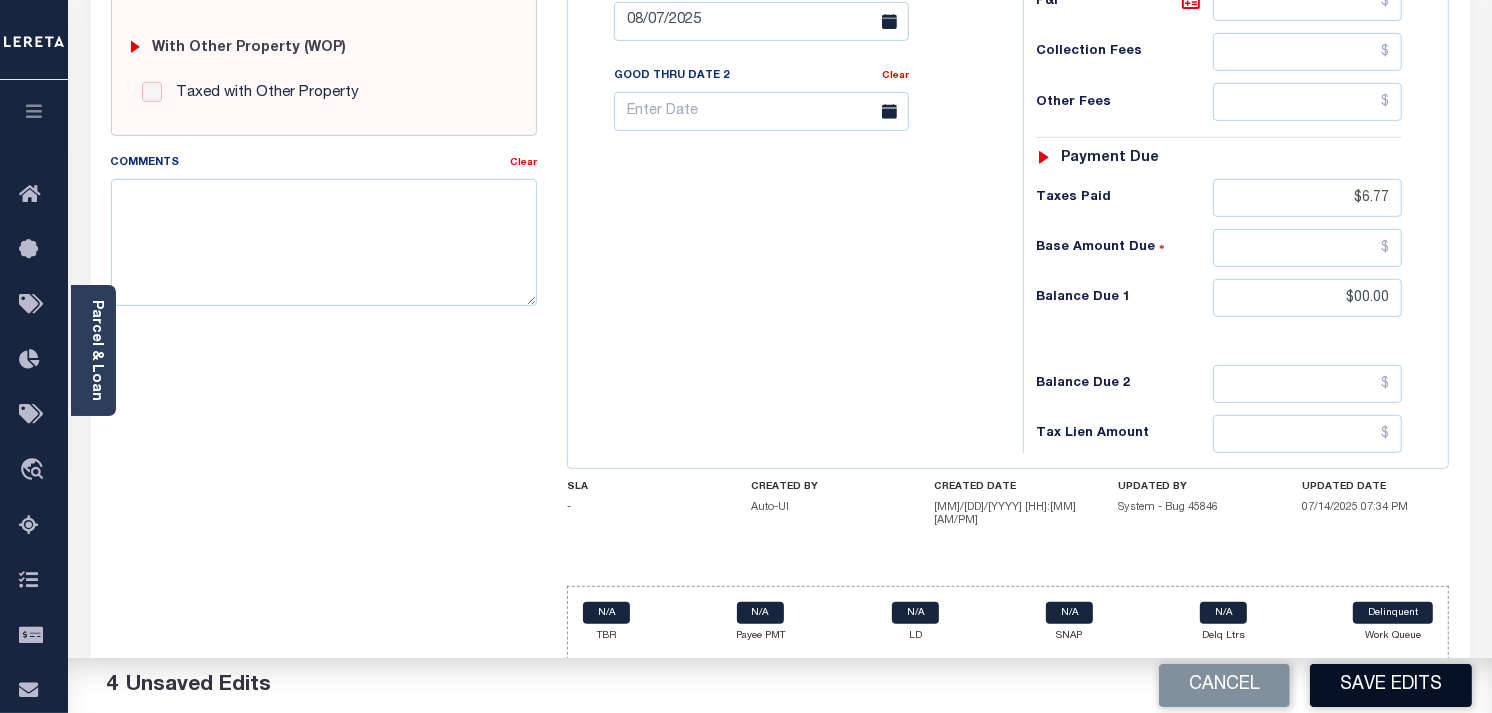 click on "Save Edits" at bounding box center (1391, 685) 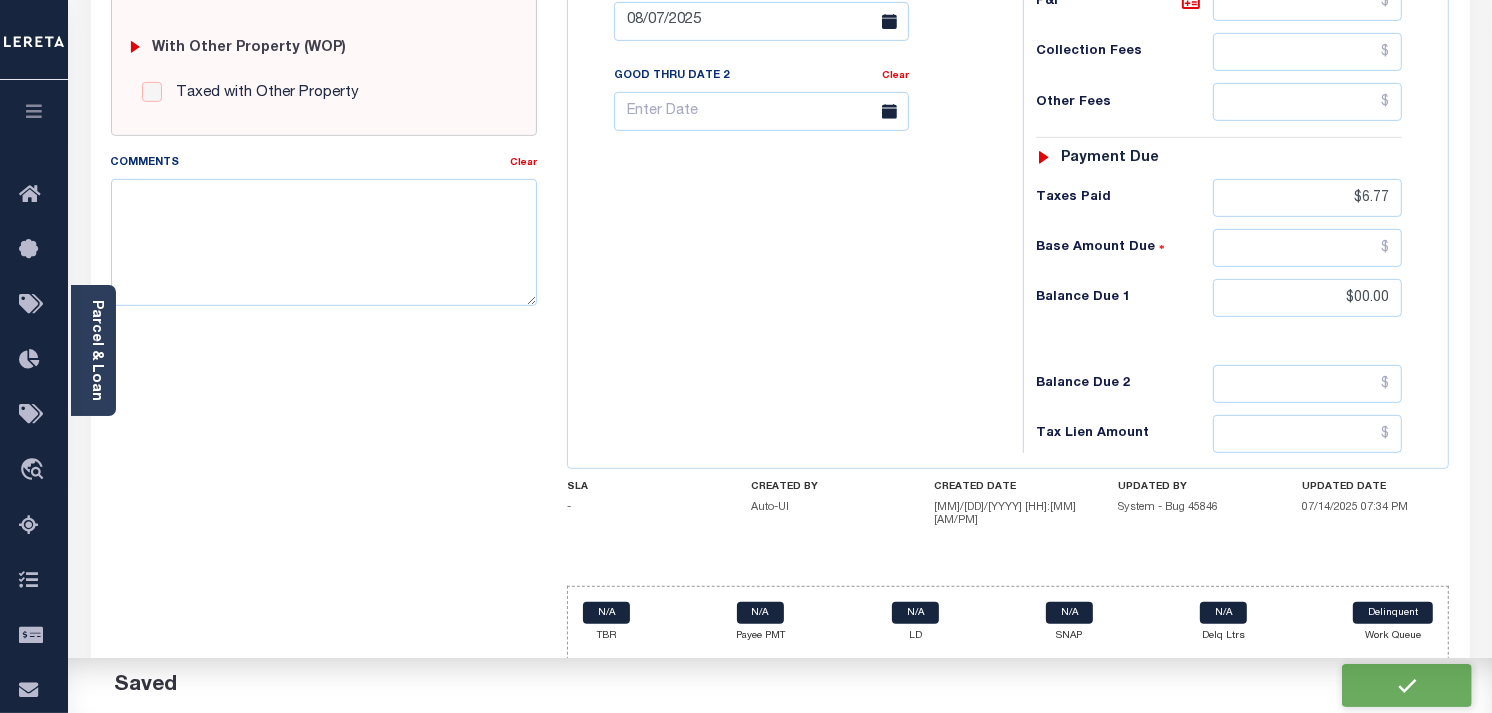 checkbox on "false" 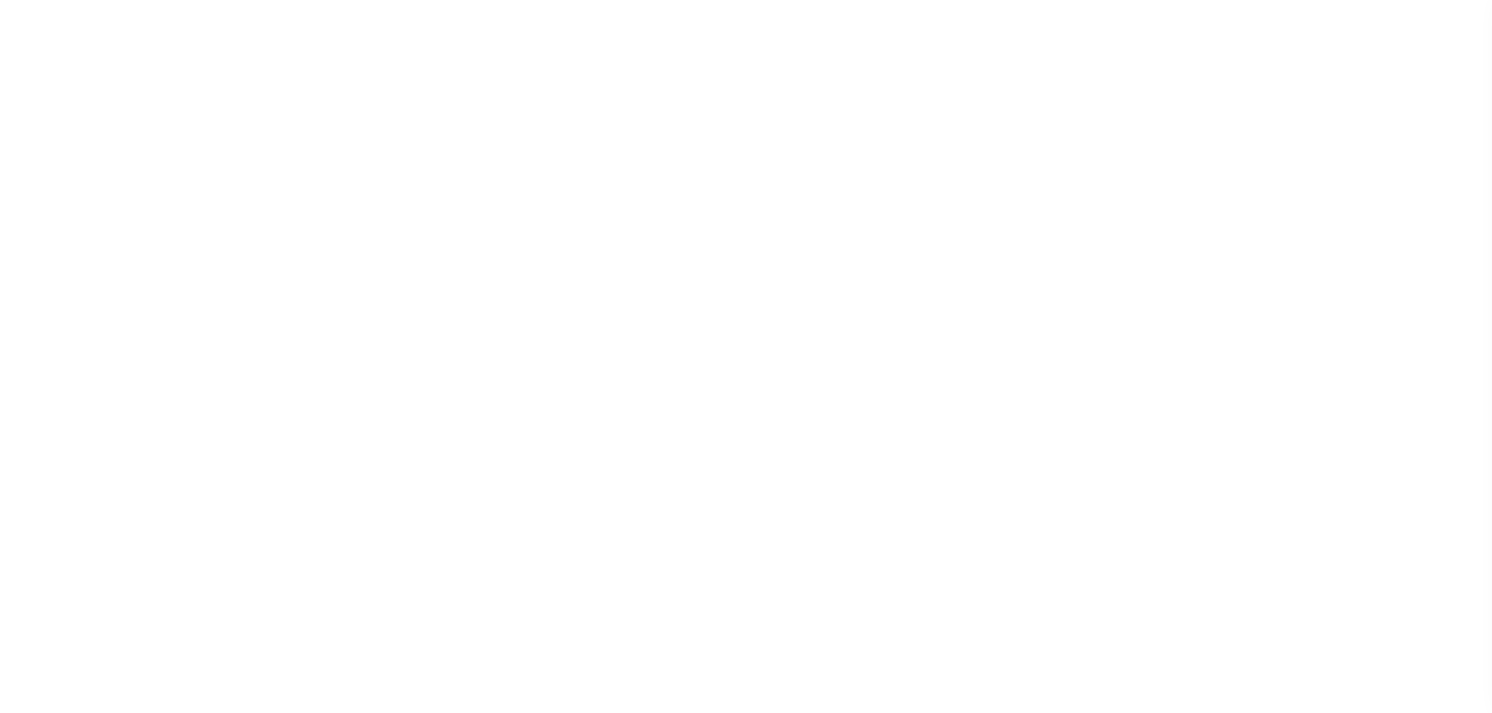scroll, scrollTop: 0, scrollLeft: 0, axis: both 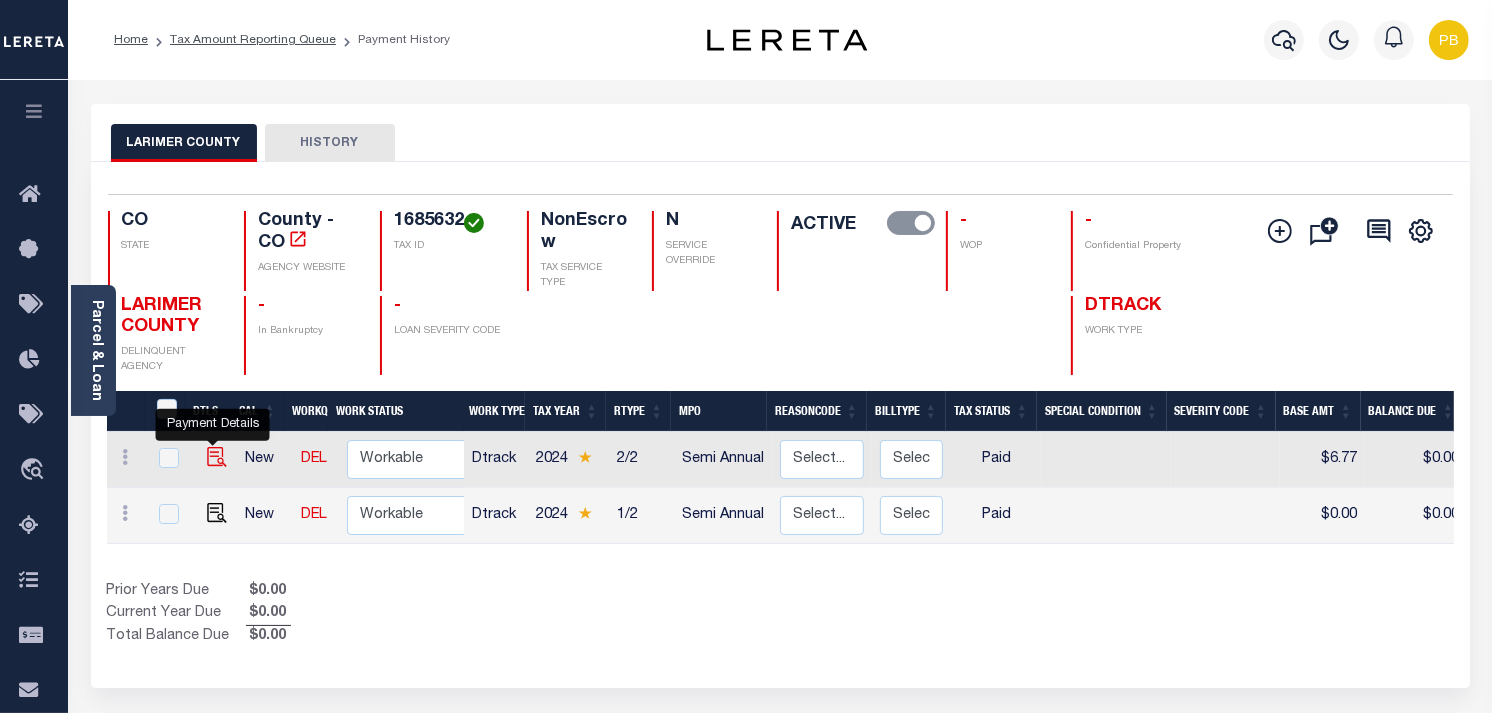 click at bounding box center (217, 457) 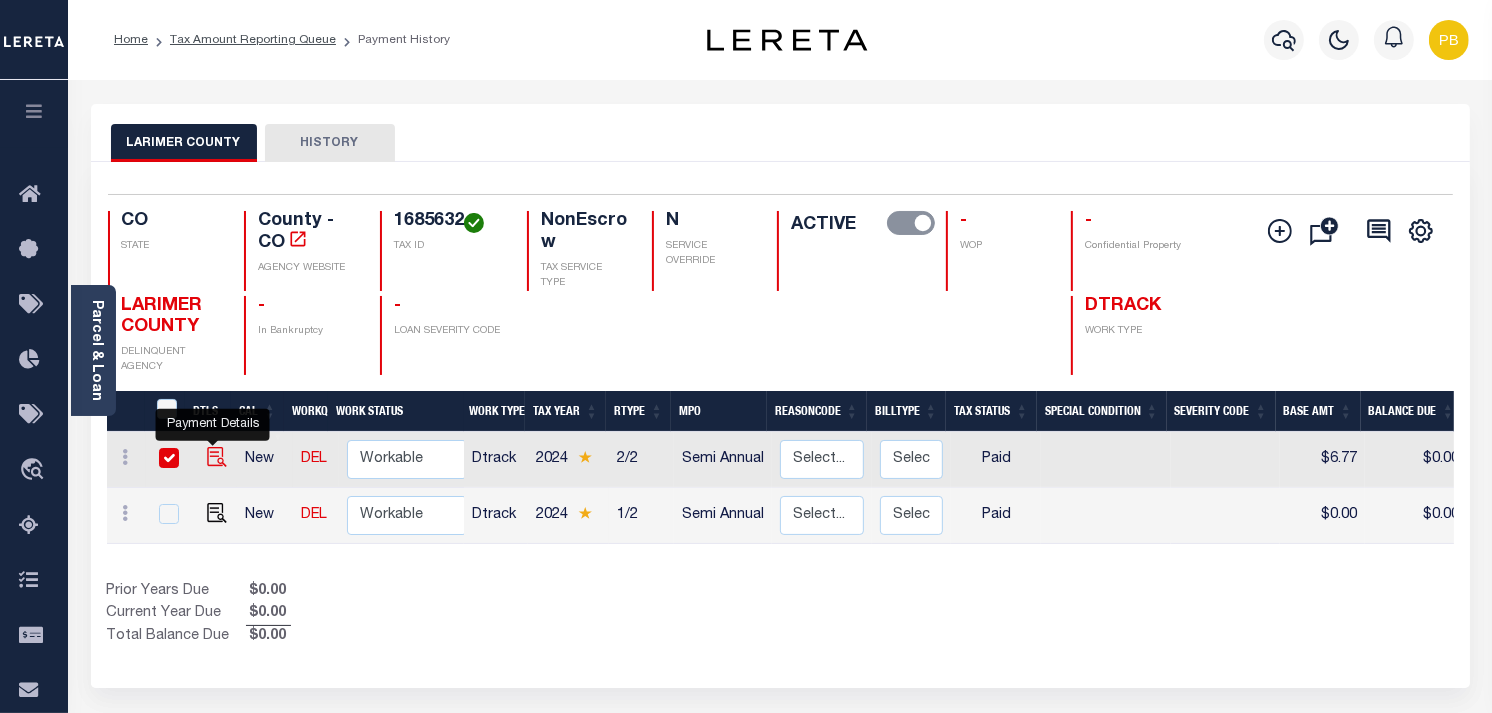 checkbox on "true" 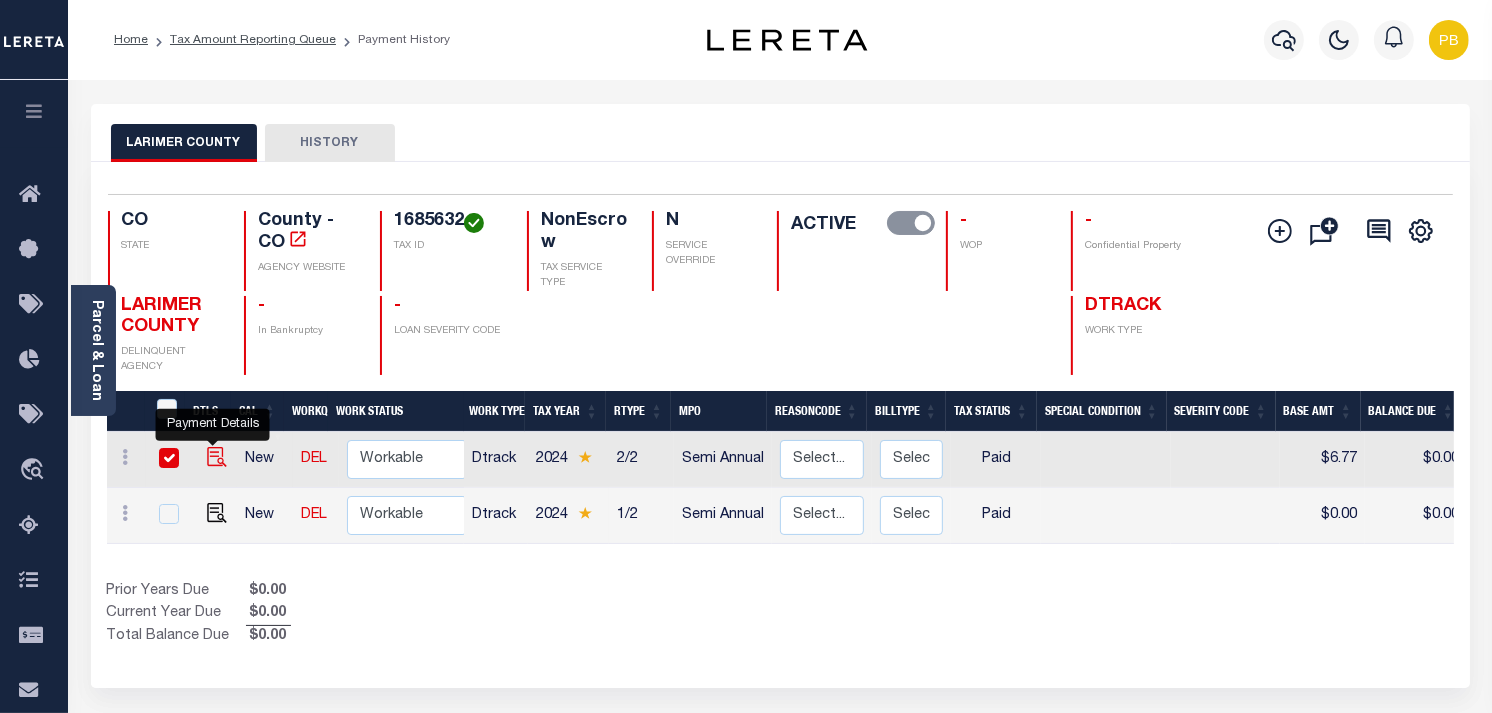 checkbox on "true" 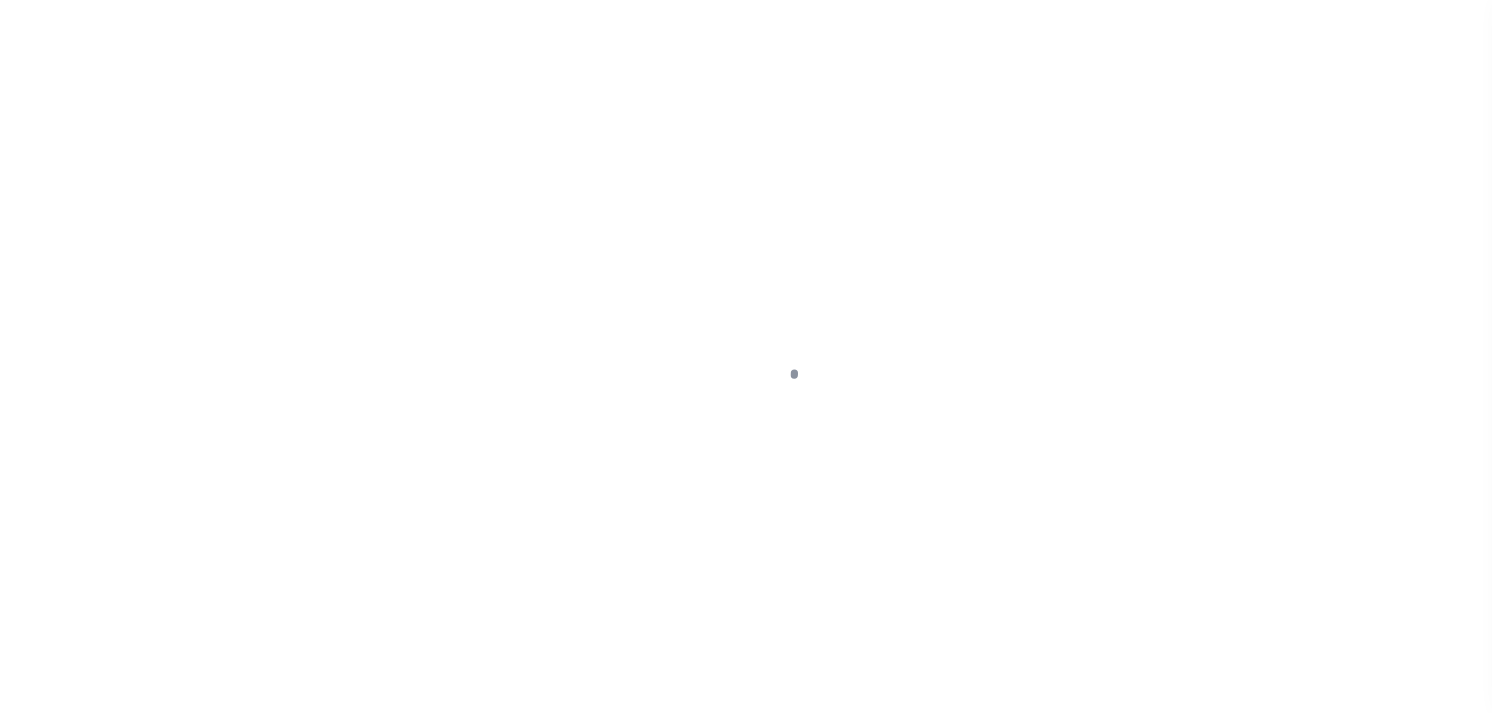 select on "PYD" 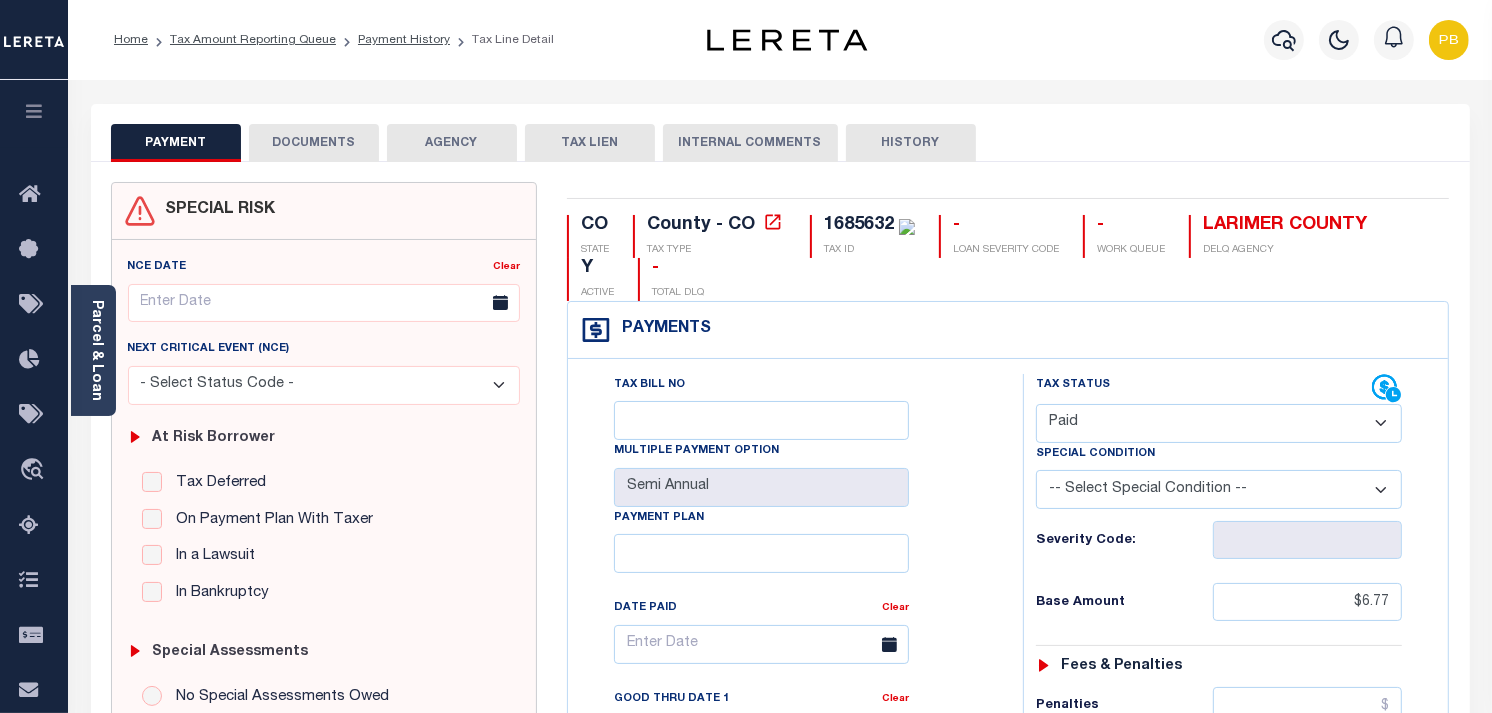 click on "DOCUMENTS" at bounding box center (314, 143) 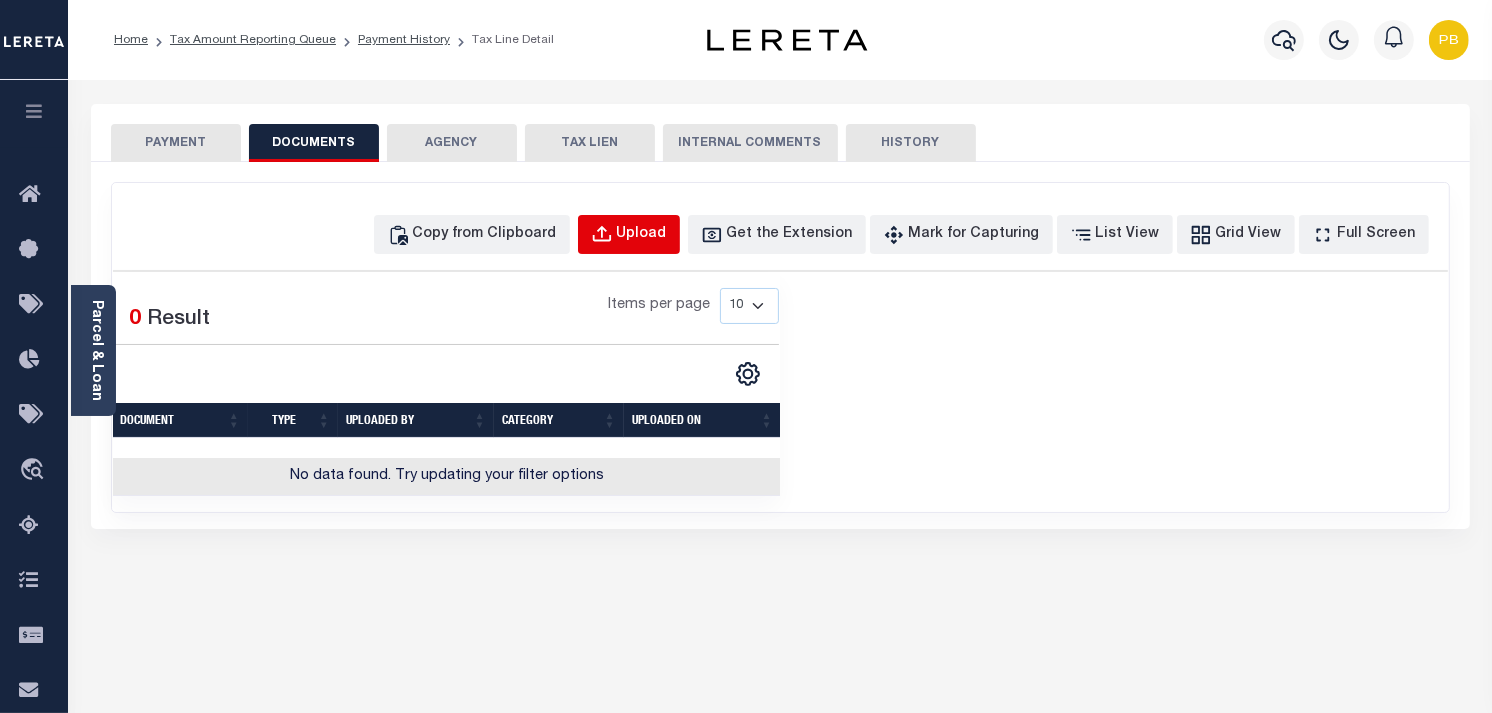 click on "Upload" at bounding box center (642, 235) 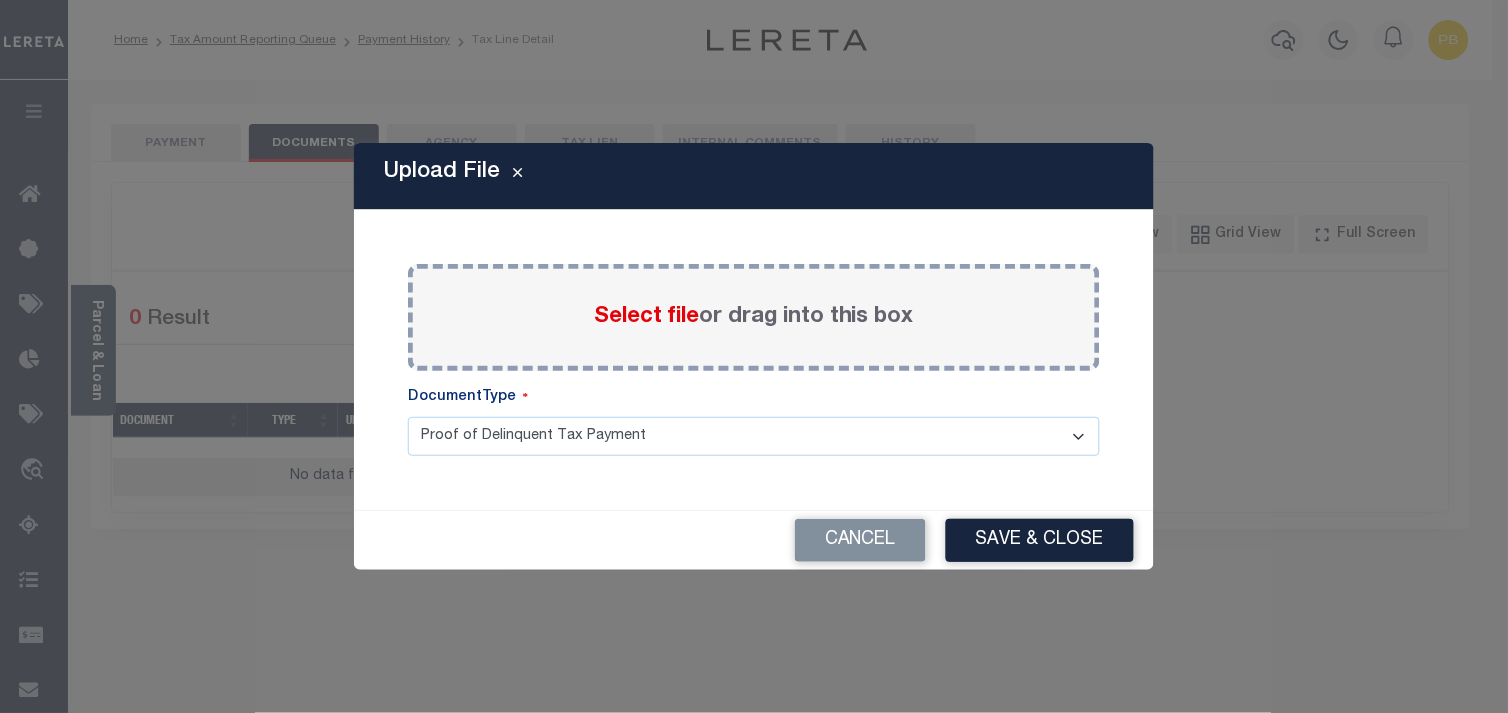 click on "Select file" at bounding box center (646, 317) 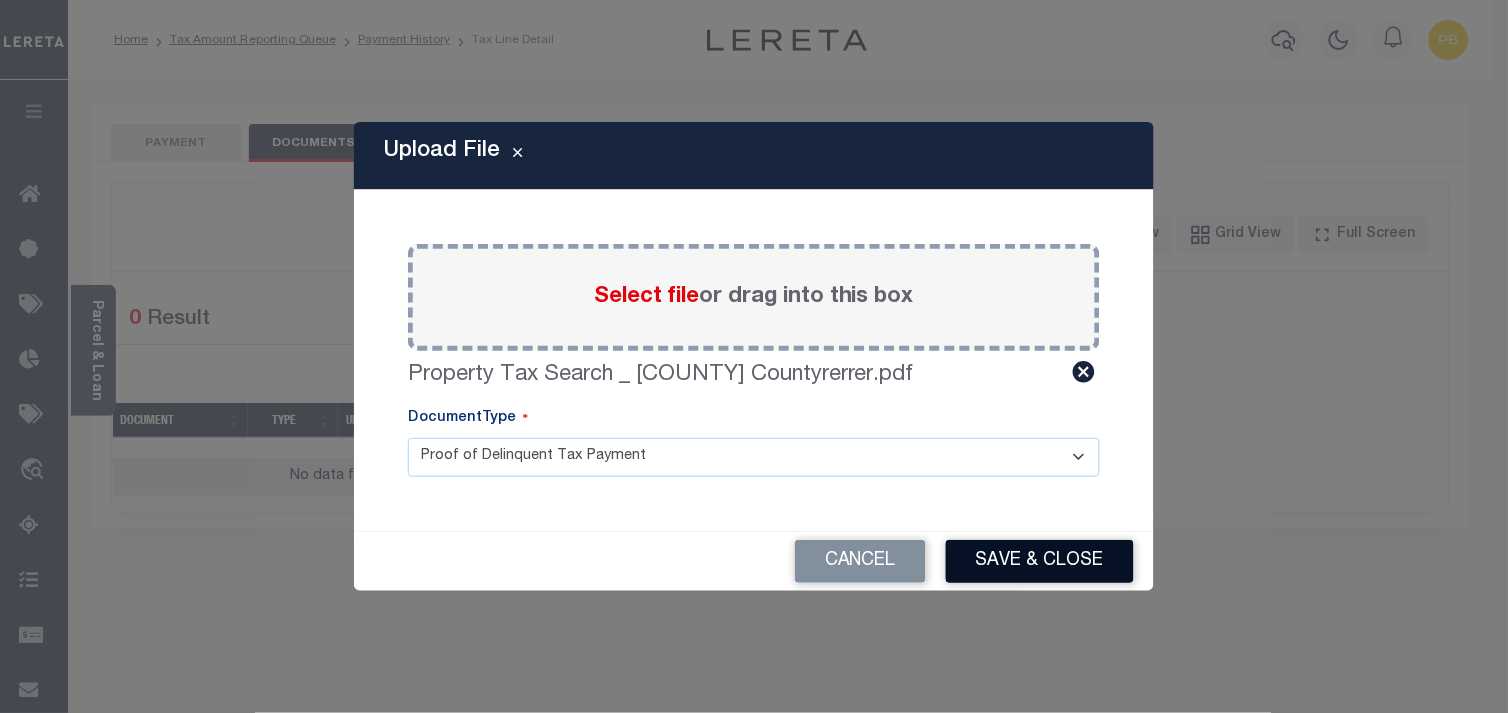 click on "Save & Close" at bounding box center [1040, 561] 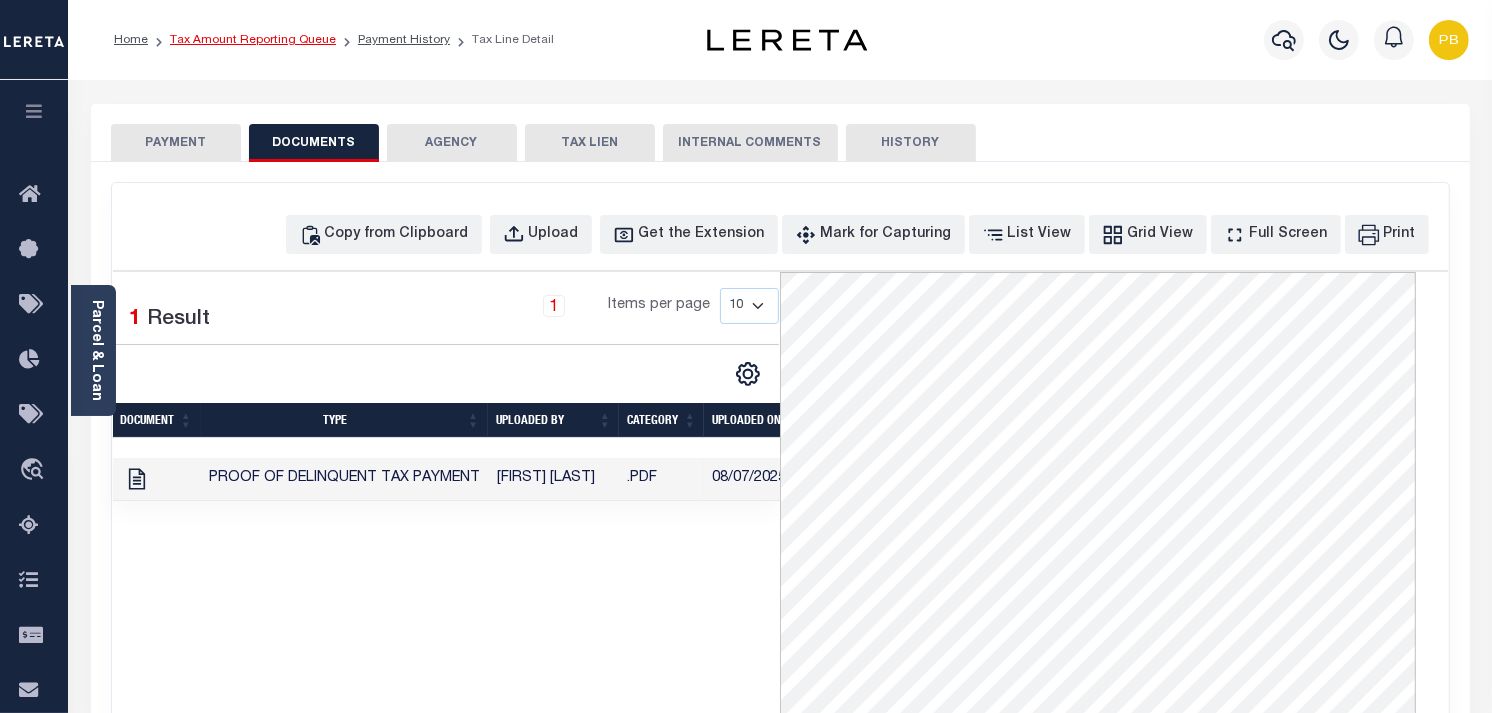 click on "Tax Amount Reporting Queue" at bounding box center [253, 40] 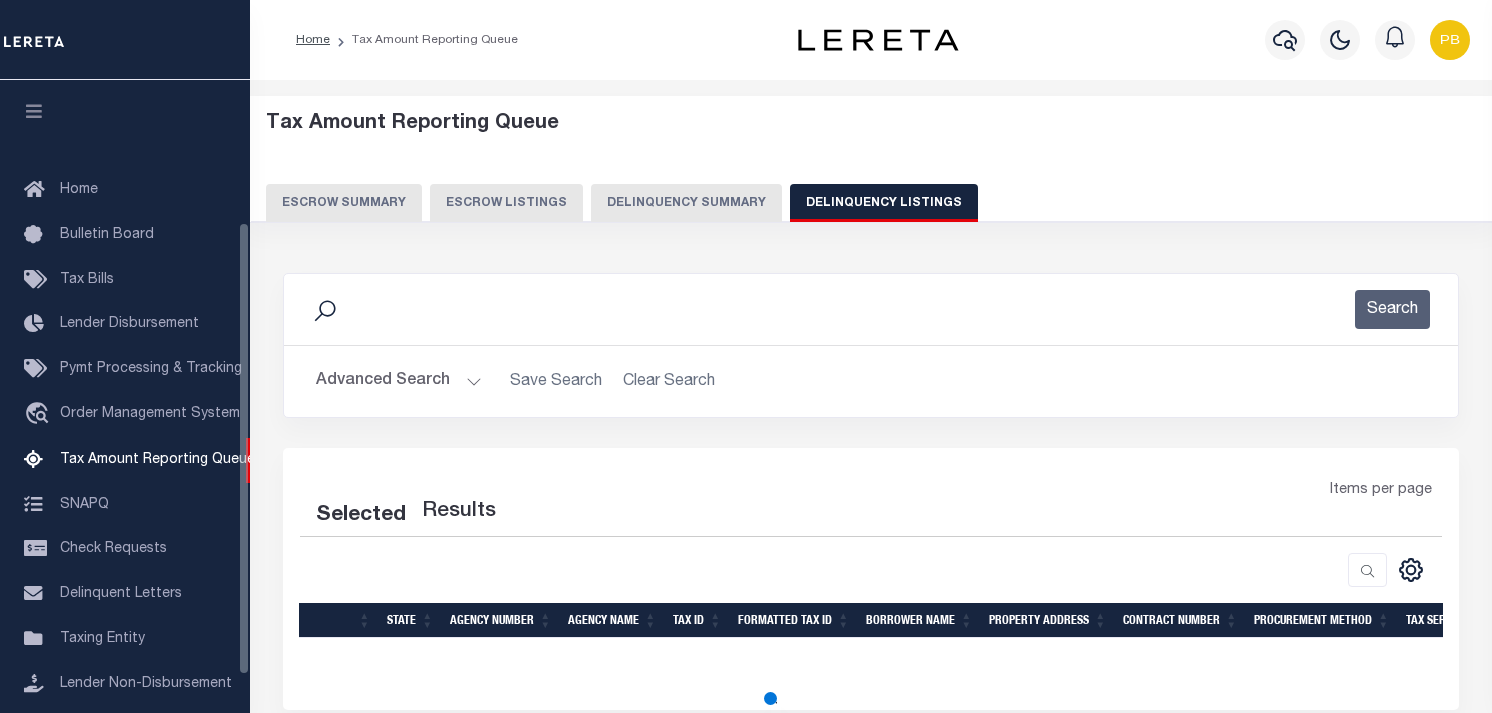 select on "100" 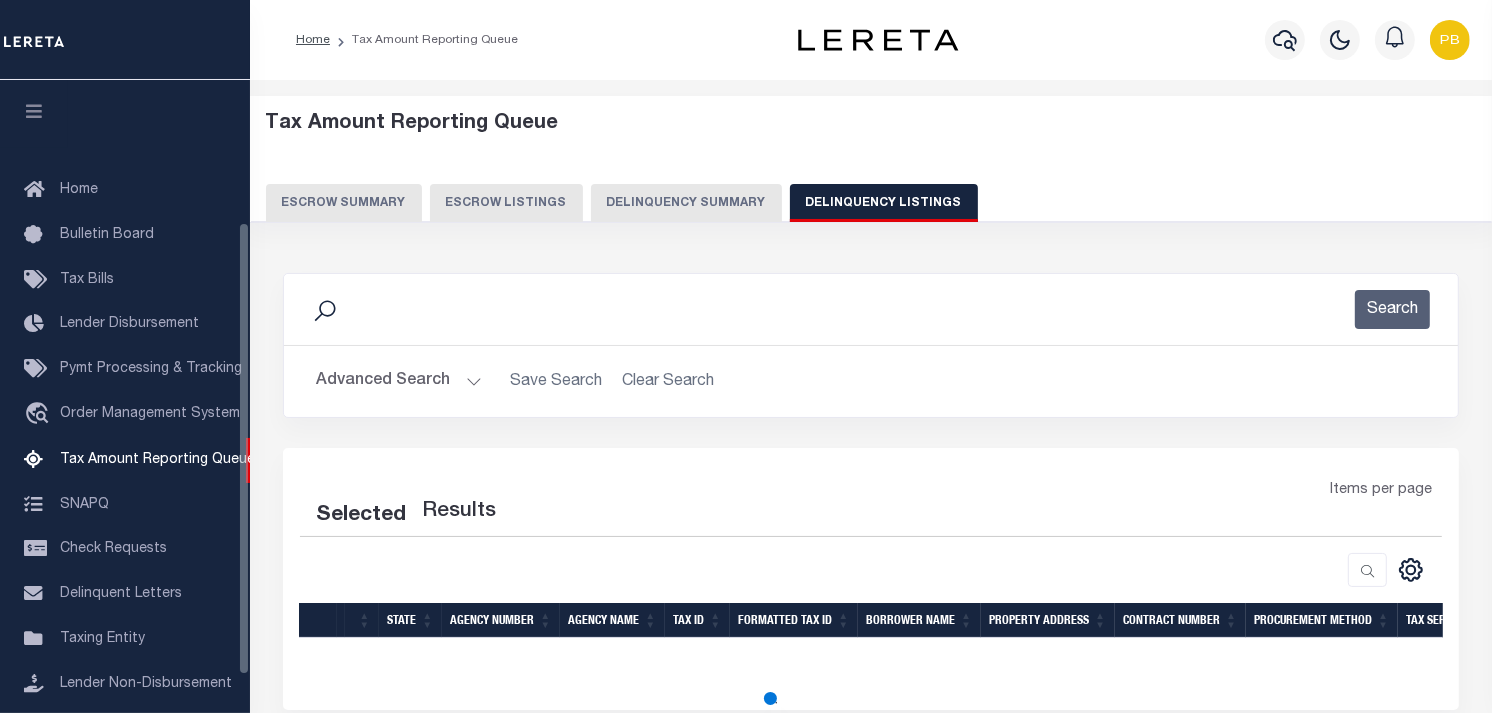 select on "100" 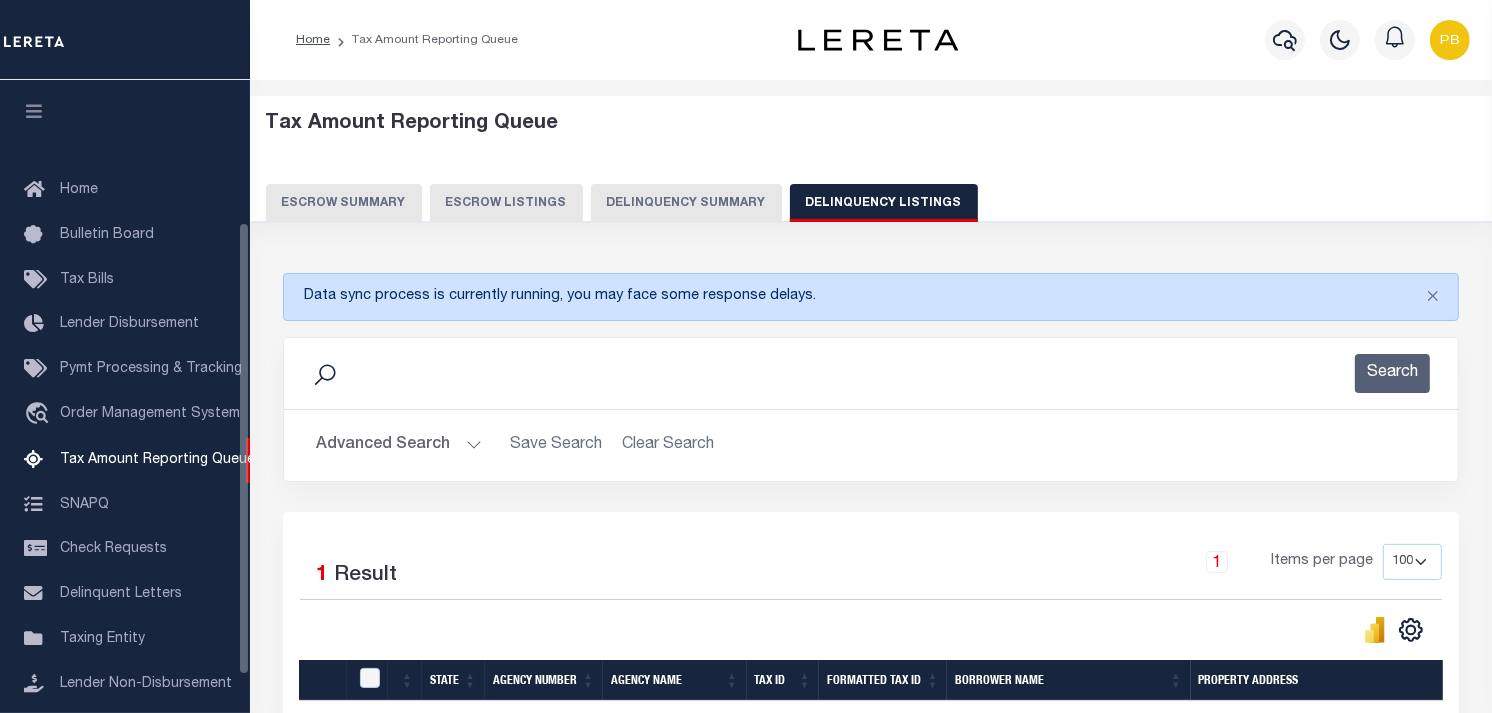 scroll, scrollTop: 198, scrollLeft: 0, axis: vertical 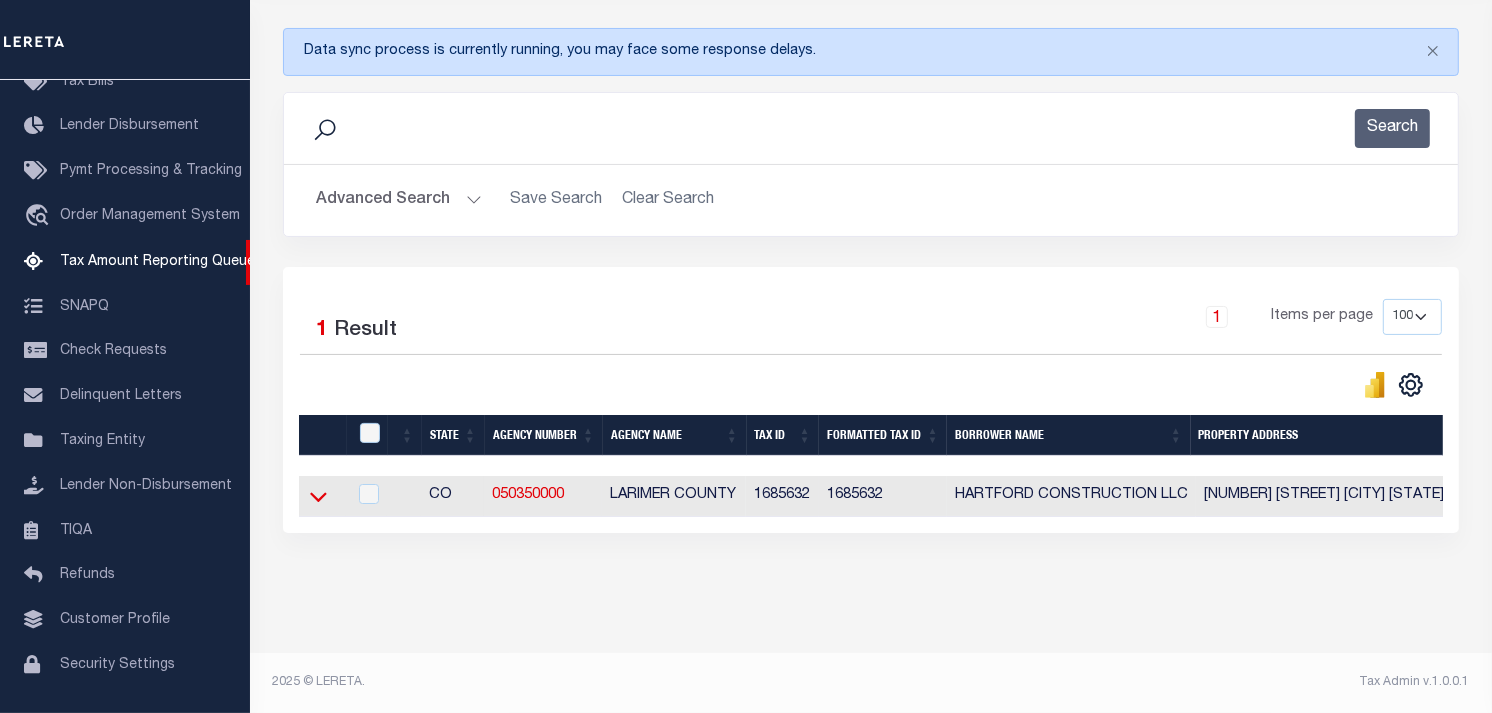 click 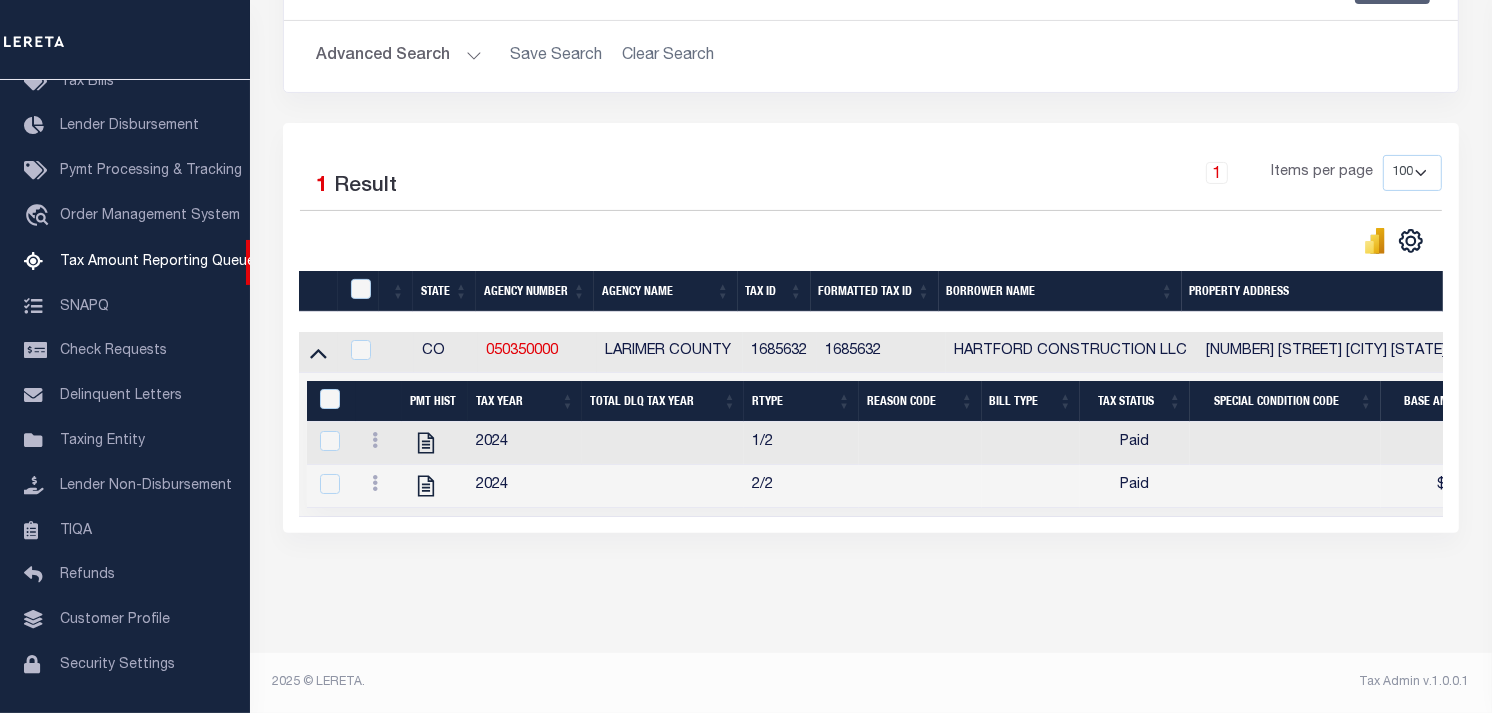 scroll, scrollTop: 406, scrollLeft: 0, axis: vertical 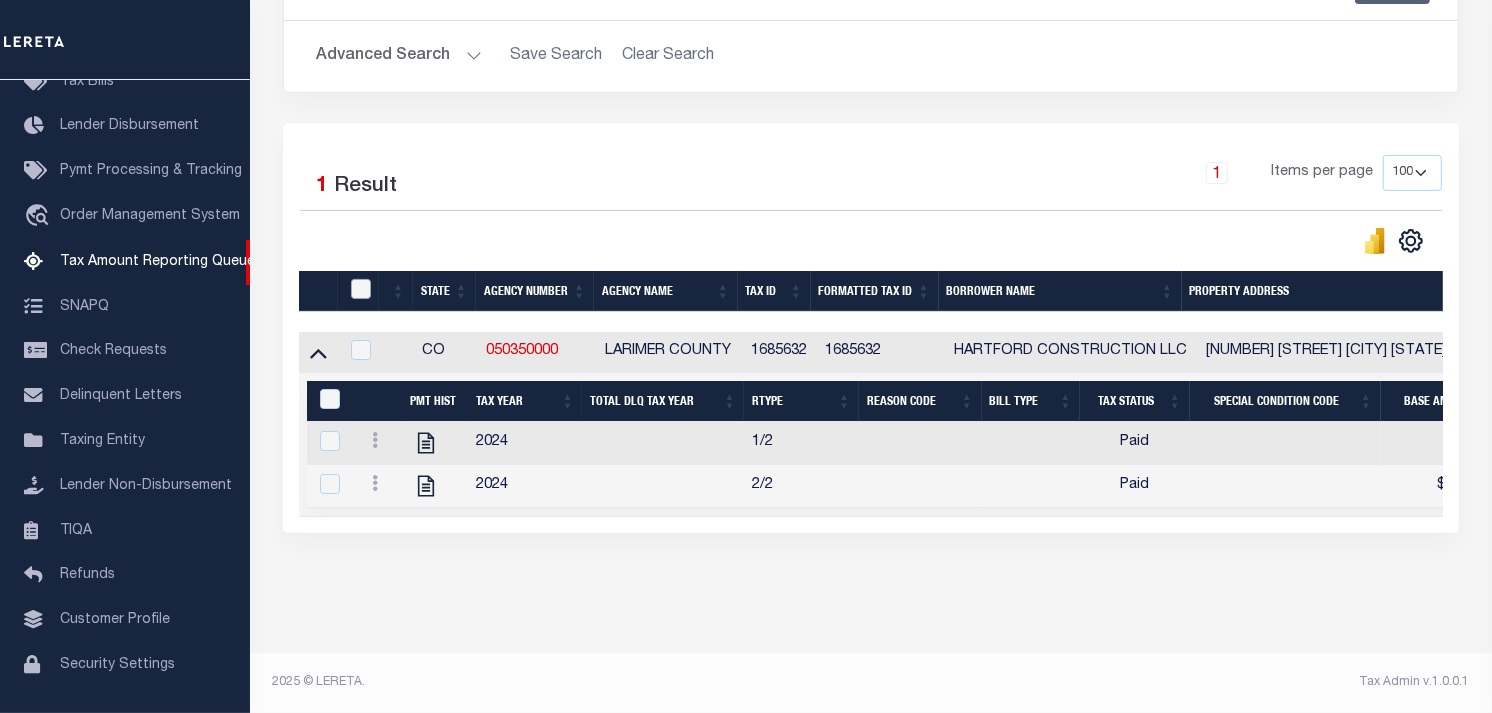 click at bounding box center (361, 289) 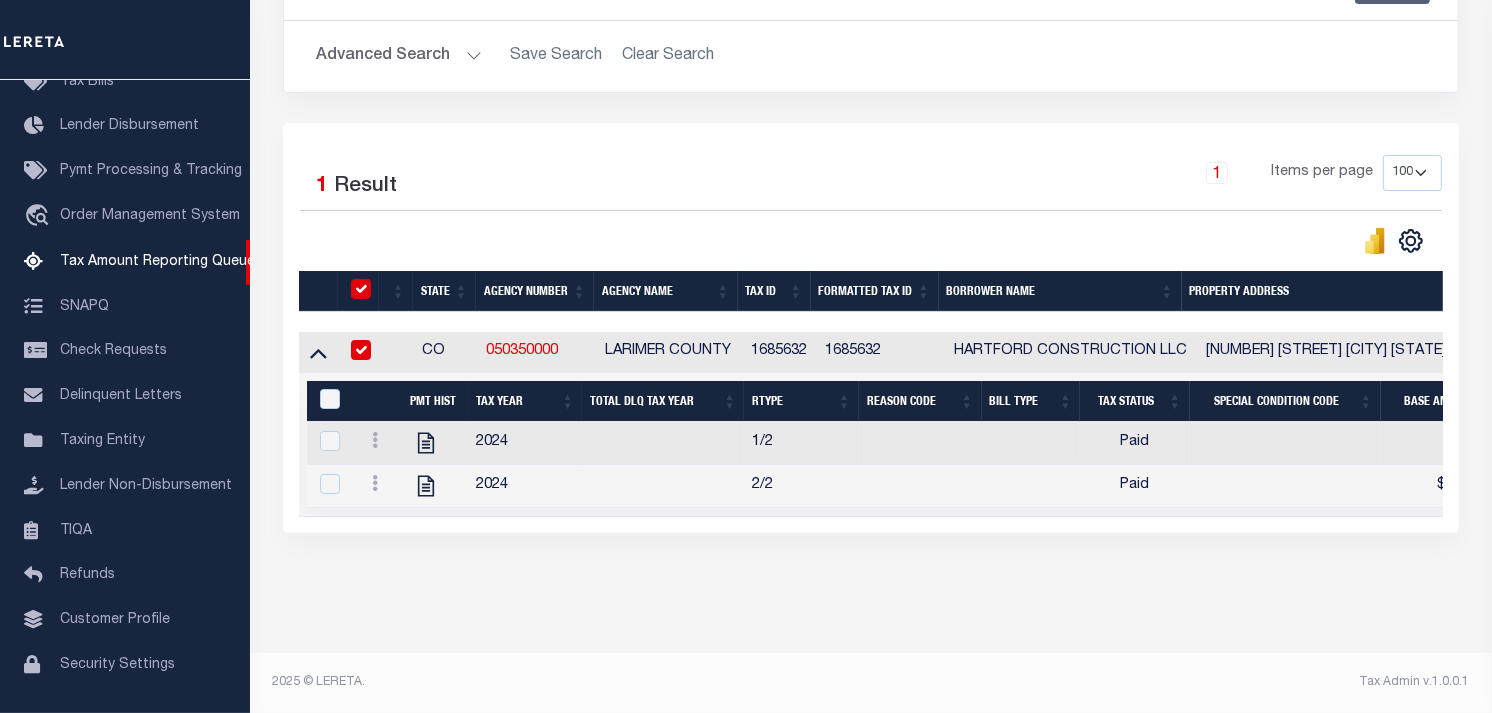checkbox on "true" 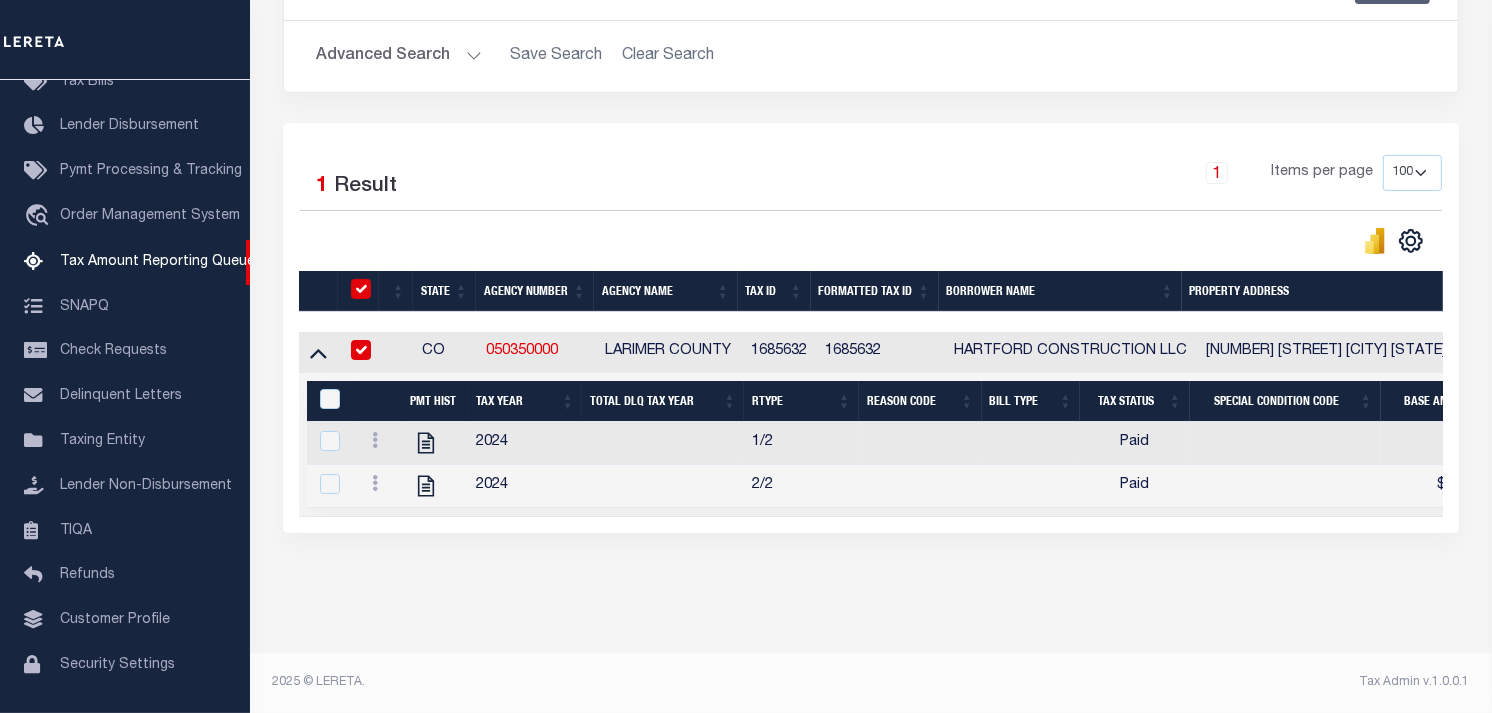 checkbox on "true" 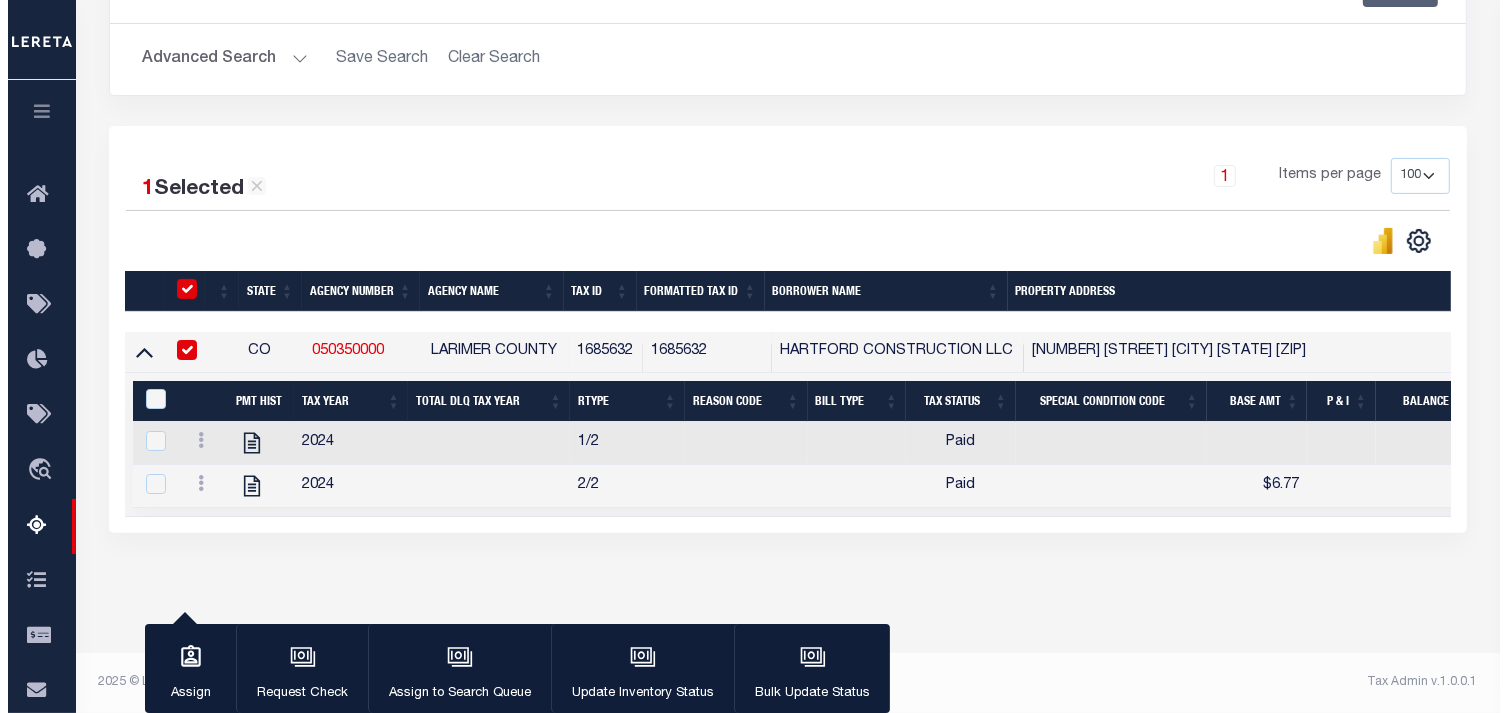 scroll, scrollTop: 403, scrollLeft: 0, axis: vertical 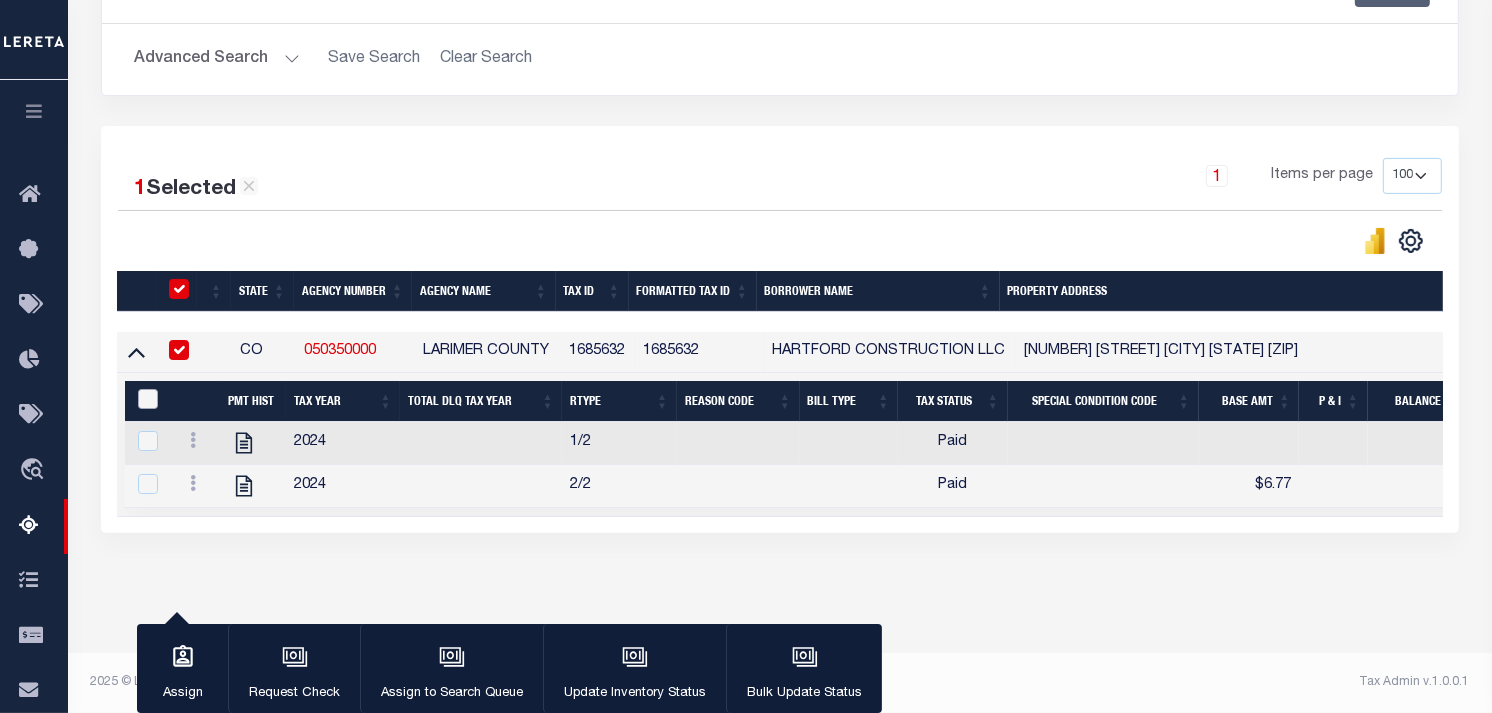click at bounding box center (148, 399) 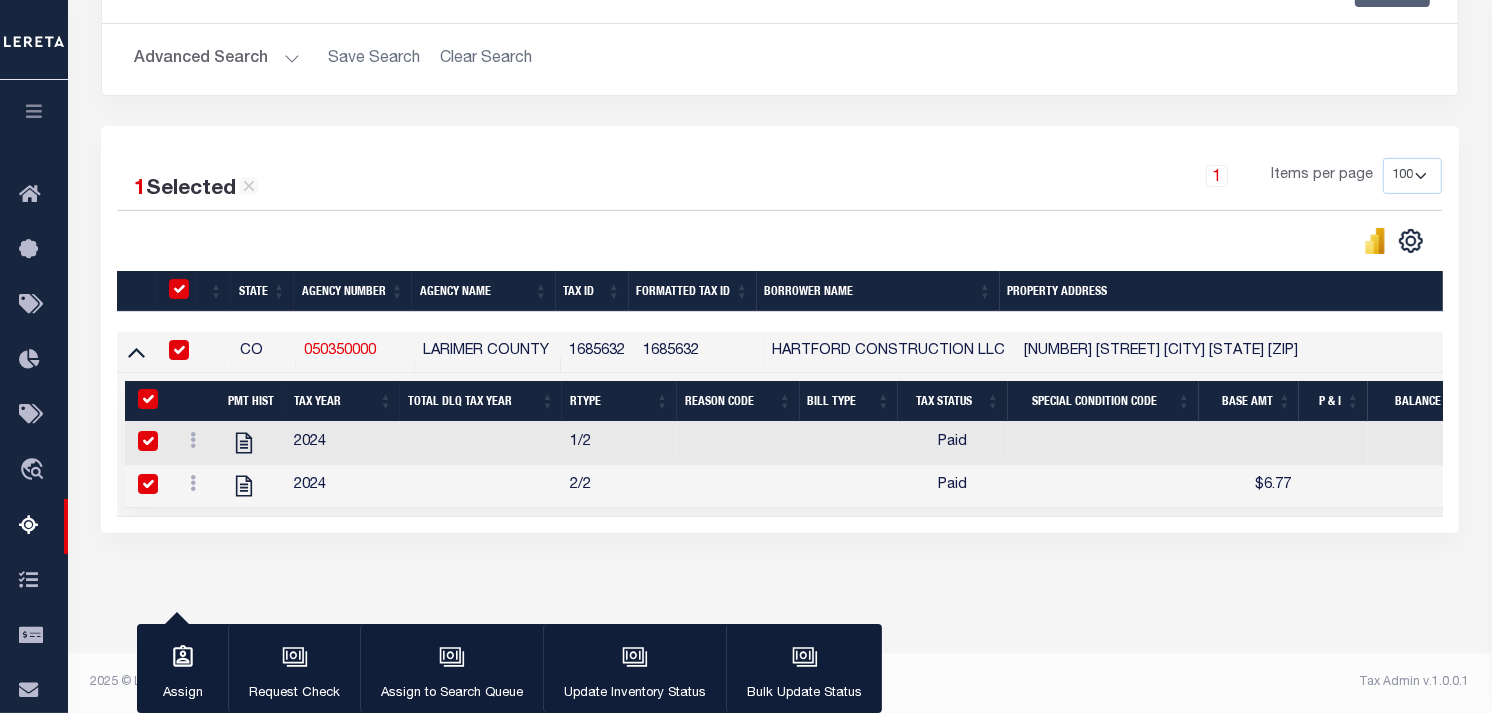 checkbox on "true" 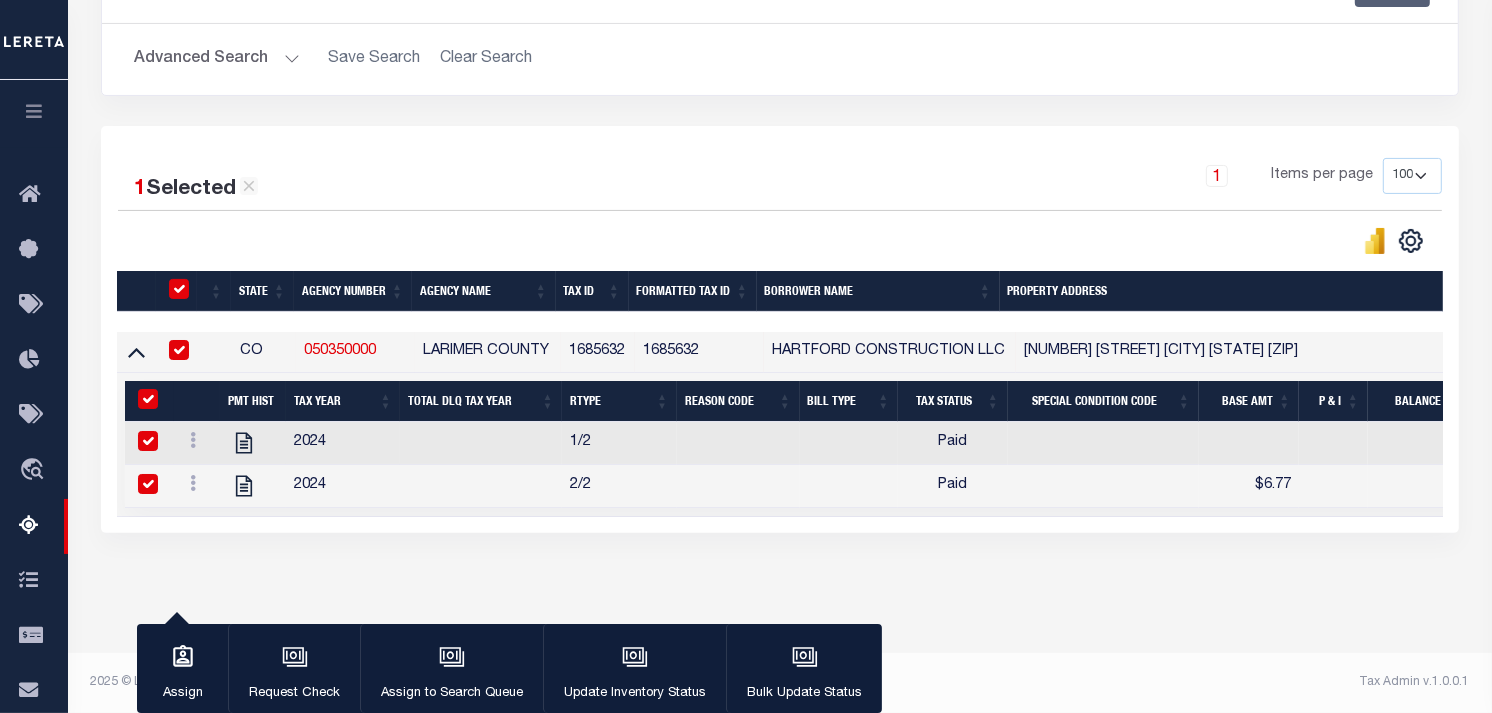 checkbox on "true" 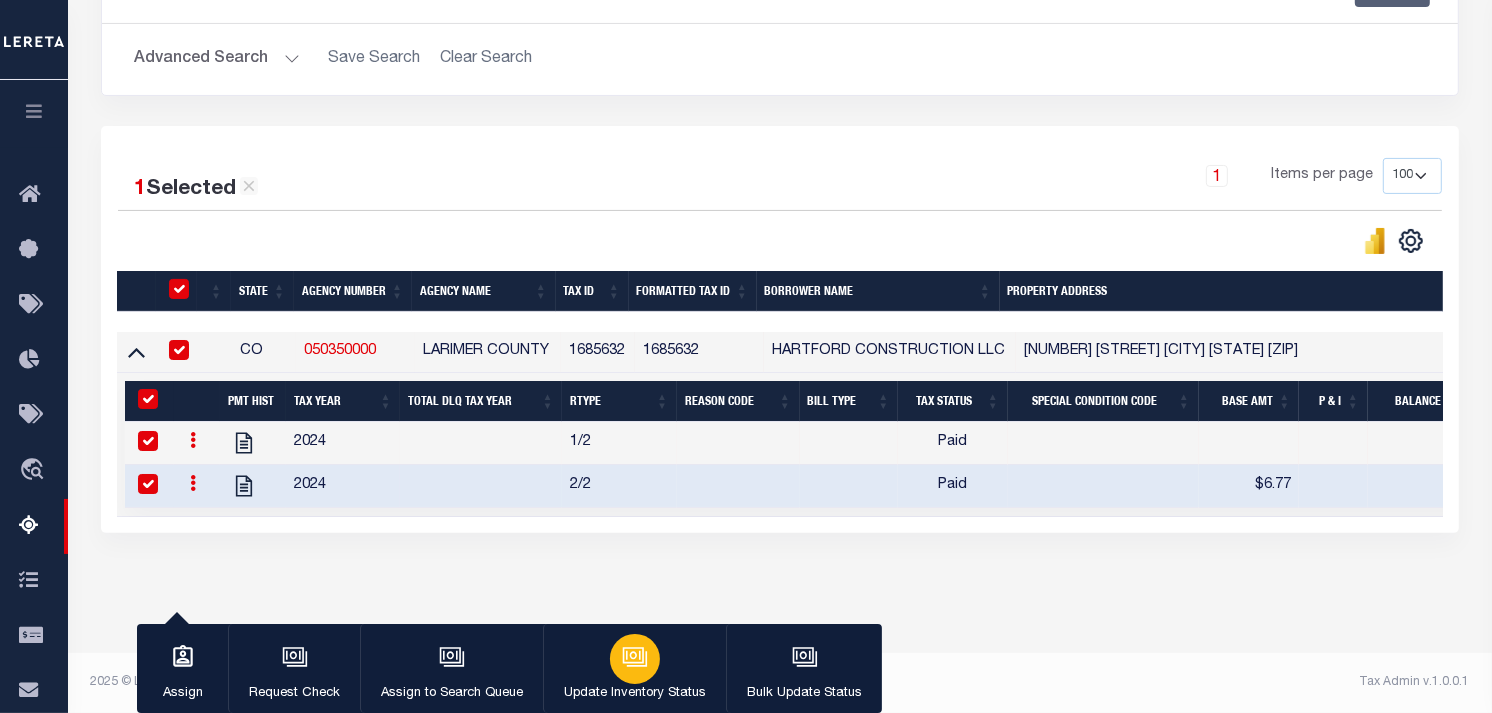 click at bounding box center [635, 659] 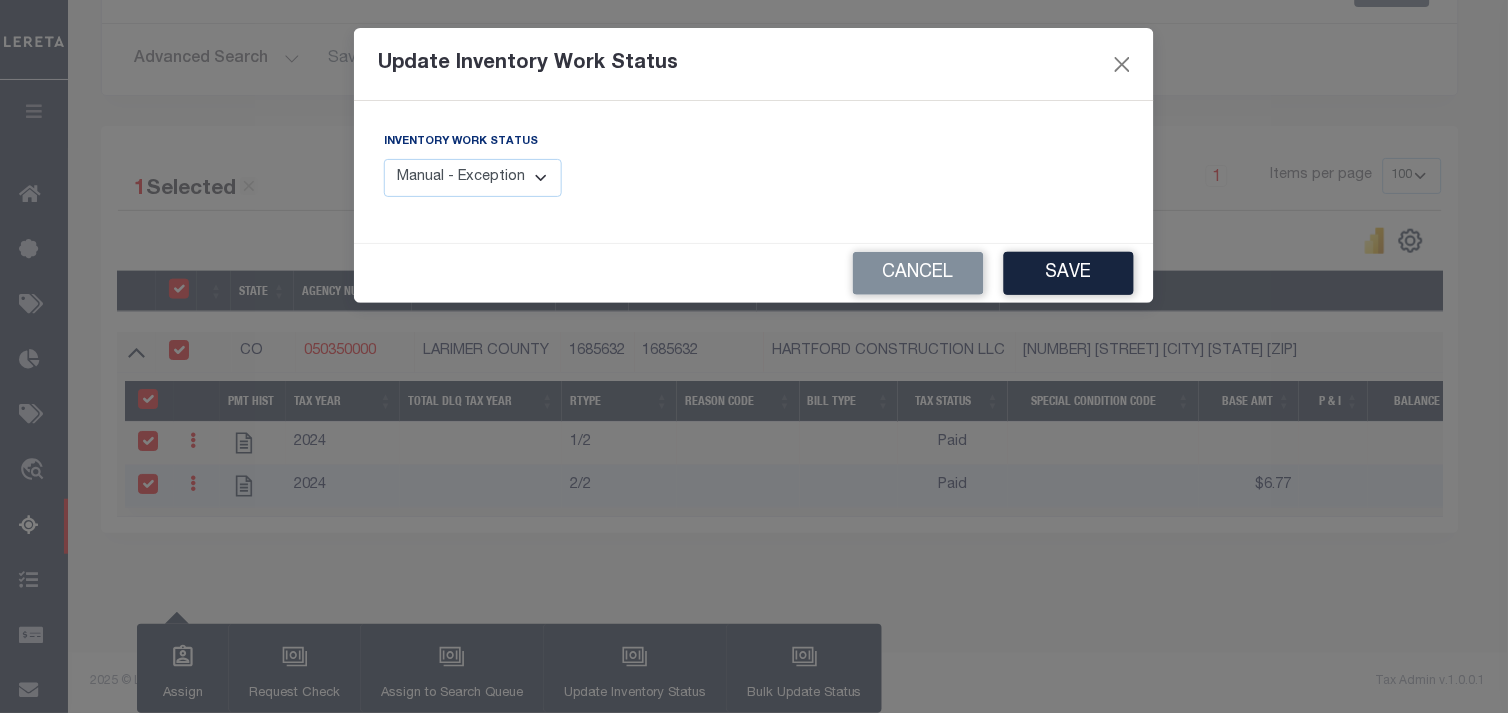 click on "Manual - Exception
Pended - Awaiting Search
Late Add Exception
Completed" at bounding box center (473, 178) 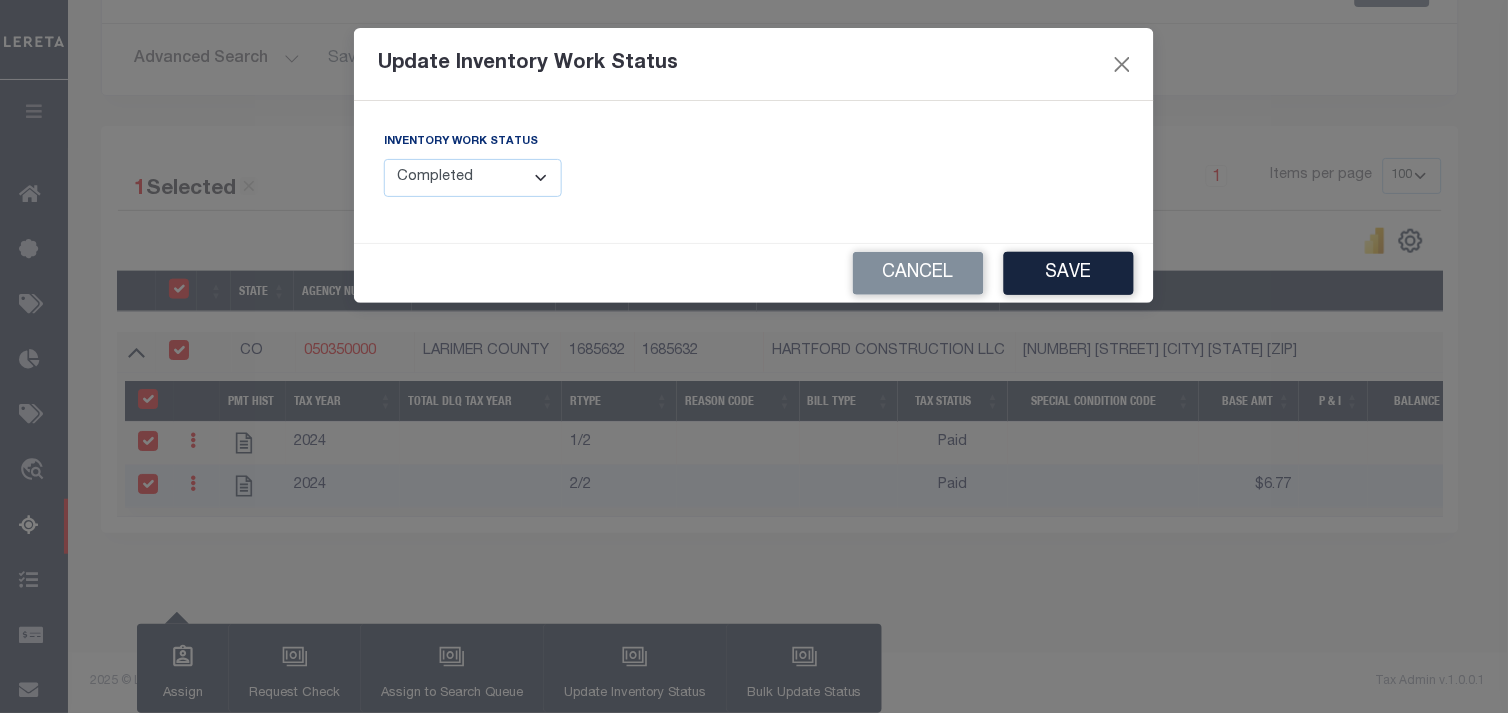 click on "Manual - Exception
Pended - Awaiting Search
Late Add Exception
Completed" at bounding box center (473, 178) 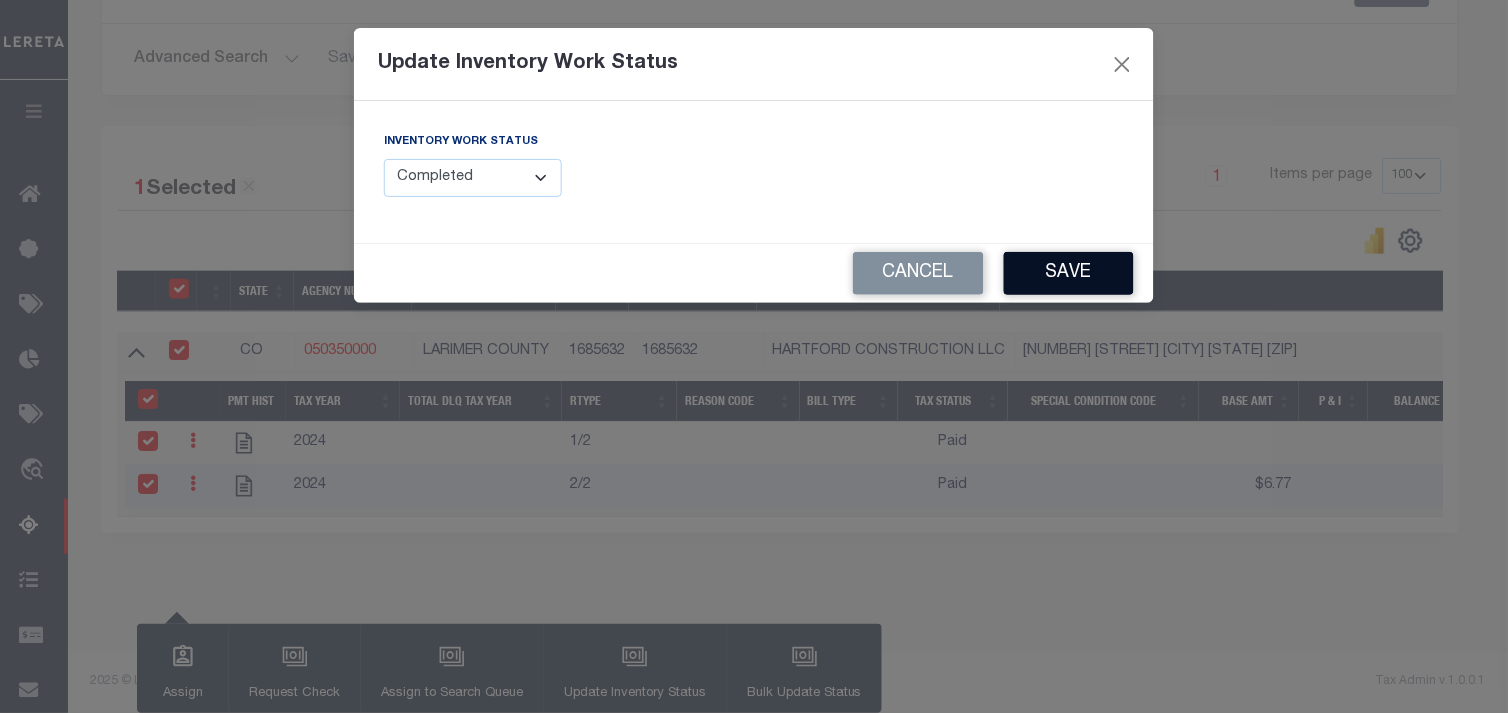 click on "Save" at bounding box center (1069, 273) 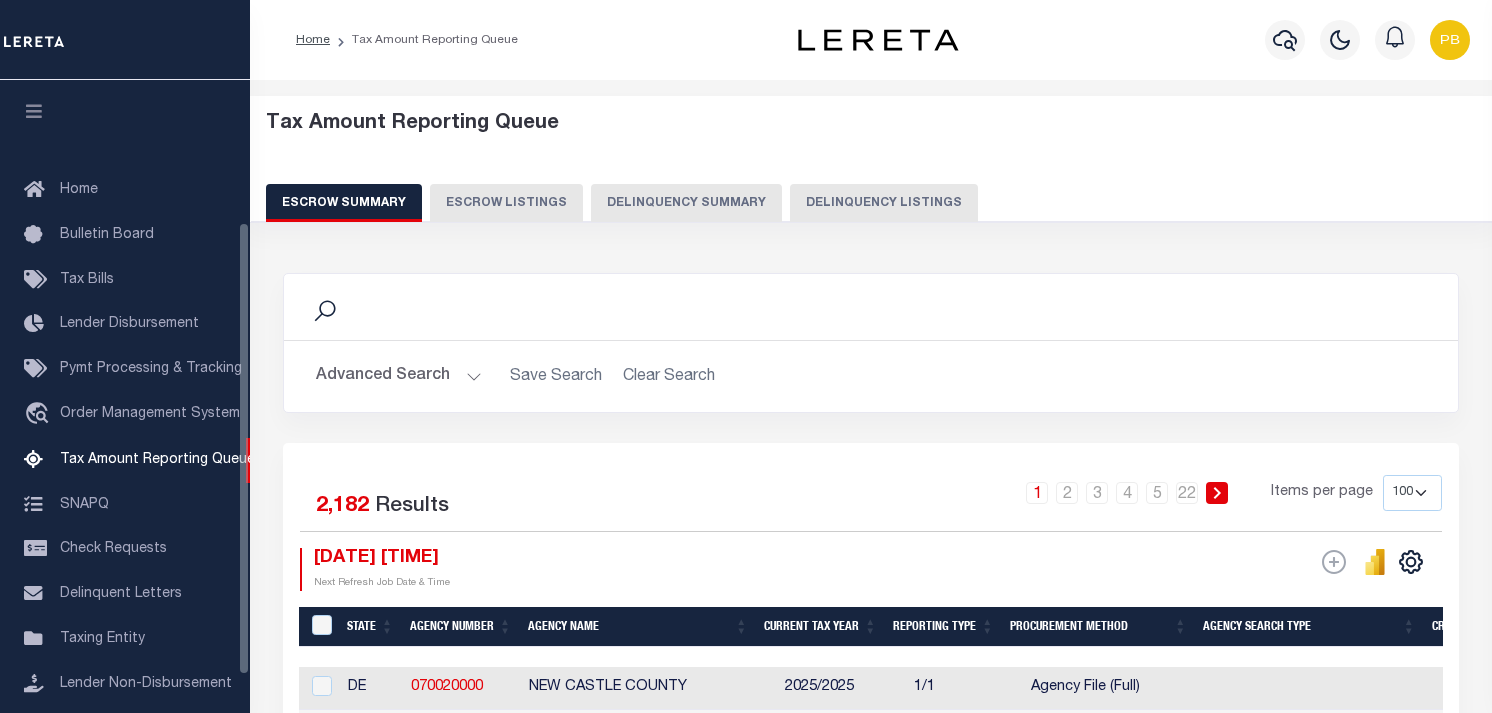 select on "100" 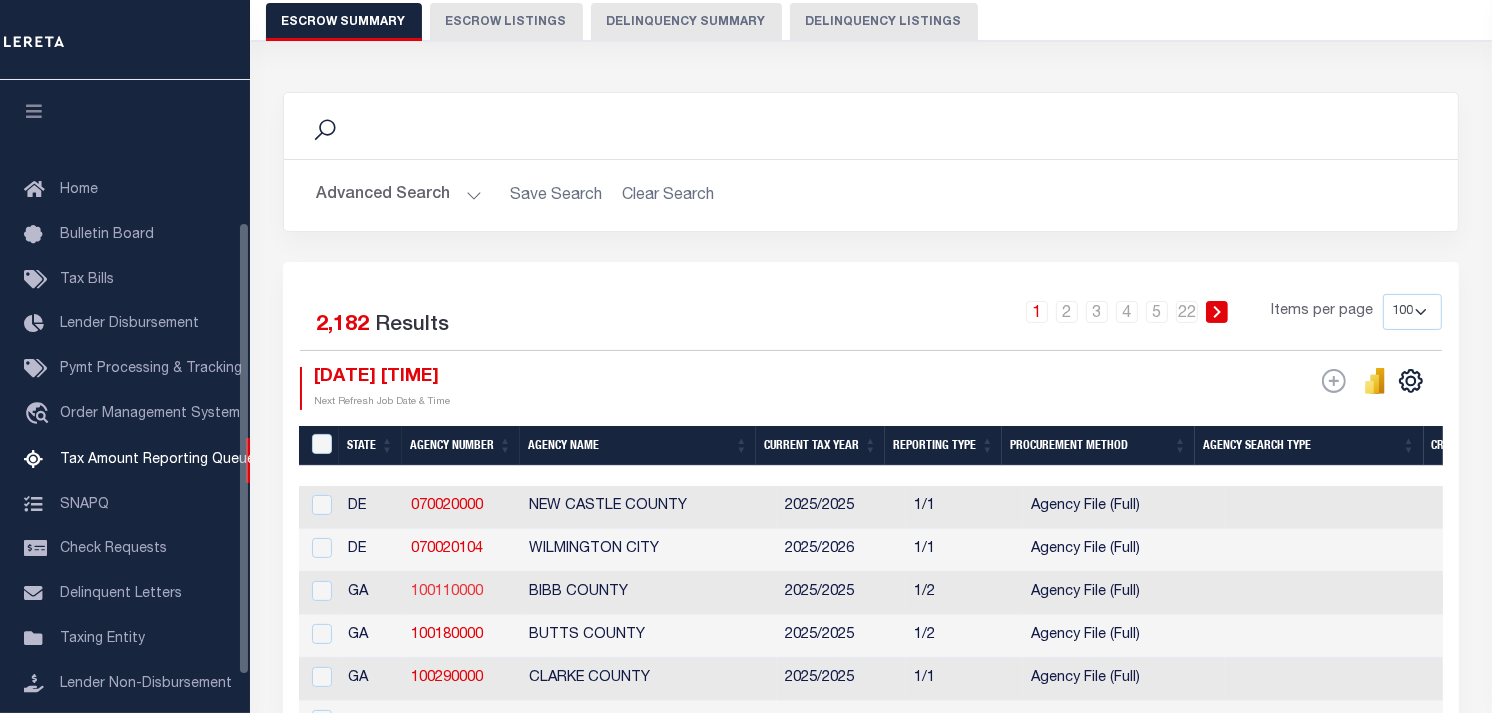 scroll, scrollTop: 181, scrollLeft: 0, axis: vertical 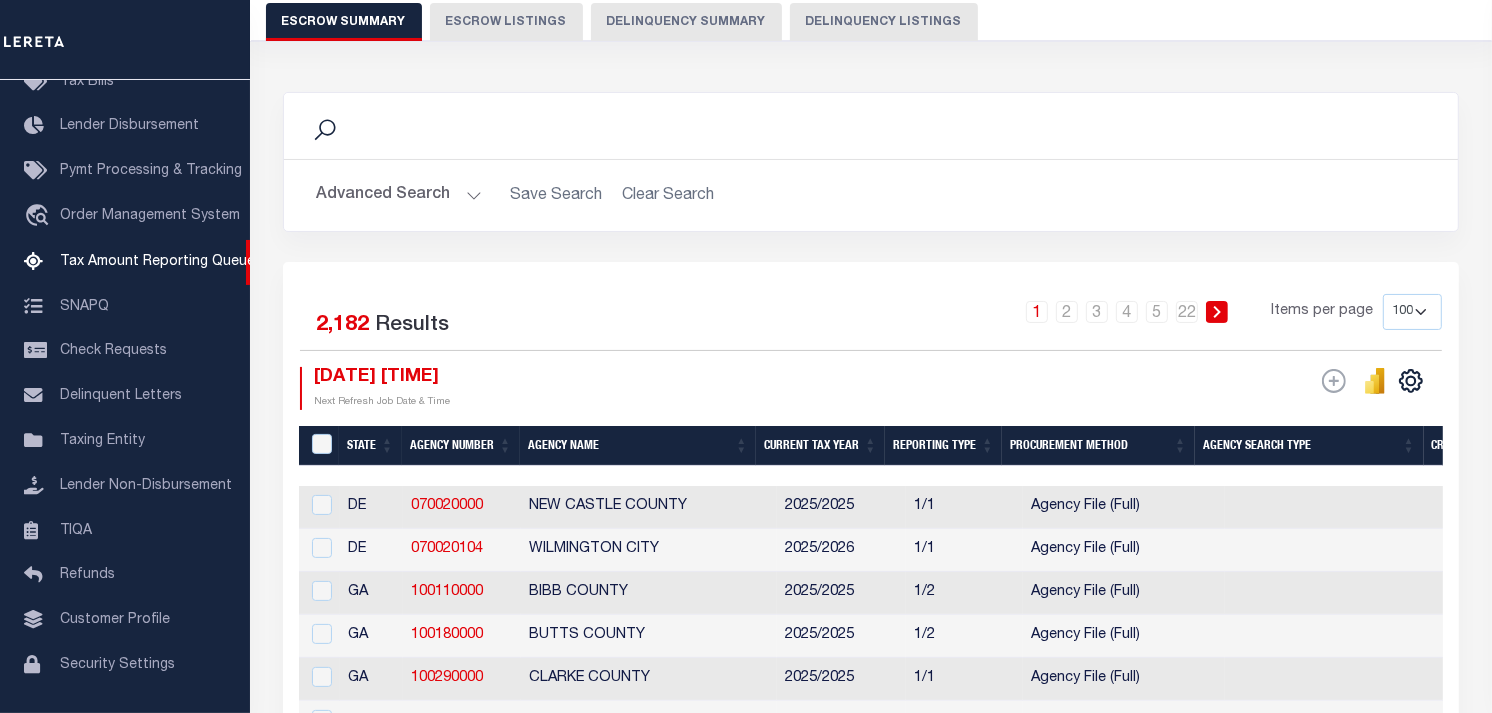 click on "Delinquency Listings" at bounding box center [884, 22] 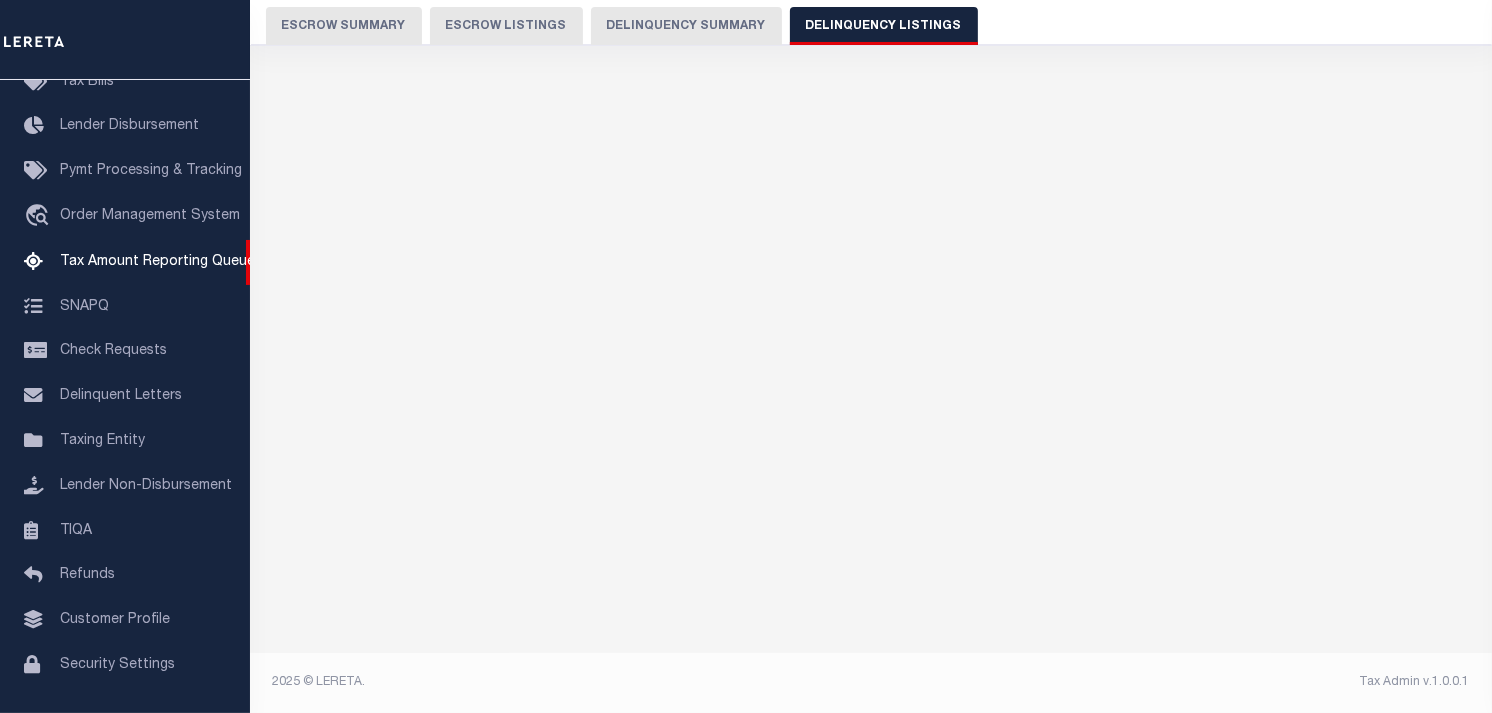 select on "100" 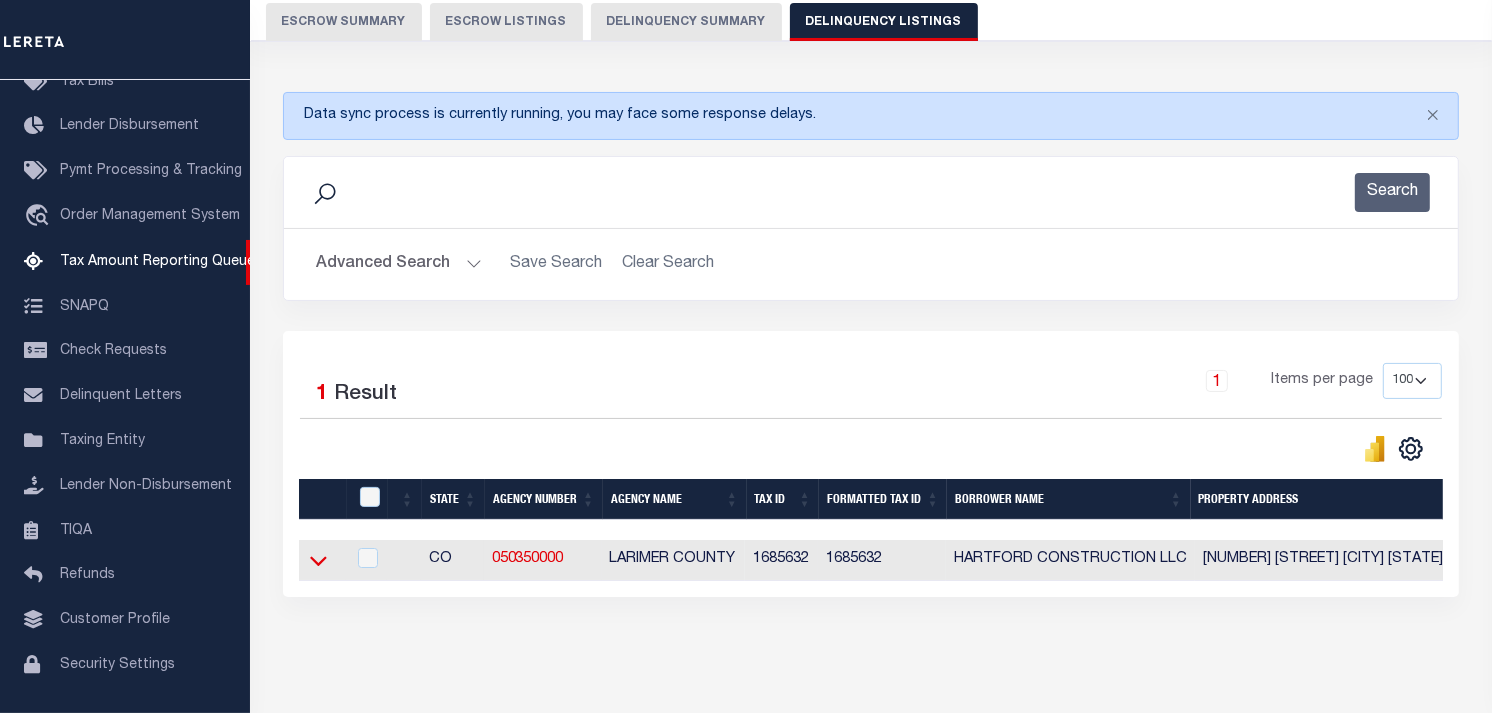 click 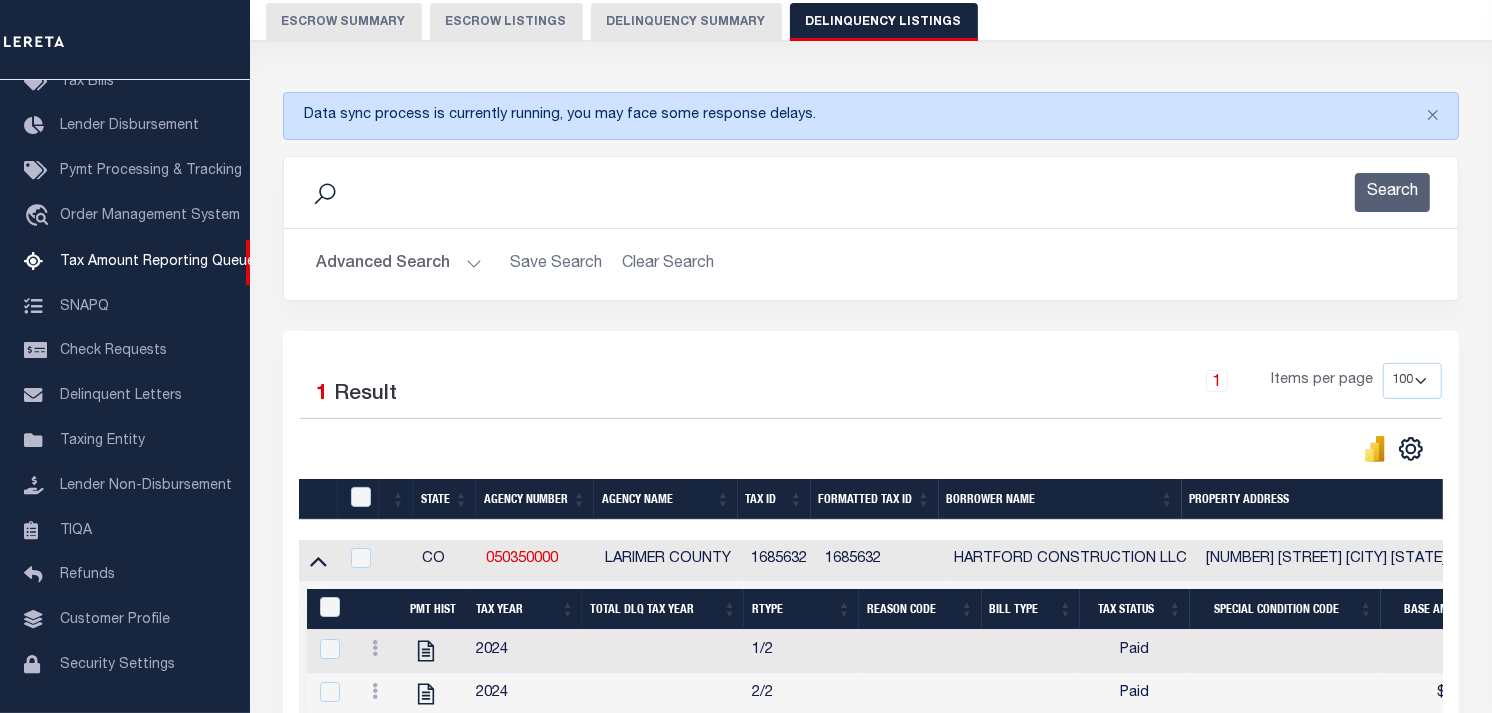 click on "Advanced Search" at bounding box center (399, 264) 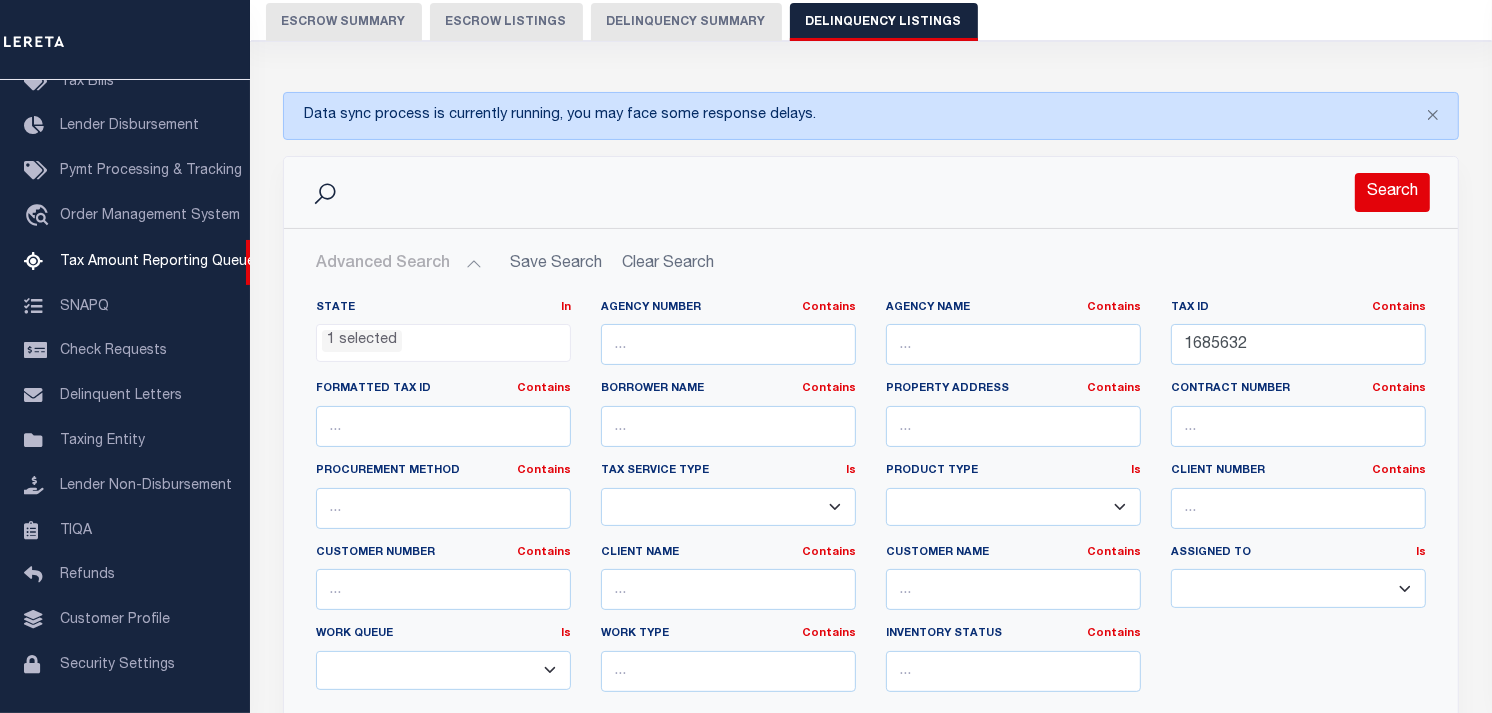 click on "Search" at bounding box center [1392, 192] 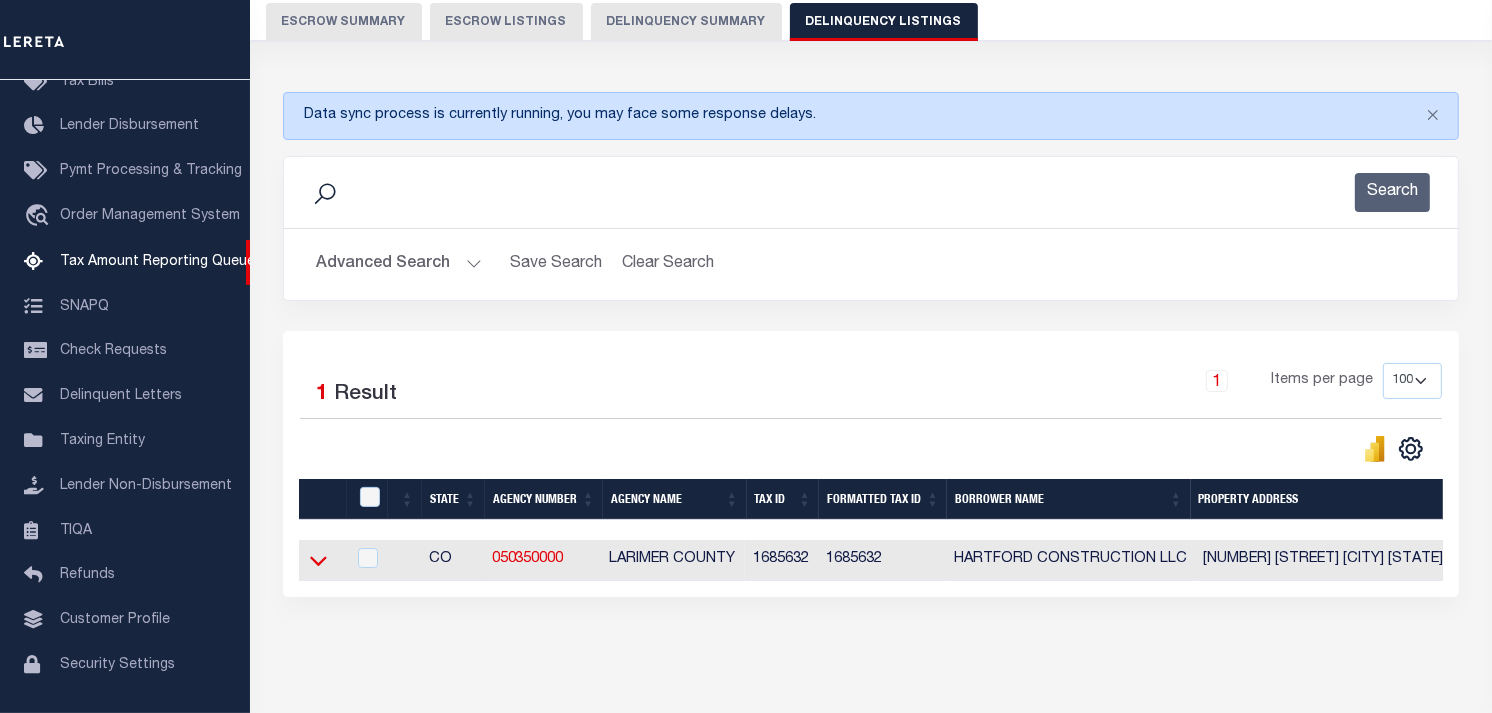 click 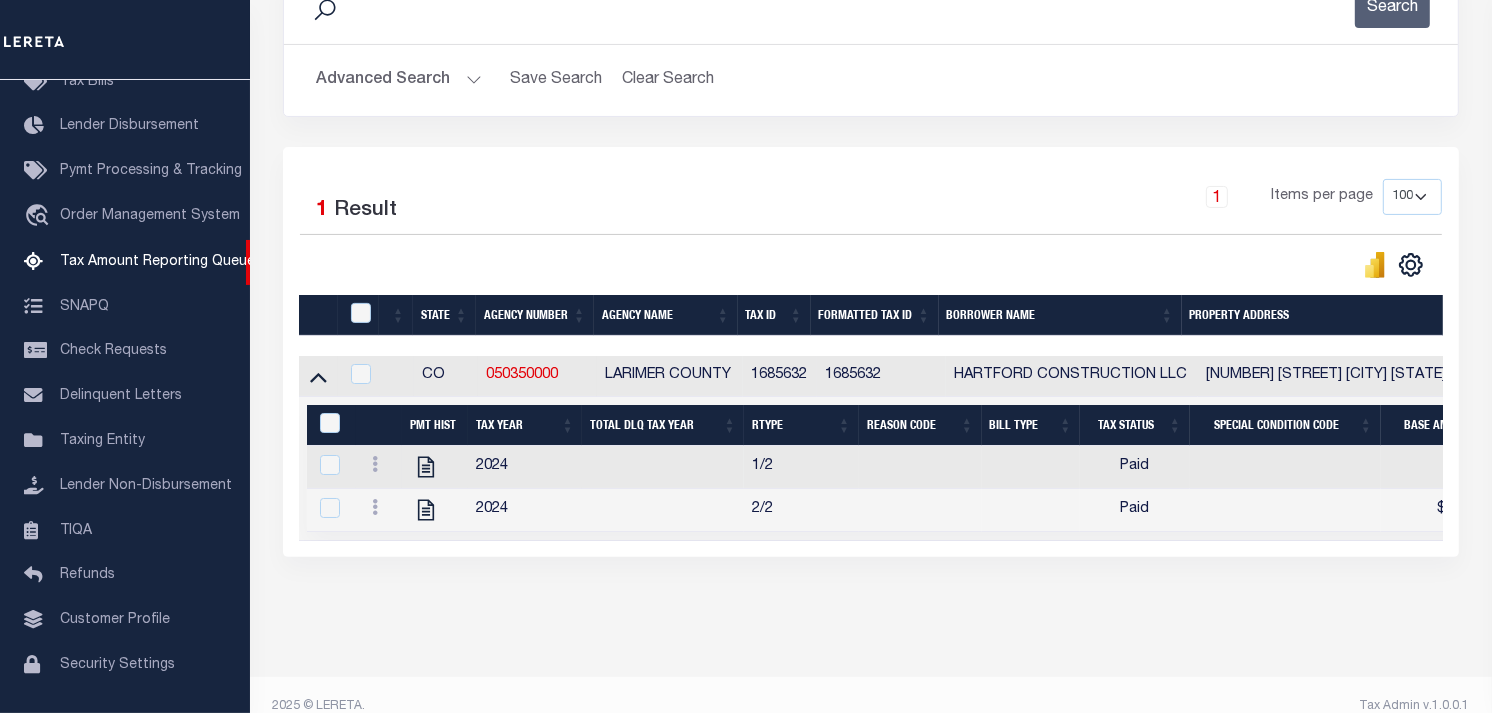 scroll, scrollTop: 403, scrollLeft: 0, axis: vertical 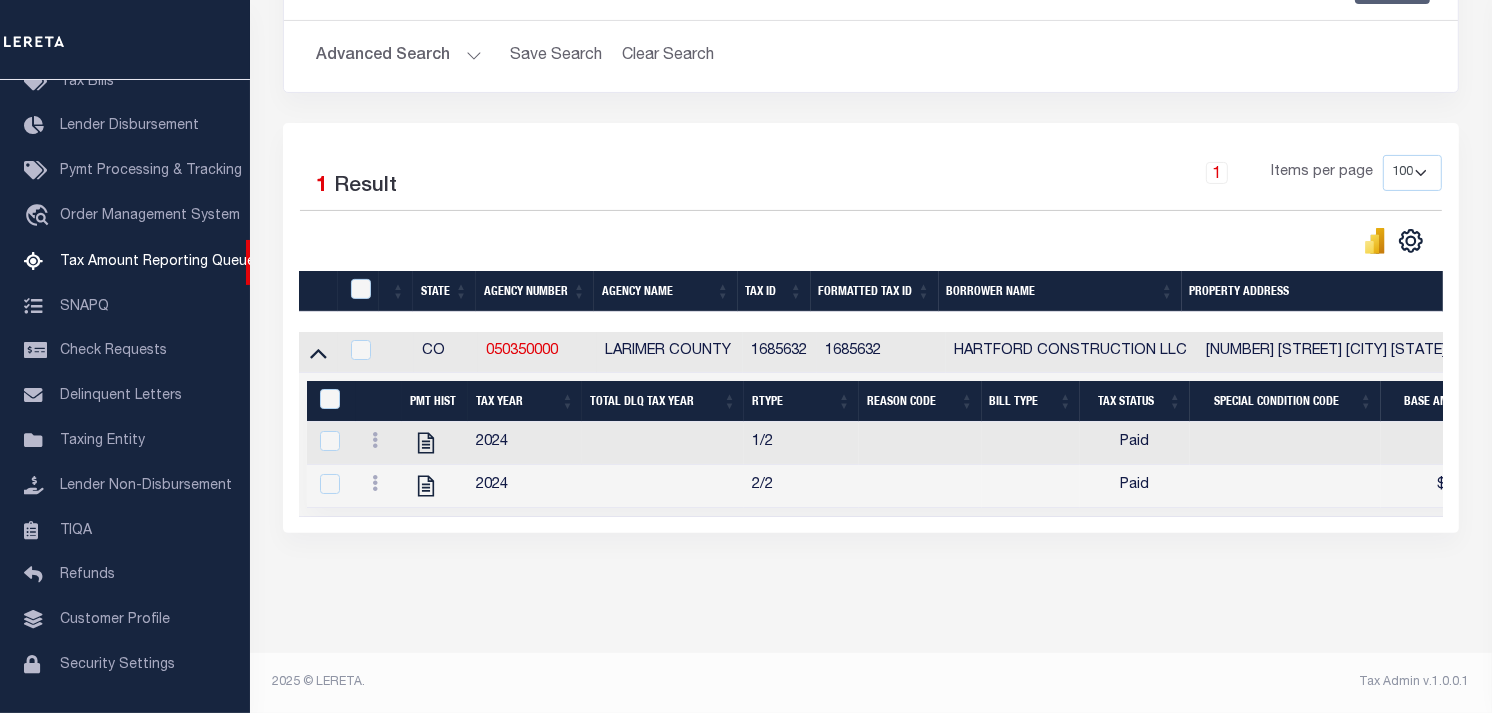 click on "Advanced Search" at bounding box center [399, 56] 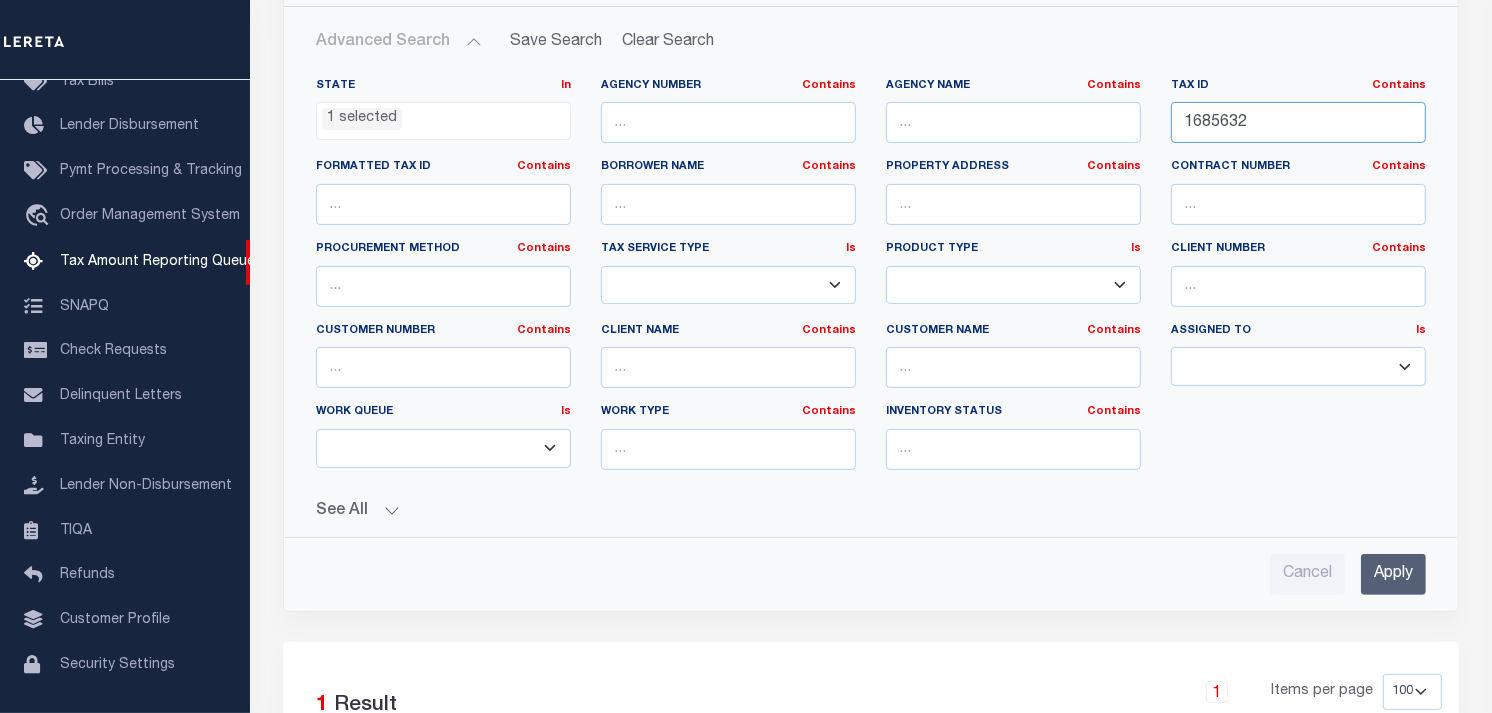 drag, startPoint x: 1261, startPoint y: 122, endPoint x: 1118, endPoint y: 106, distance: 143.89232 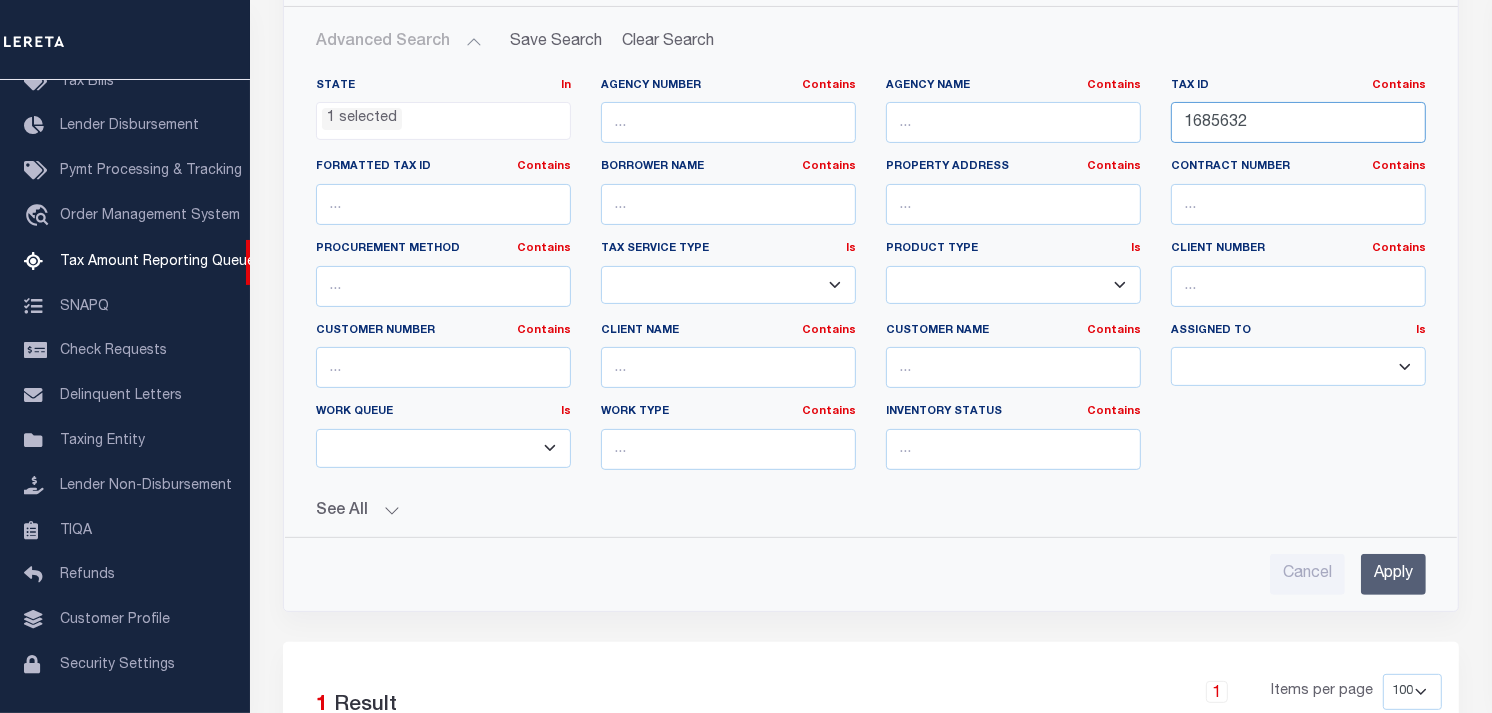 click on "State
In
In
AK AL AR AZ CA CO CT DC DE FL GA GU HI IA ID IL IN KS KY LA MA MD ME MI MN MO MS MT NC ND NE NH NJ NM NV NY OH OK OR PA PR RI SC SD TN TX UT VA VI VT WA WI WV WY 1 selected
Agency Number
Contains
Contains" at bounding box center [871, 282] 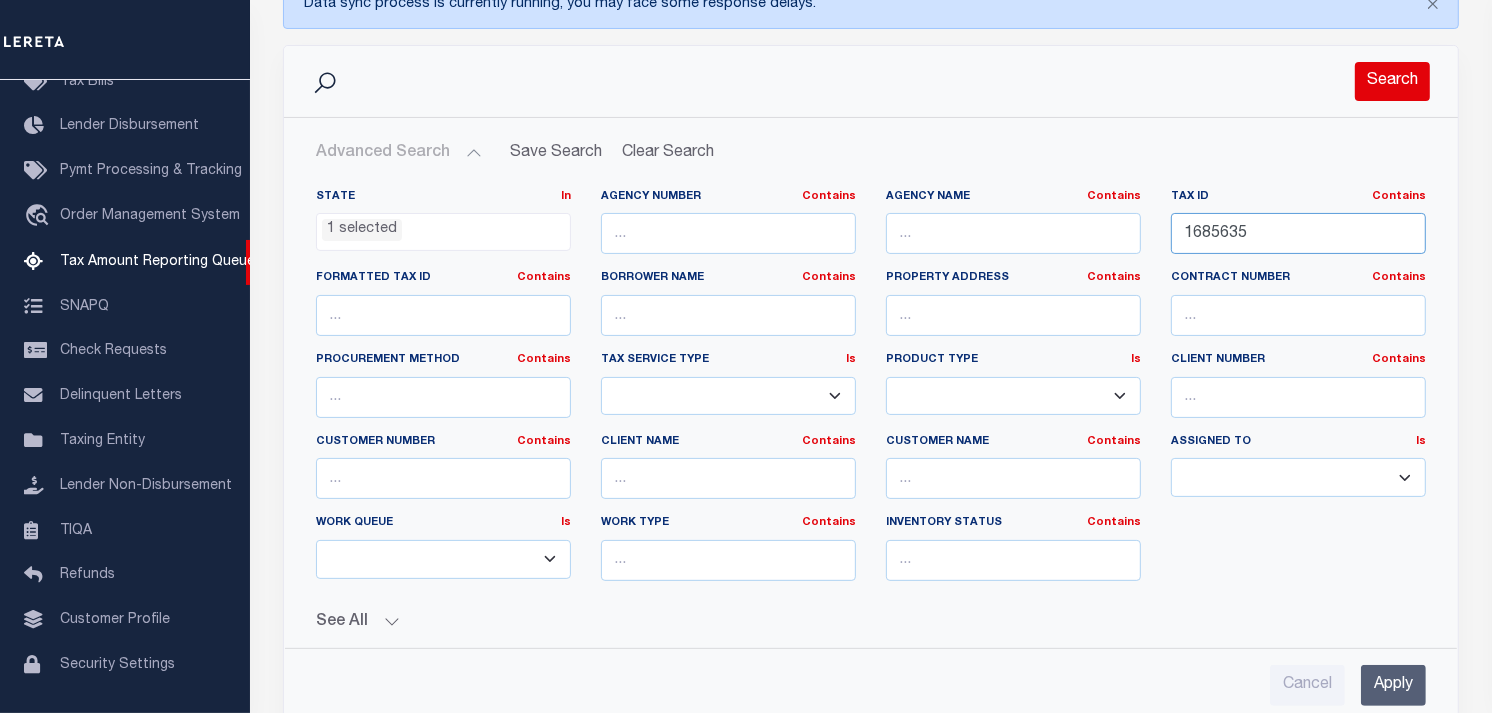 type on "1685635" 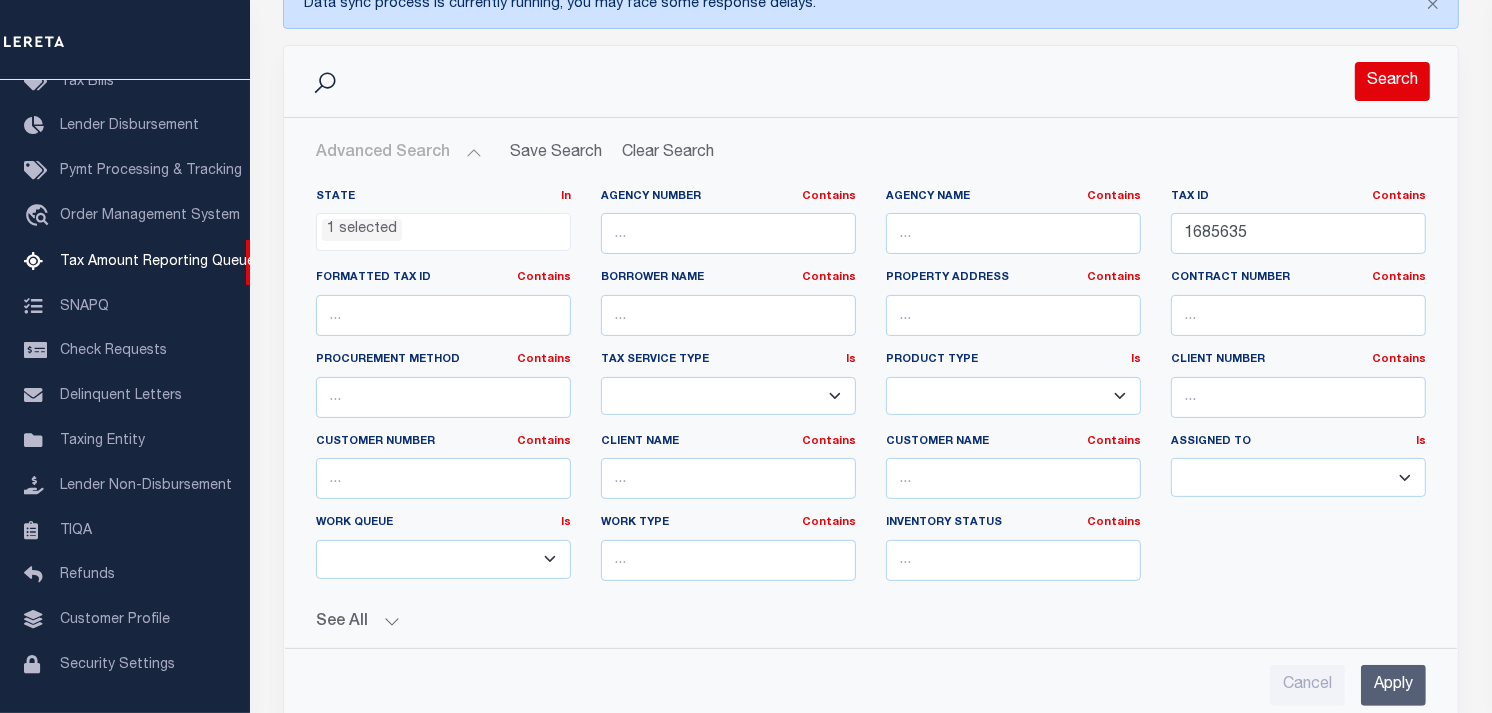 click on "Search" at bounding box center [1392, 81] 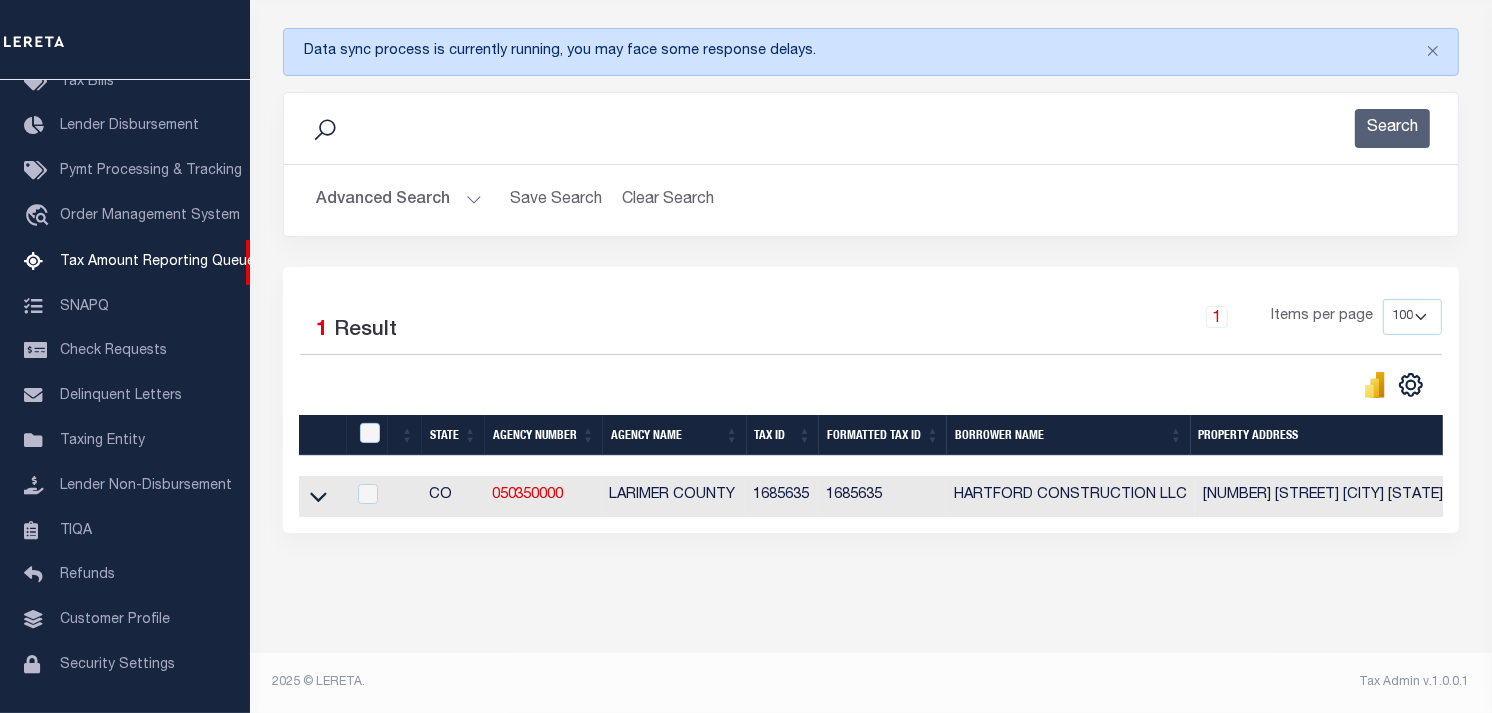 drag, startPoint x: 322, startPoint y: 484, endPoint x: 443, endPoint y: 411, distance: 141.31525 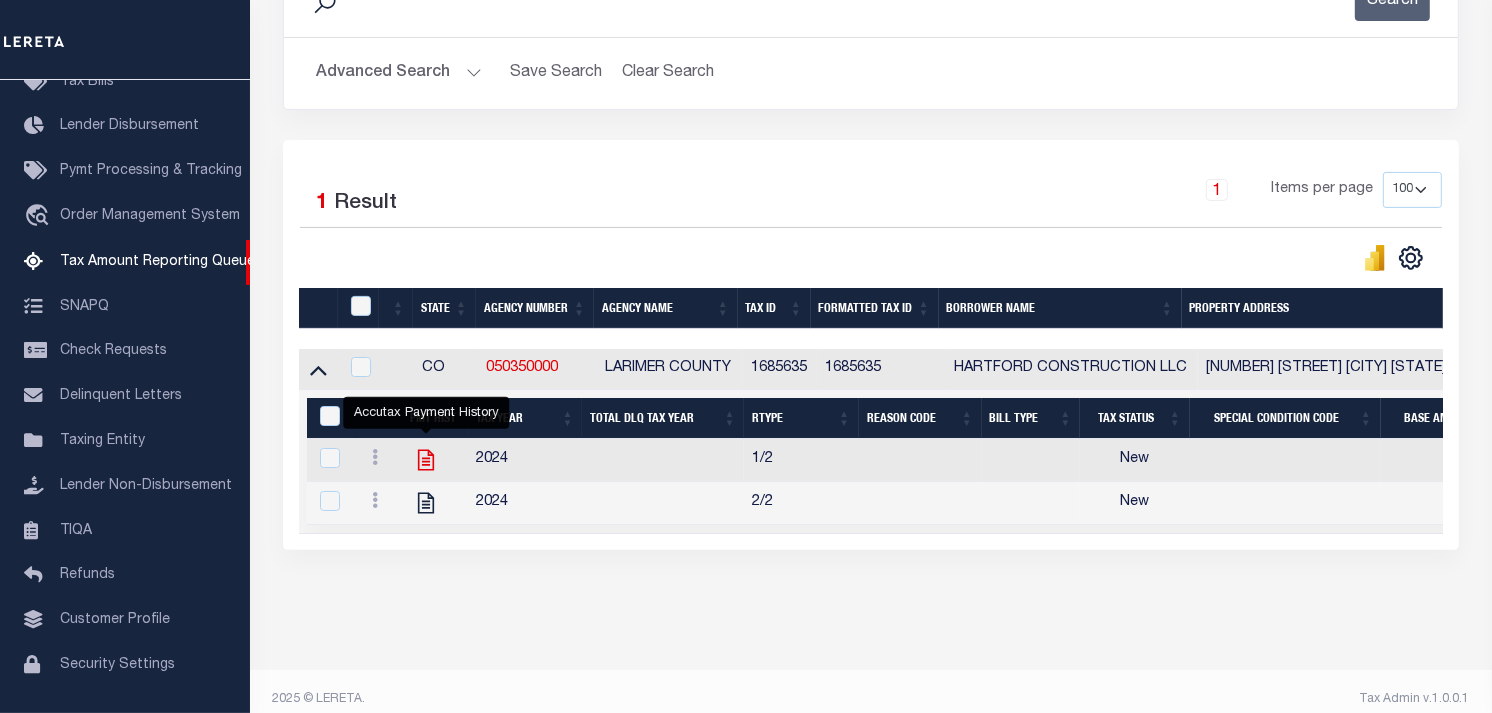 click 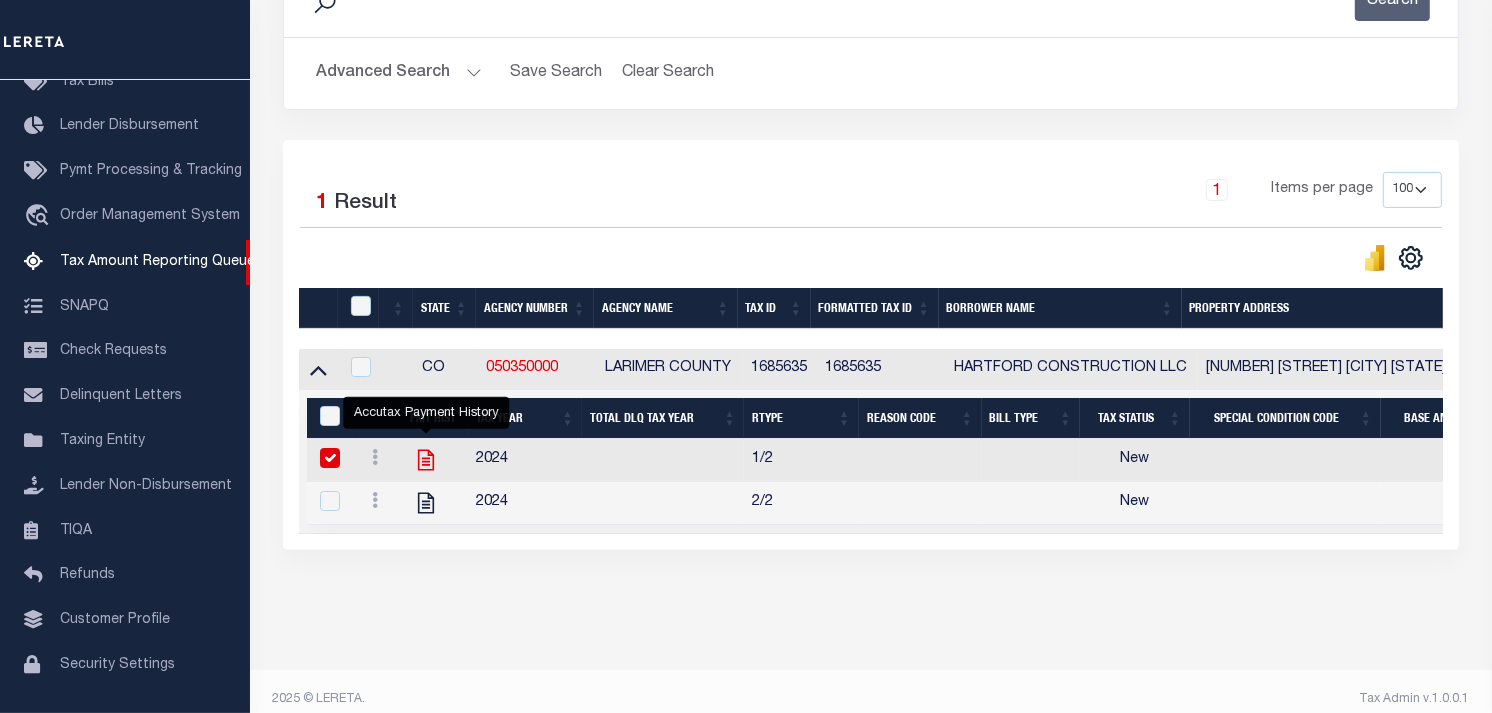 checkbox on "true" 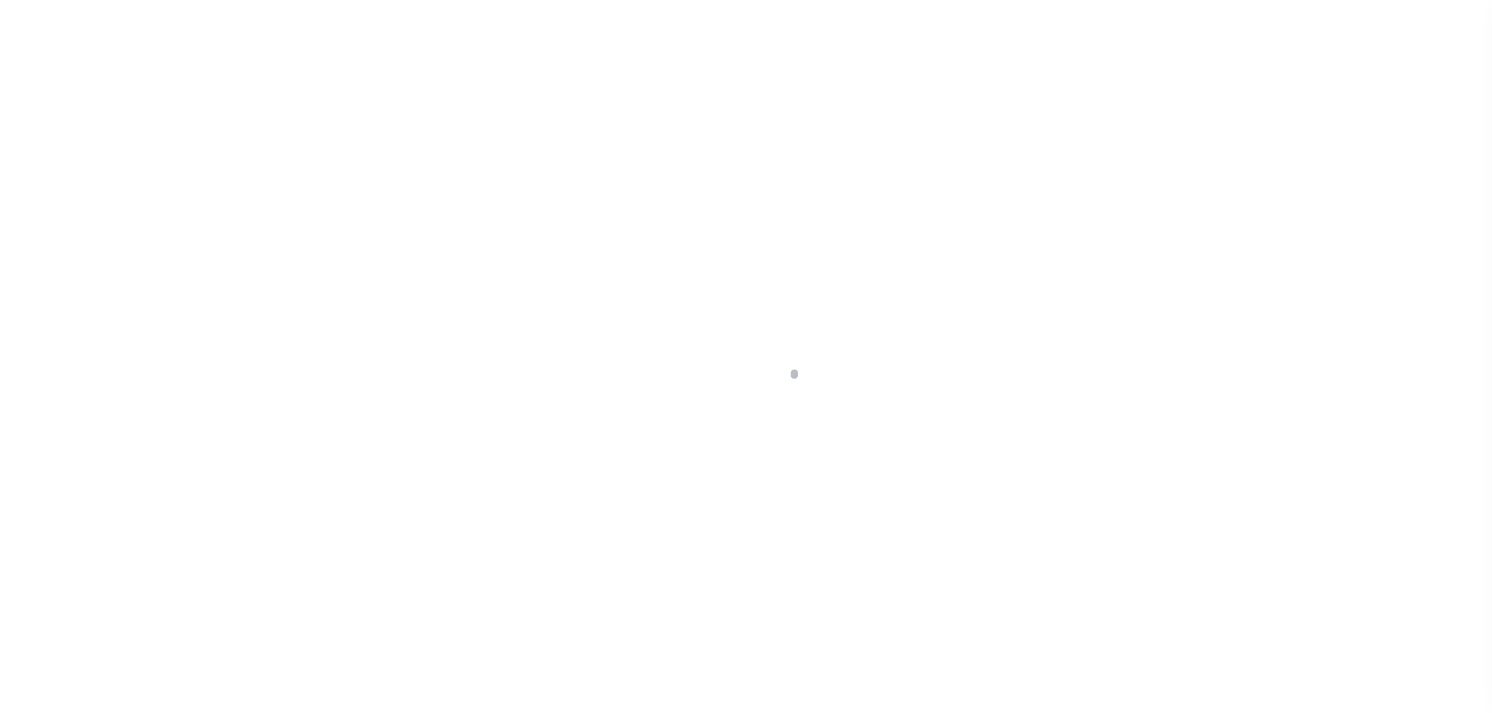 scroll, scrollTop: 0, scrollLeft: 0, axis: both 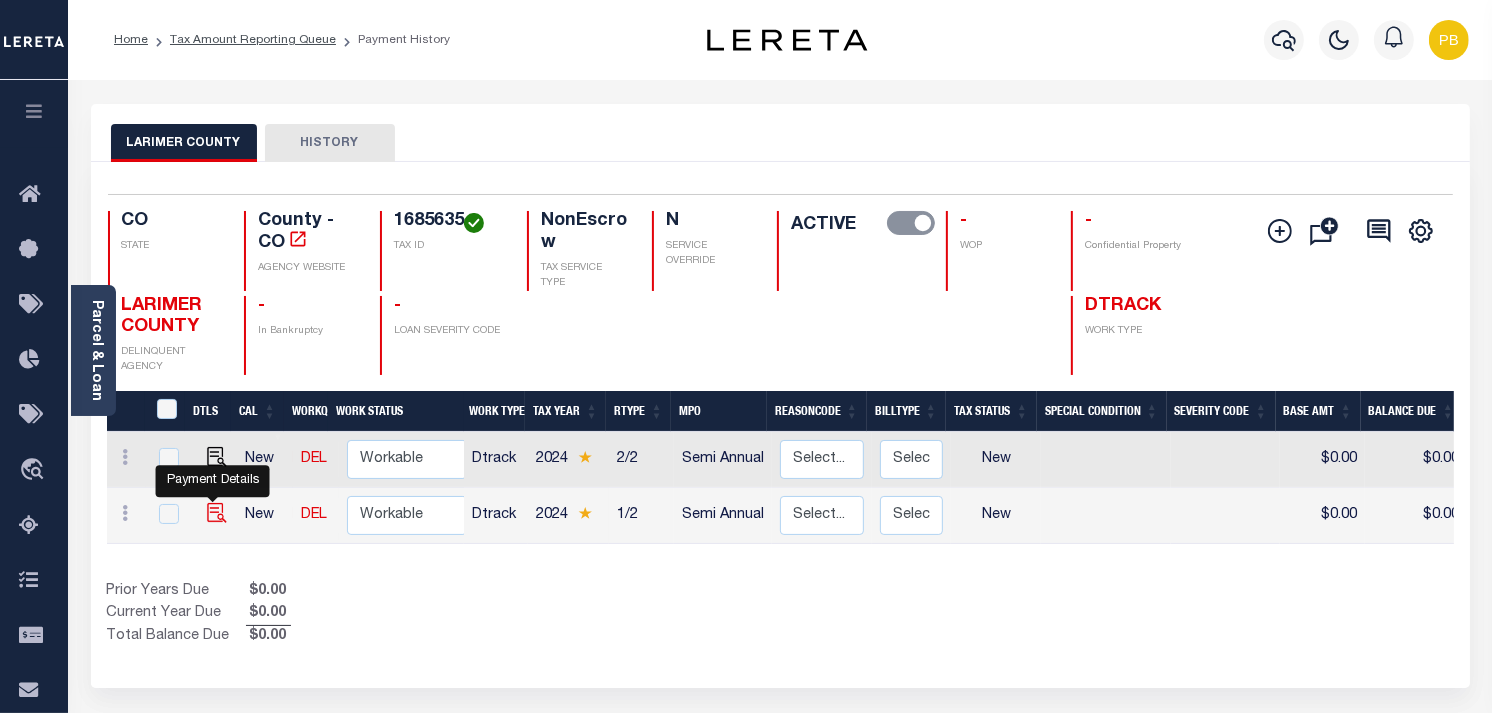 click at bounding box center [217, 513] 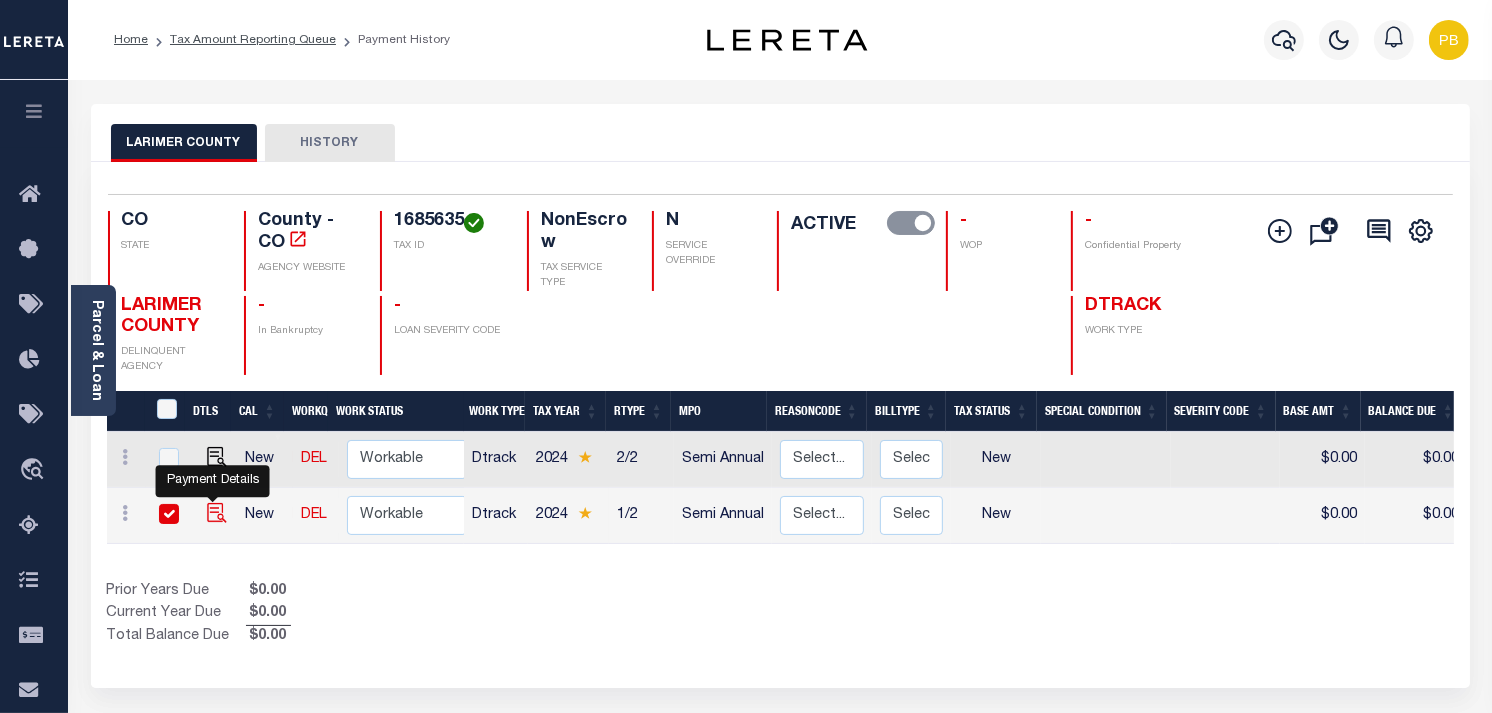 checkbox on "true" 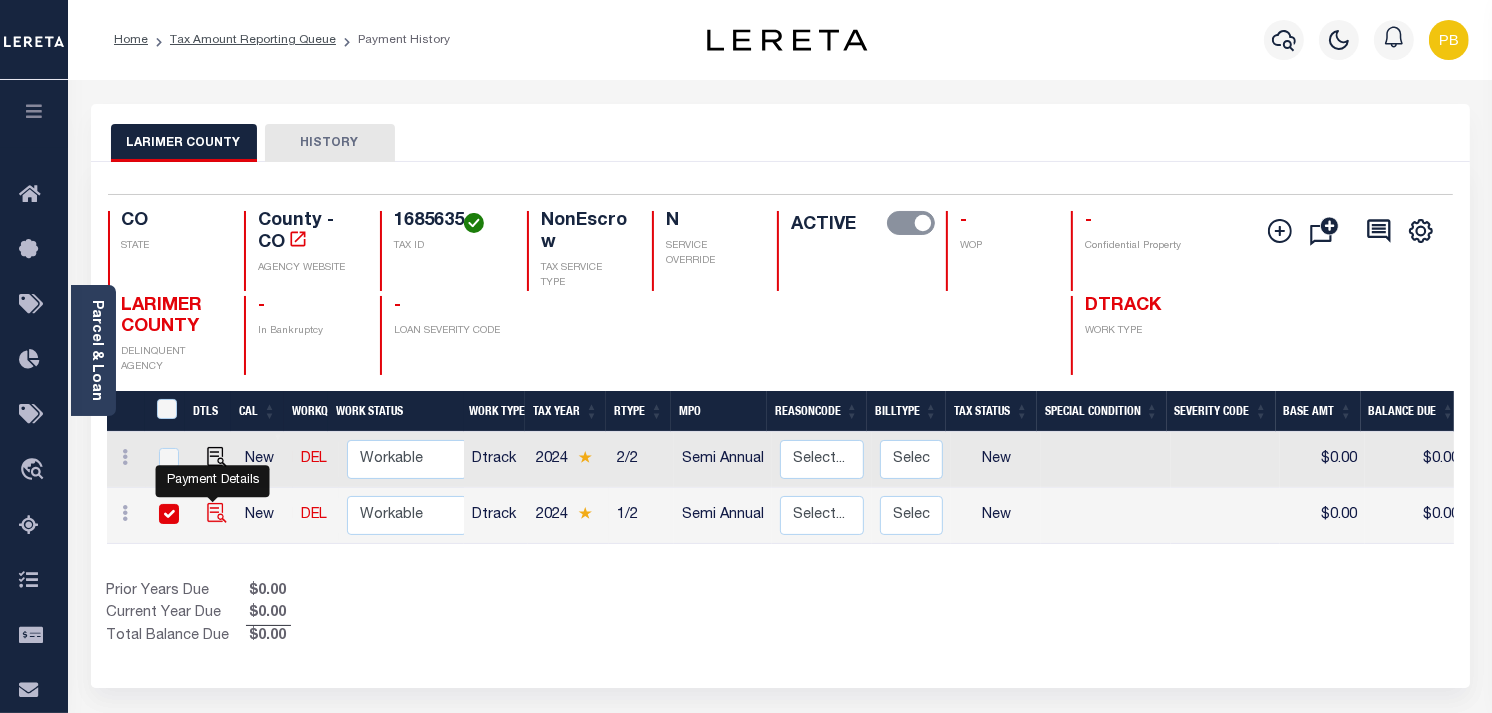 checkbox on "true" 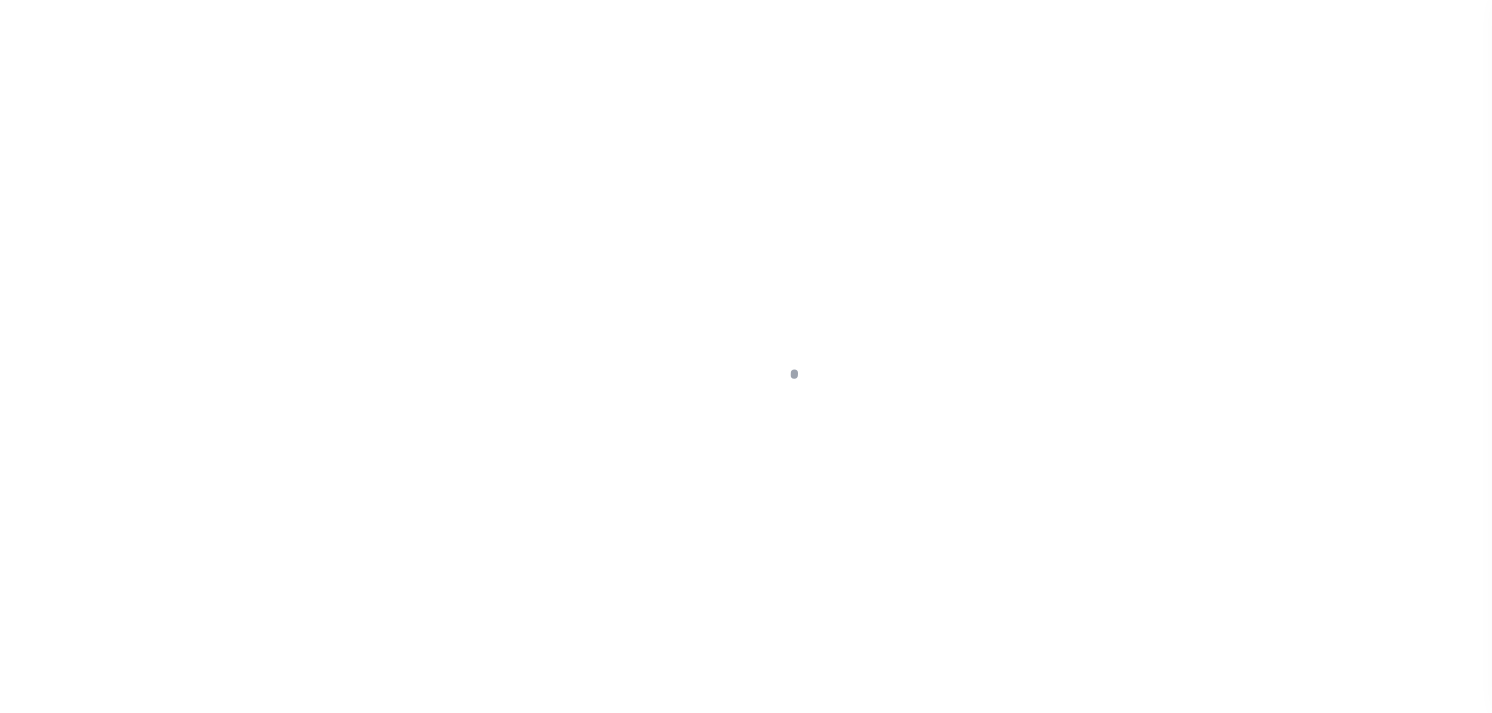 scroll, scrollTop: 0, scrollLeft: 0, axis: both 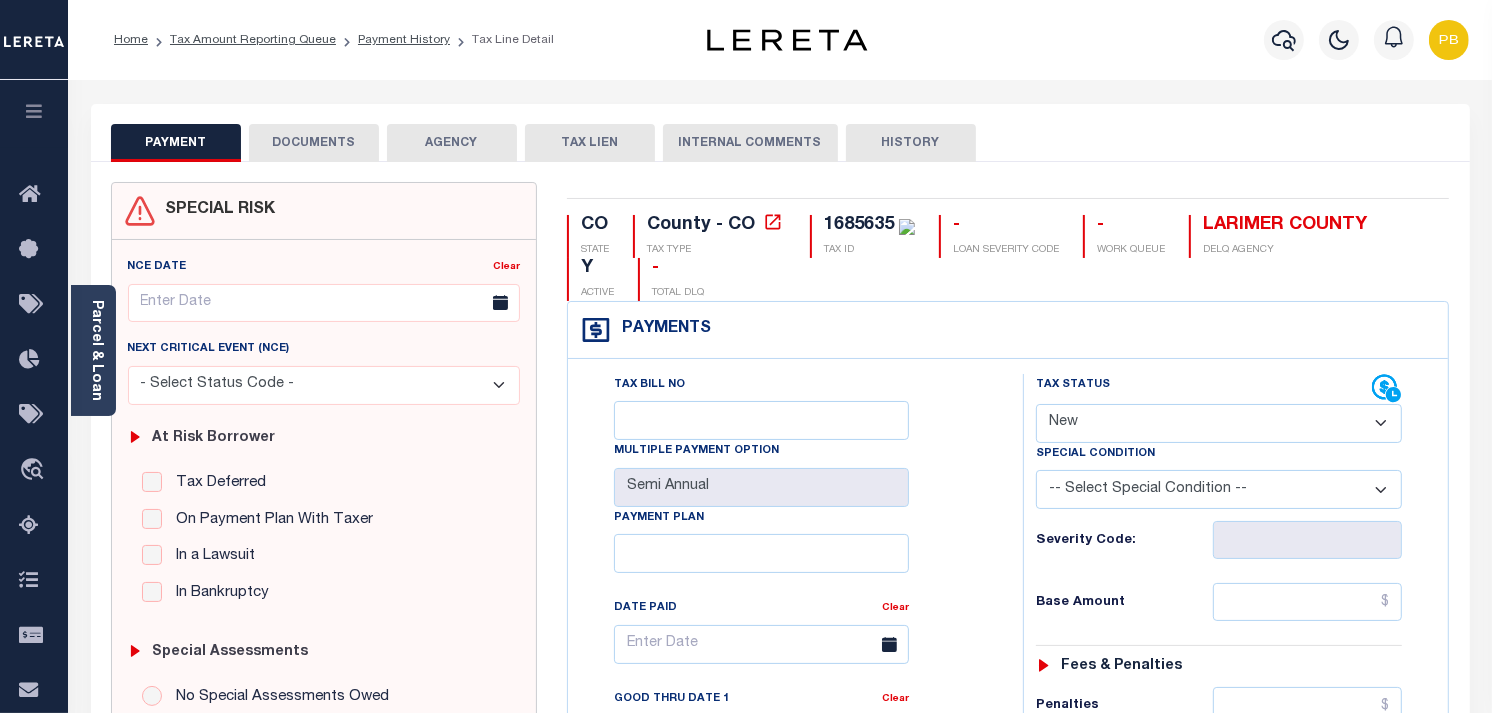 click on "- Select Status Code -
Open
Due/Unpaid
Paid
Incomplete
No Tax Due
Internal Refund Processed
New" at bounding box center [1219, 423] 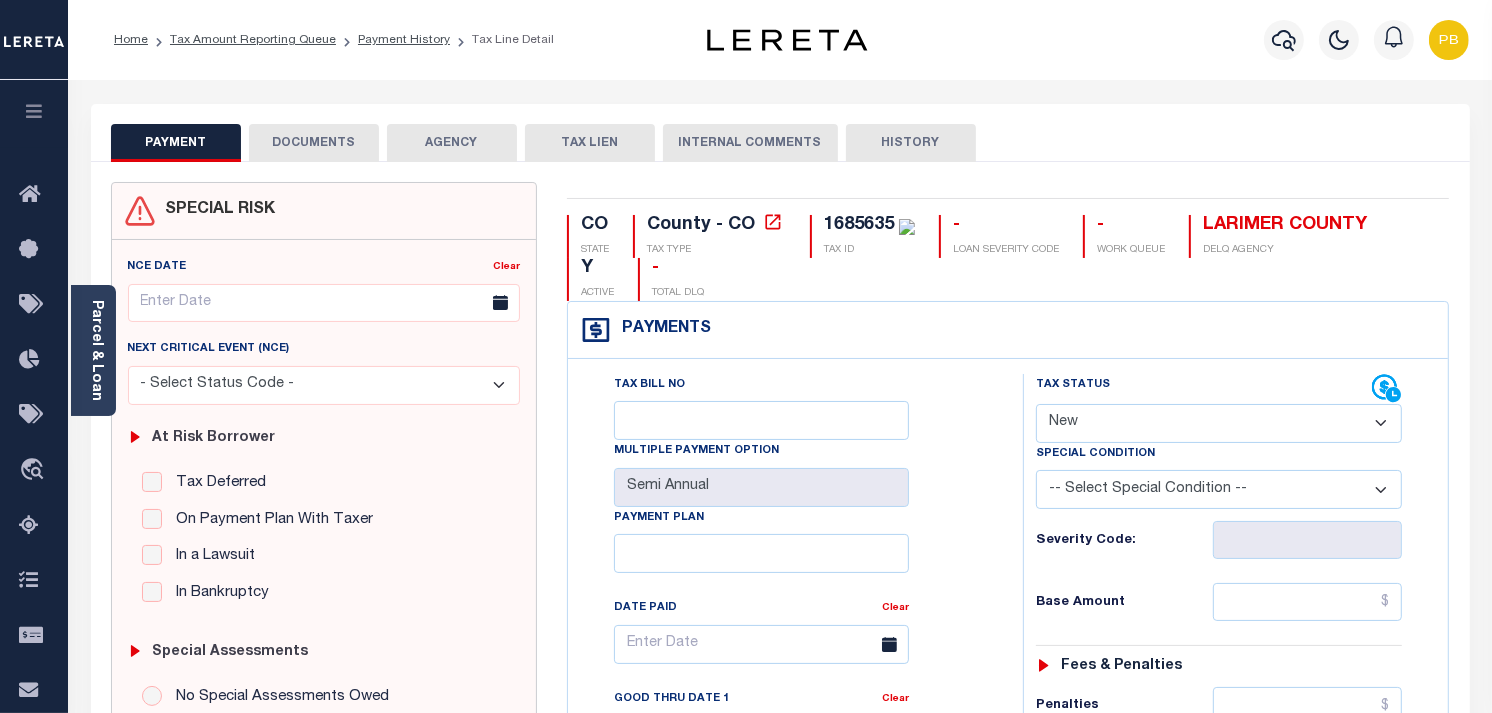select on "PYD" 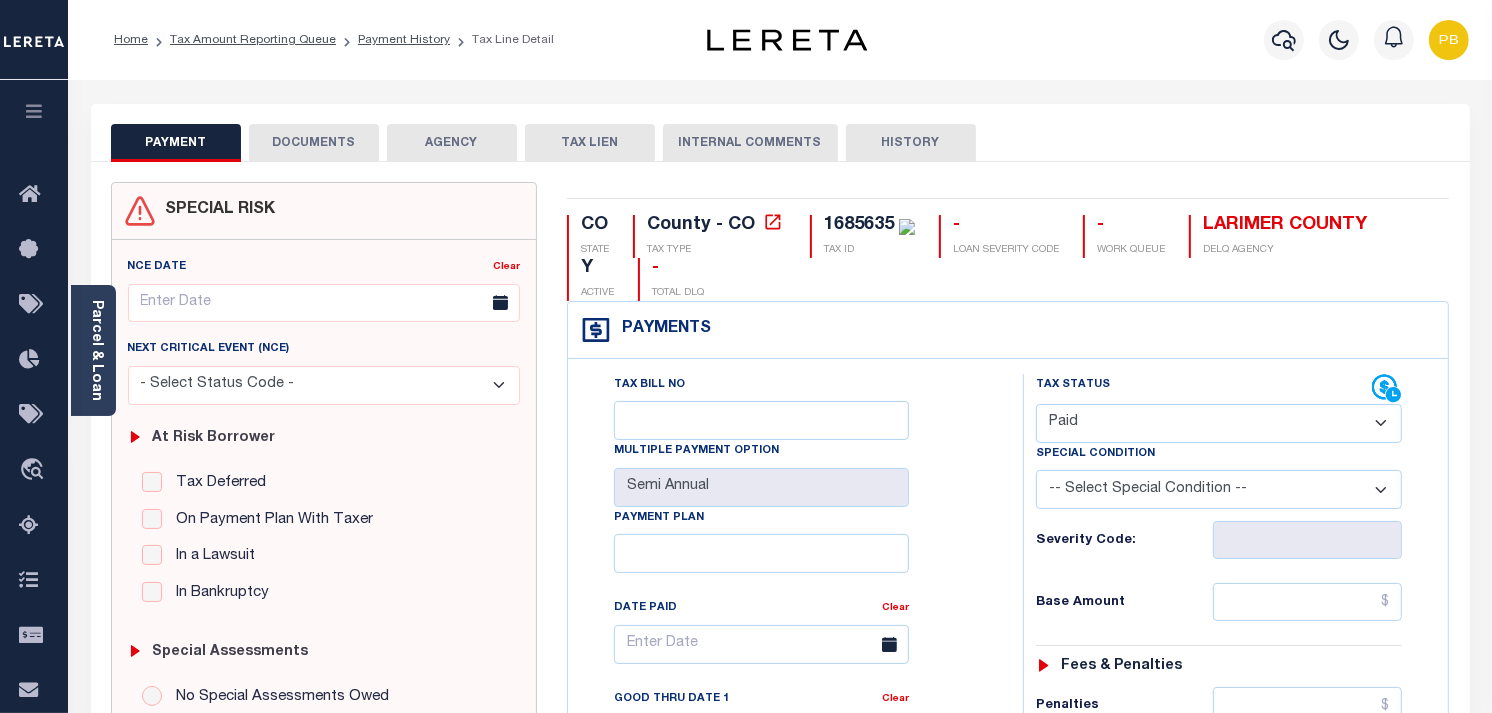 click on "- Select Status Code -
Open
Due/Unpaid
Paid
Incomplete
No Tax Due
Internal Refund Processed
New" at bounding box center (1219, 423) 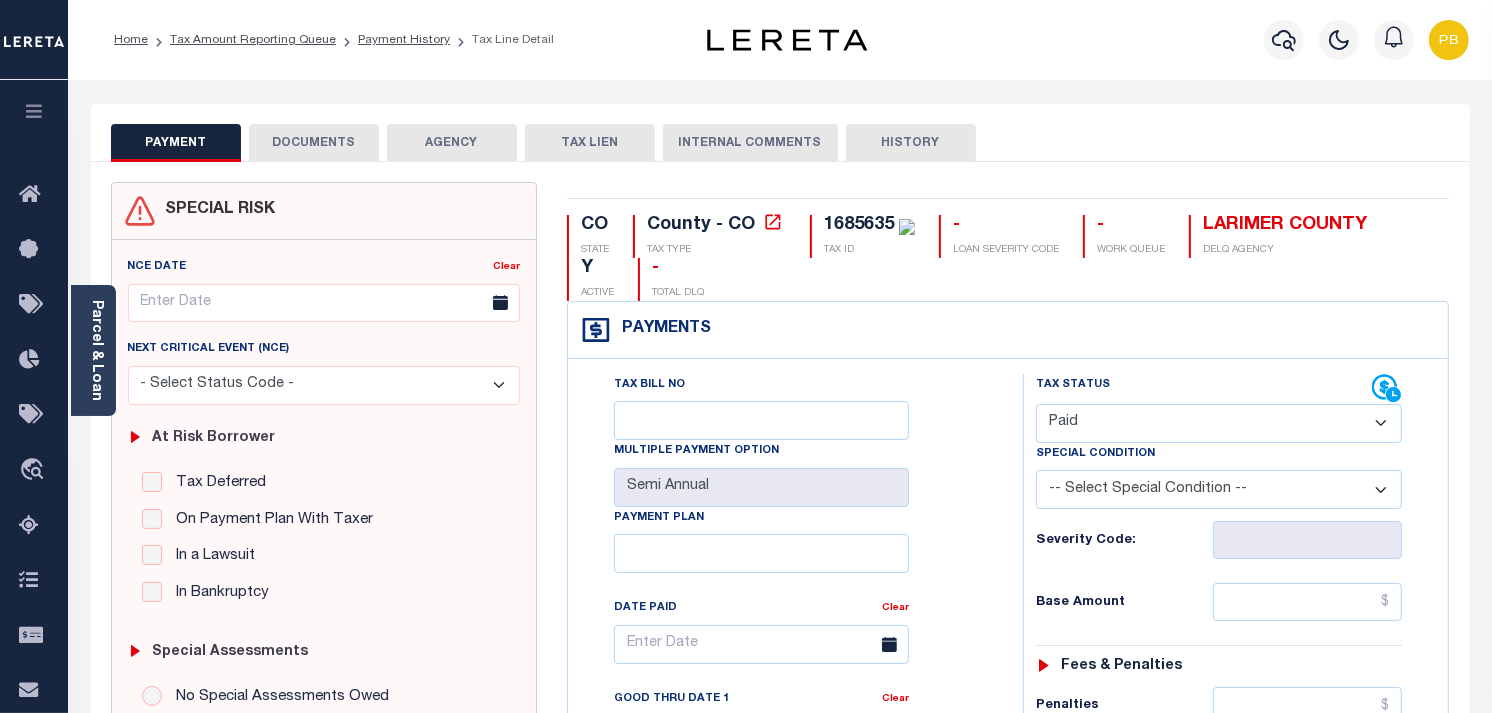 type on "08/07/2025" 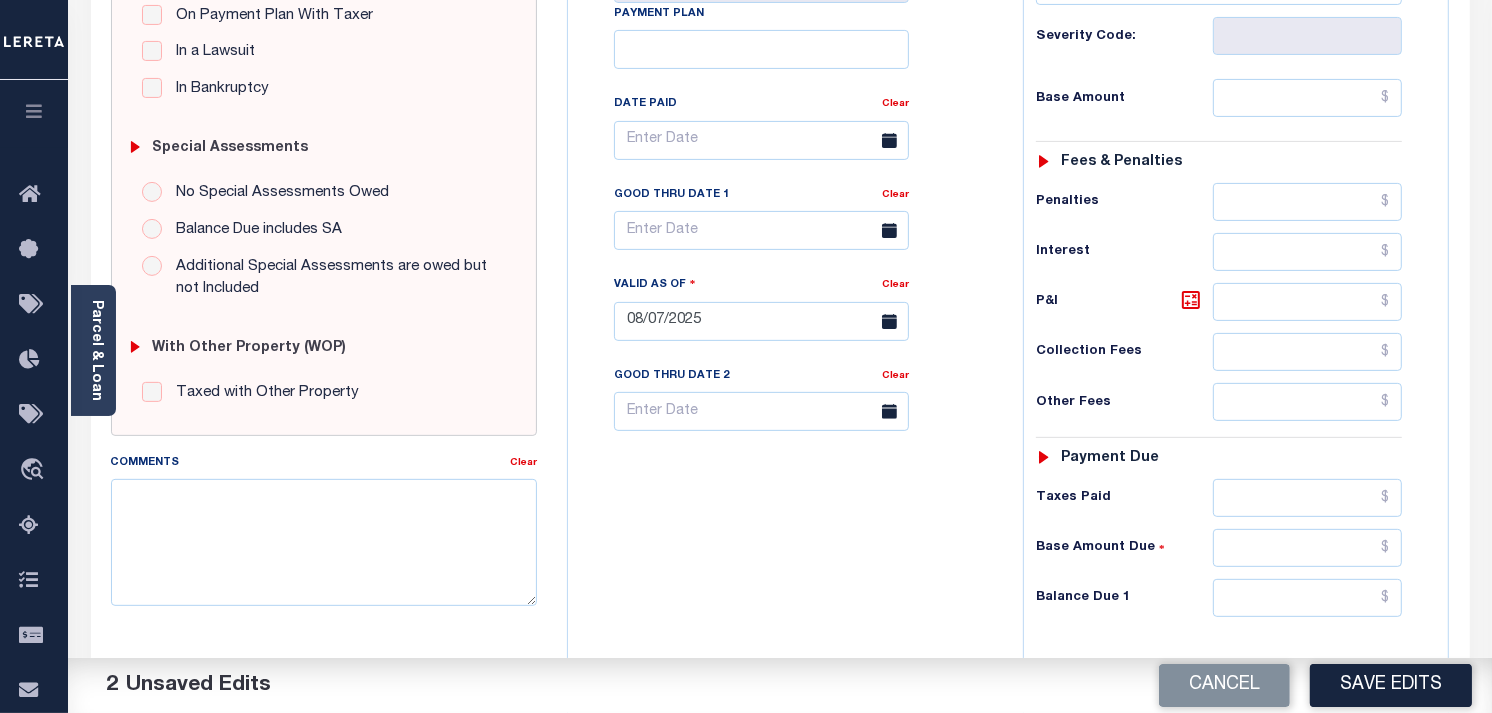scroll, scrollTop: 555, scrollLeft: 0, axis: vertical 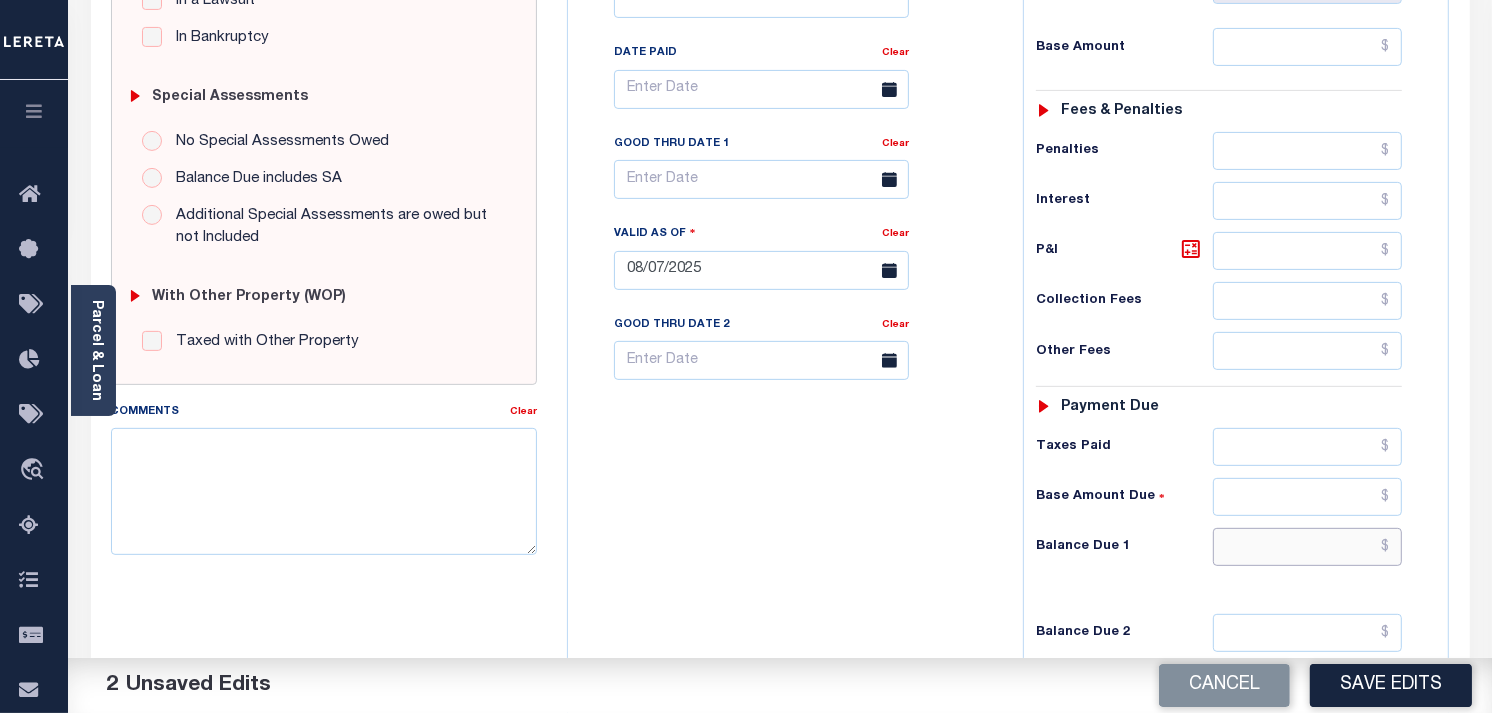 click at bounding box center [1308, 547] 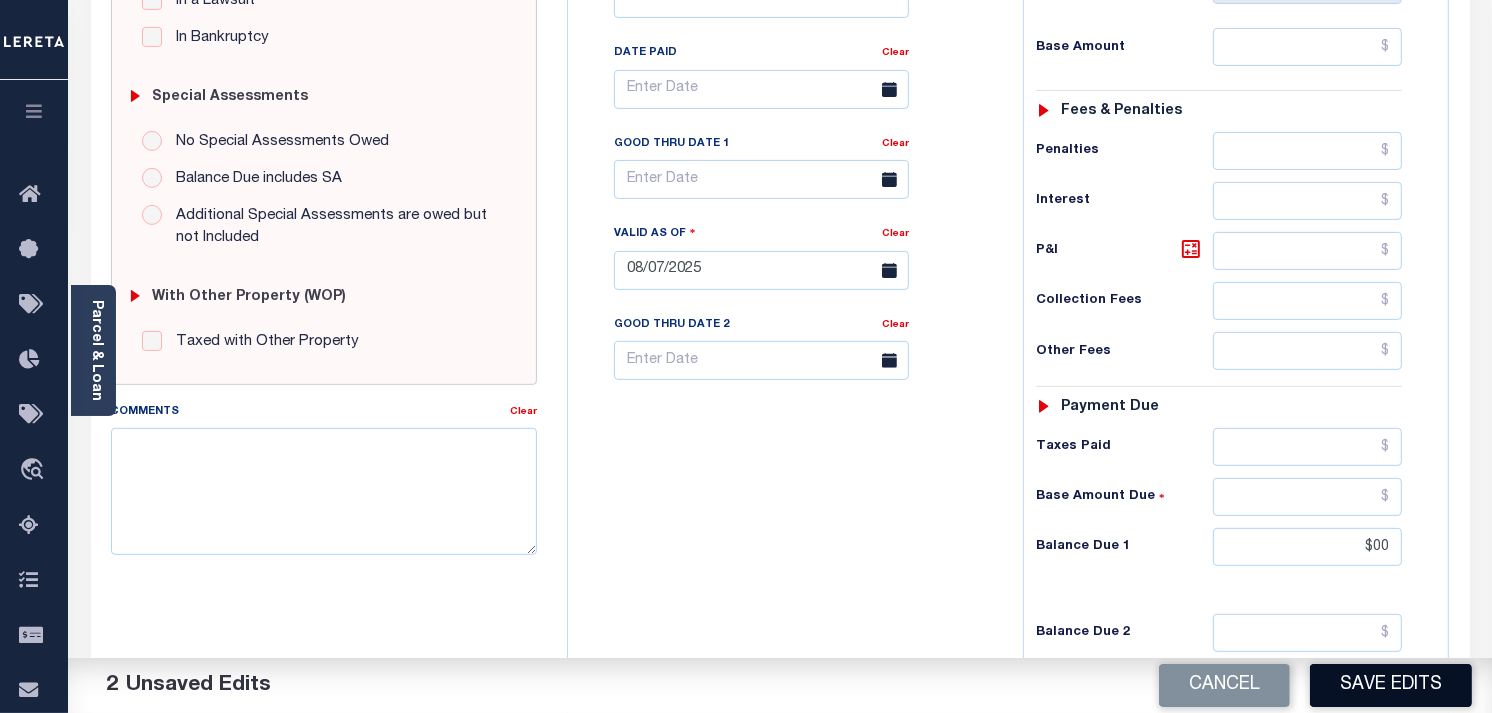 type on "$00.00" 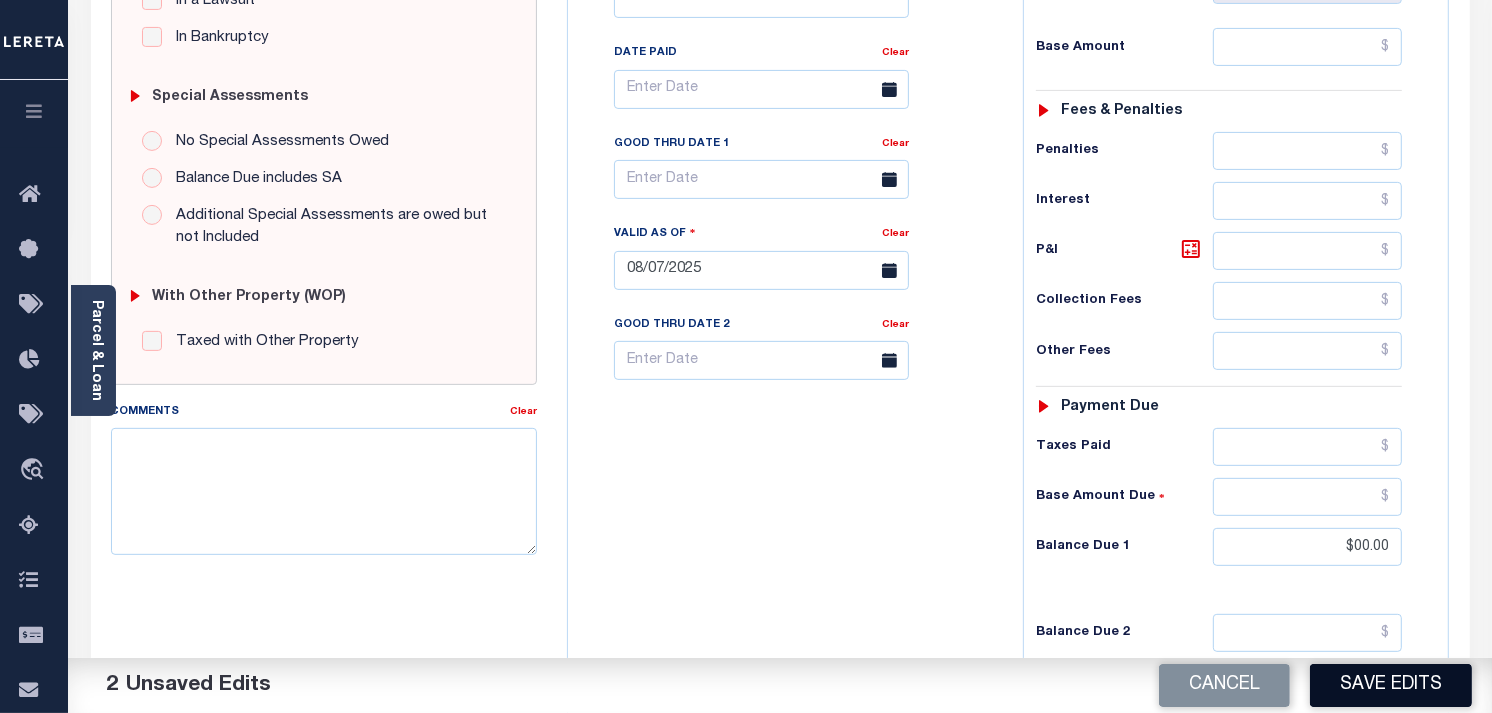 click on "Save Edits" at bounding box center [1391, 685] 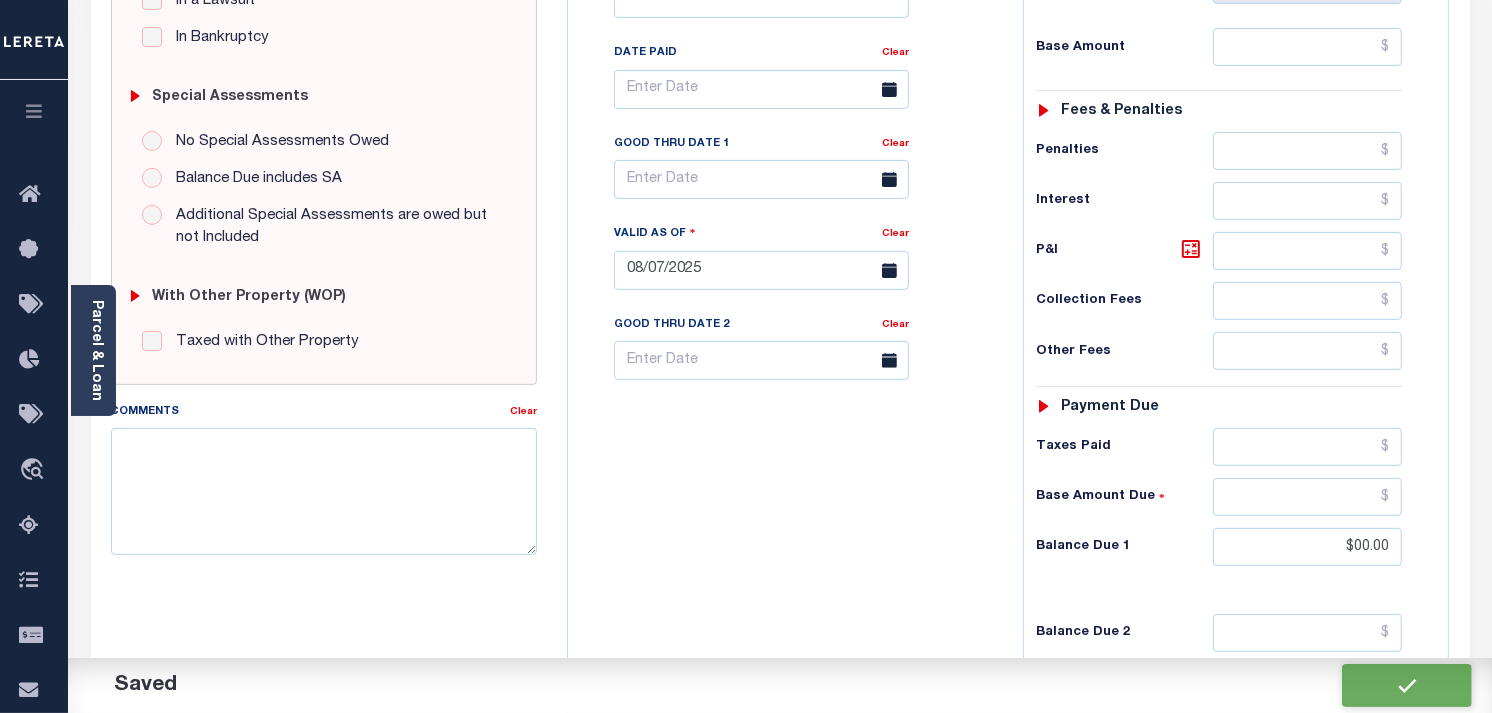 checkbox on "false" 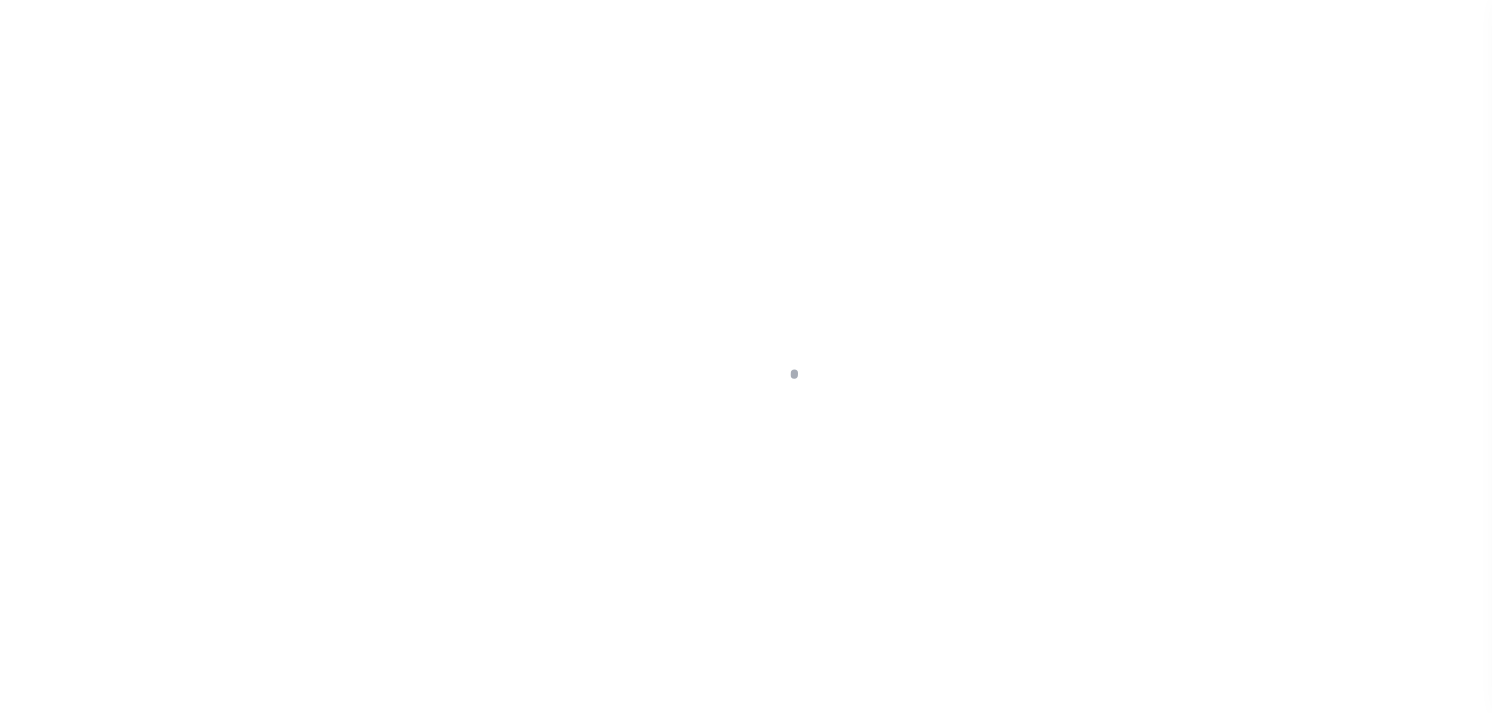 scroll, scrollTop: 0, scrollLeft: 0, axis: both 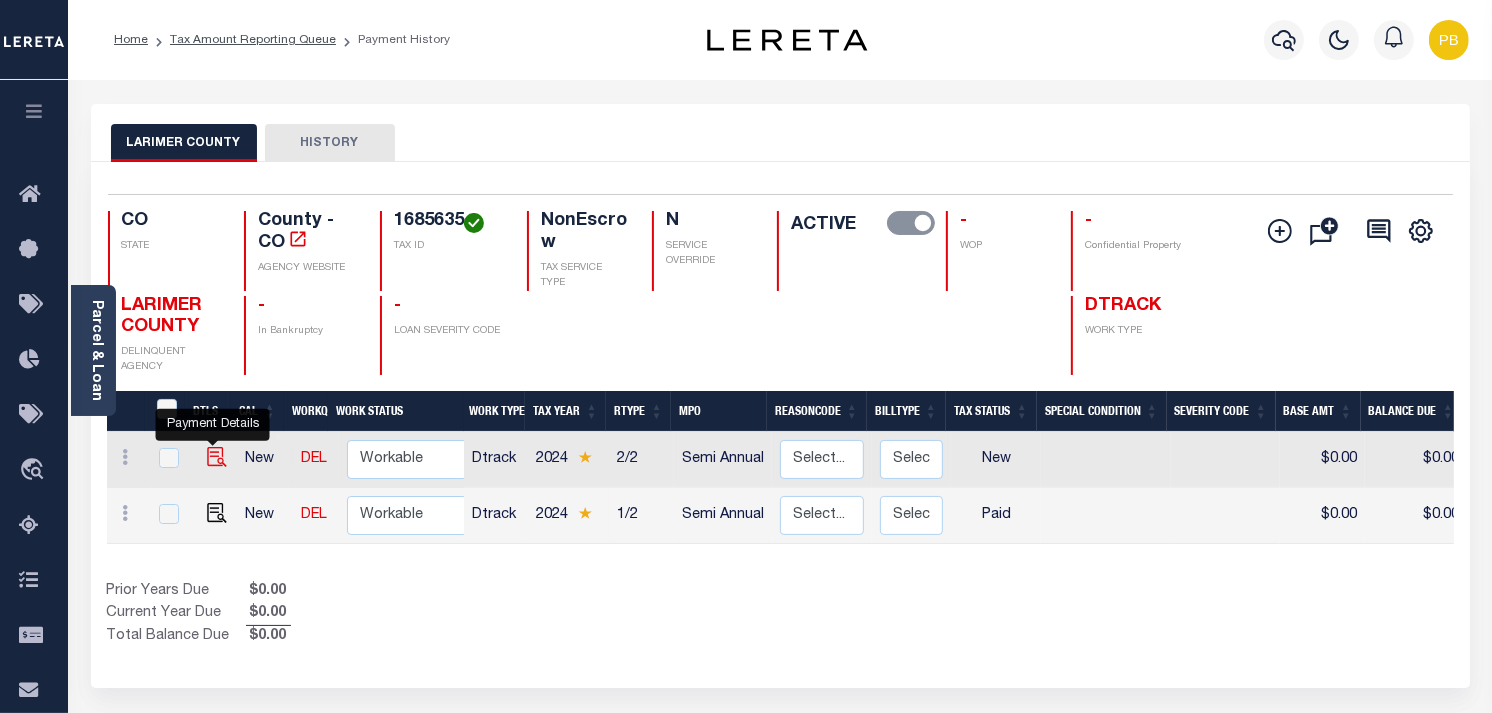 click at bounding box center (217, 457) 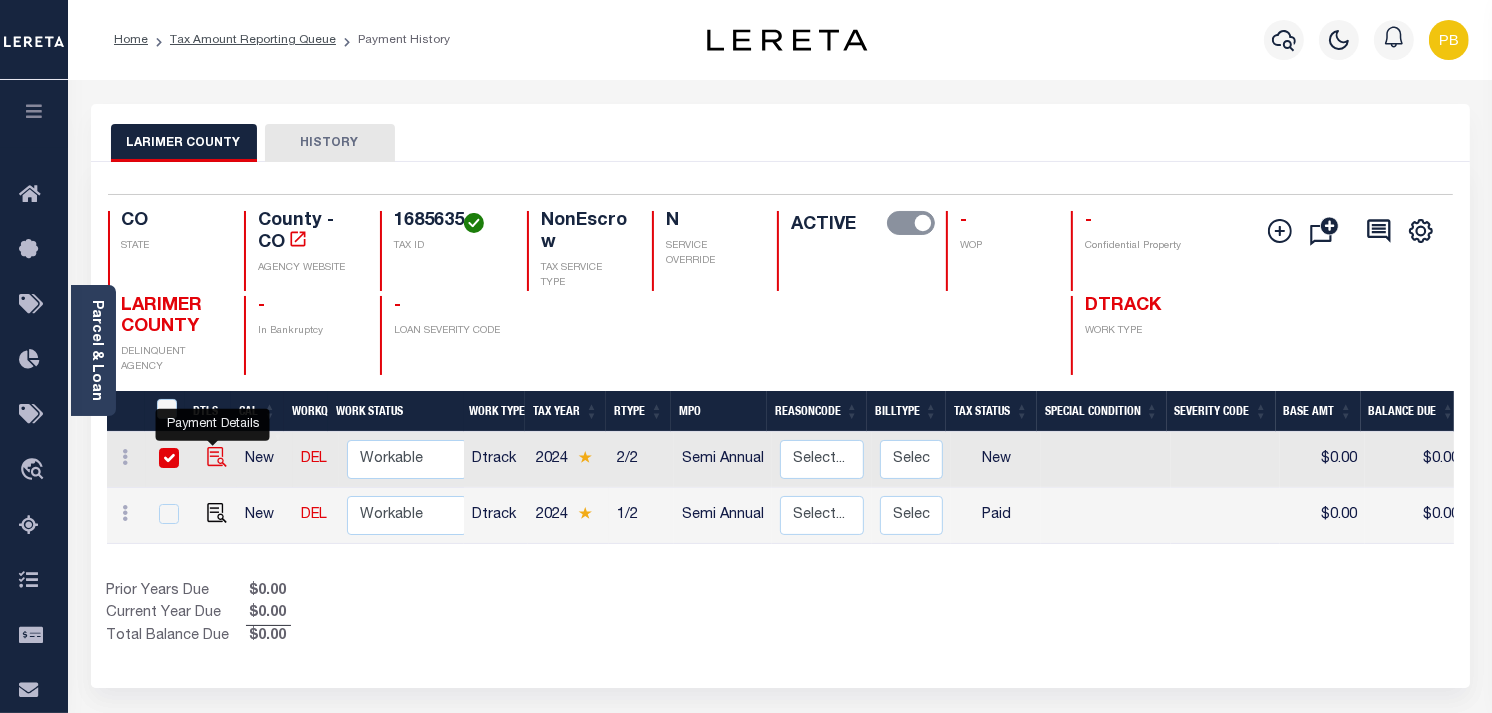 checkbox on "true" 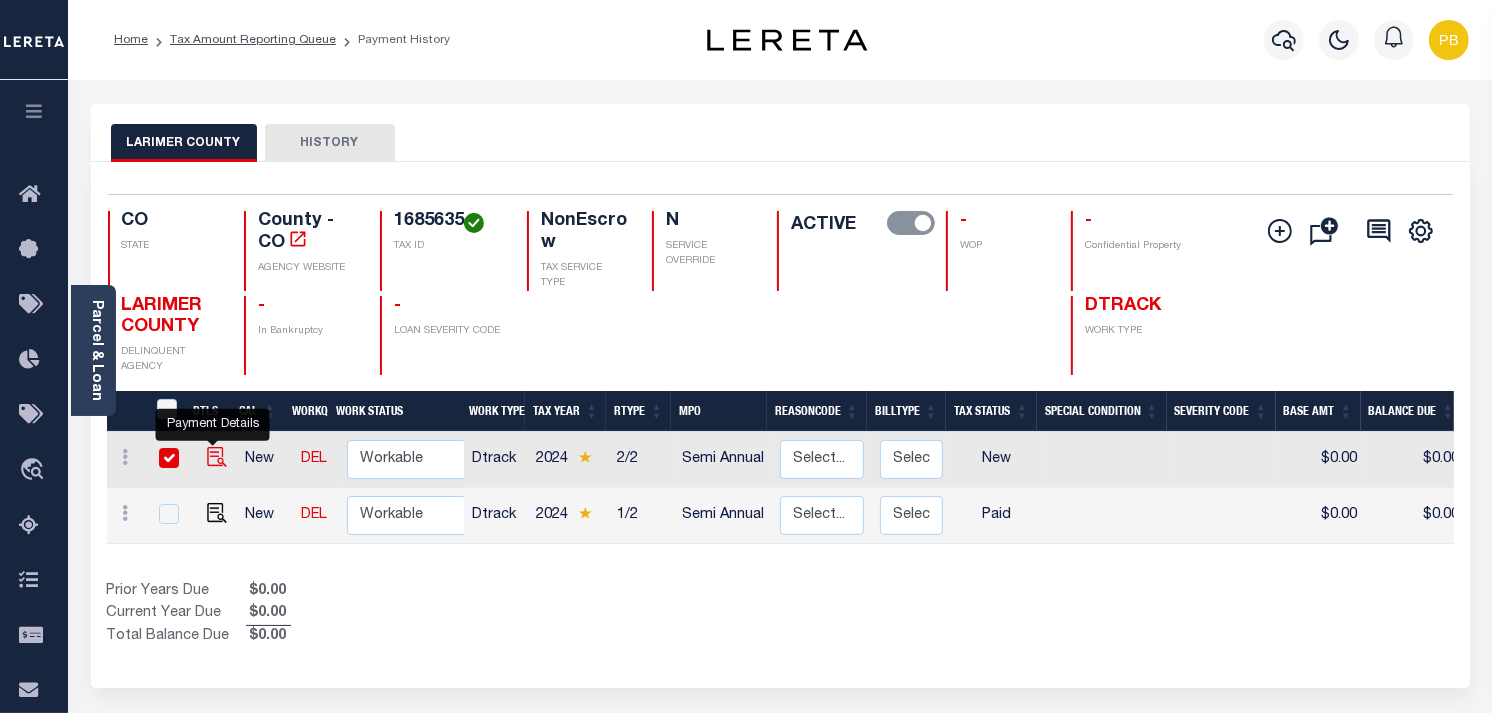 checkbox on "true" 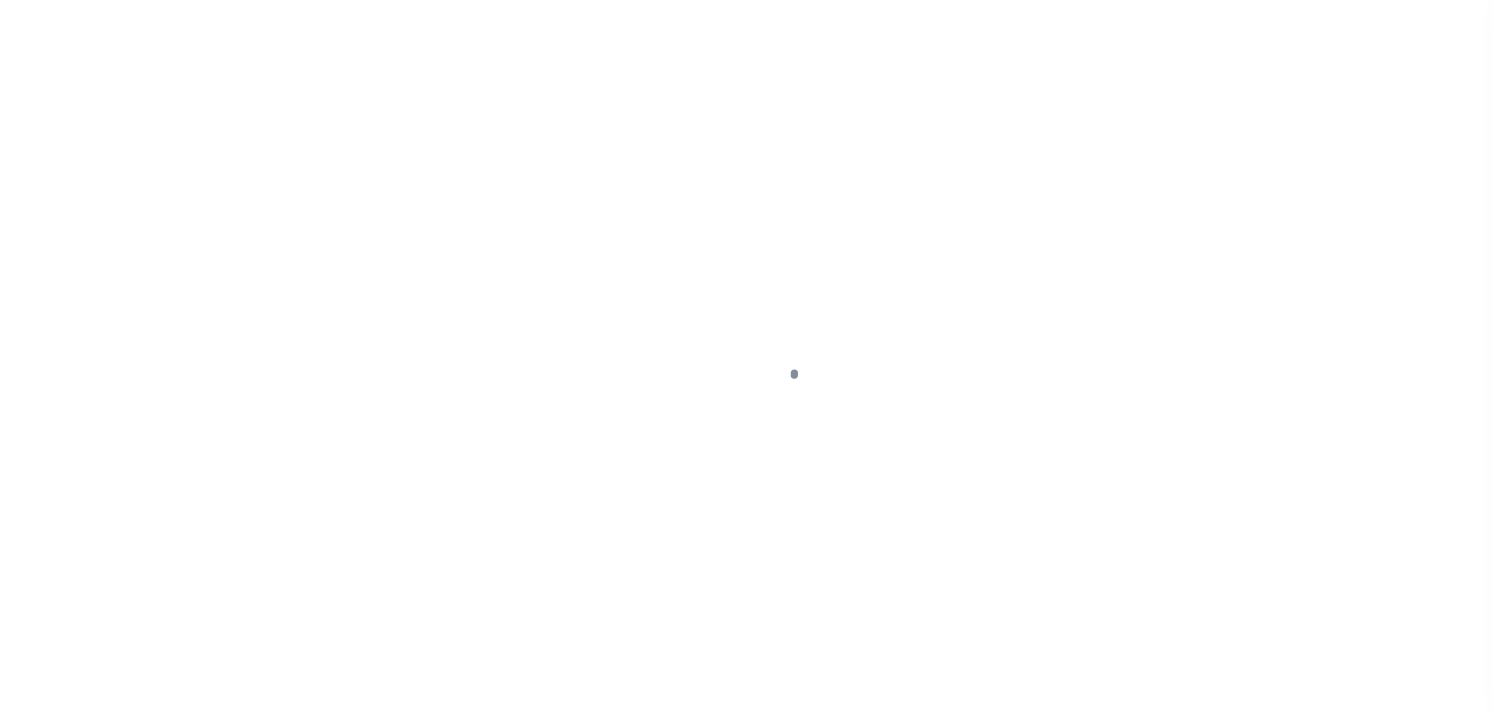 scroll, scrollTop: 0, scrollLeft: 0, axis: both 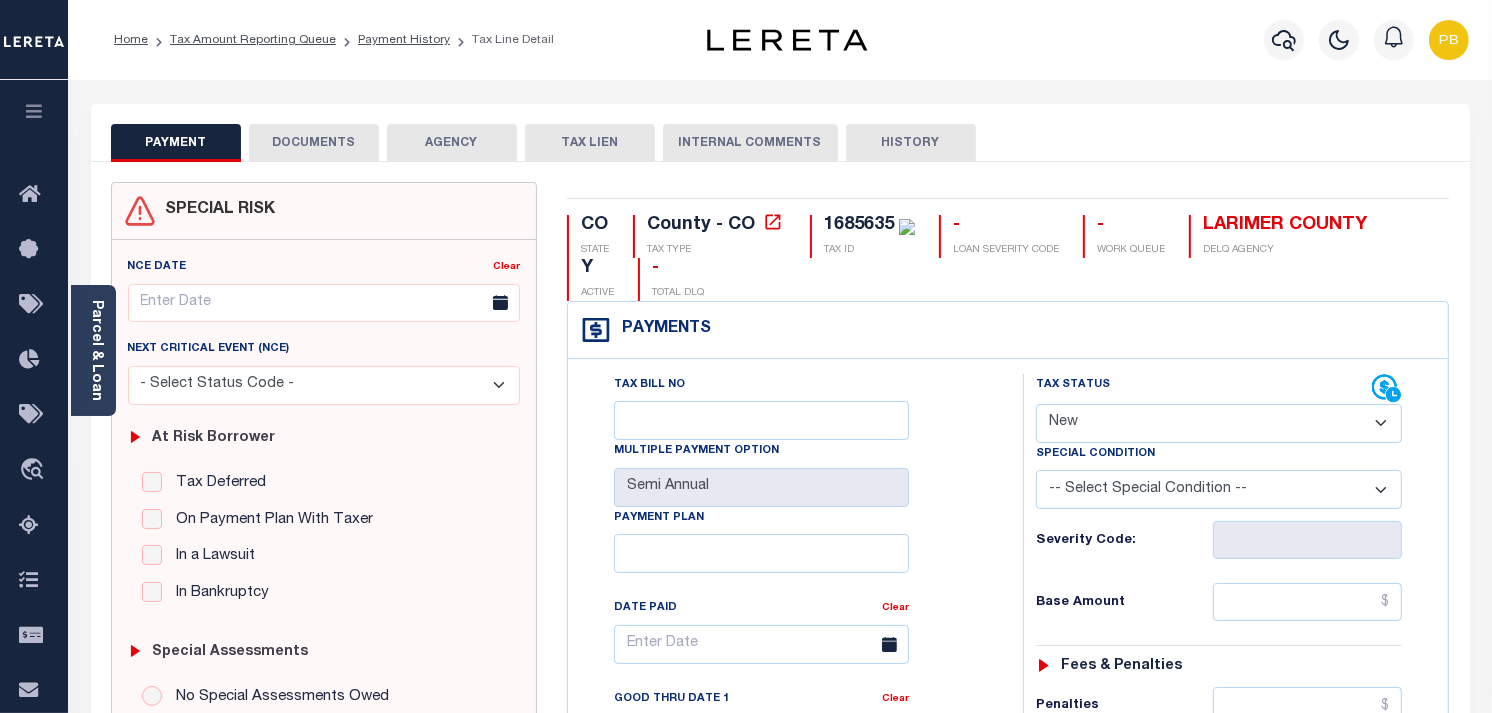 click on "- Select Status Code -
Open
Due/Unpaid
Paid
Incomplete
No Tax Due
Internal Refund Processed
New" at bounding box center [1219, 423] 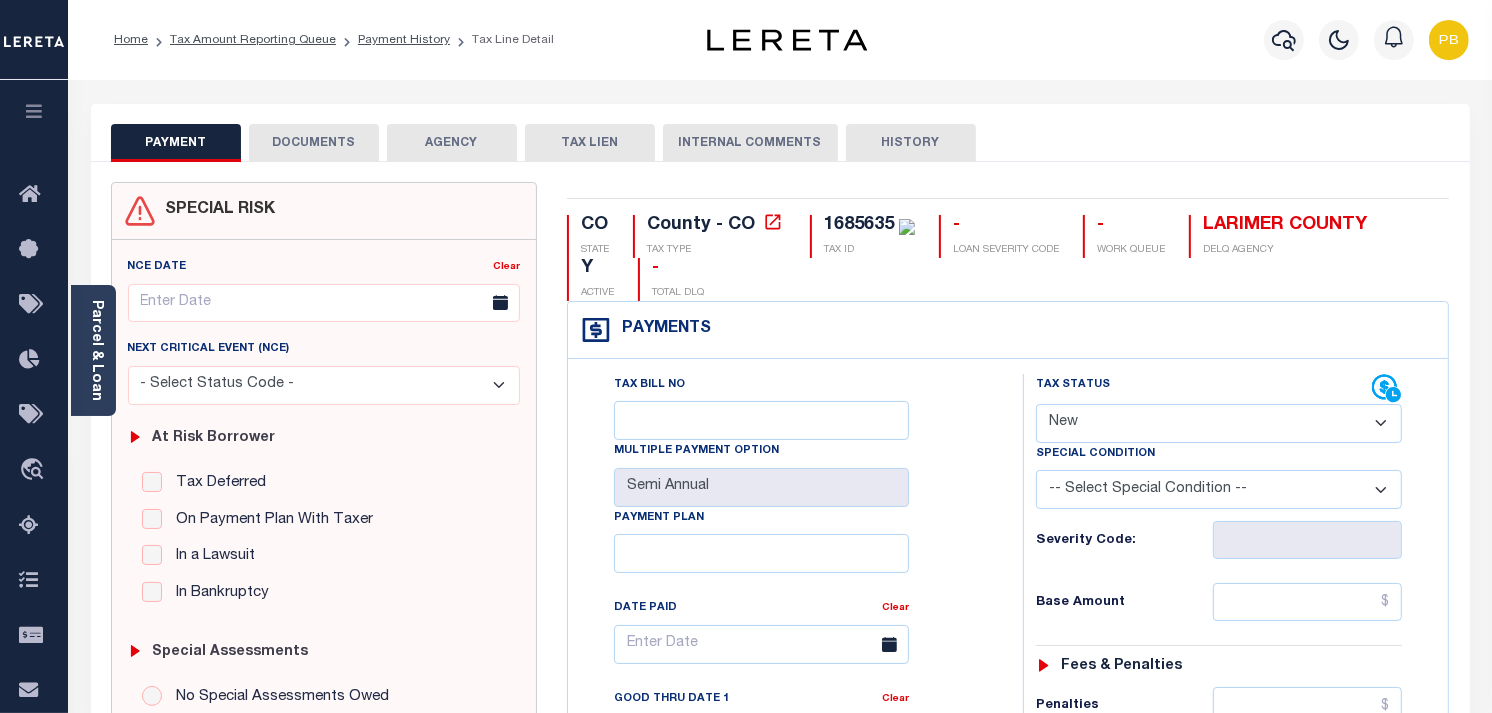 select on "PYD" 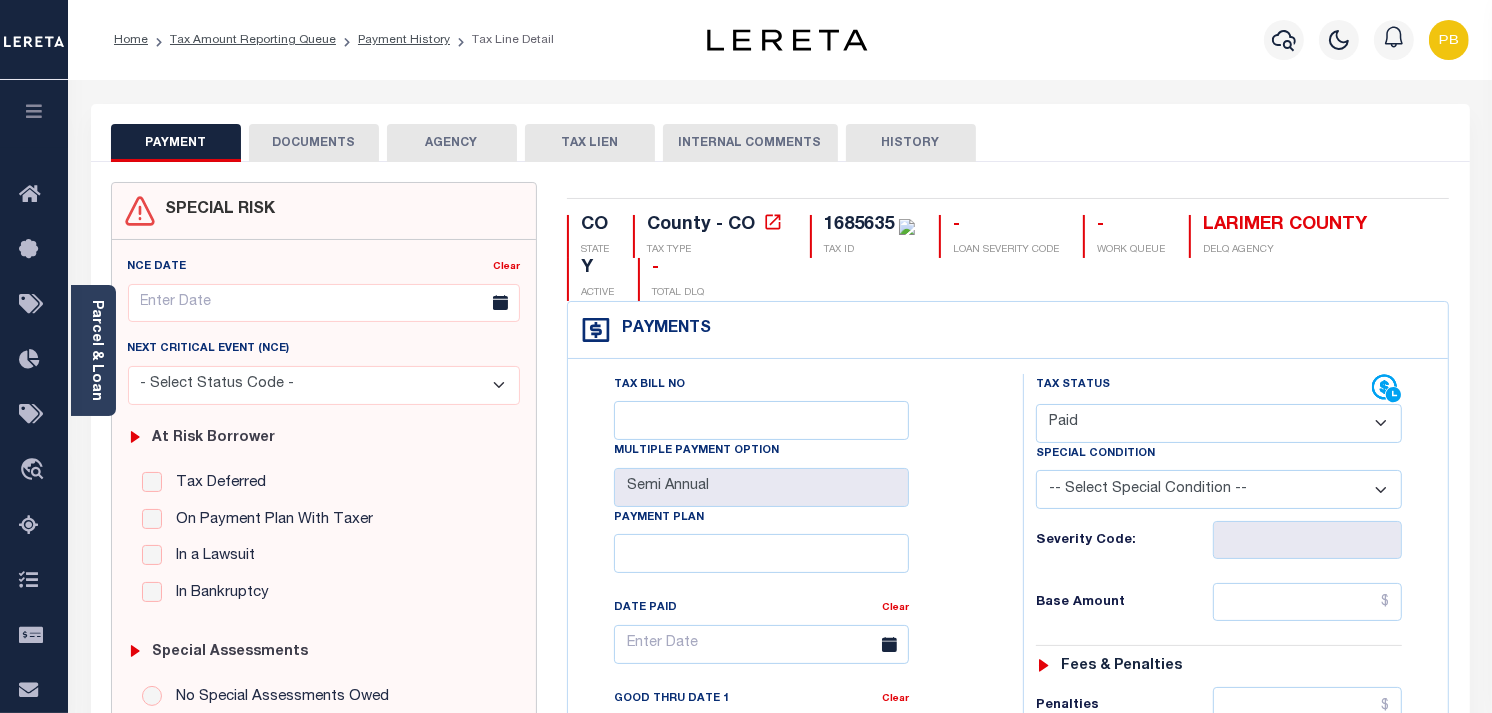 click on "- Select Status Code -
Open
Due/Unpaid
Paid
Incomplete
No Tax Due
Internal Refund Processed
New" at bounding box center [1219, 423] 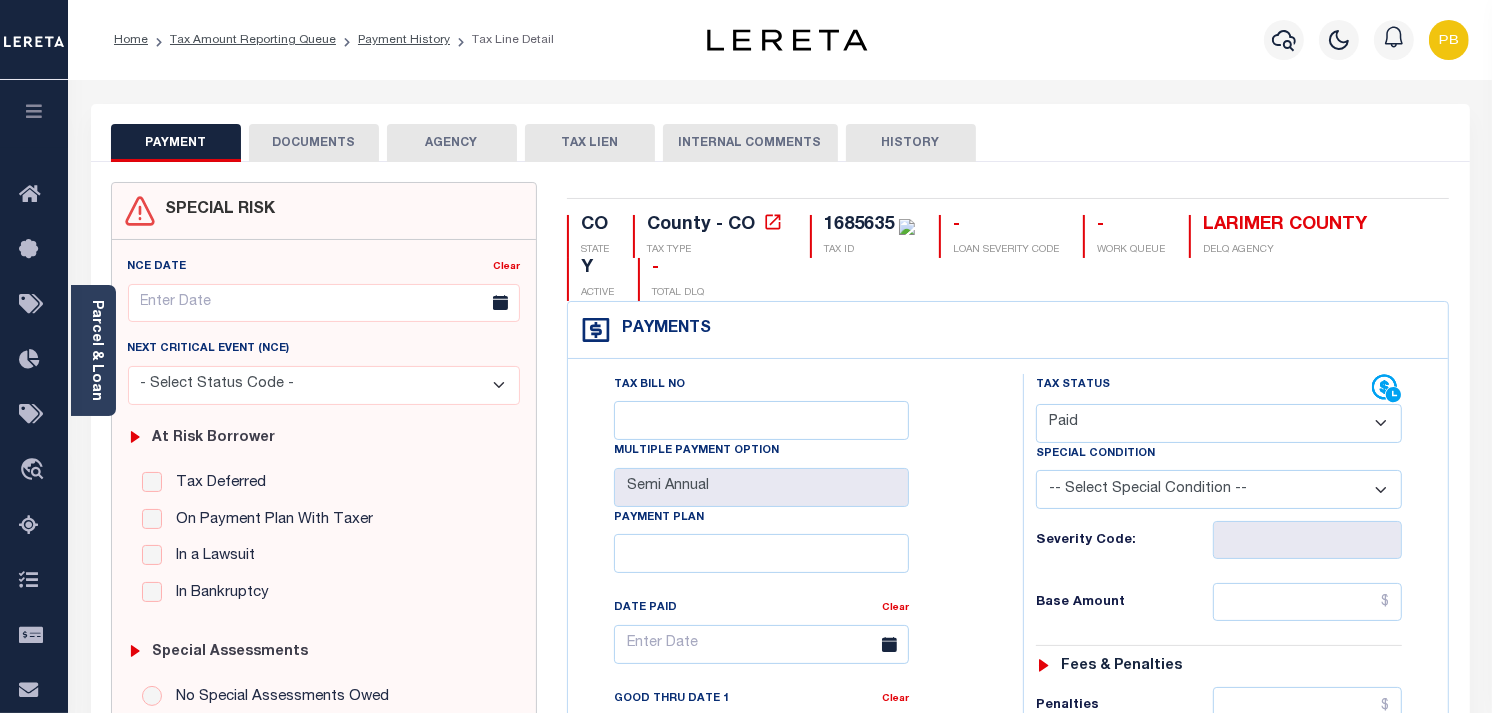 type on "08/07/2025" 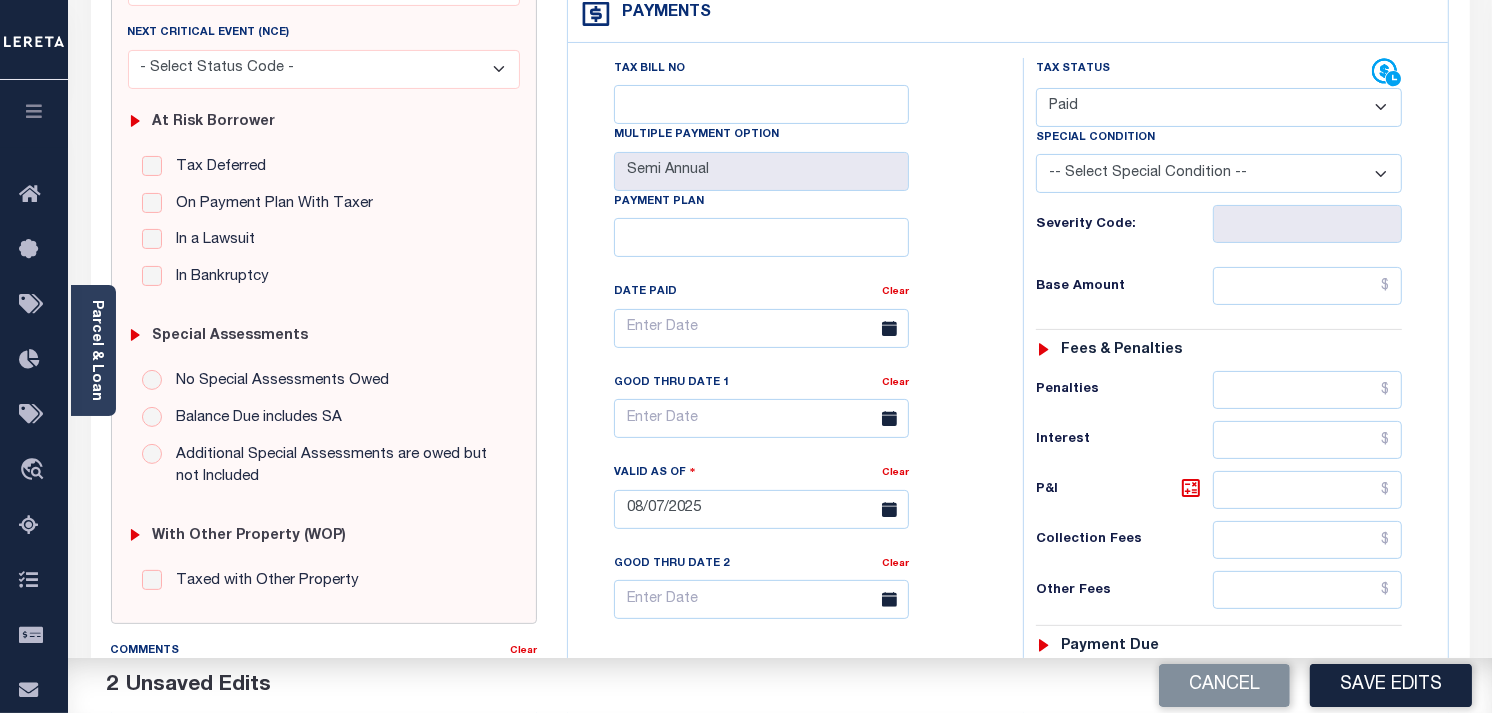 scroll, scrollTop: 333, scrollLeft: 0, axis: vertical 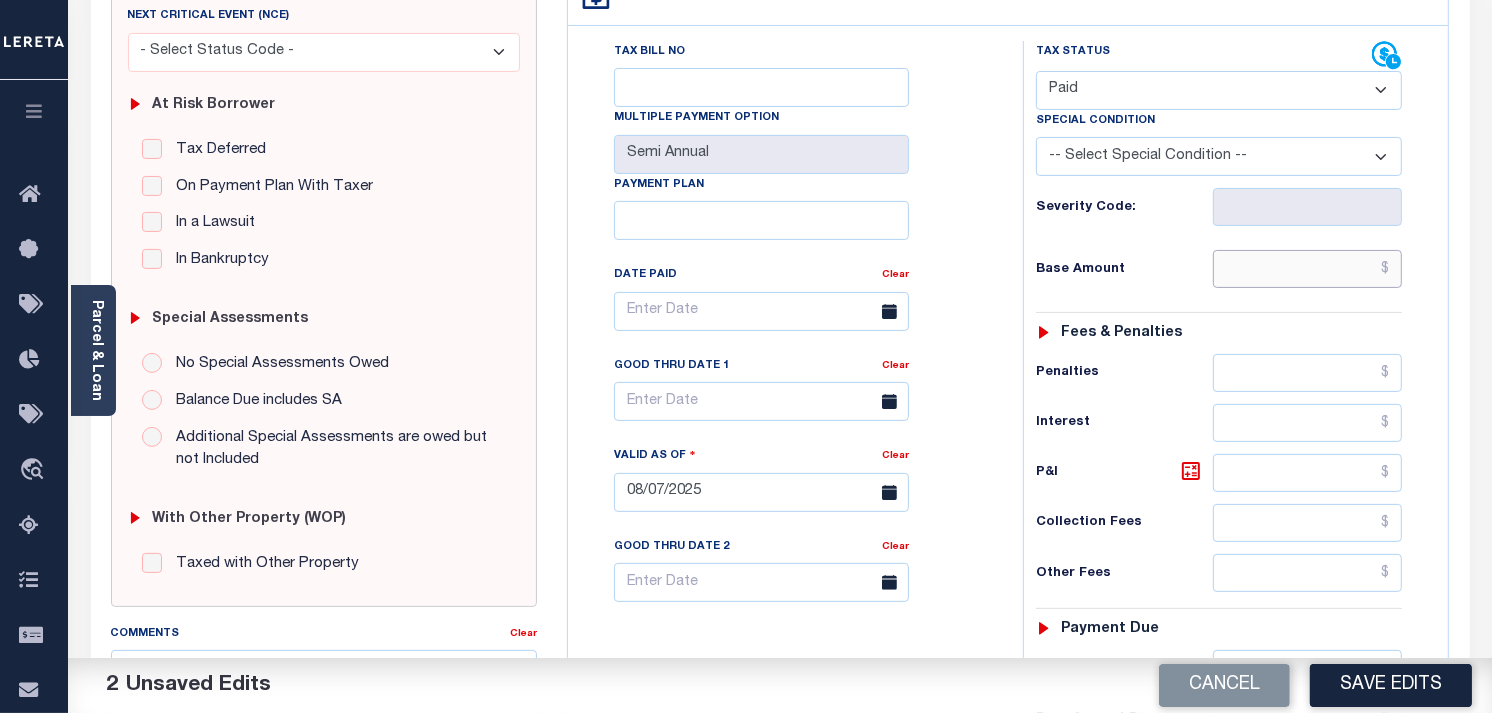 click at bounding box center (1308, 269) 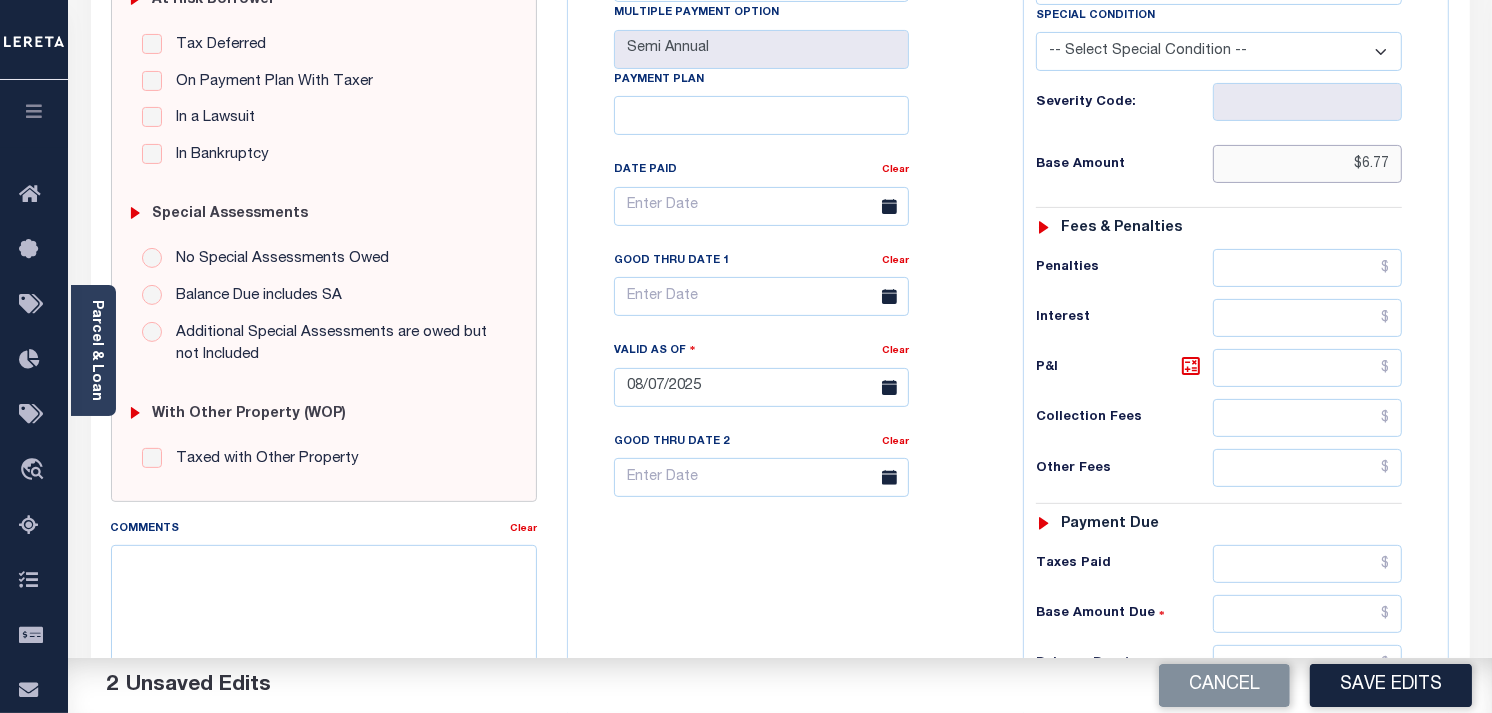 scroll, scrollTop: 555, scrollLeft: 0, axis: vertical 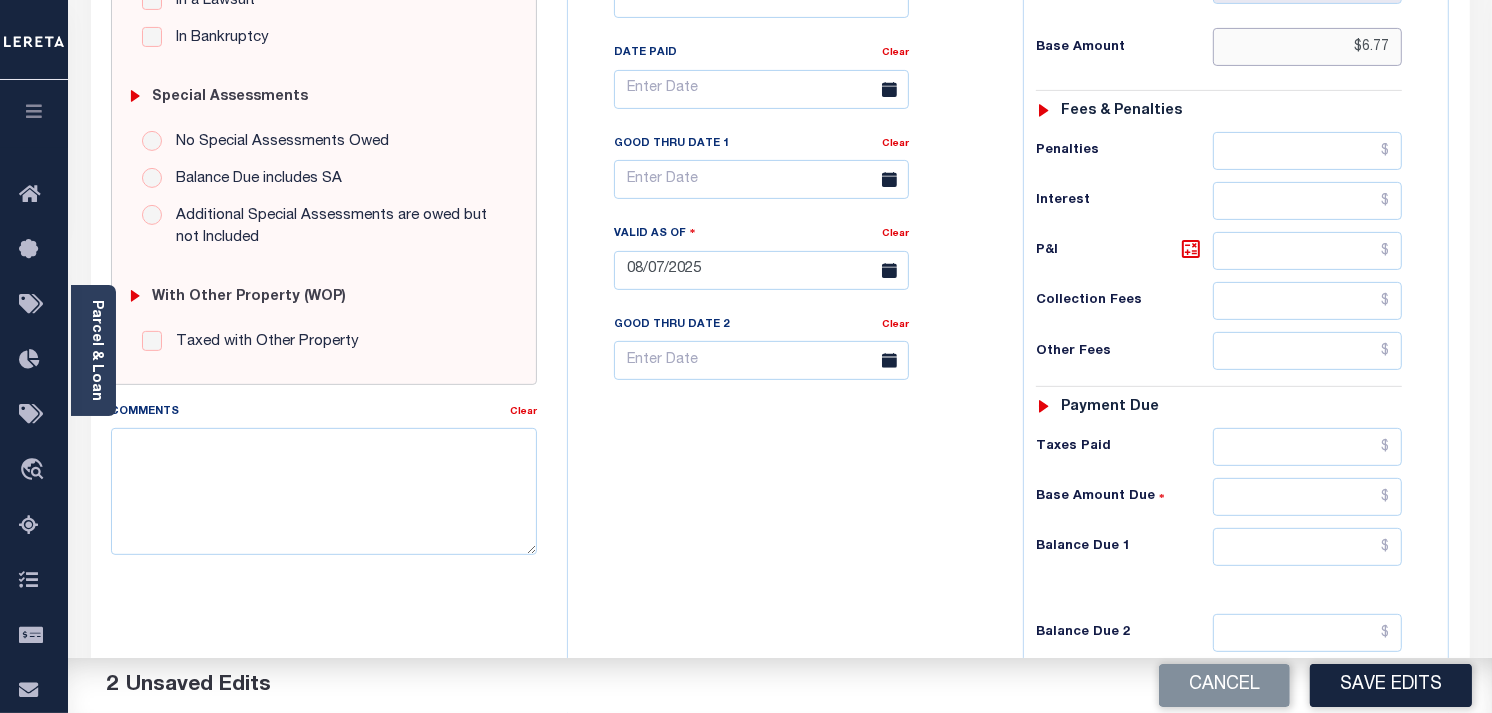 type on "$6.77" 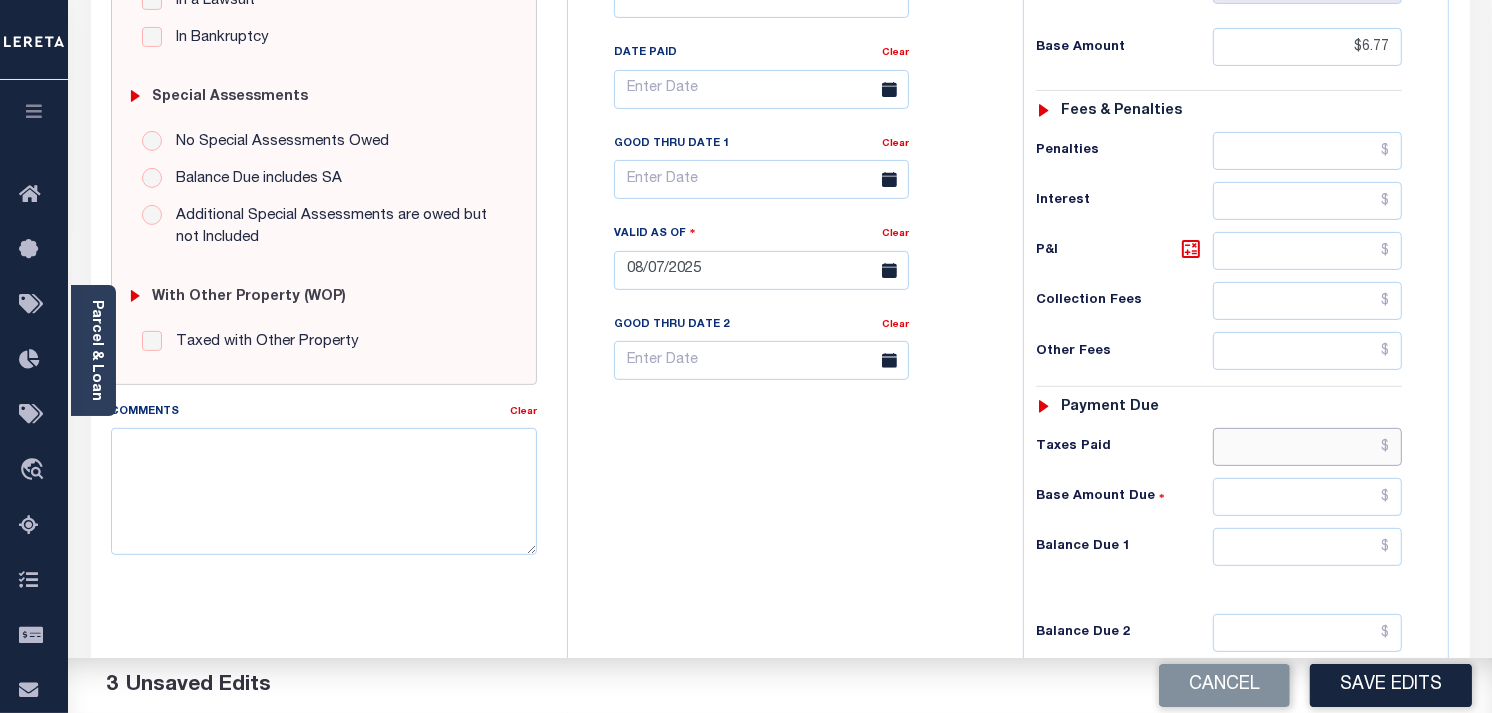 click at bounding box center (1308, 447) 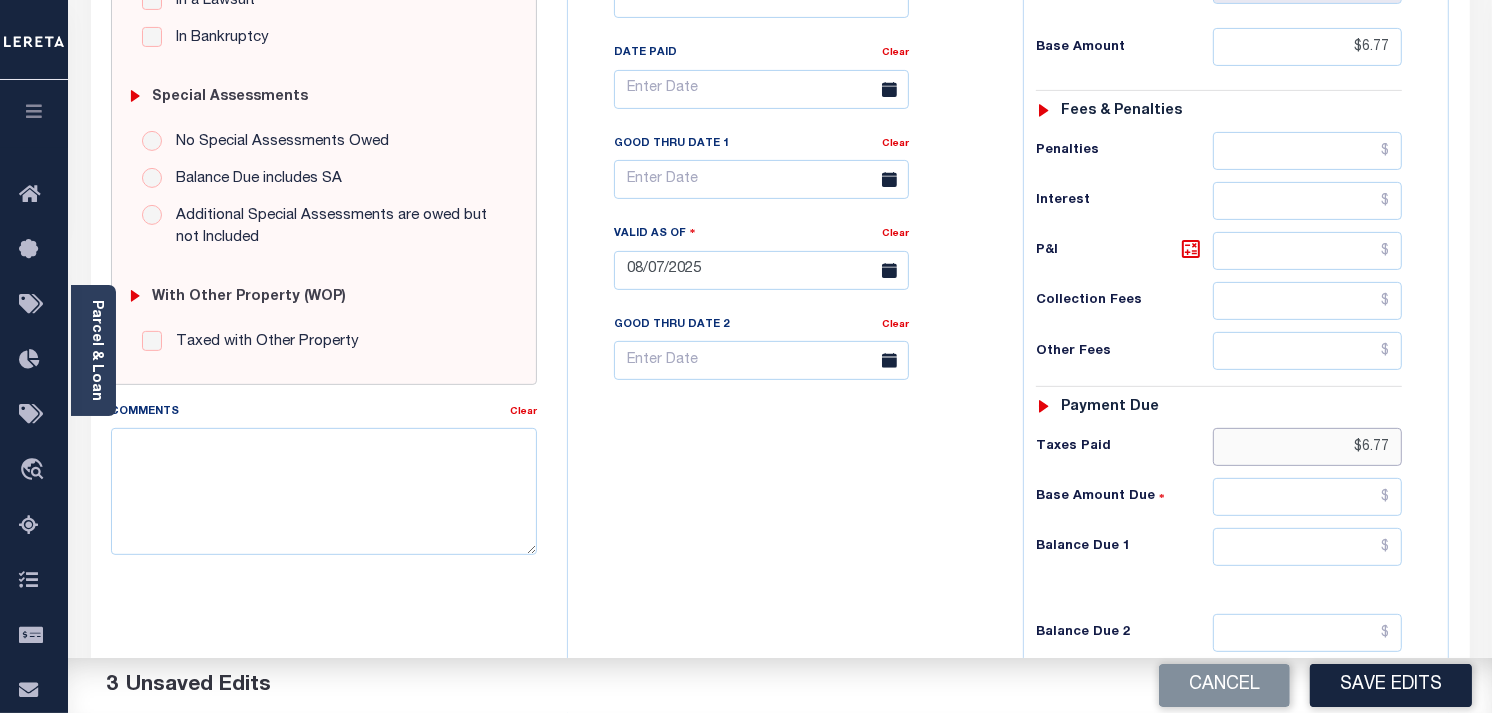 type on "$6.77" 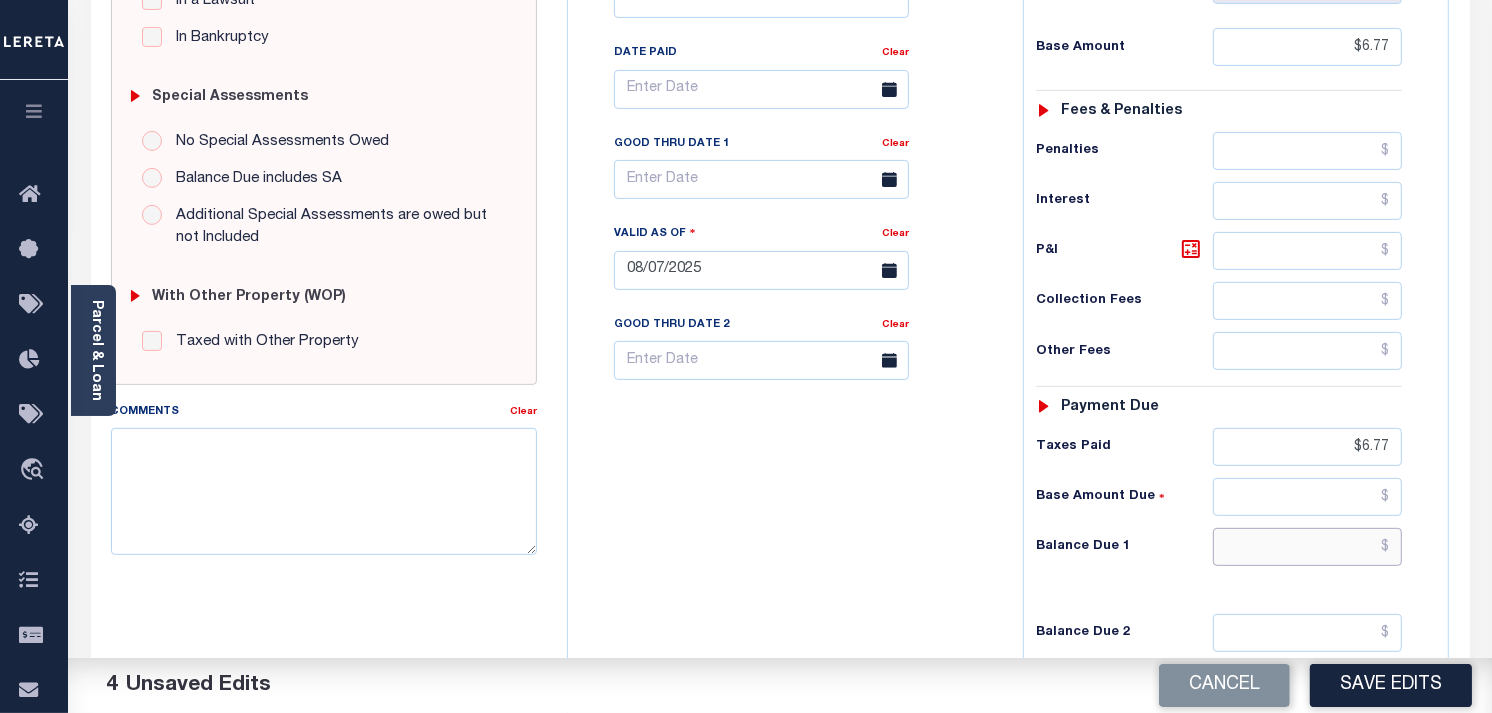 click at bounding box center [1308, 547] 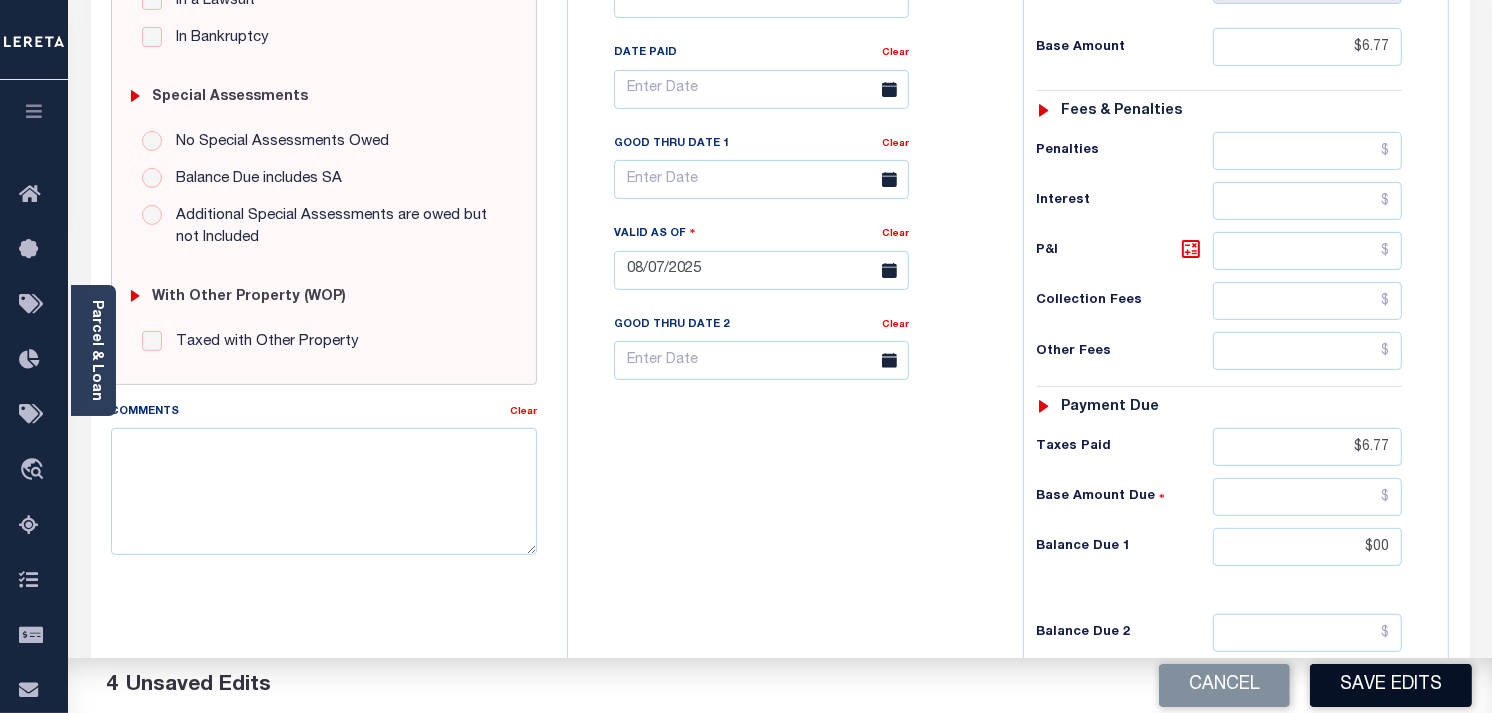 type on "$00.00" 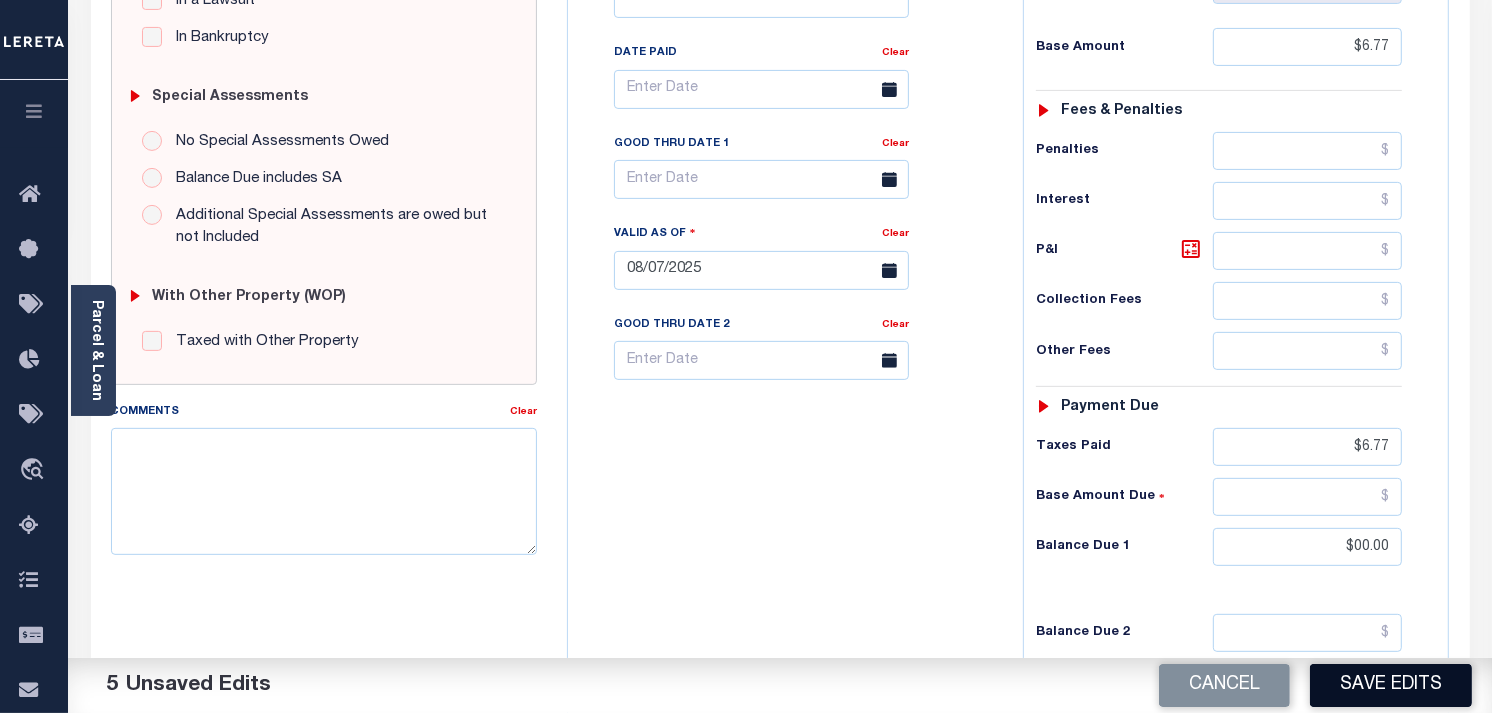 click on "Save Edits" at bounding box center (1391, 685) 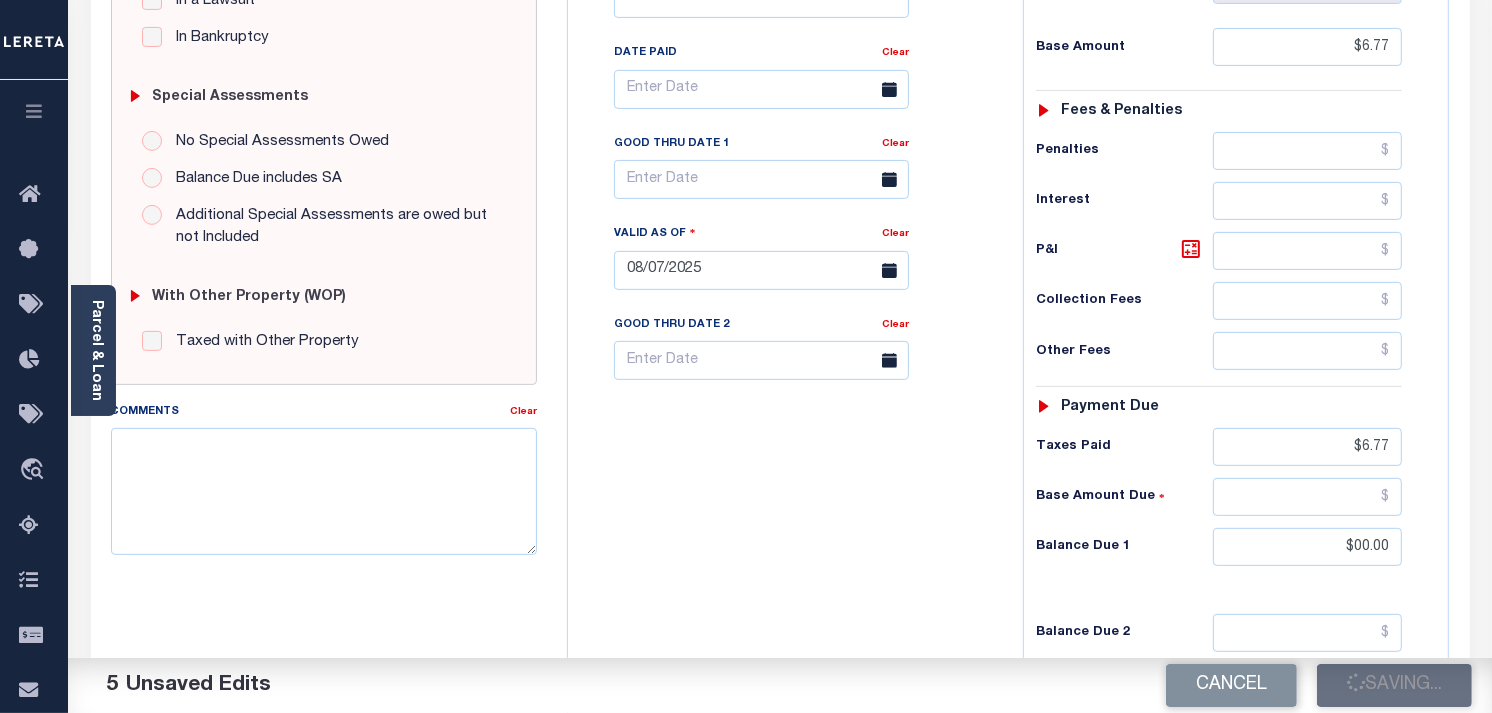 checkbox on "false" 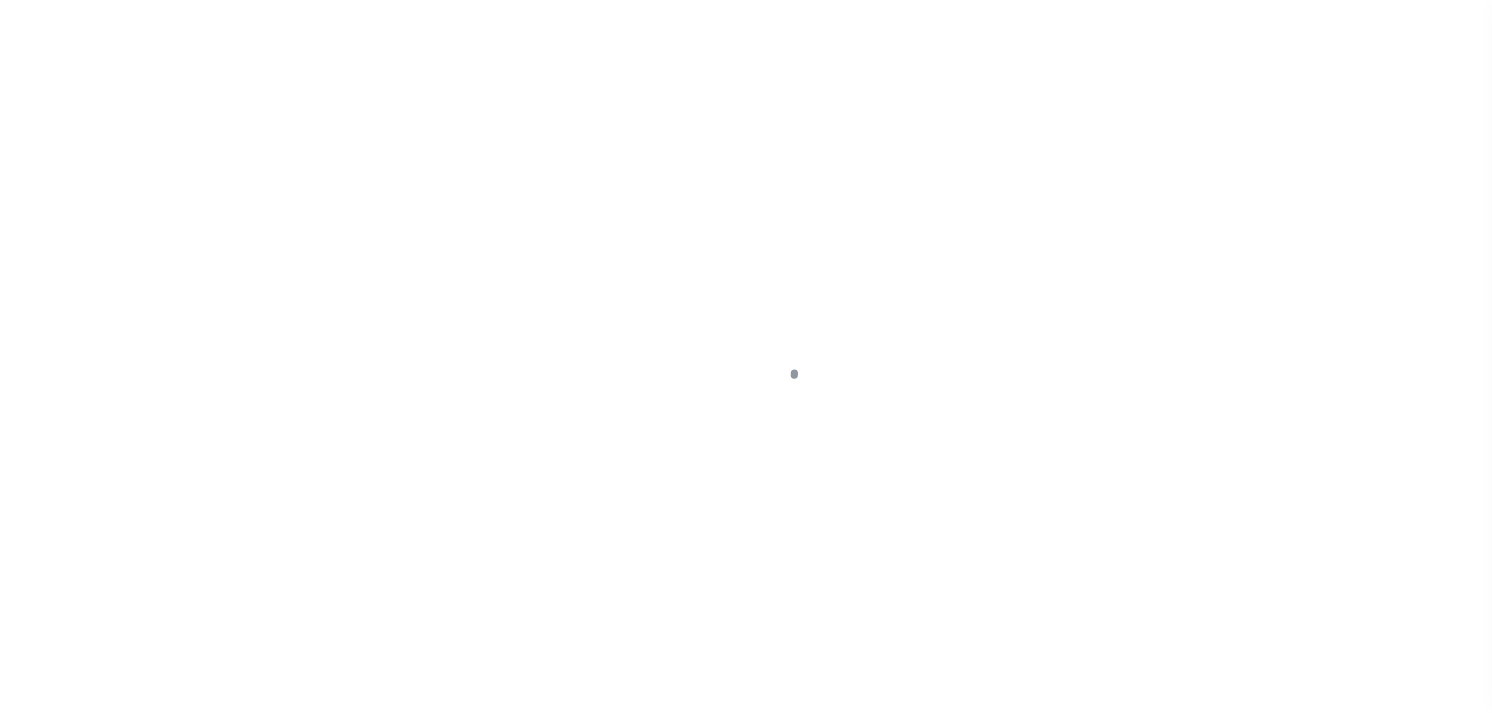 scroll, scrollTop: 0, scrollLeft: 0, axis: both 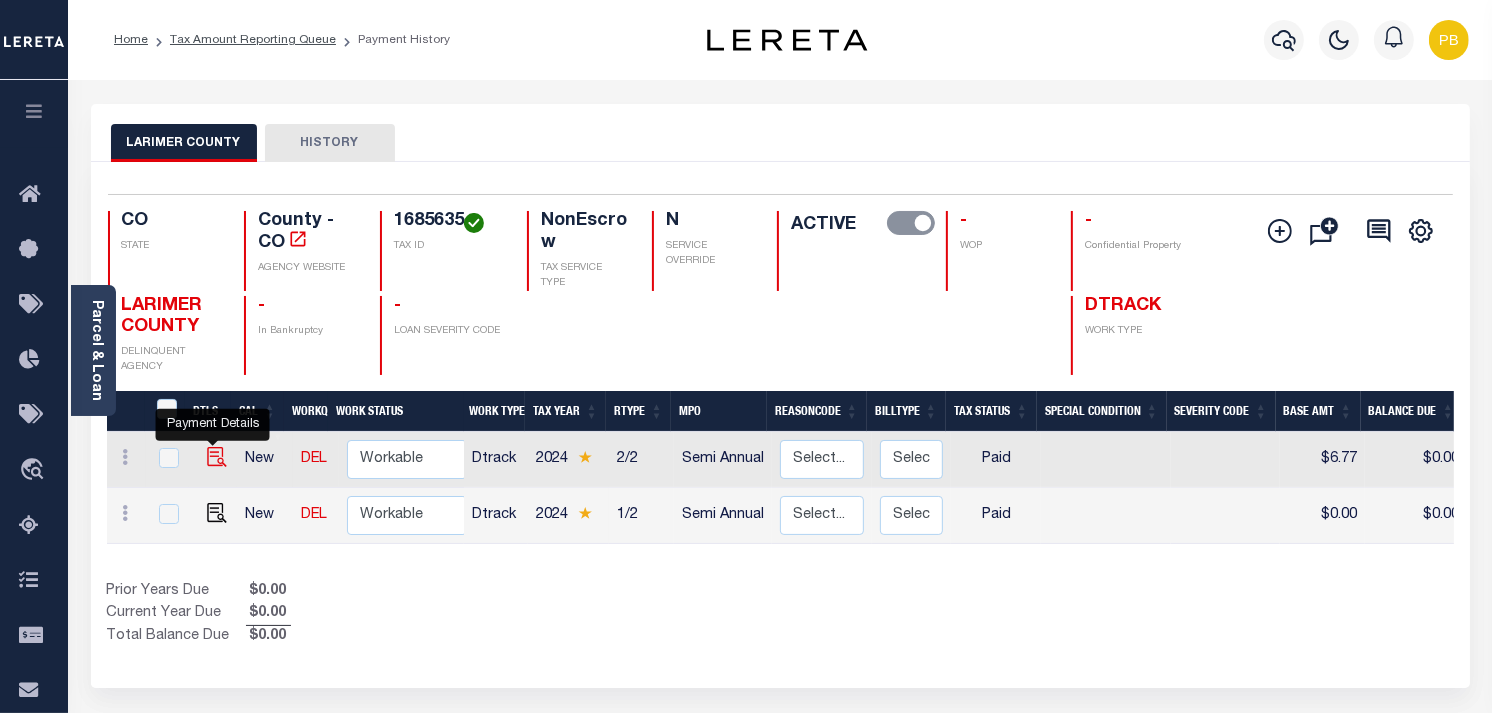click at bounding box center [217, 457] 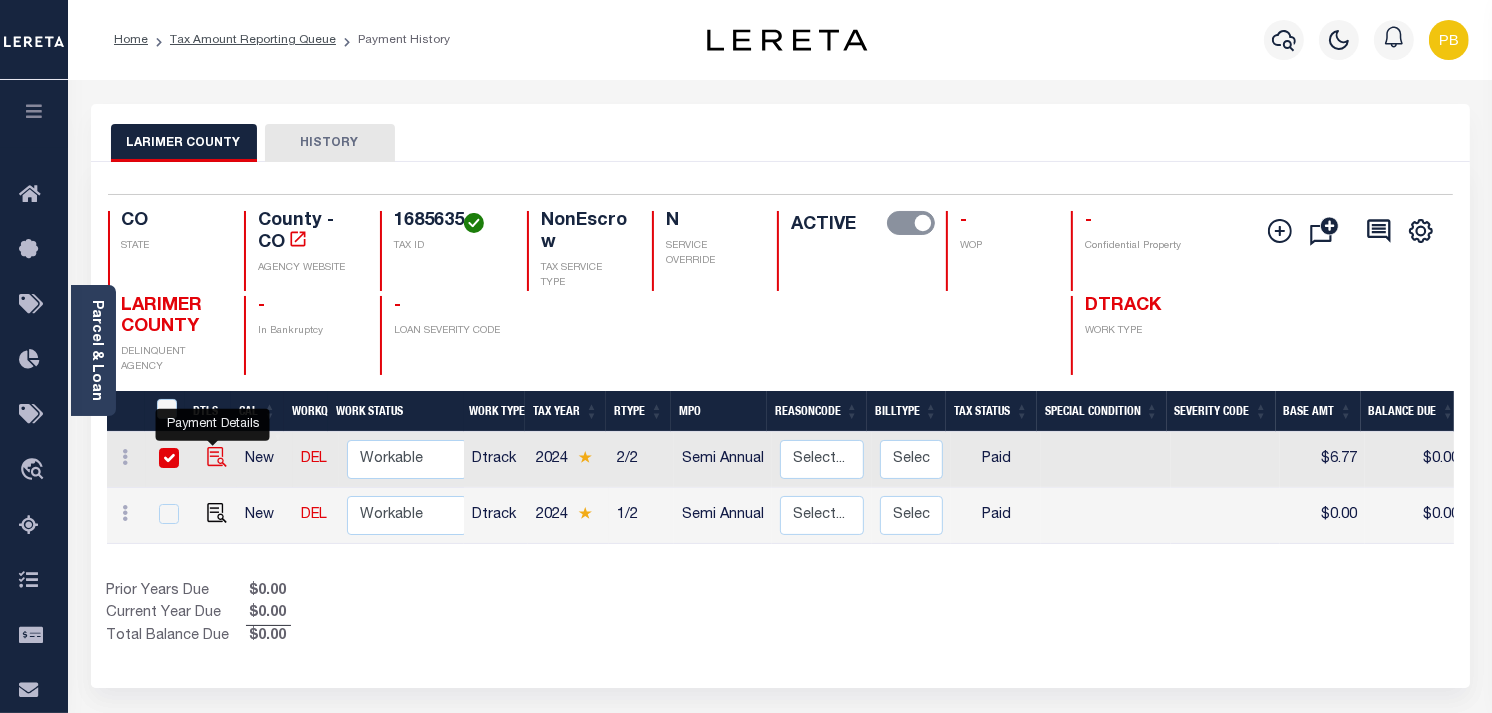 checkbox on "true" 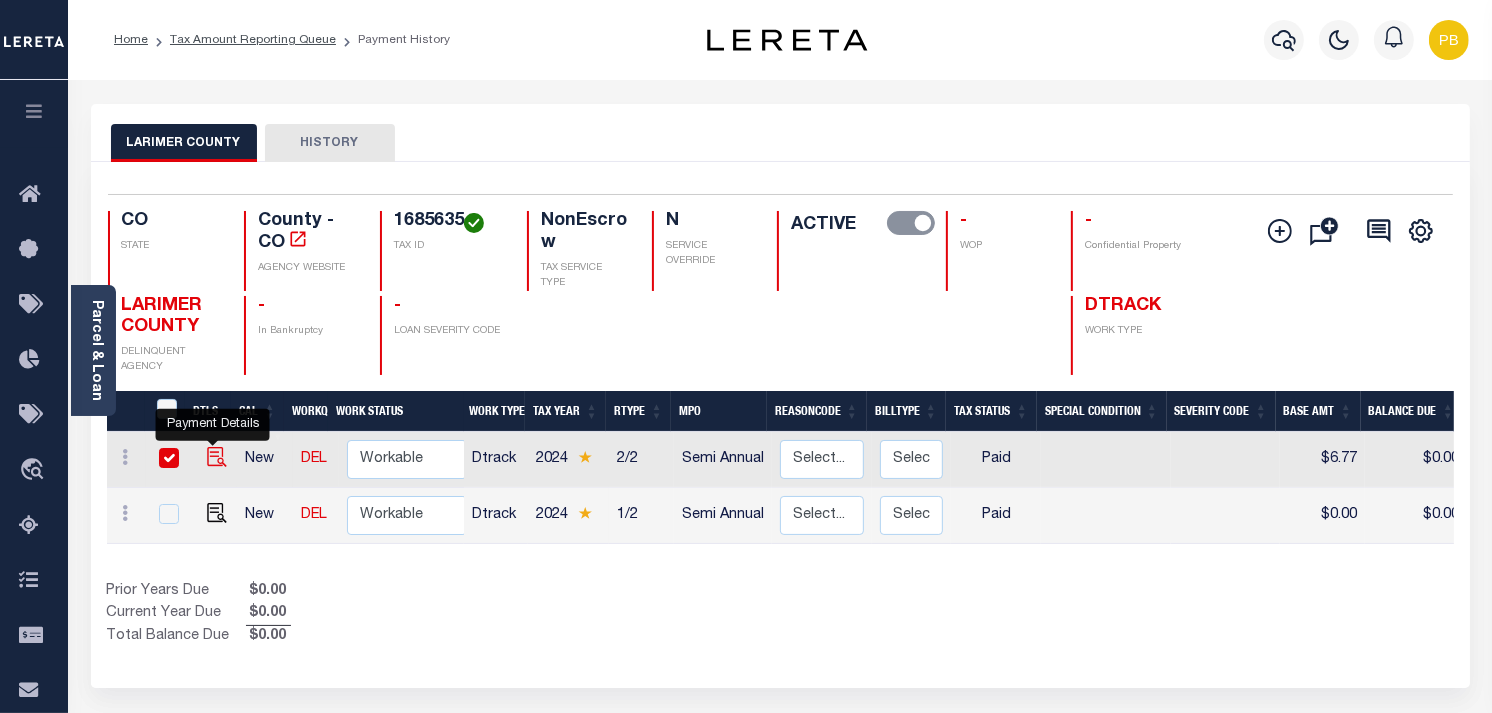 checkbox on "true" 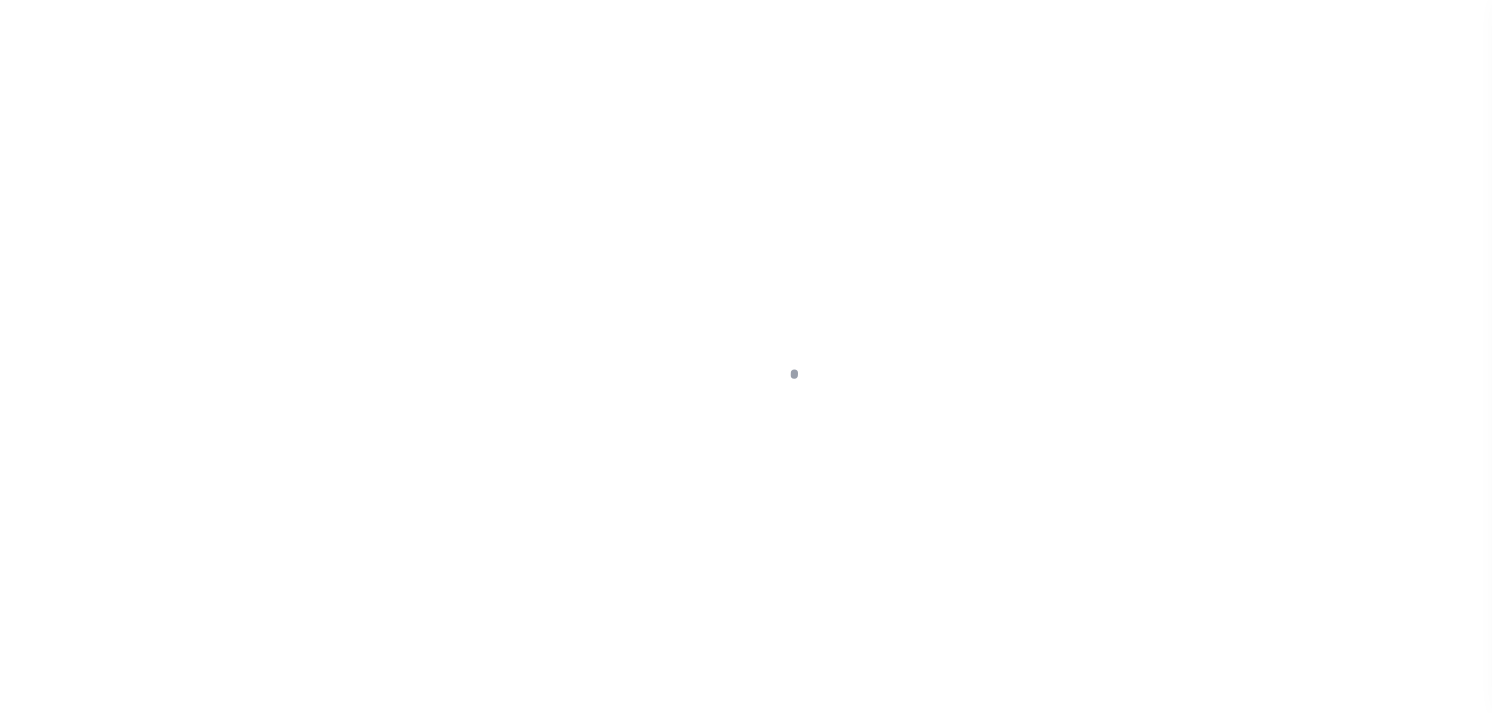 select on "PYD" 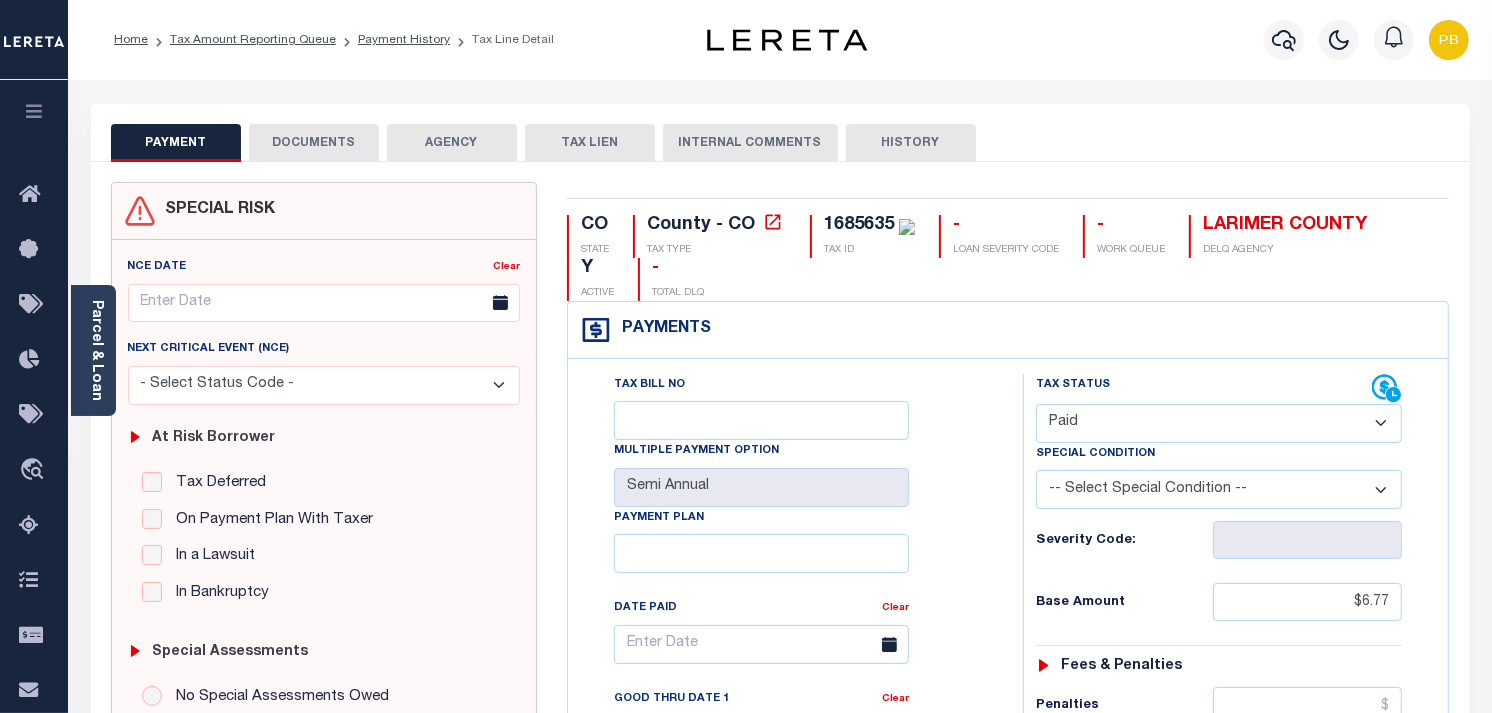 click on "DOCUMENTS" at bounding box center (314, 143) 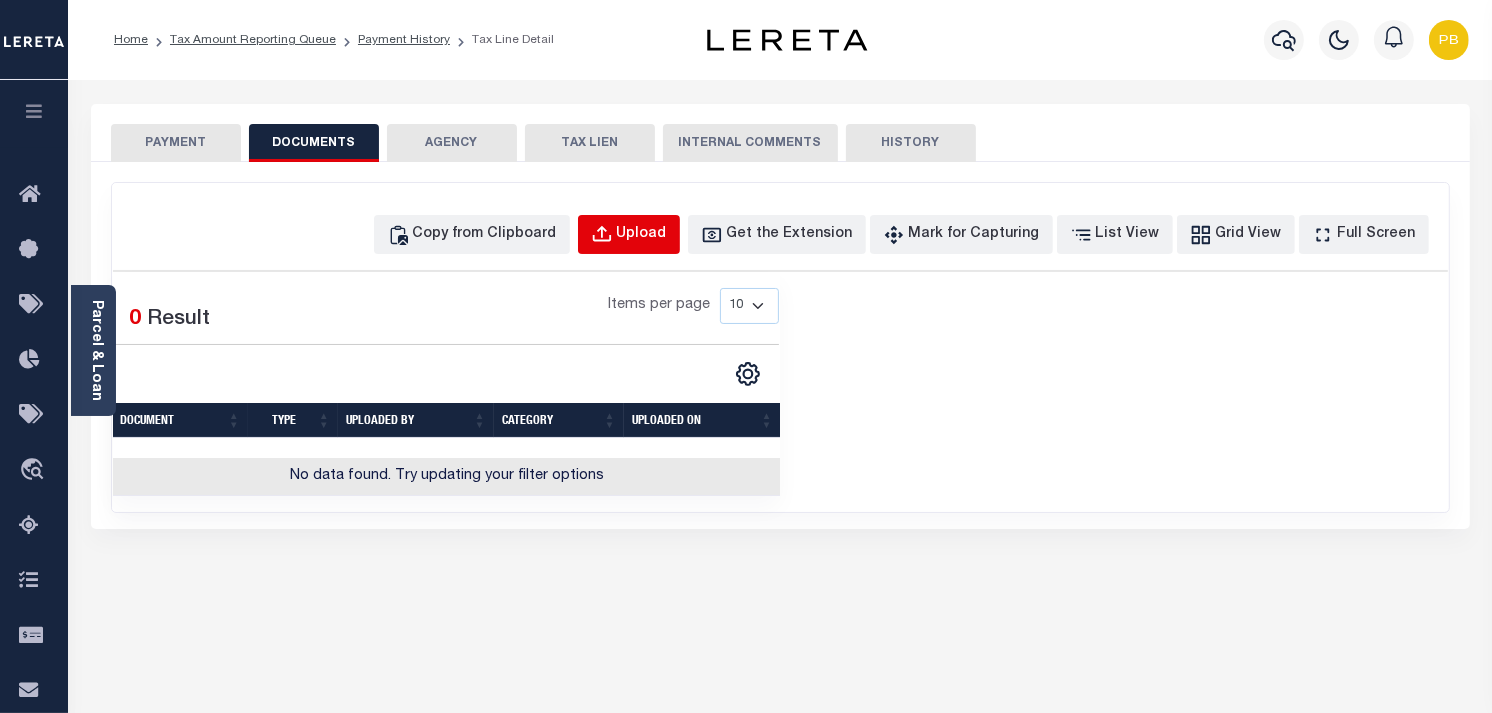 click on "Upload" at bounding box center [642, 235] 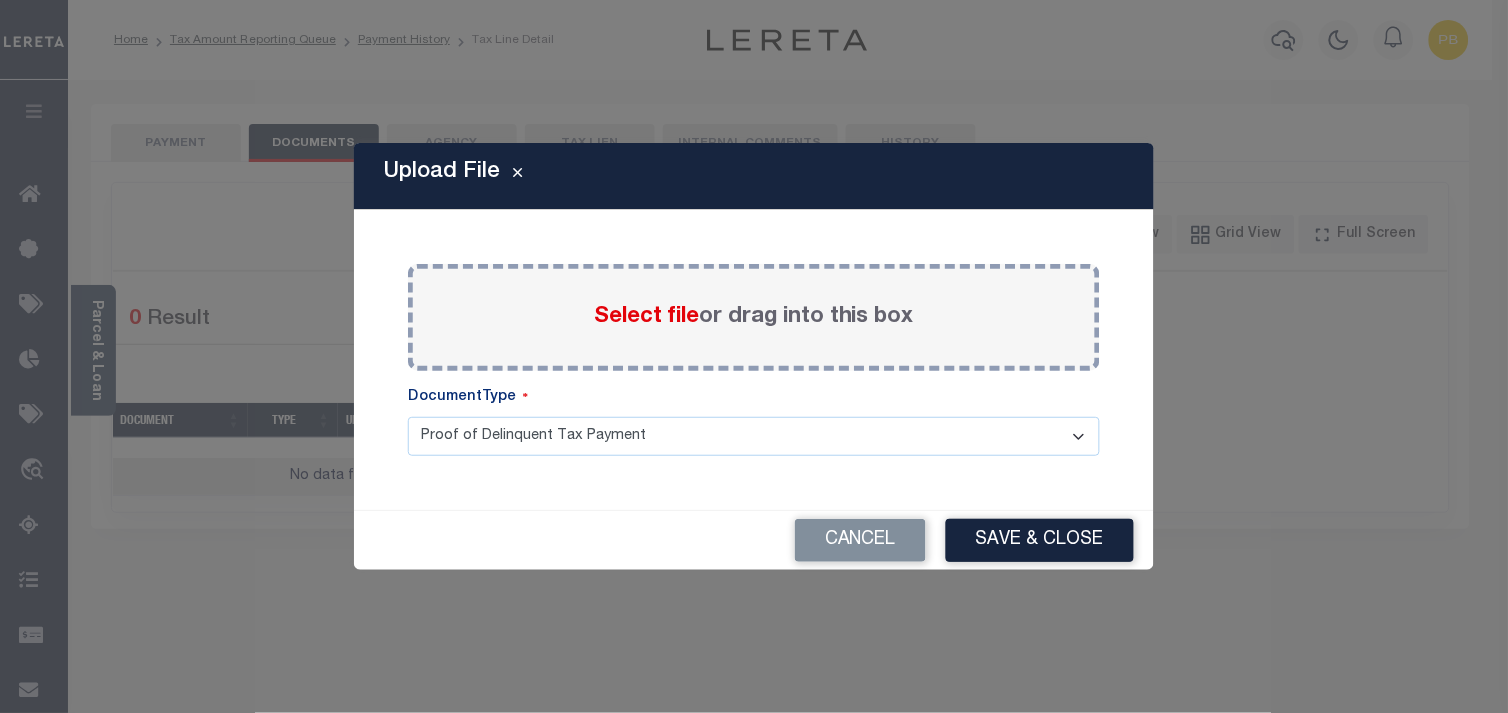 click on "Select file" at bounding box center [646, 317] 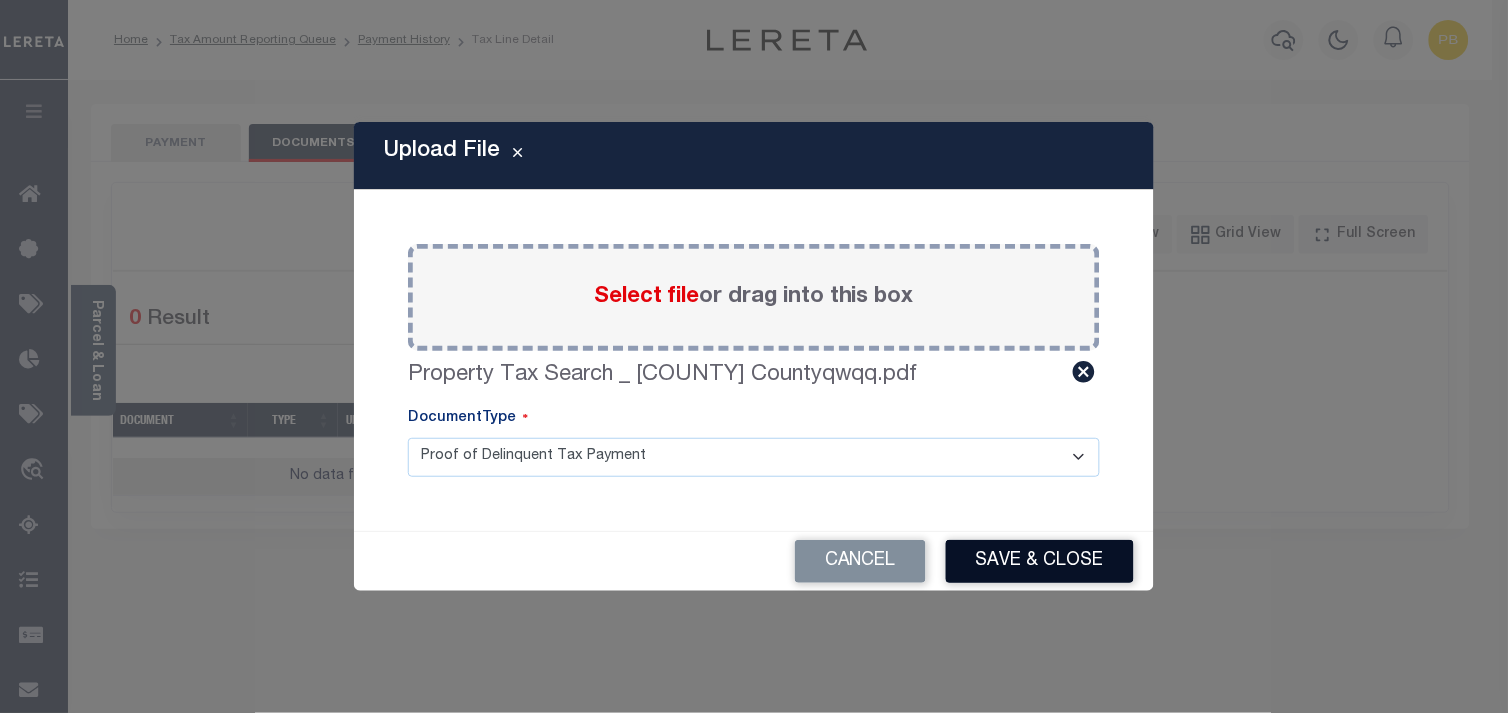 click on "Save & Close" at bounding box center (1040, 561) 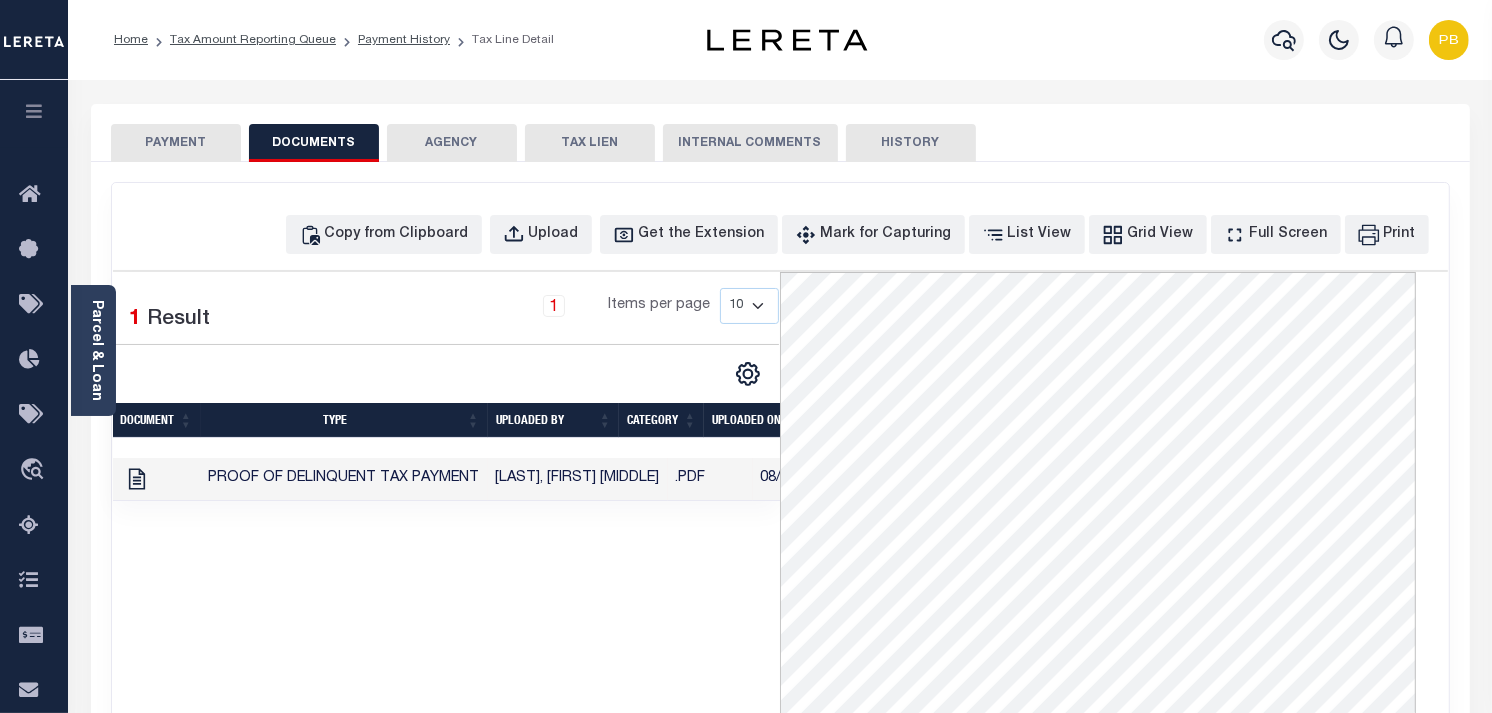 click on "PAYMENT" at bounding box center (176, 143) 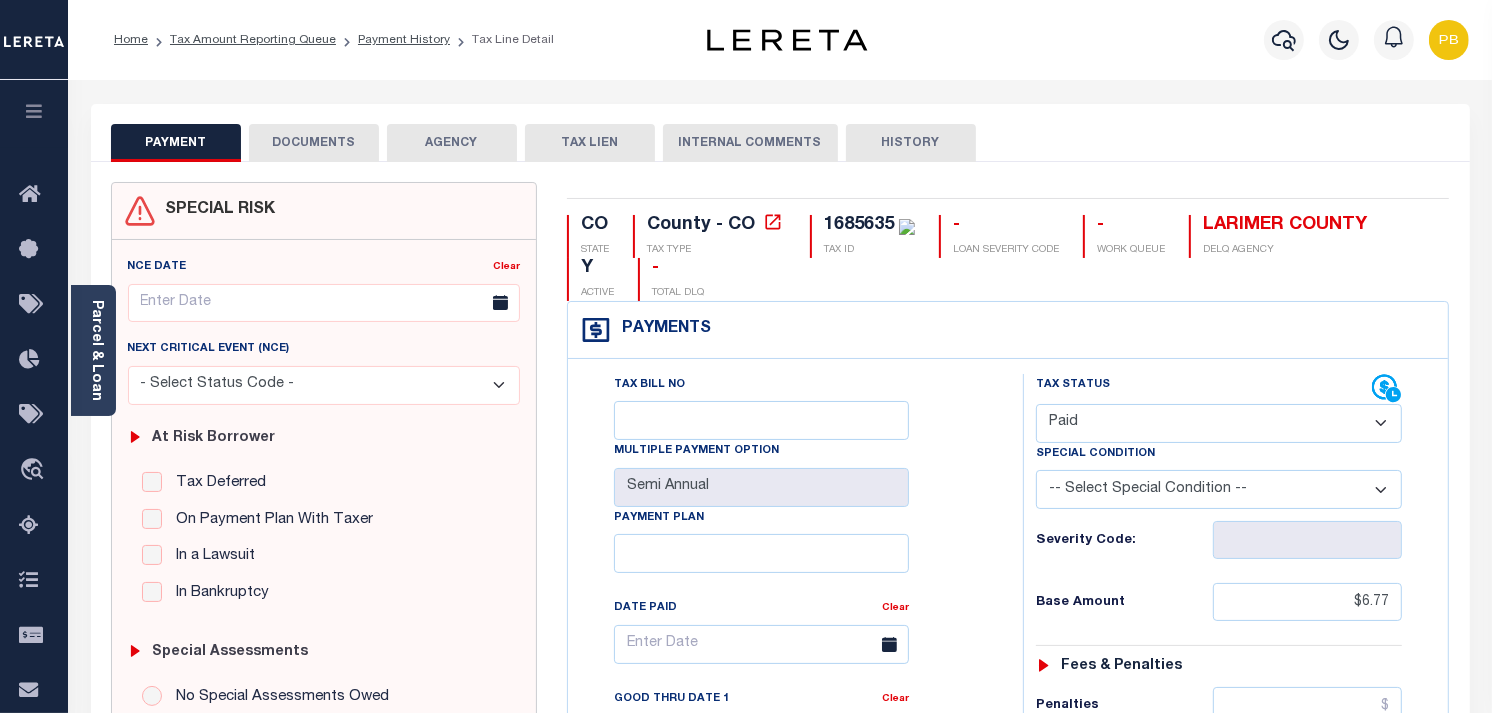 click on "DOCUMENTS" at bounding box center (314, 143) 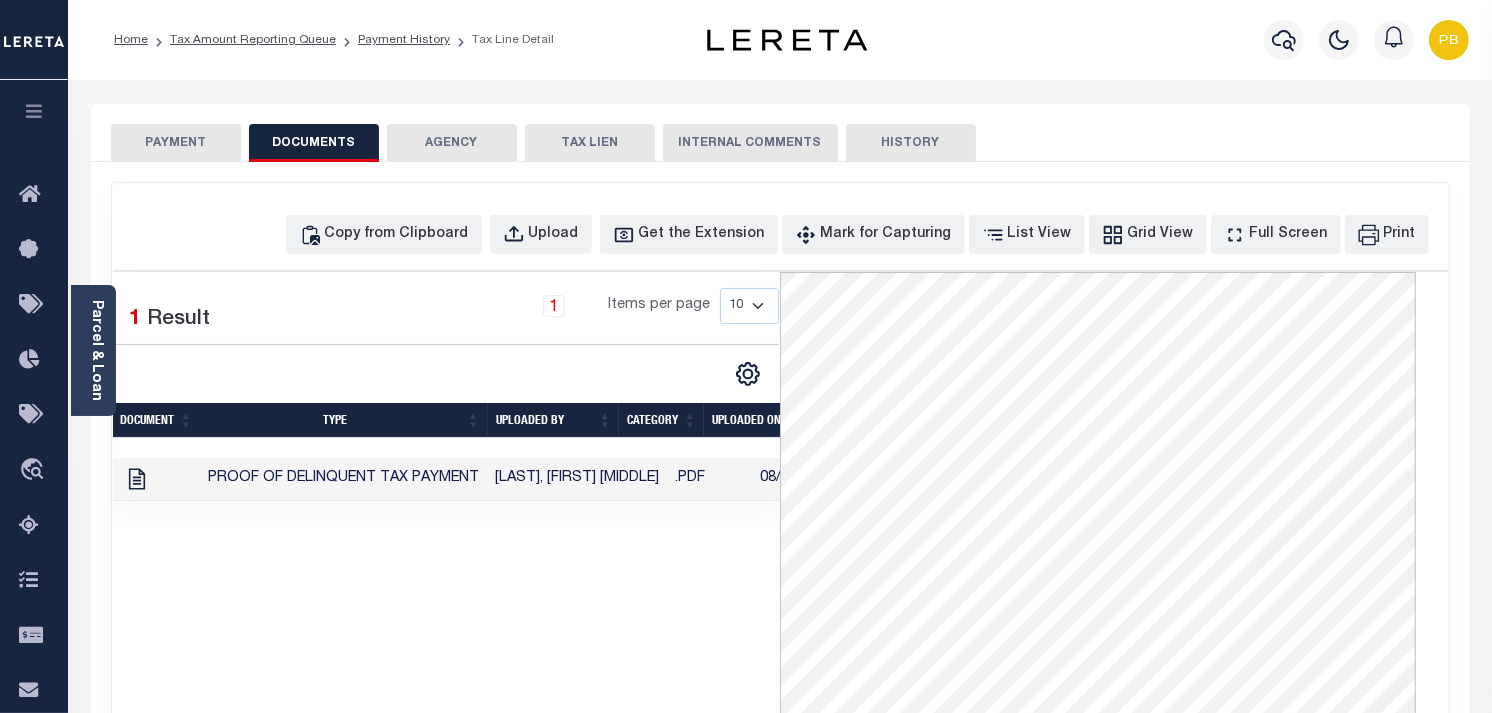 click on "PAYMENT
DOCUMENTS
AGENCY
DELINQUENT PAYEE
TAX LIEN" at bounding box center [780, 133] 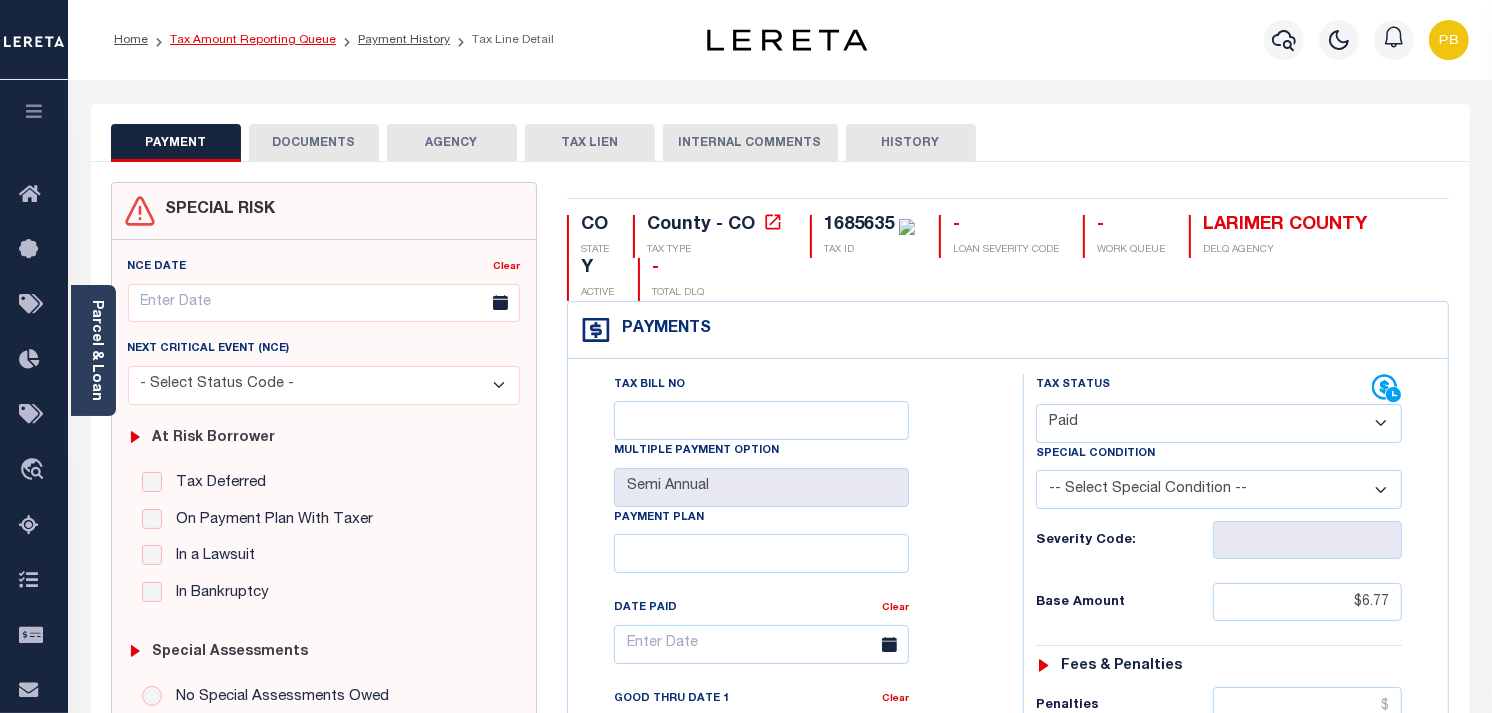 click on "Tax Amount Reporting Queue" at bounding box center [253, 40] 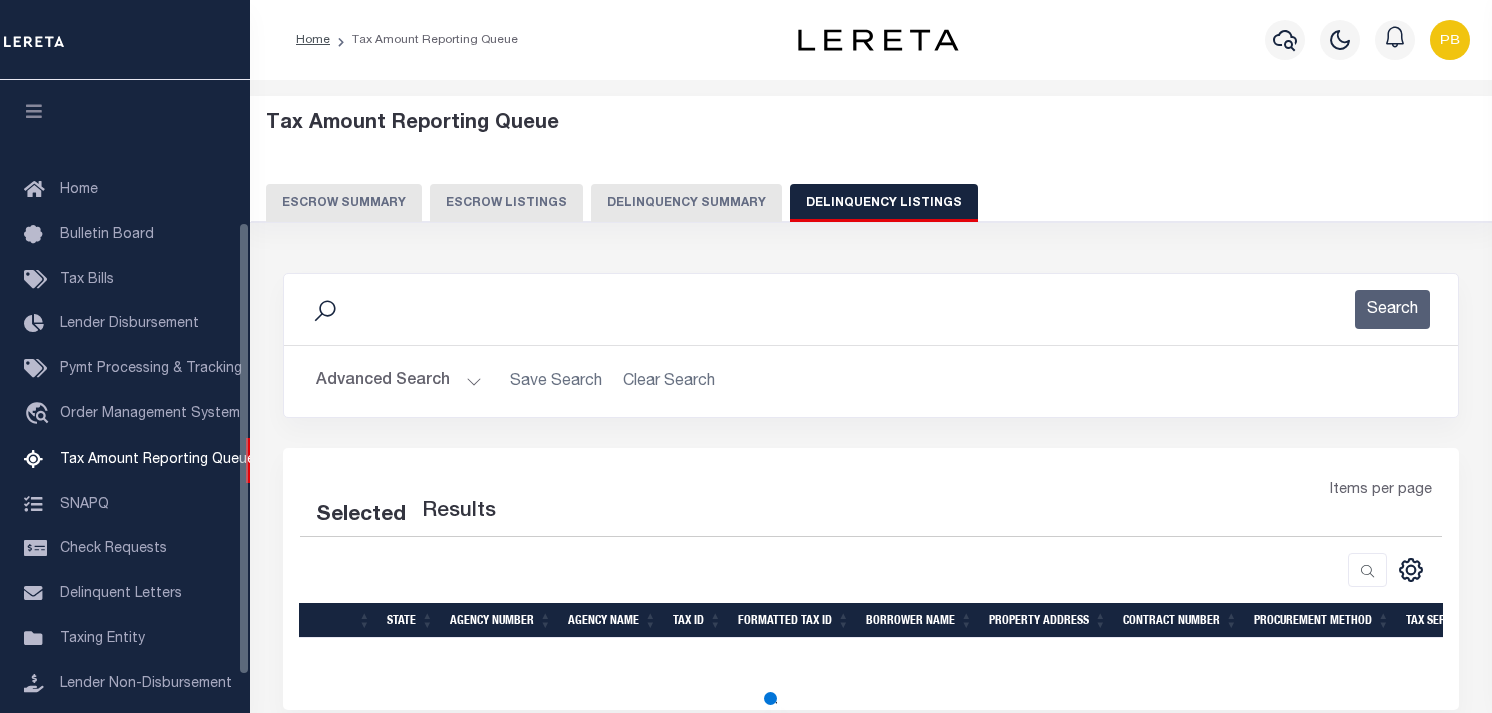 select on "100" 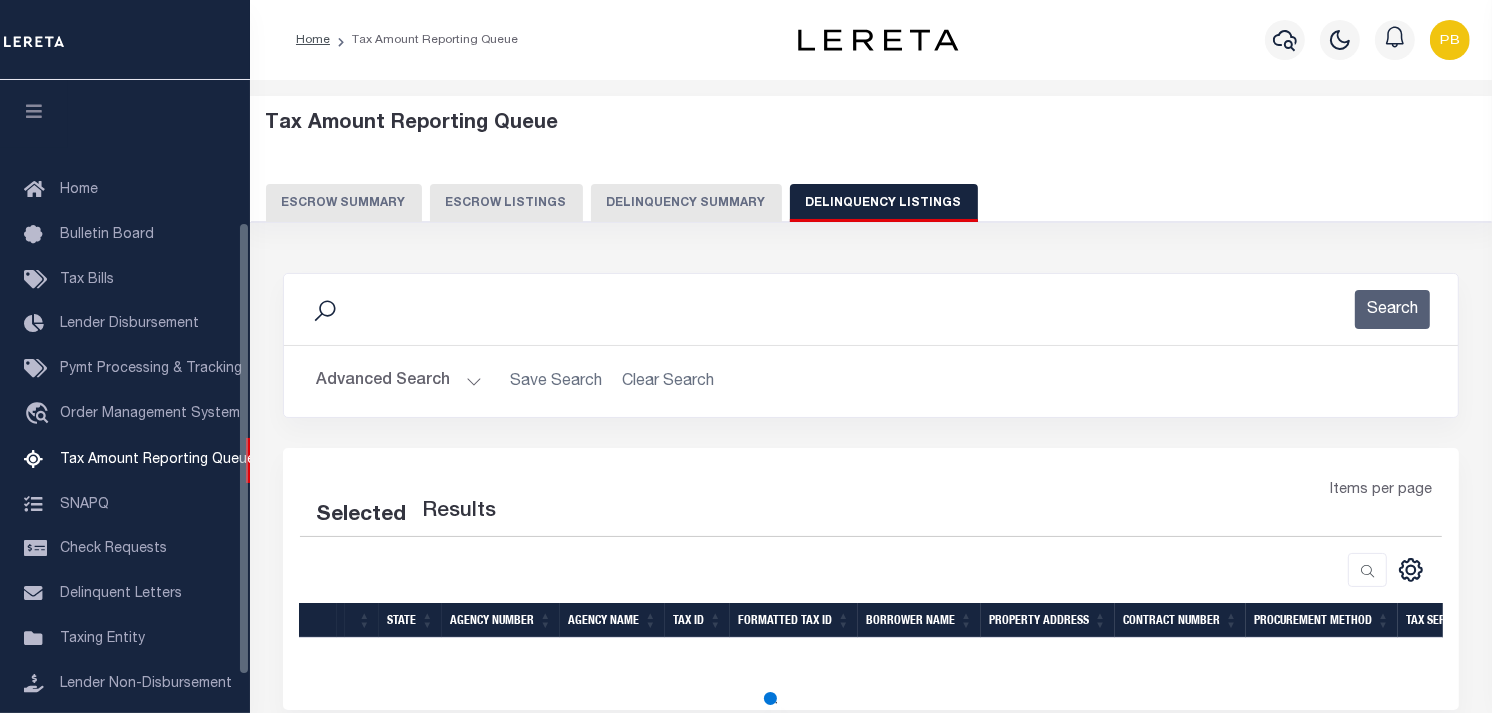 select on "100" 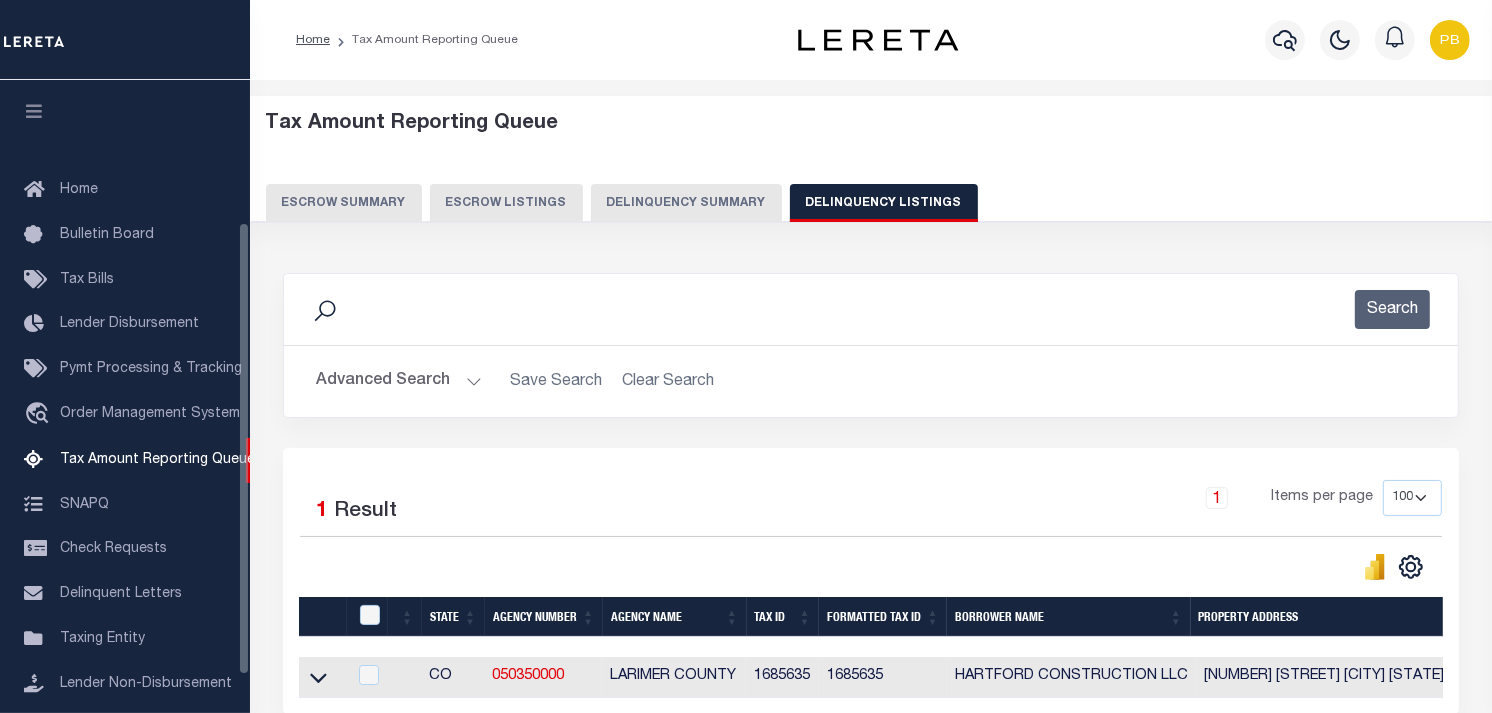scroll, scrollTop: 142, scrollLeft: 0, axis: vertical 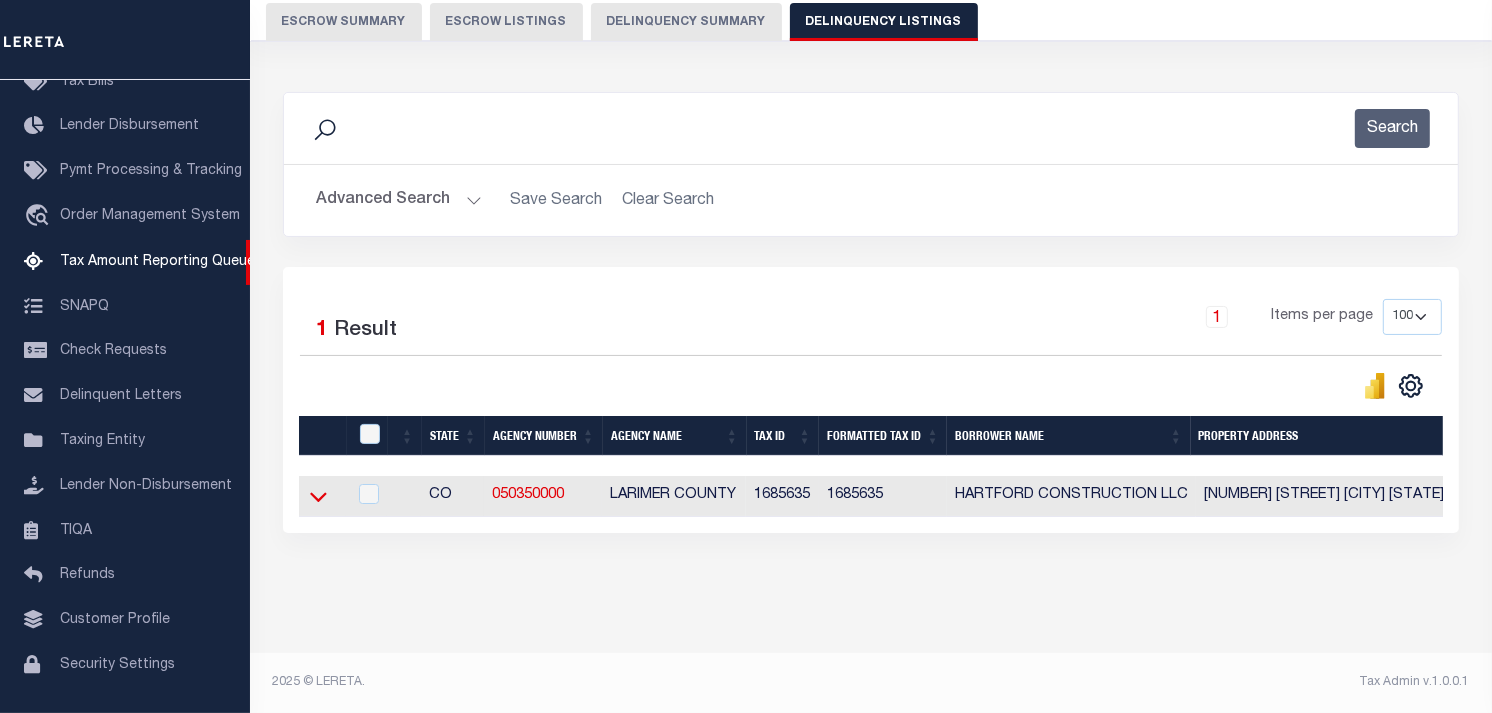 click 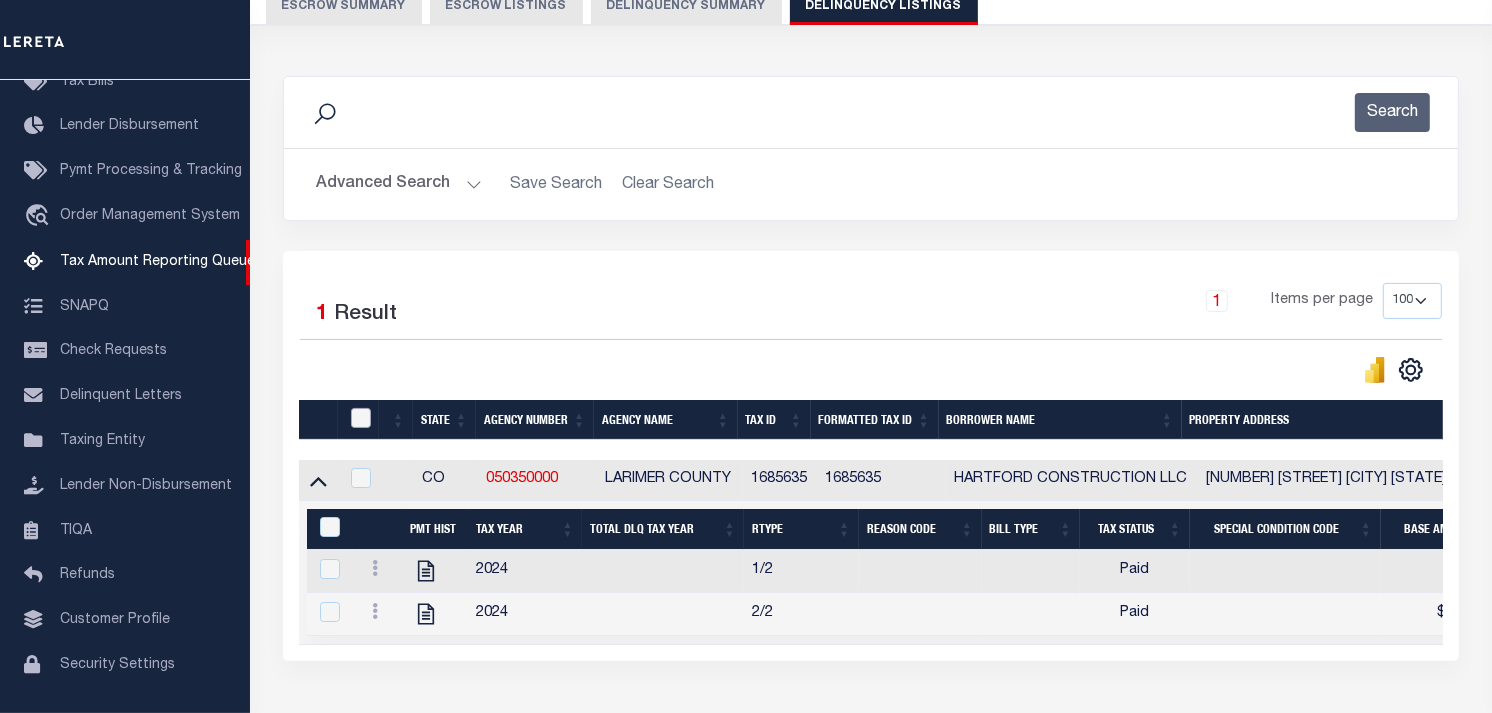 click at bounding box center (361, 418) 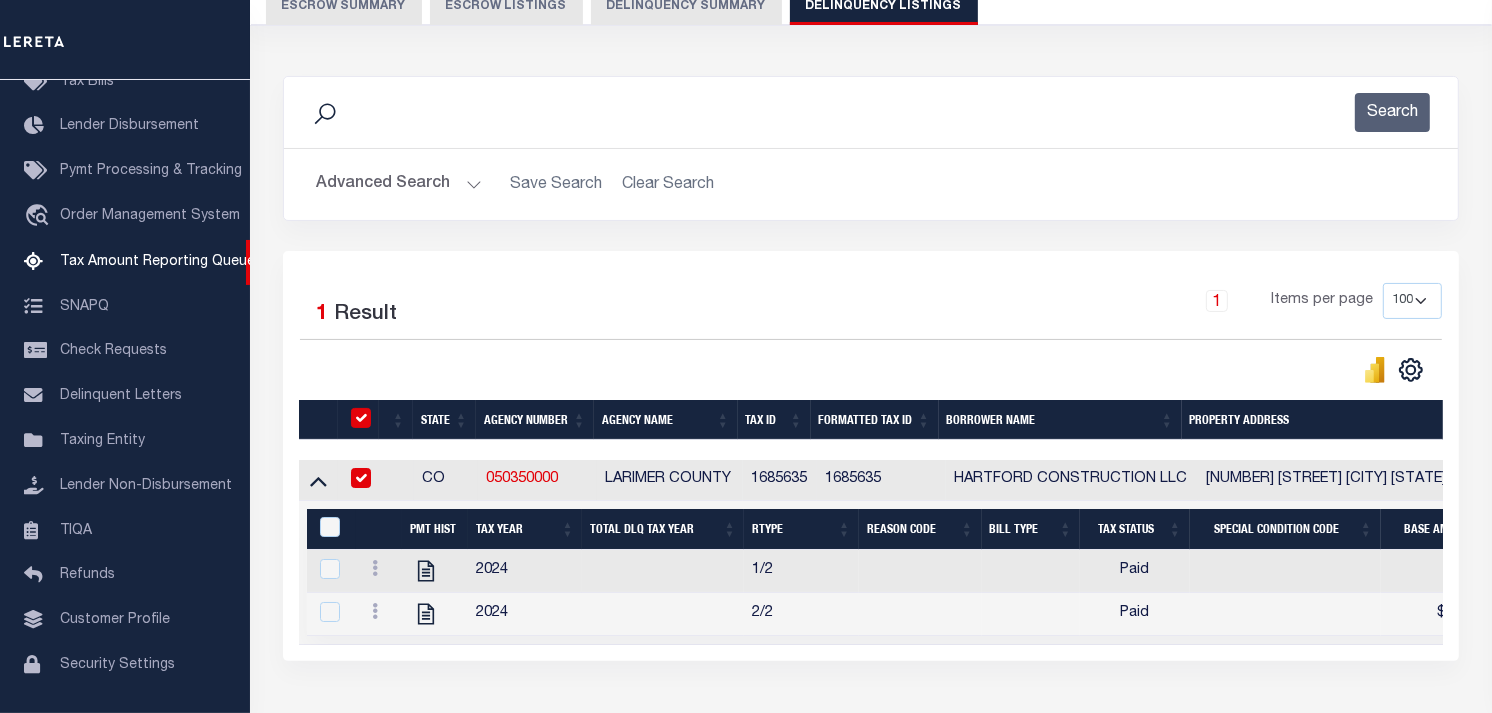 checkbox on "true" 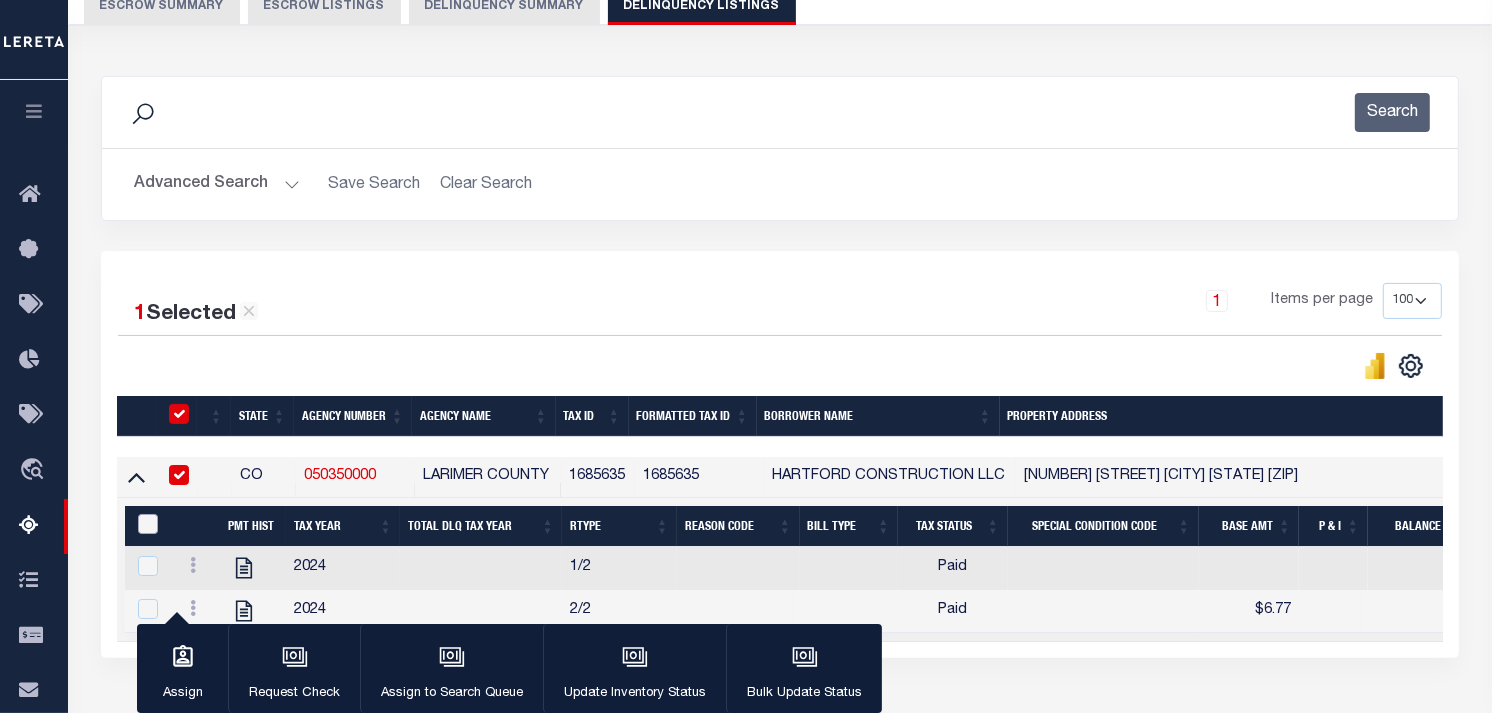 click at bounding box center [148, 524] 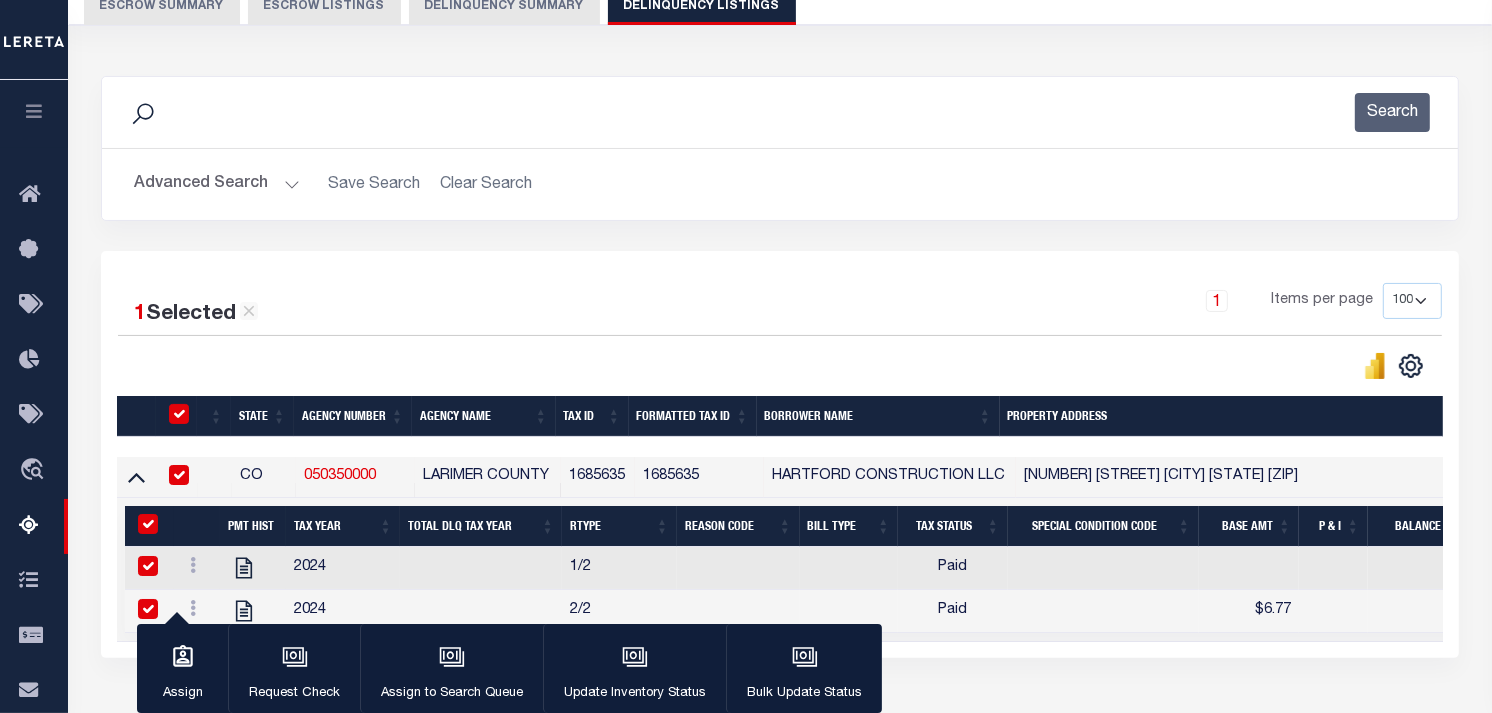 checkbox on "true" 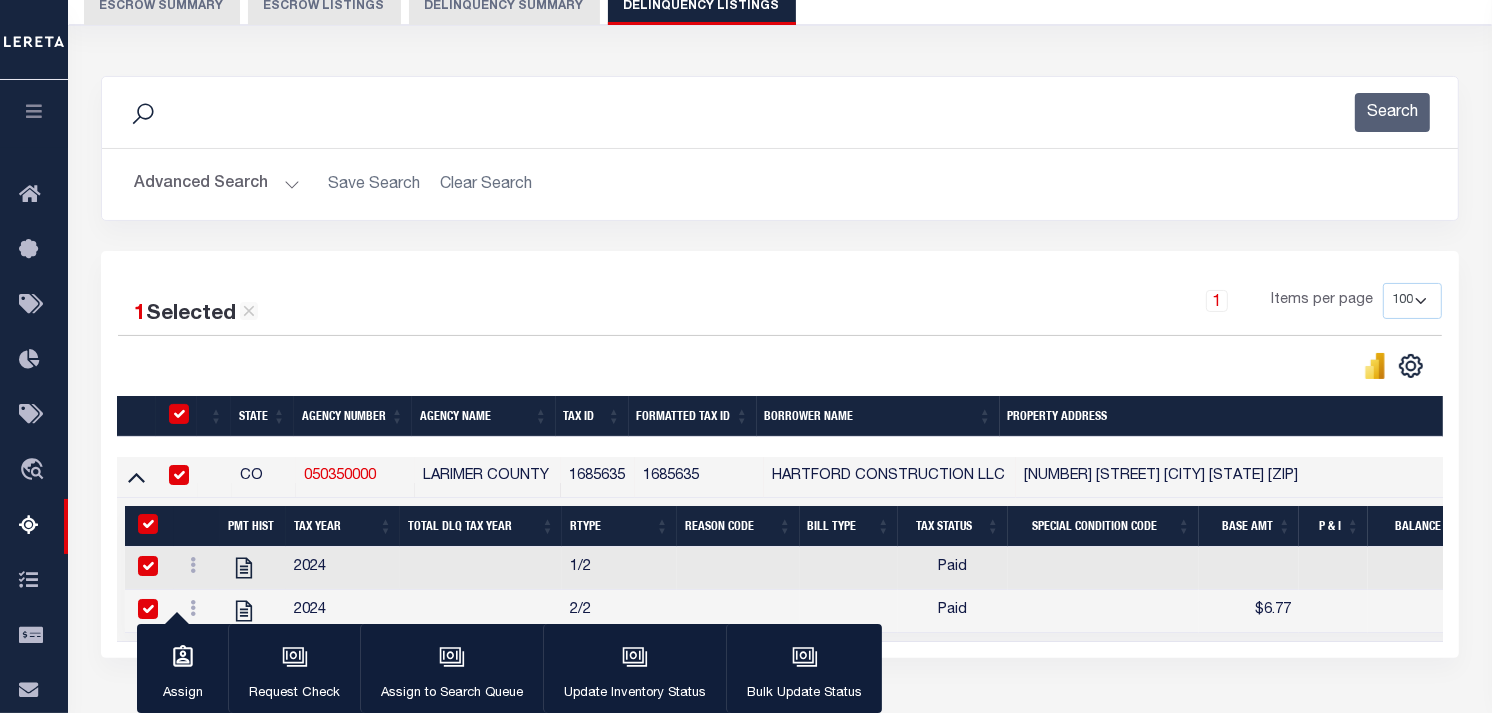 checkbox on "true" 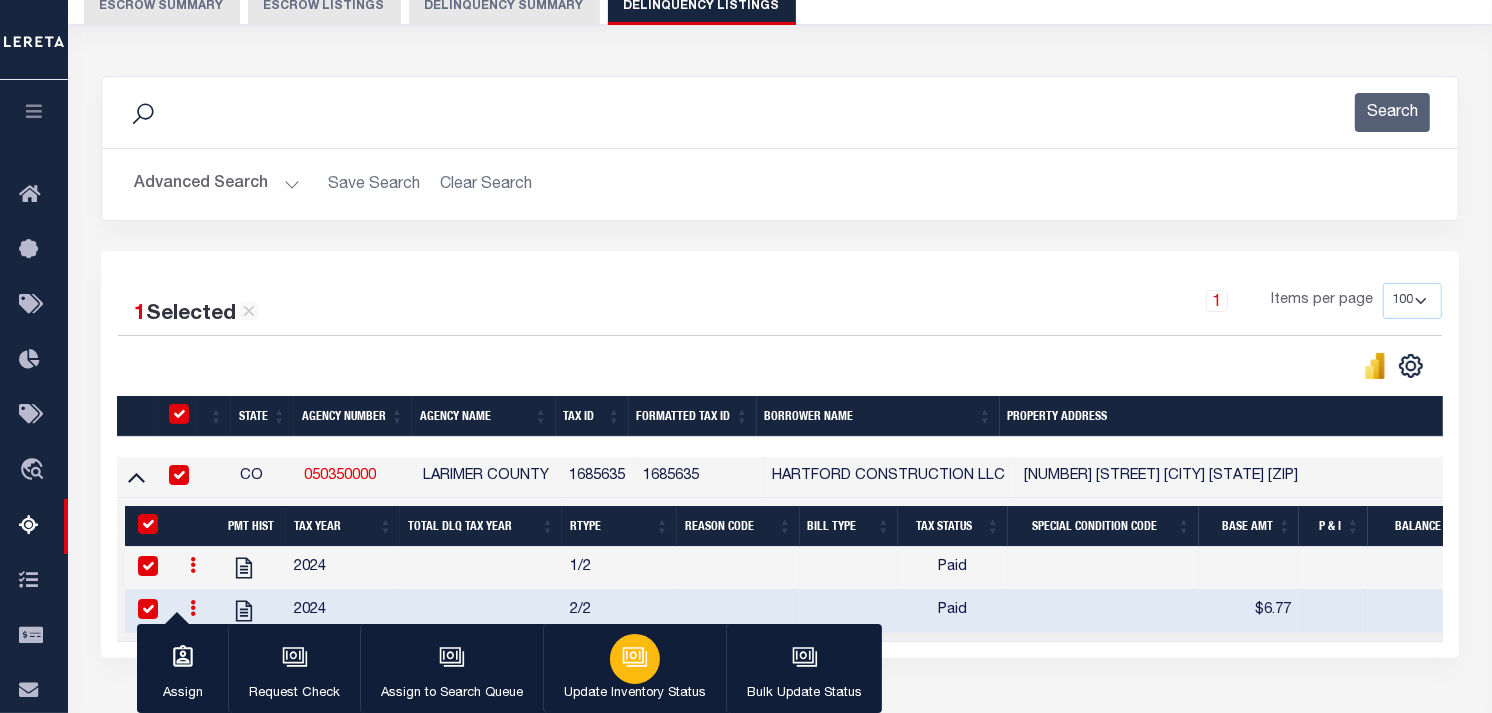 click 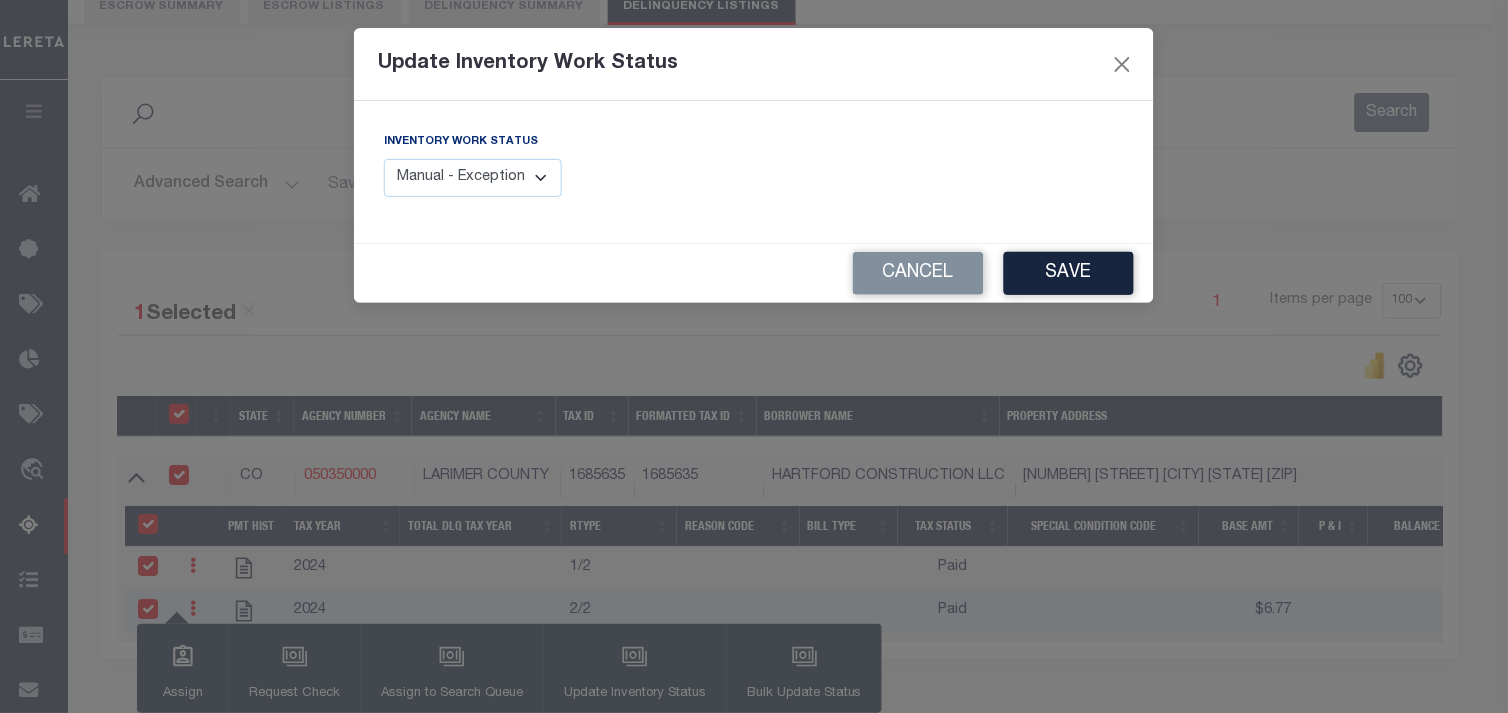 click on "Manual - Exception
Pended - Awaiting Search
Late Add Exception
Completed" at bounding box center [473, 178] 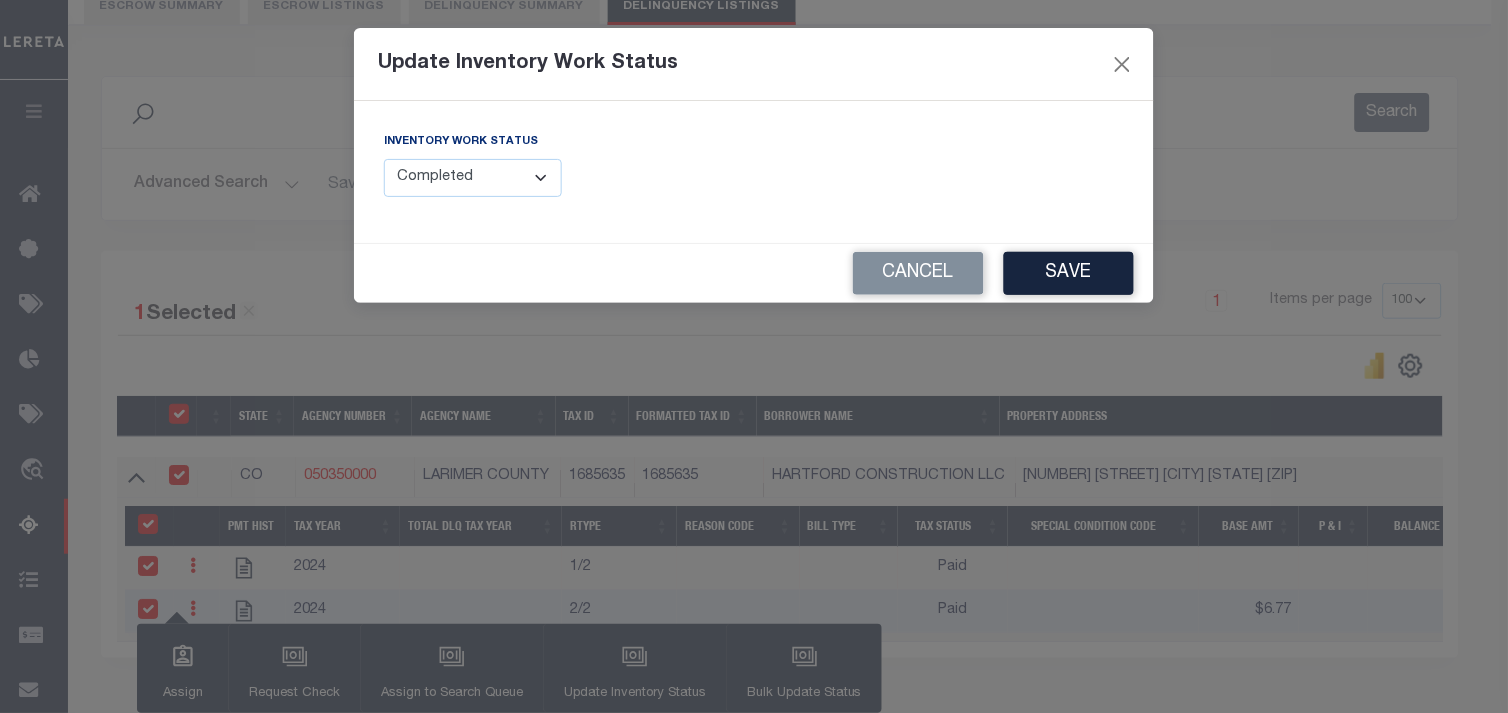 click on "Manual - Exception
Pended - Awaiting Search
Late Add Exception
Completed" at bounding box center [473, 178] 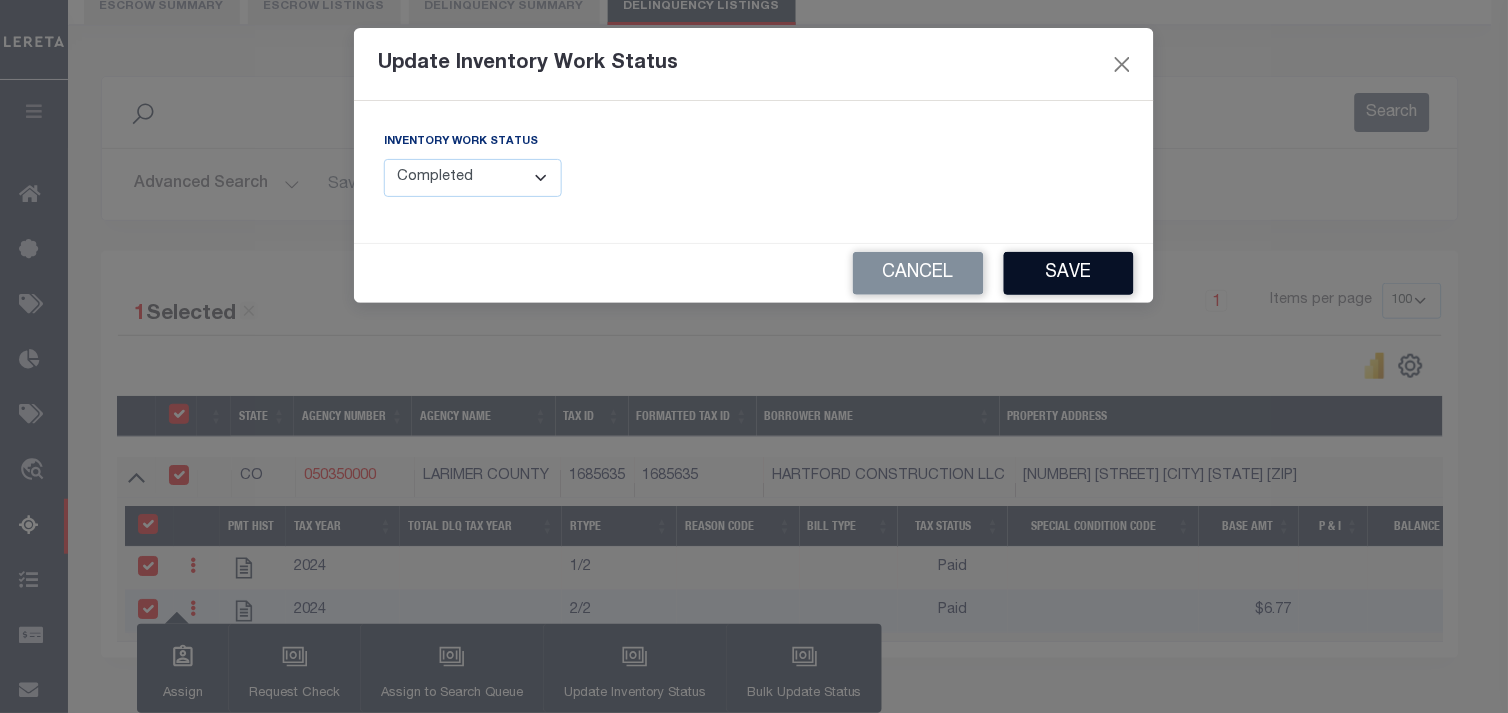 click on "Save" at bounding box center (1069, 273) 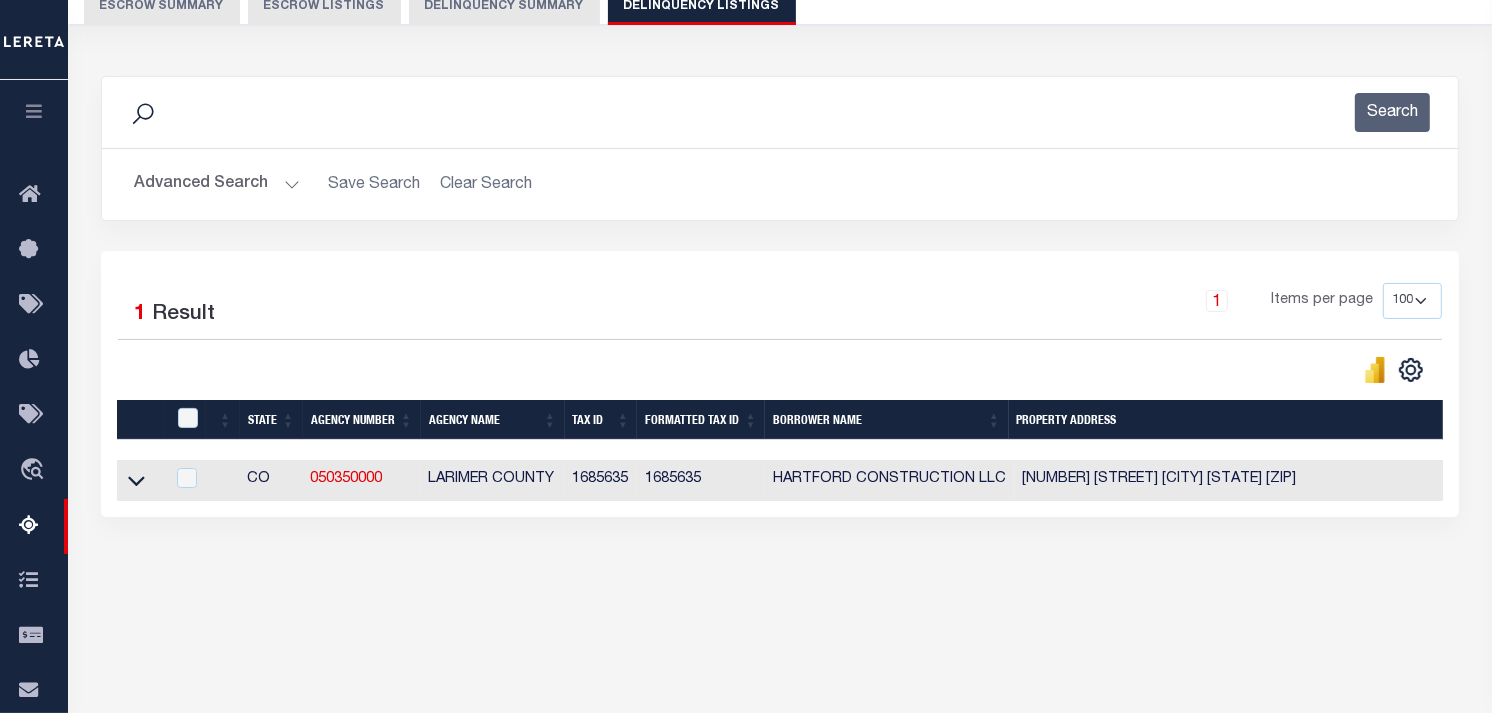 click on "Advanced Search" at bounding box center (217, 184) 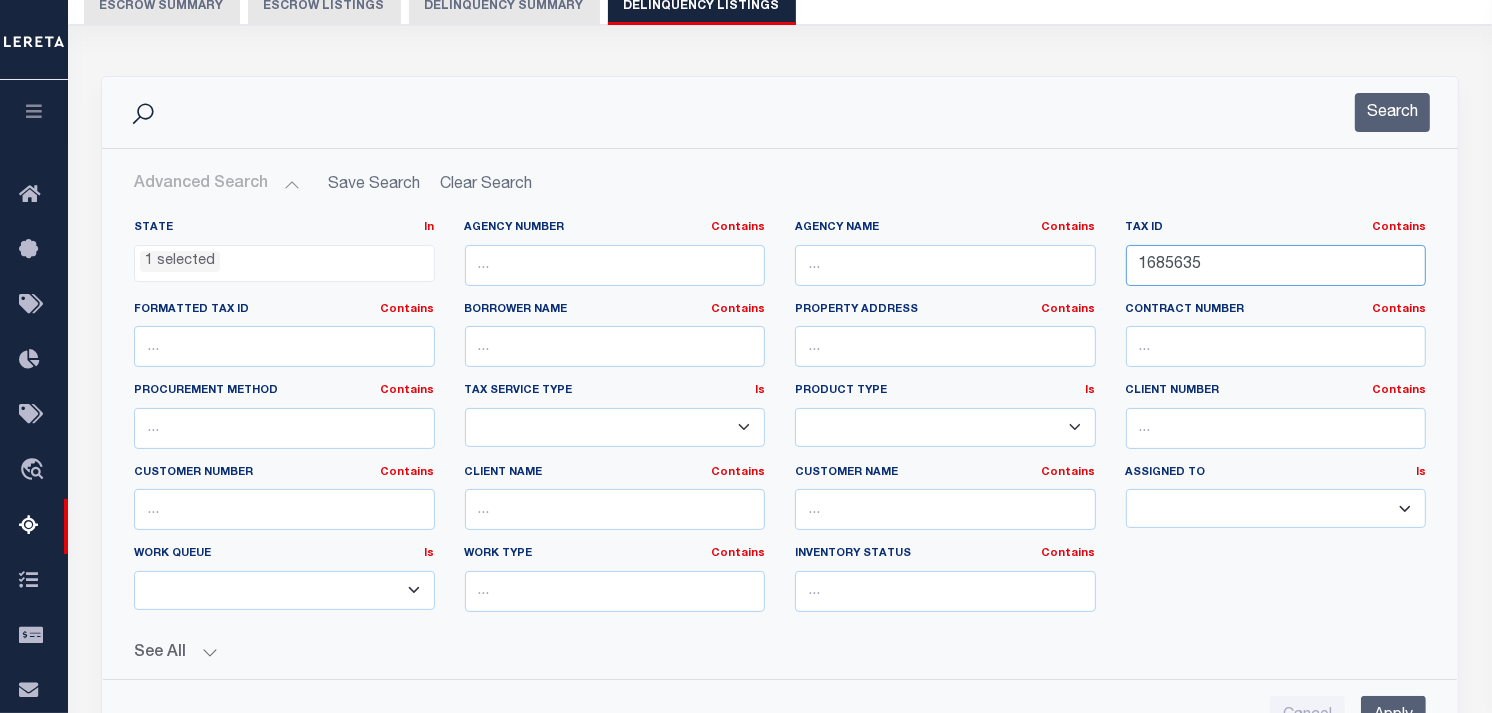 drag, startPoint x: 1216, startPoint y: 267, endPoint x: 1094, endPoint y: 243, distance: 124.33825 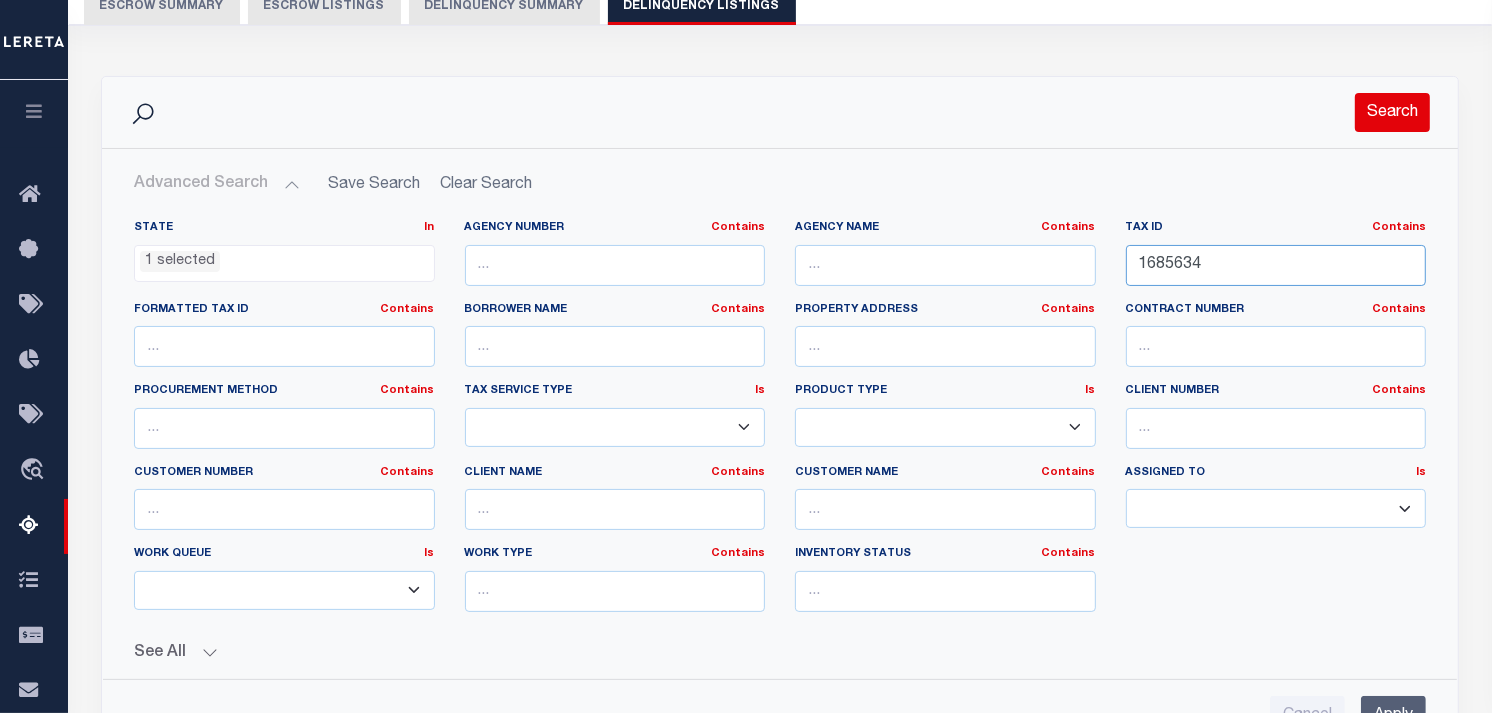 type on "1685634" 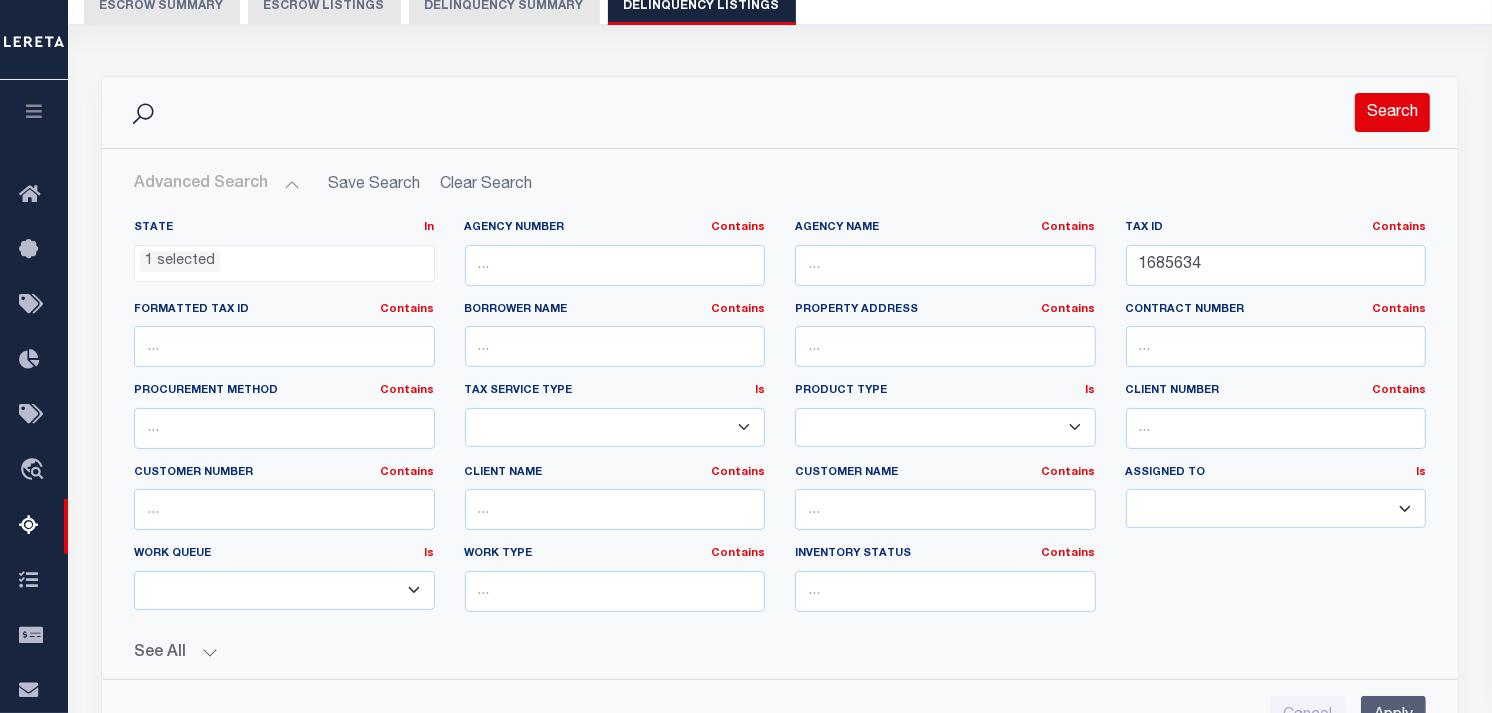 click on "Search" at bounding box center [1392, 112] 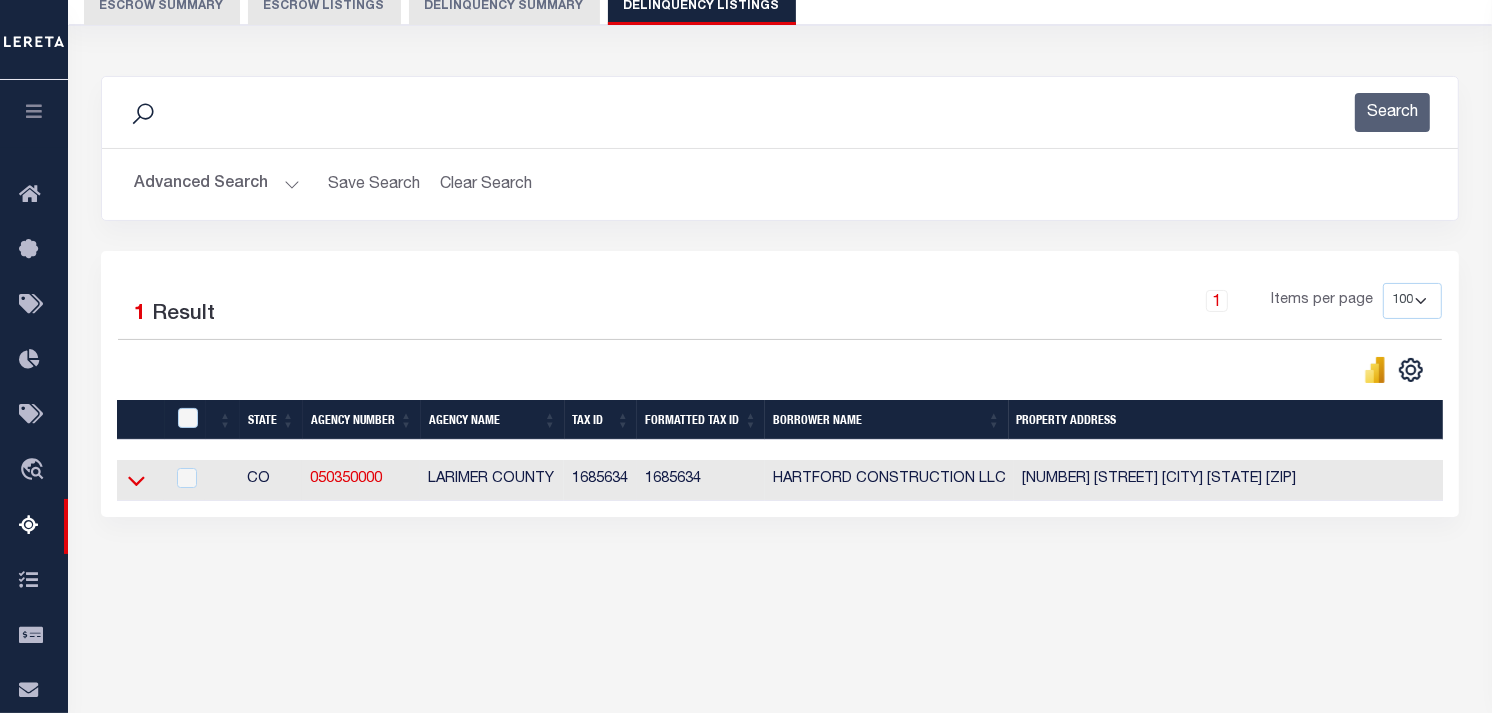 click 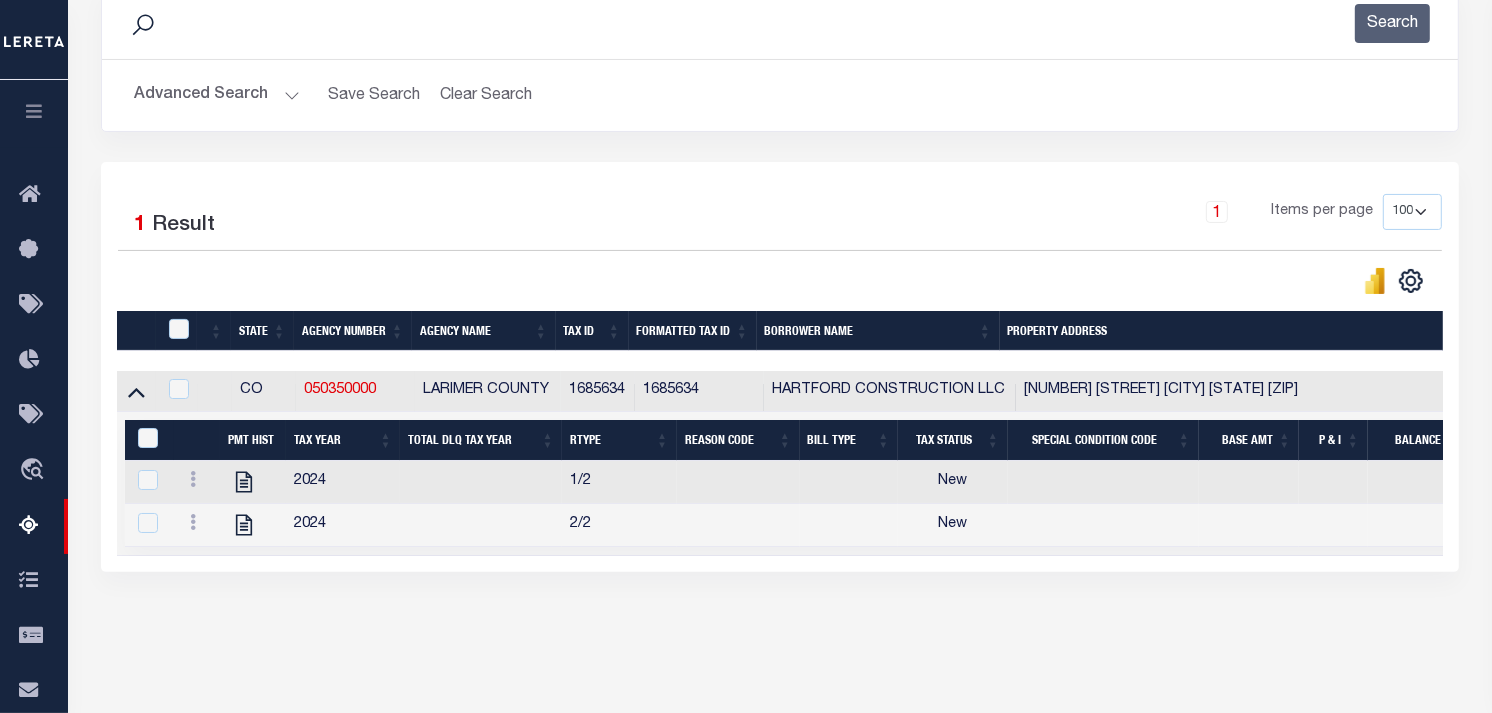scroll, scrollTop: 294, scrollLeft: 0, axis: vertical 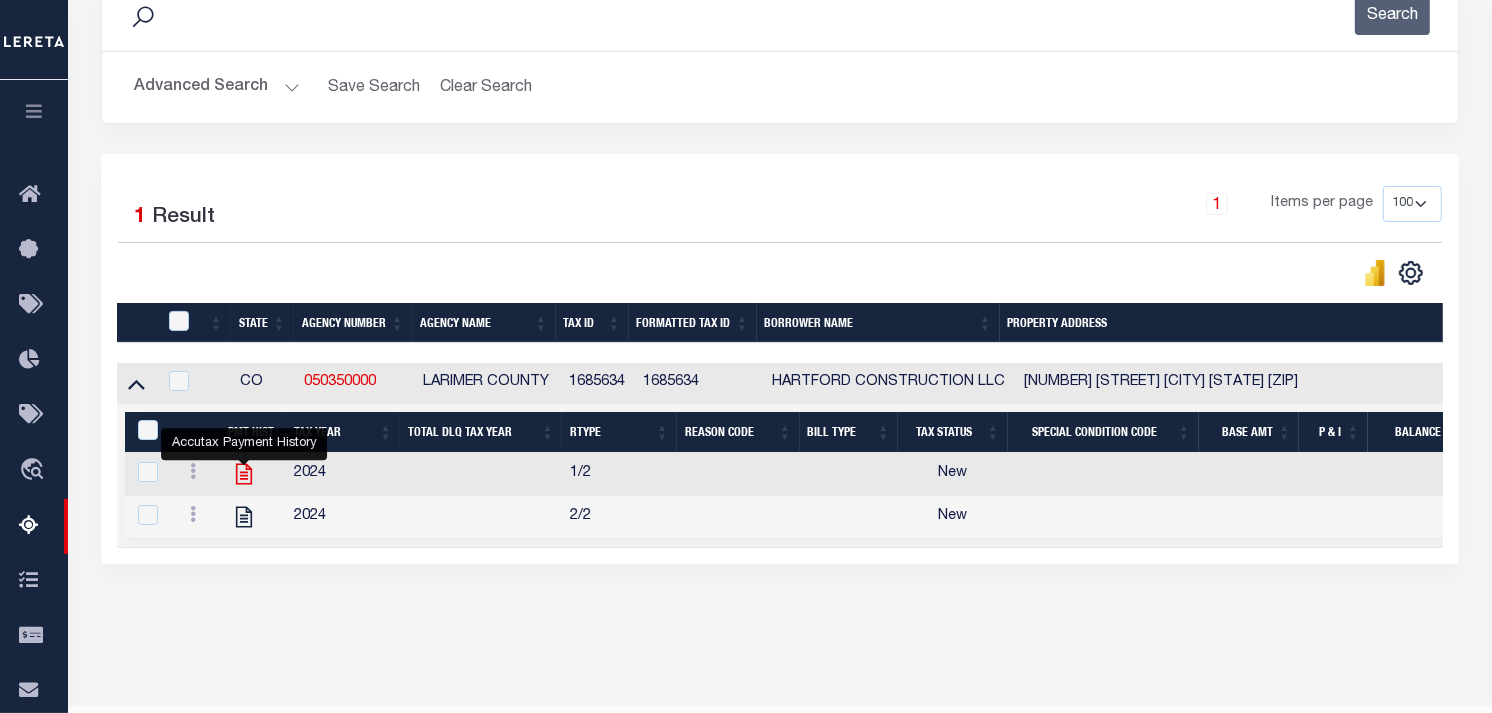 click 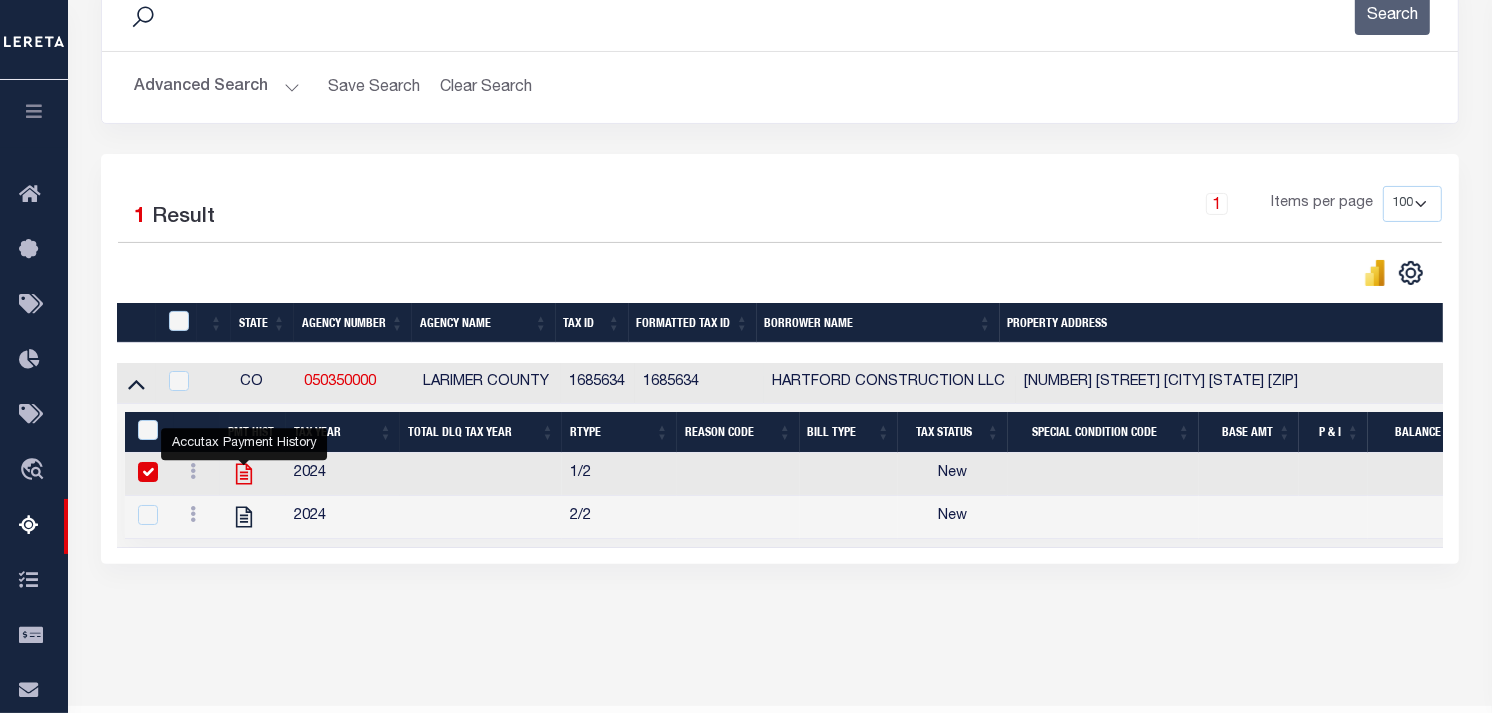 checkbox on "false" 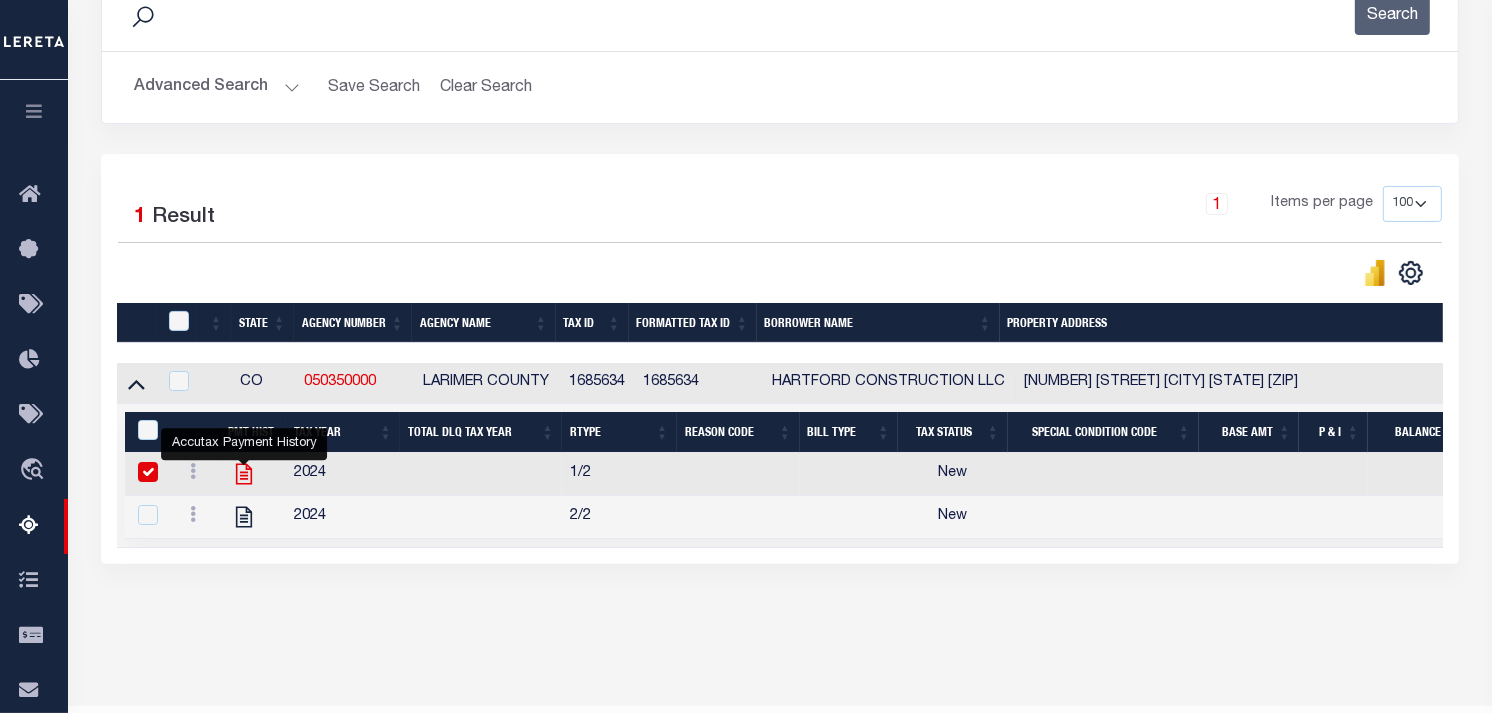 checkbox on "true" 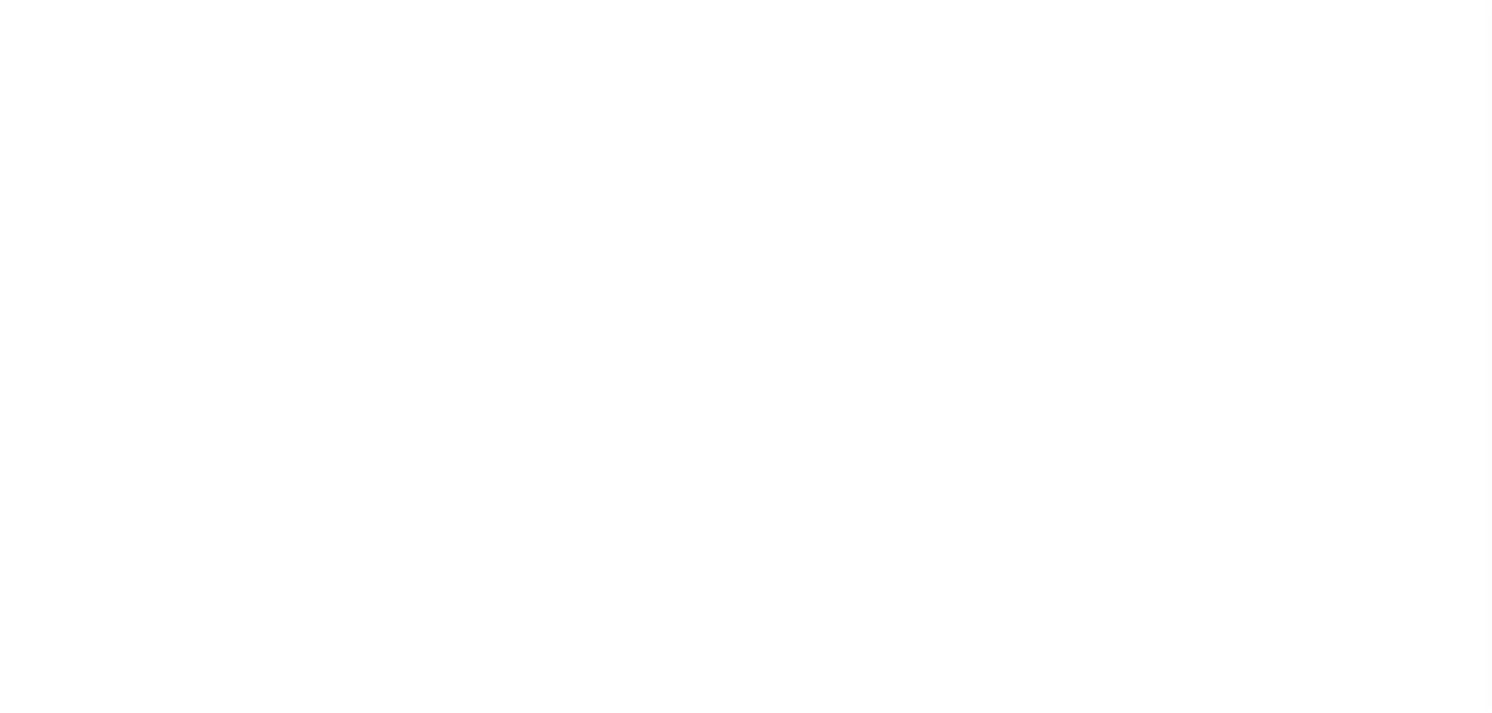 scroll, scrollTop: 0, scrollLeft: 0, axis: both 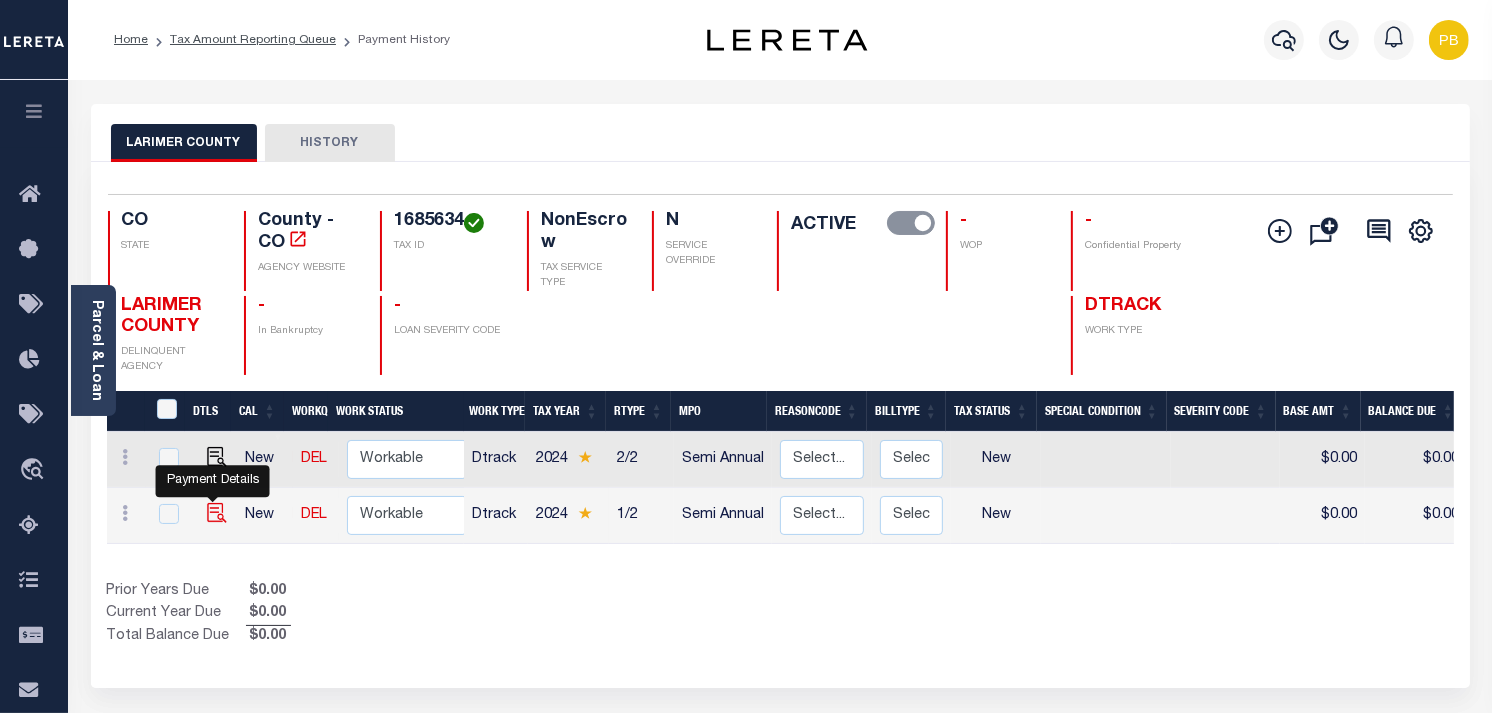 click at bounding box center [217, 513] 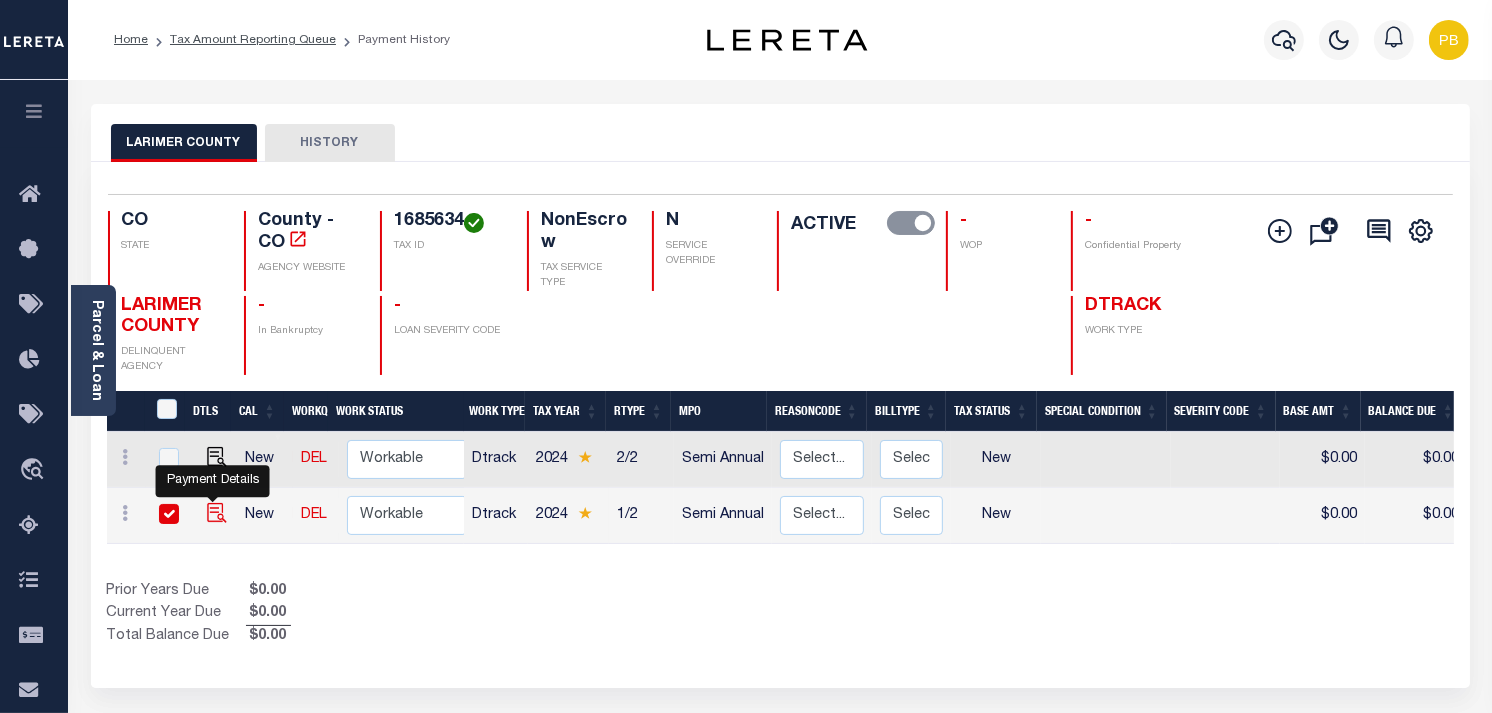 checkbox on "true" 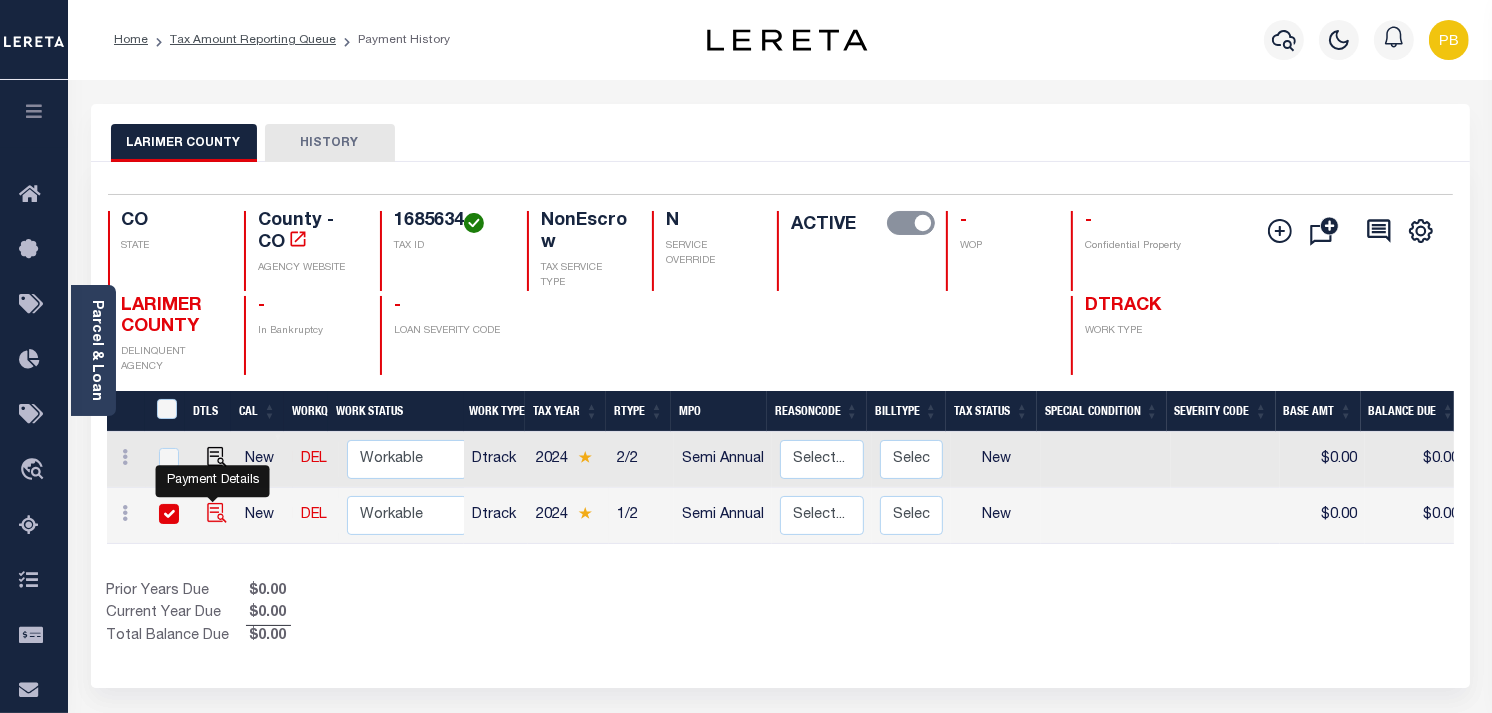 checkbox on "true" 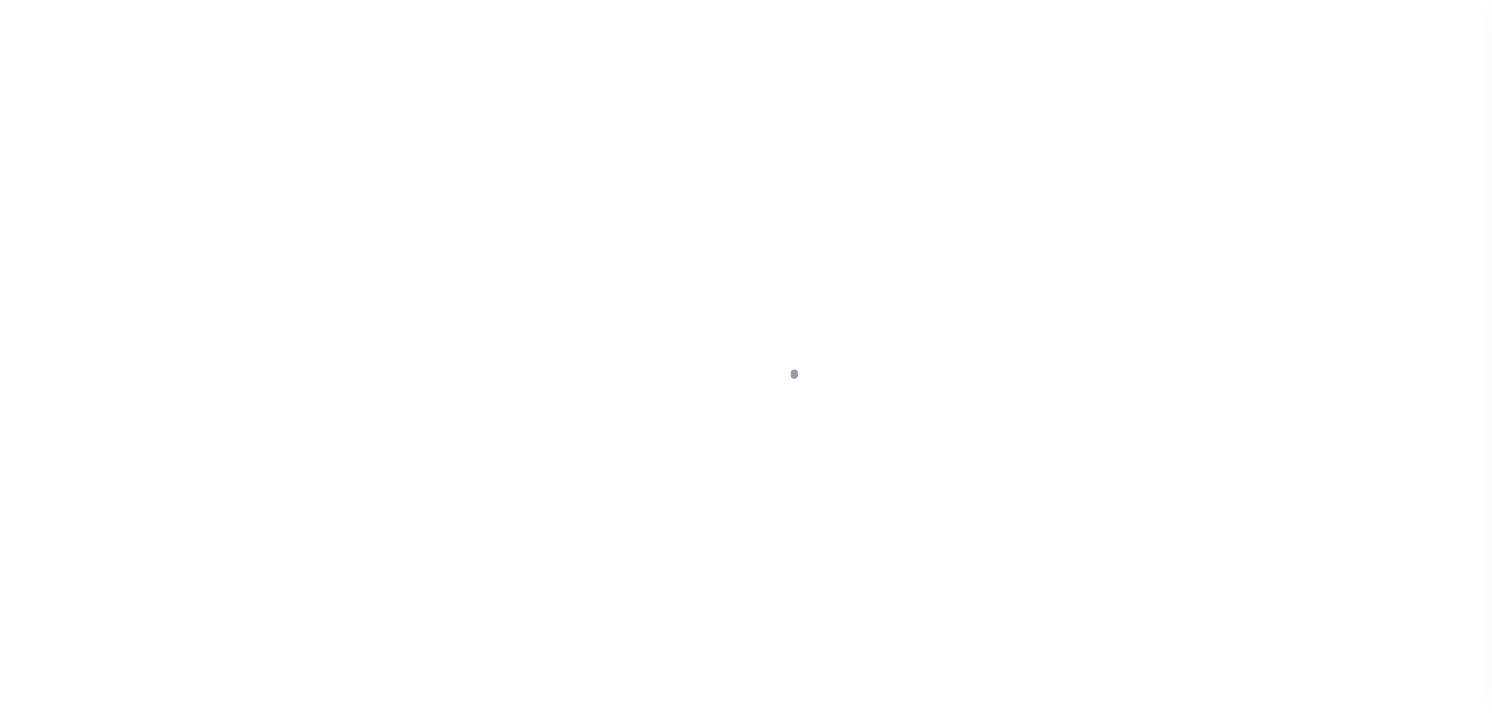 scroll, scrollTop: 0, scrollLeft: 0, axis: both 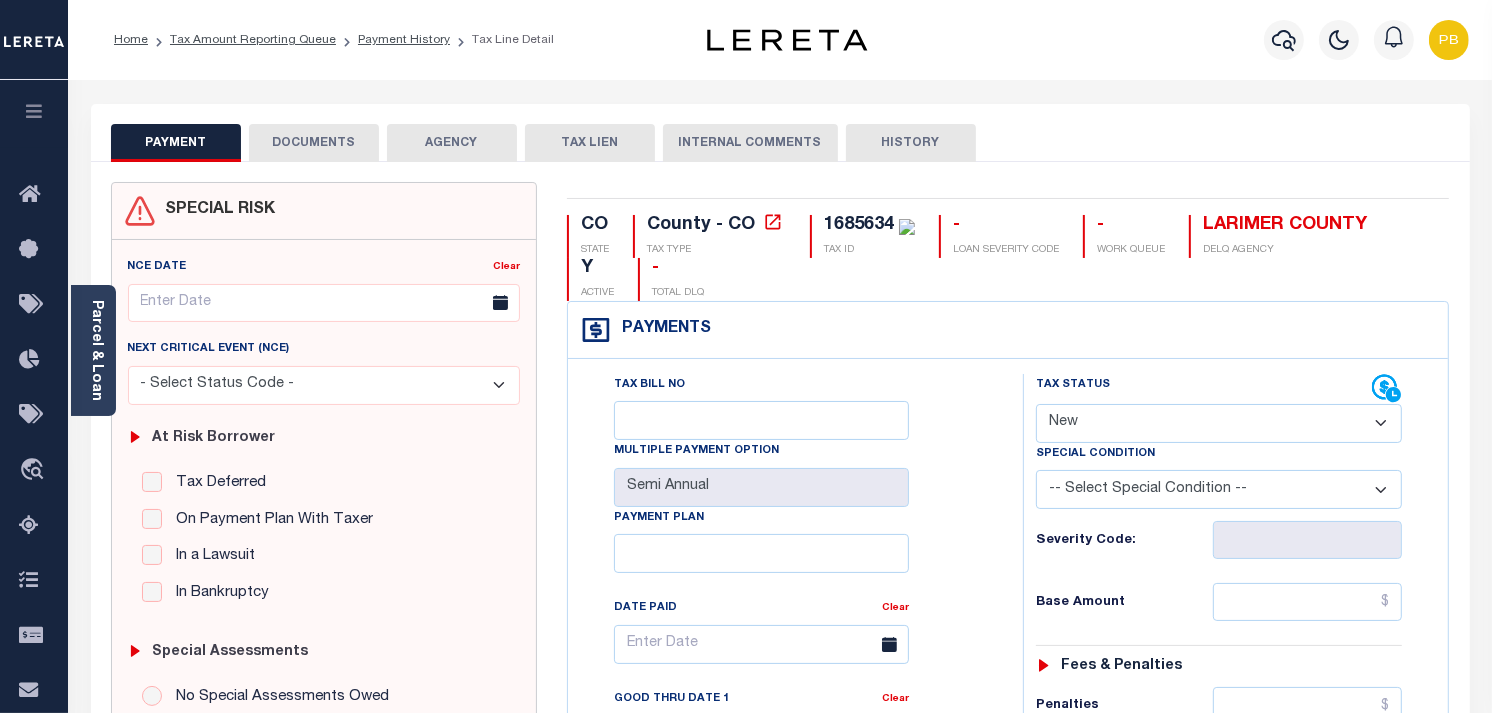click on "- Select Status Code -
Open
Due/Unpaid
Paid
Incomplete
No Tax Due
Internal Refund Processed
New" at bounding box center (1219, 423) 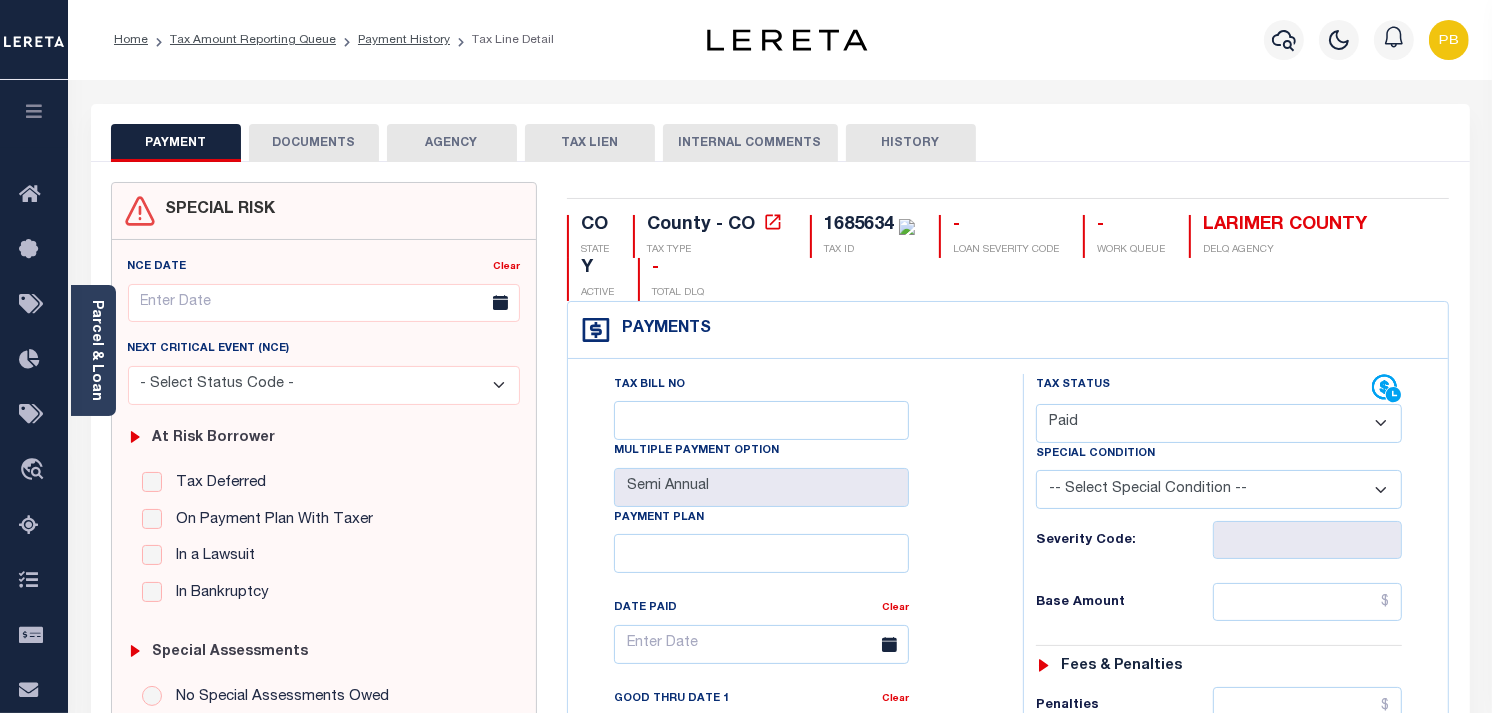 click on "- Select Status Code -
Open
Due/Unpaid
Paid
Incomplete
No Tax Due
Internal Refund Processed
New" at bounding box center [1219, 423] 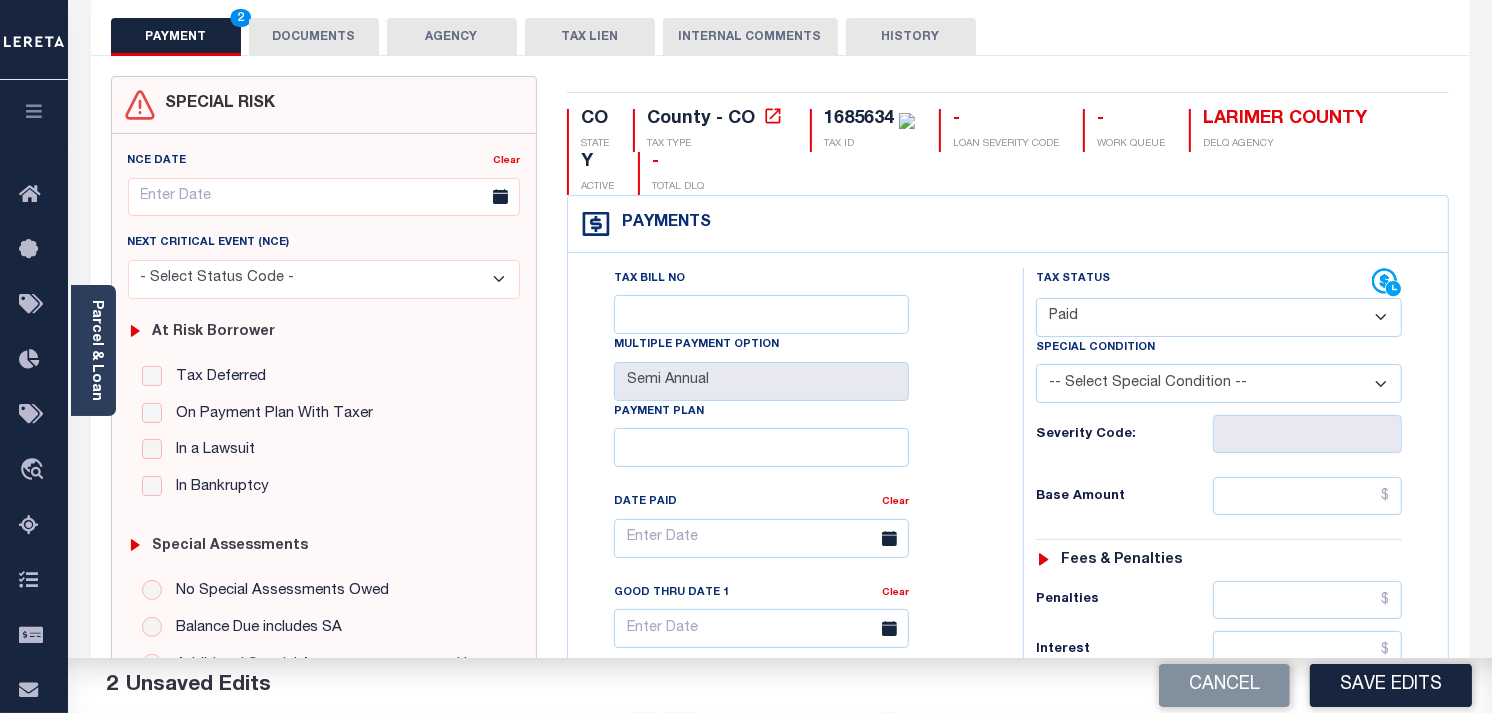 scroll, scrollTop: 222, scrollLeft: 0, axis: vertical 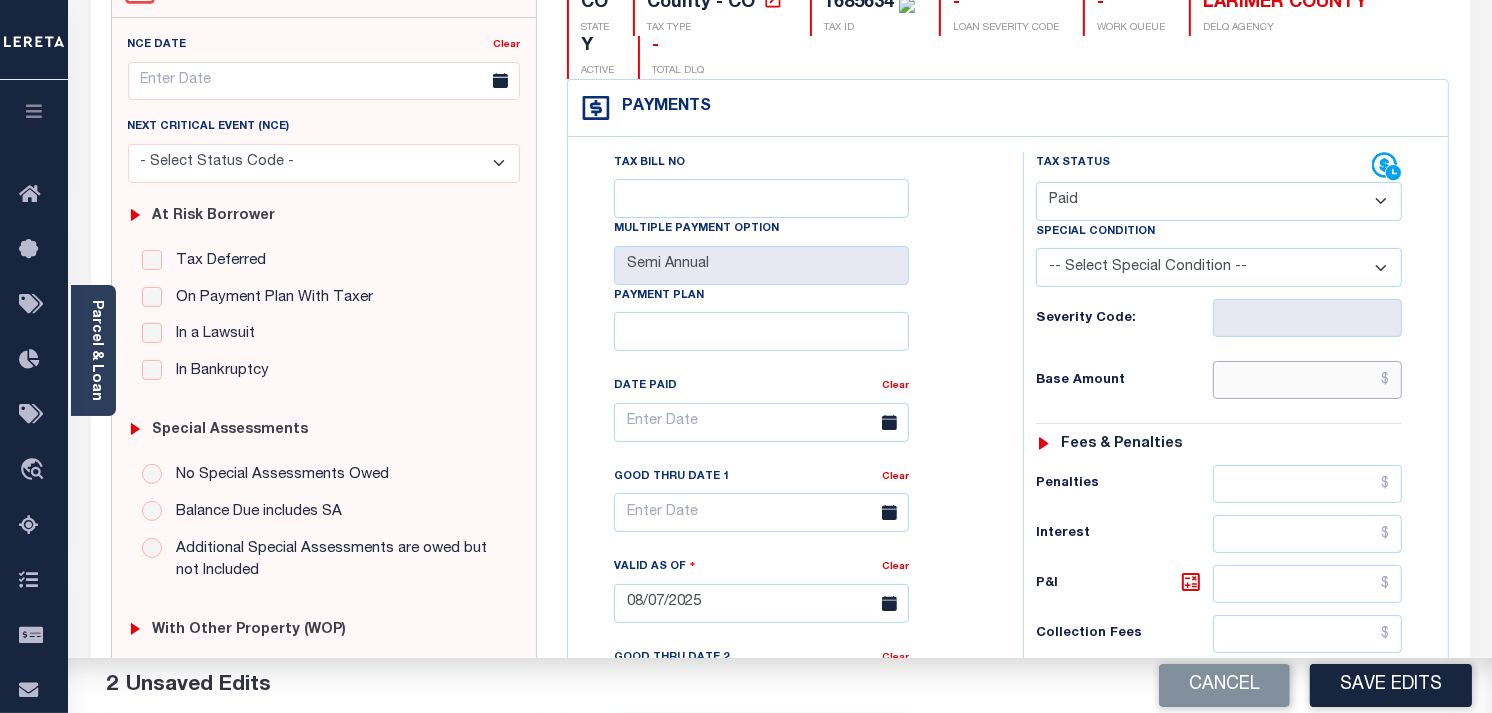 click at bounding box center (1308, 380) 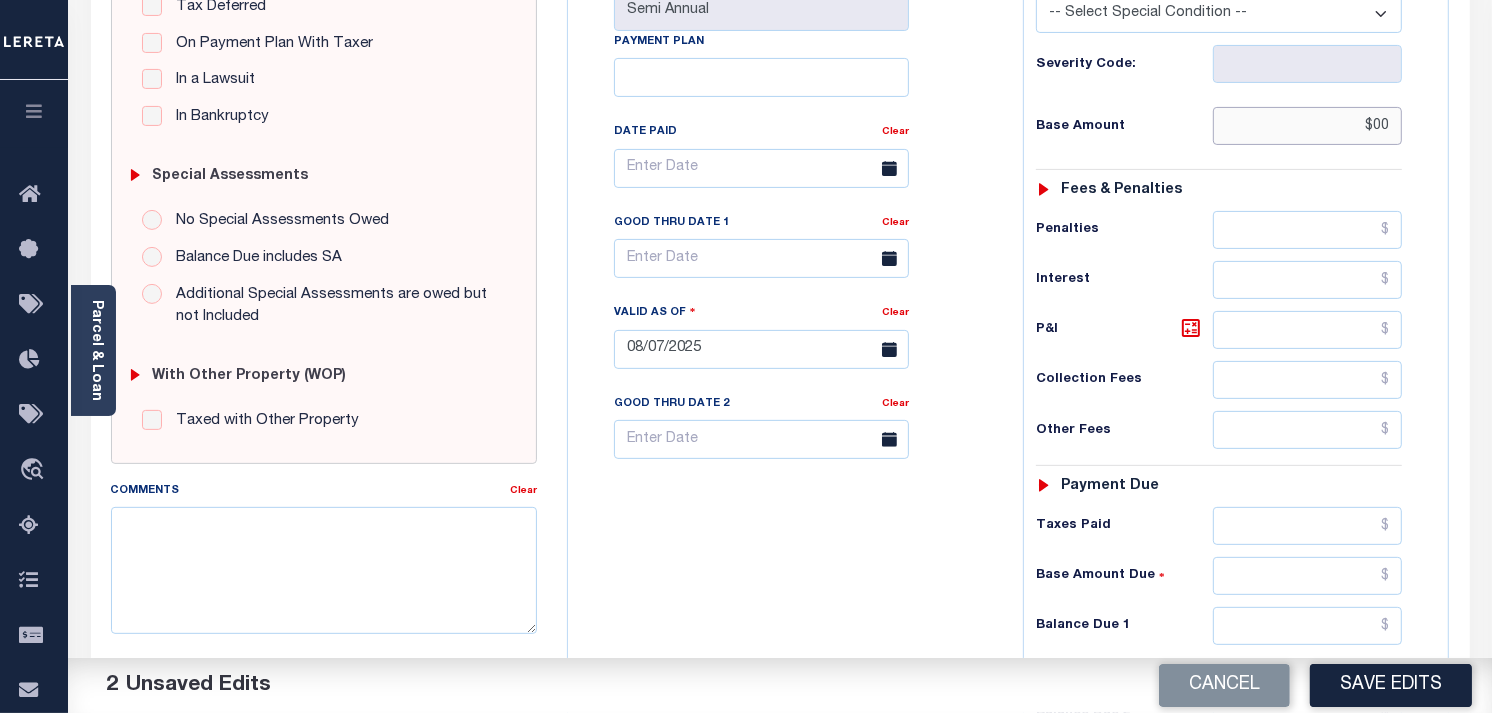 scroll, scrollTop: 555, scrollLeft: 0, axis: vertical 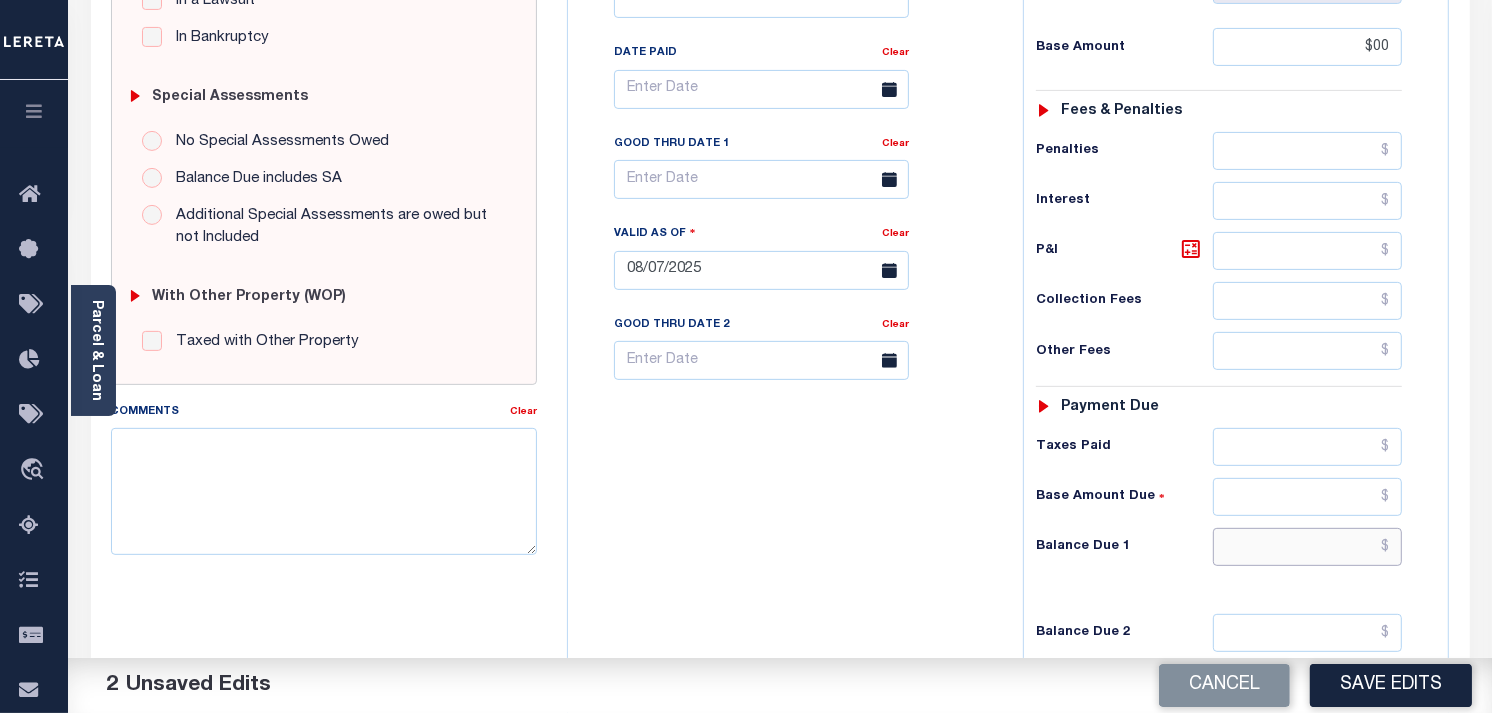 type on "$00.00" 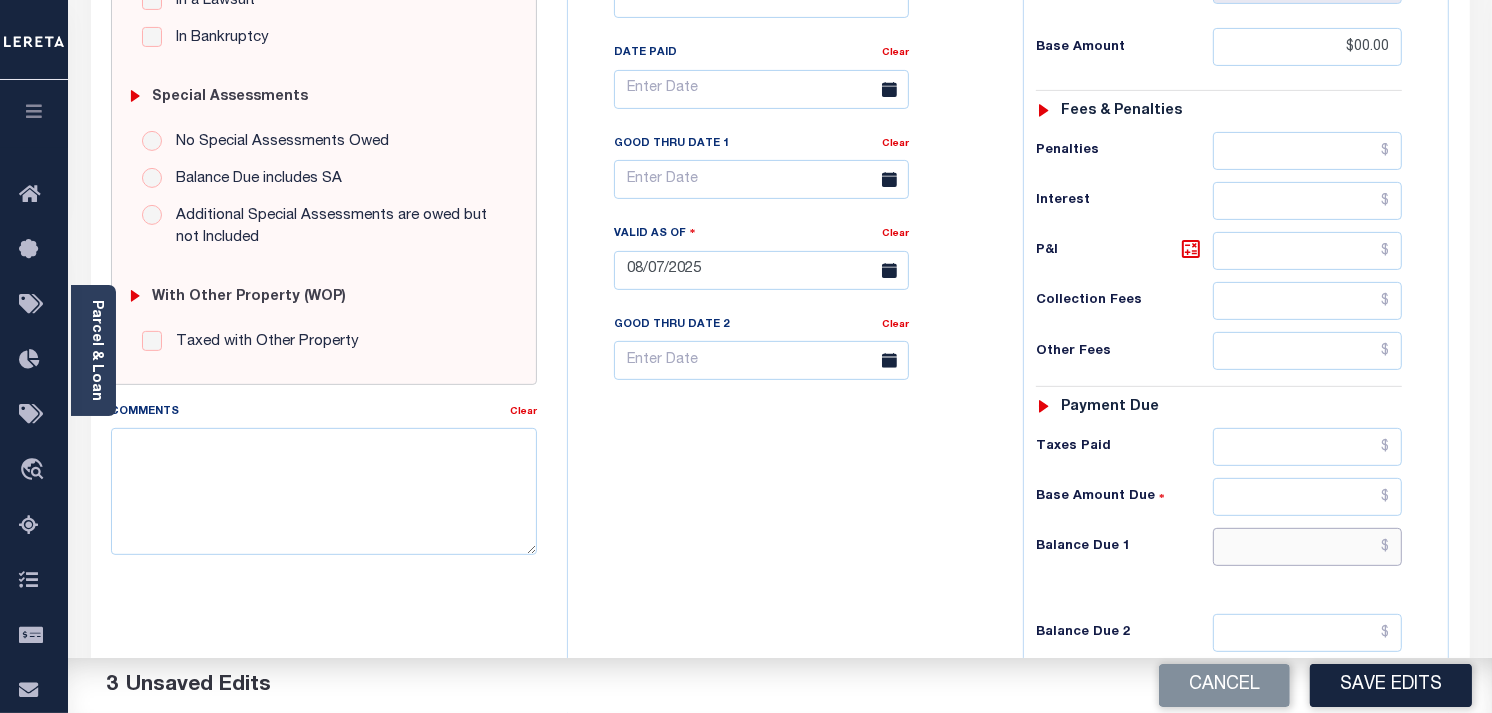 click at bounding box center [1308, 547] 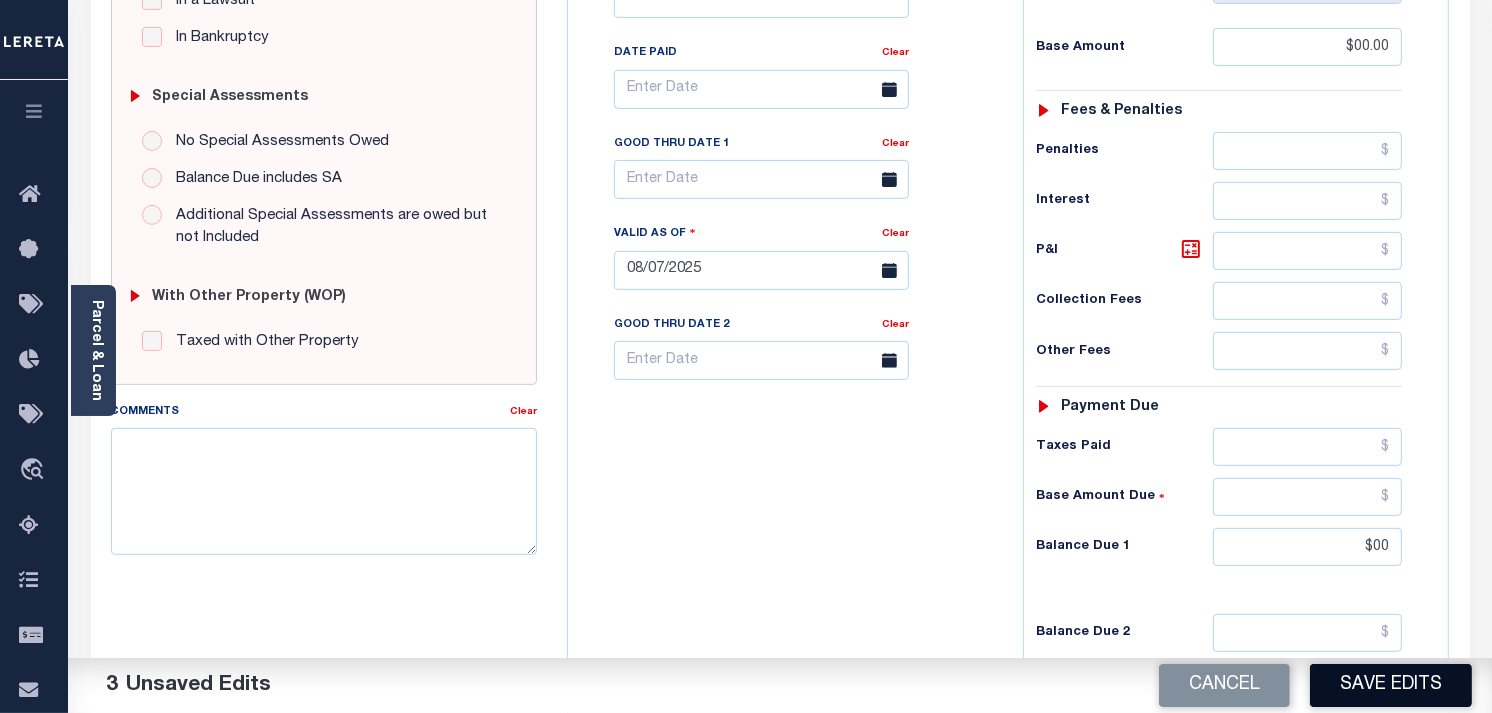type on "$00.00" 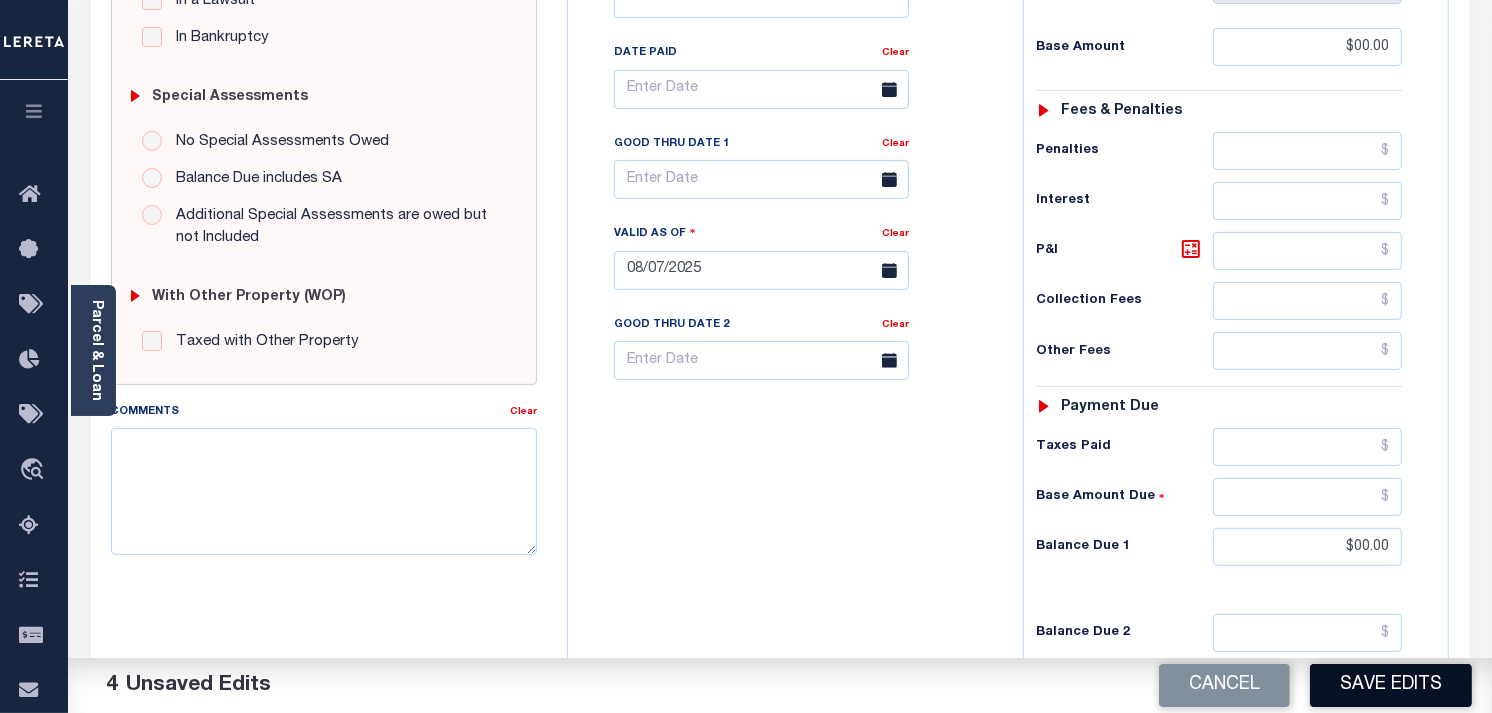 click on "Save Edits" at bounding box center (1391, 685) 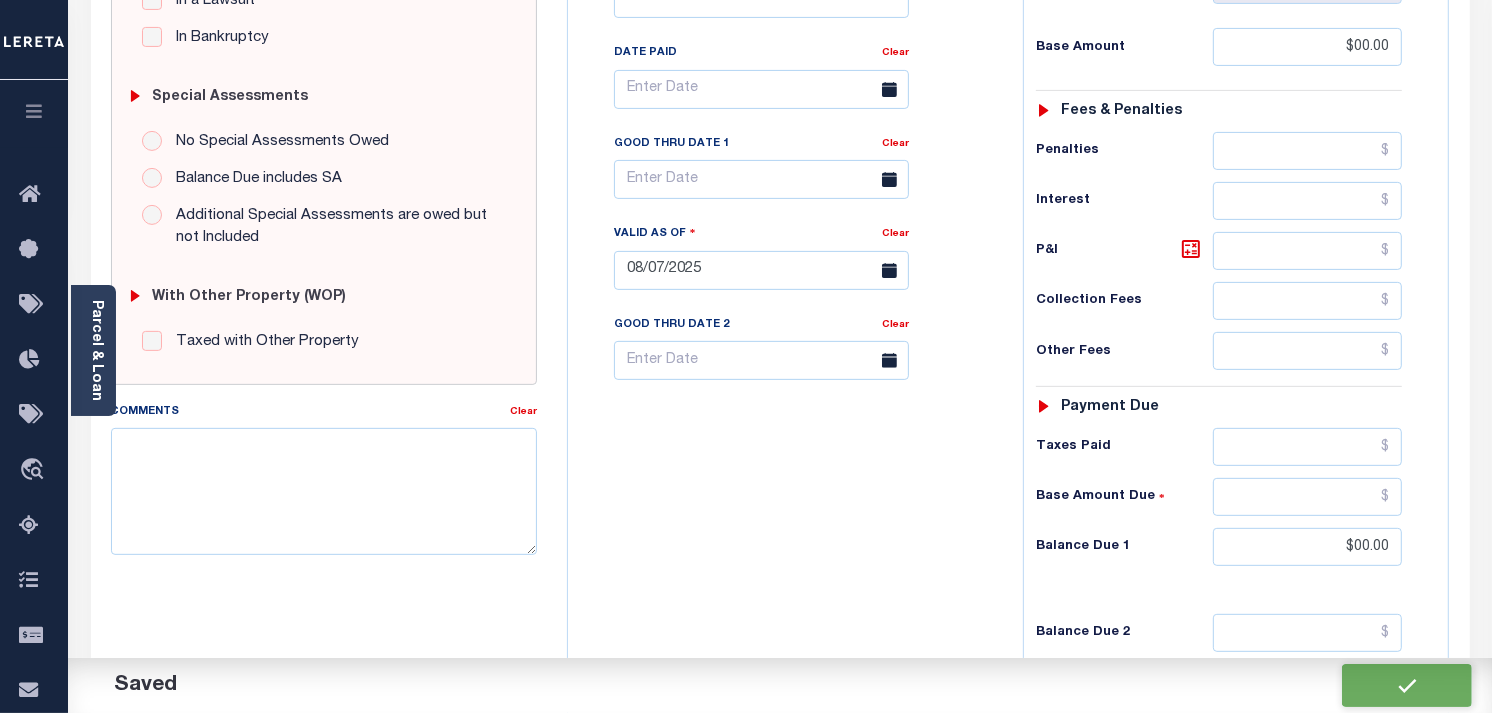 checkbox on "false" 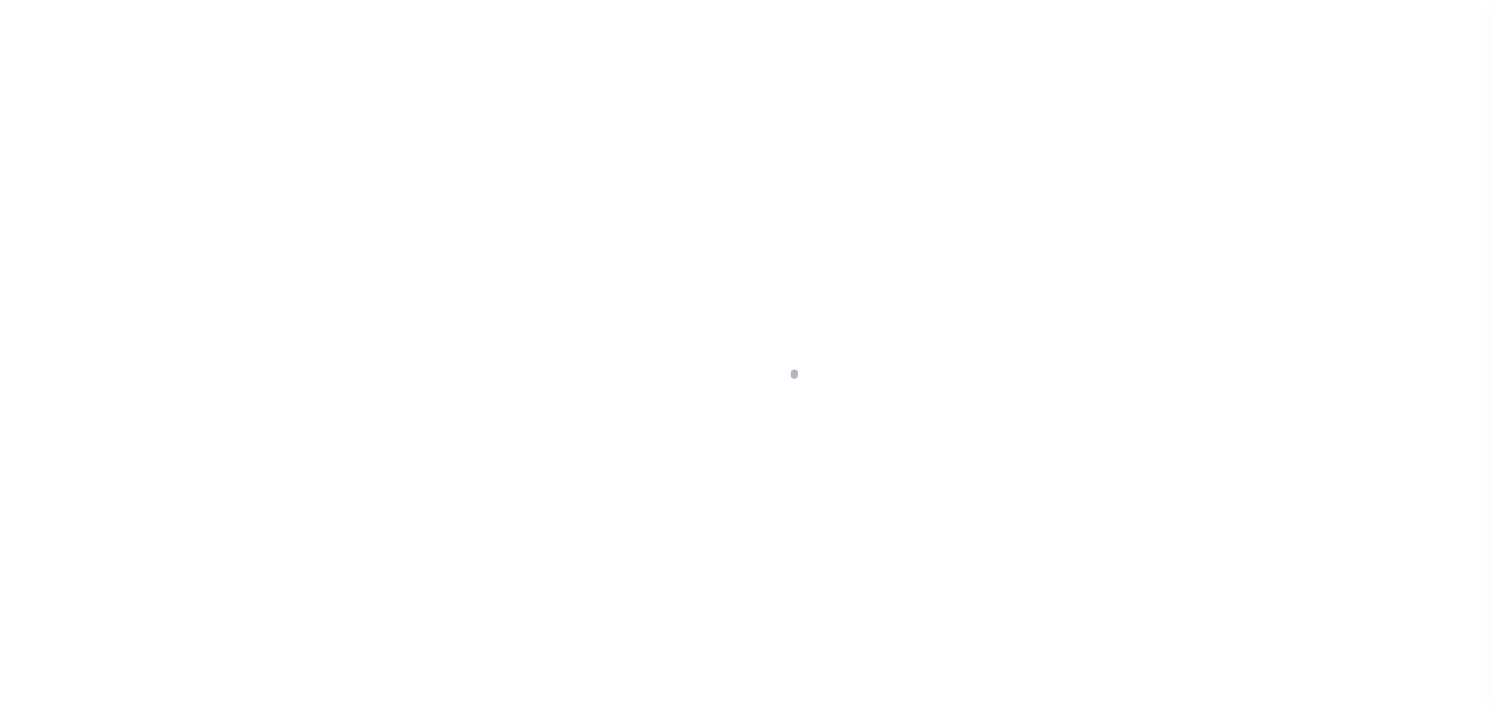 scroll, scrollTop: 0, scrollLeft: 0, axis: both 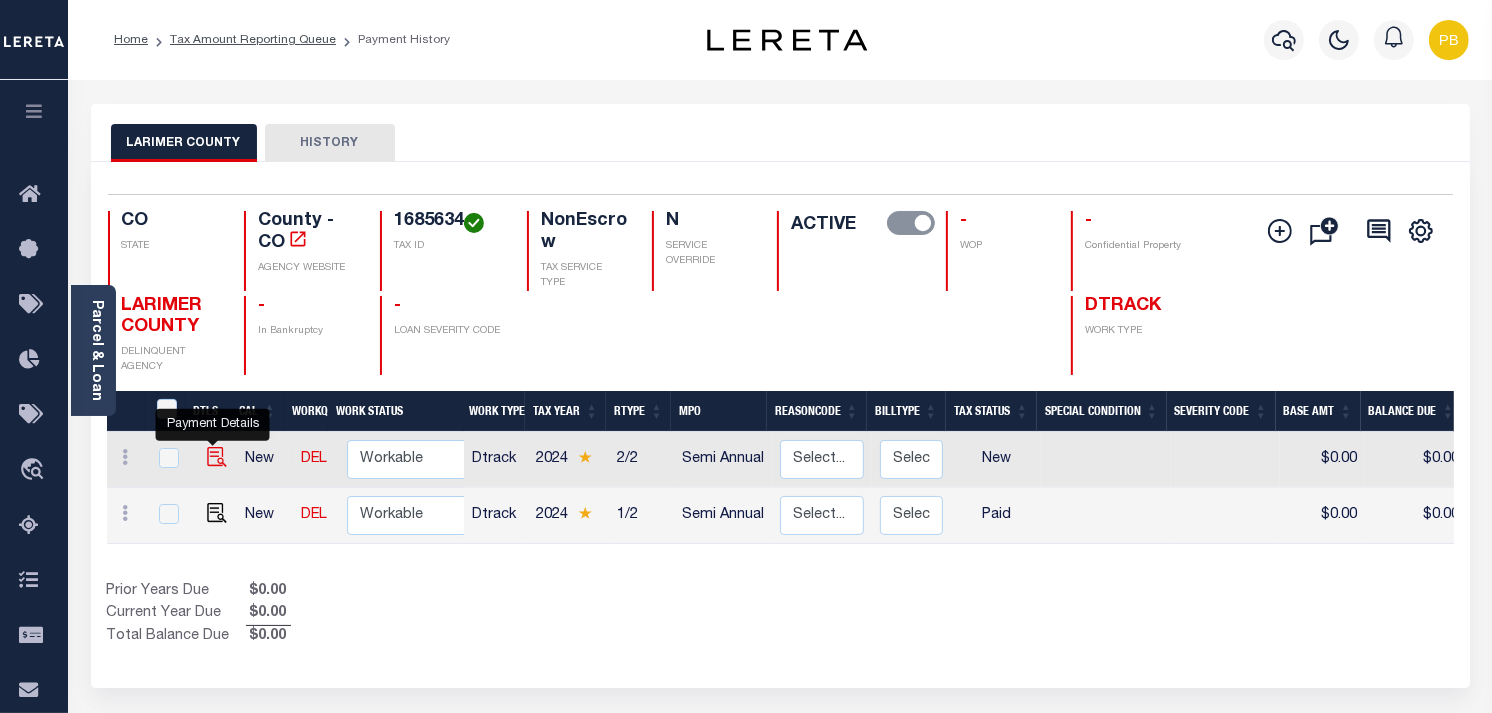 click at bounding box center [217, 457] 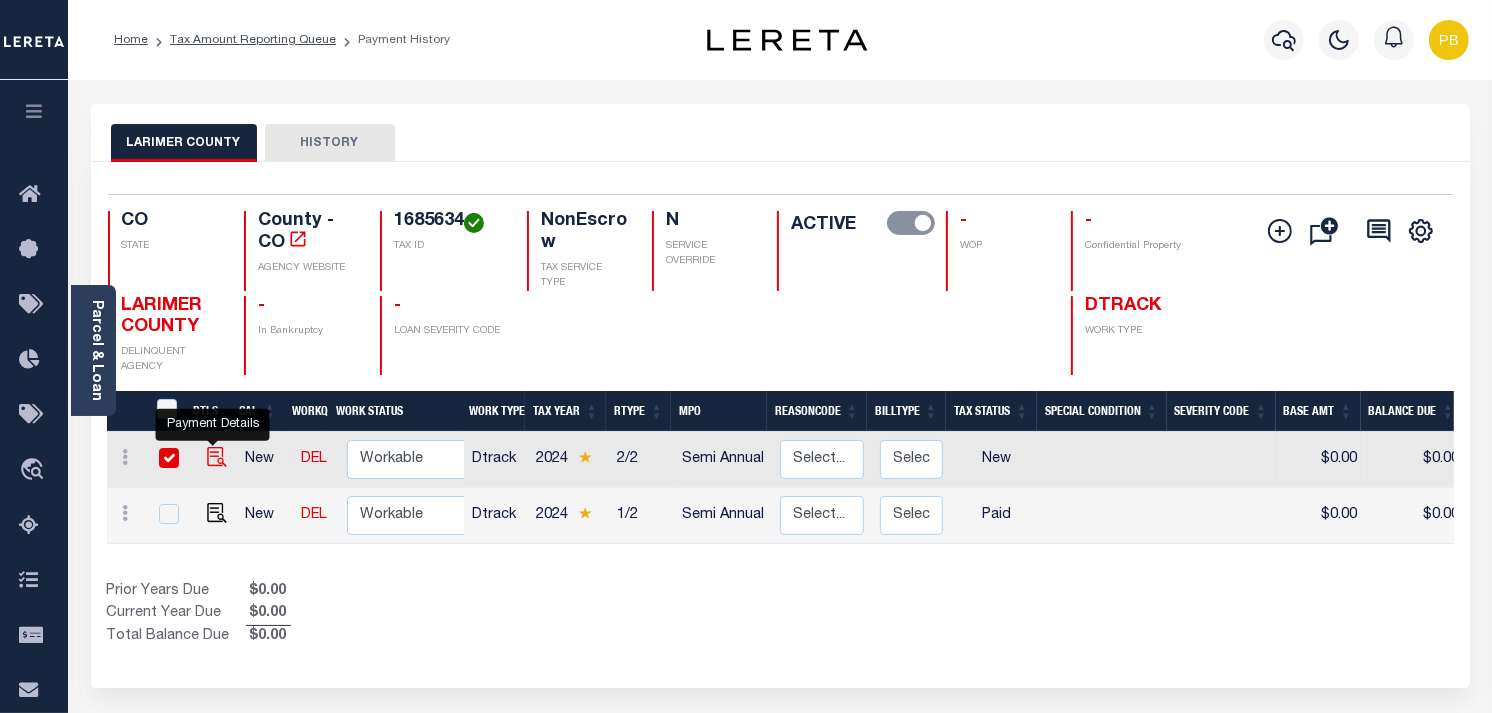 checkbox on "true" 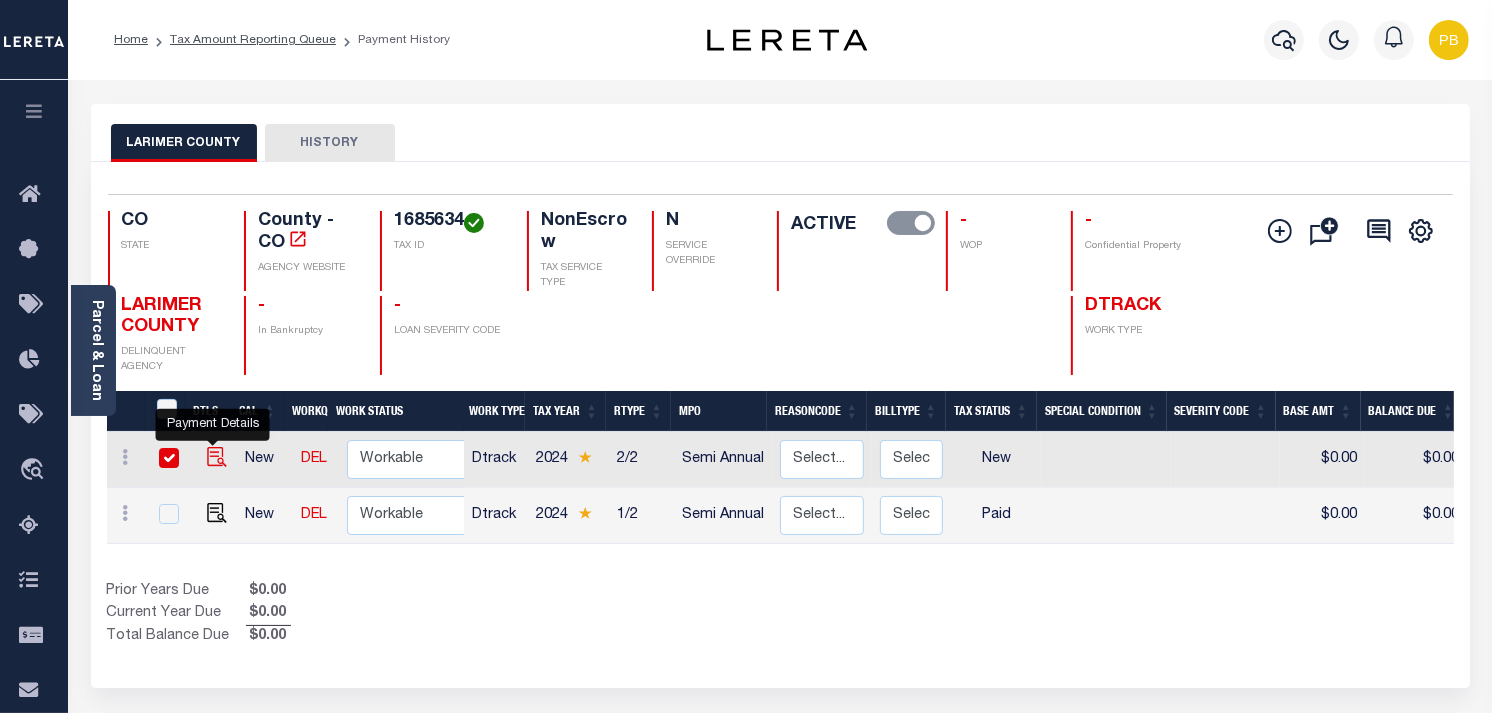 checkbox on "true" 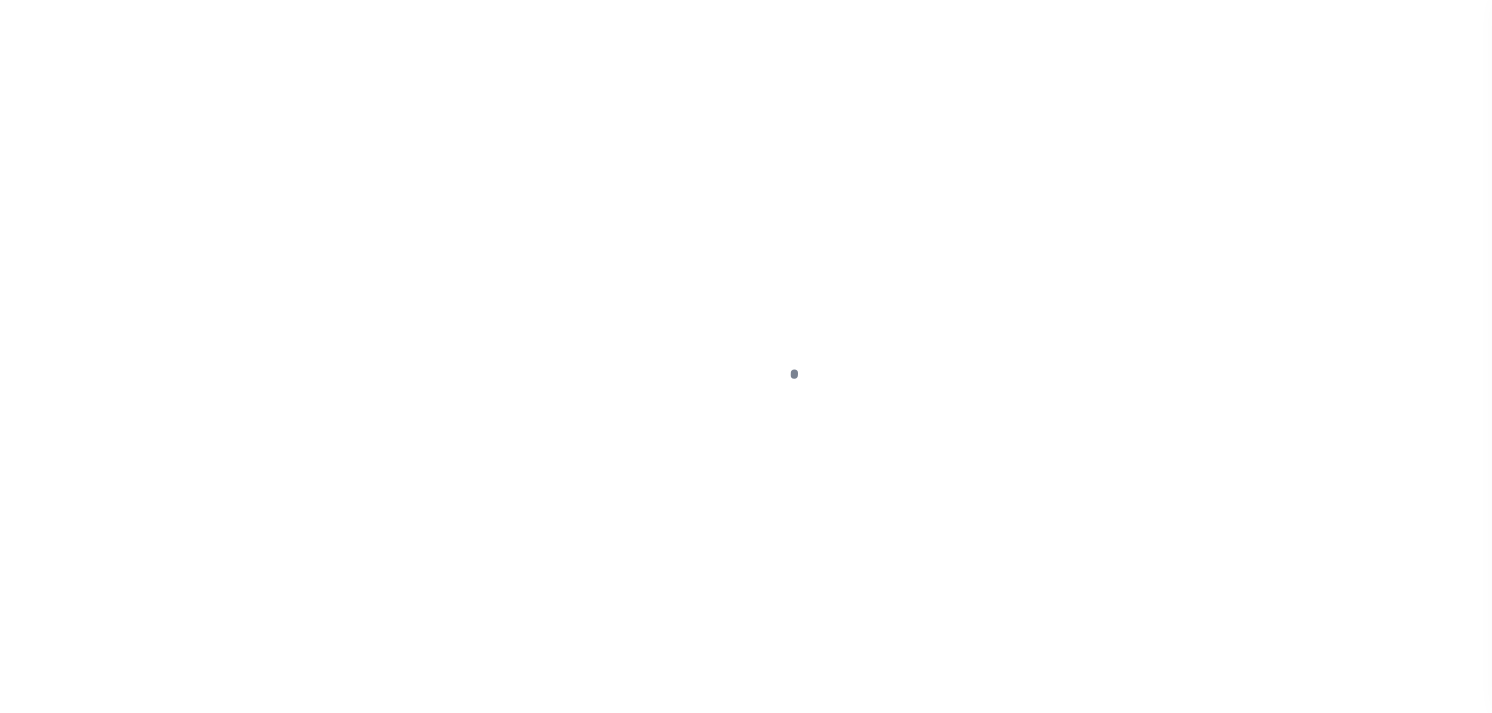 scroll, scrollTop: 0, scrollLeft: 0, axis: both 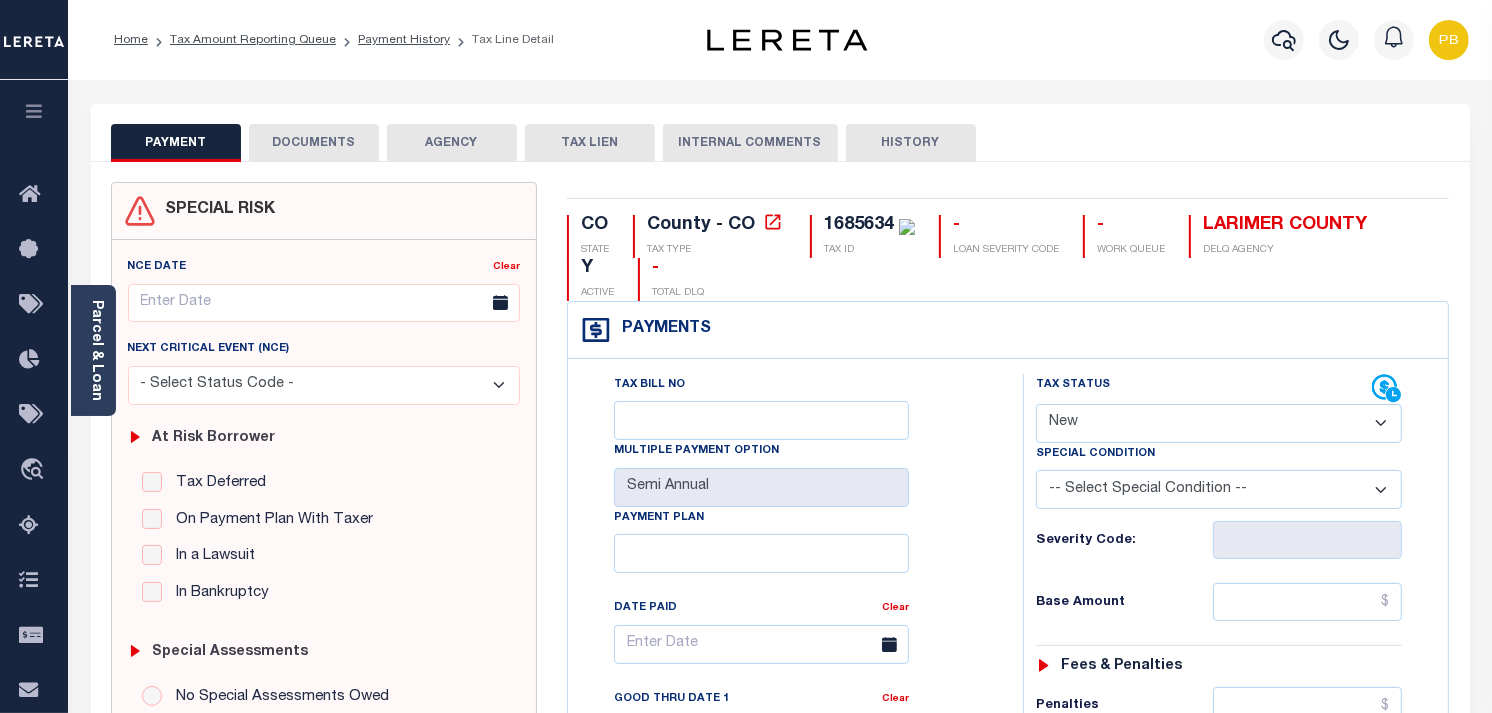 drag, startPoint x: 1160, startPoint y: 422, endPoint x: 1161, endPoint y: 440, distance: 18.027756 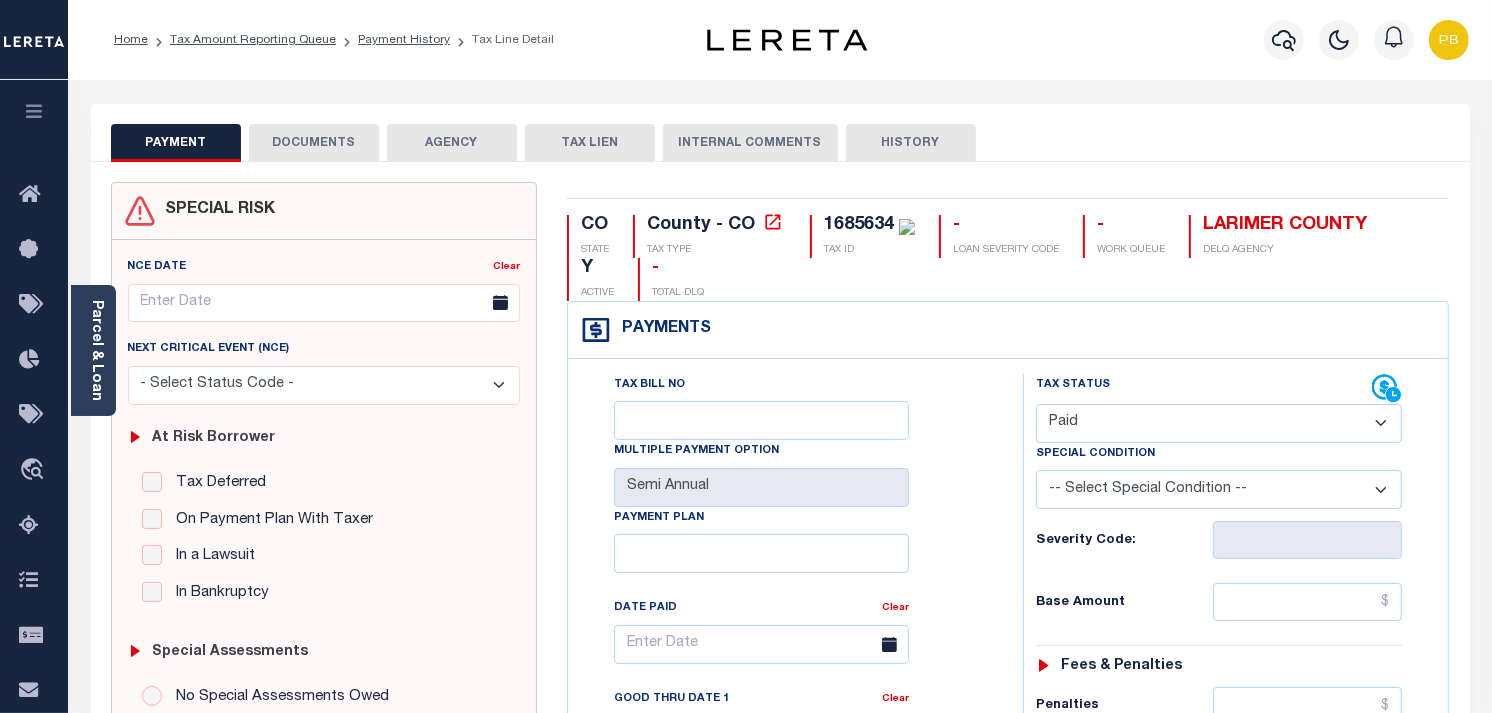 click on "- Select Status Code -
Open
Due/Unpaid
Paid
Incomplete
No Tax Due
Internal Refund Processed
New" at bounding box center [1219, 423] 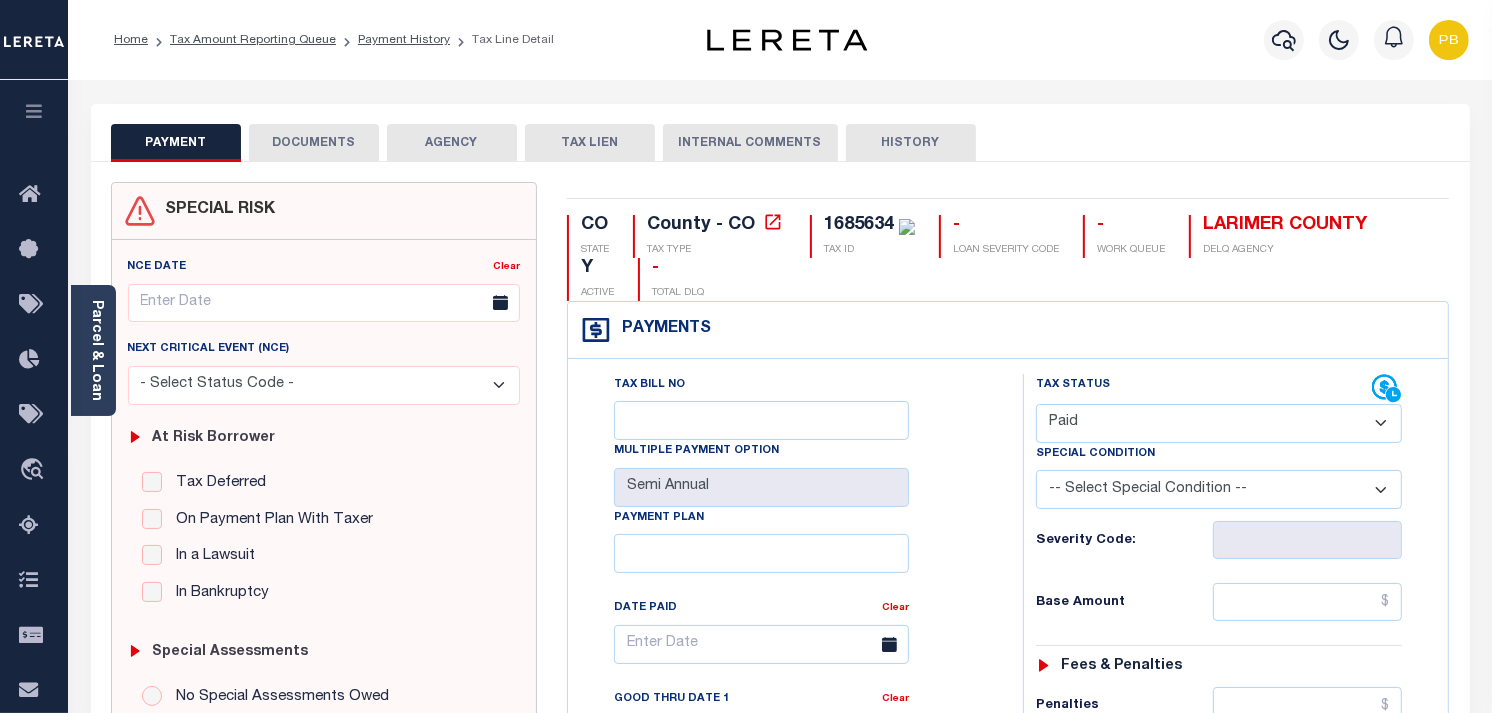 type on "08/07/2025" 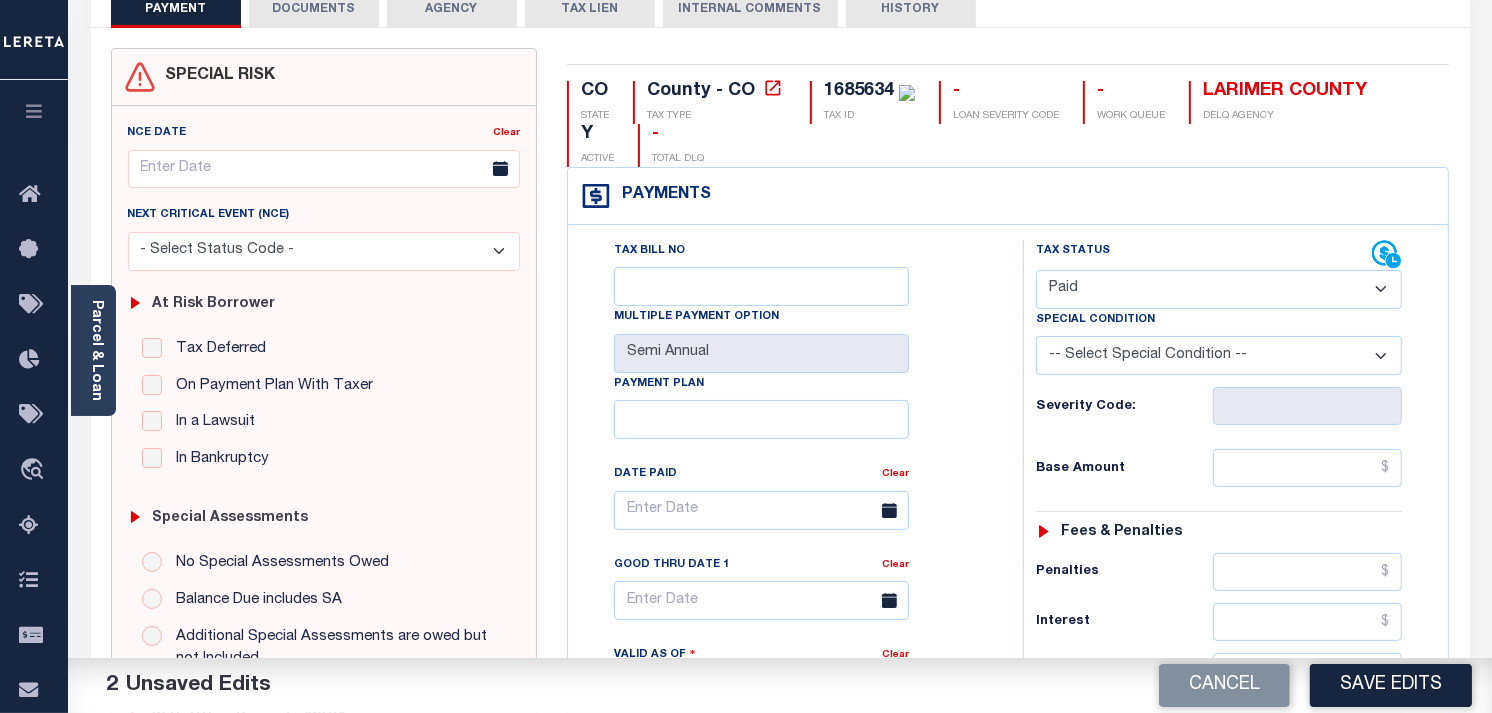 scroll, scrollTop: 222, scrollLeft: 0, axis: vertical 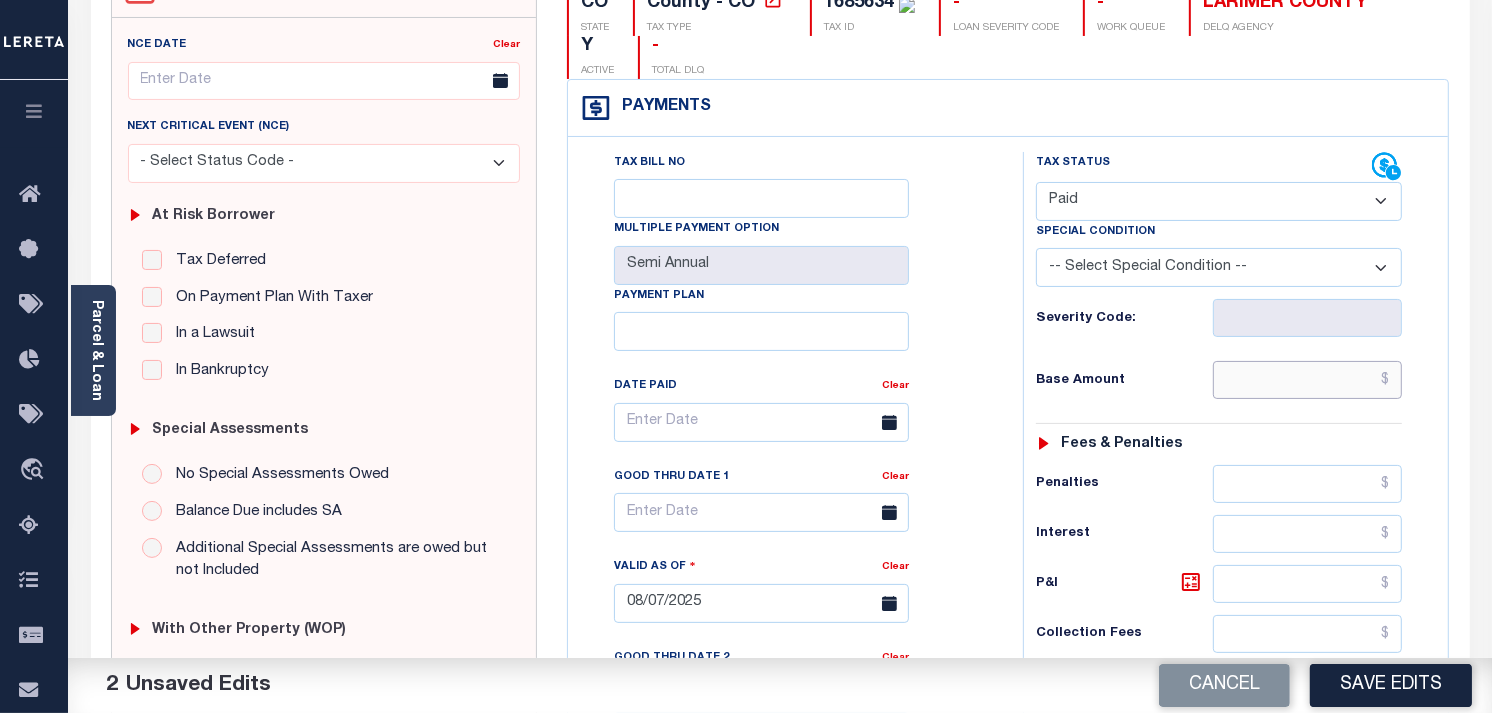 click at bounding box center [1308, 380] 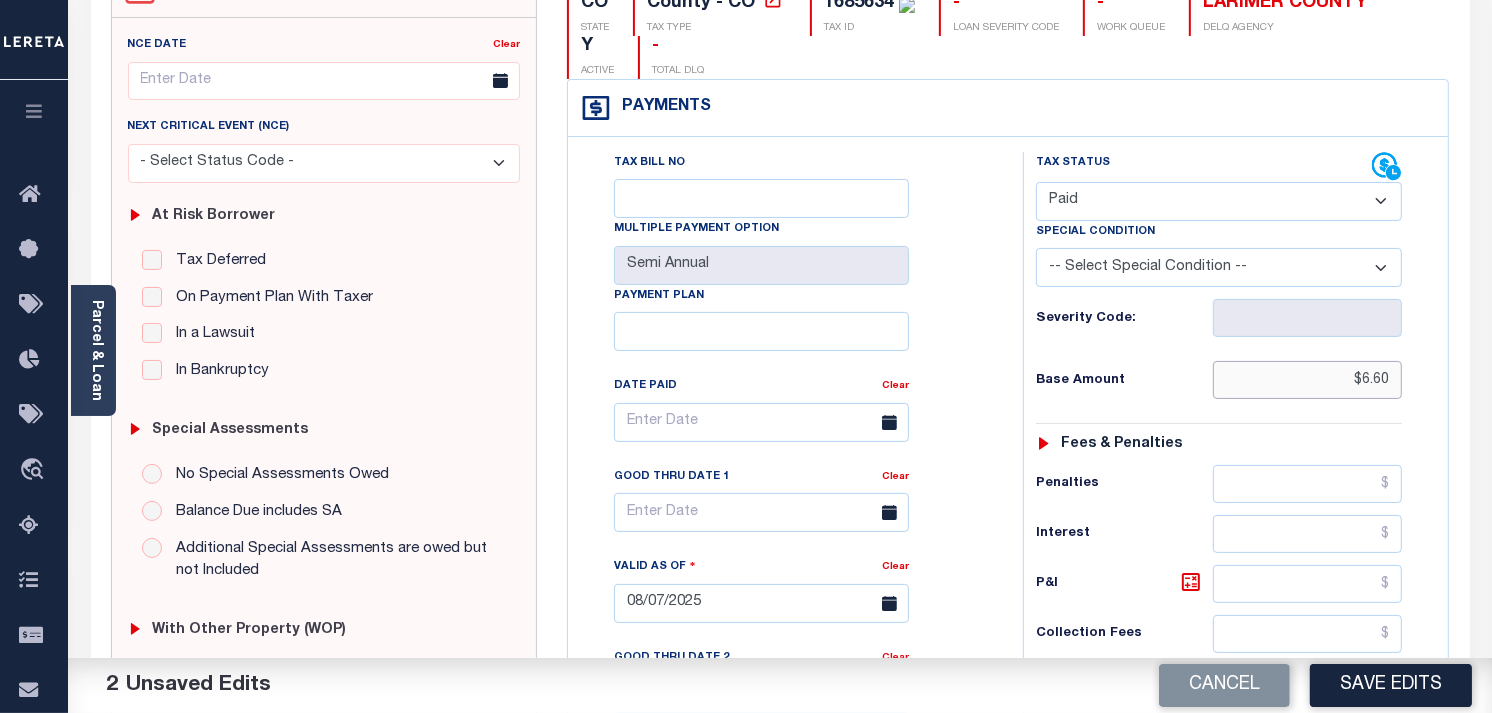 scroll, scrollTop: 444, scrollLeft: 0, axis: vertical 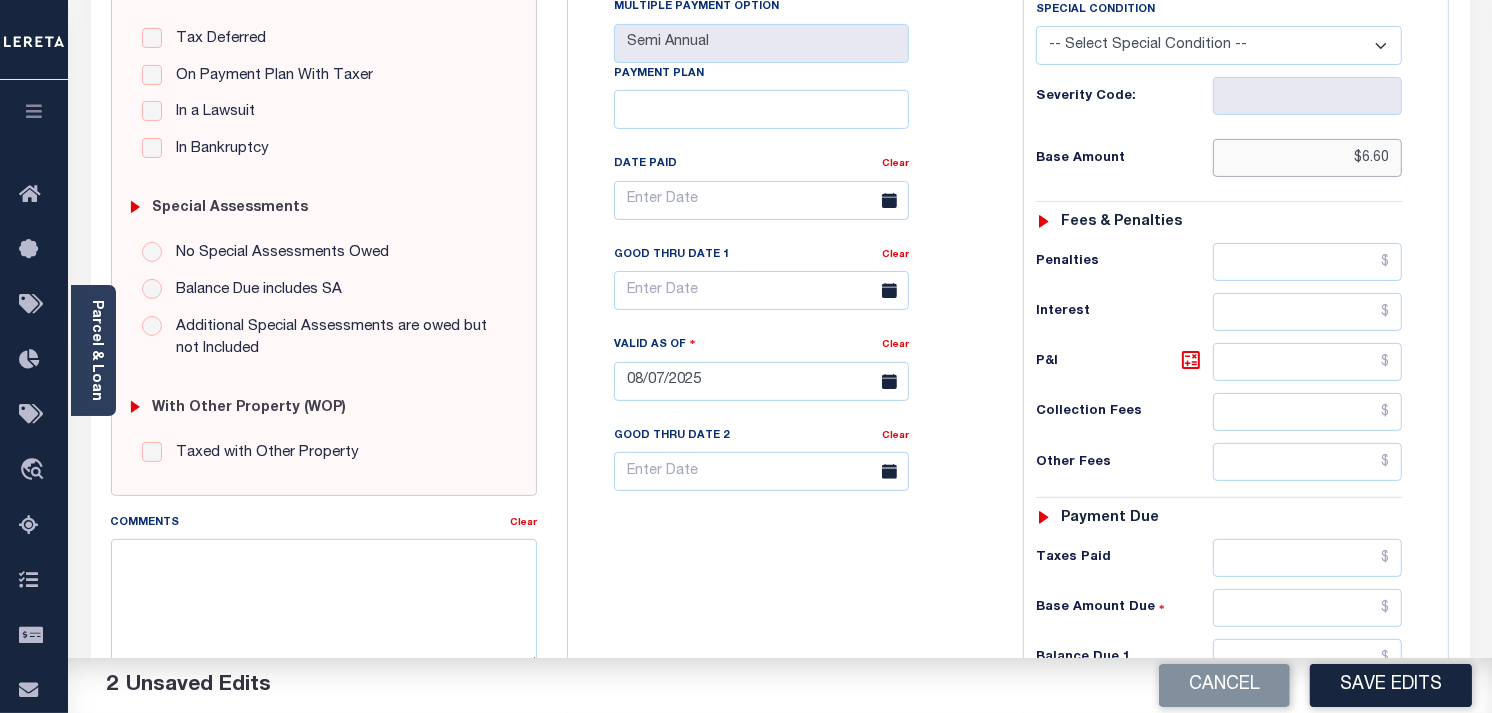 type on "$6.60" 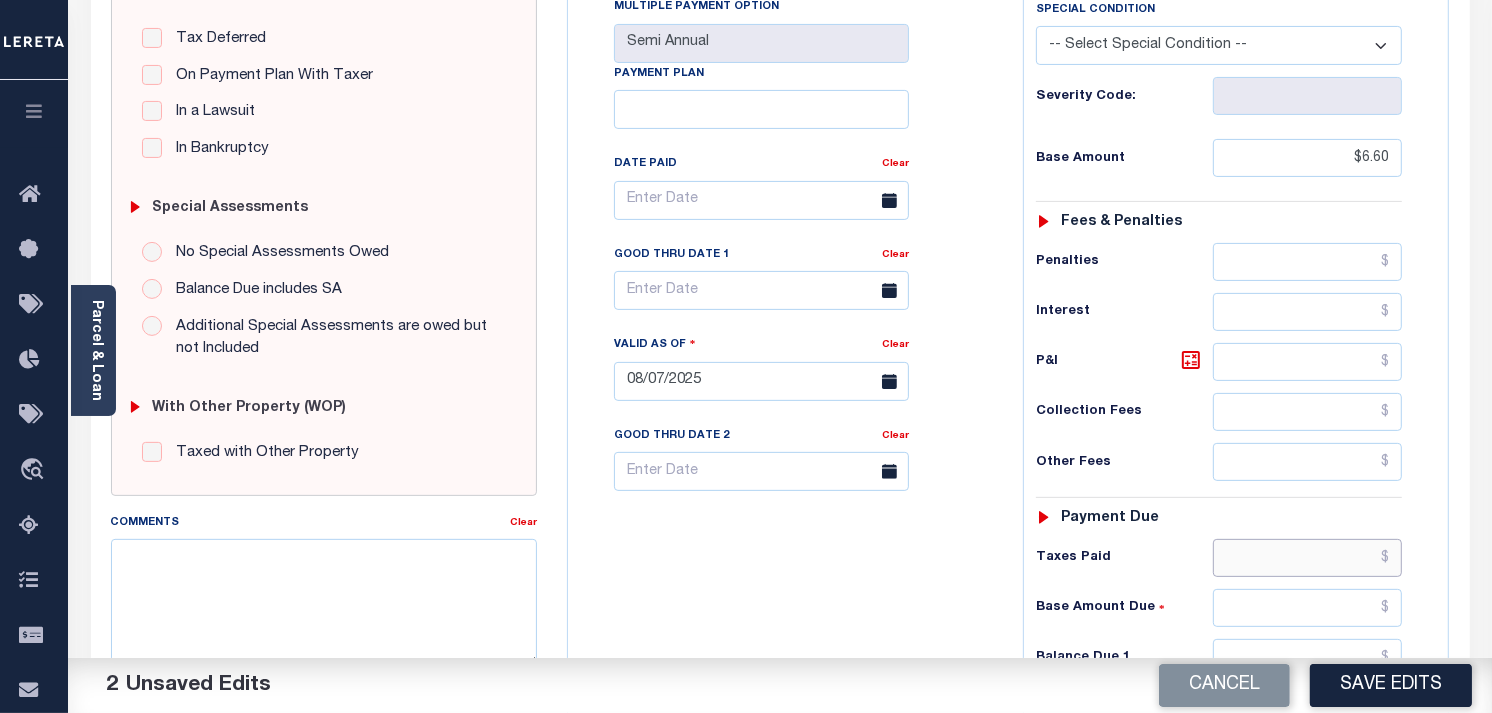 click at bounding box center [1308, 558] 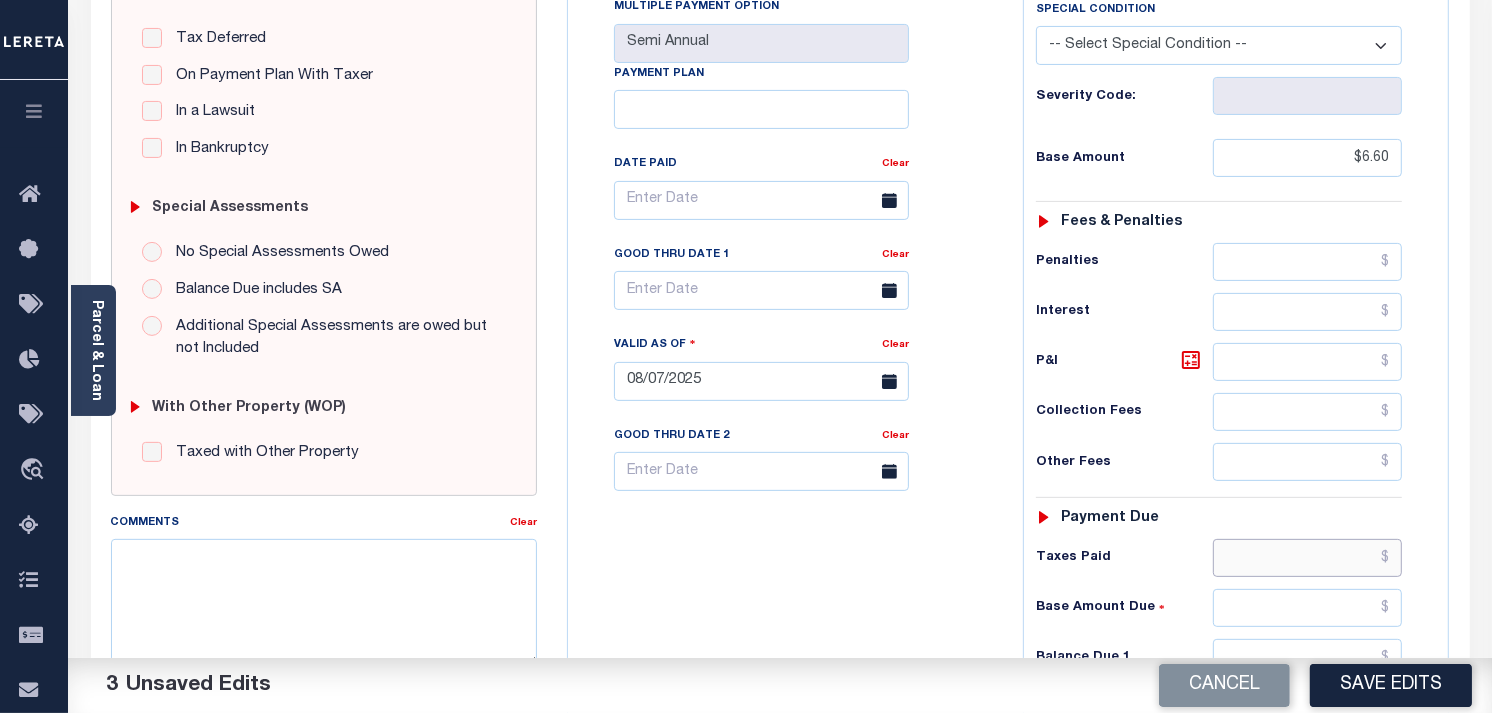 paste on "6.60" 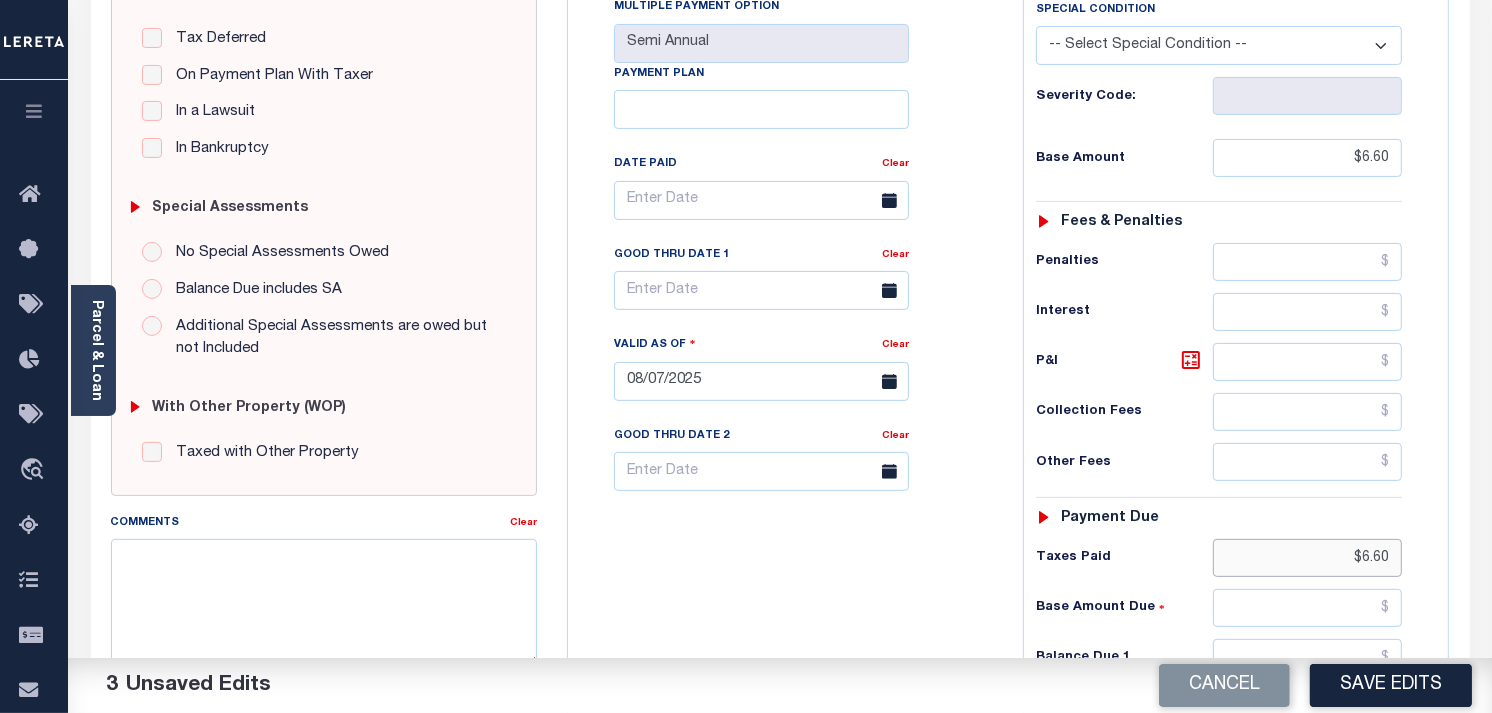 scroll, scrollTop: 666, scrollLeft: 0, axis: vertical 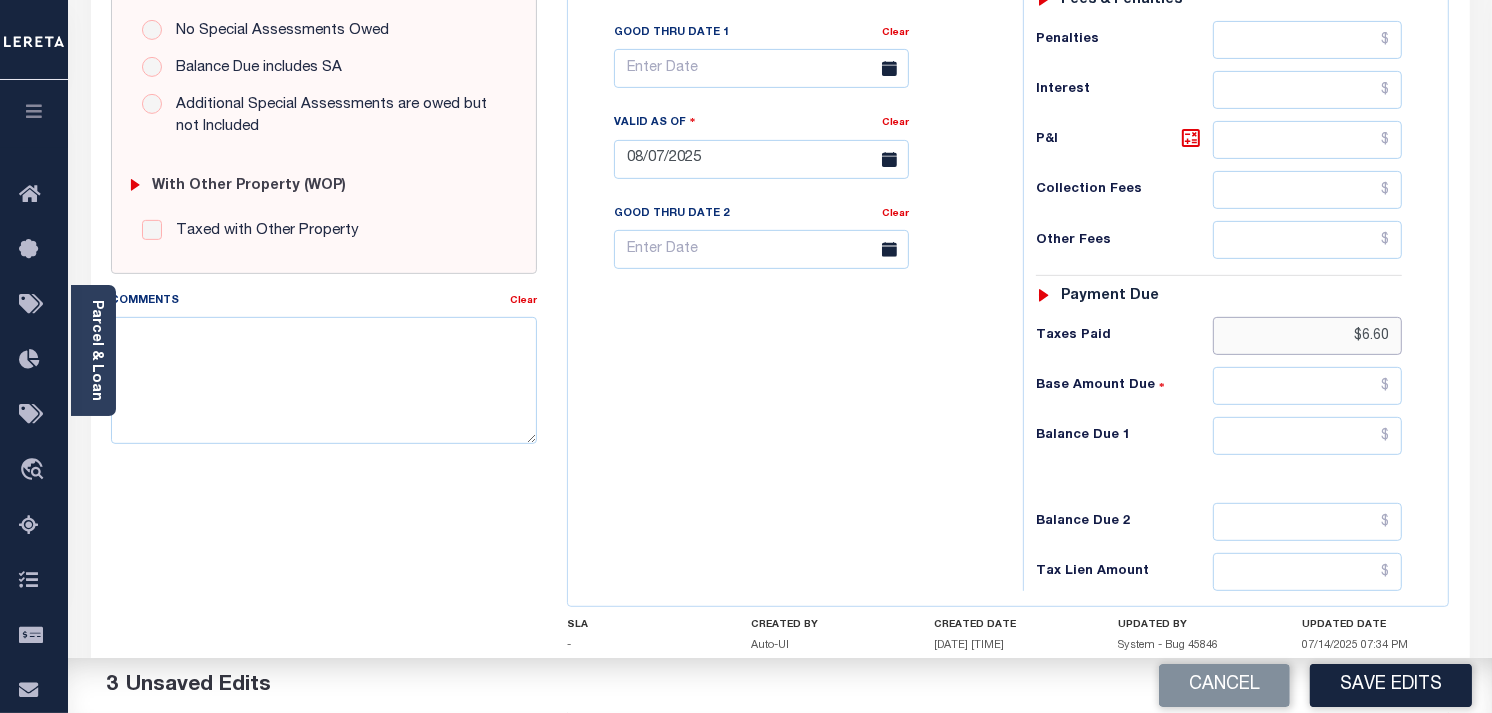 type on "$6.60" 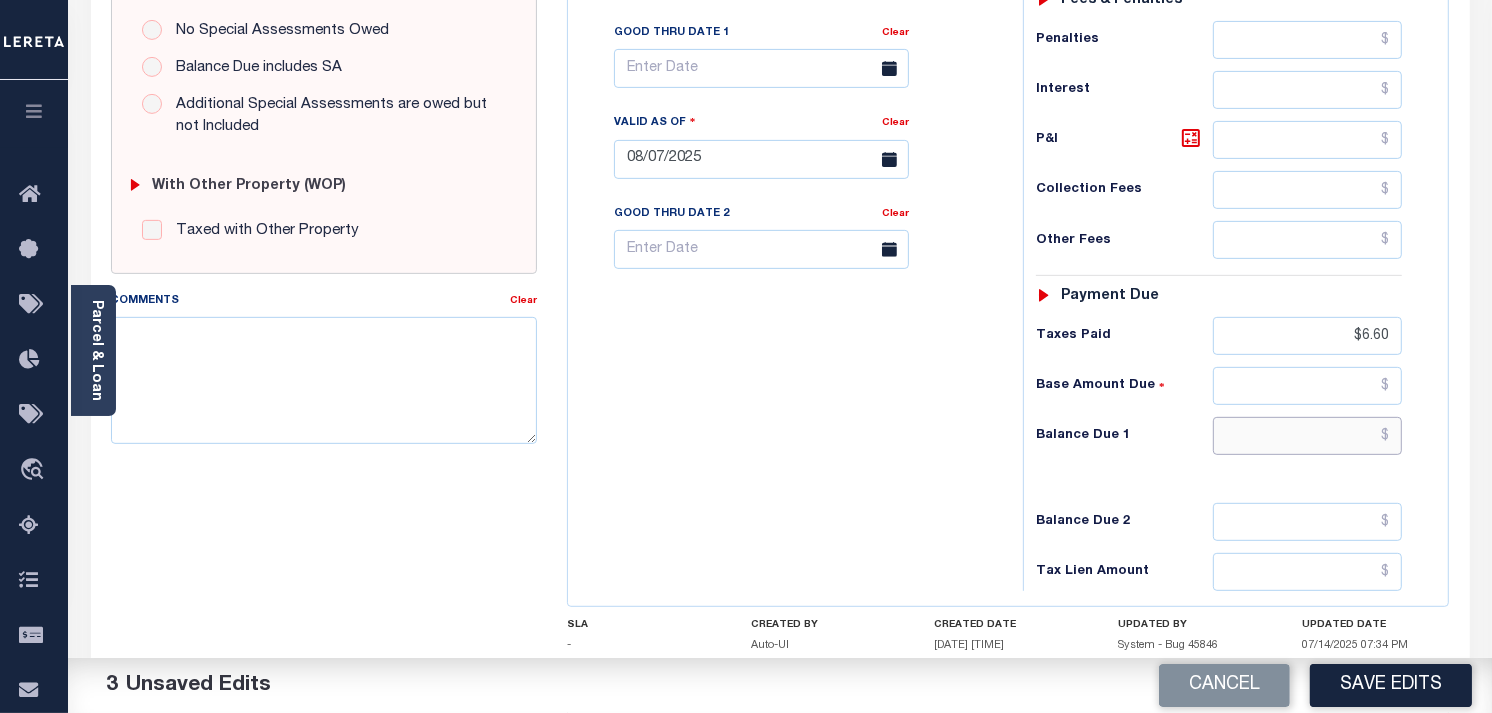 click at bounding box center [1308, 436] 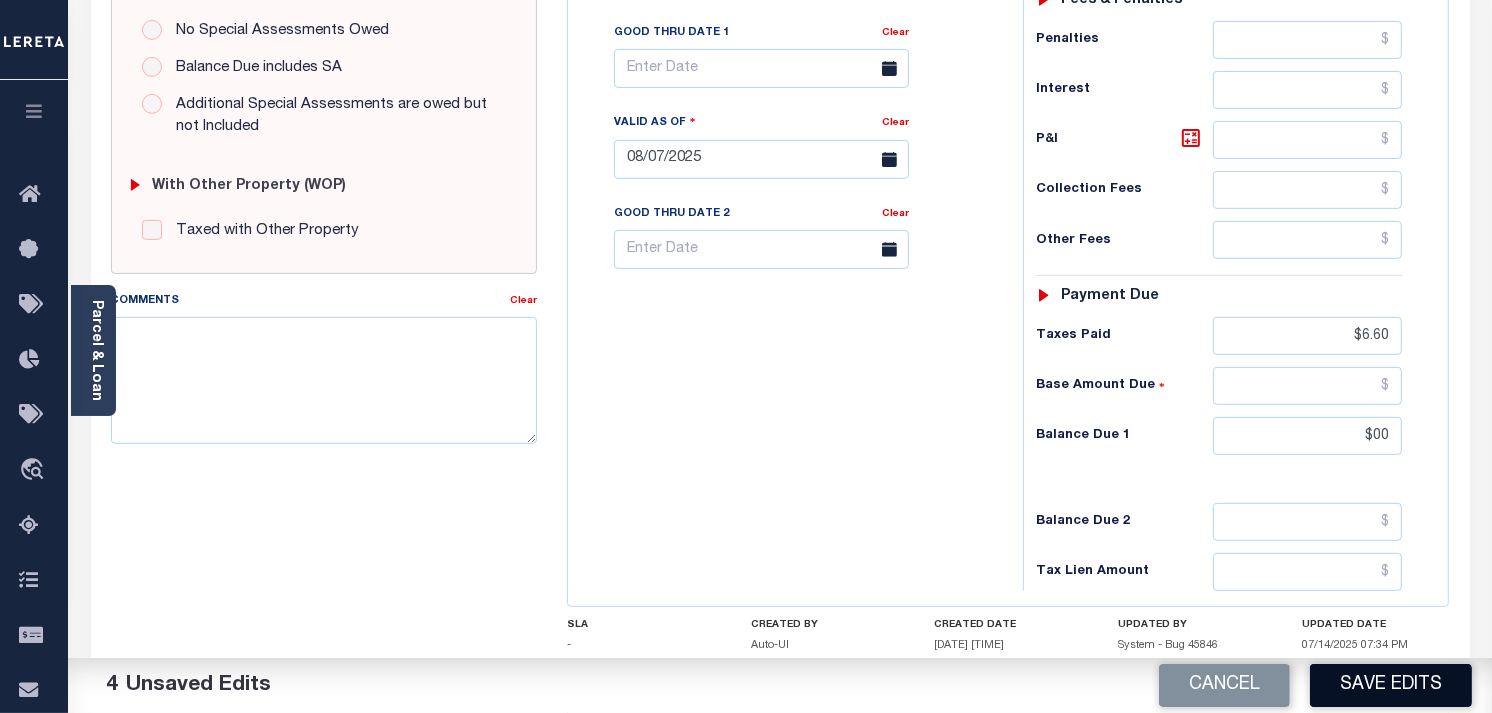 type on "$00.00" 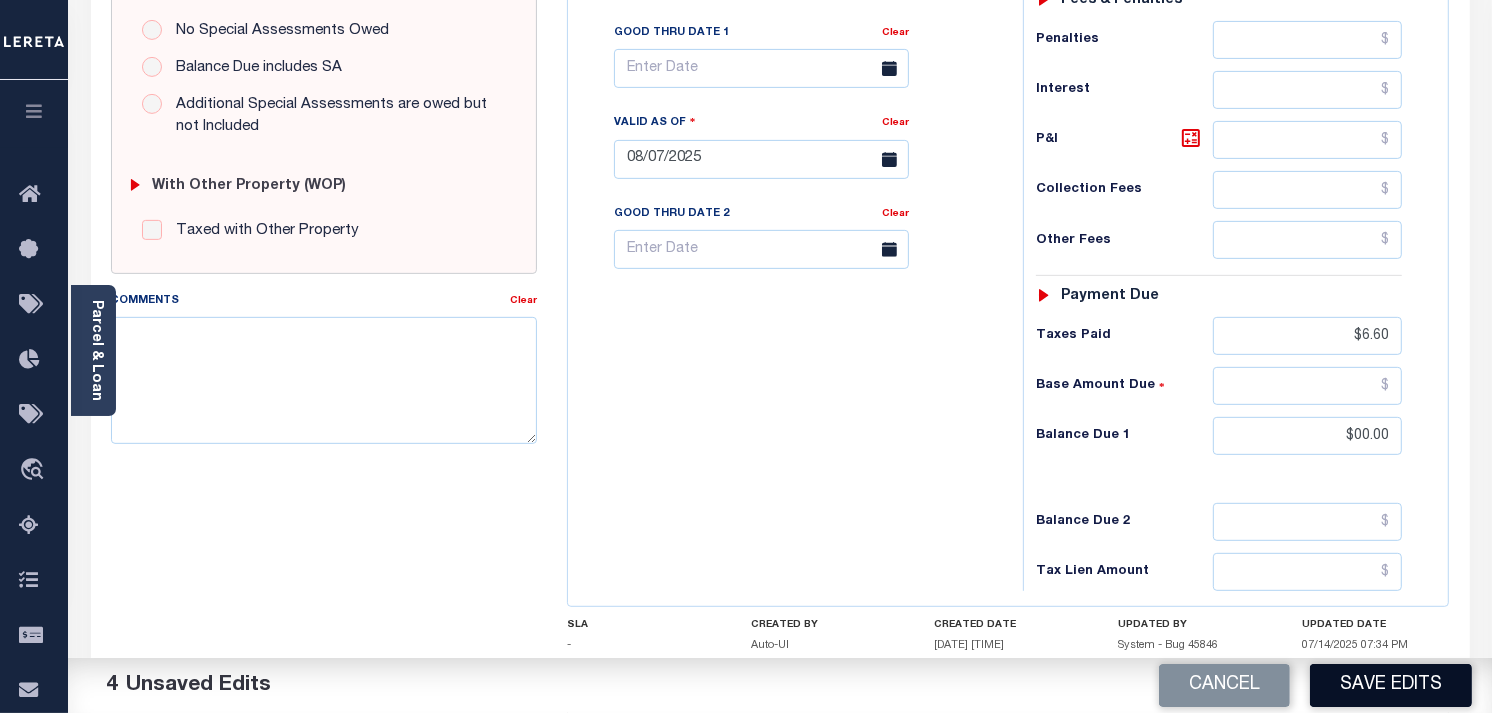 click on "Save Edits" at bounding box center (1391, 685) 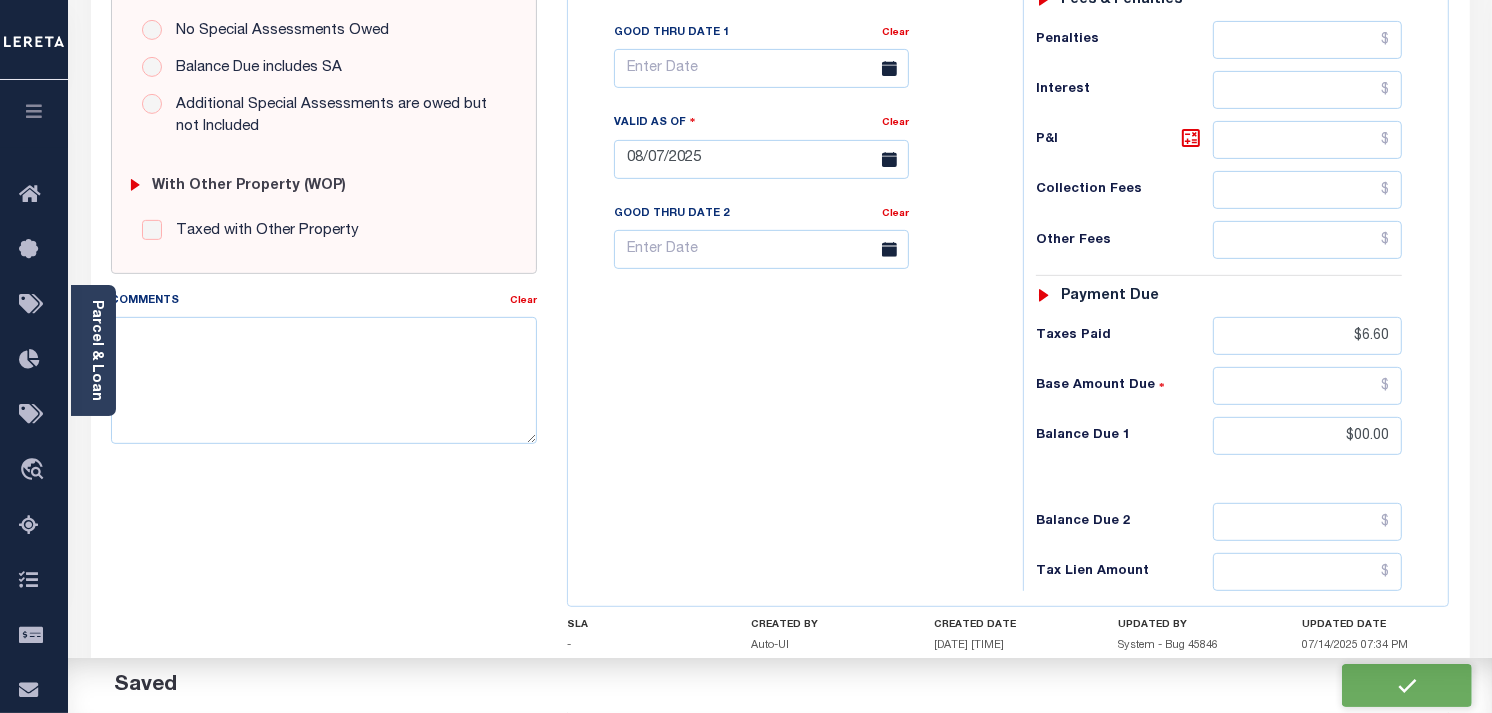 checkbox on "false" 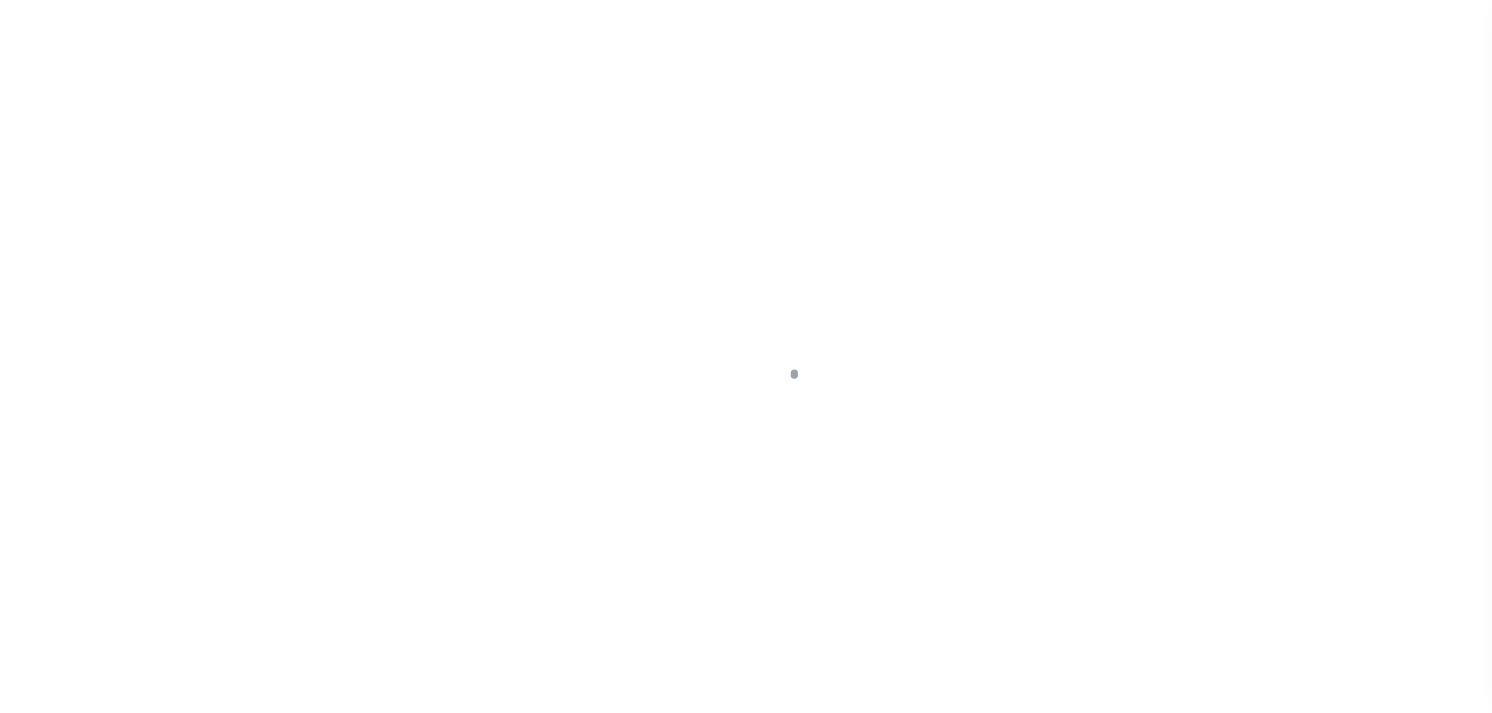 scroll, scrollTop: 0, scrollLeft: 0, axis: both 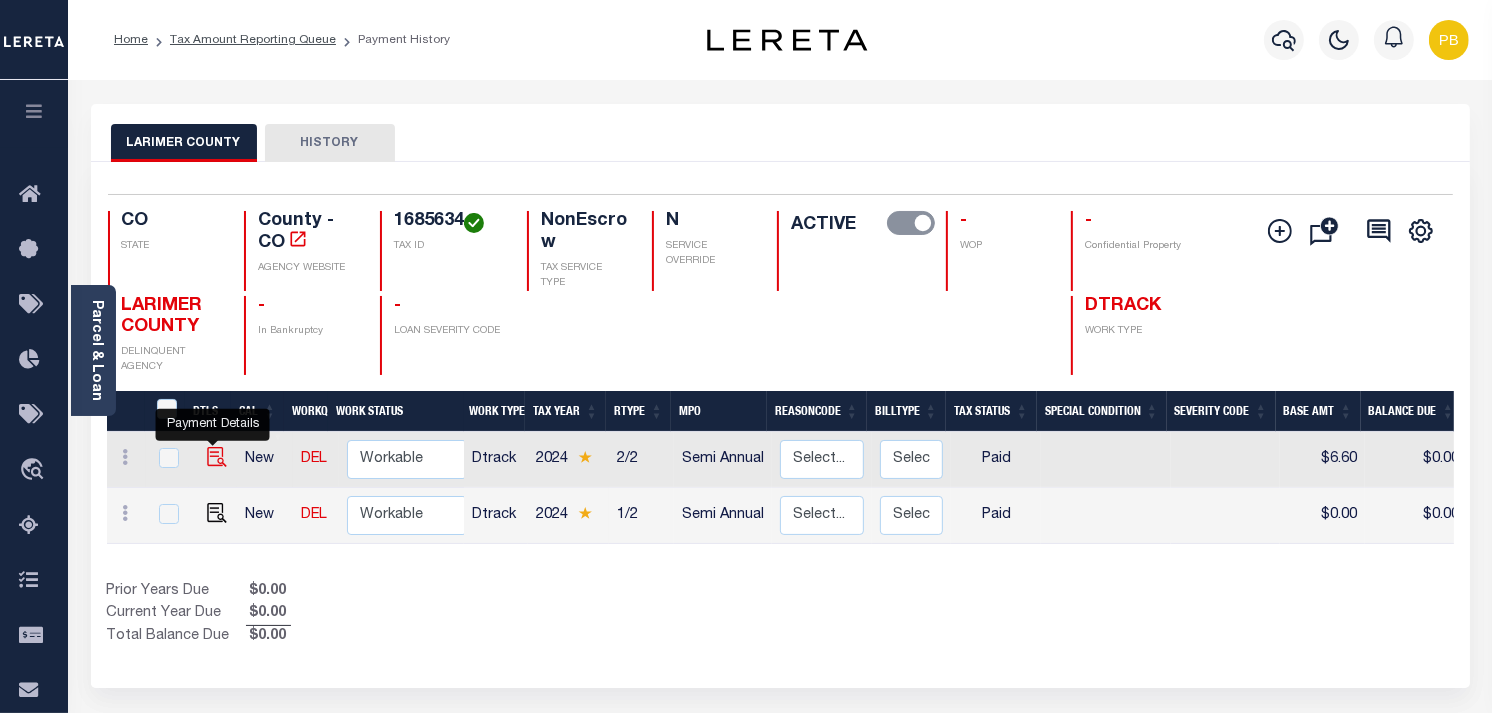 click at bounding box center (217, 457) 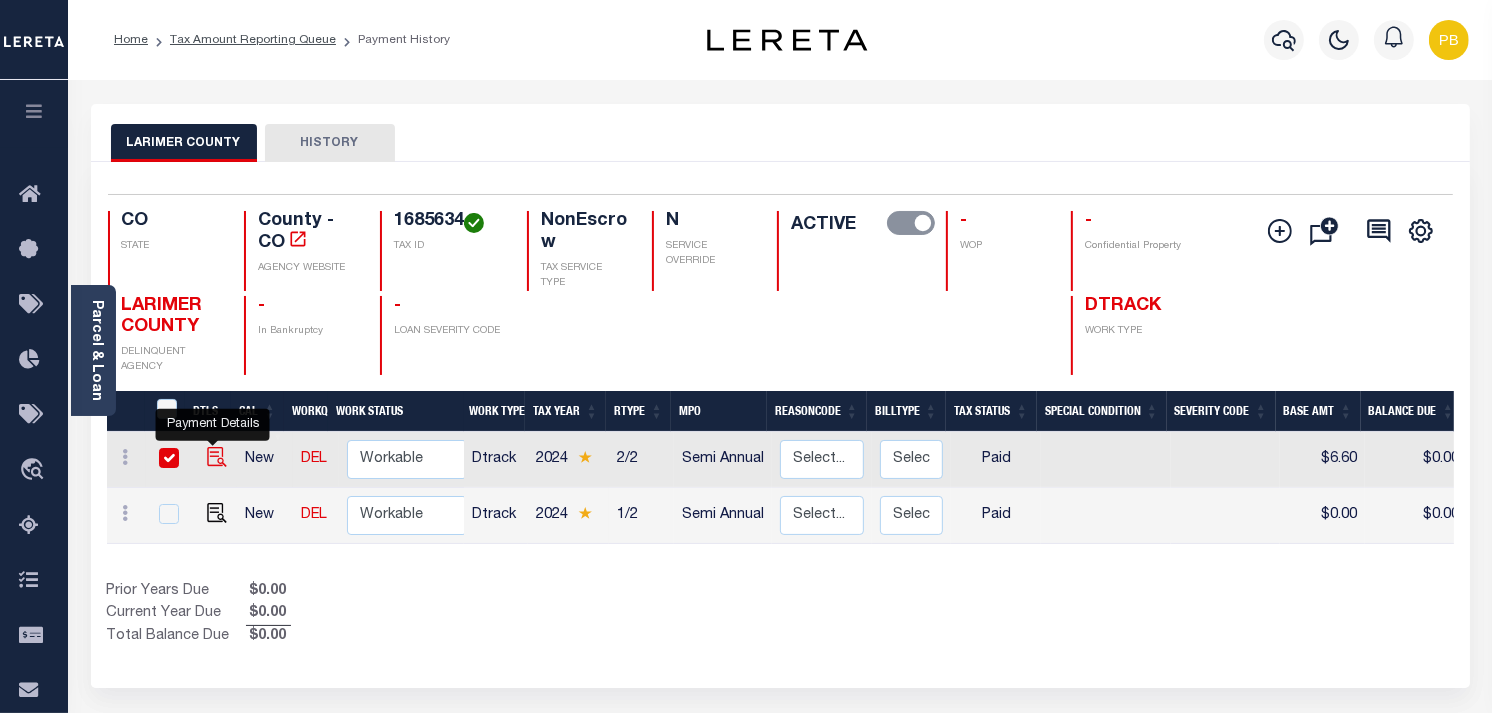 checkbox on "true" 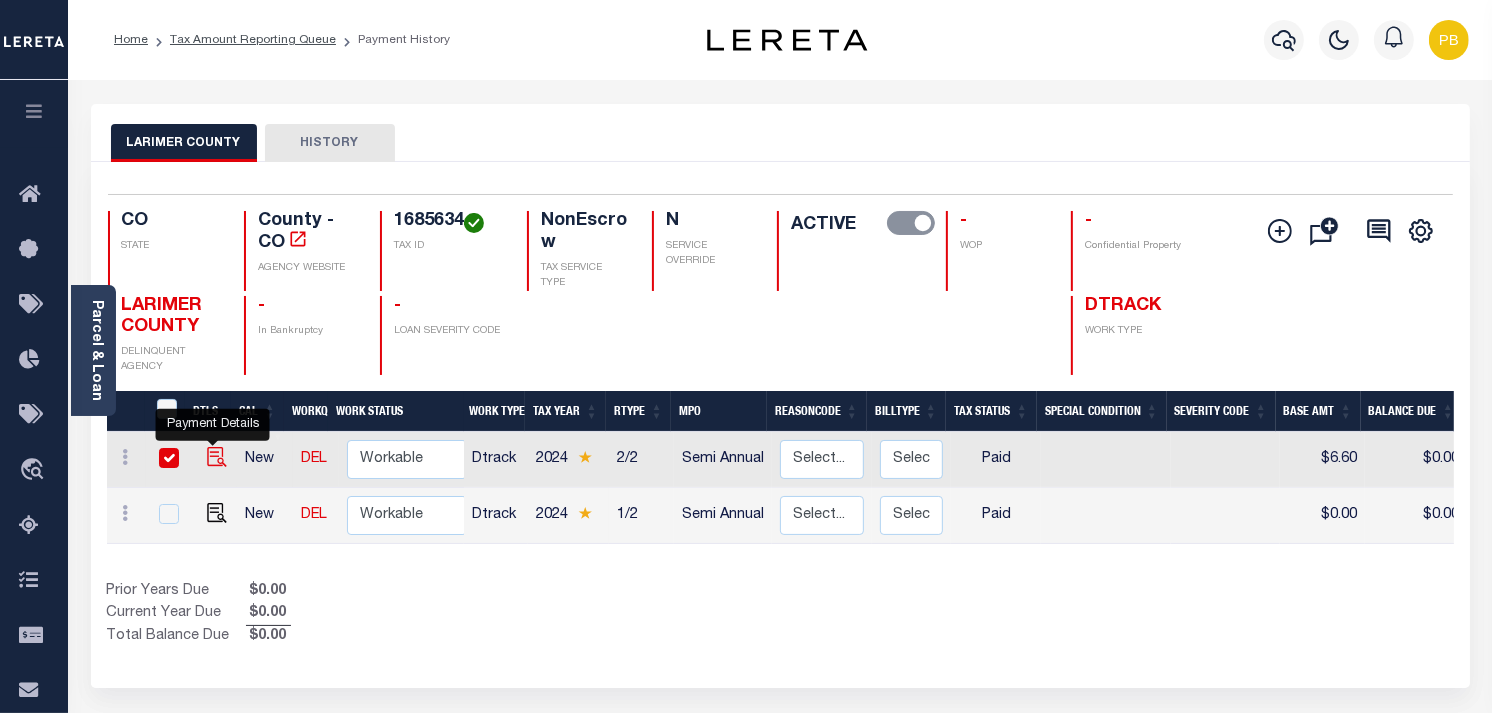 checkbox on "true" 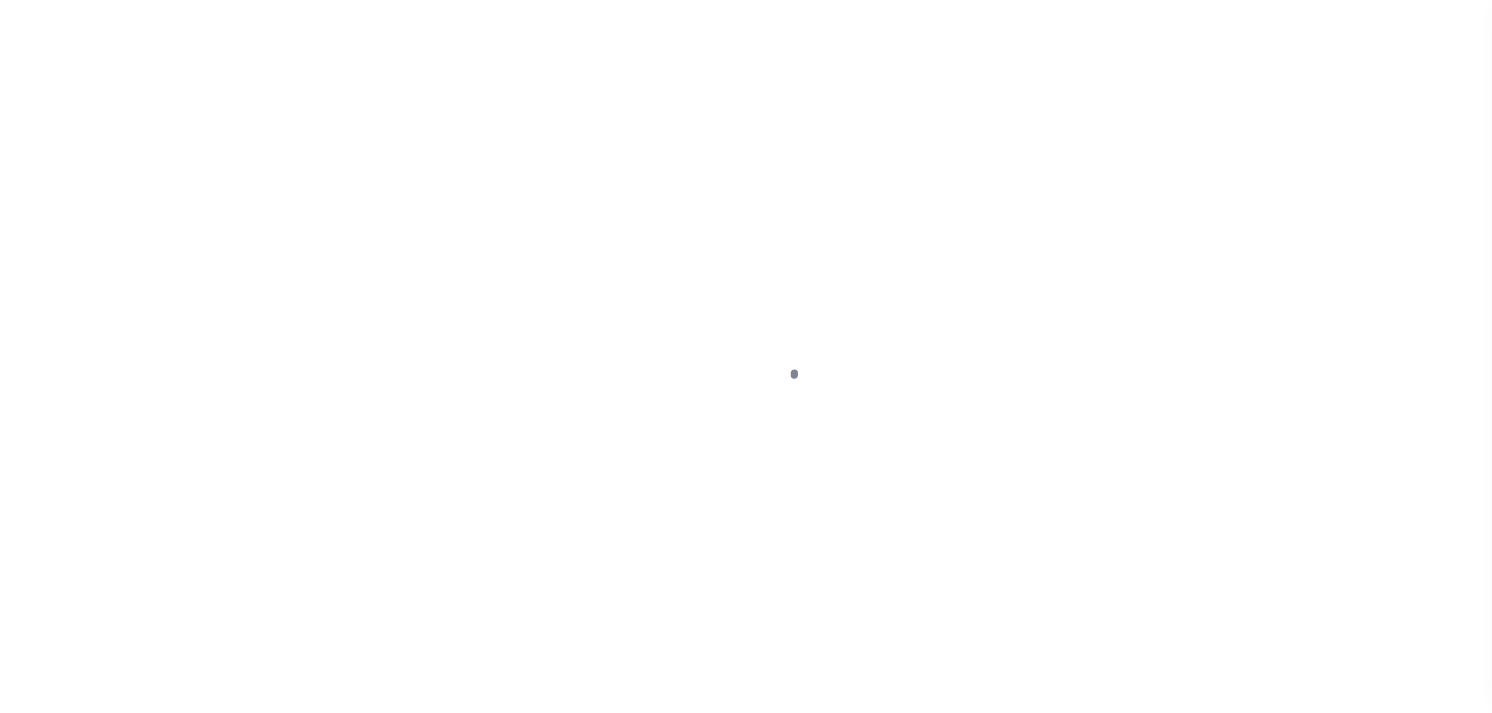 select on "PYD" 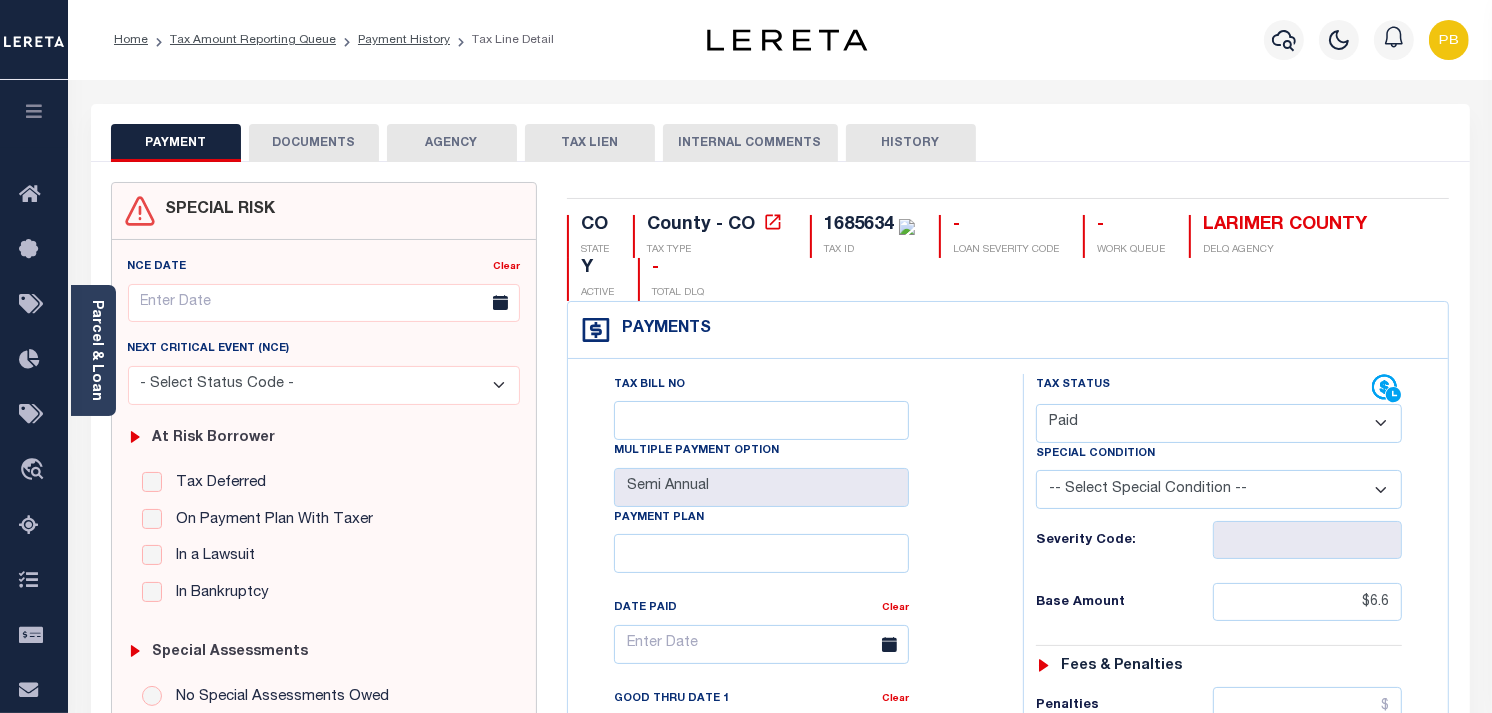 click on "DOCUMENTS" at bounding box center [314, 143] 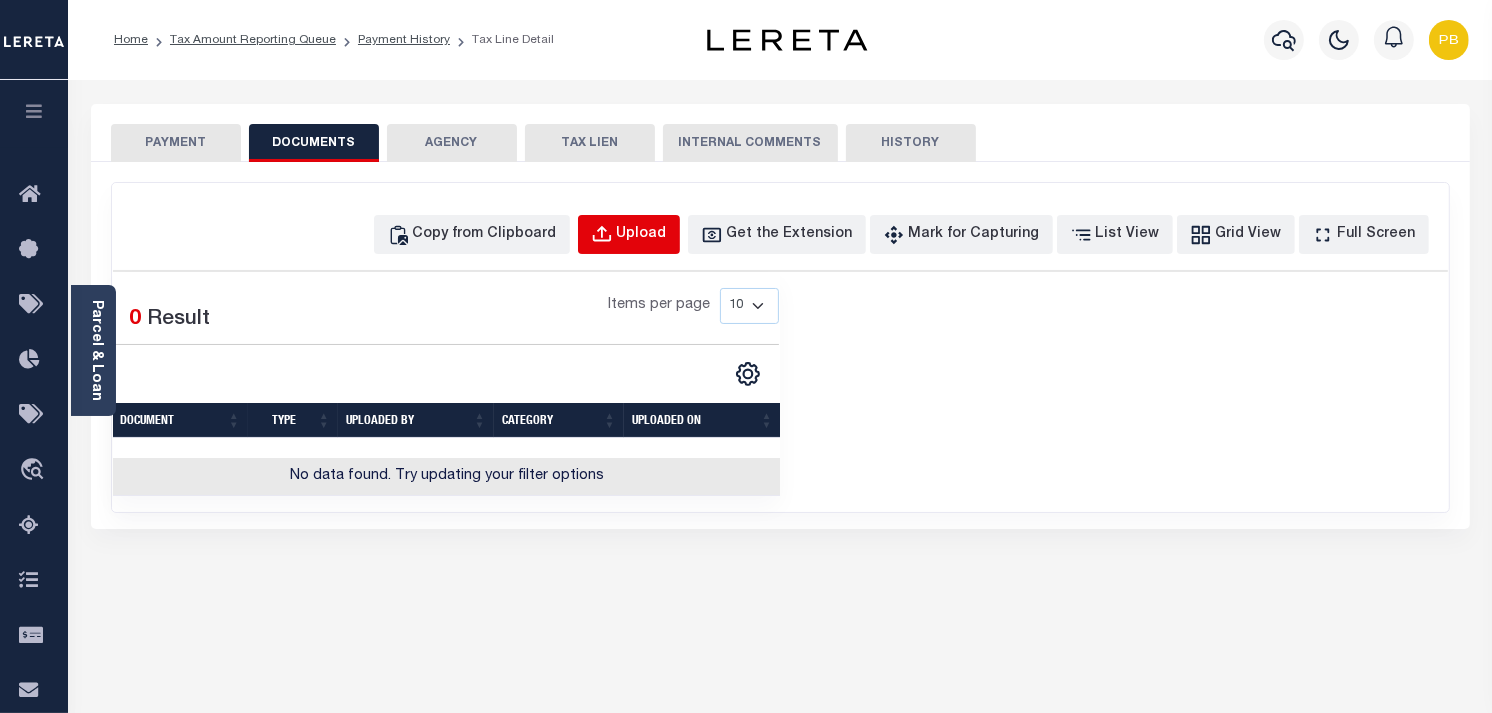 click on "Upload" at bounding box center [642, 235] 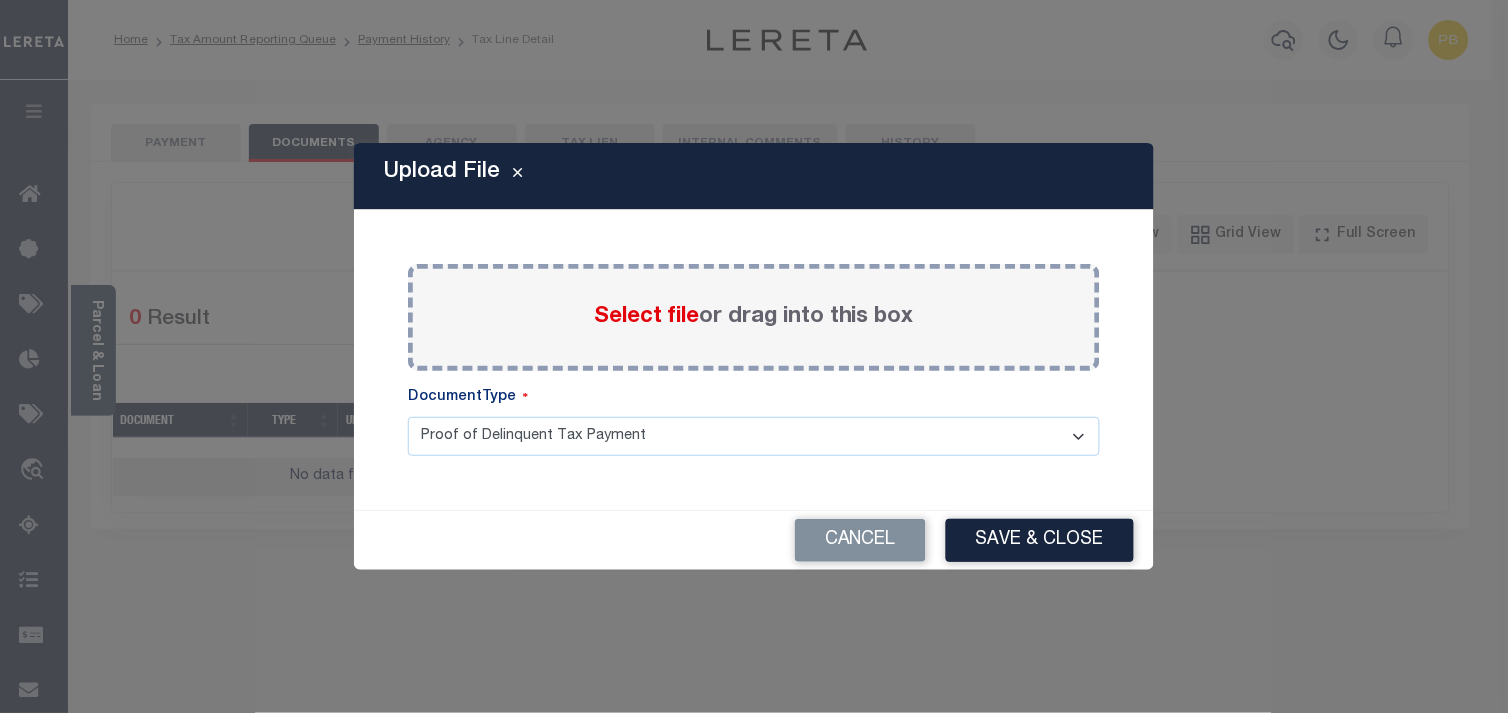click on "Select file" at bounding box center [646, 317] 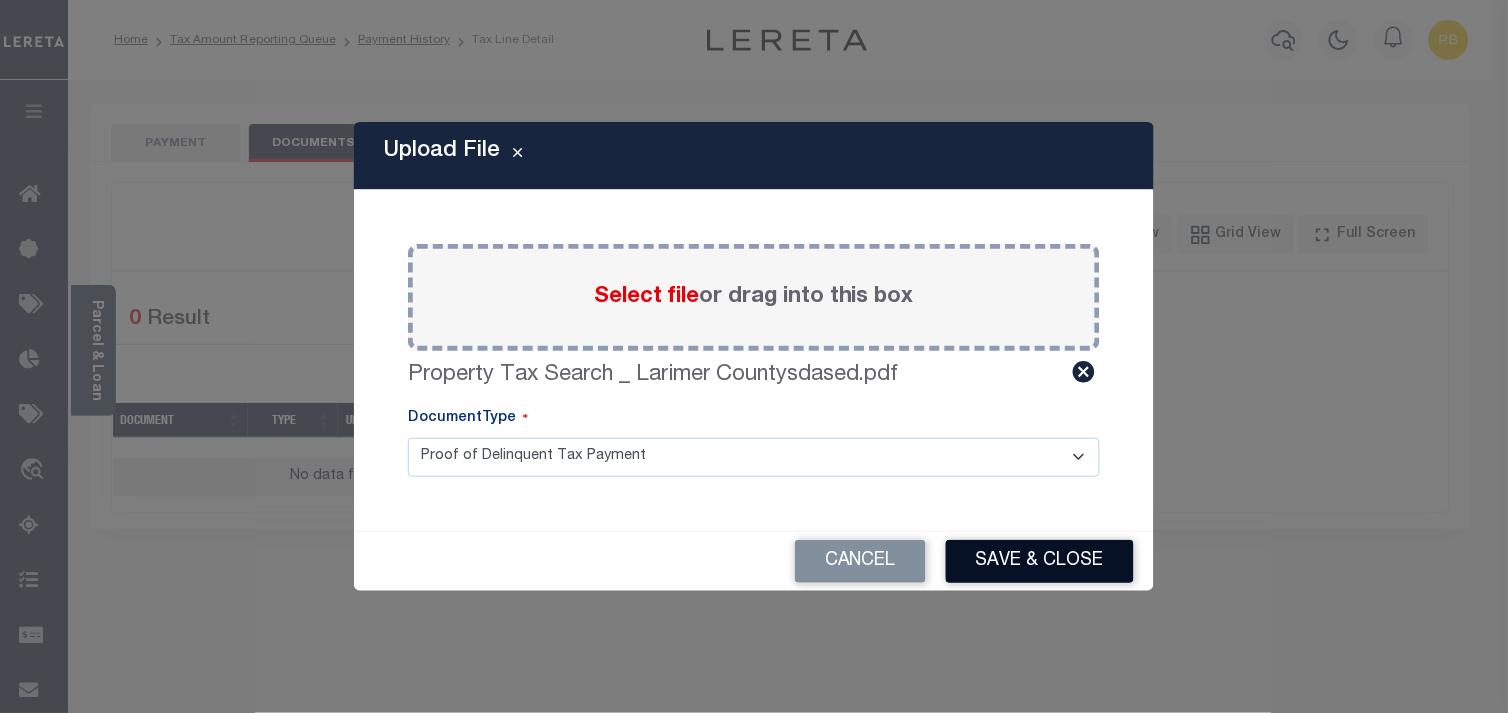 click on "Save & Close" at bounding box center [1040, 561] 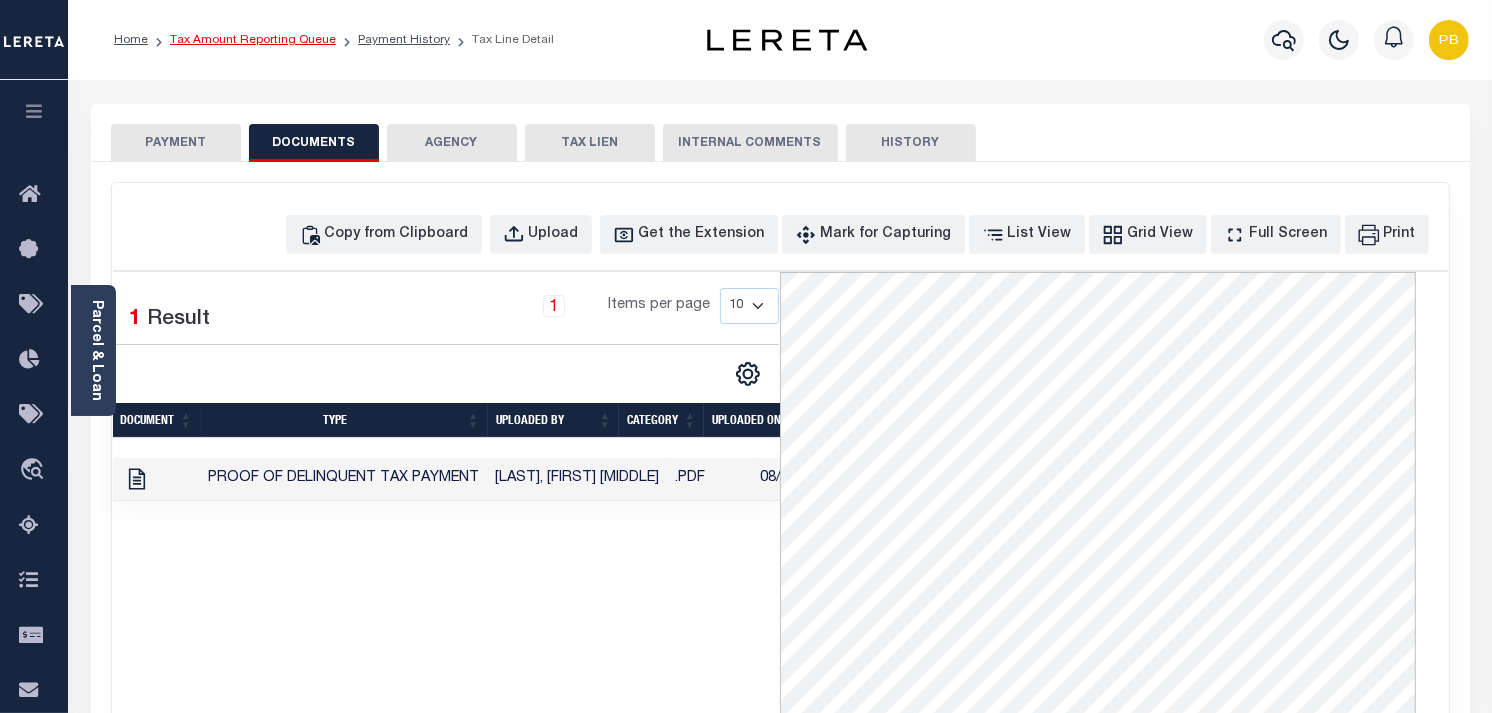 click on "Tax Amount Reporting Queue" at bounding box center (253, 40) 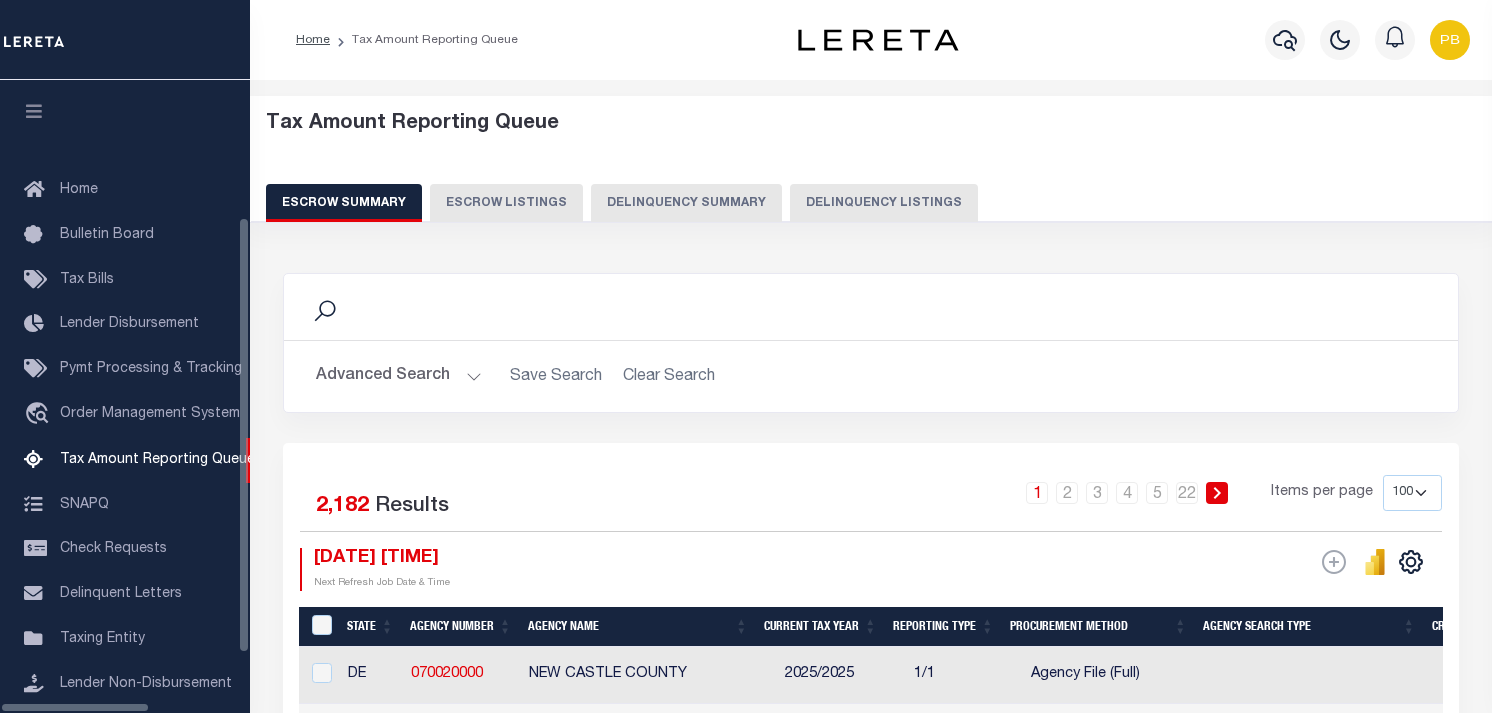 select on "100" 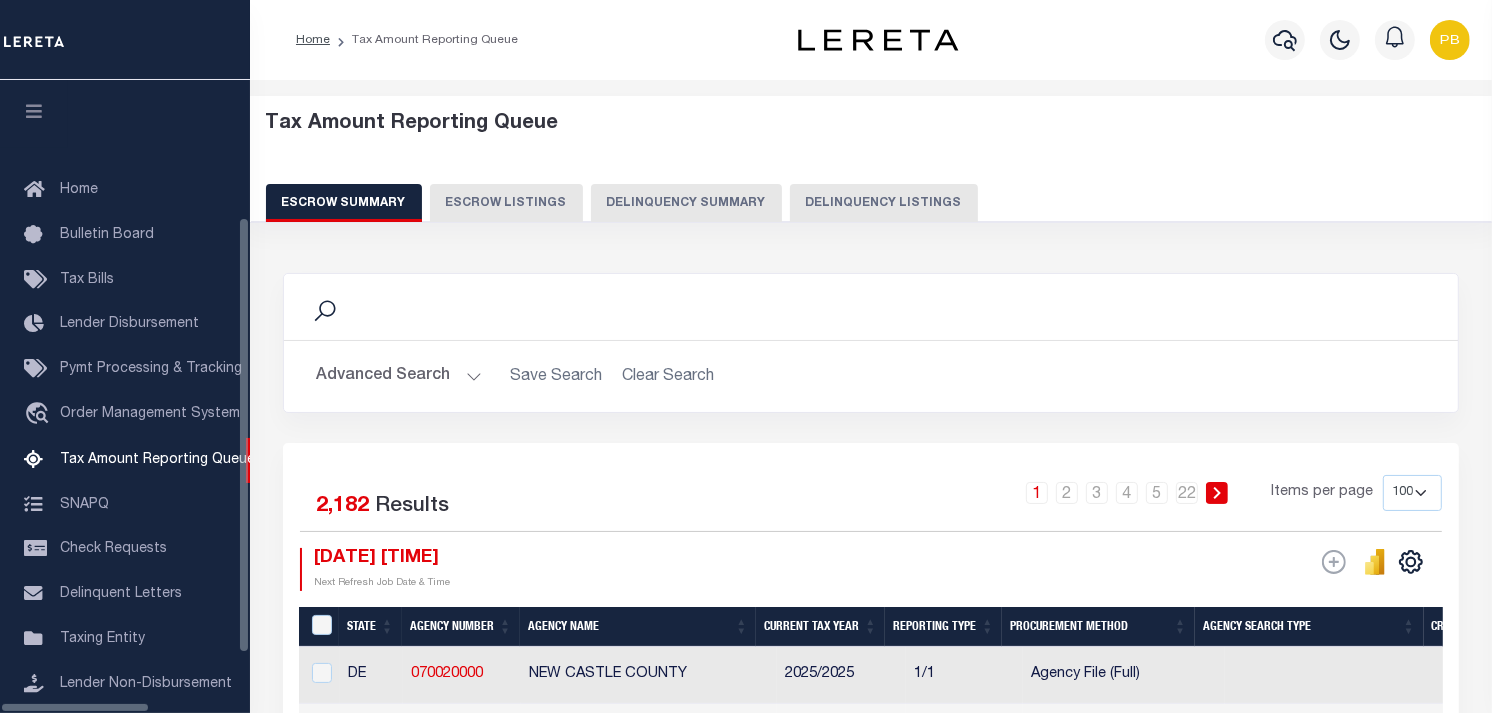 scroll, scrollTop: 198, scrollLeft: 0, axis: vertical 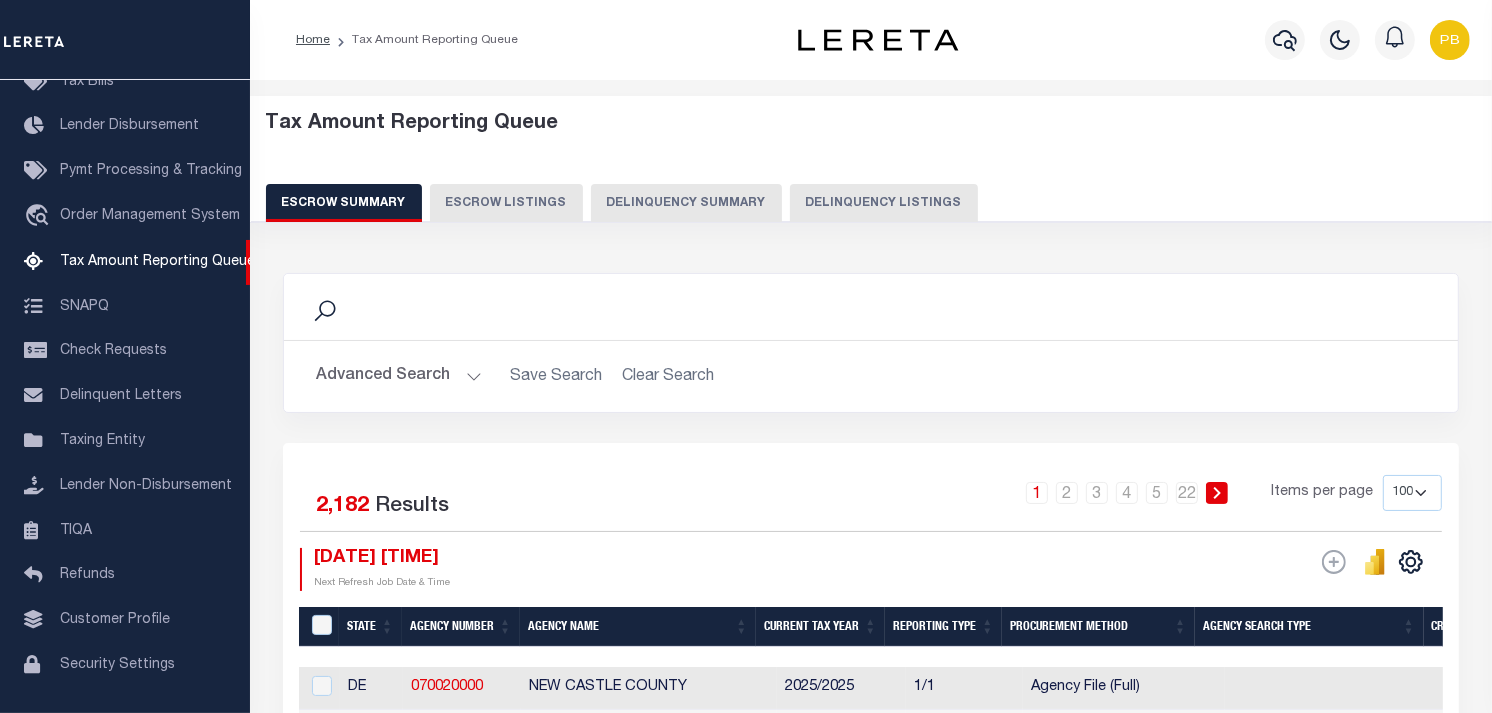 click on "Delinquency Listings" at bounding box center (884, 203) 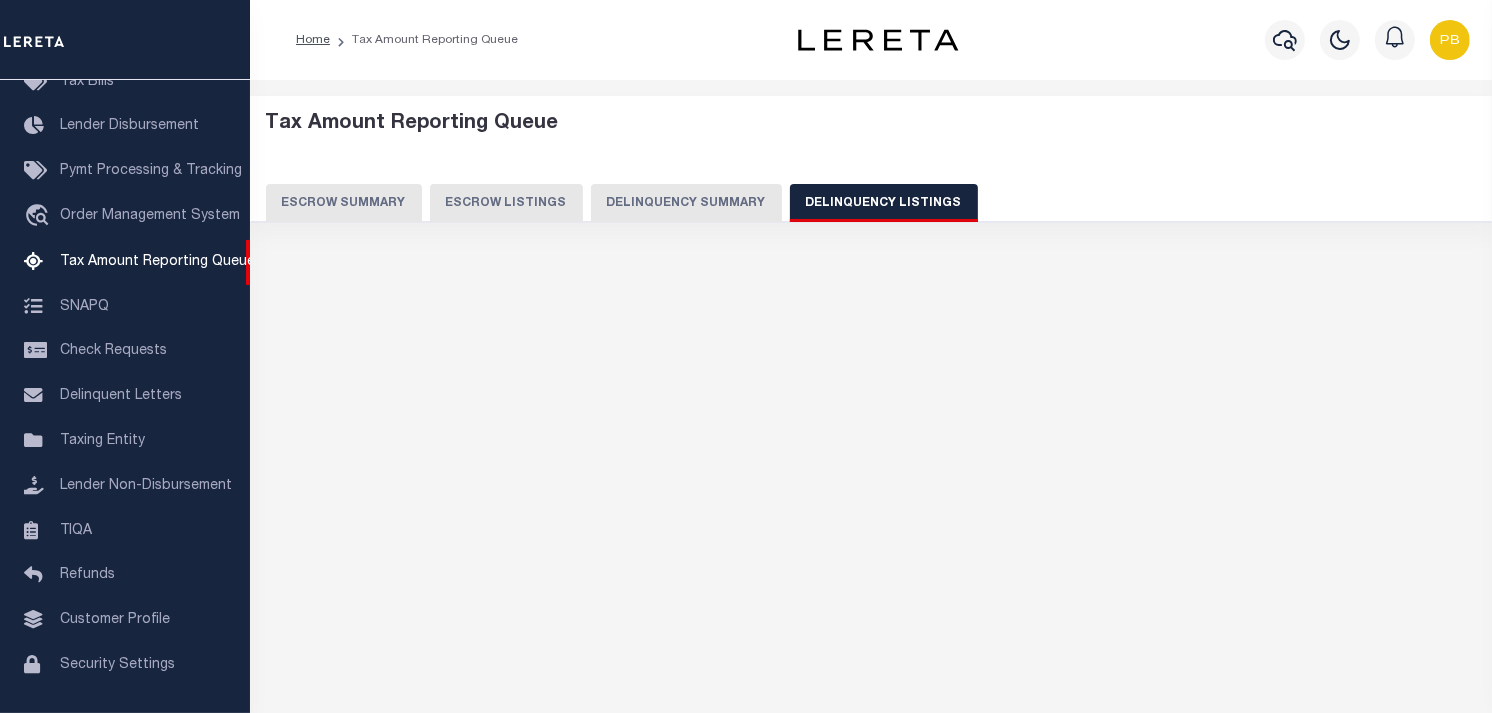 select on "100" 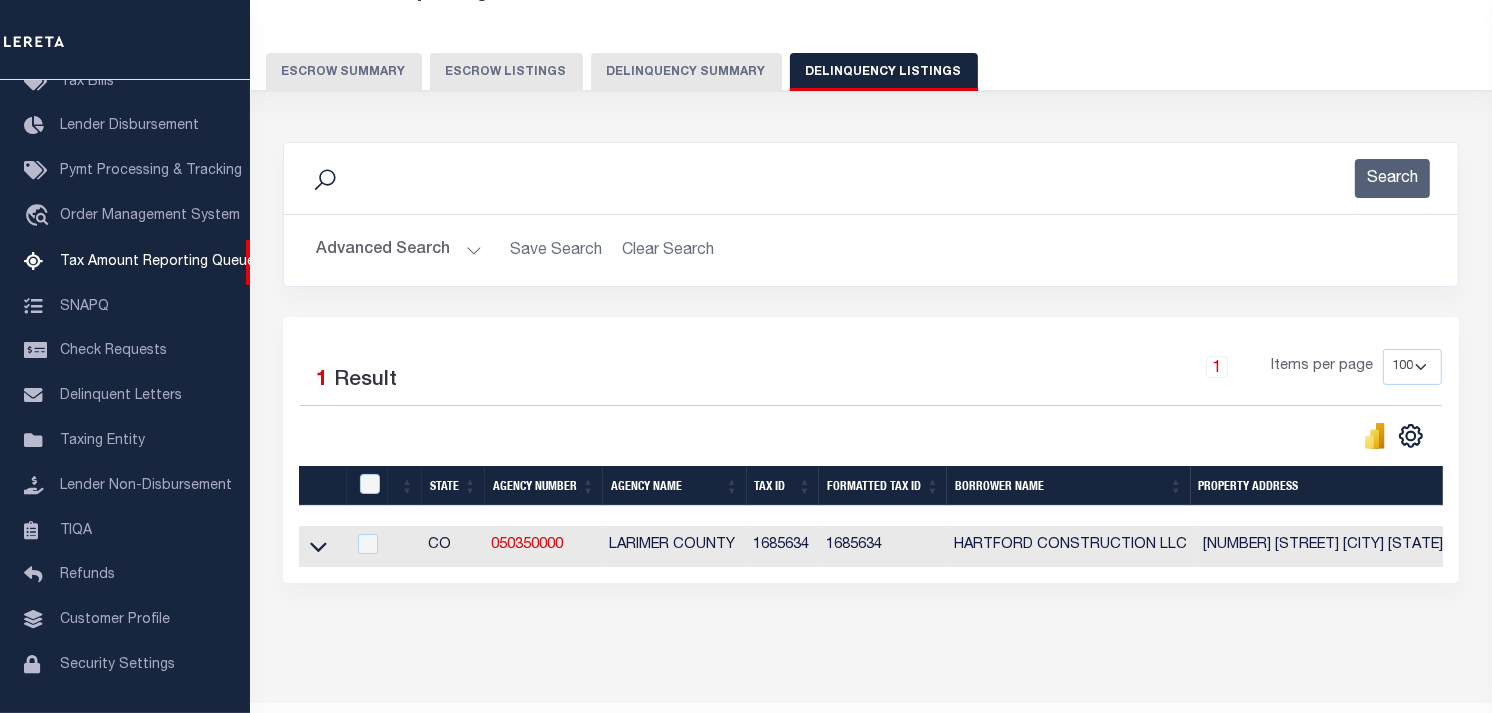 scroll, scrollTop: 197, scrollLeft: 0, axis: vertical 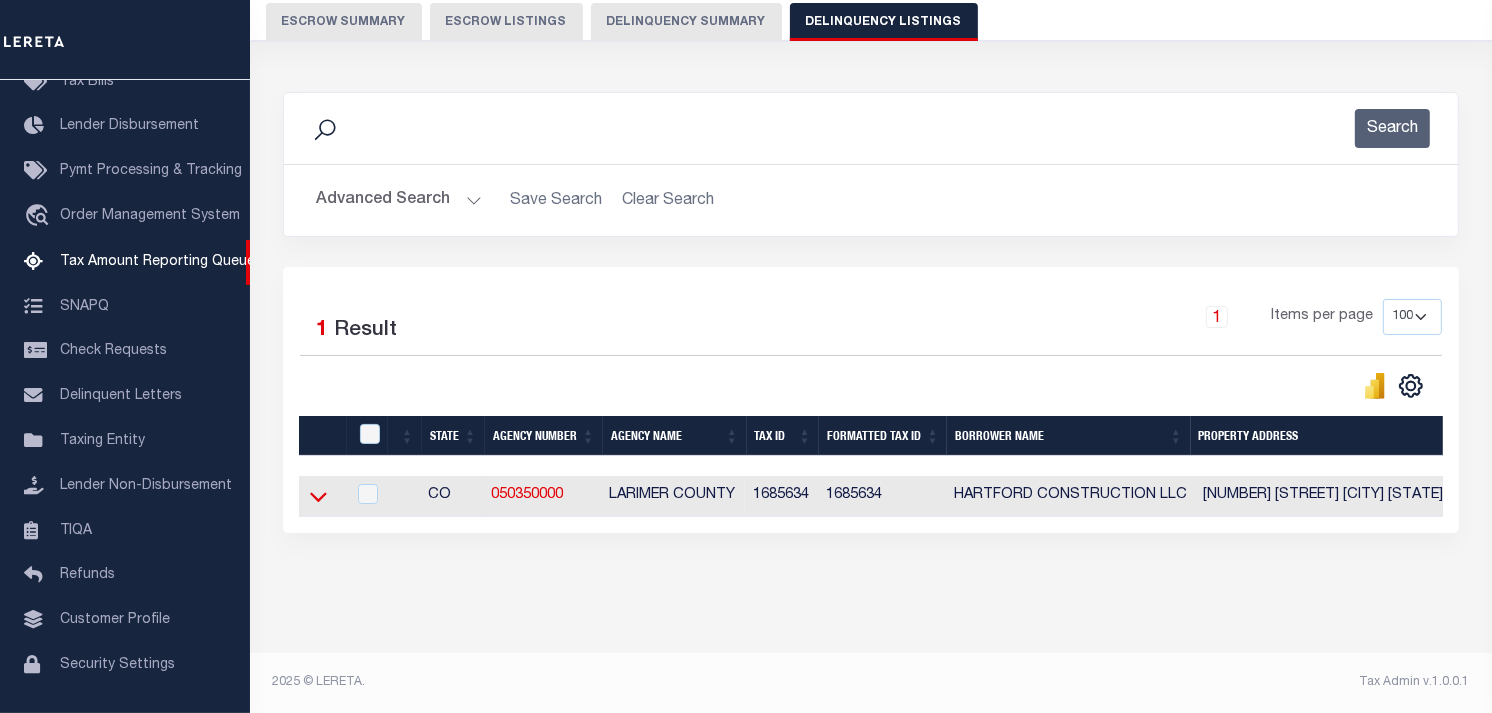 click 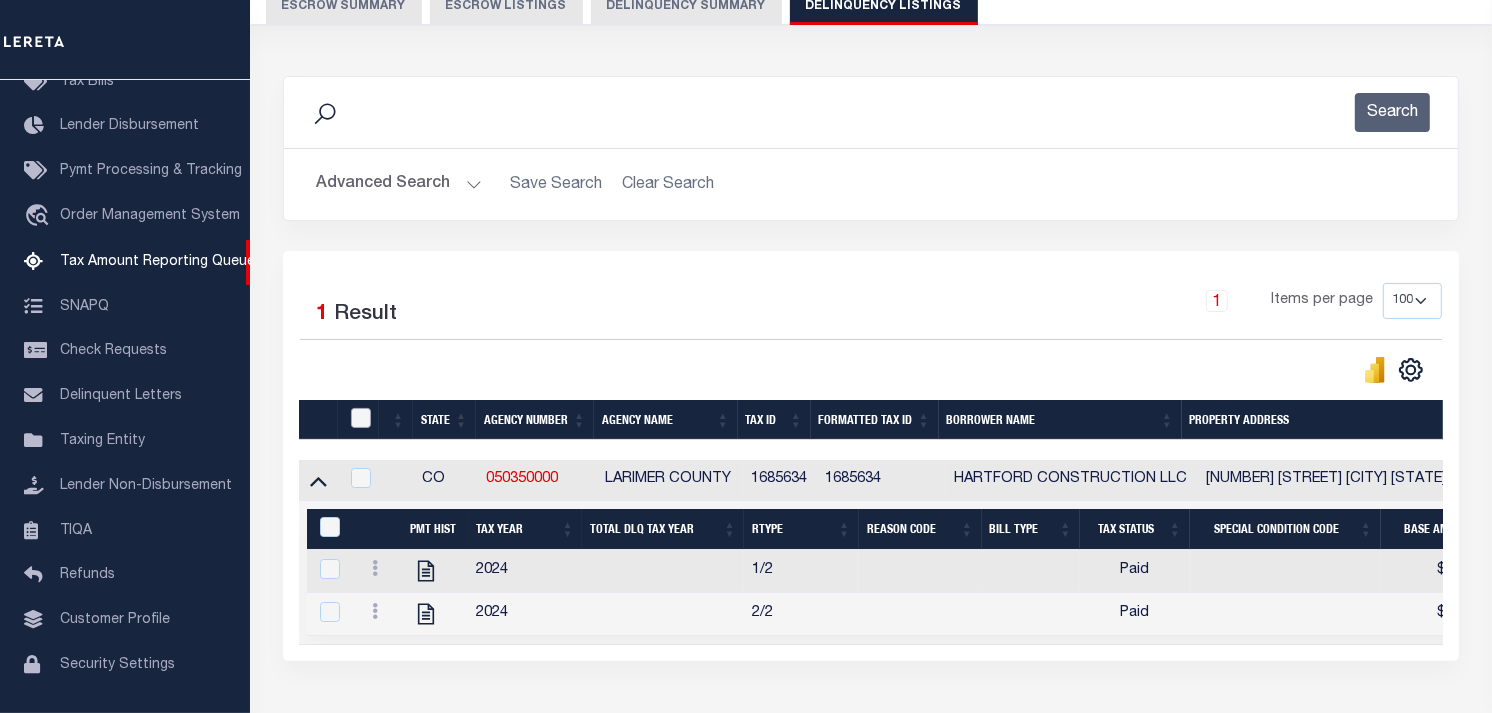 click at bounding box center (361, 418) 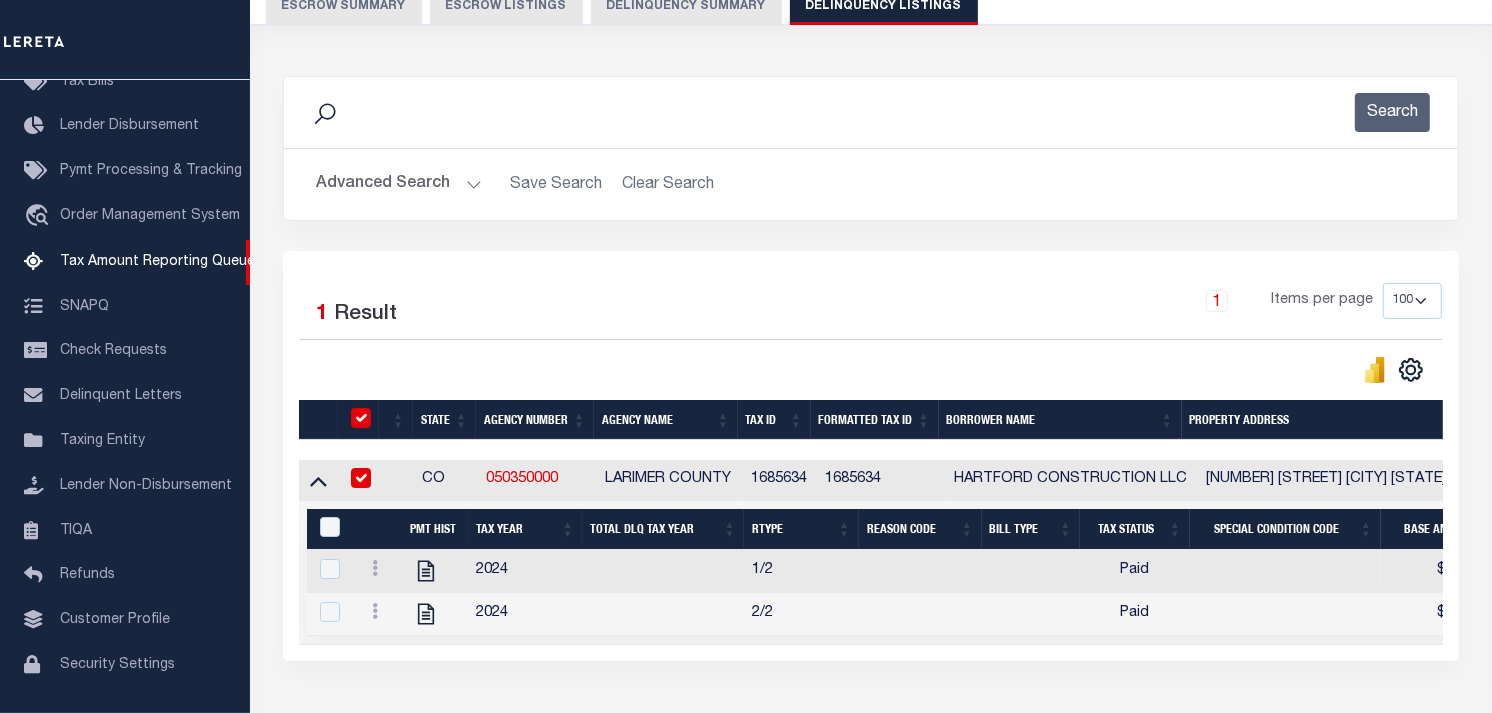 checkbox on "true" 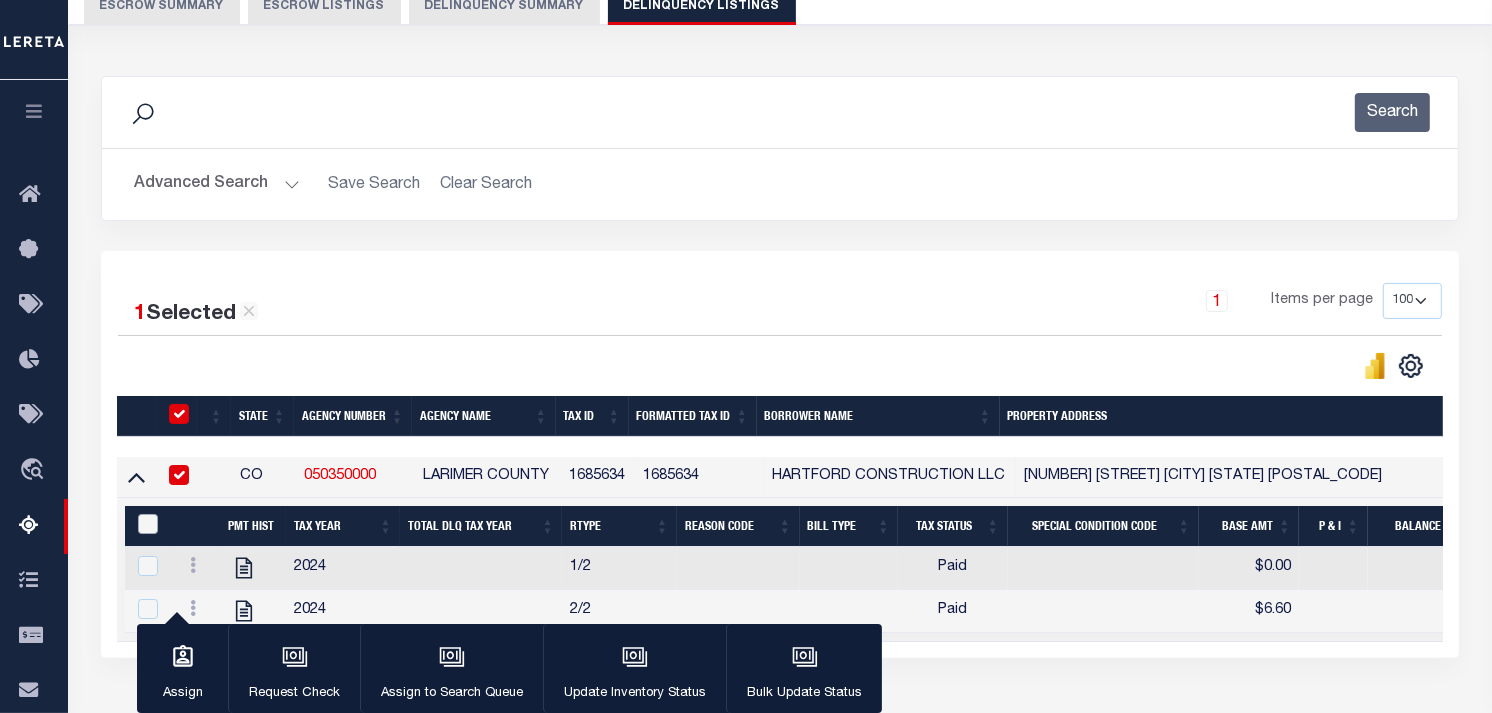 click at bounding box center (148, 524) 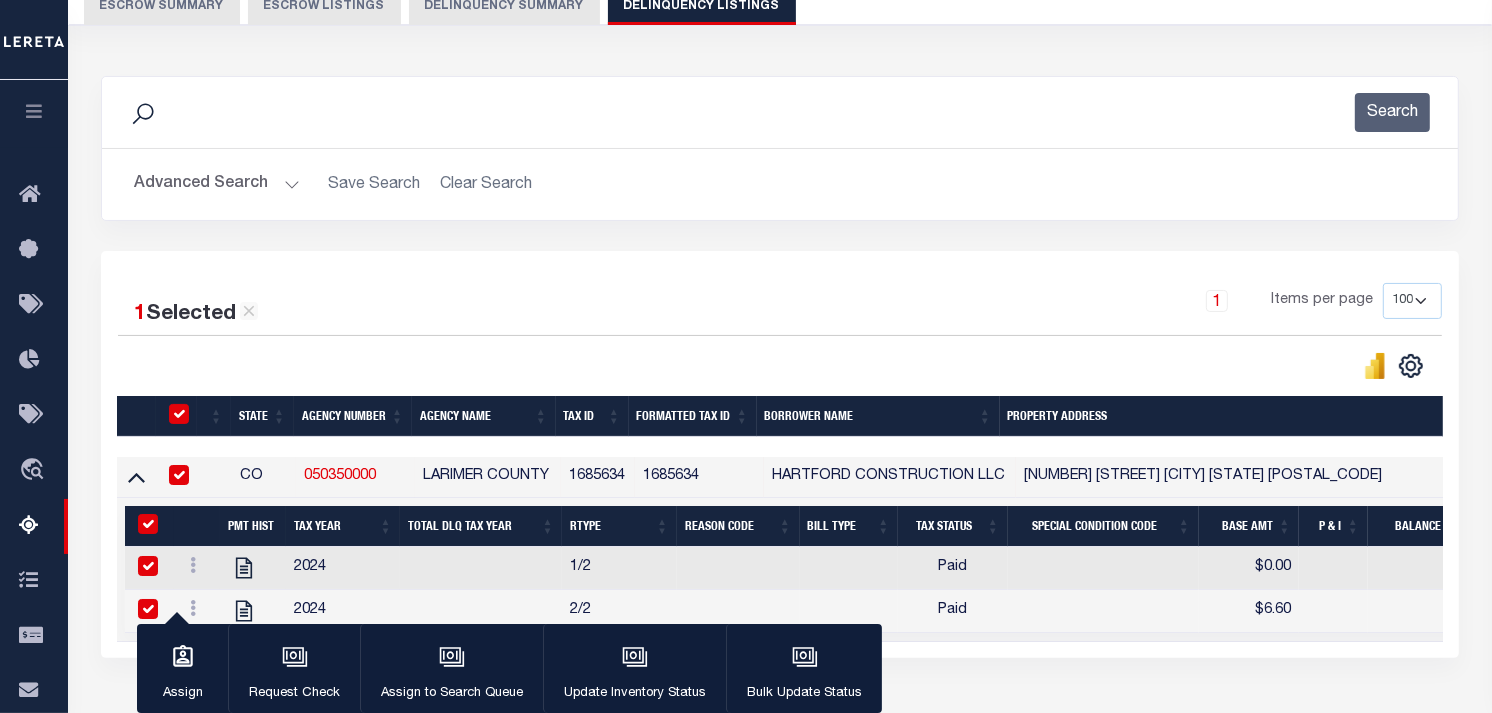 checkbox on "true" 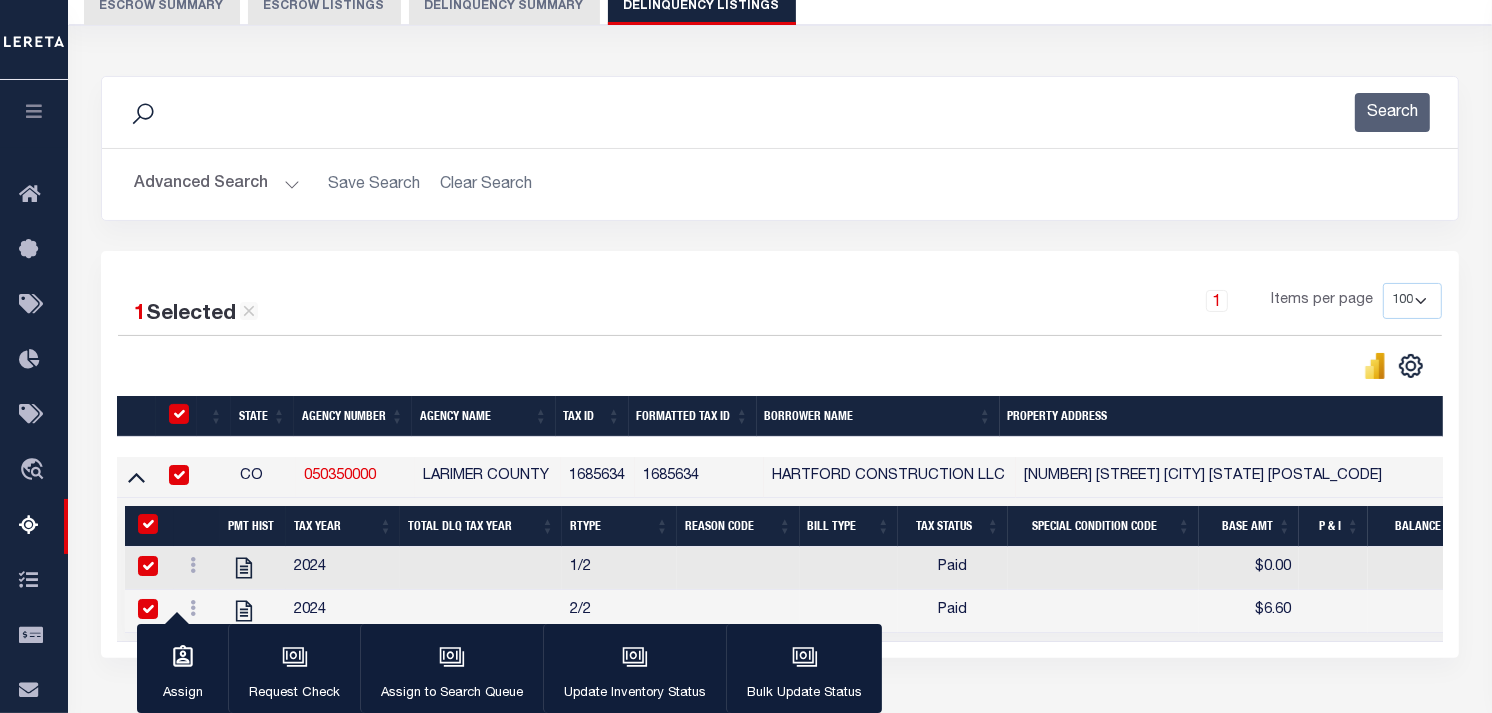 checkbox on "true" 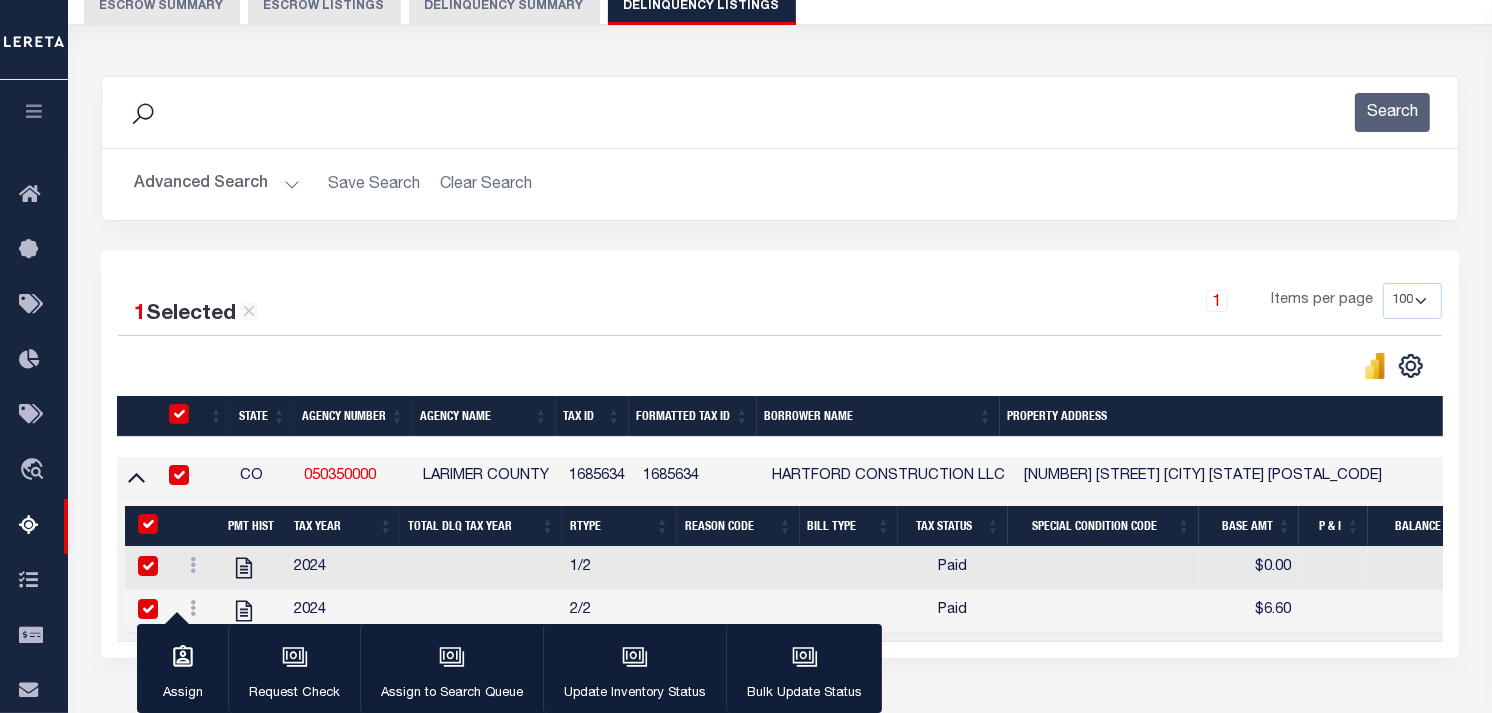 checkbox on "true" 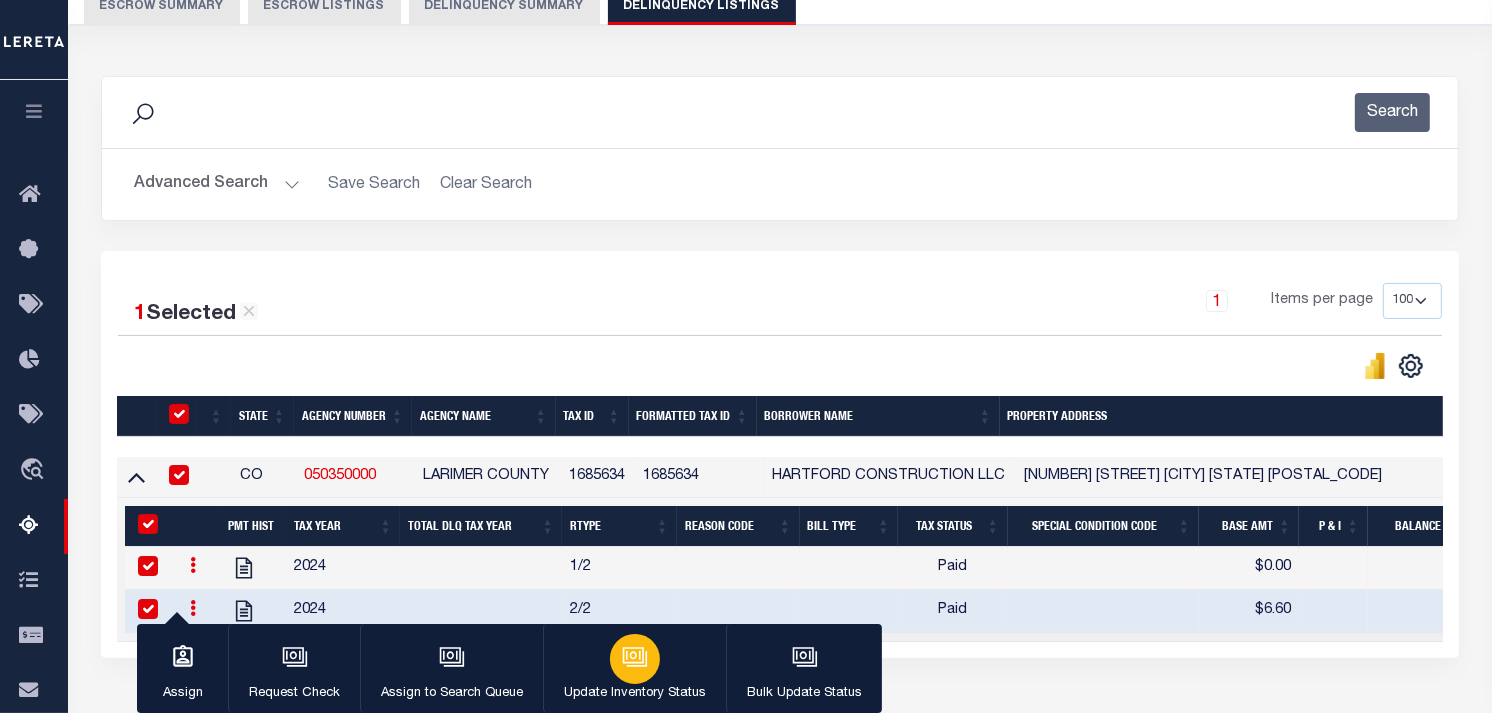 click at bounding box center [635, 659] 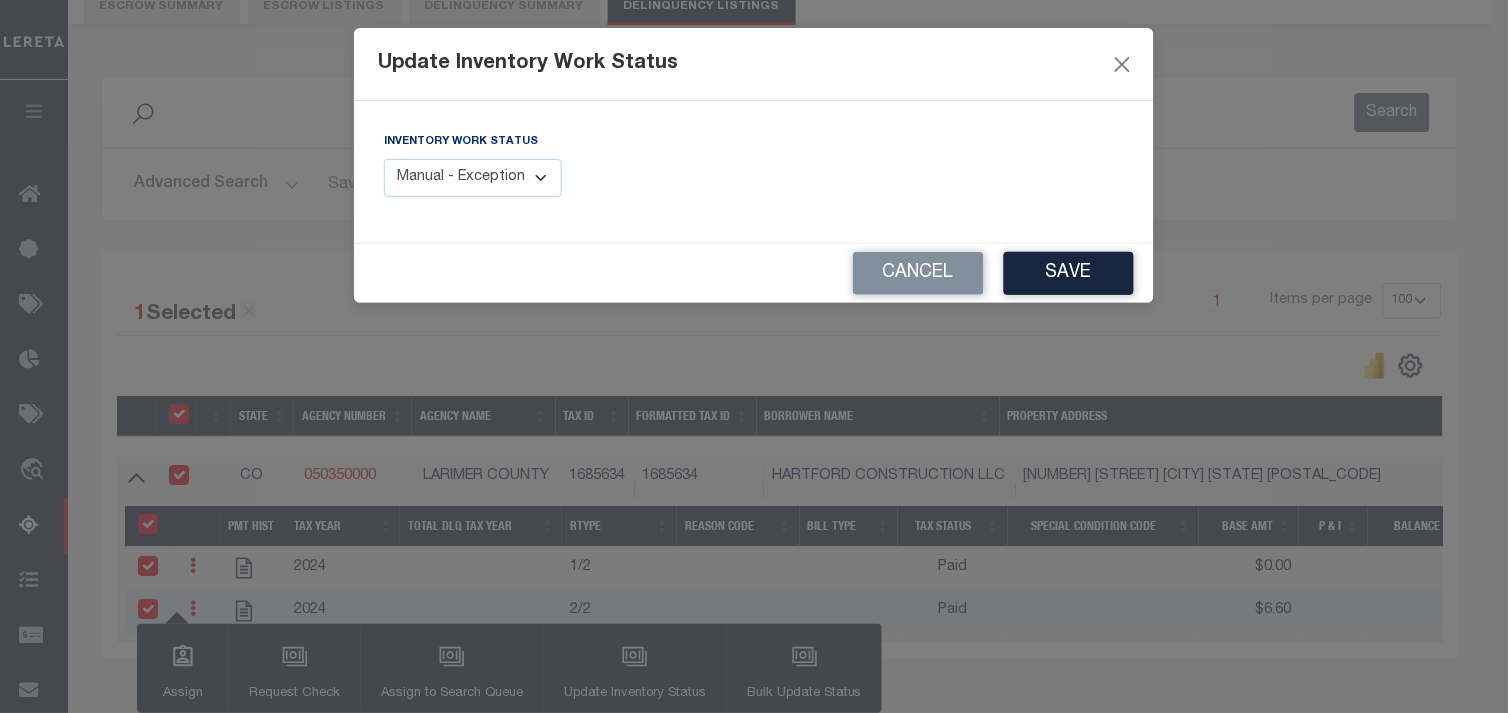 click on "Manual - Exception
Pended - Awaiting Search
Late Add Exception
Completed" at bounding box center (473, 178) 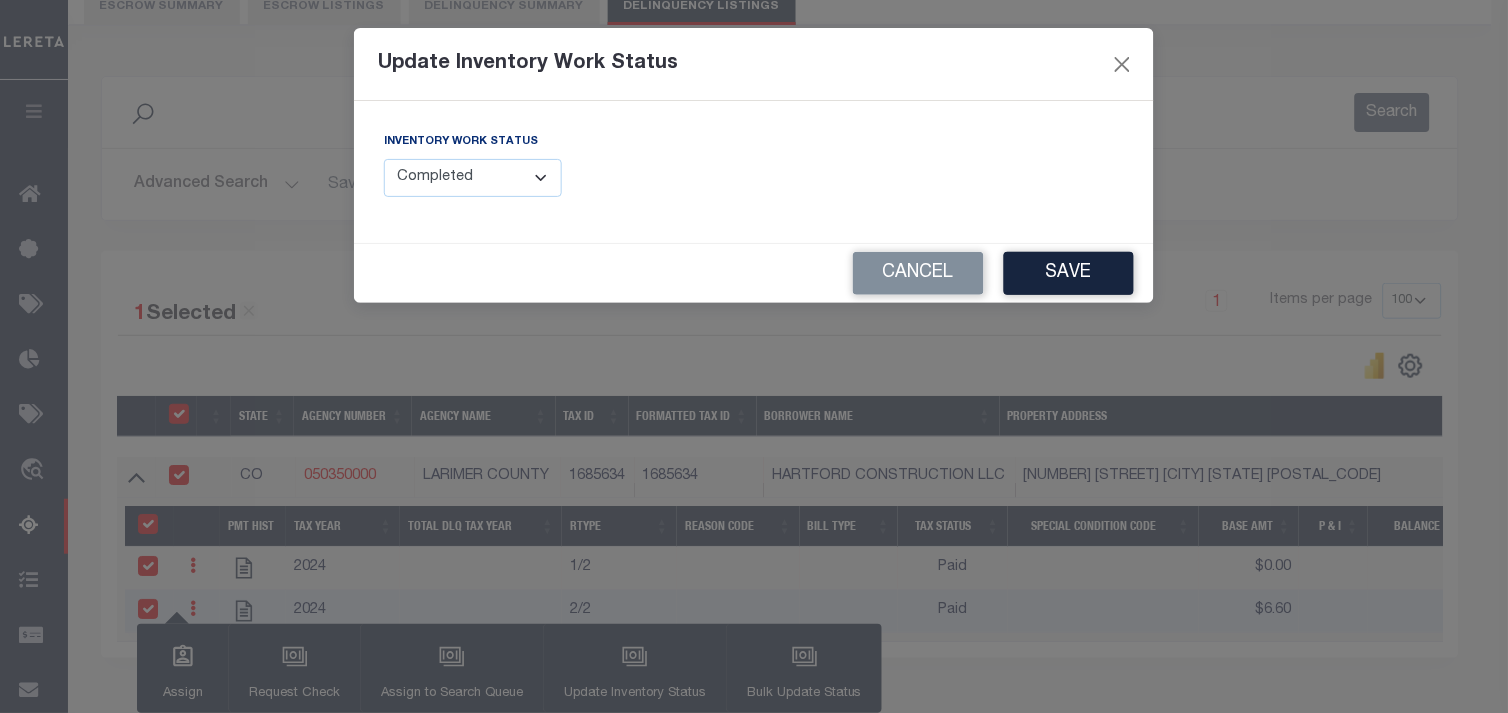 click on "Manual - Exception
Pended - Awaiting Search
Late Add Exception
Completed" at bounding box center [473, 178] 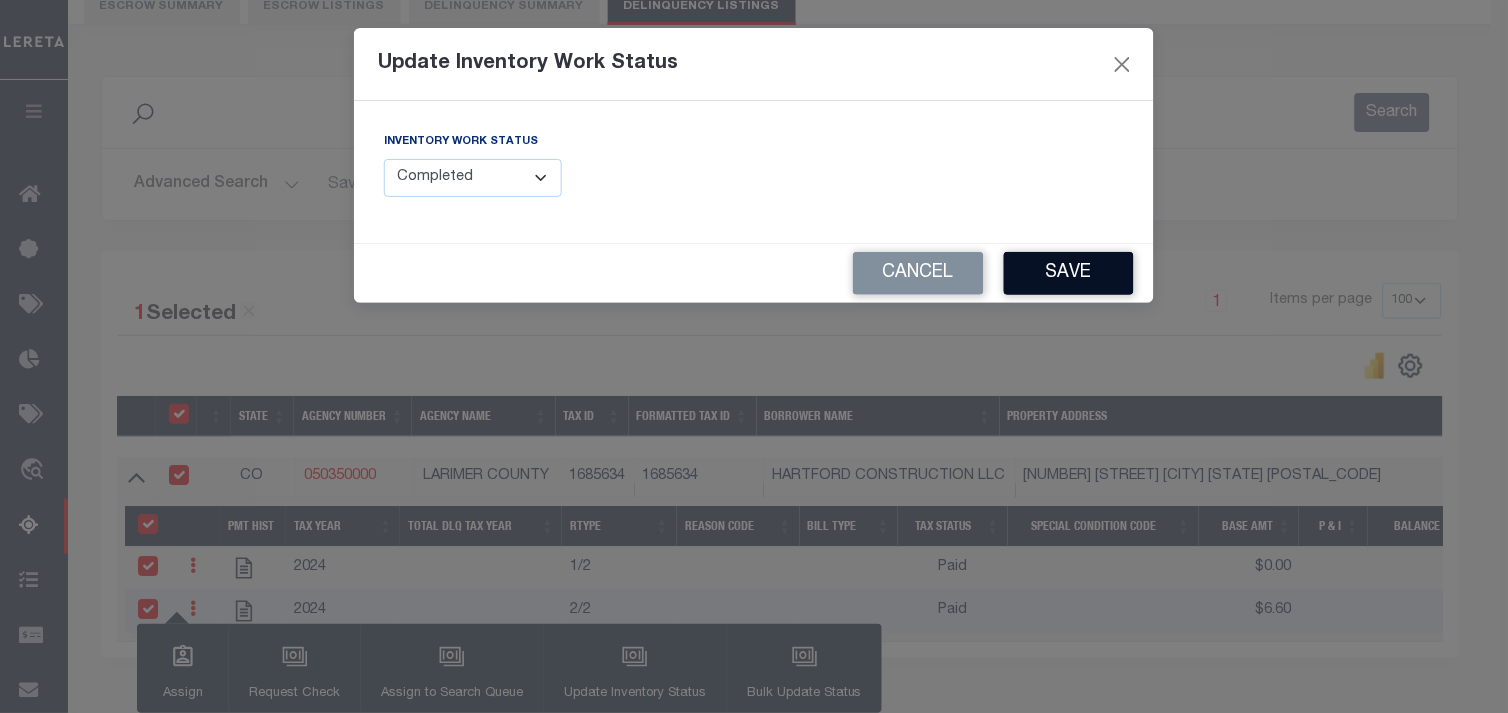 click on "Save" at bounding box center [1069, 273] 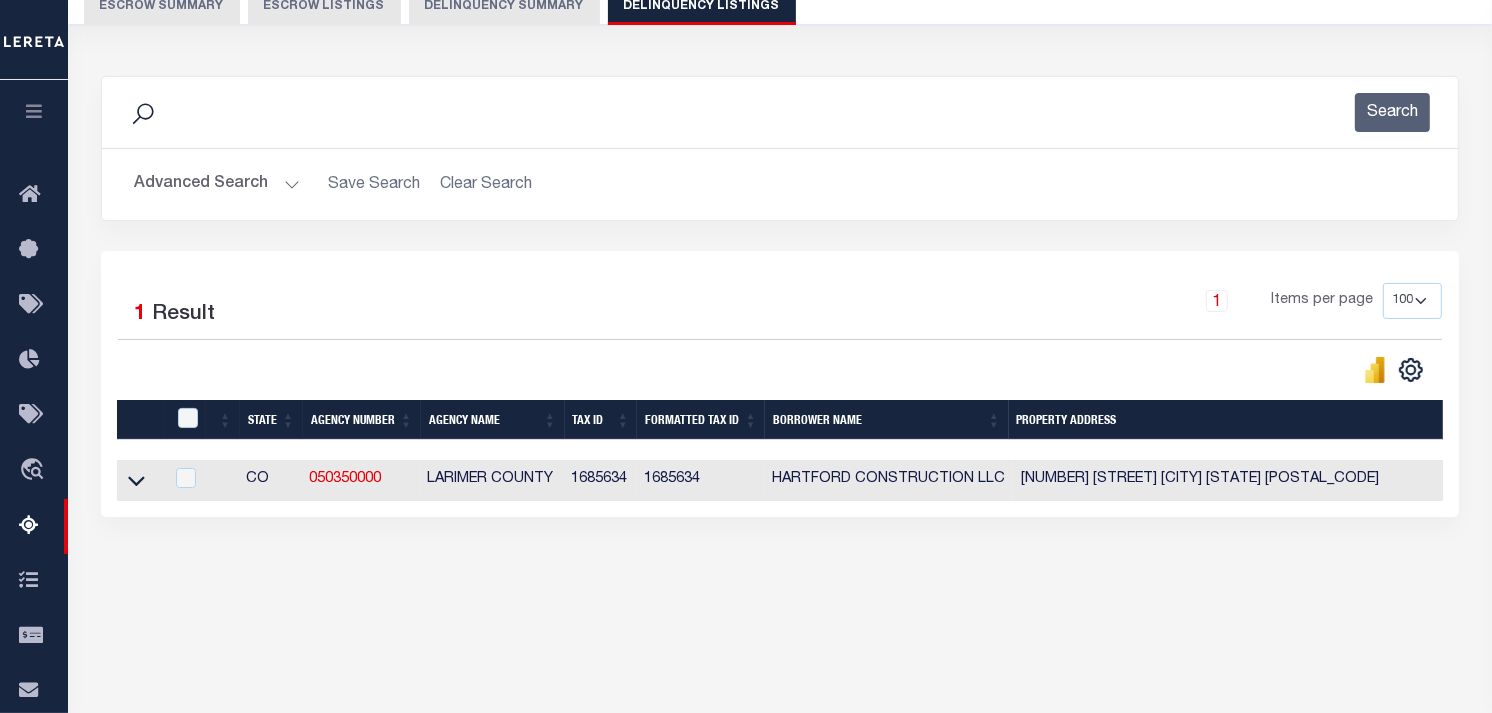scroll, scrollTop: 0, scrollLeft: 364, axis: horizontal 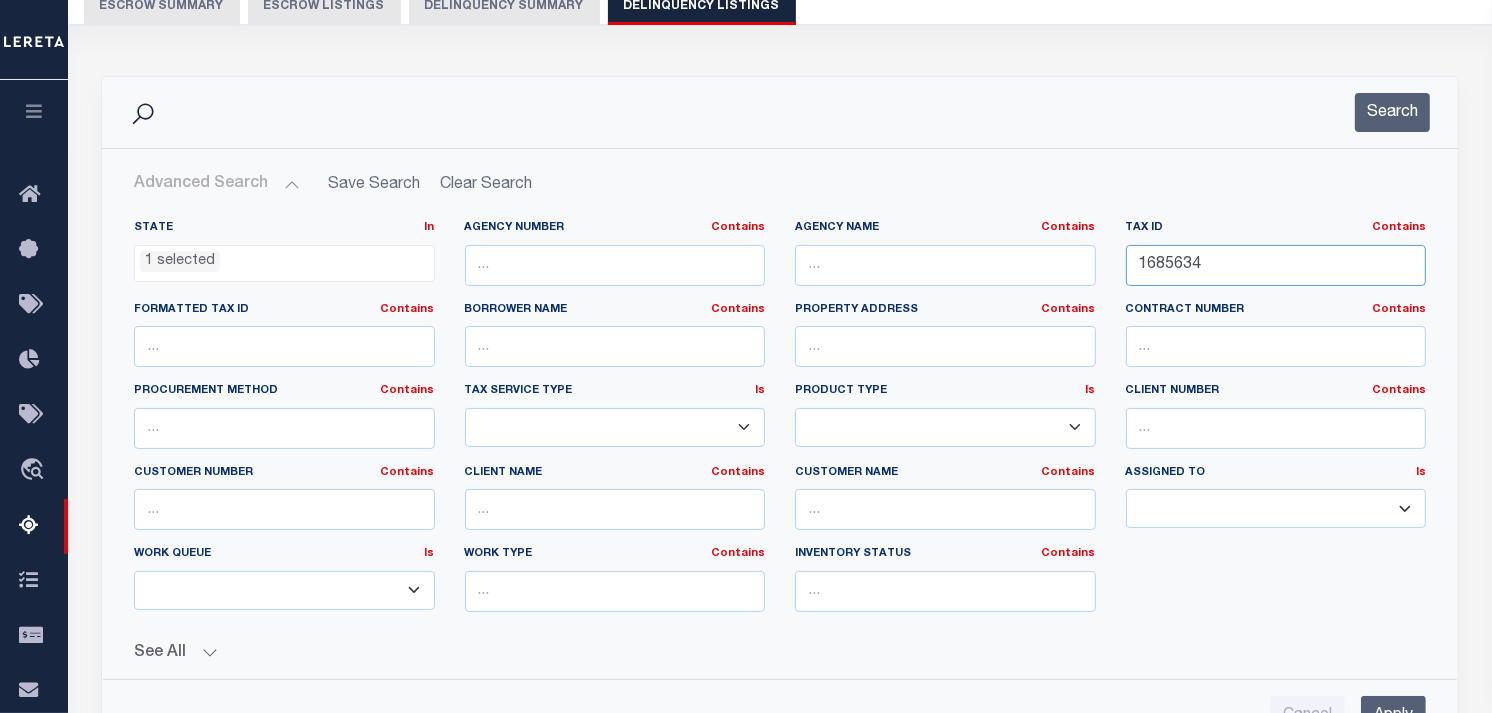 drag, startPoint x: 1238, startPoint y: 267, endPoint x: 940, endPoint y: 257, distance: 298.16772 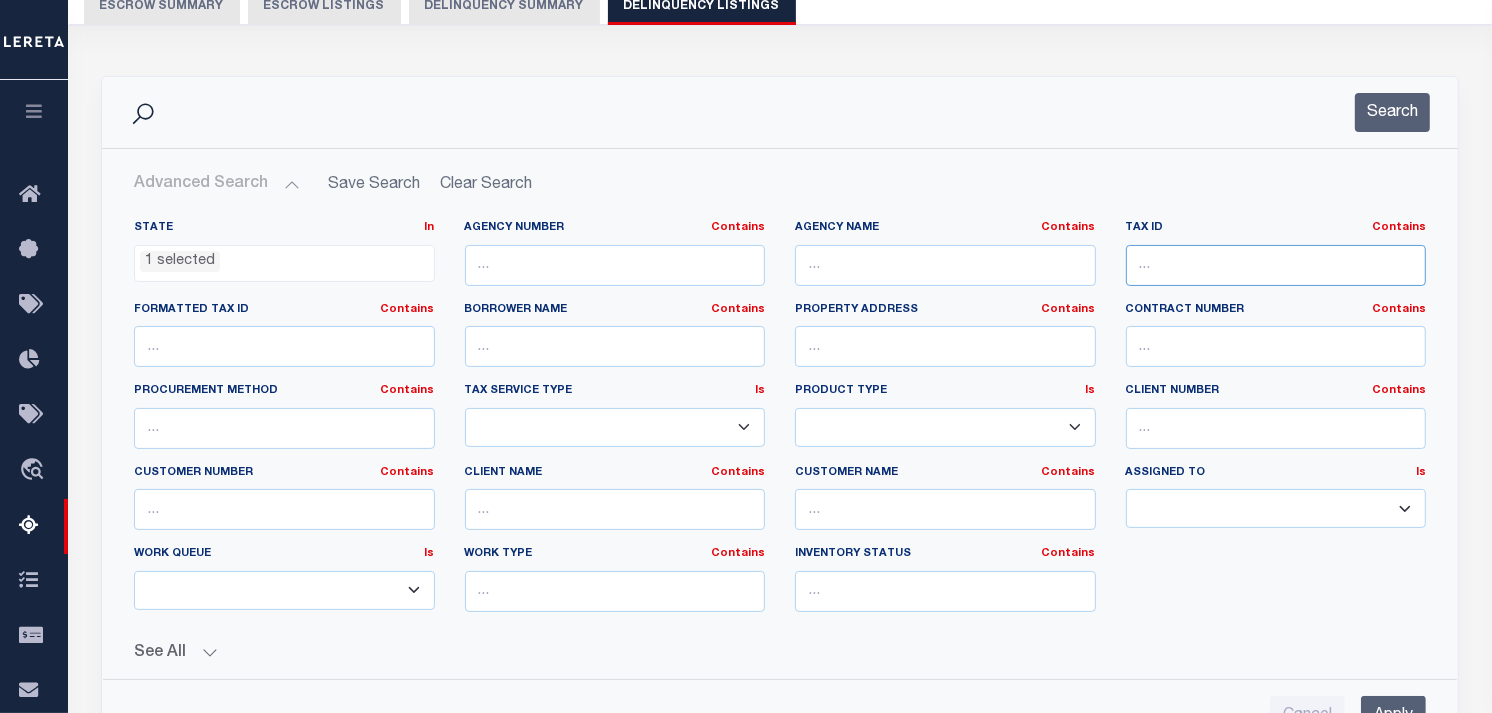 click at bounding box center [1276, 265] 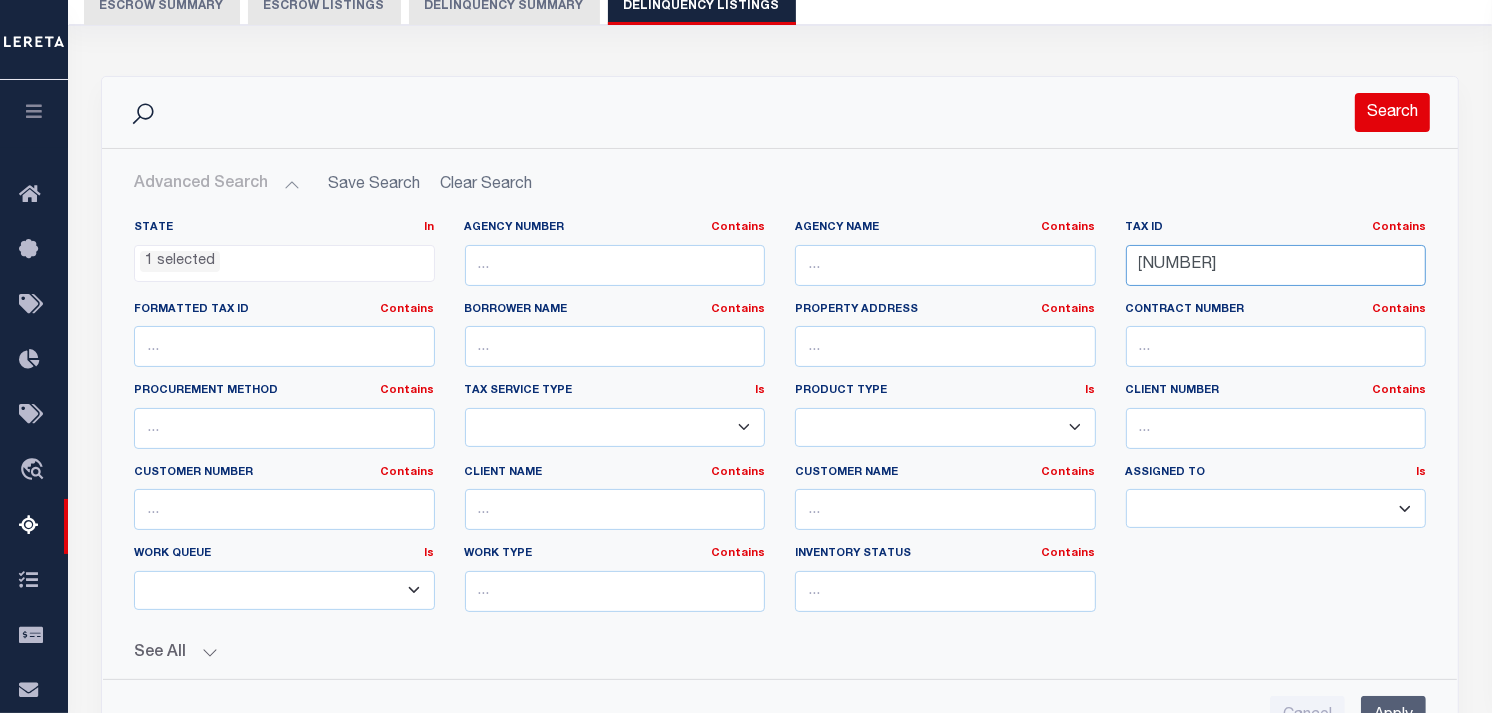type on "1686766" 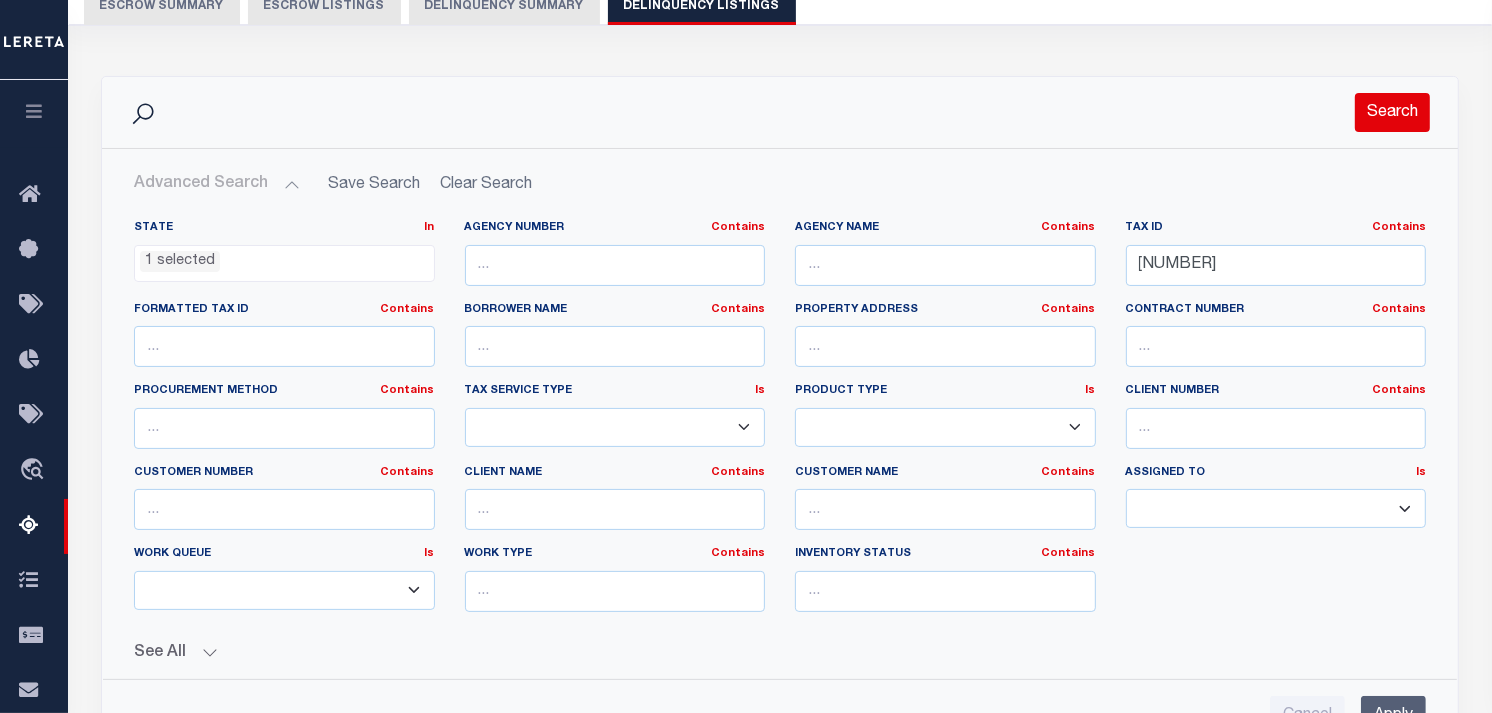click on "Search" at bounding box center [1392, 112] 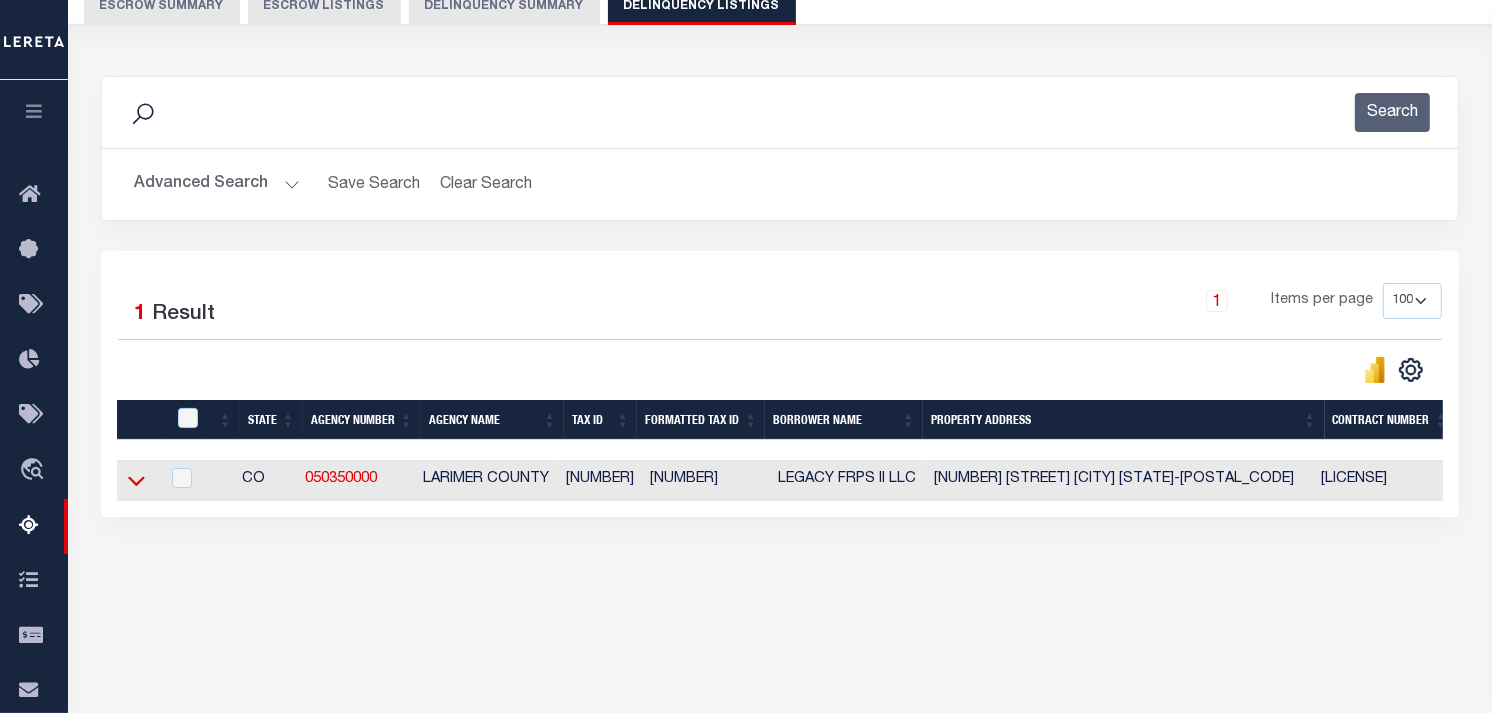 click 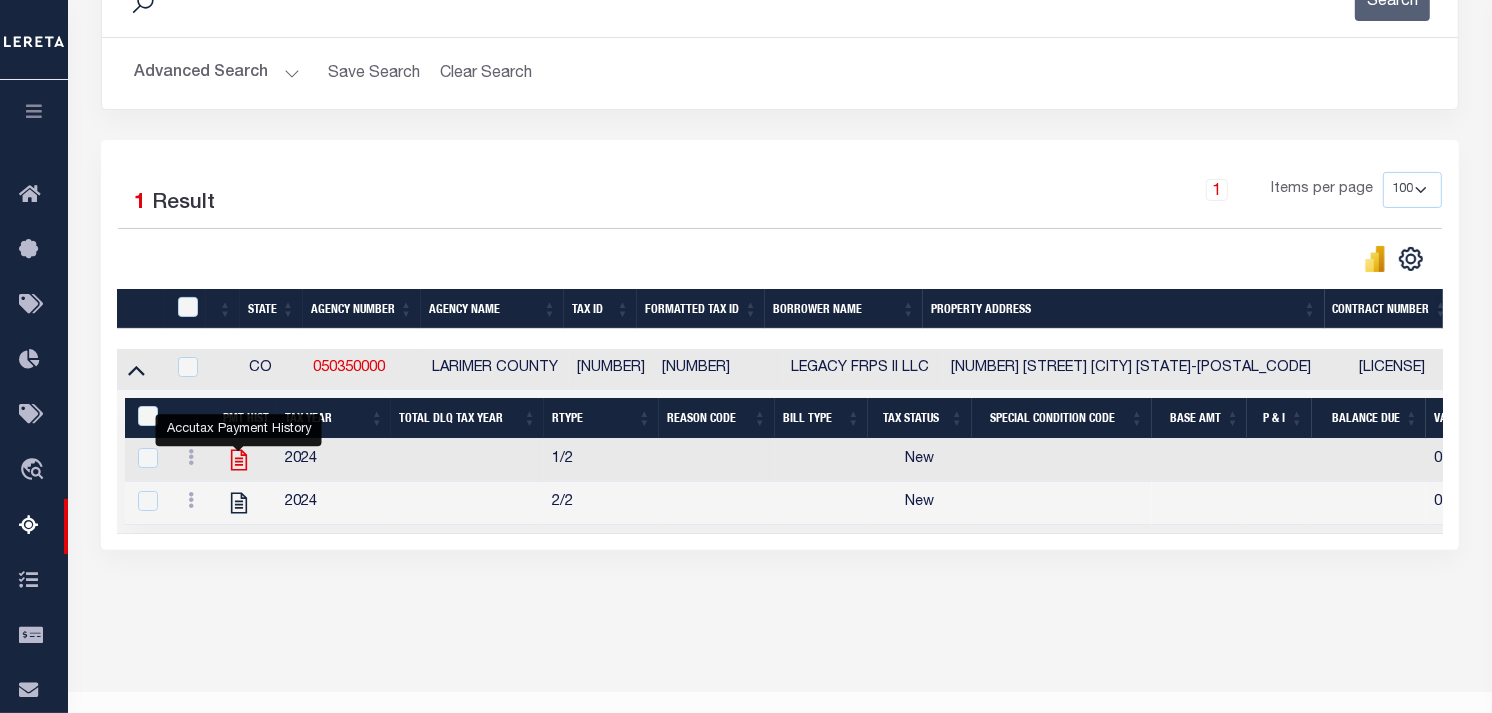 click 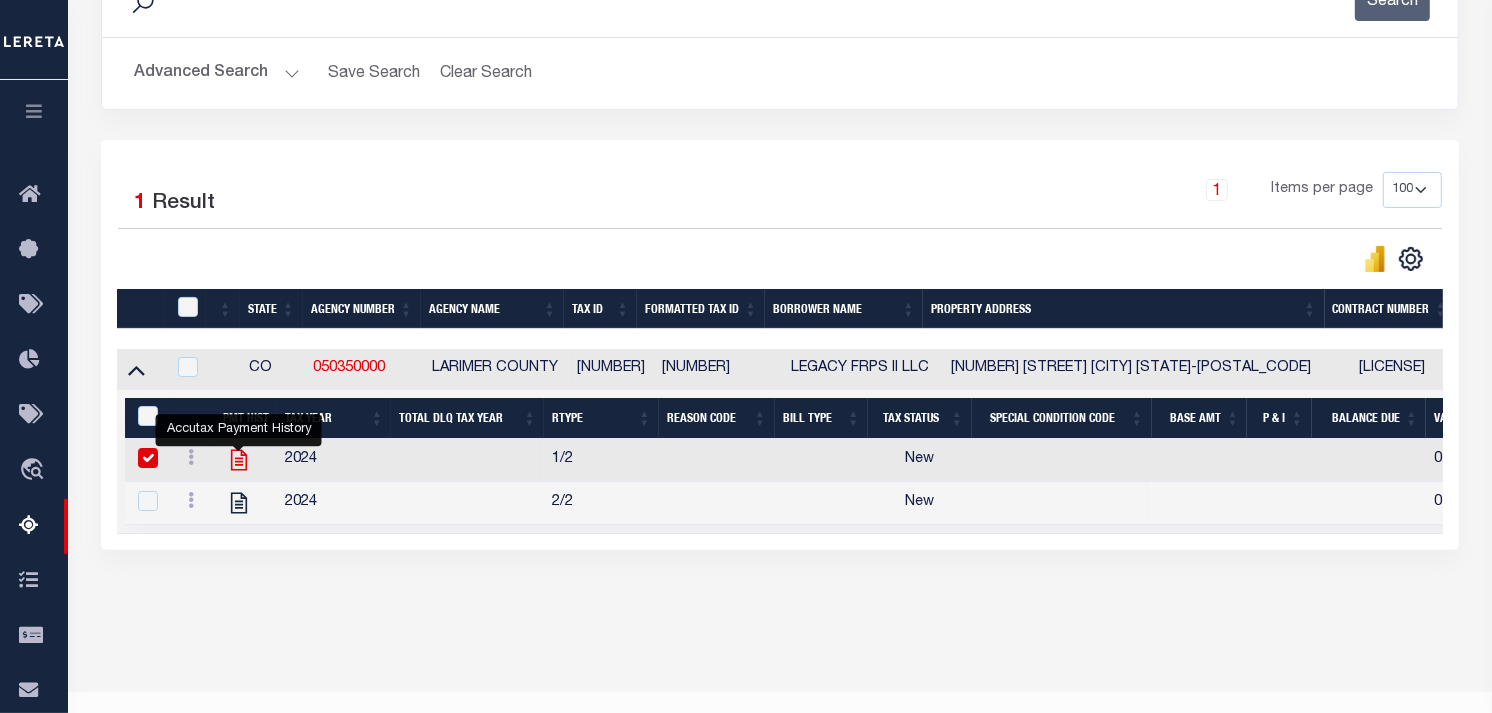 checkbox on "false" 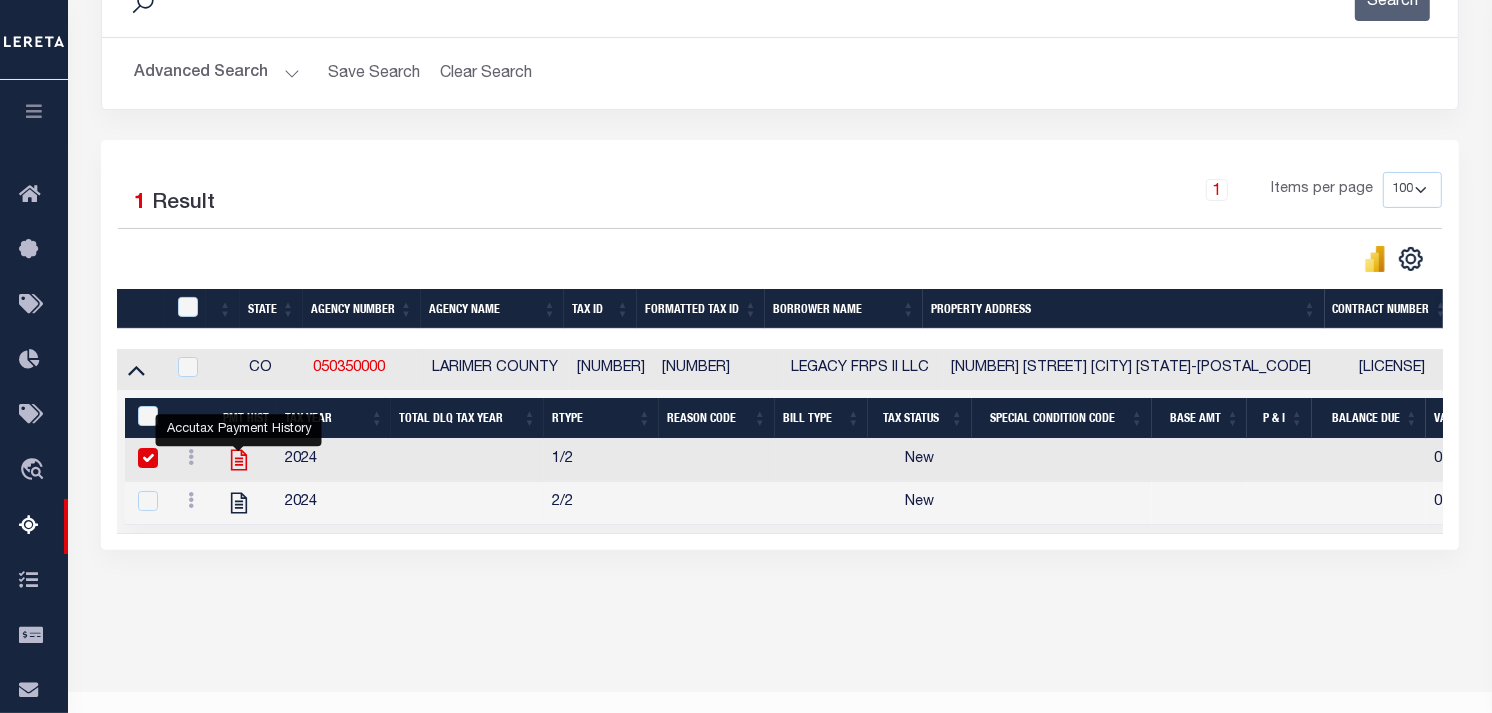 checkbox on "true" 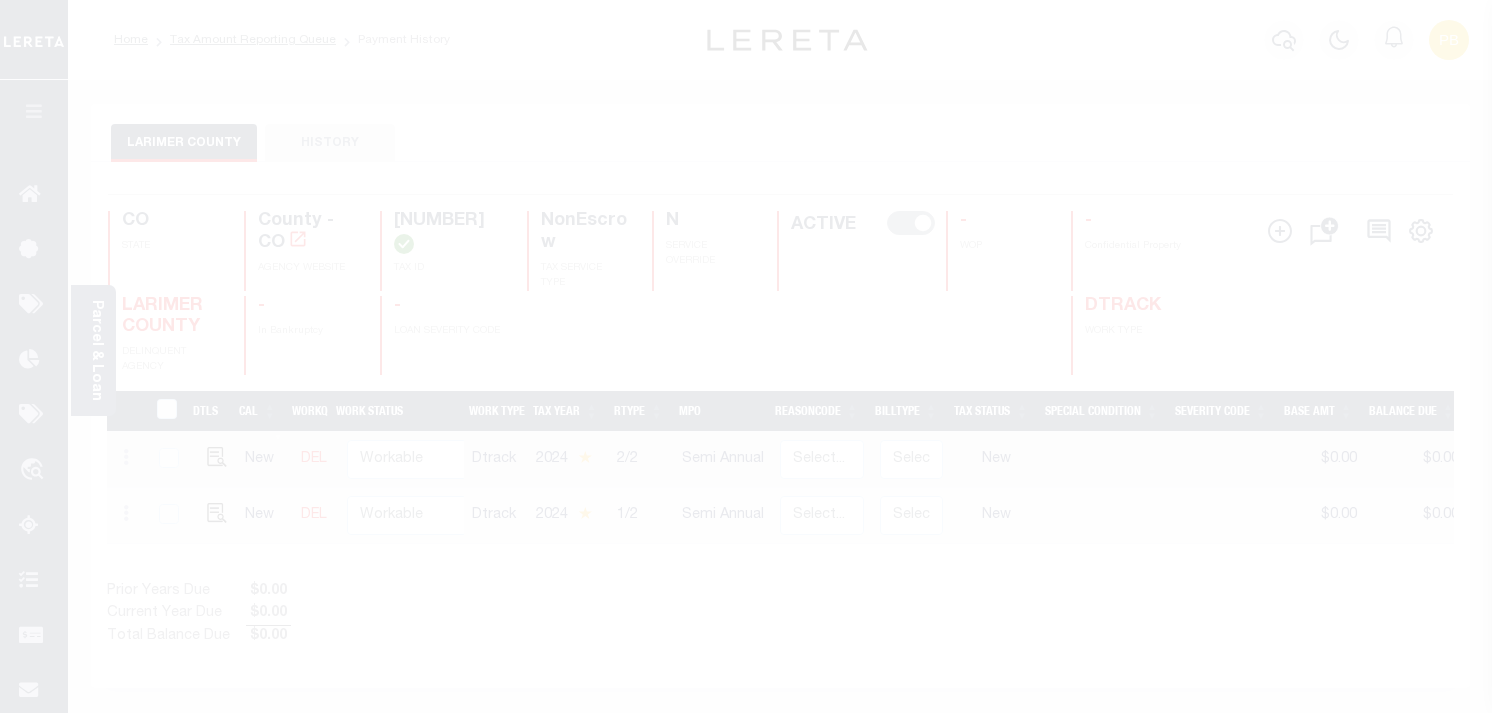 scroll, scrollTop: 0, scrollLeft: 0, axis: both 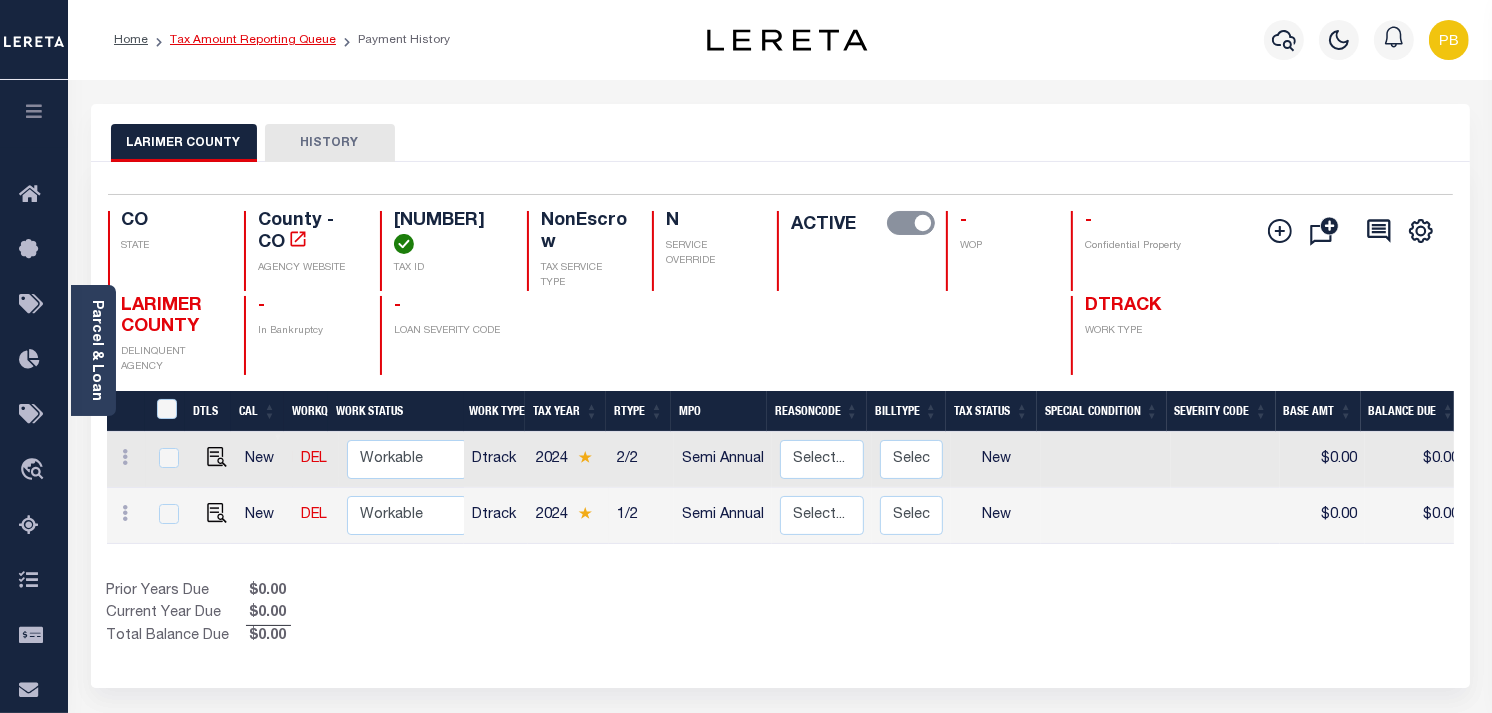 click on "Tax Amount Reporting Queue" at bounding box center (253, 40) 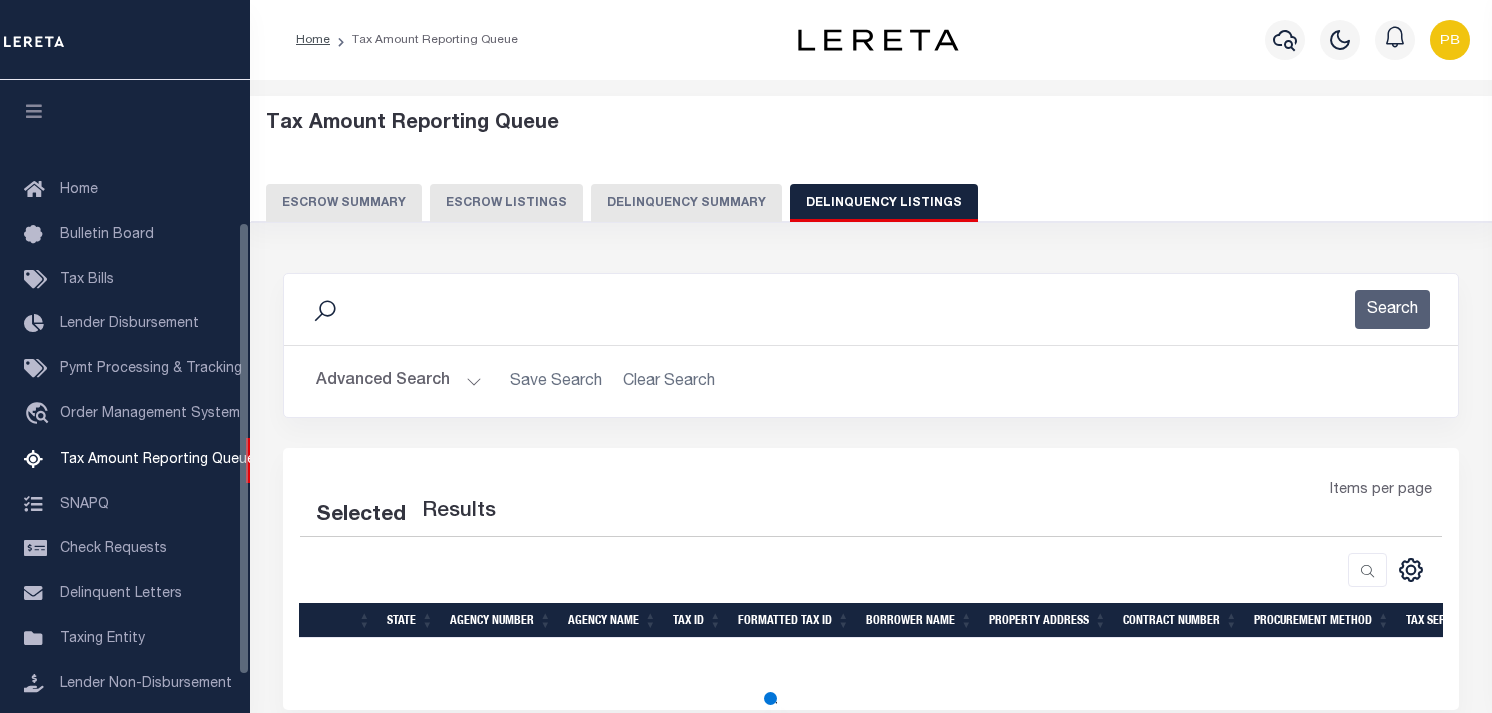select on "CO" 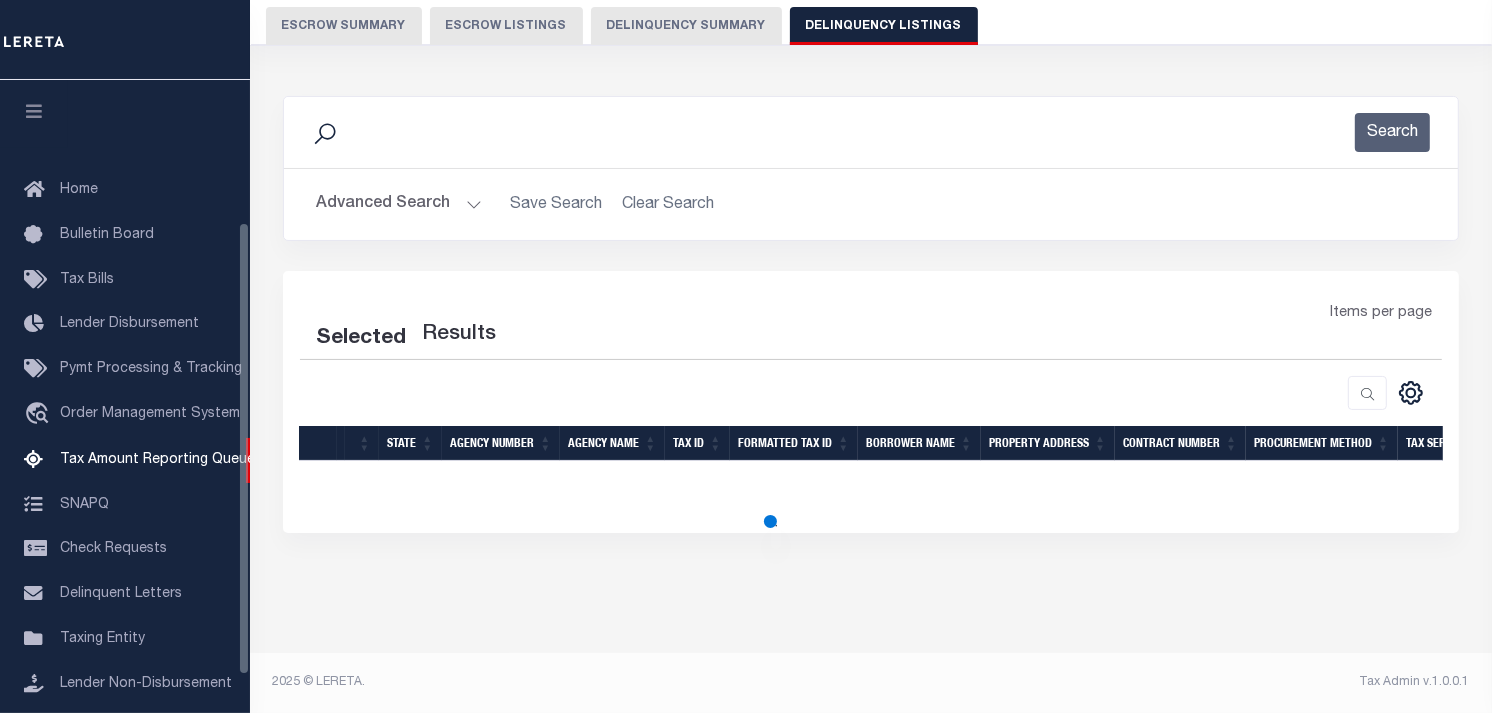 select on "100" 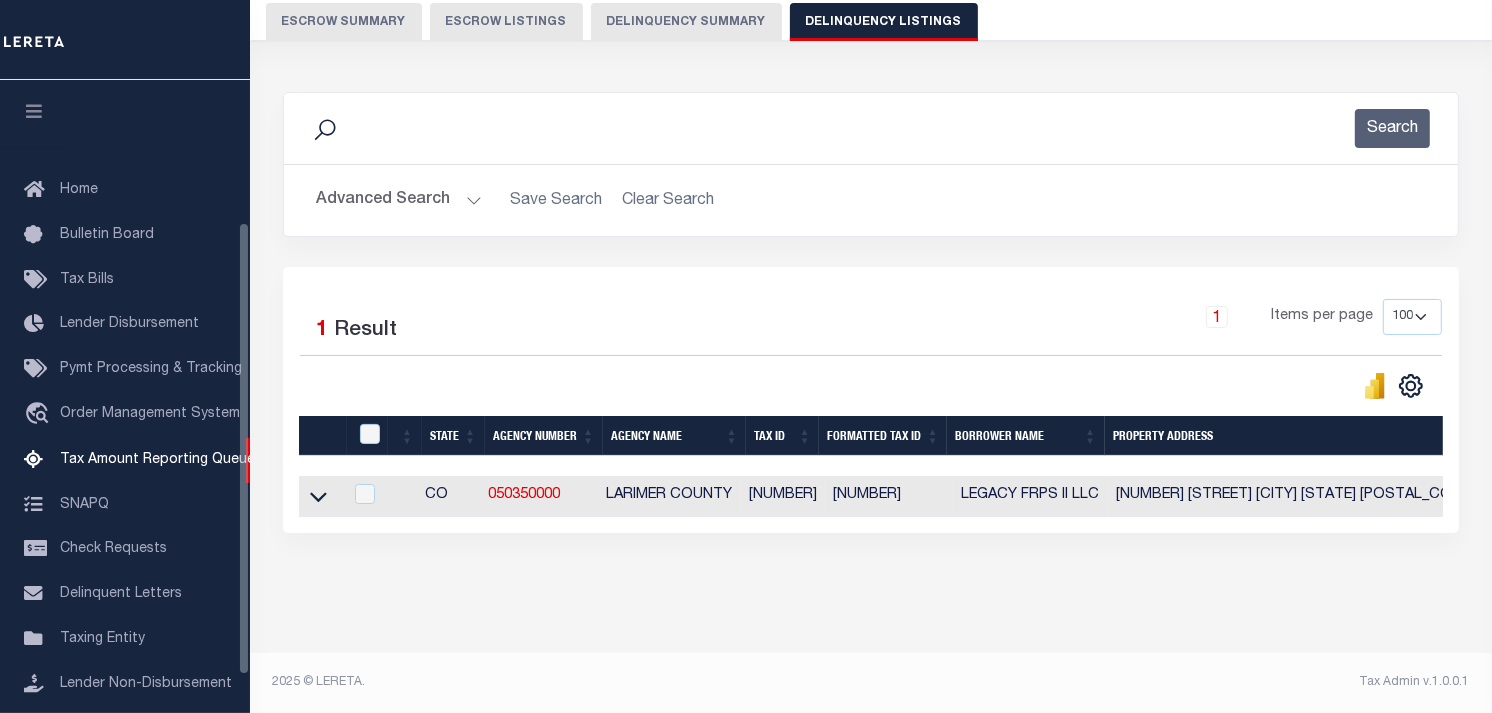 scroll, scrollTop: 192, scrollLeft: 0, axis: vertical 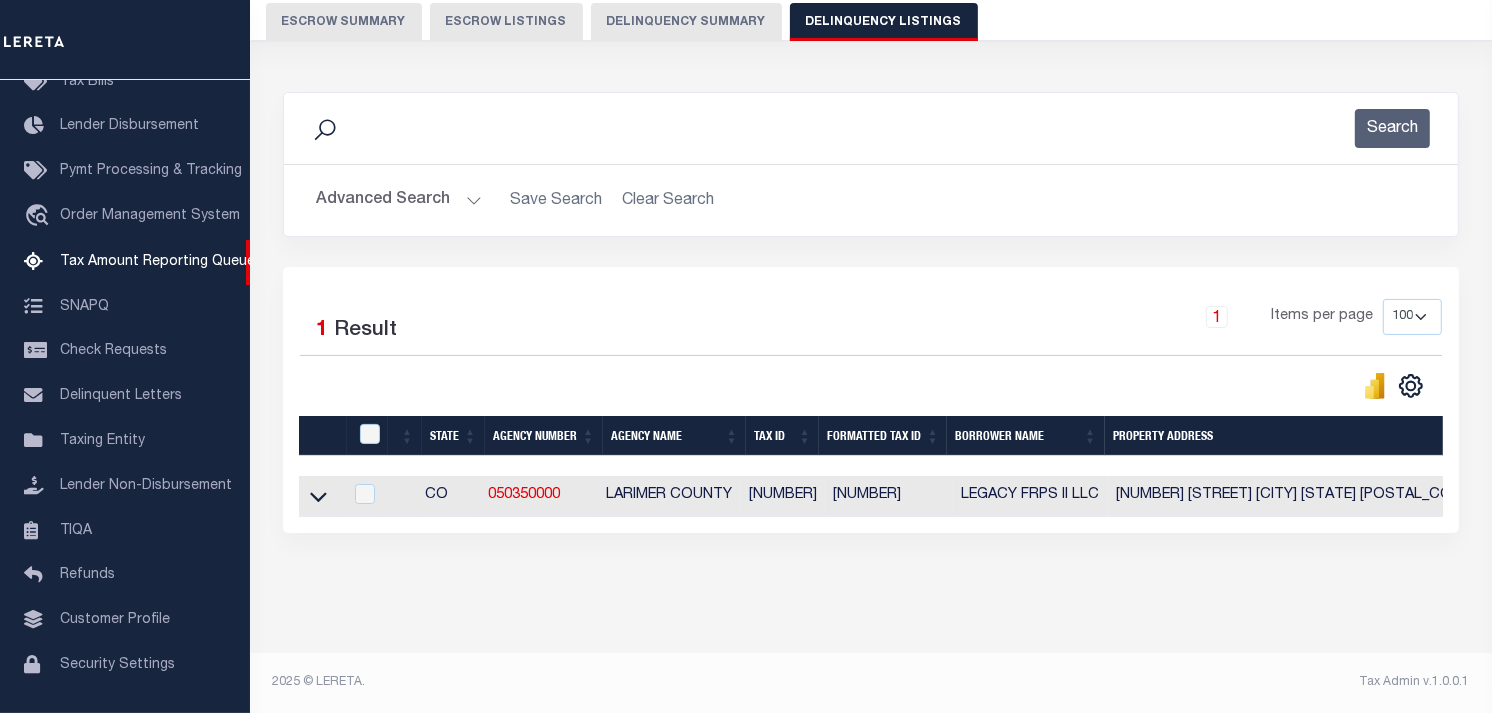 click on "Advanced Search" at bounding box center (399, 200) 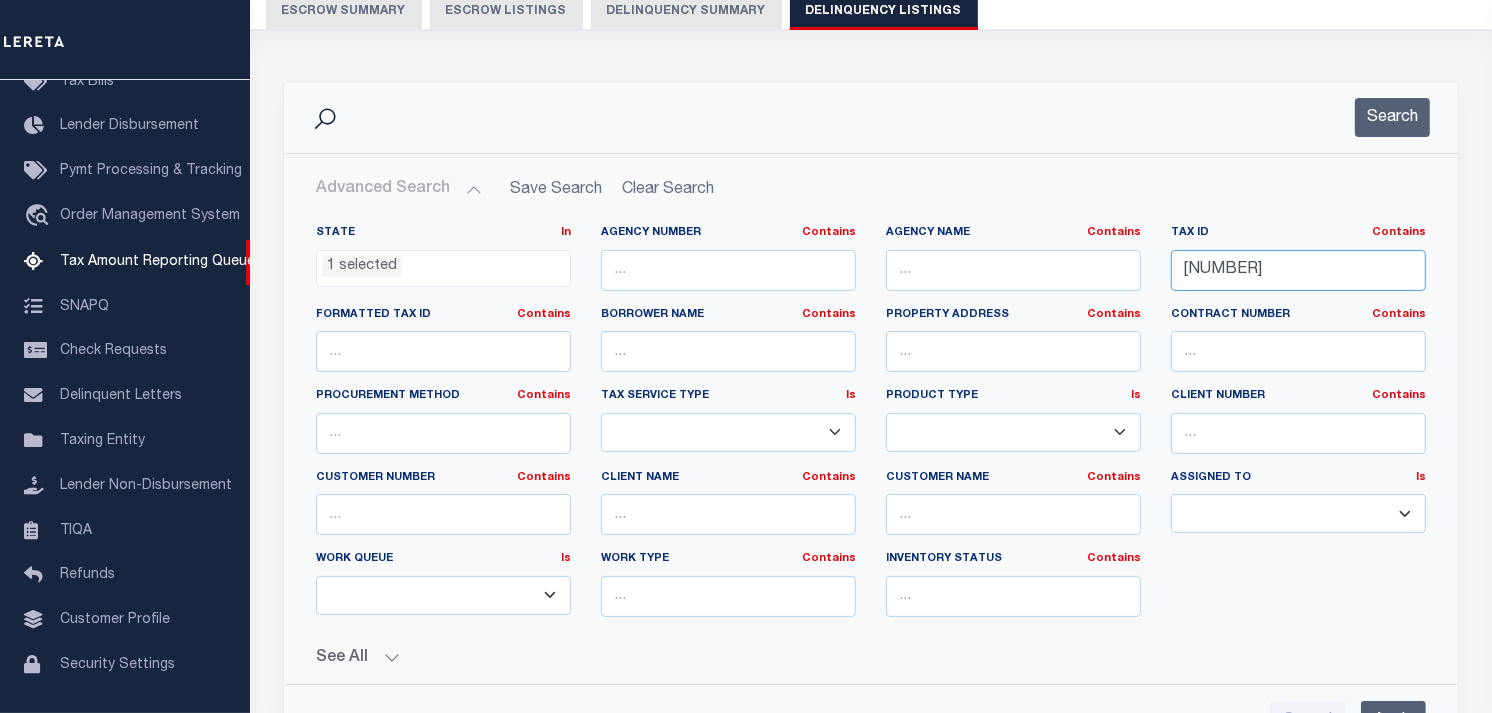 drag, startPoint x: 1253, startPoint y: 271, endPoint x: 1155, endPoint y: 262, distance: 98.4124 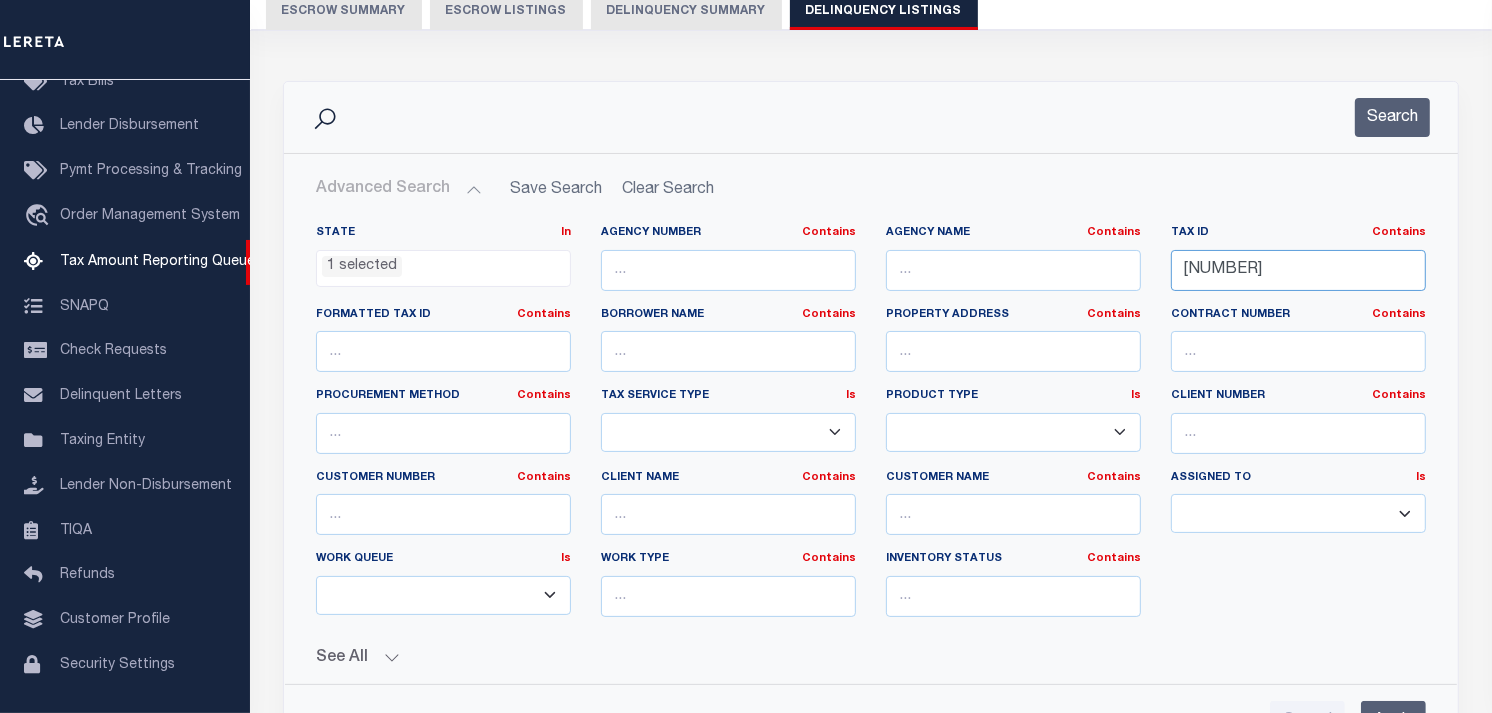 click on "Tax ID
Contains
Contains Is
1686766" at bounding box center [1298, 266] 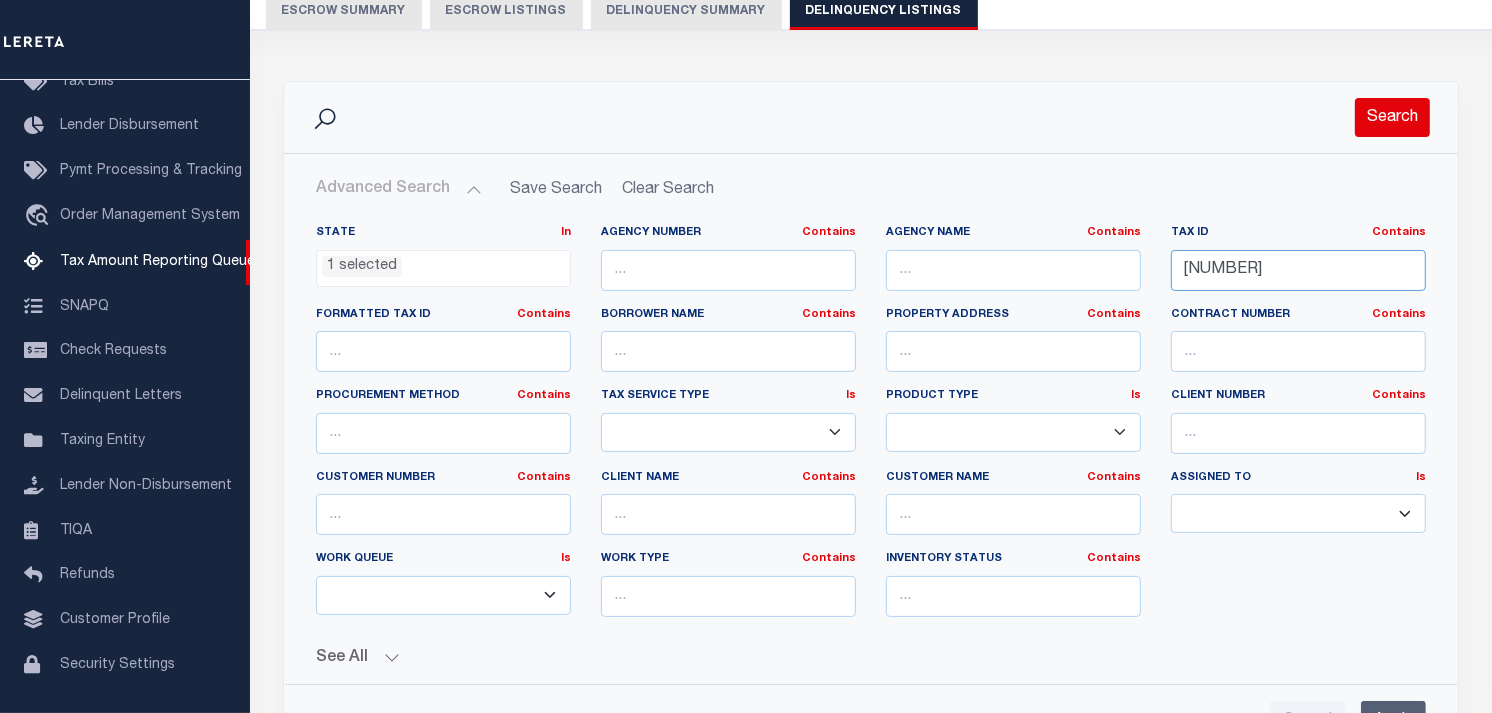 type on "[ID]" 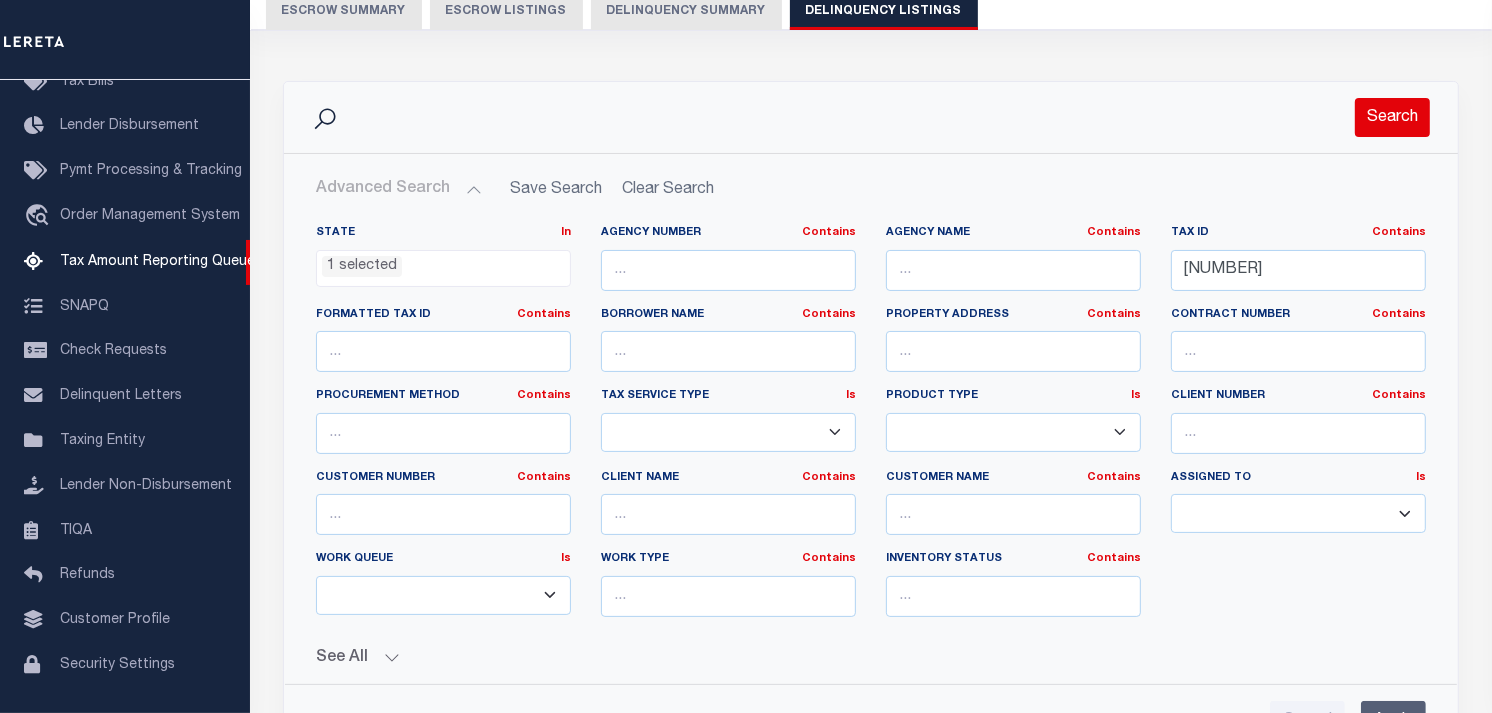 click on "Search" at bounding box center (1392, 117) 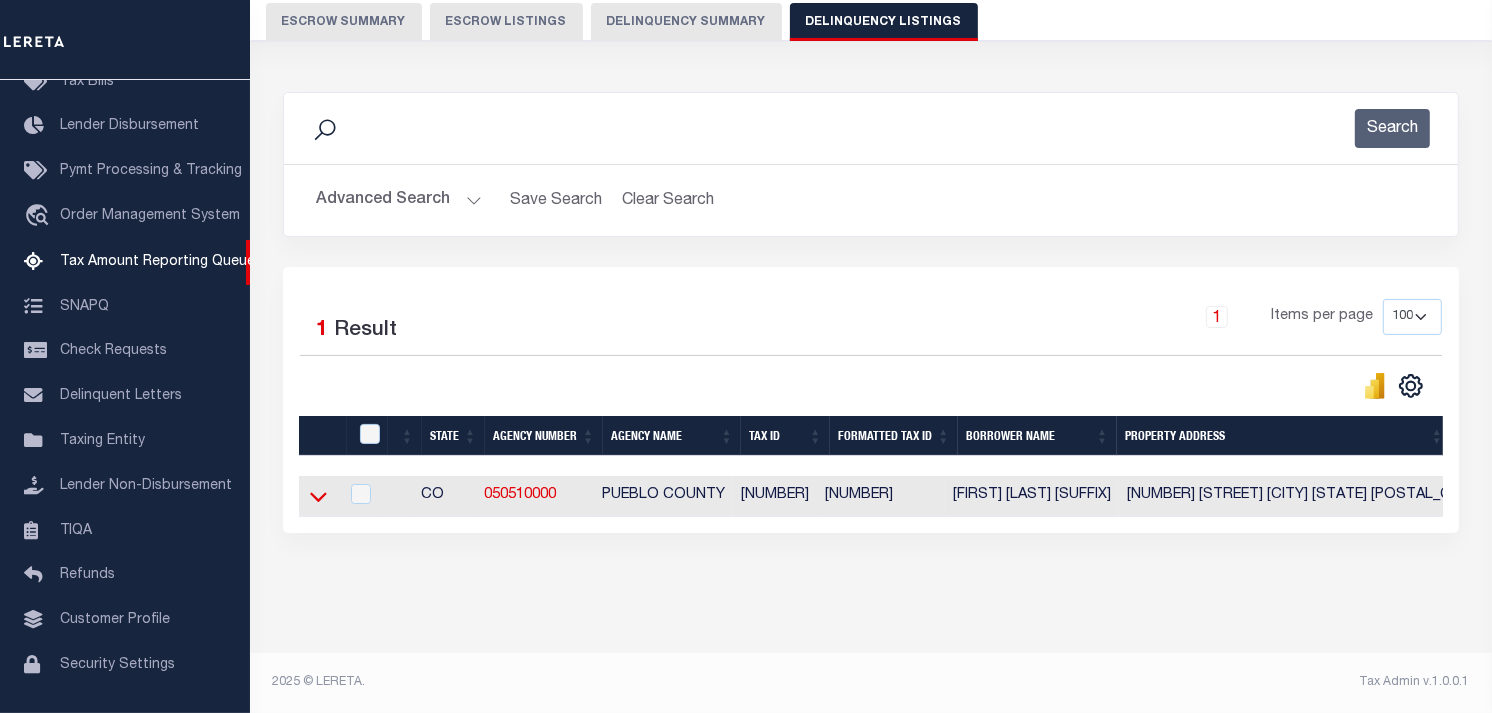 click 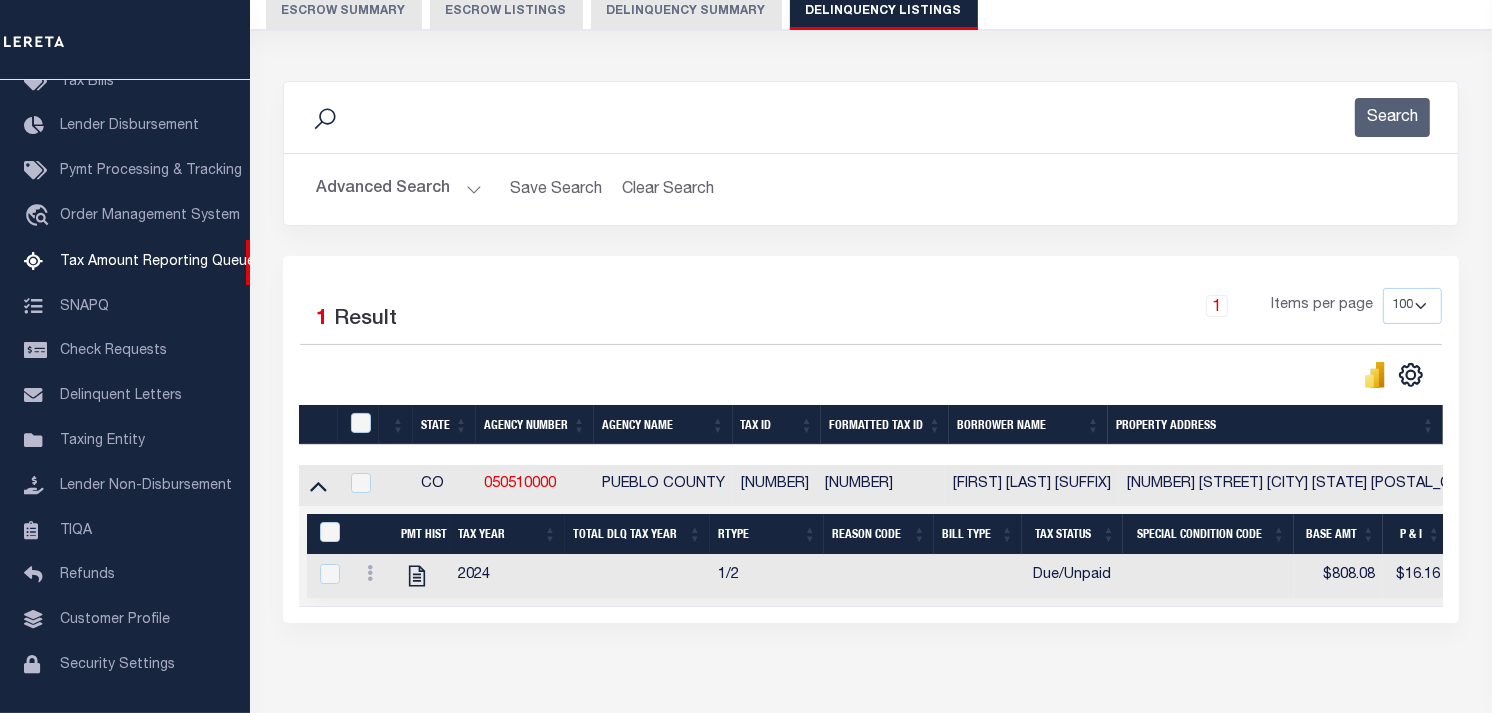 scroll, scrollTop: 298, scrollLeft: 0, axis: vertical 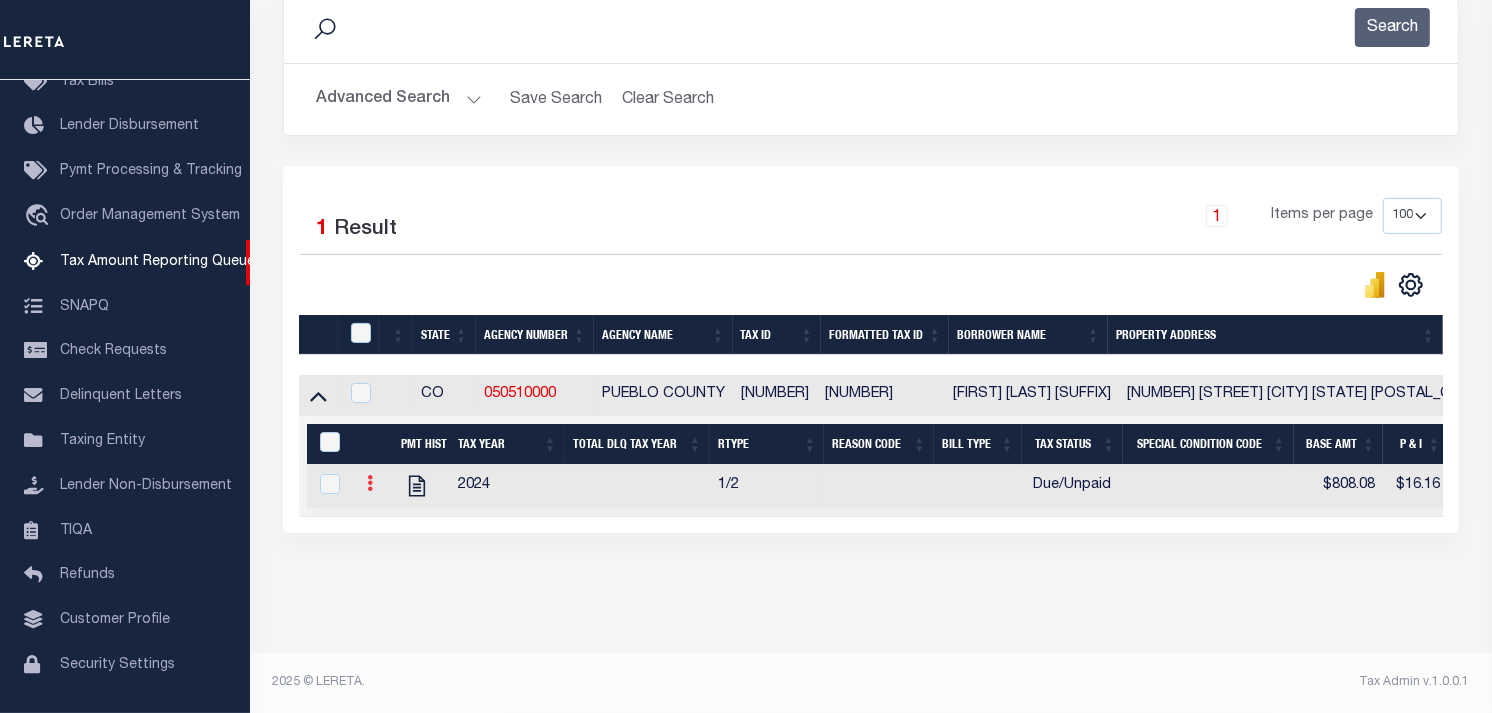 click at bounding box center (370, 483) 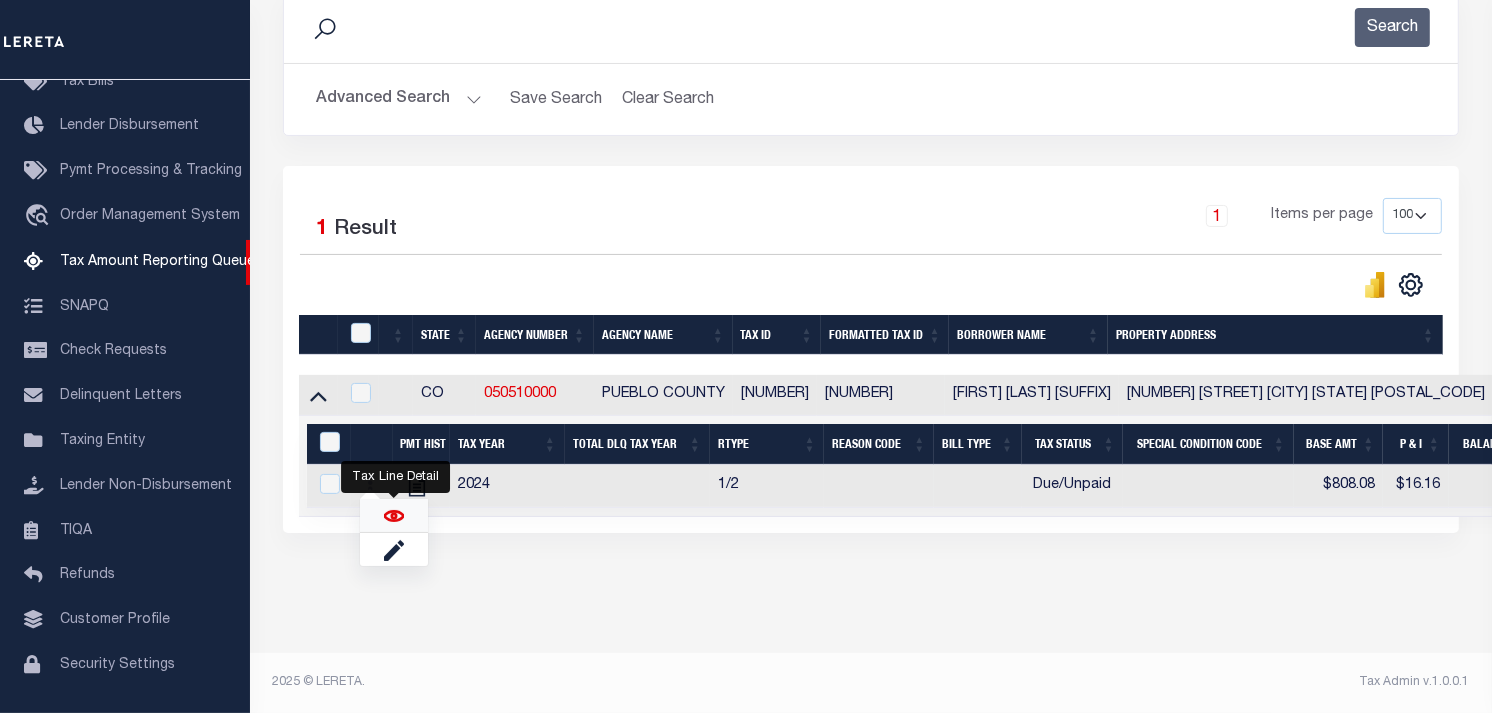 click at bounding box center [394, 516] 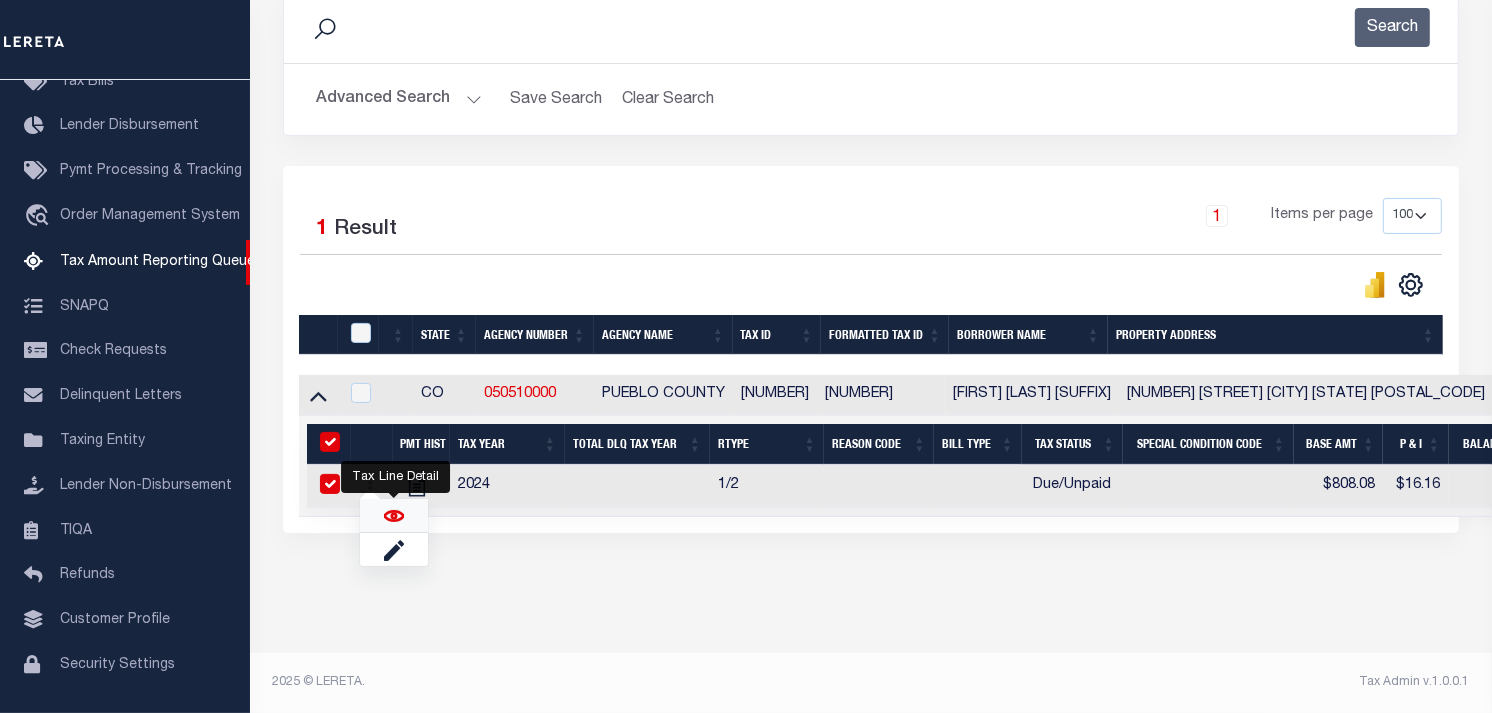 checkbox on "true" 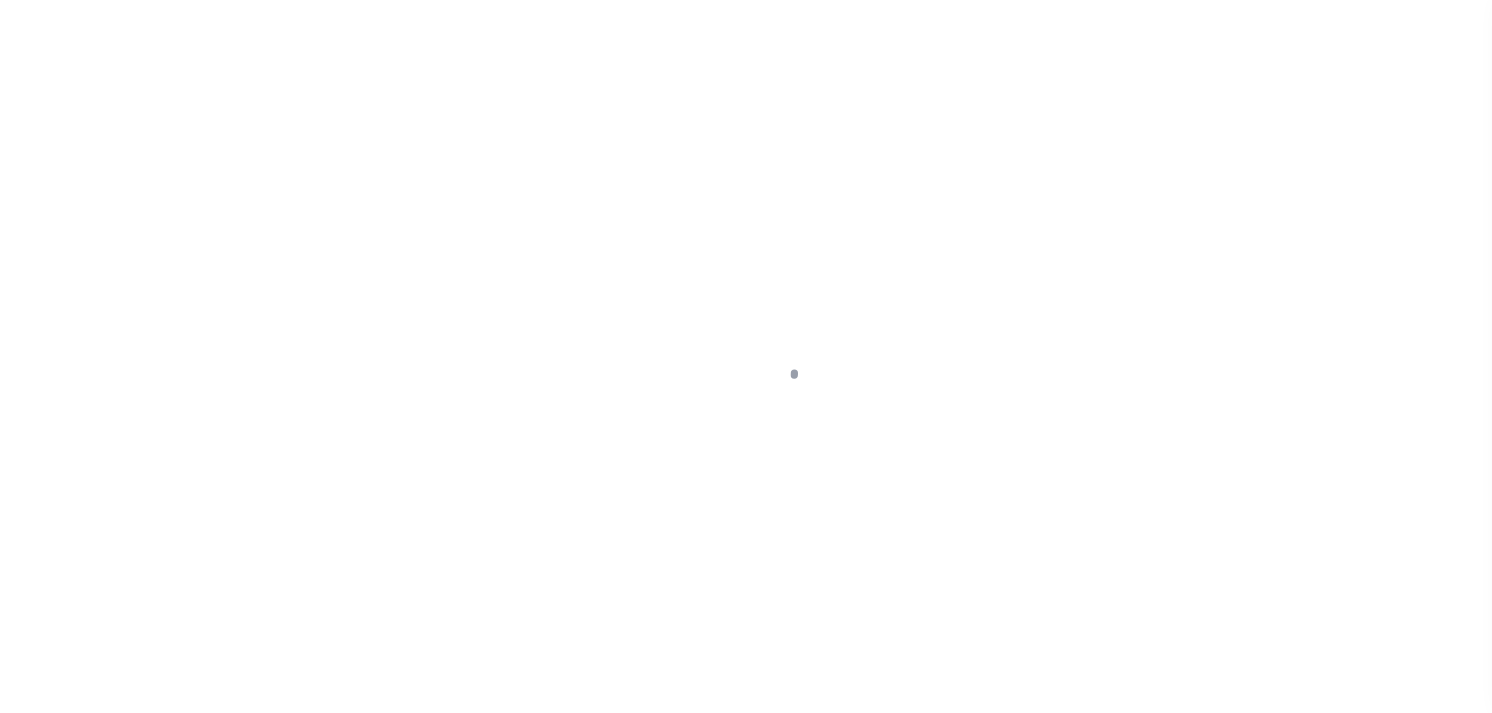 select on "DUE" 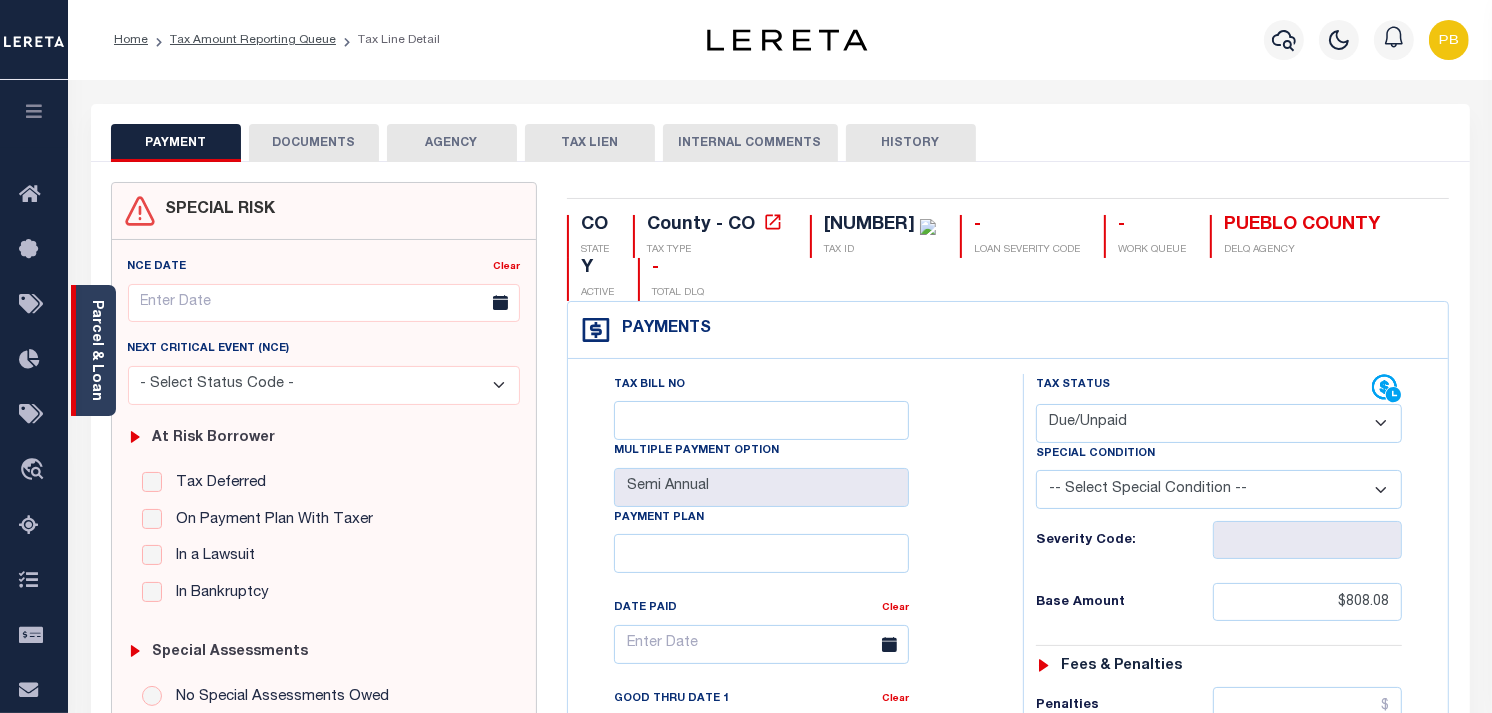 click on "Parcel & Loan" at bounding box center [96, 350] 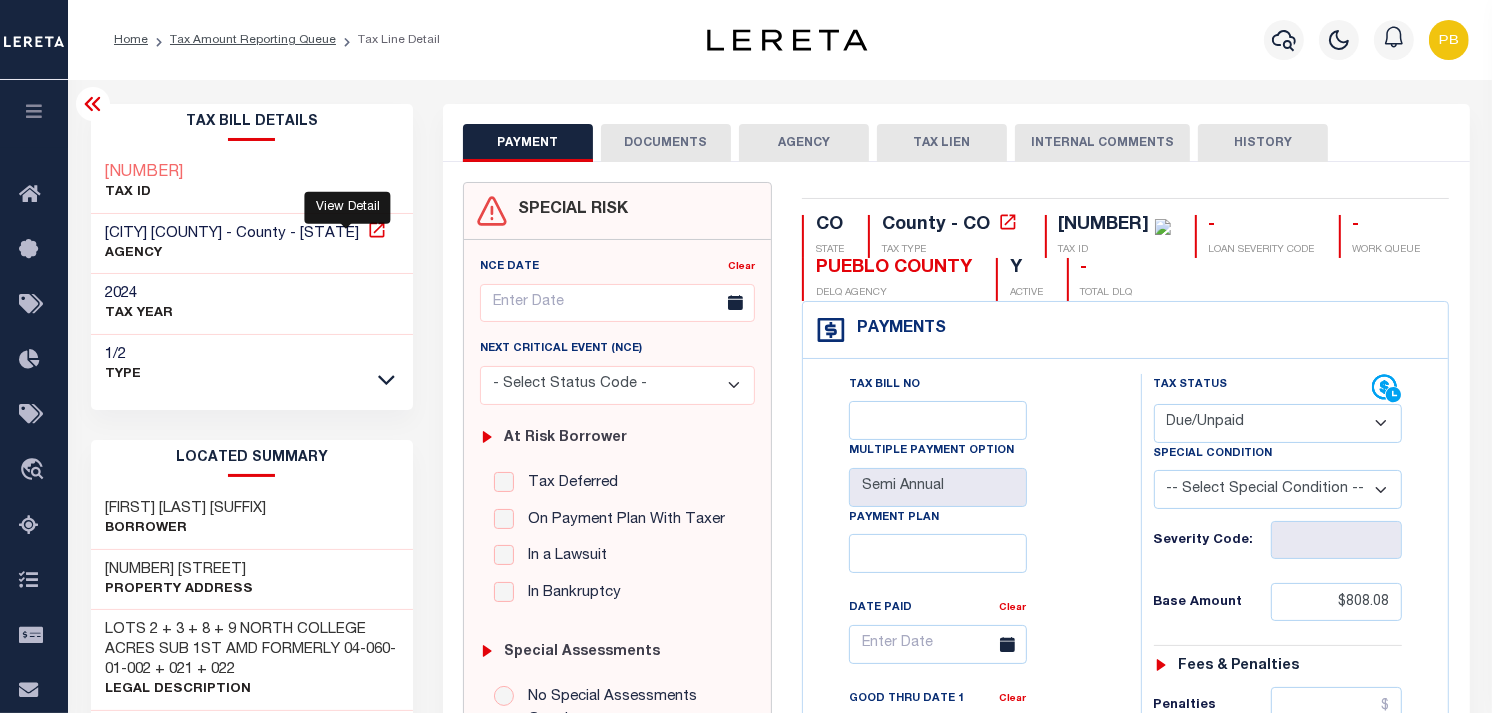 click 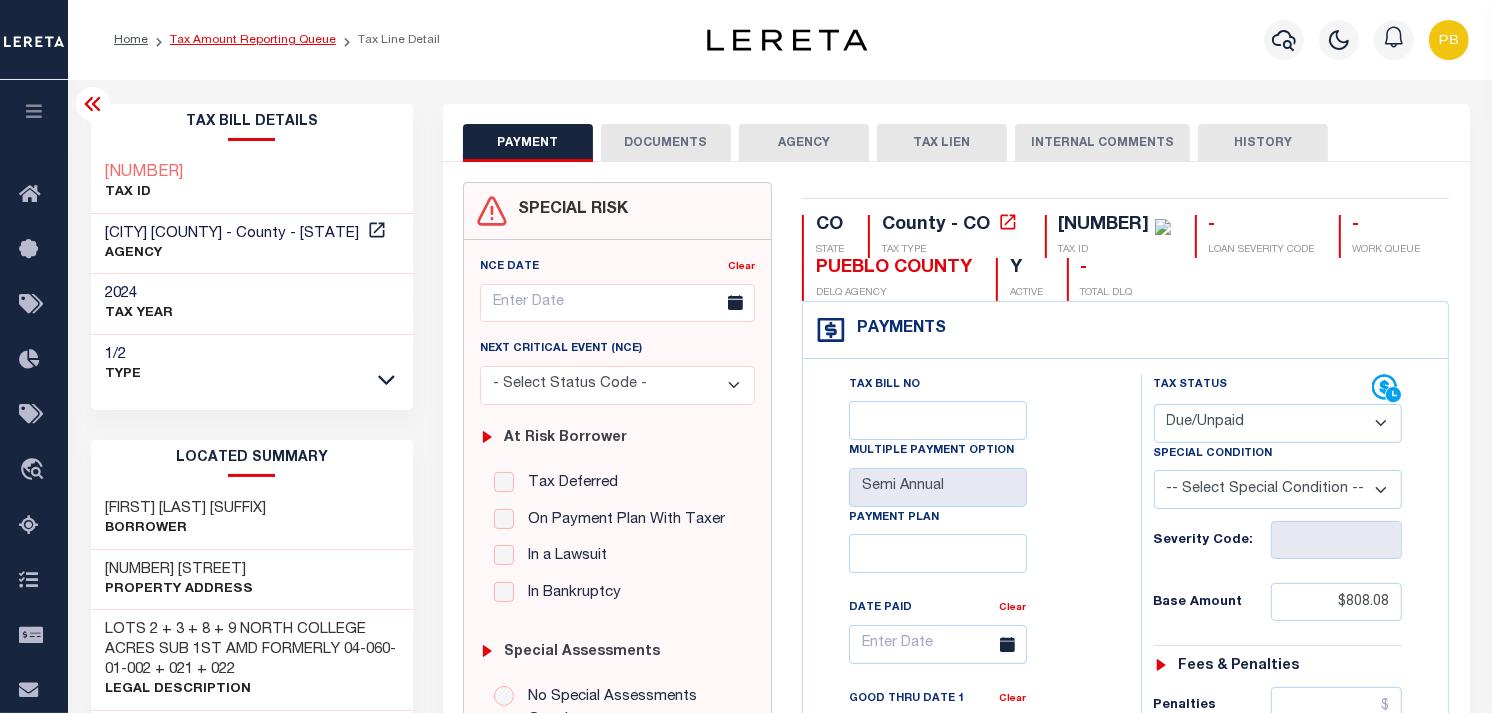 click on "Tax Amount Reporting Queue" at bounding box center (253, 40) 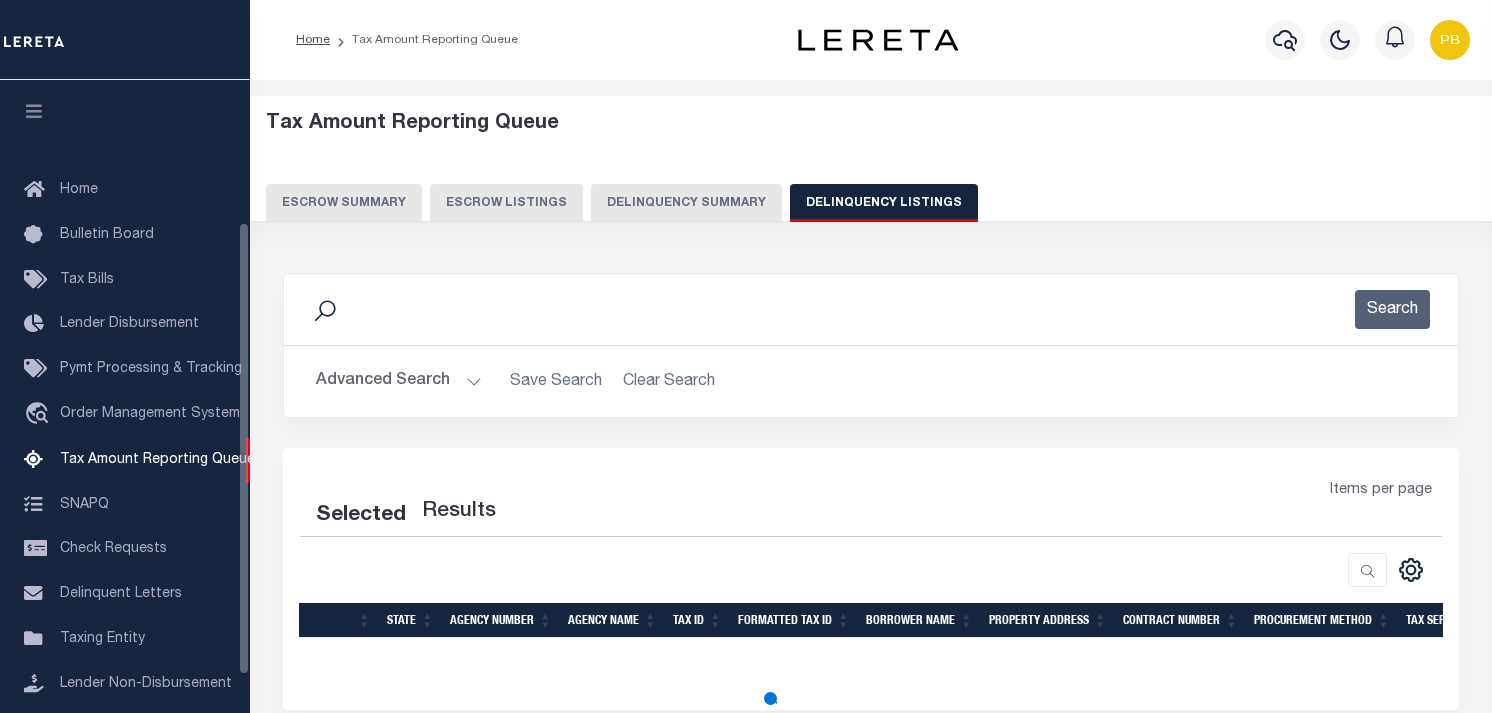select on "100" 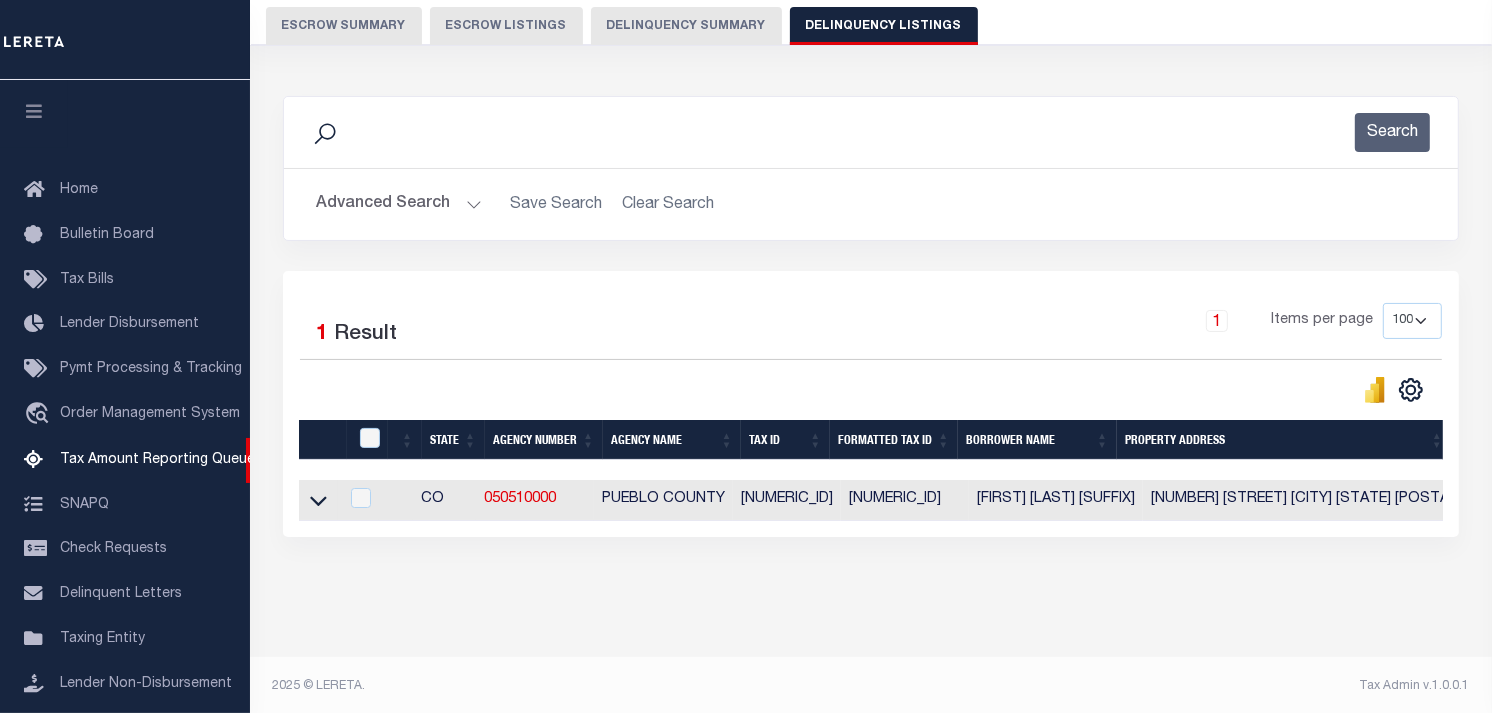 scroll, scrollTop: 177, scrollLeft: 0, axis: vertical 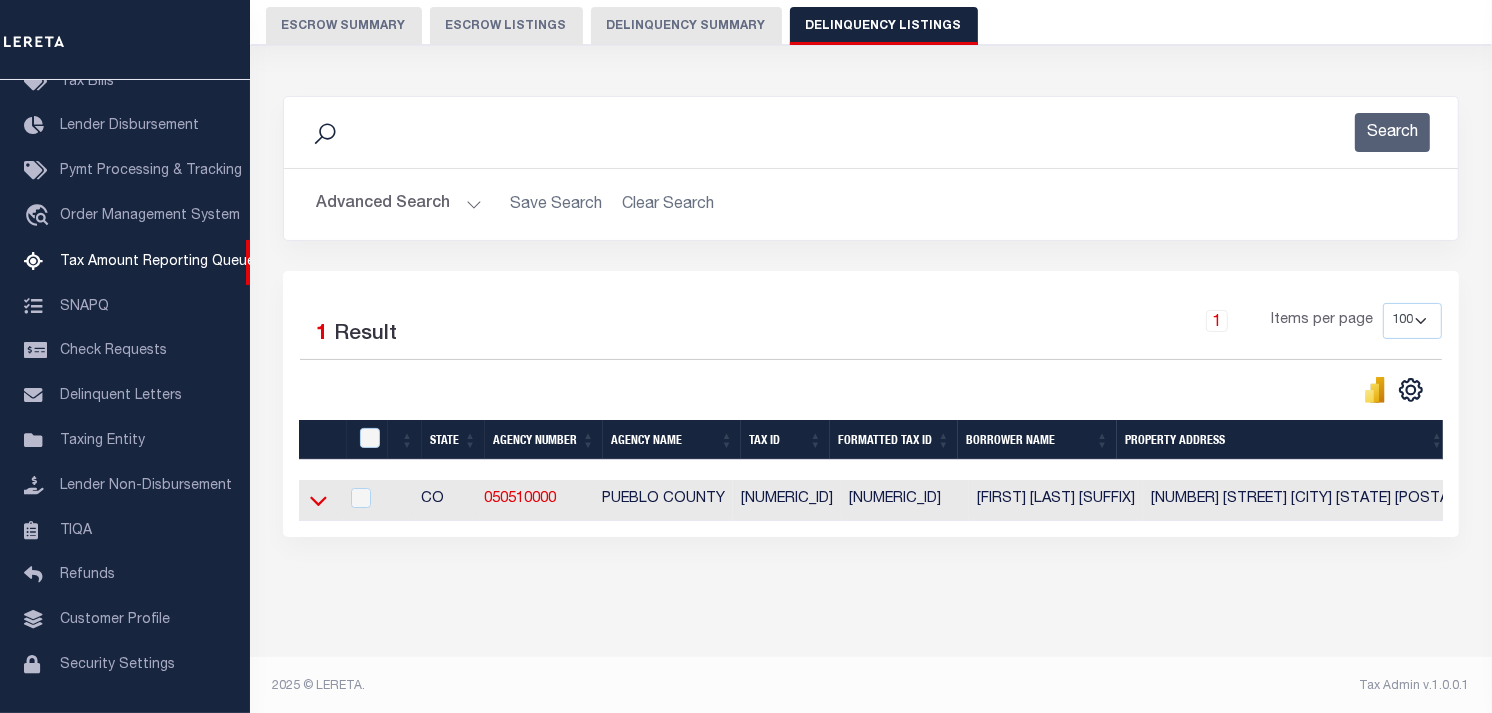 click 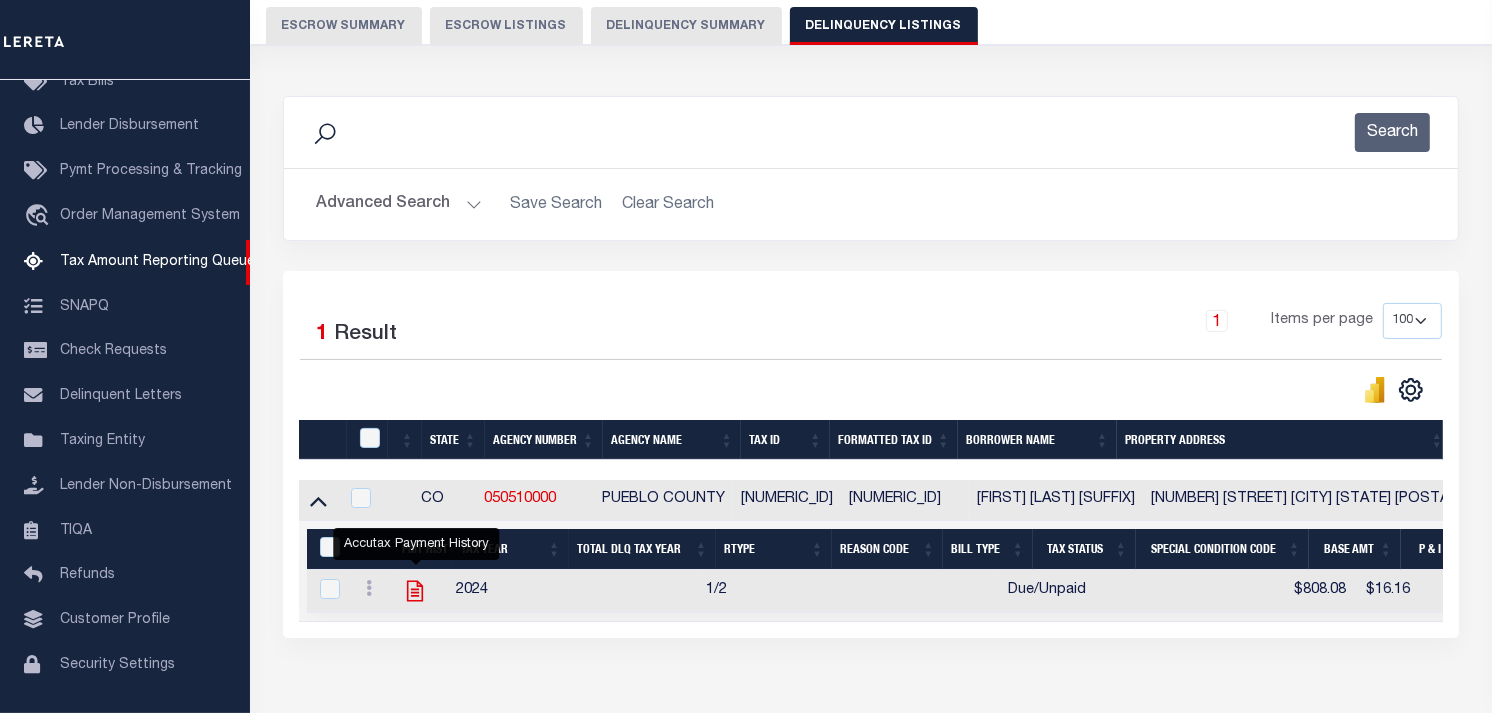 click 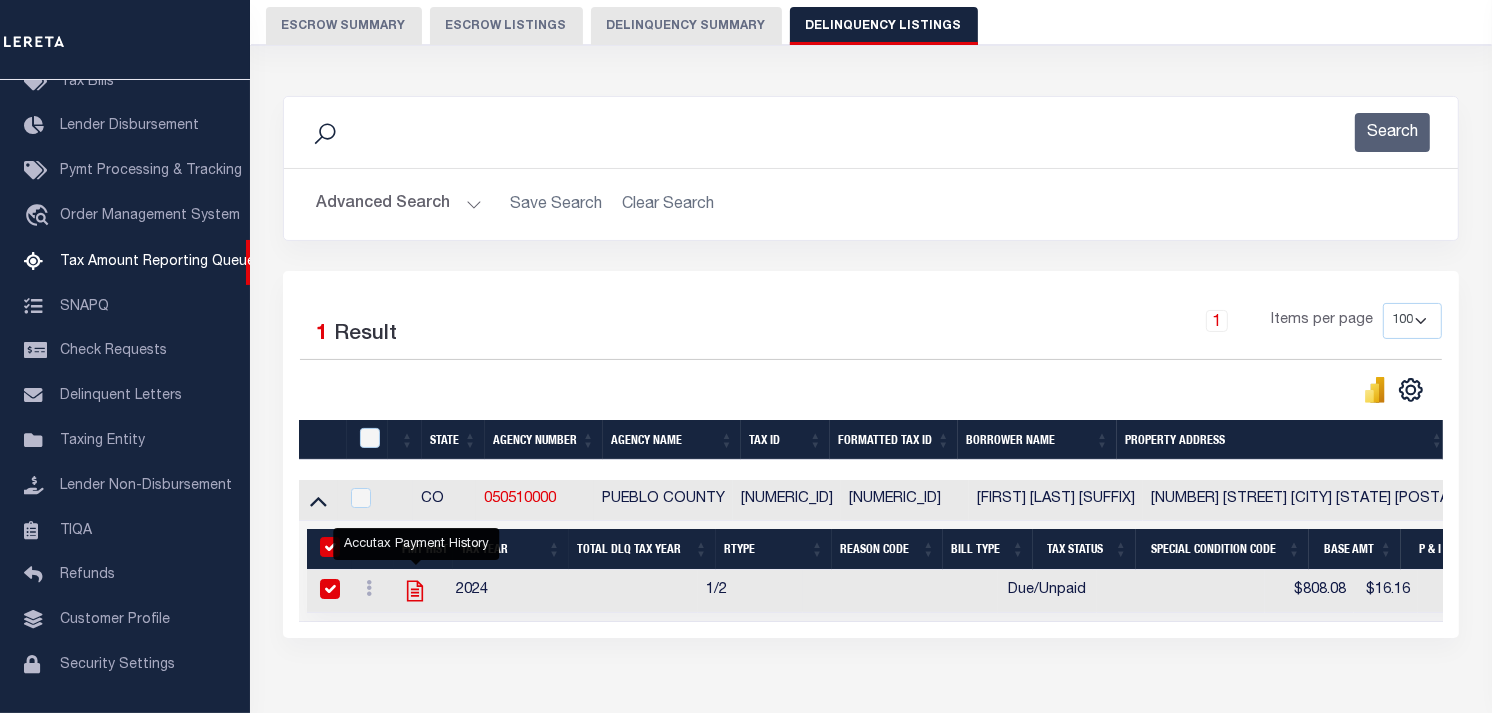 checkbox on "true" 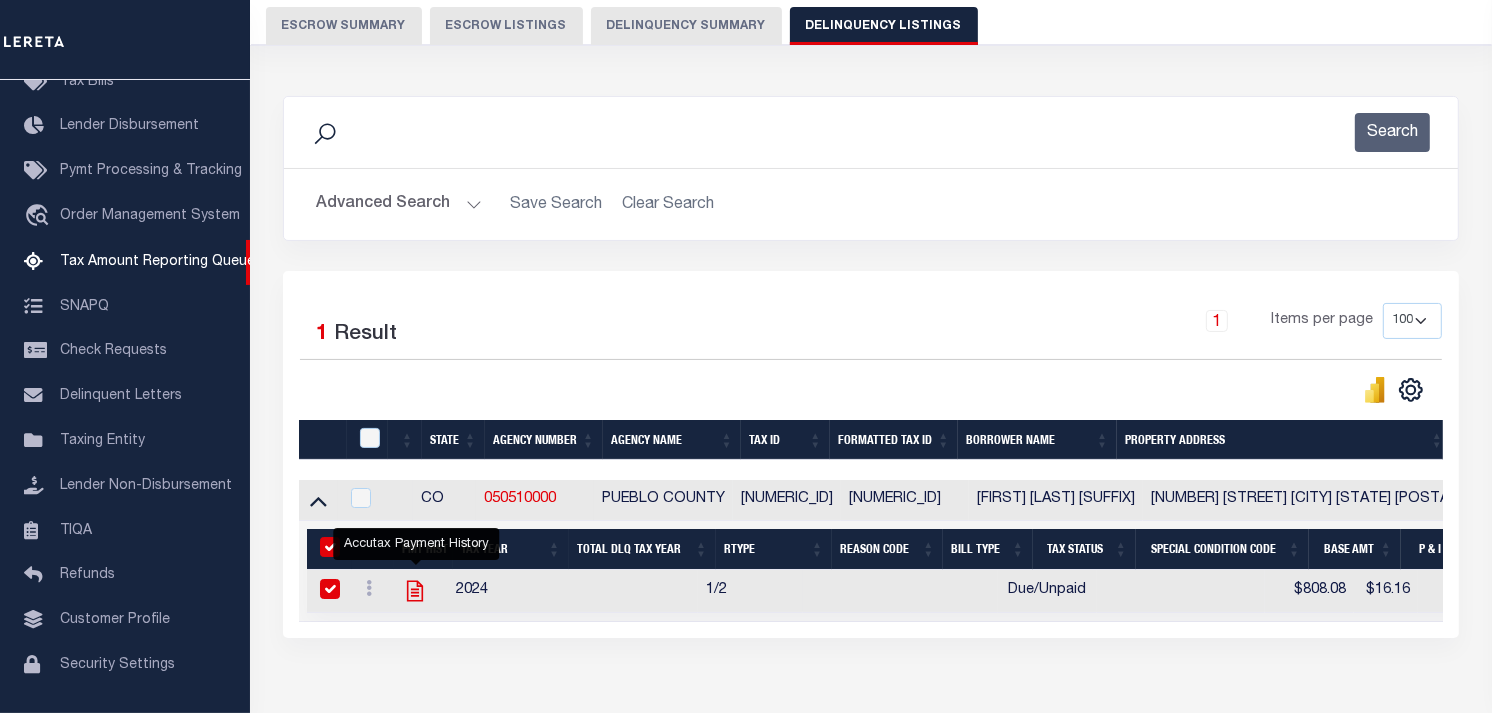 checkbox on "true" 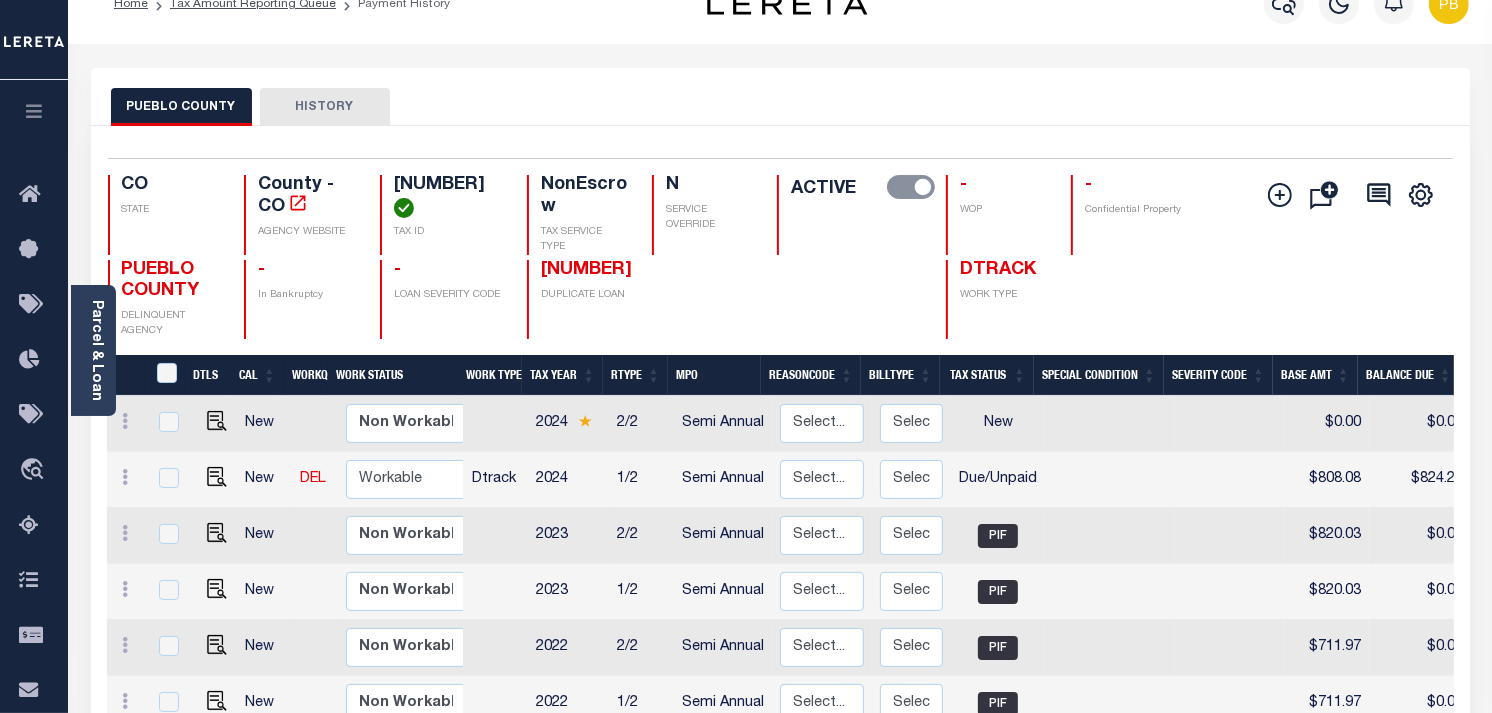 scroll, scrollTop: 0, scrollLeft: 0, axis: both 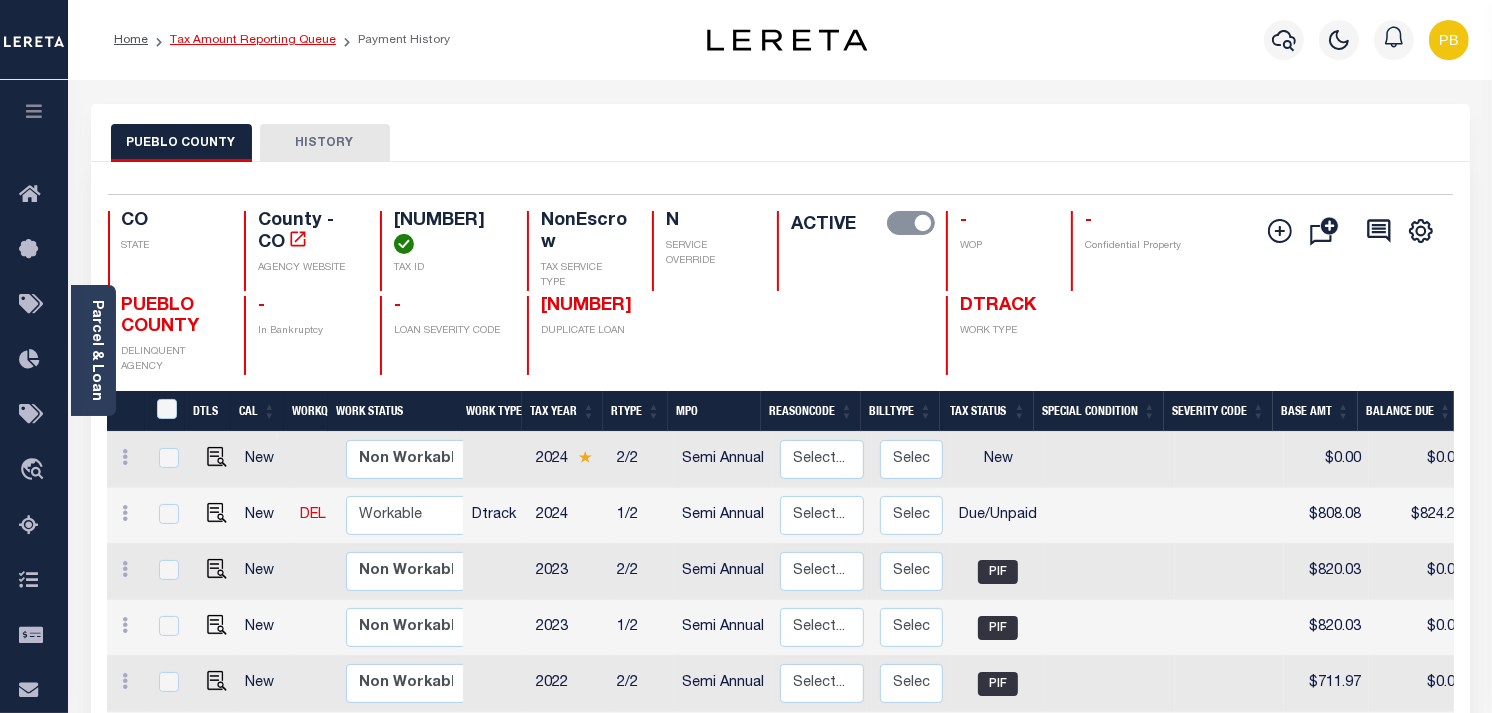 click on "Tax Amount Reporting Queue" at bounding box center (253, 40) 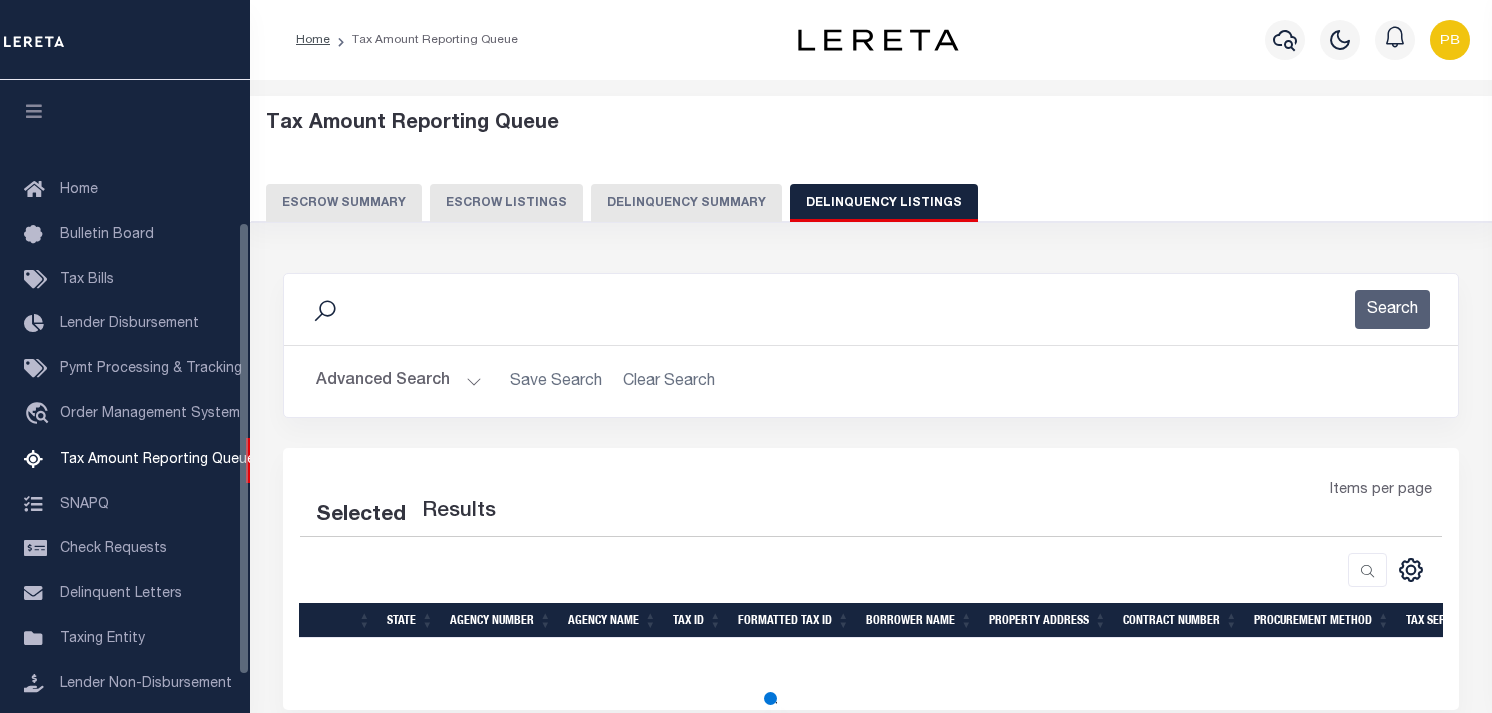 select on "CO" 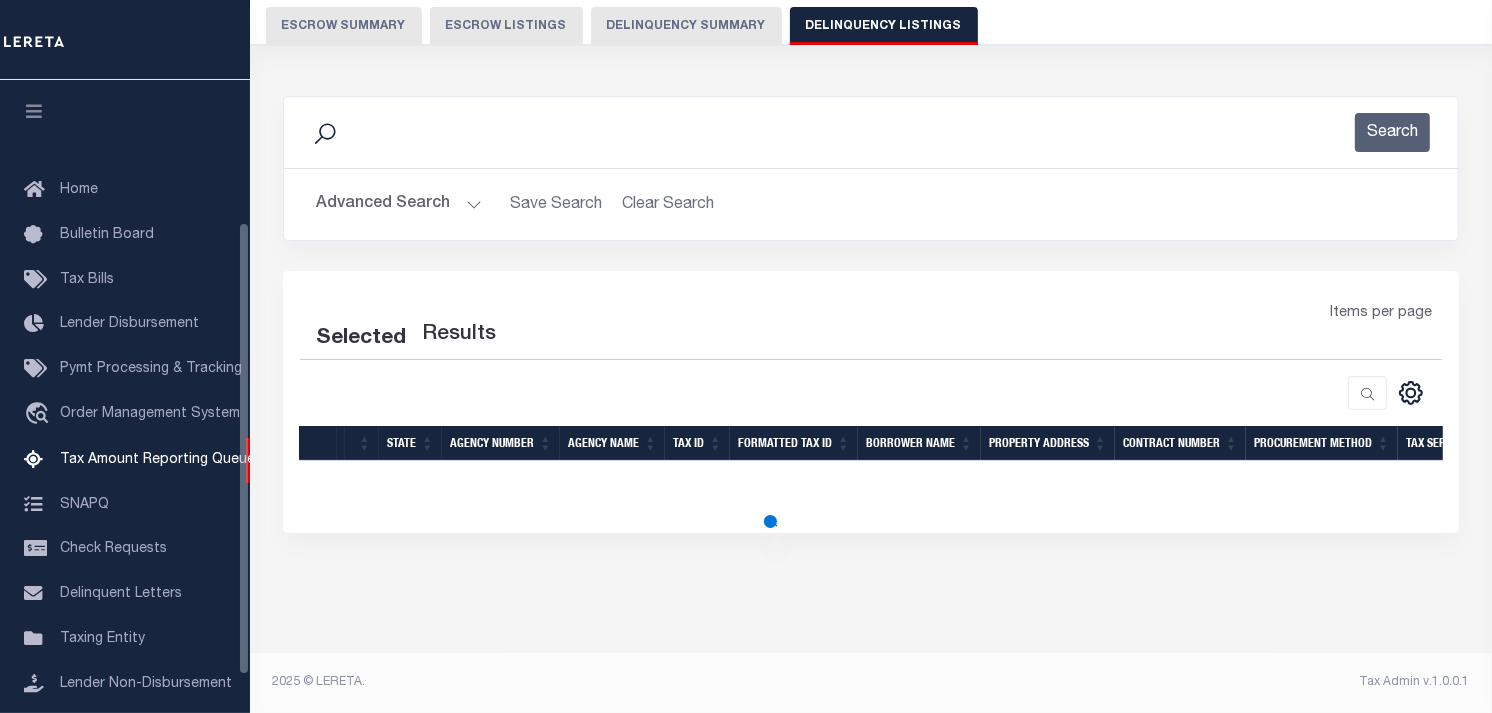 select on "100" 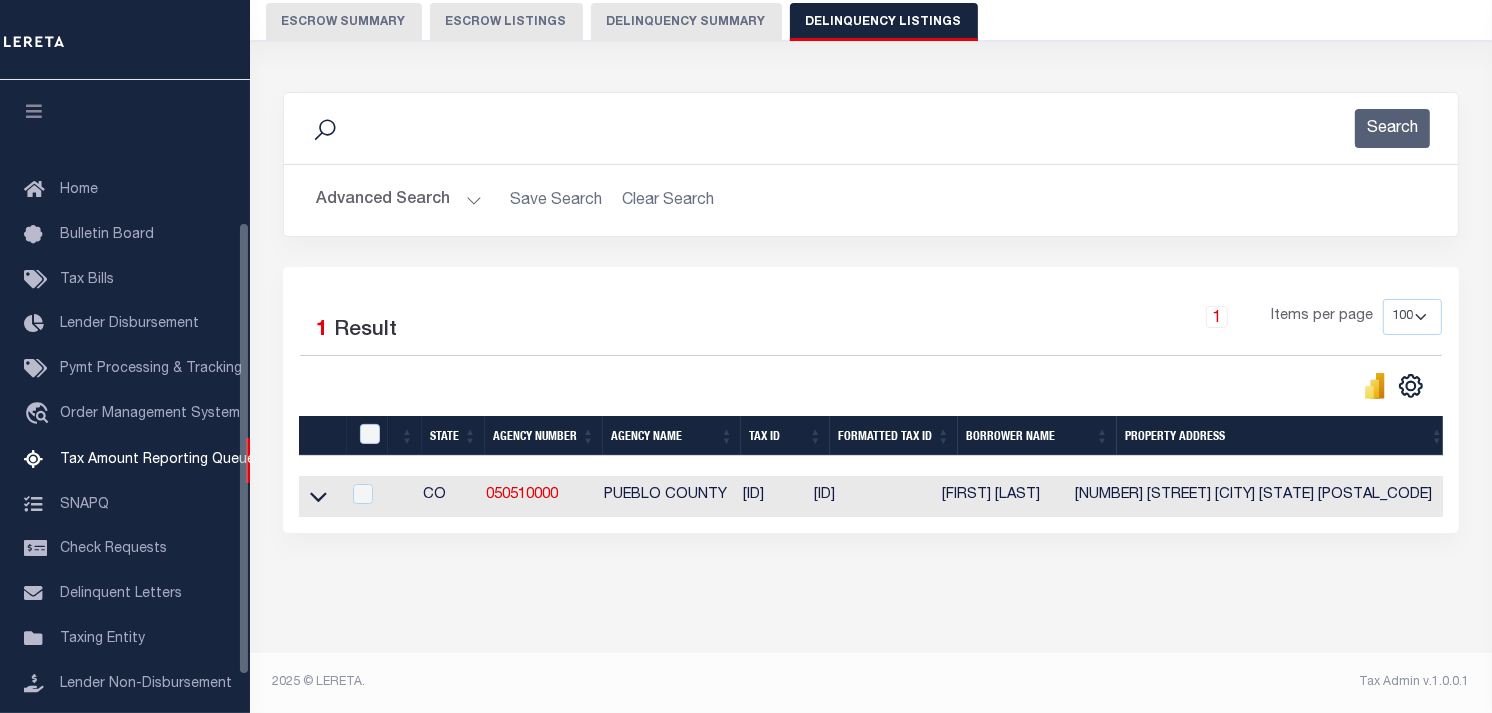 scroll, scrollTop: 192, scrollLeft: 0, axis: vertical 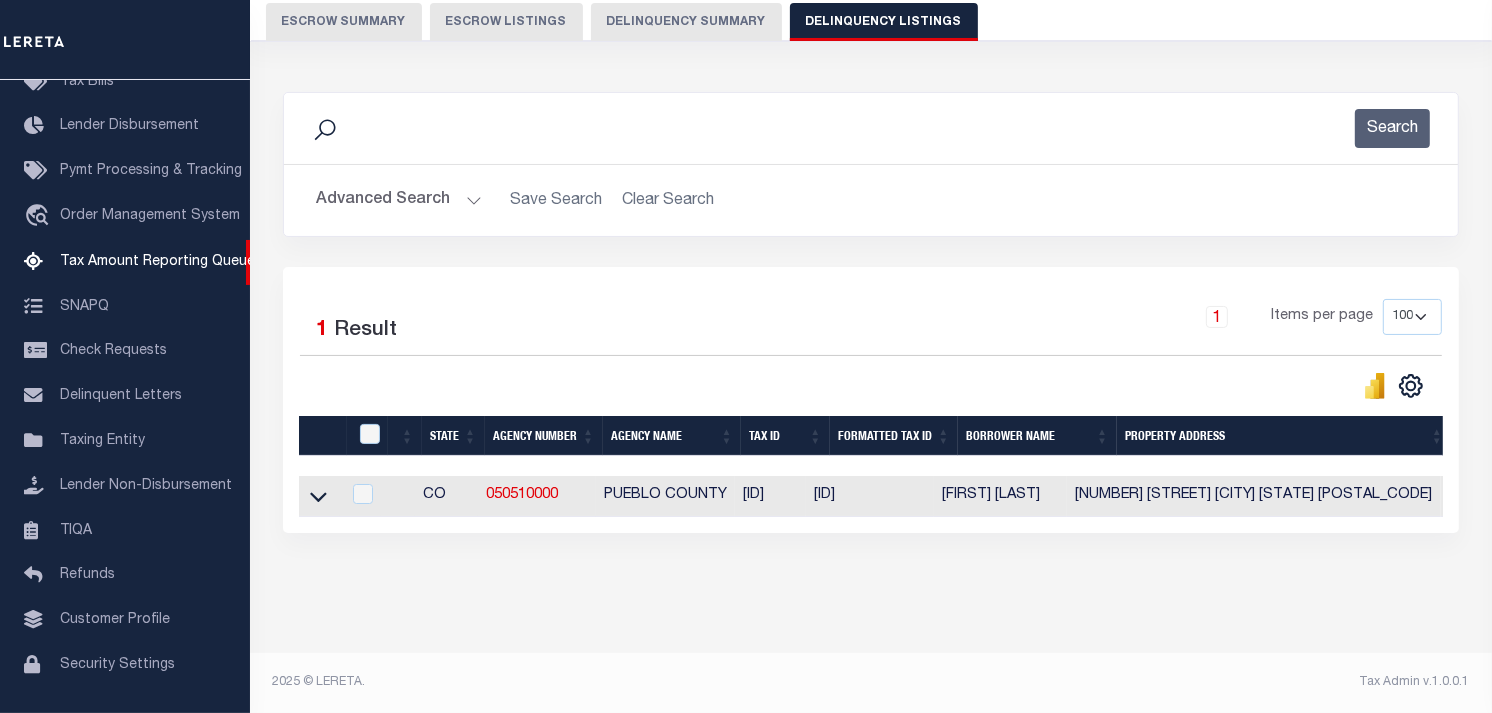 click on "Advanced Search" at bounding box center (399, 200) 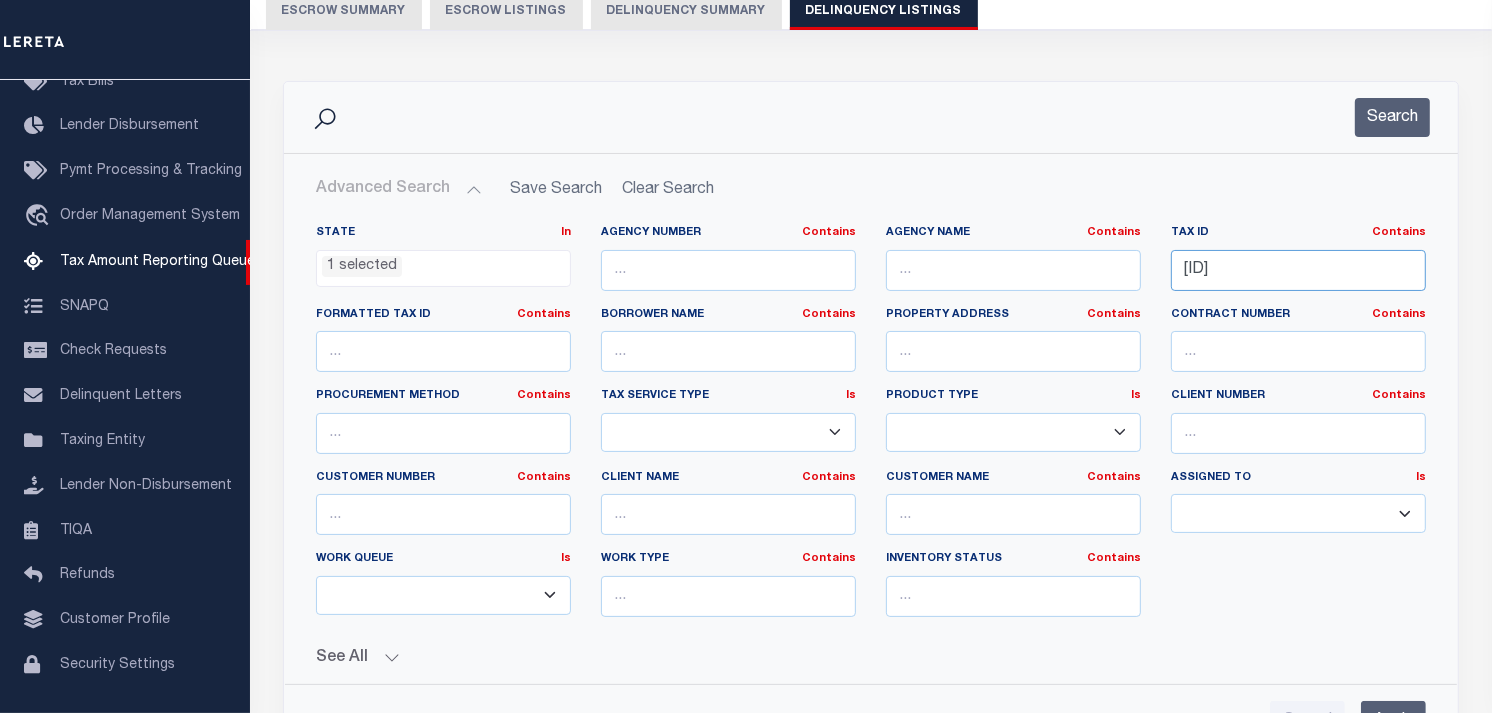 paste 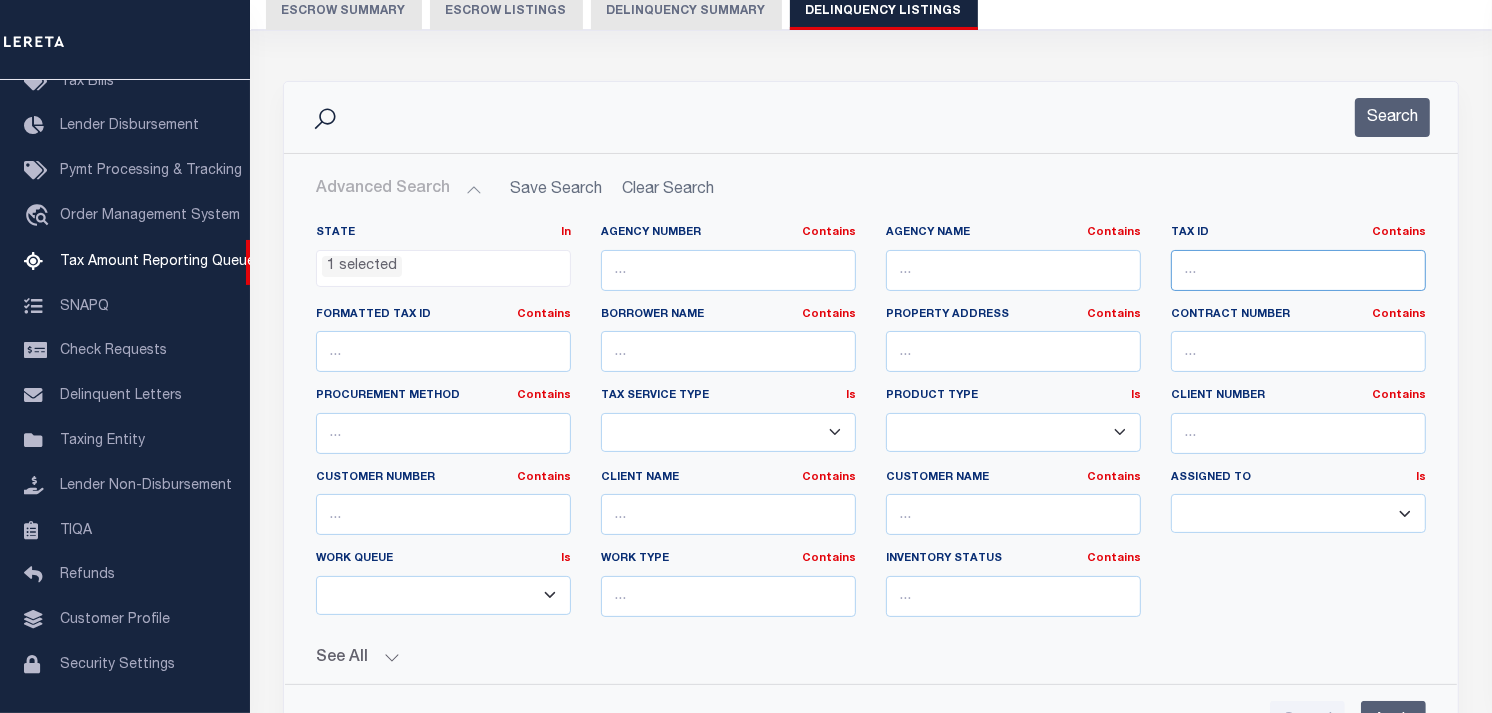 drag, startPoint x: 1275, startPoint y: 271, endPoint x: 1182, endPoint y: 258, distance: 93.904205 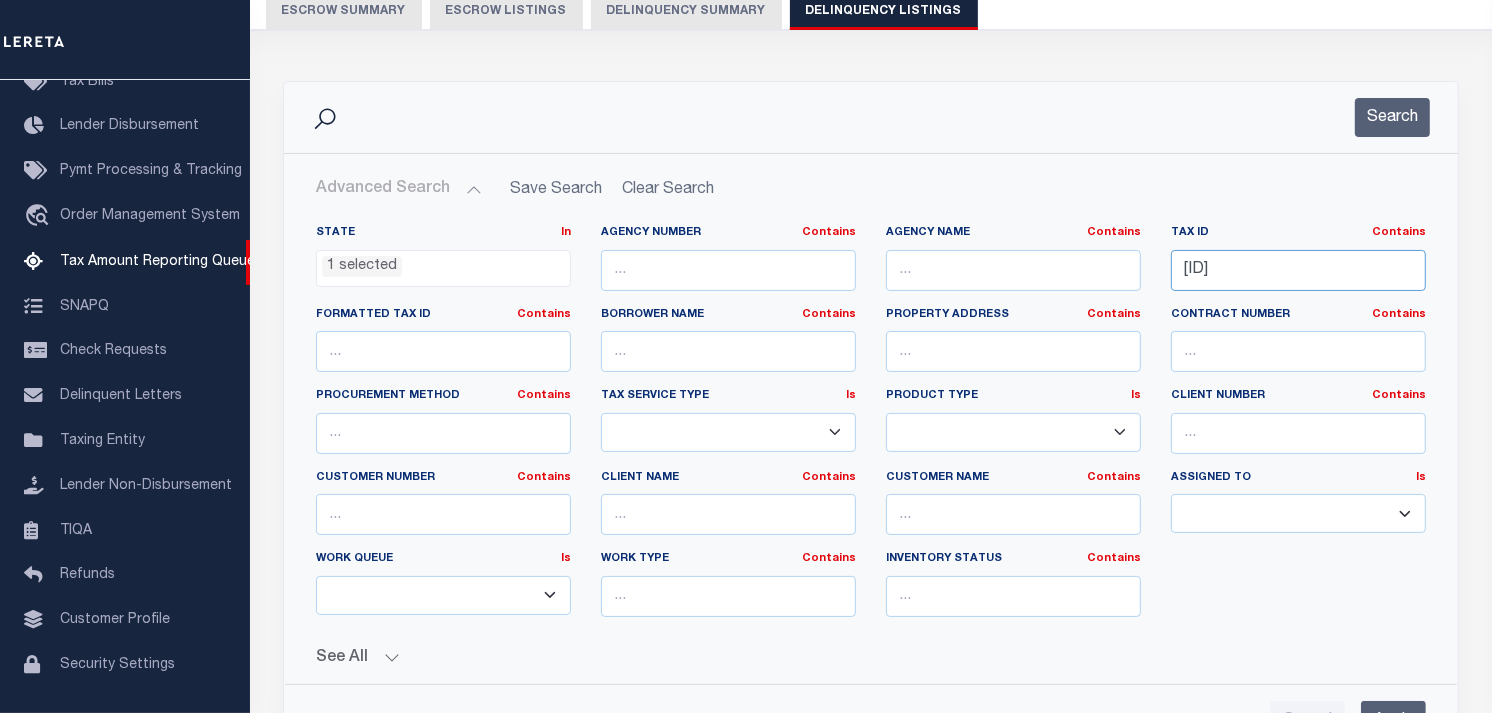 type on "[ID]" 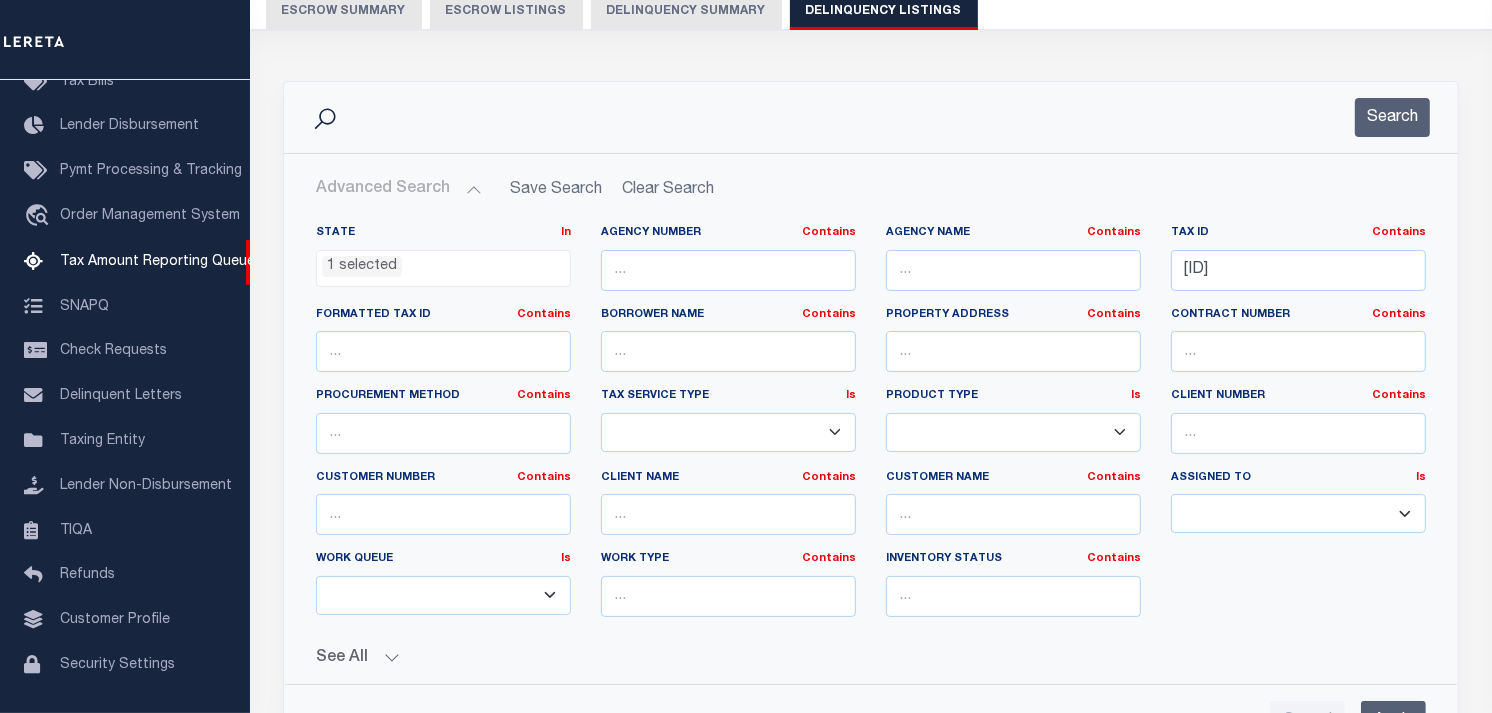 click on "Search" at bounding box center [871, 117] 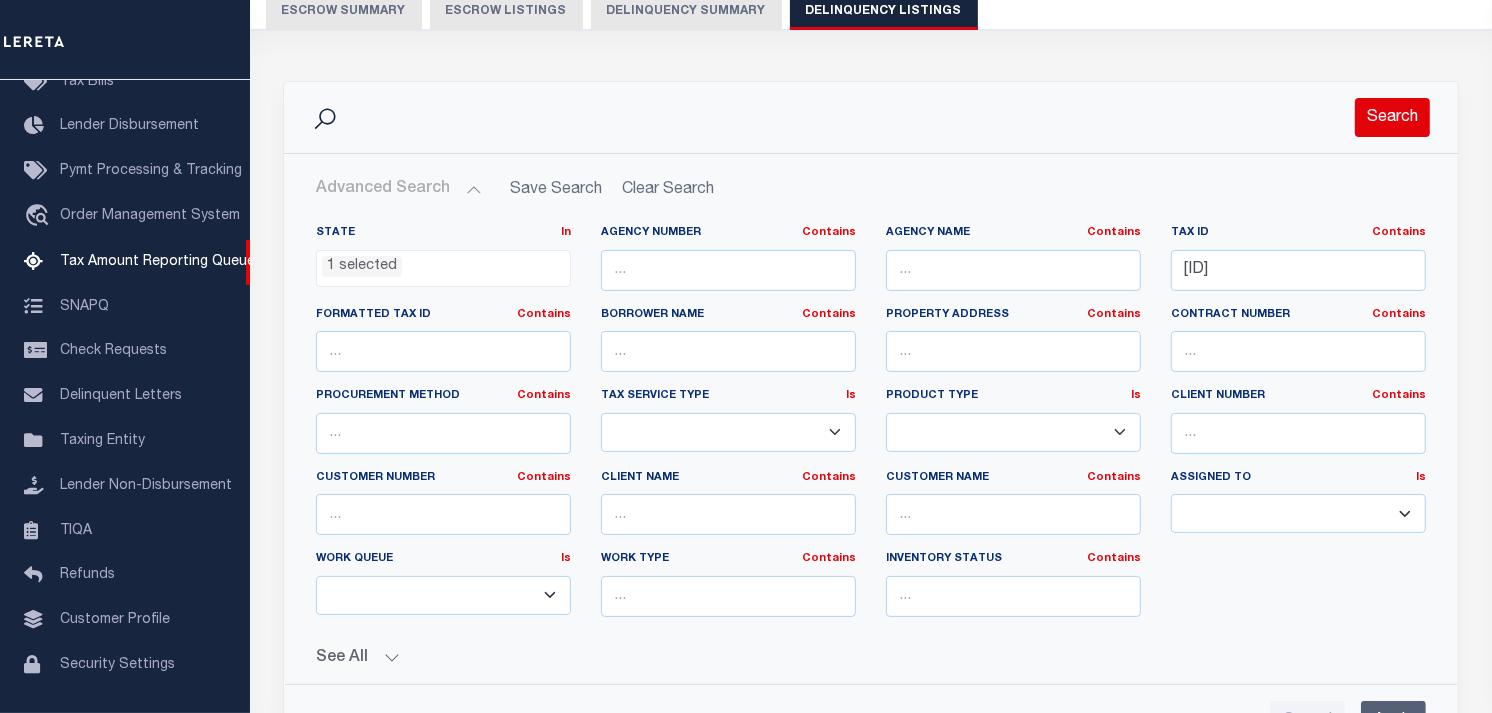 click on "Search" at bounding box center [1392, 117] 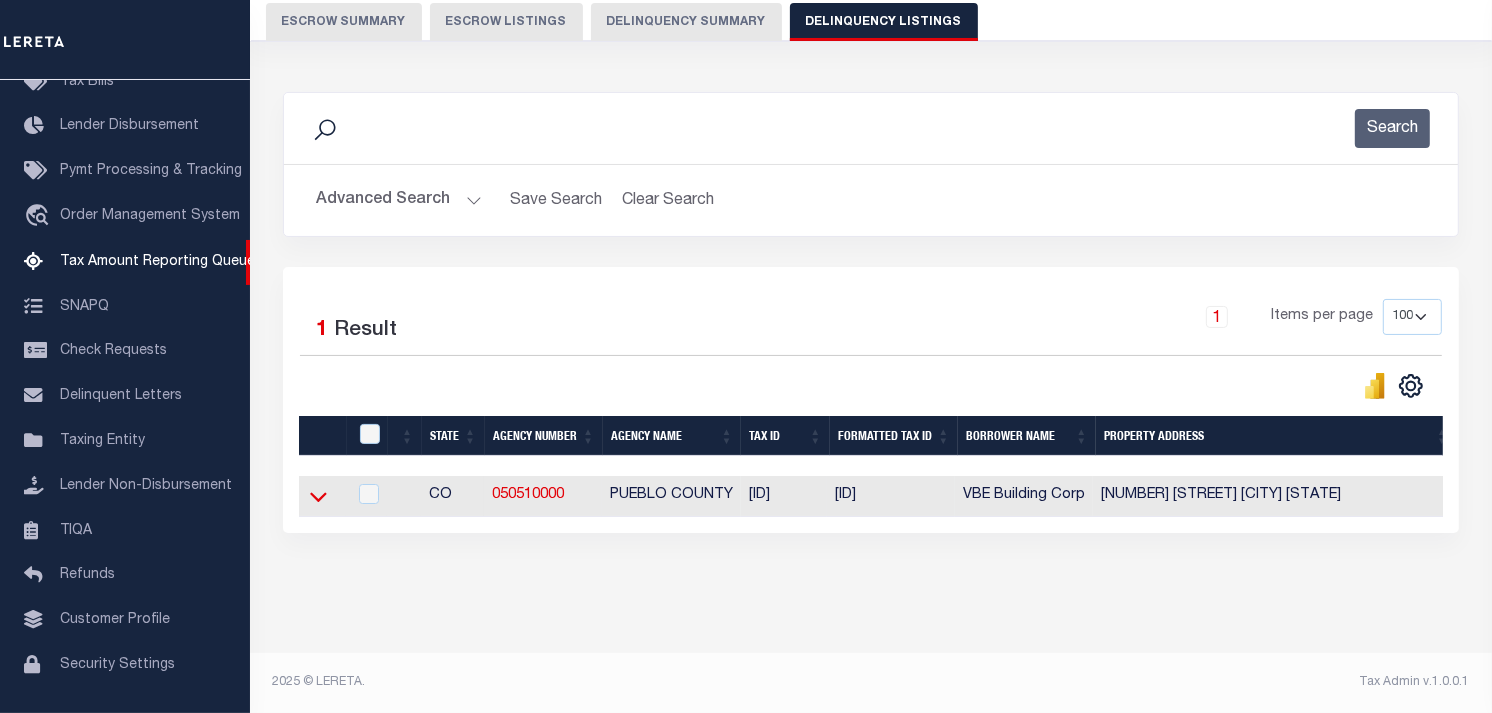 click 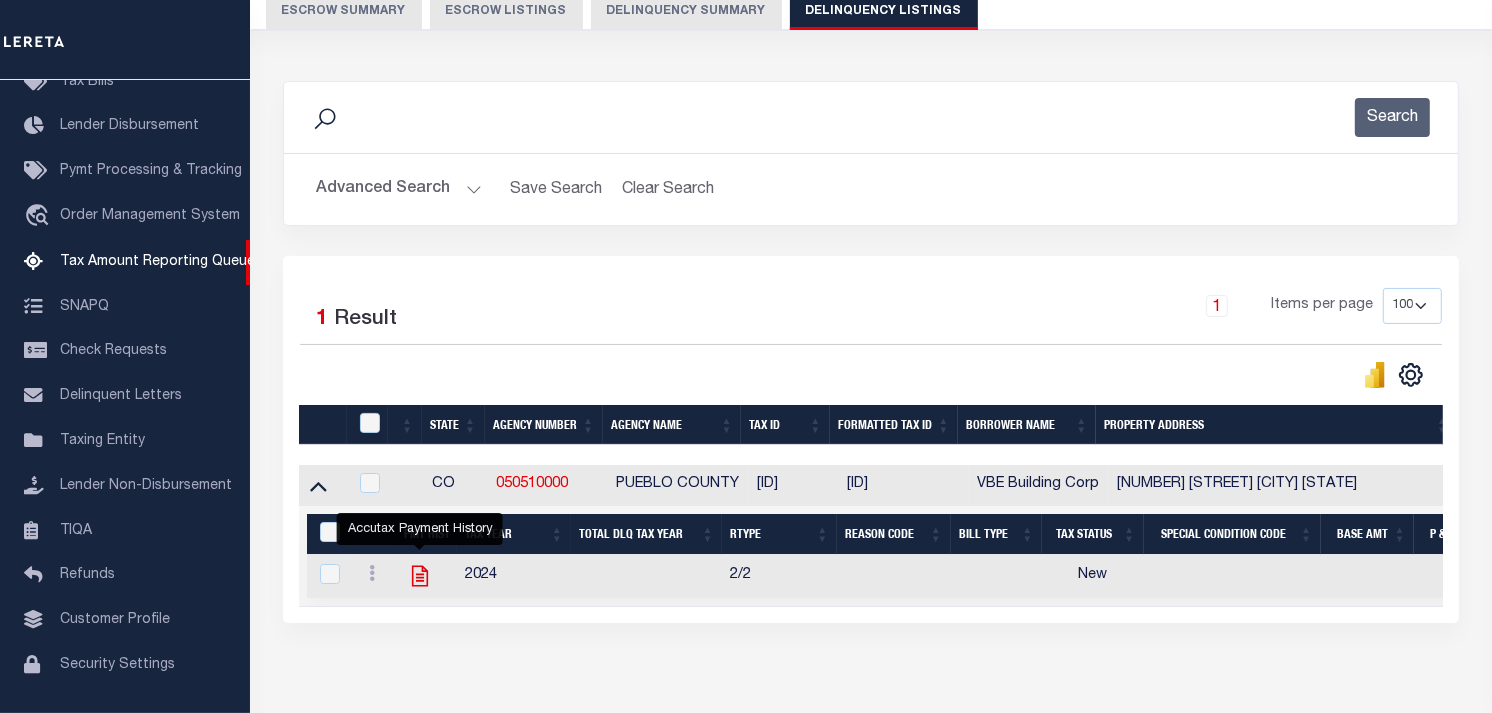 click 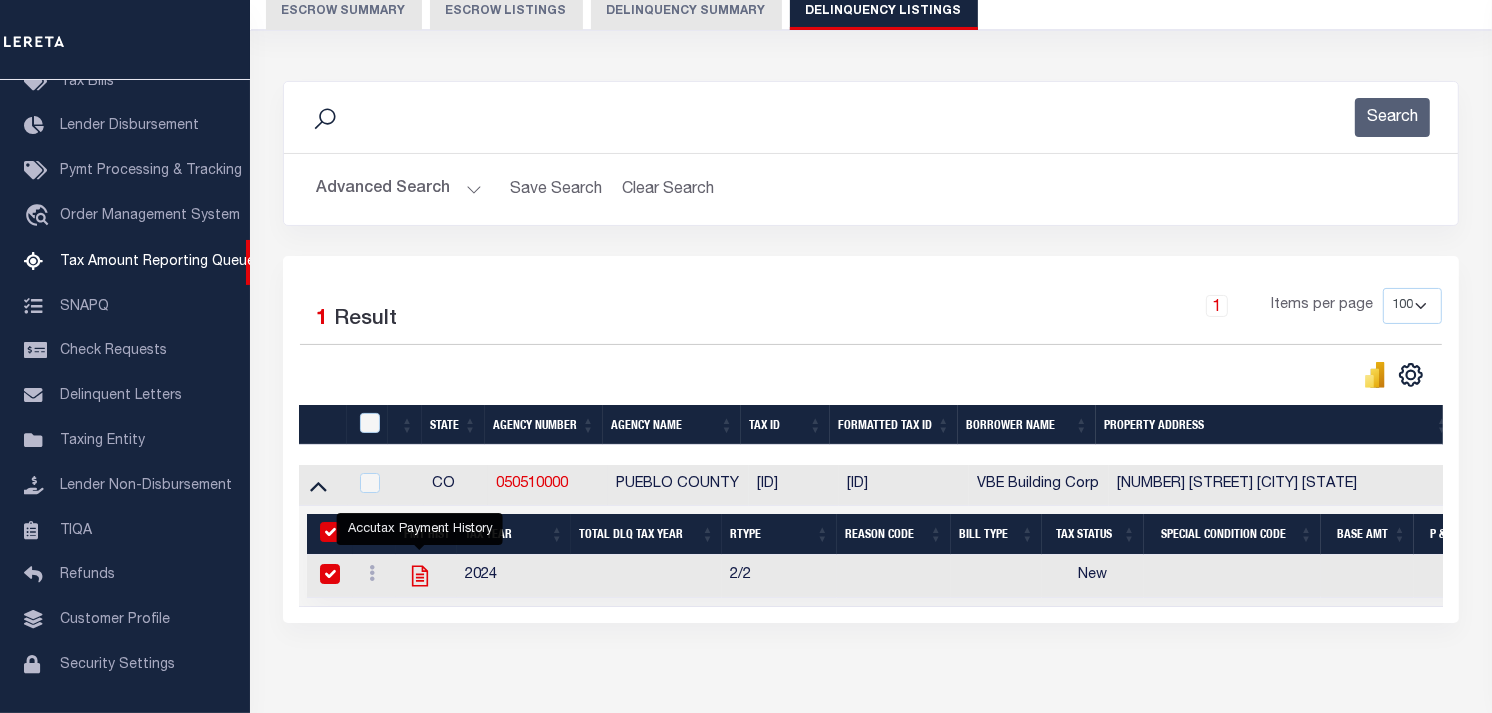 checkbox on "true" 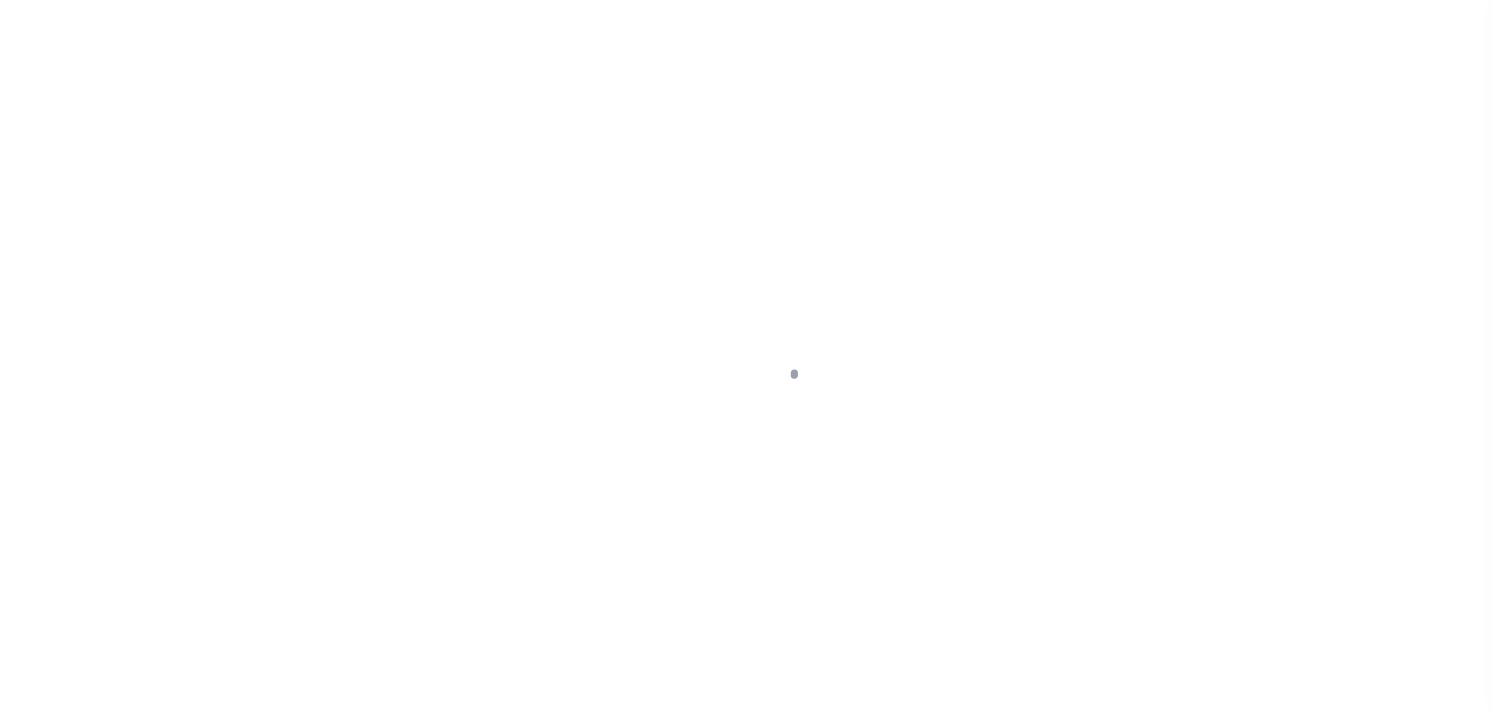 scroll, scrollTop: 0, scrollLeft: 0, axis: both 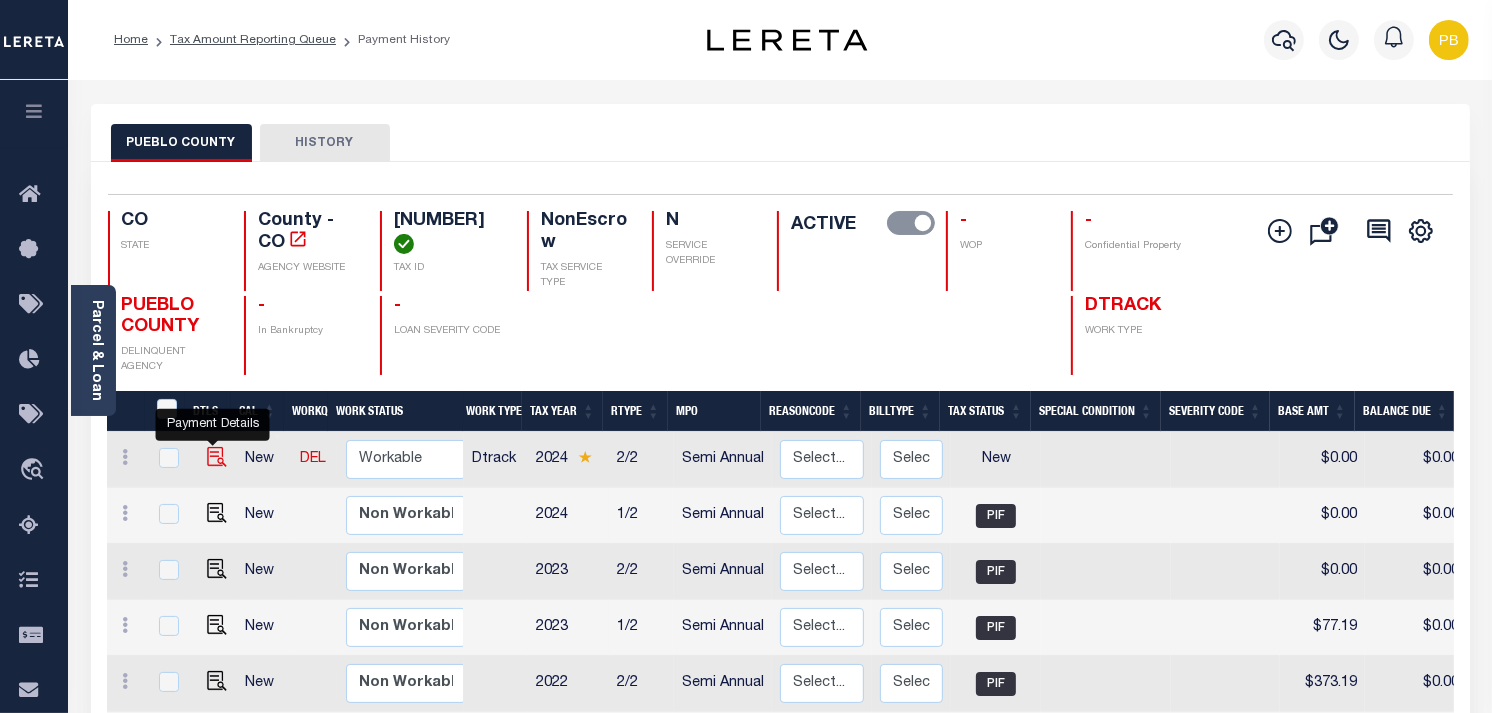 click at bounding box center [217, 457] 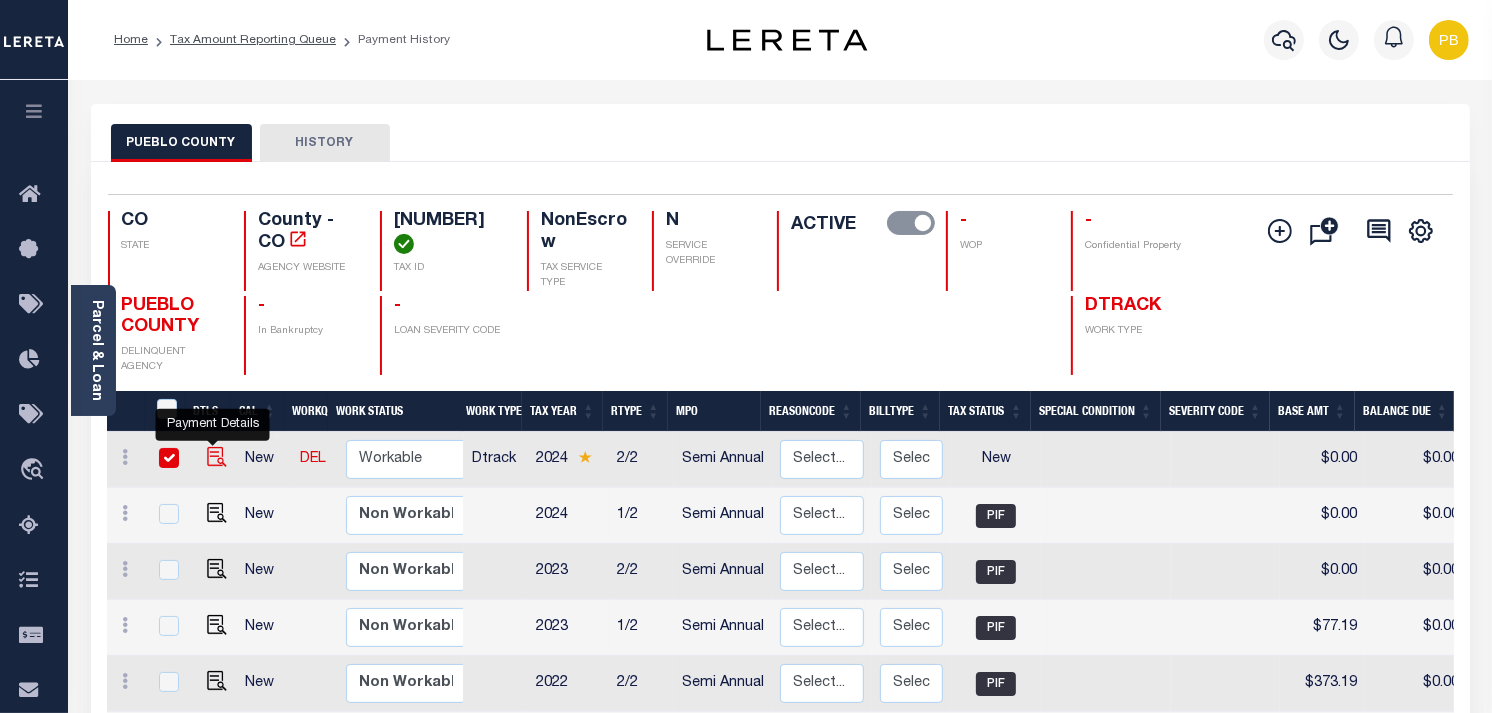 checkbox on "true" 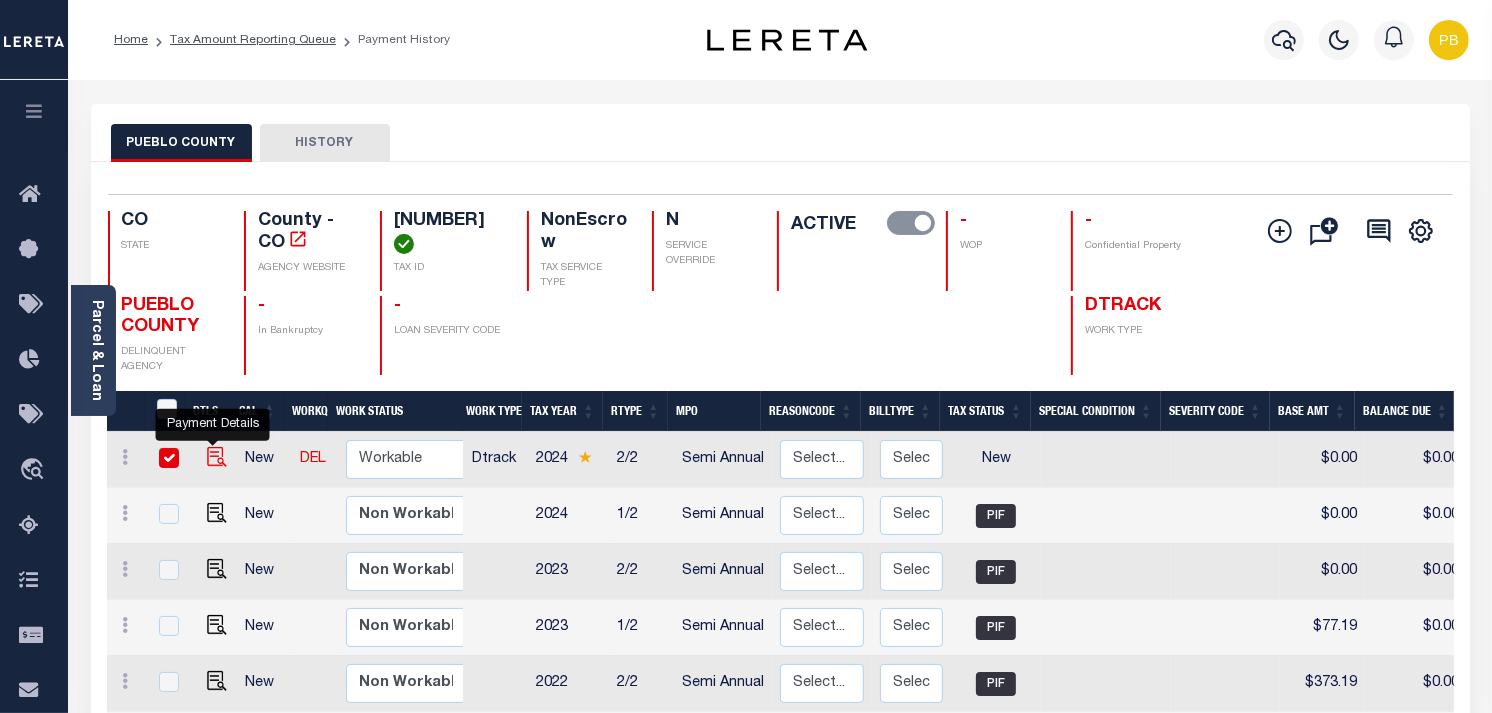 checkbox on "true" 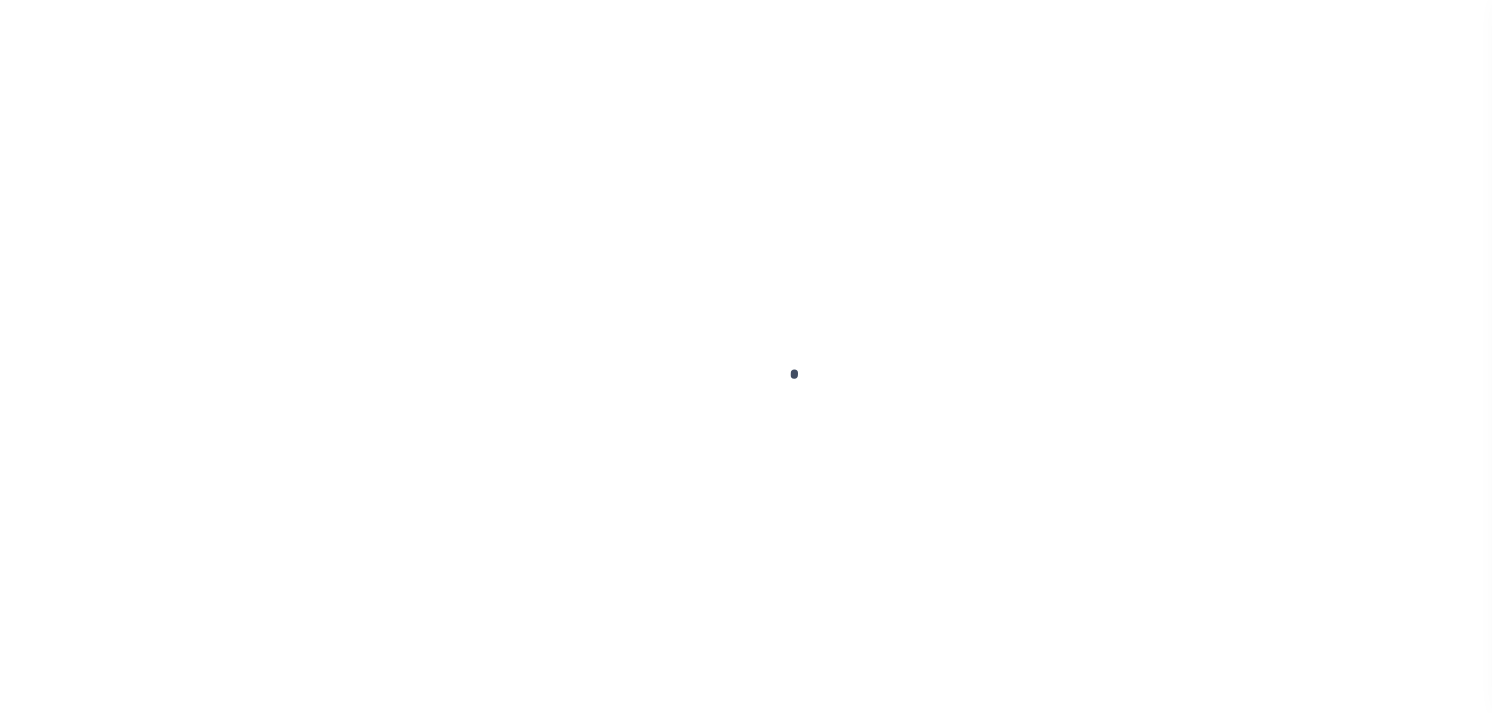scroll, scrollTop: 0, scrollLeft: 0, axis: both 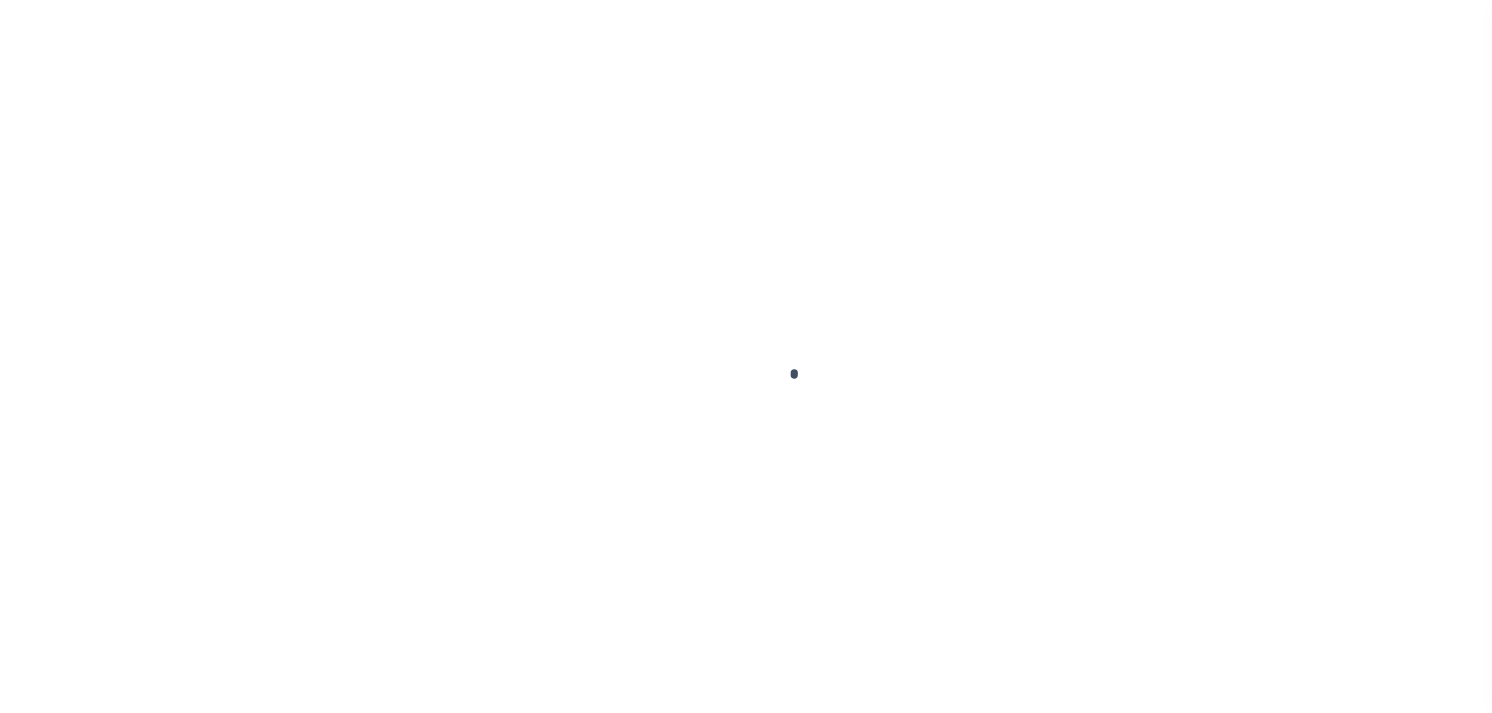 checkbox on "false" 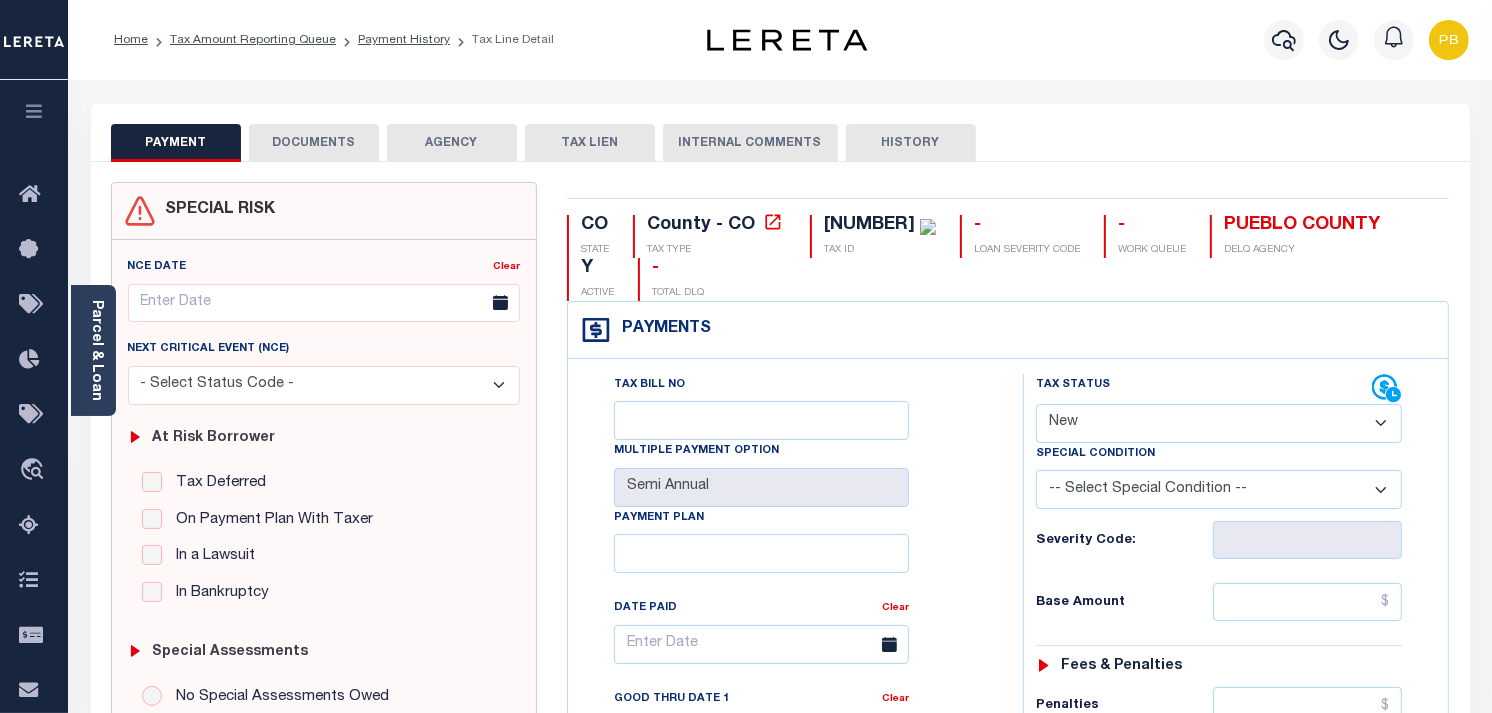 click on "- Select Status Code -
Open
Due/Unpaid
Paid
Incomplete
No Tax Due
Internal Refund Processed
New" at bounding box center [1219, 423] 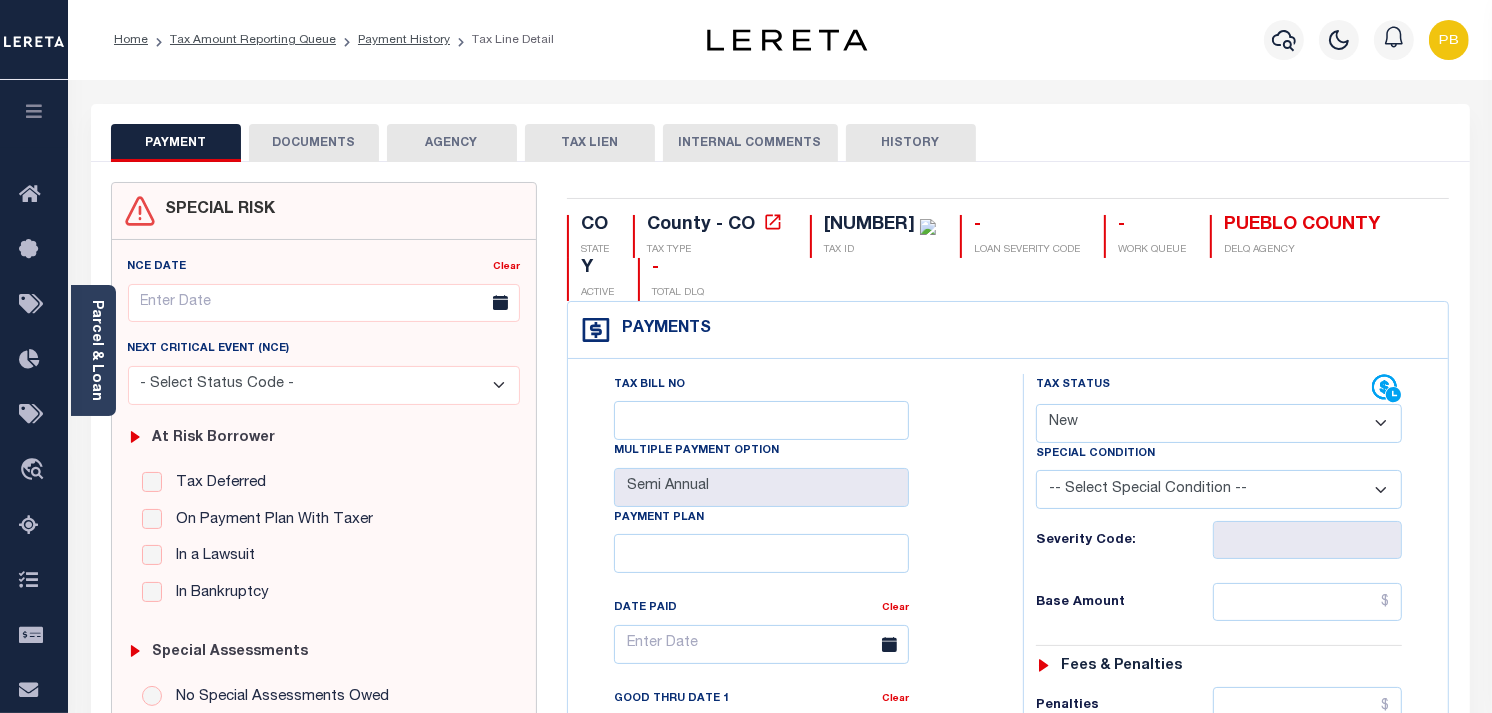 select on "PYD" 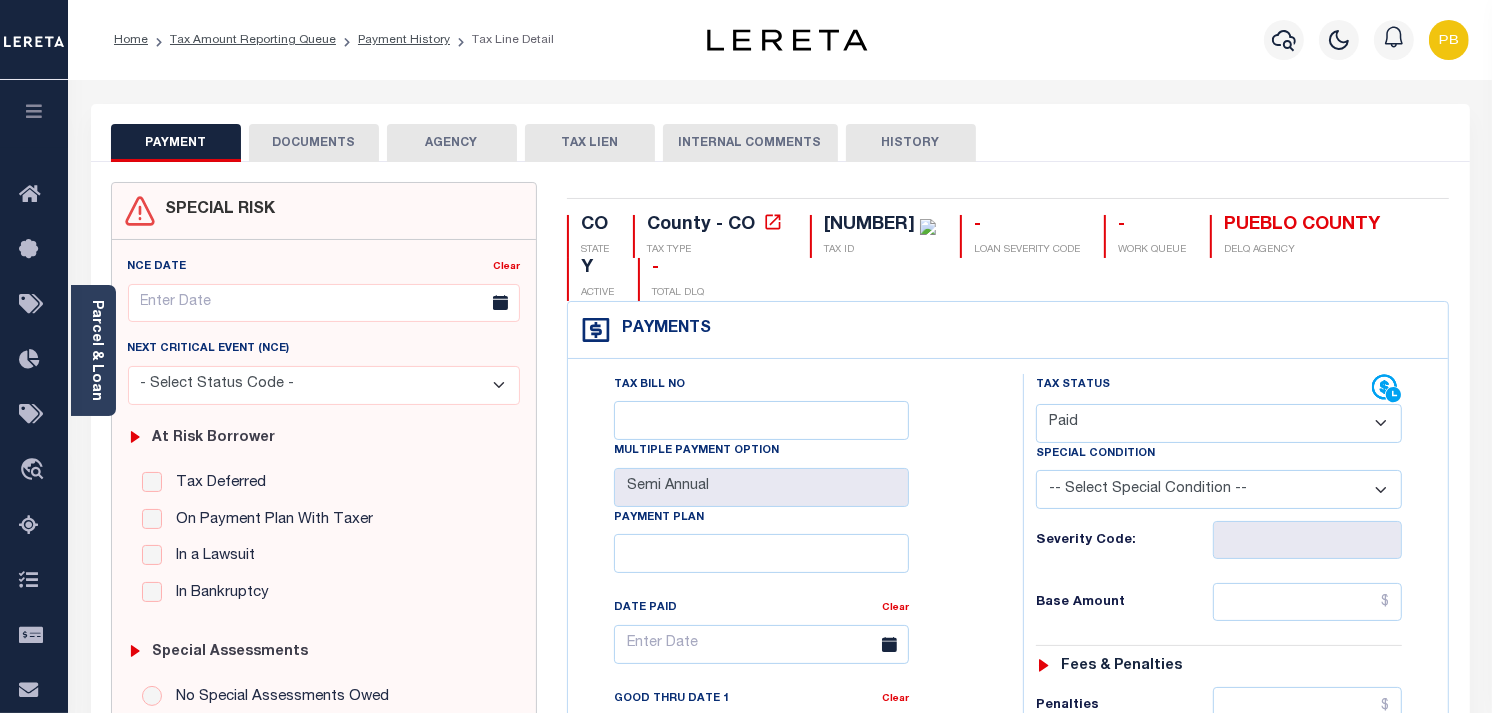 click on "- Select Status Code -
Open
Due/Unpaid
Paid
Incomplete
No Tax Due
Internal Refund Processed
New" at bounding box center [1219, 423] 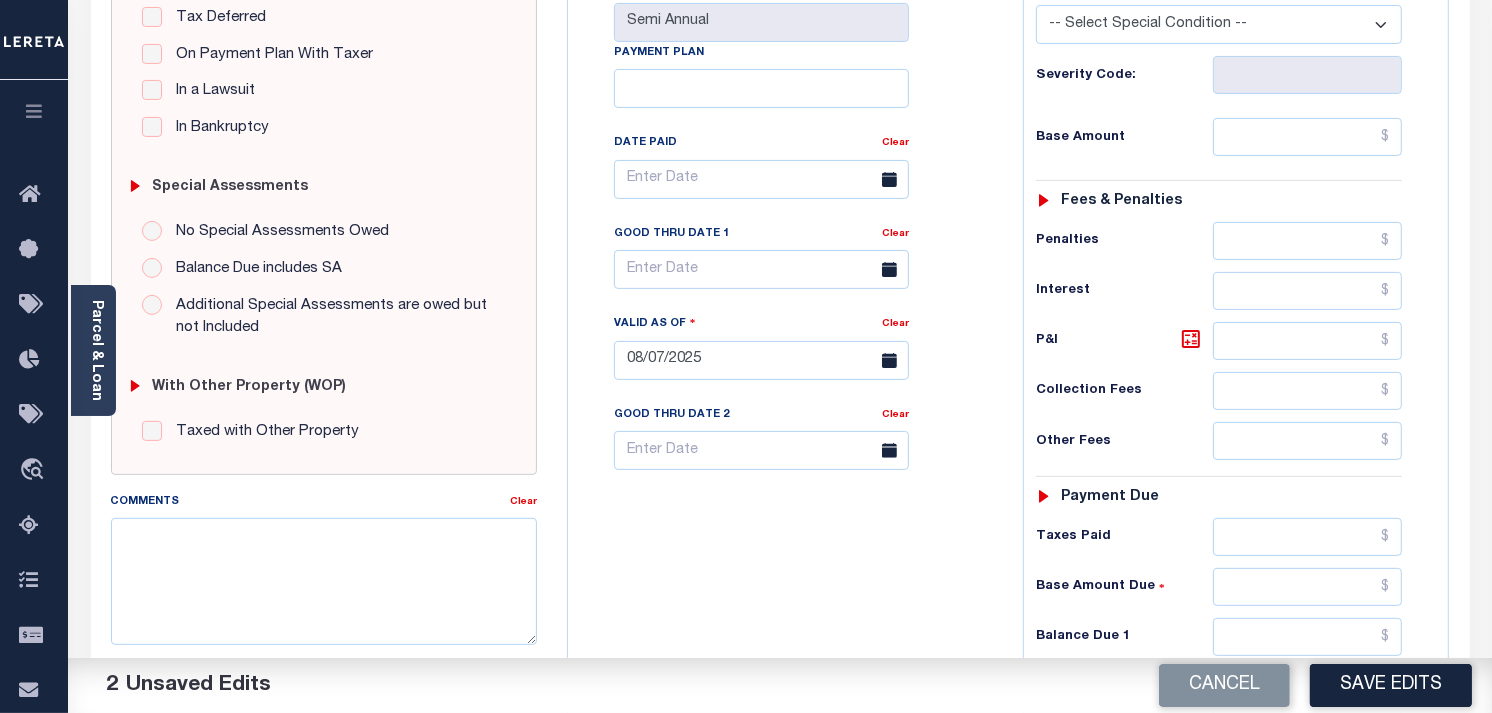 scroll, scrollTop: 555, scrollLeft: 0, axis: vertical 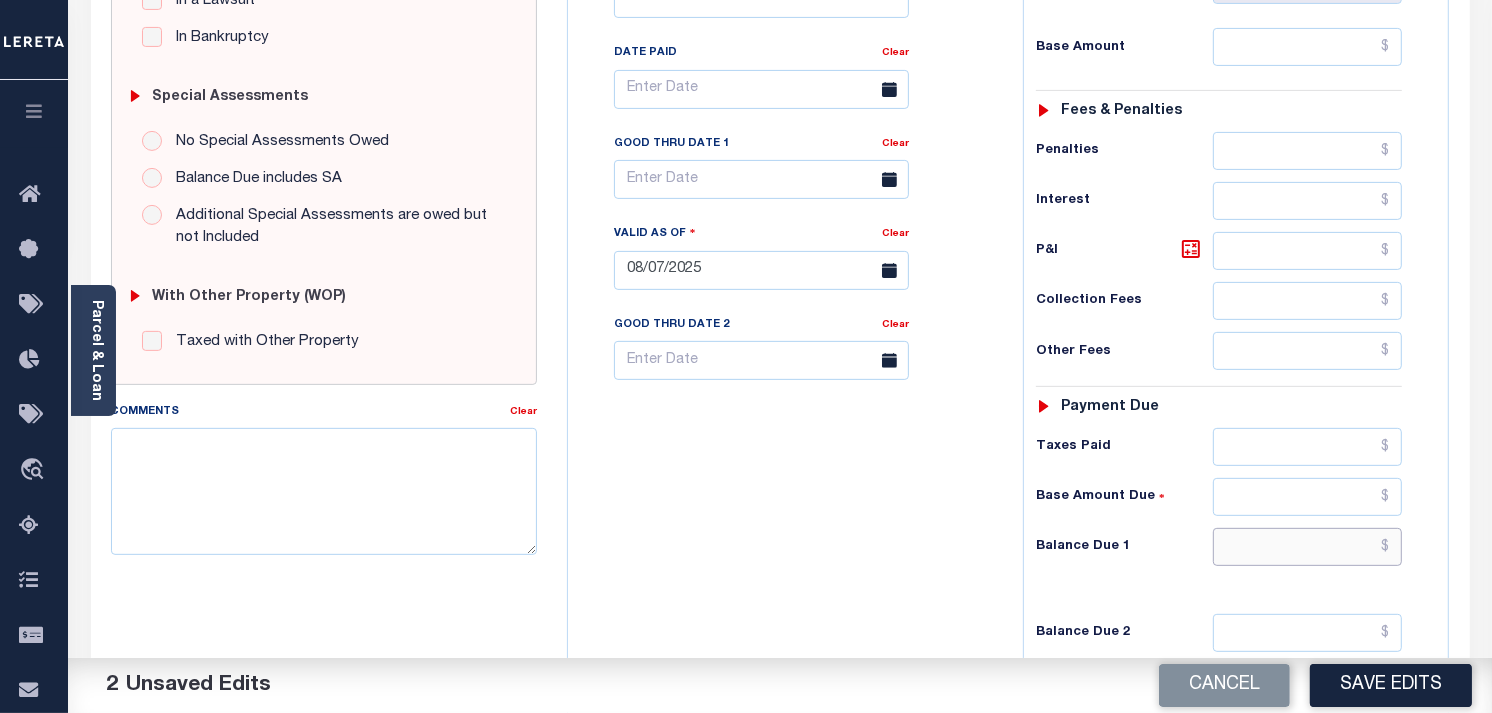 click at bounding box center (1308, 547) 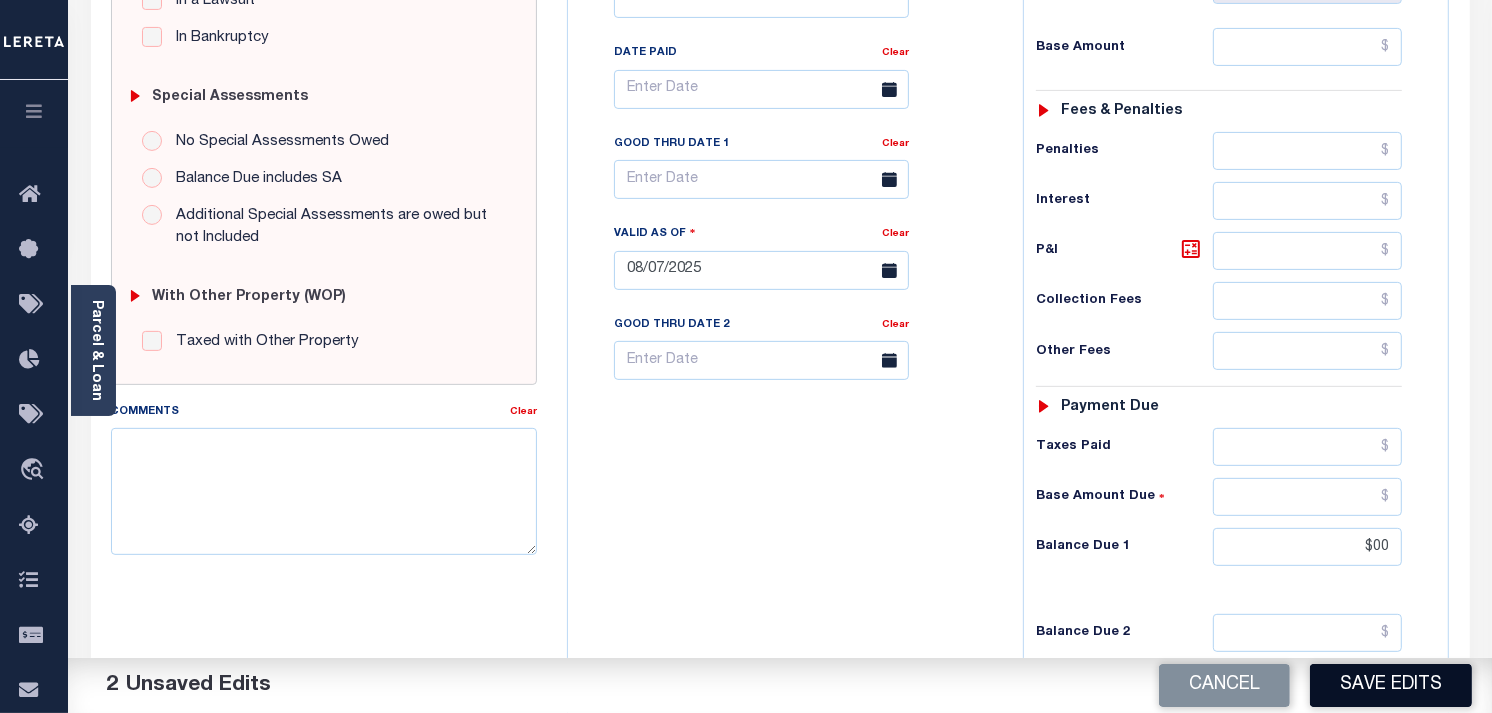 type on "$00.00" 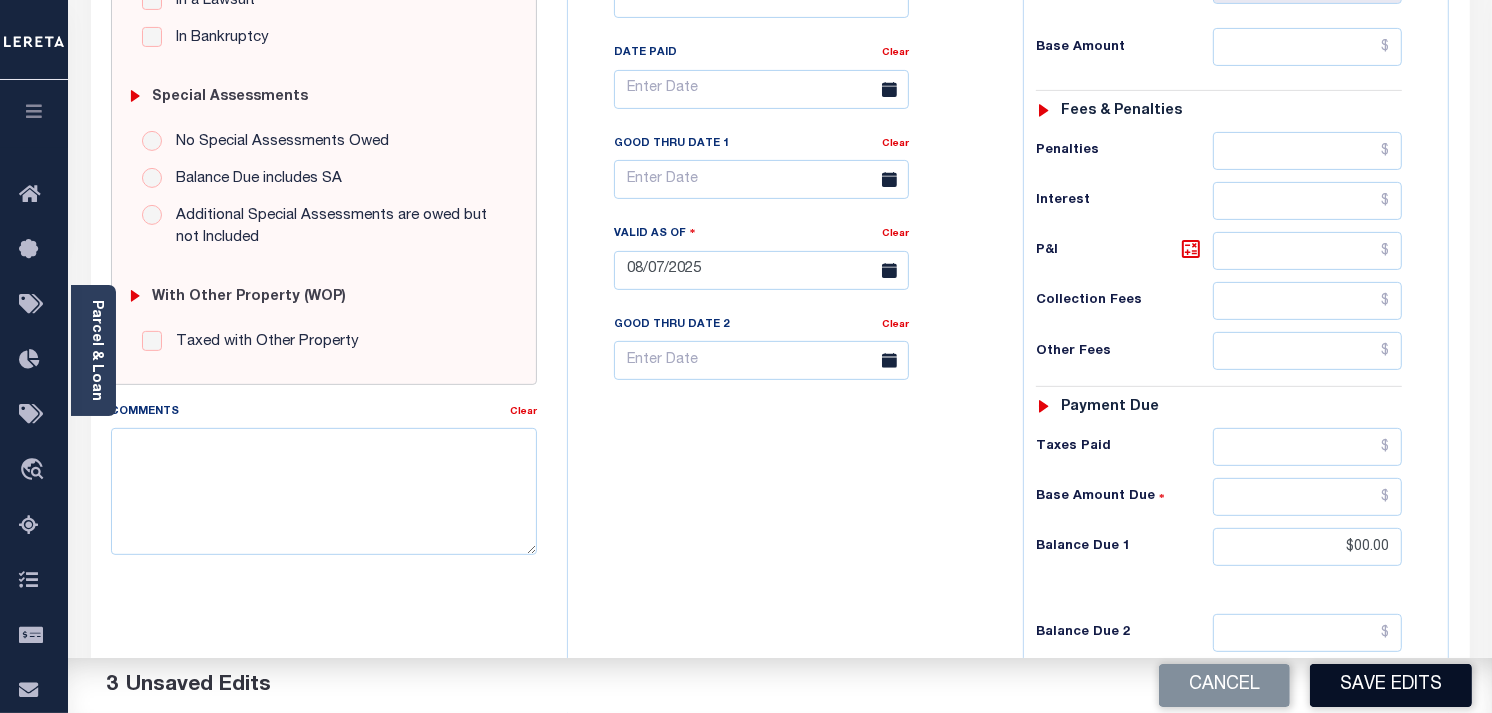 click on "Save Edits" at bounding box center [1391, 685] 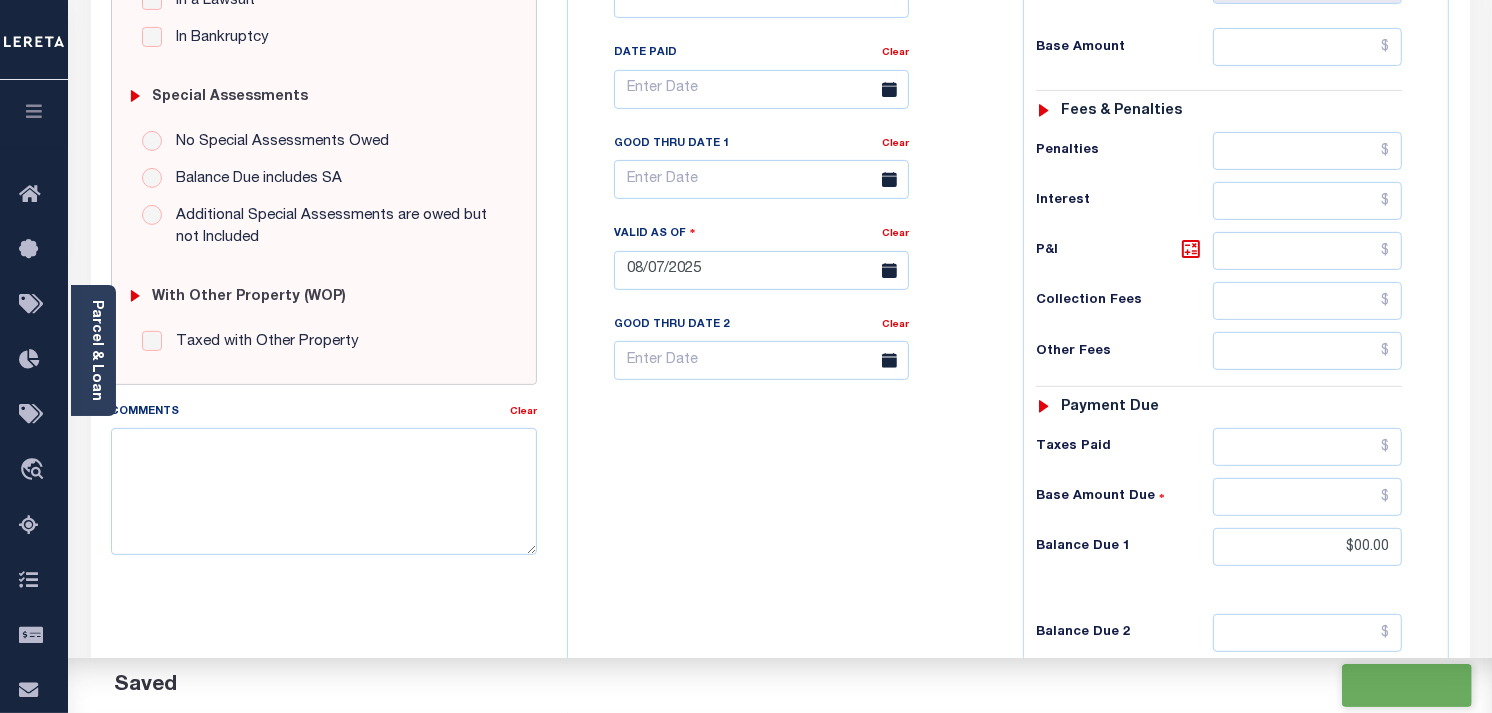 checkbox on "false" 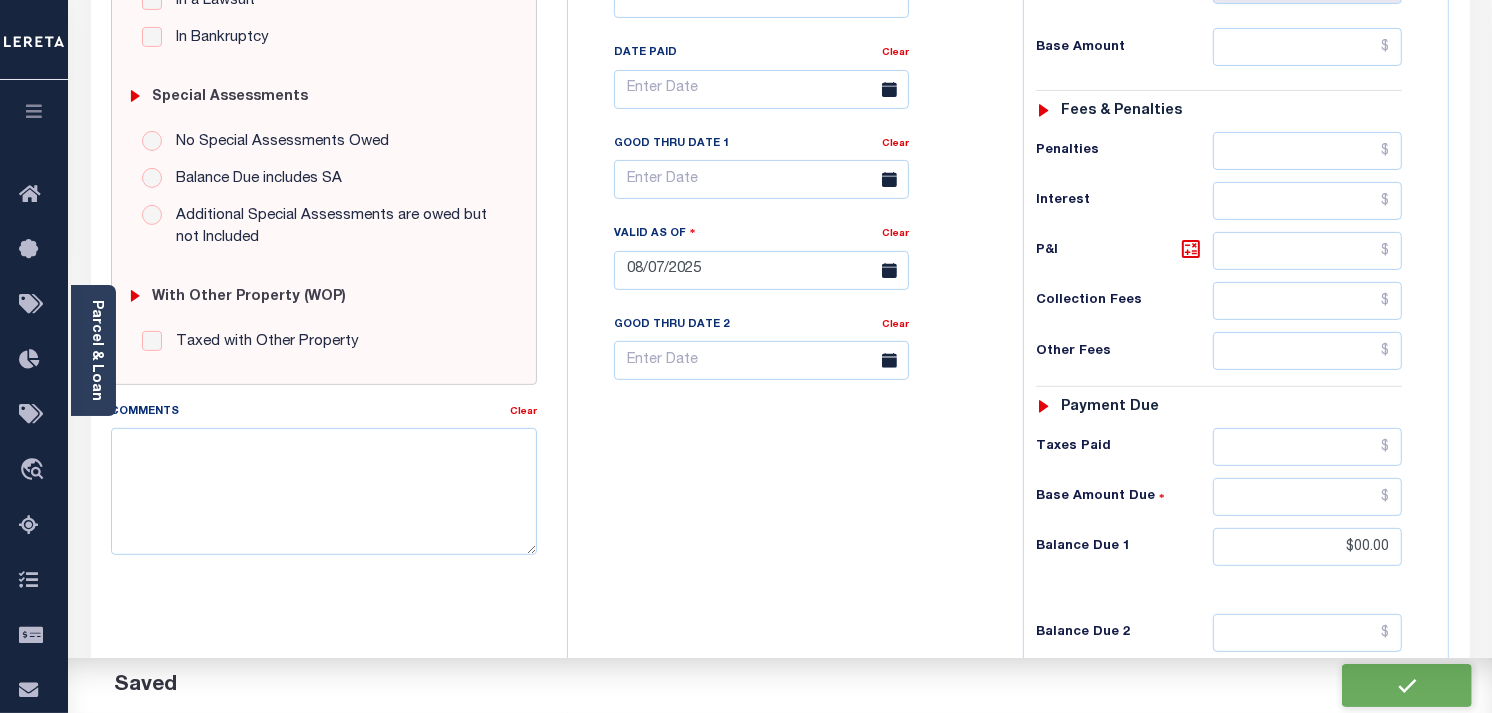 checkbox on "false" 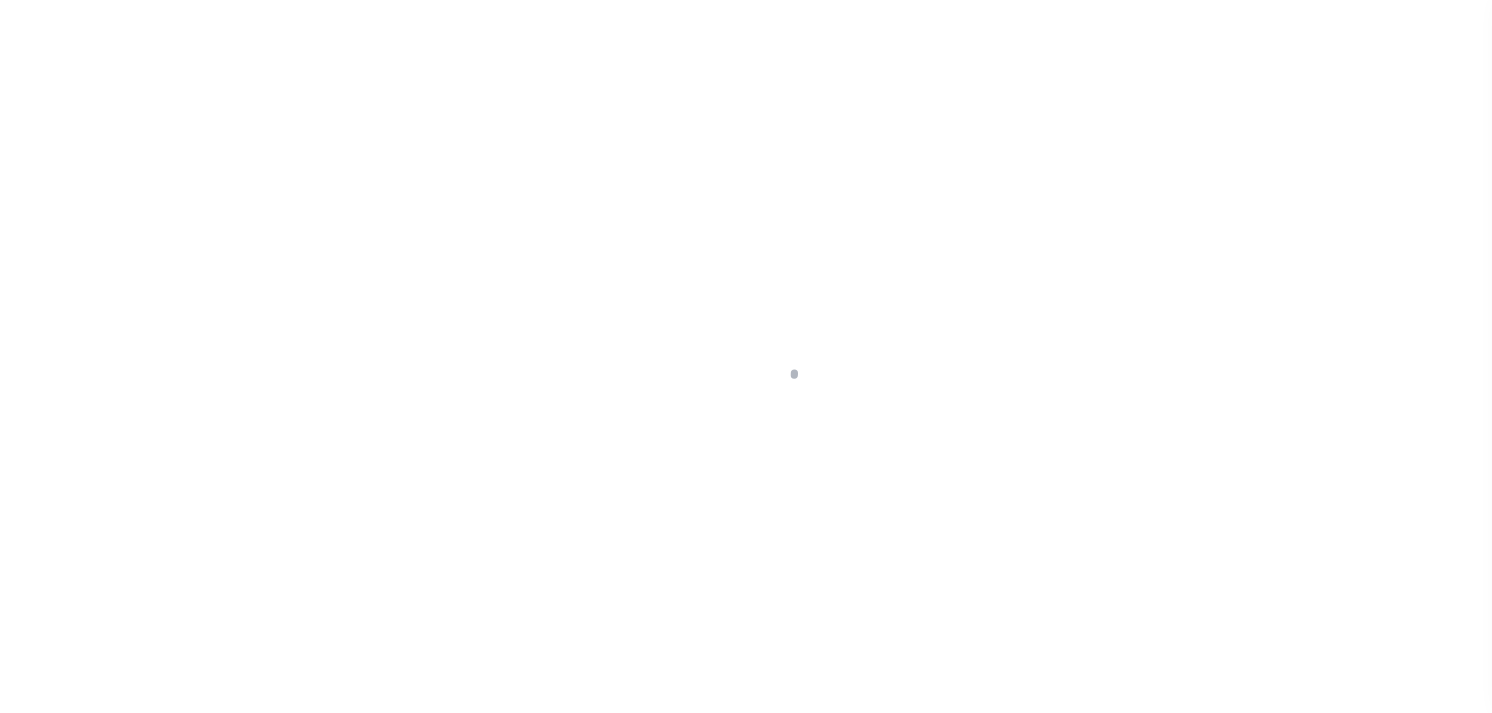 scroll, scrollTop: 0, scrollLeft: 0, axis: both 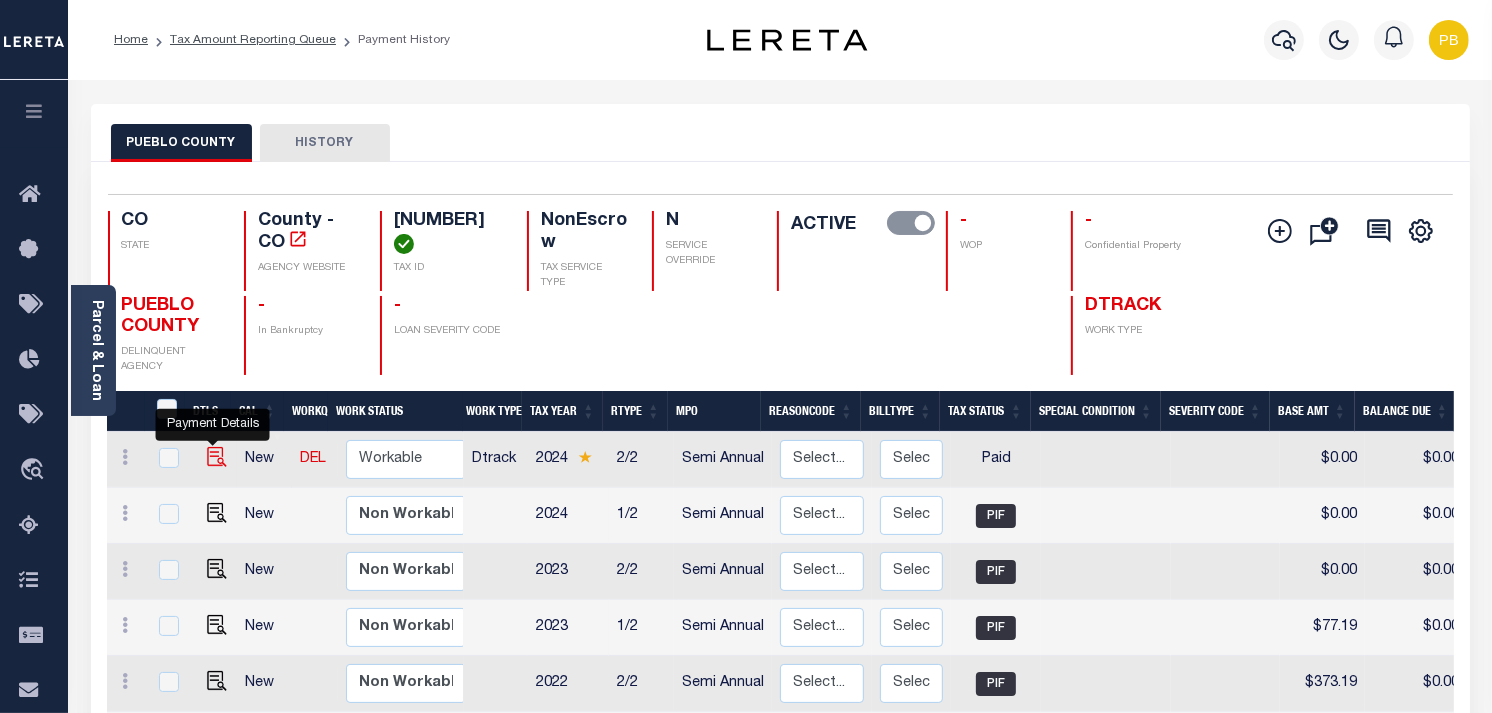 click at bounding box center (217, 457) 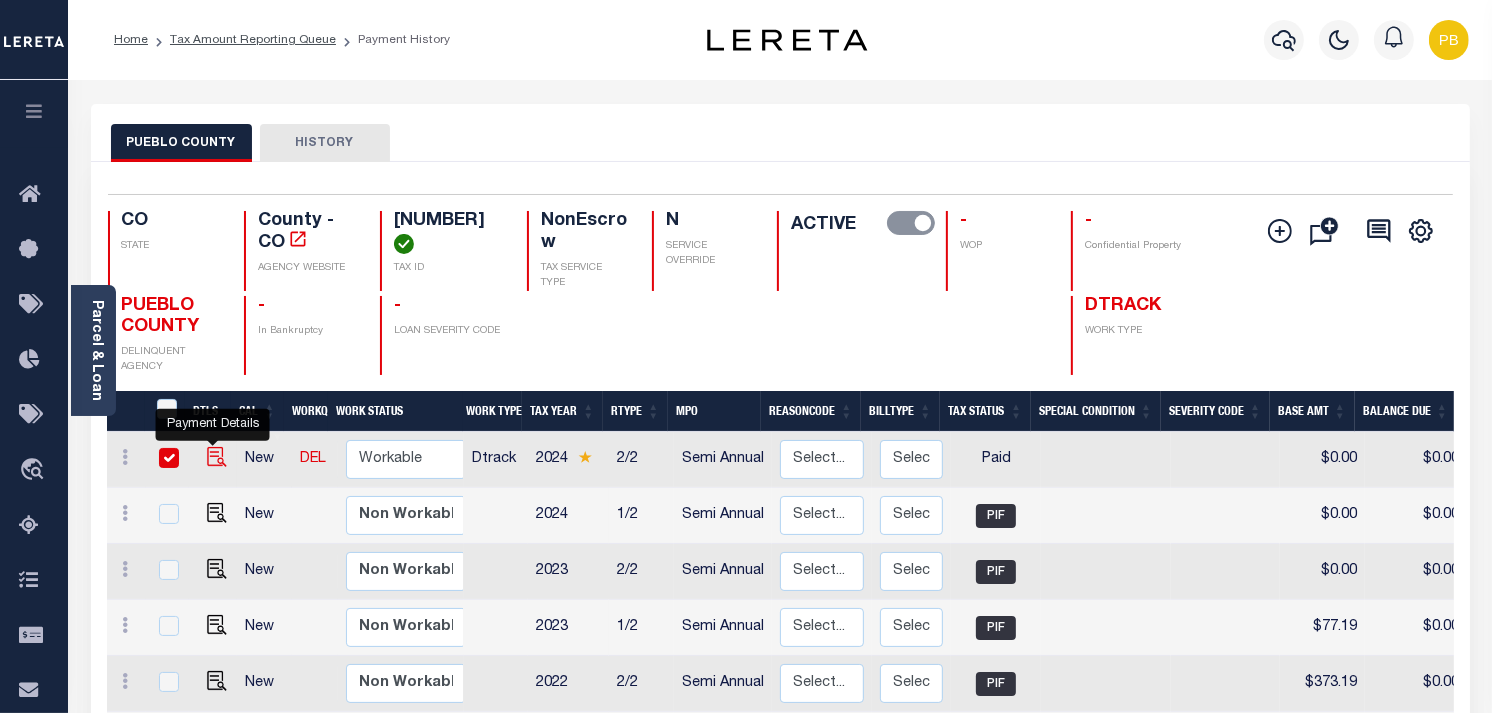 checkbox on "true" 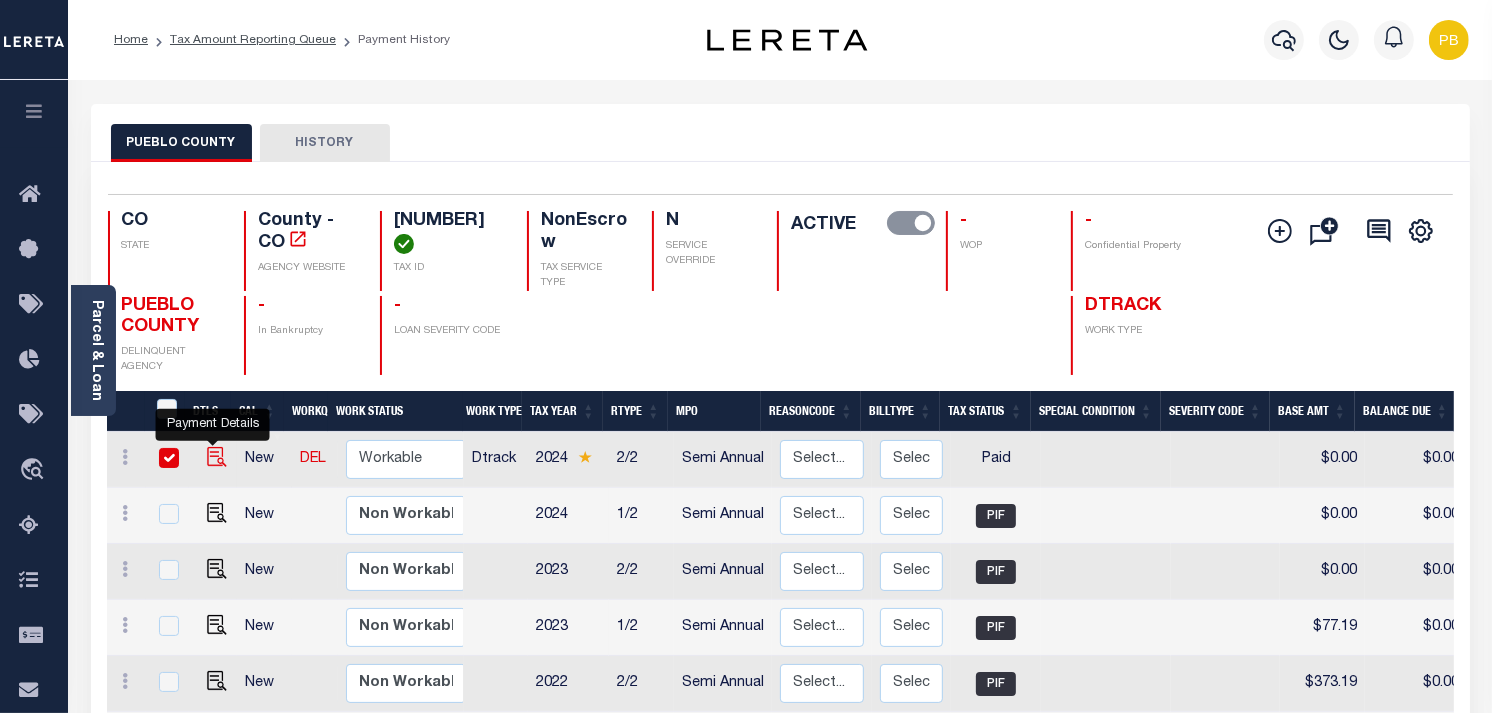 checkbox on "true" 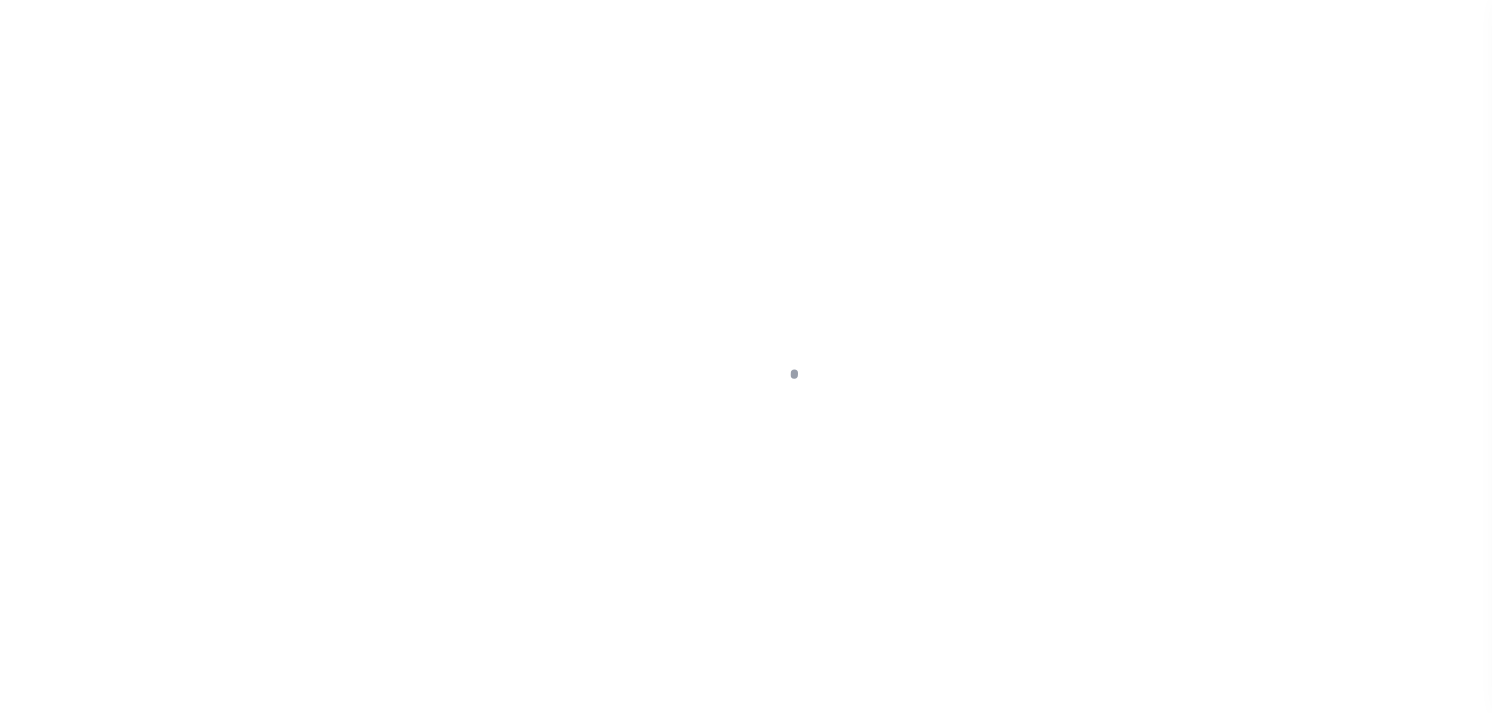 select on "PYD" 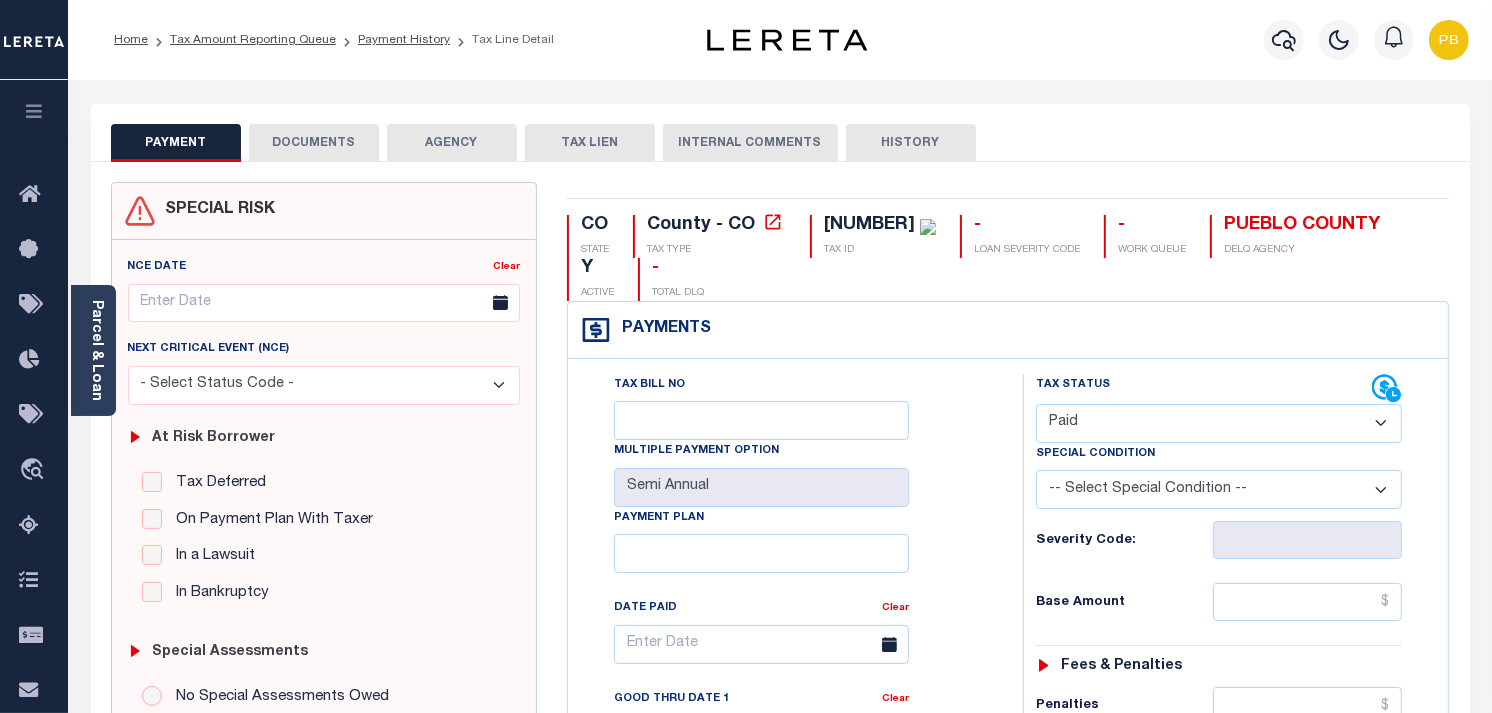 click on "DOCUMENTS" at bounding box center [314, 143] 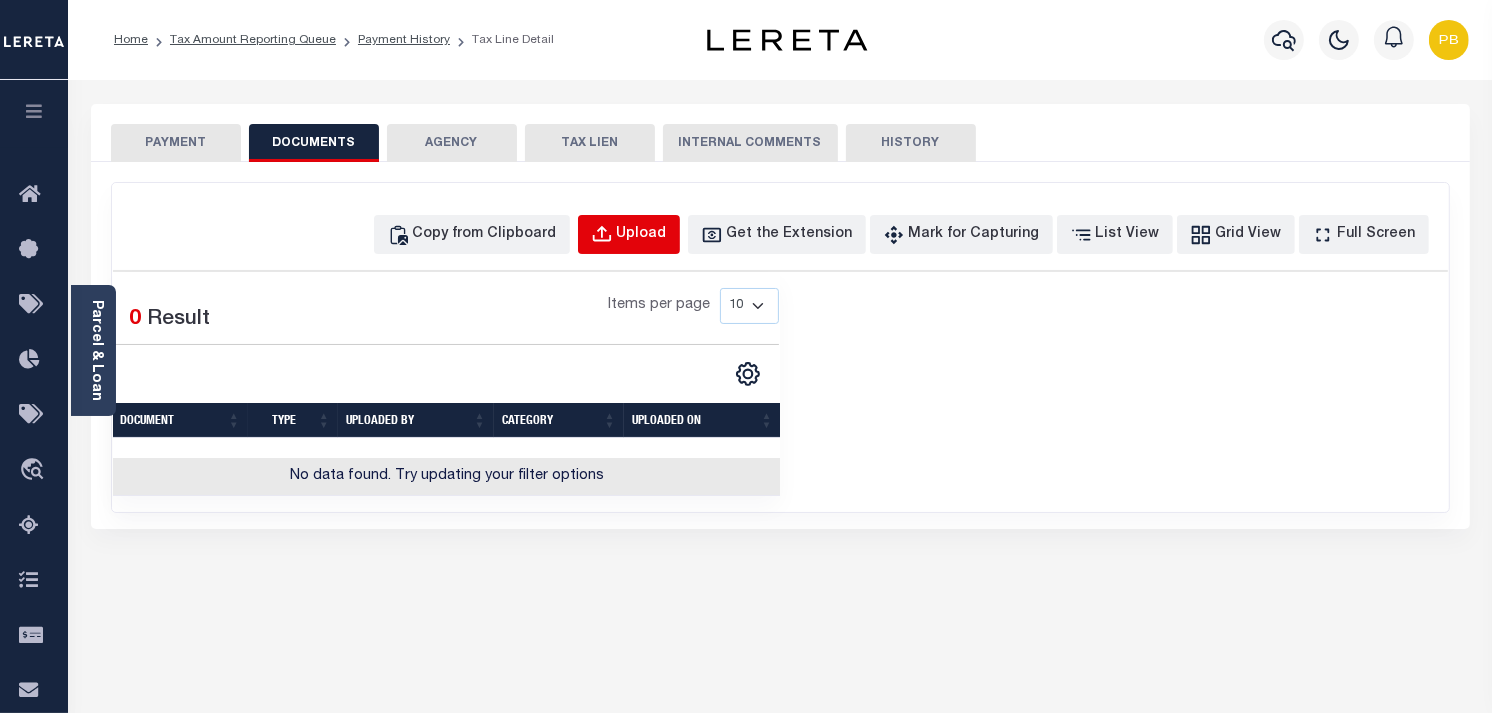 click on "Upload" at bounding box center (642, 235) 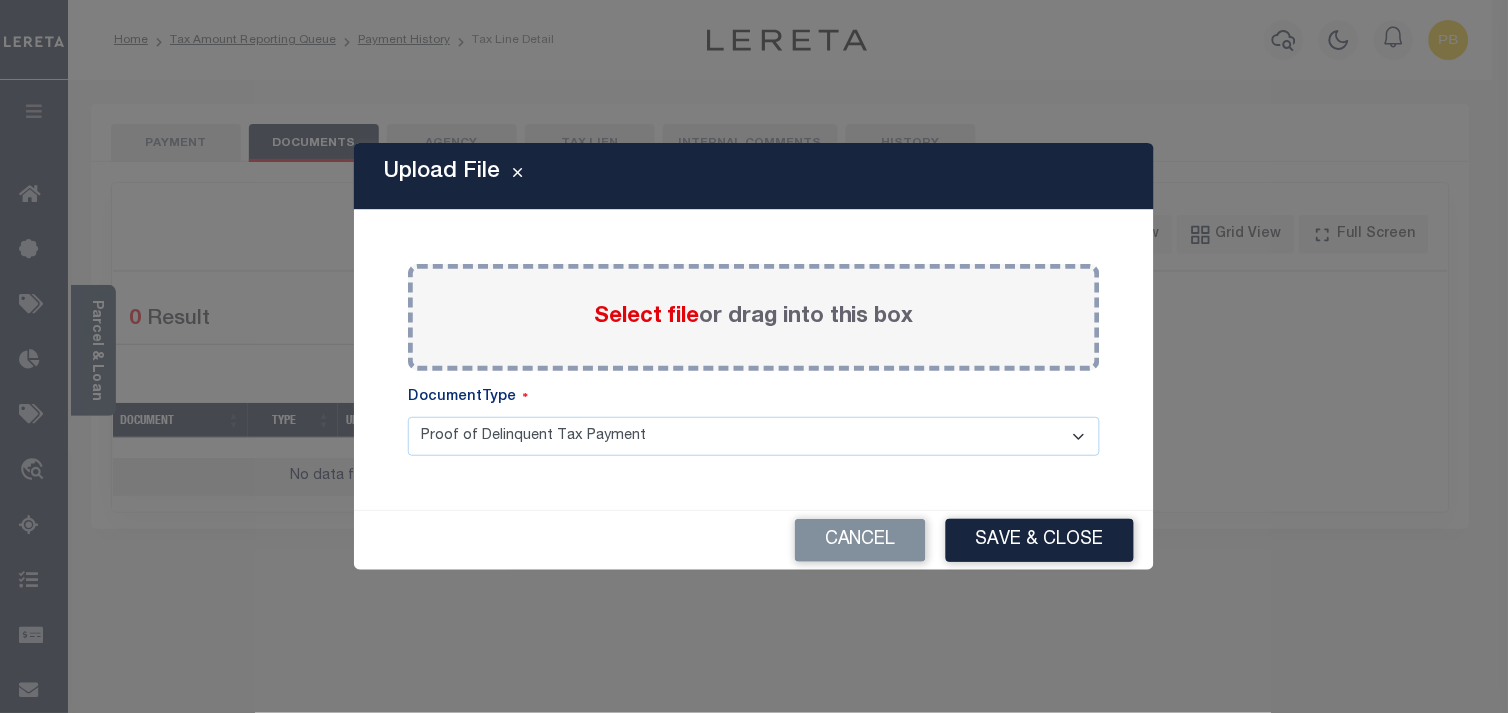 click on "Select file" at bounding box center (646, 317) 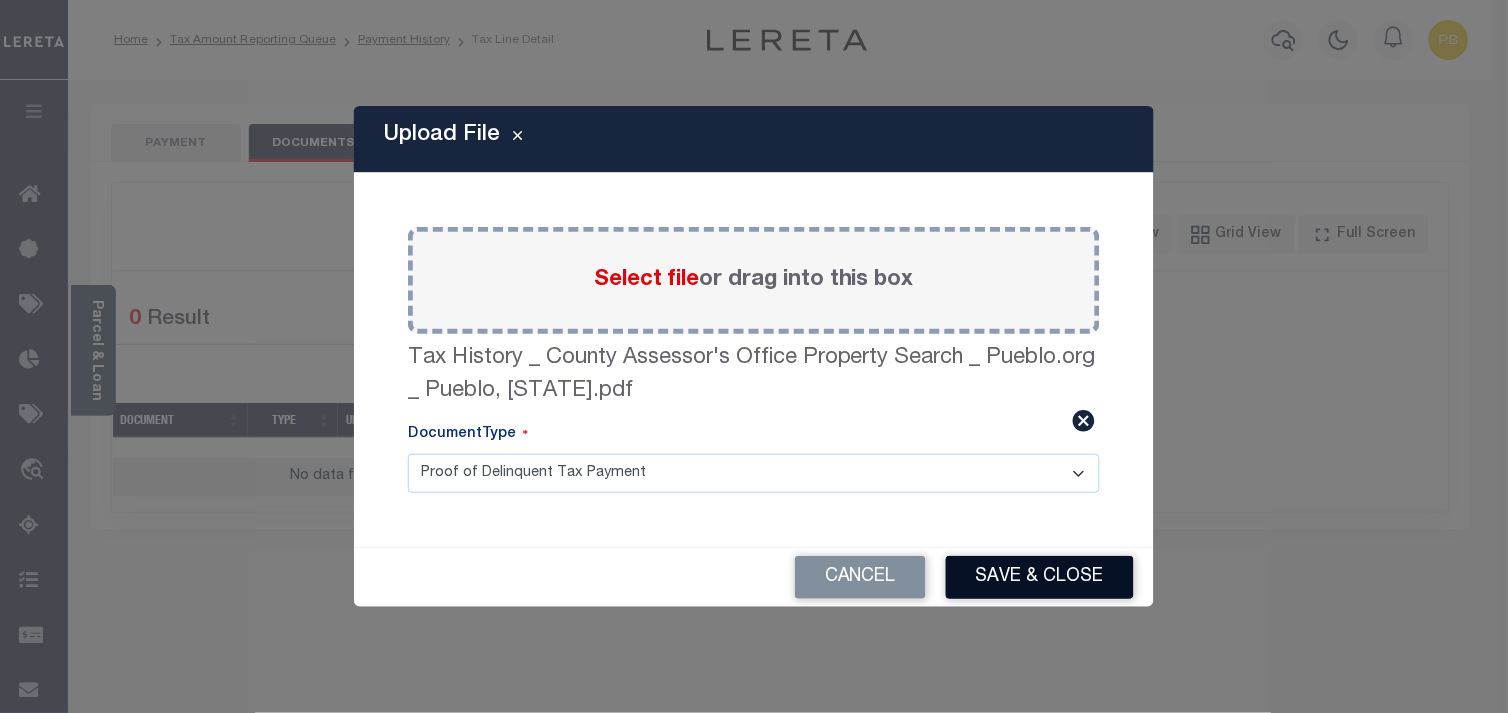 click on "Save & Close" at bounding box center (1040, 577) 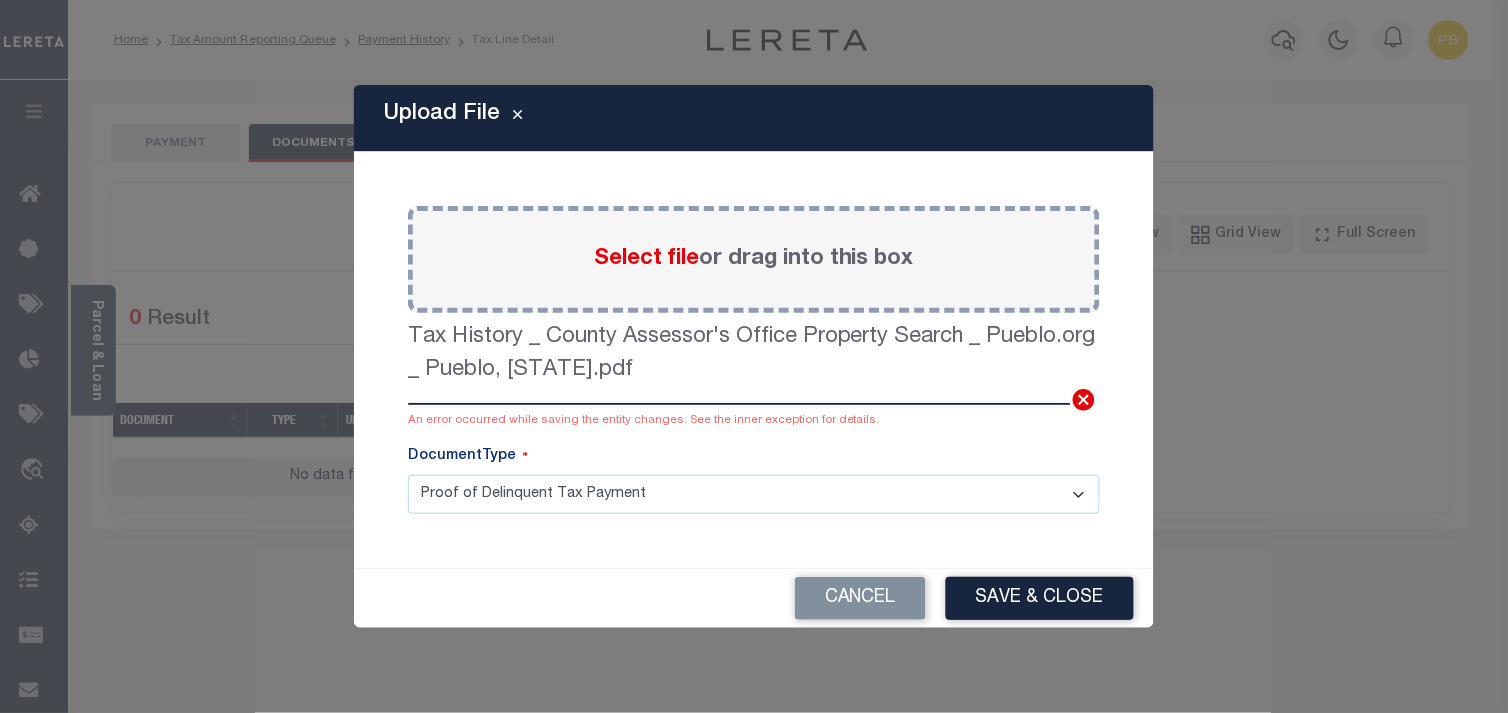 click 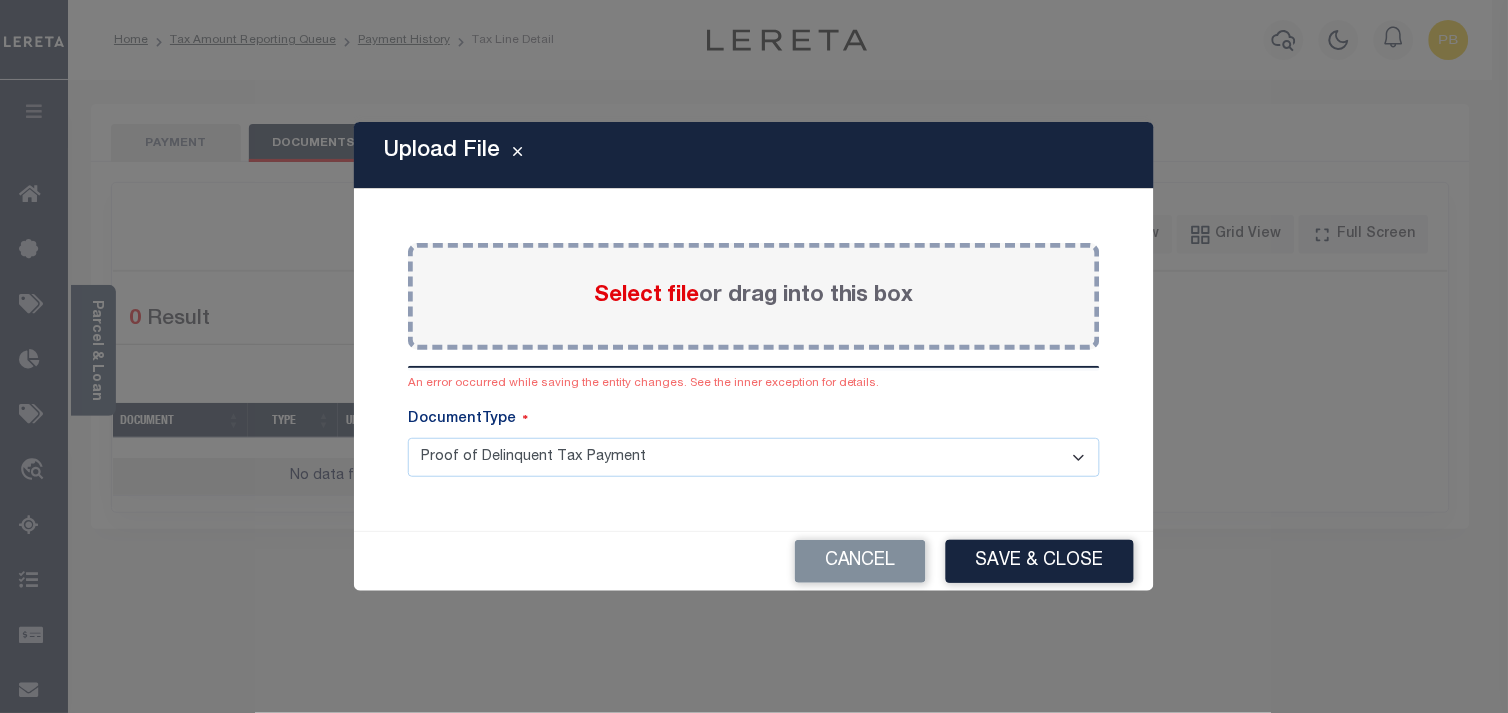 click on "Select file" at bounding box center (646, 296) 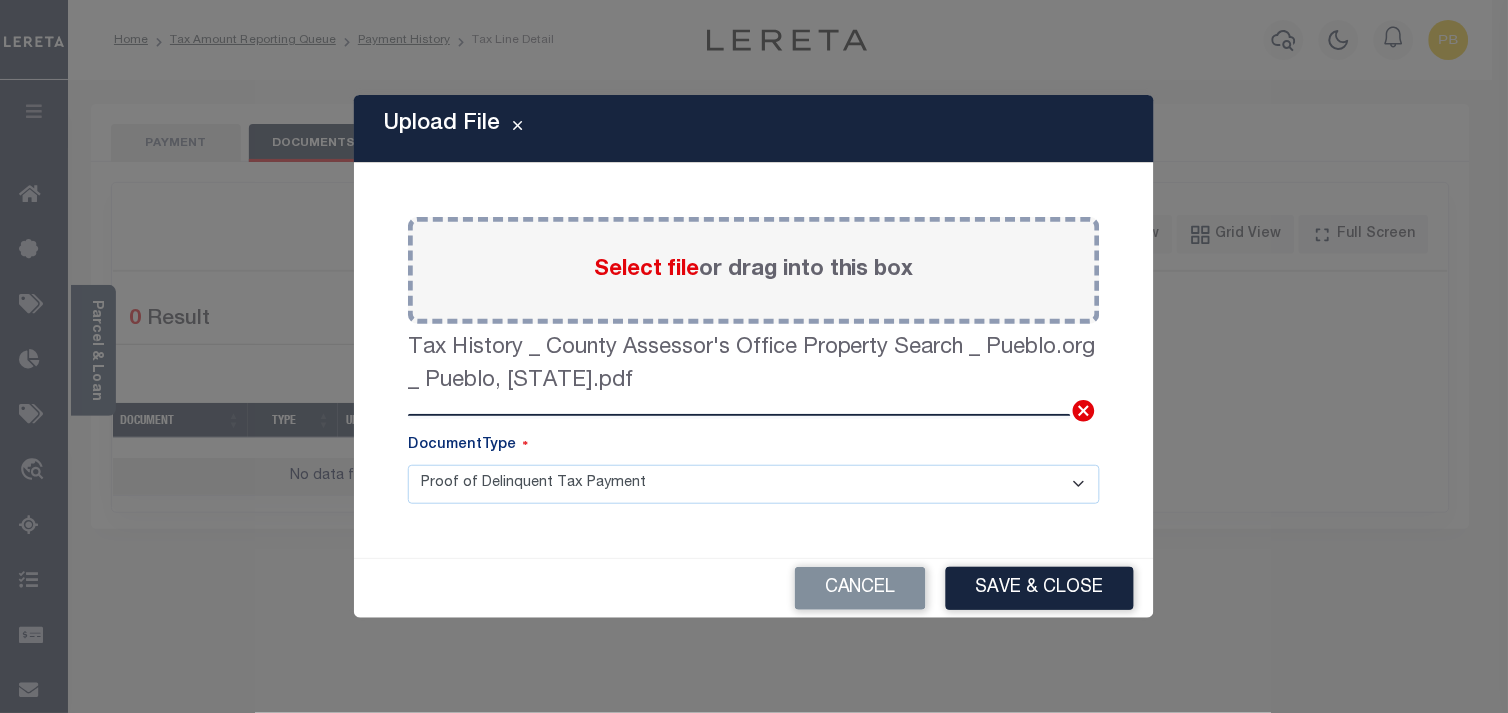 click 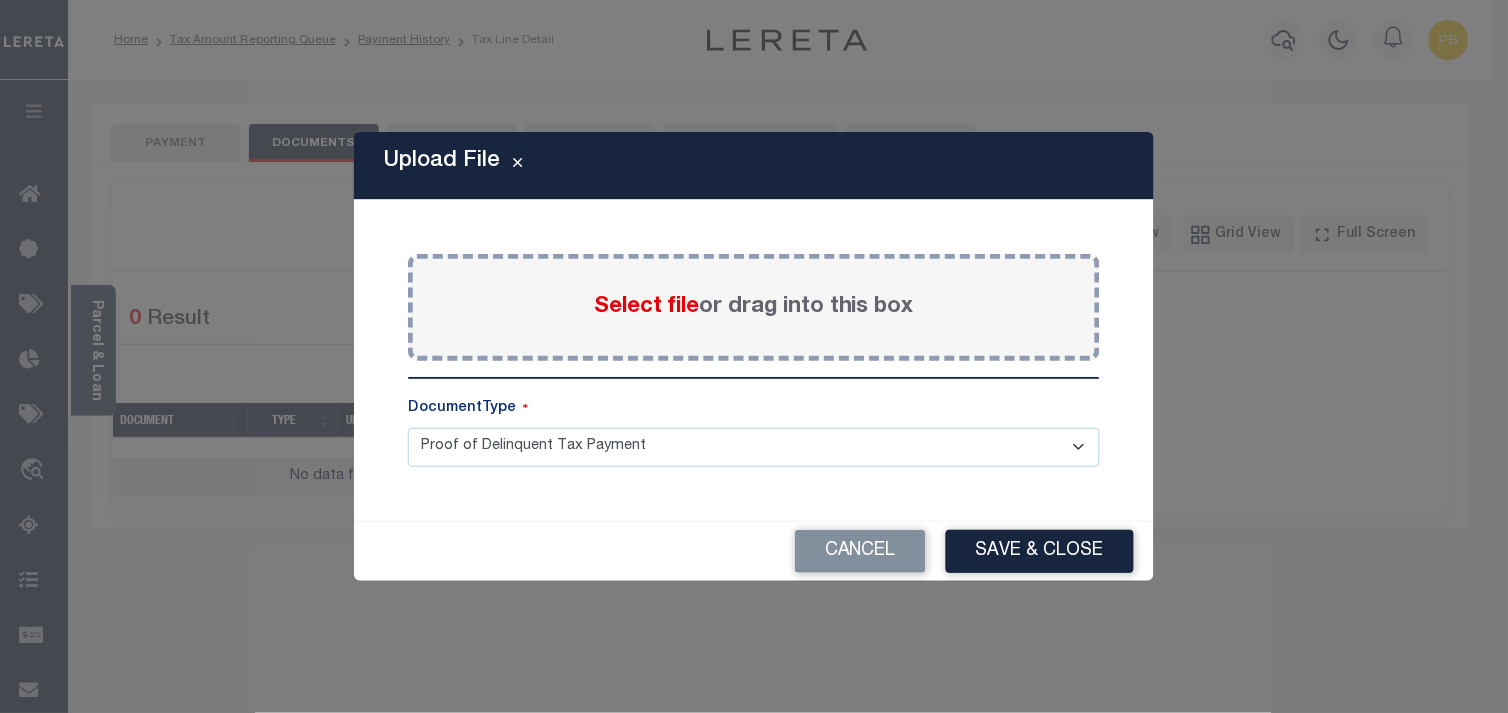 click on "Select file" at bounding box center [646, 307] 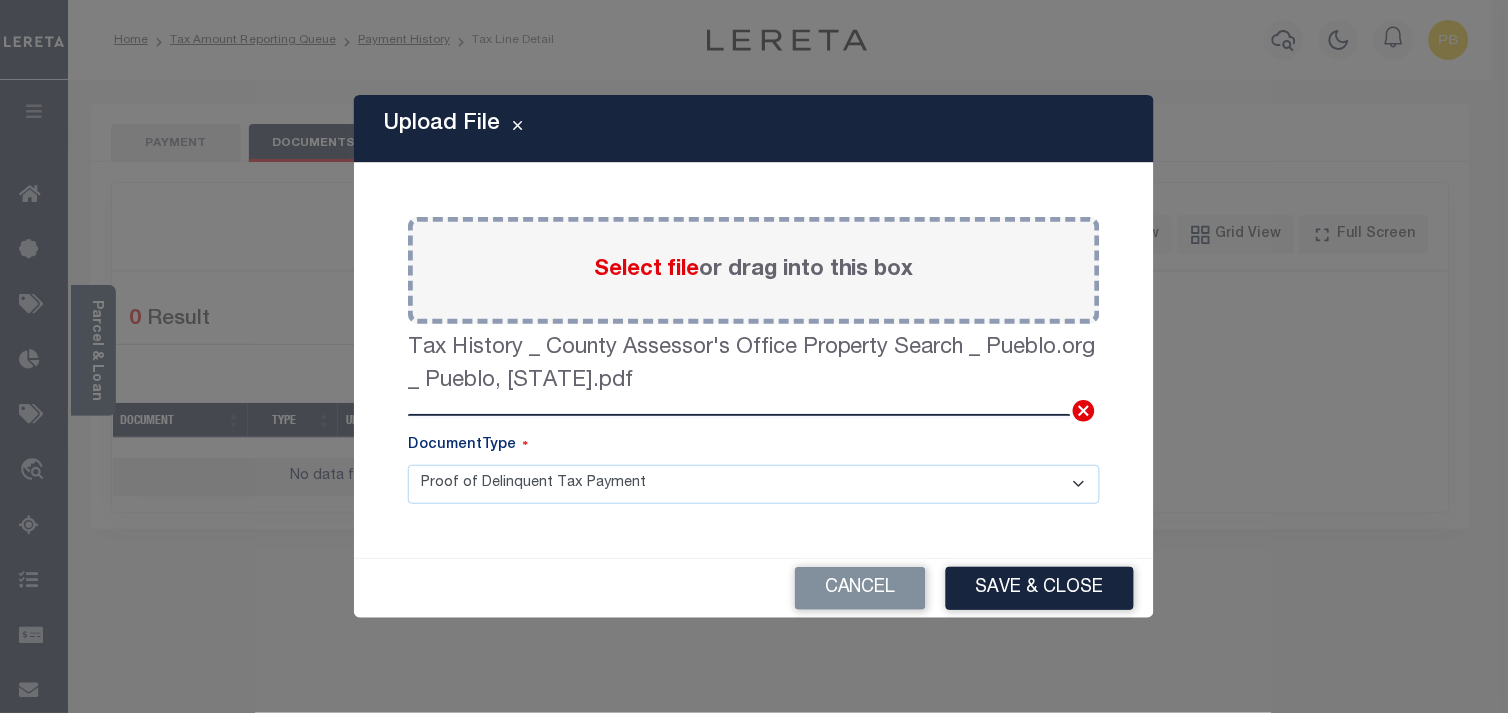 click 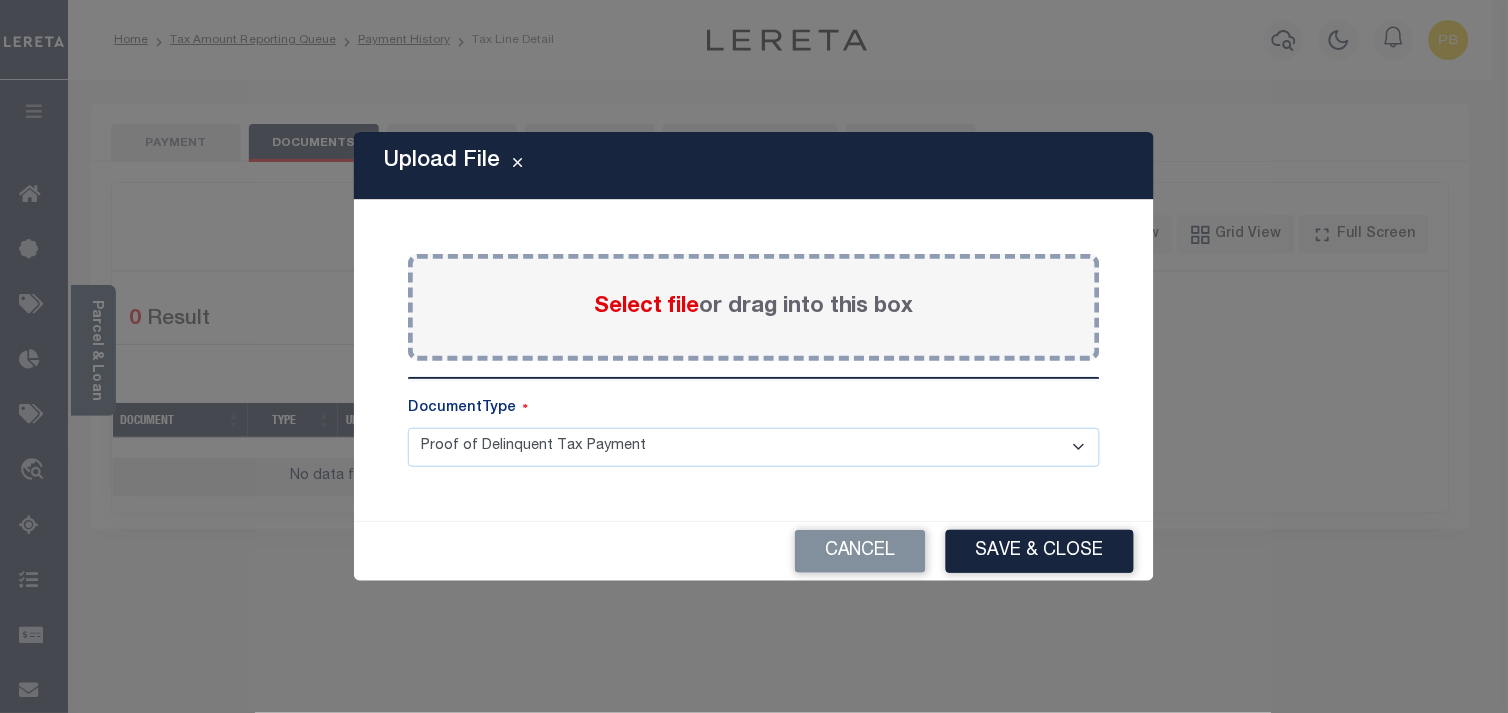 click on "Select file" at bounding box center [646, 307] 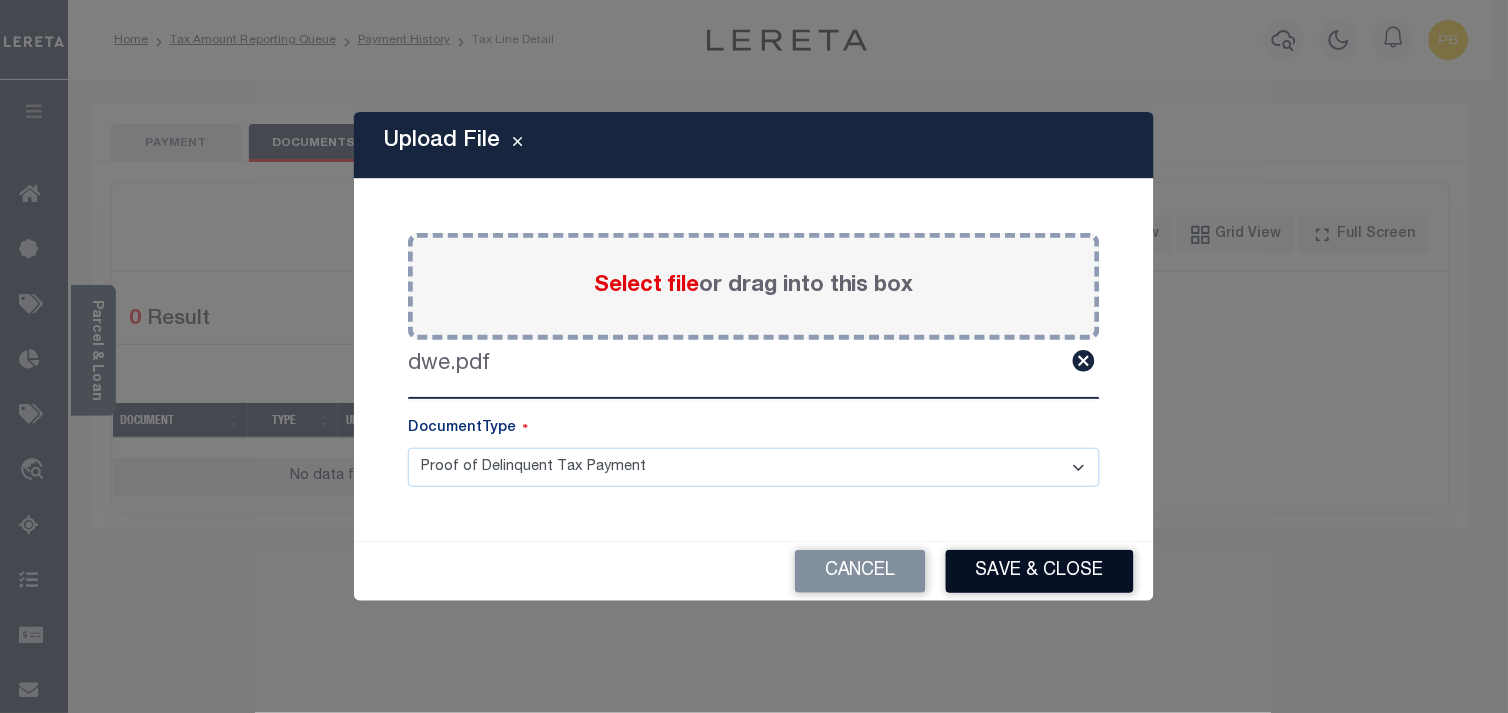 click on "Save & Close" at bounding box center (1040, 571) 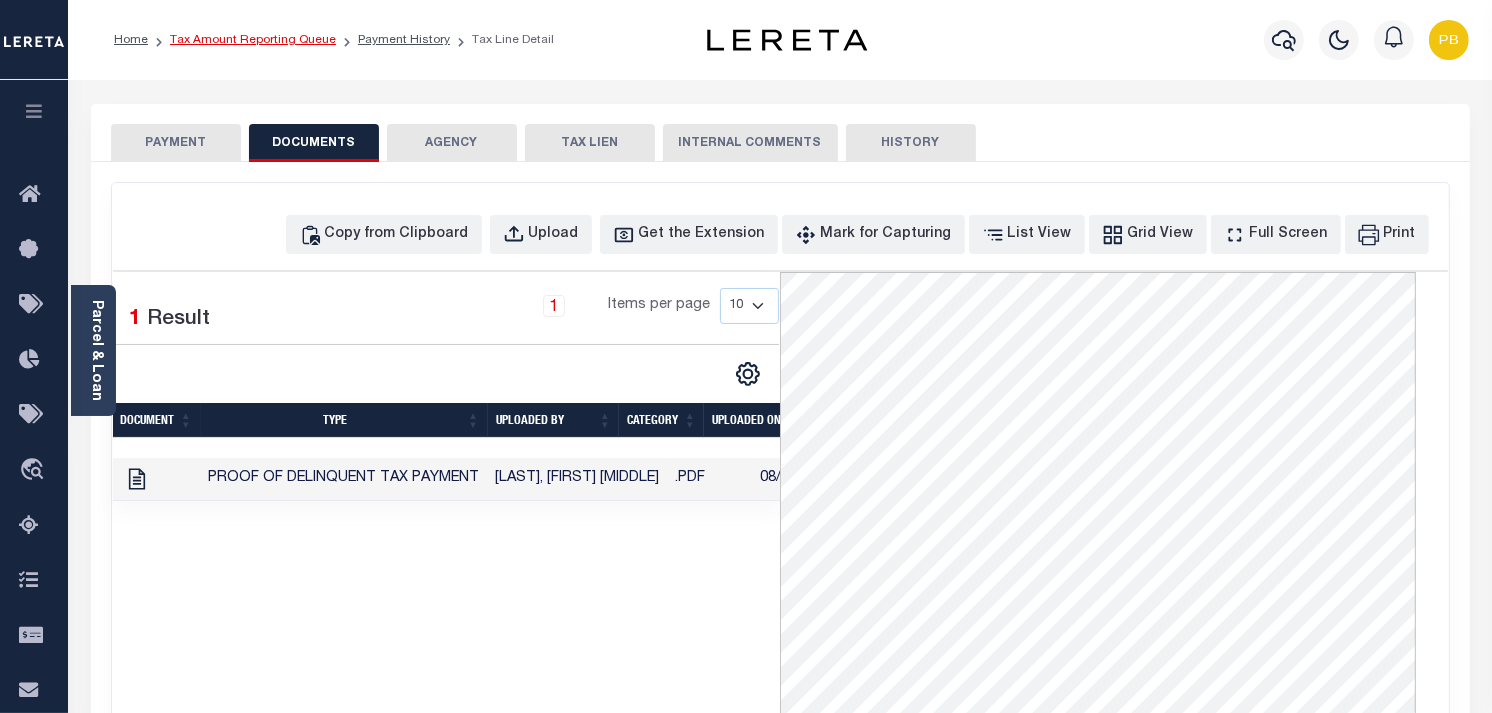 click on "Tax Amount Reporting Queue" at bounding box center [253, 40] 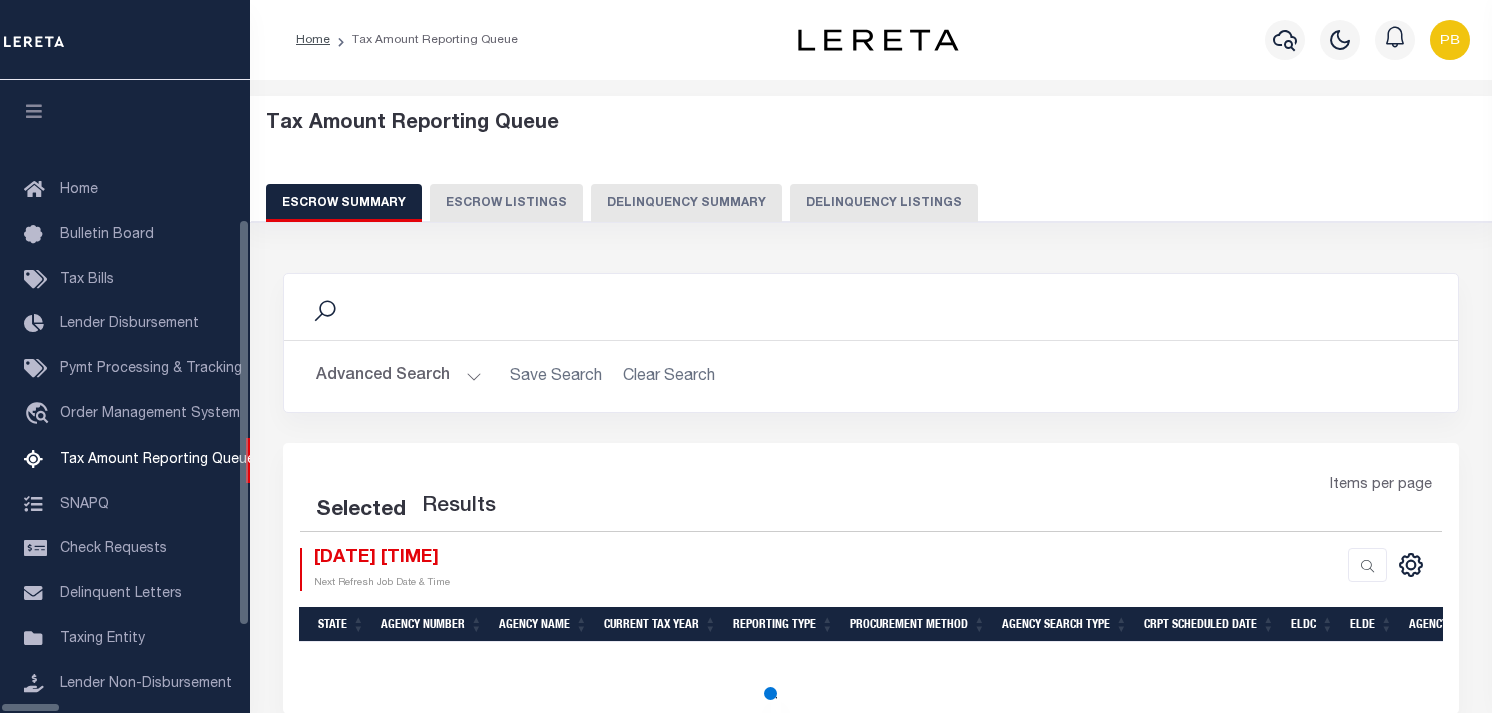 click on "Delinquency Listings" at bounding box center [884, 203] 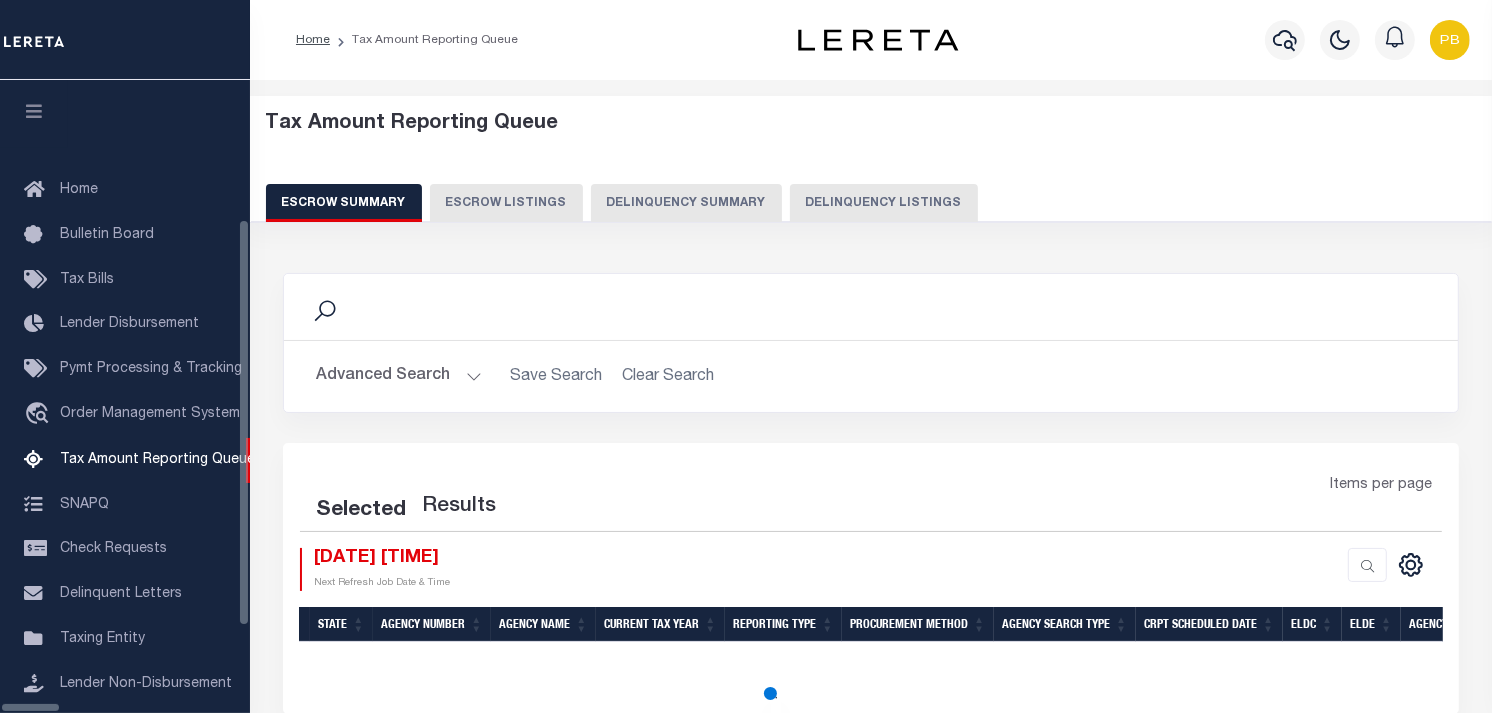 scroll, scrollTop: 198, scrollLeft: 0, axis: vertical 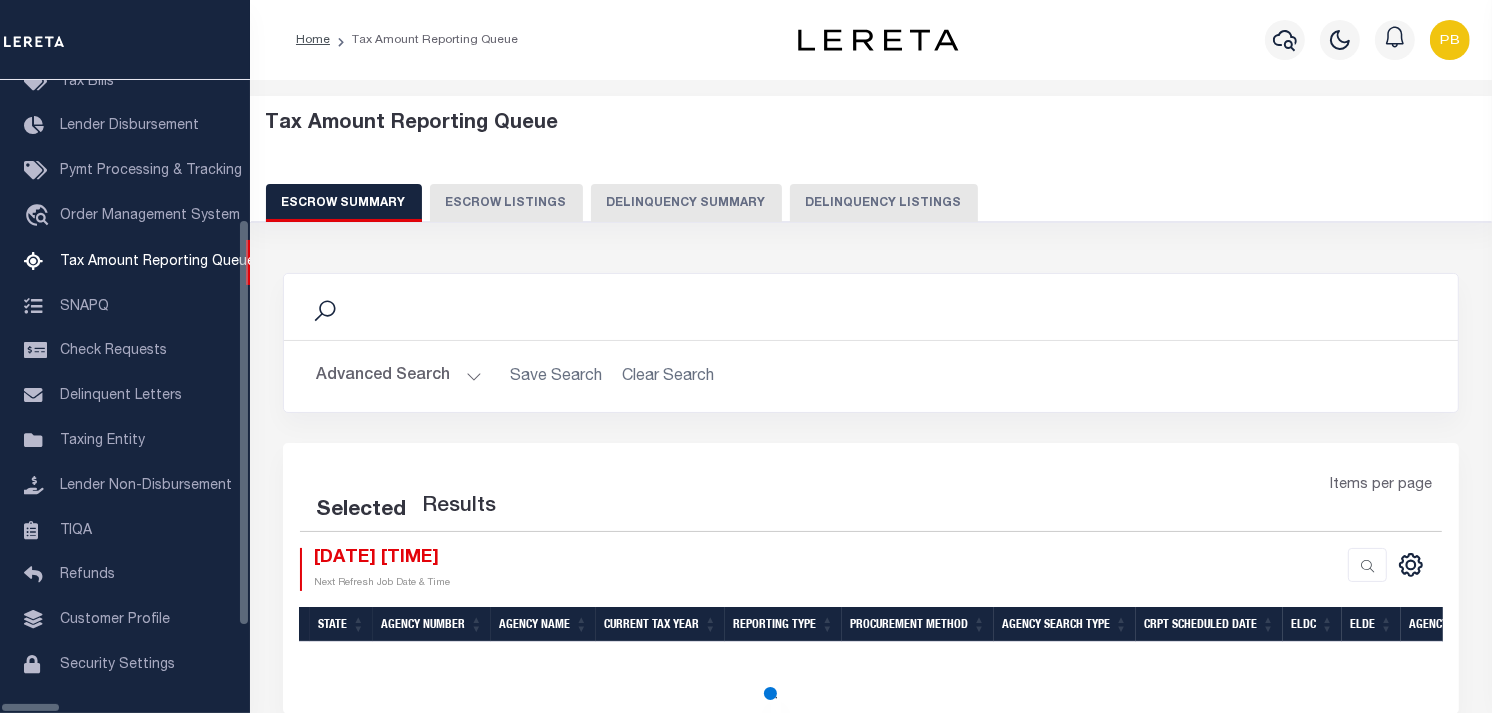 select on "100" 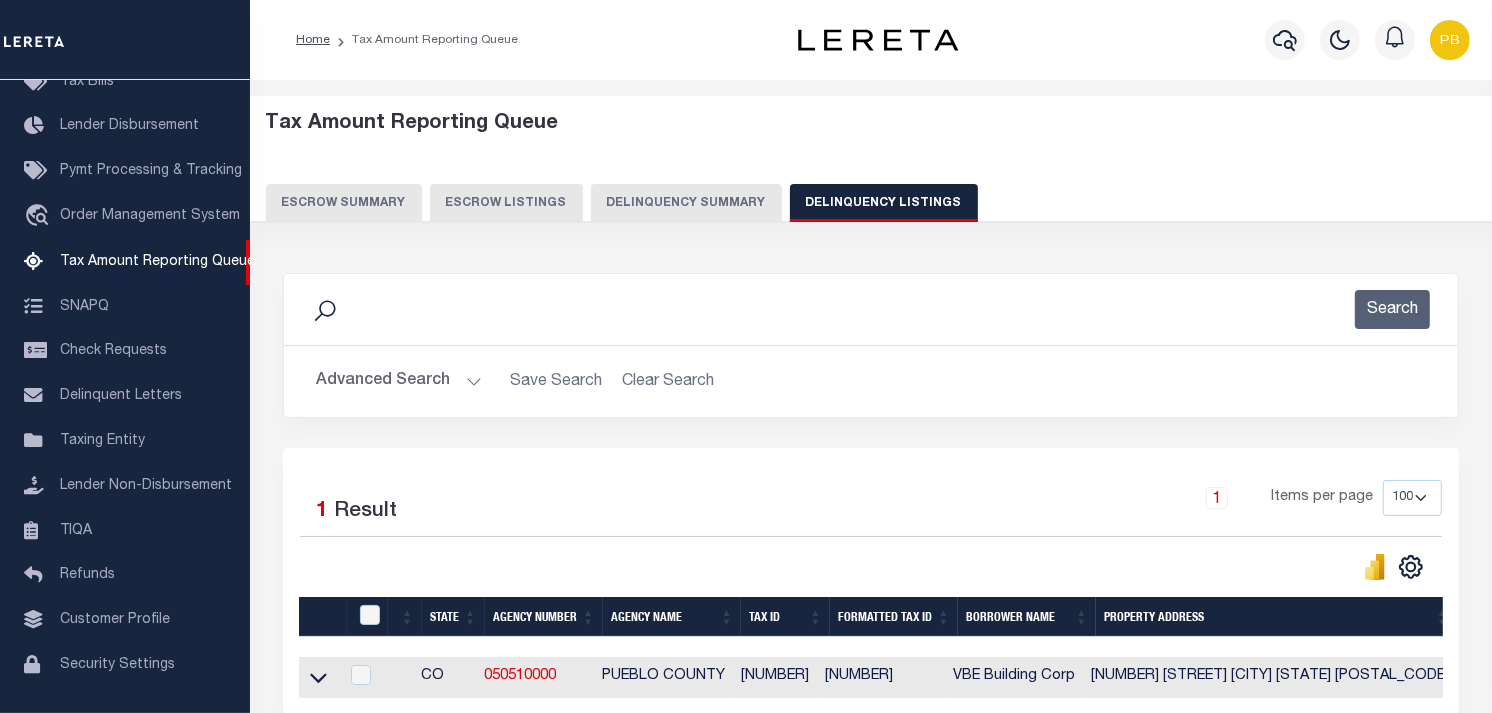 scroll, scrollTop: 197, scrollLeft: 0, axis: vertical 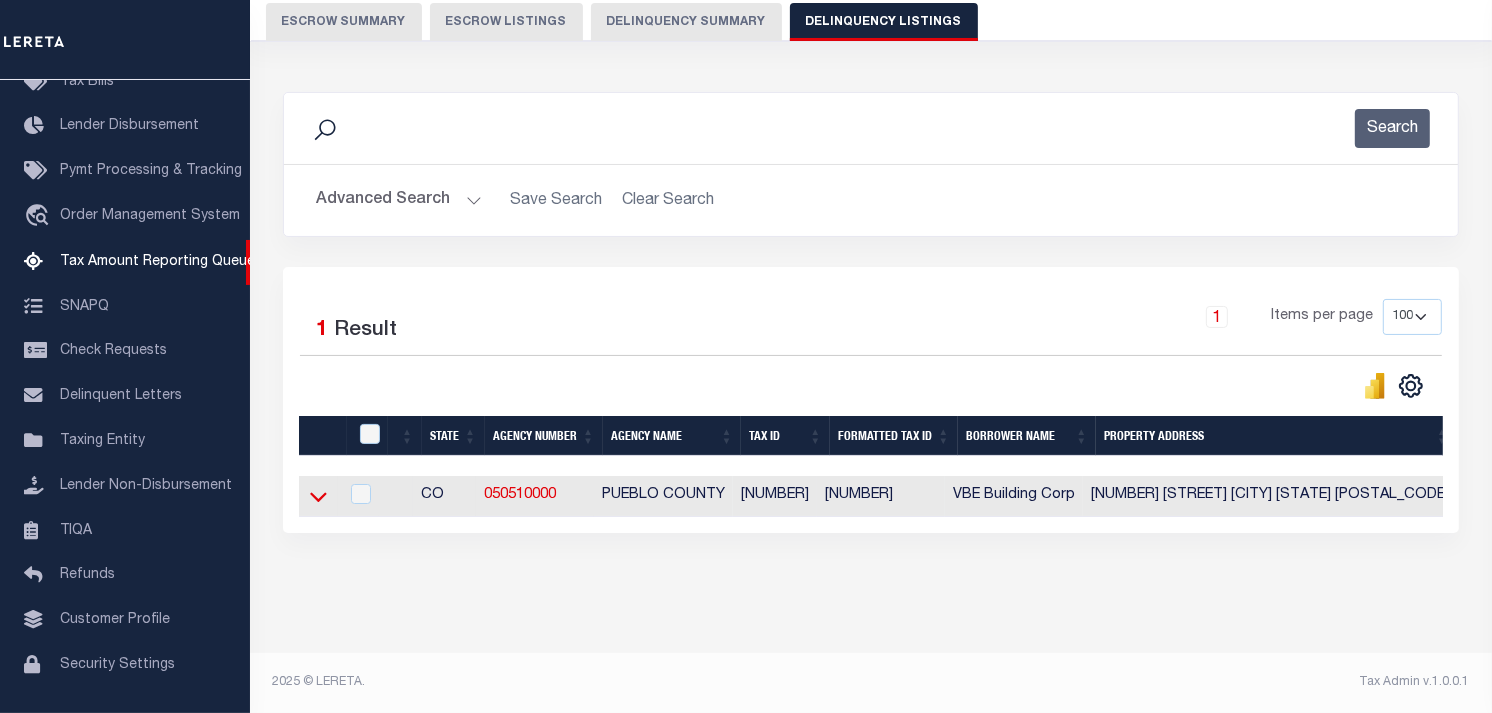 click 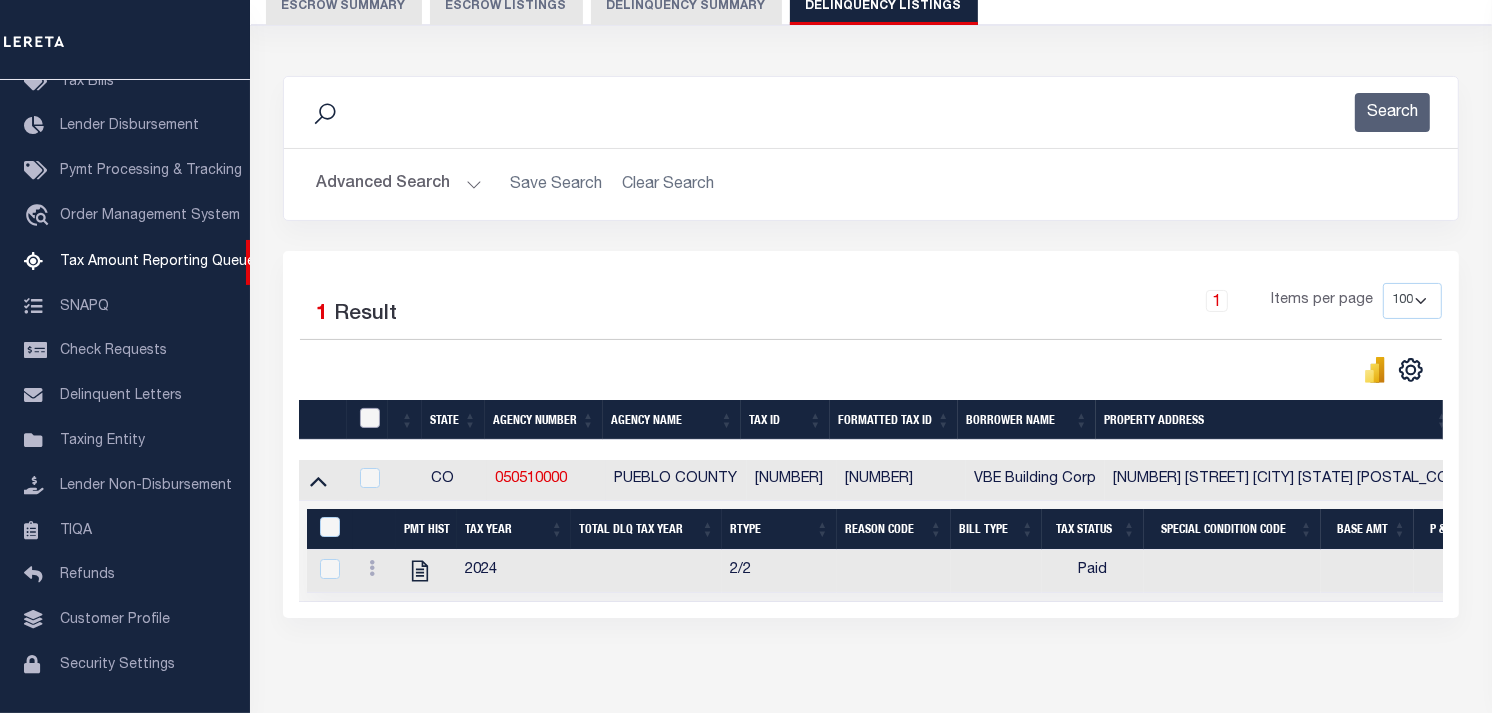 click at bounding box center (370, 418) 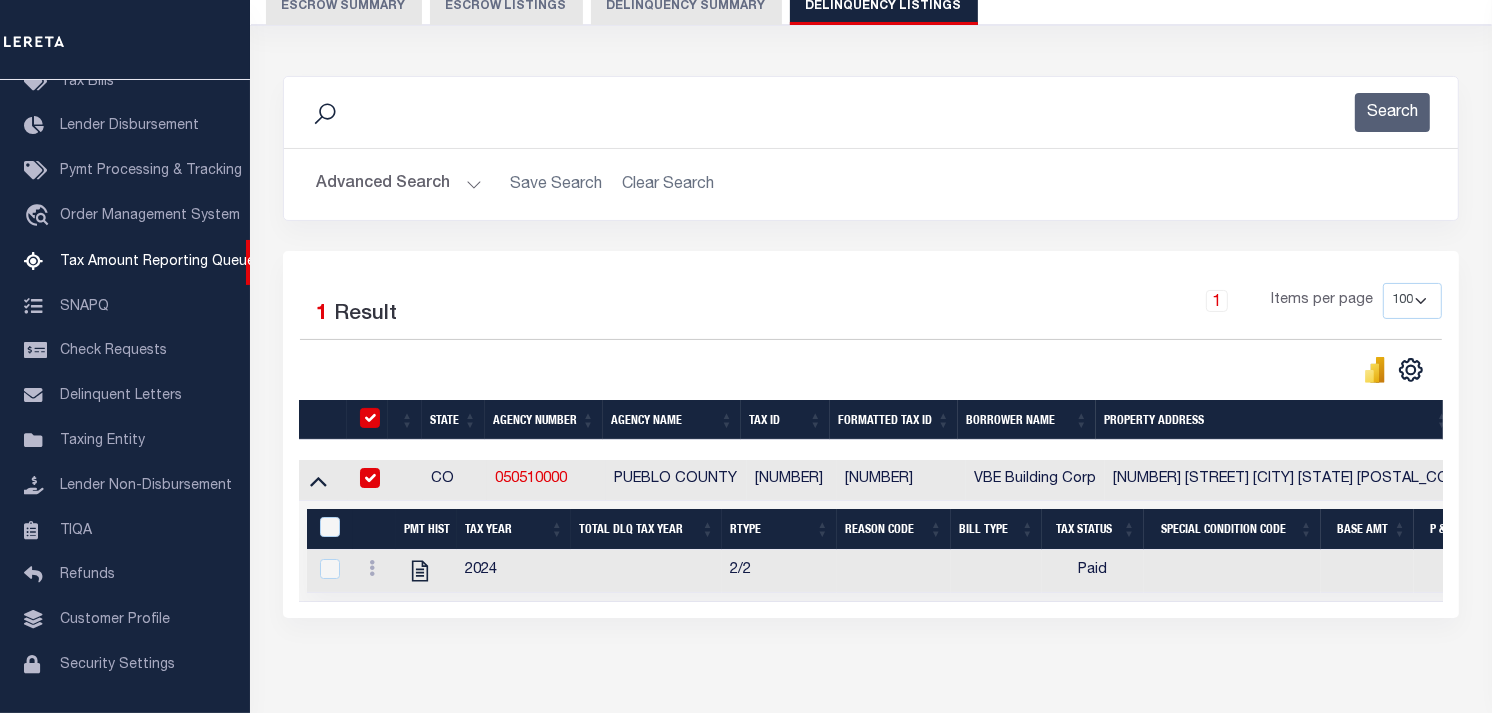 checkbox on "true" 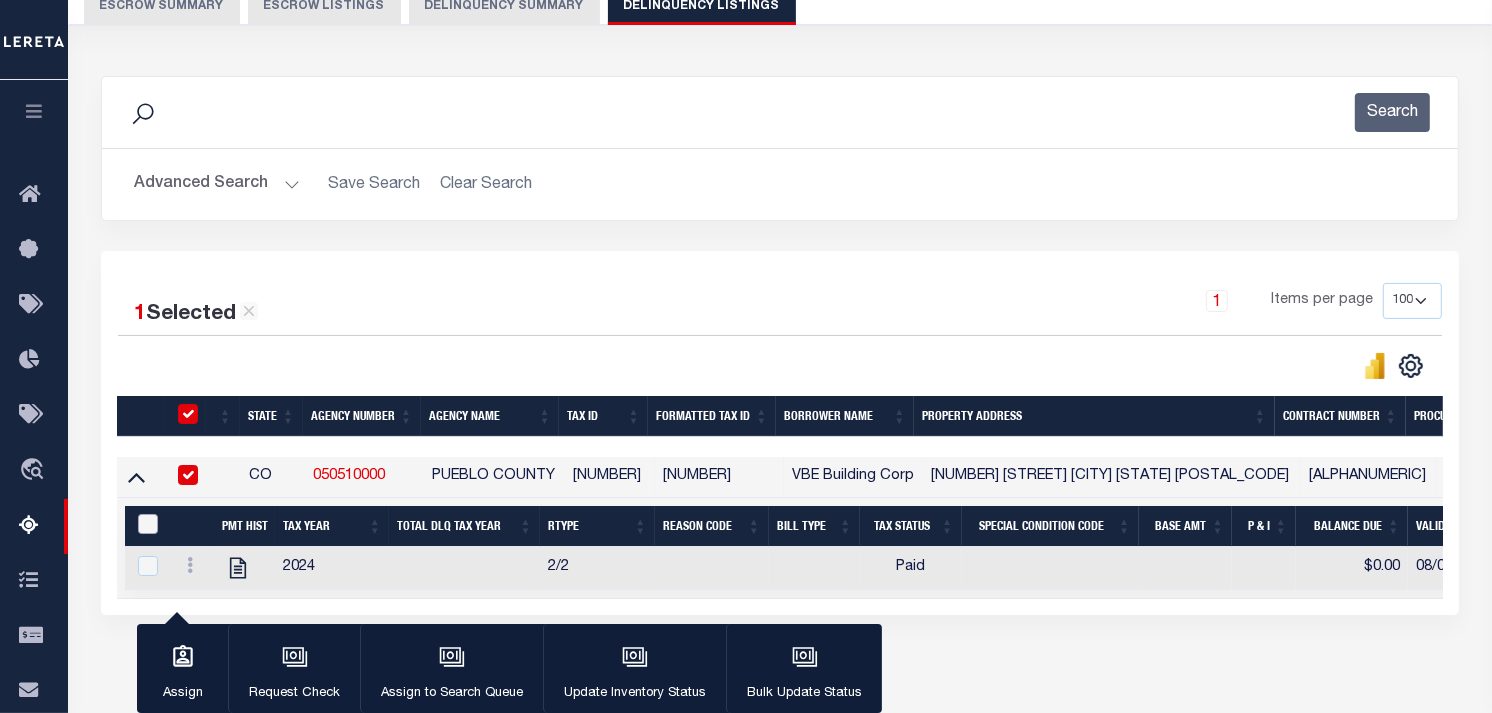 click at bounding box center (148, 524) 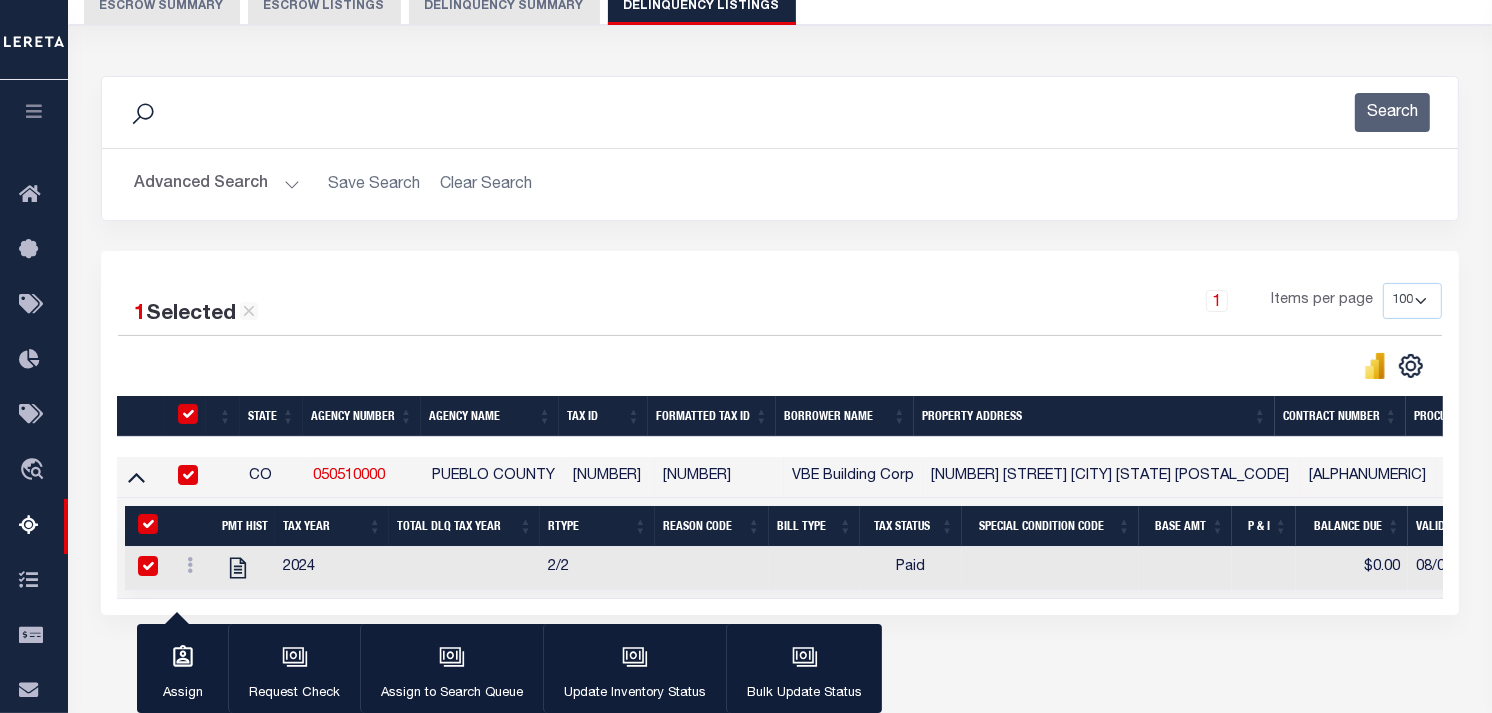 checkbox on "true" 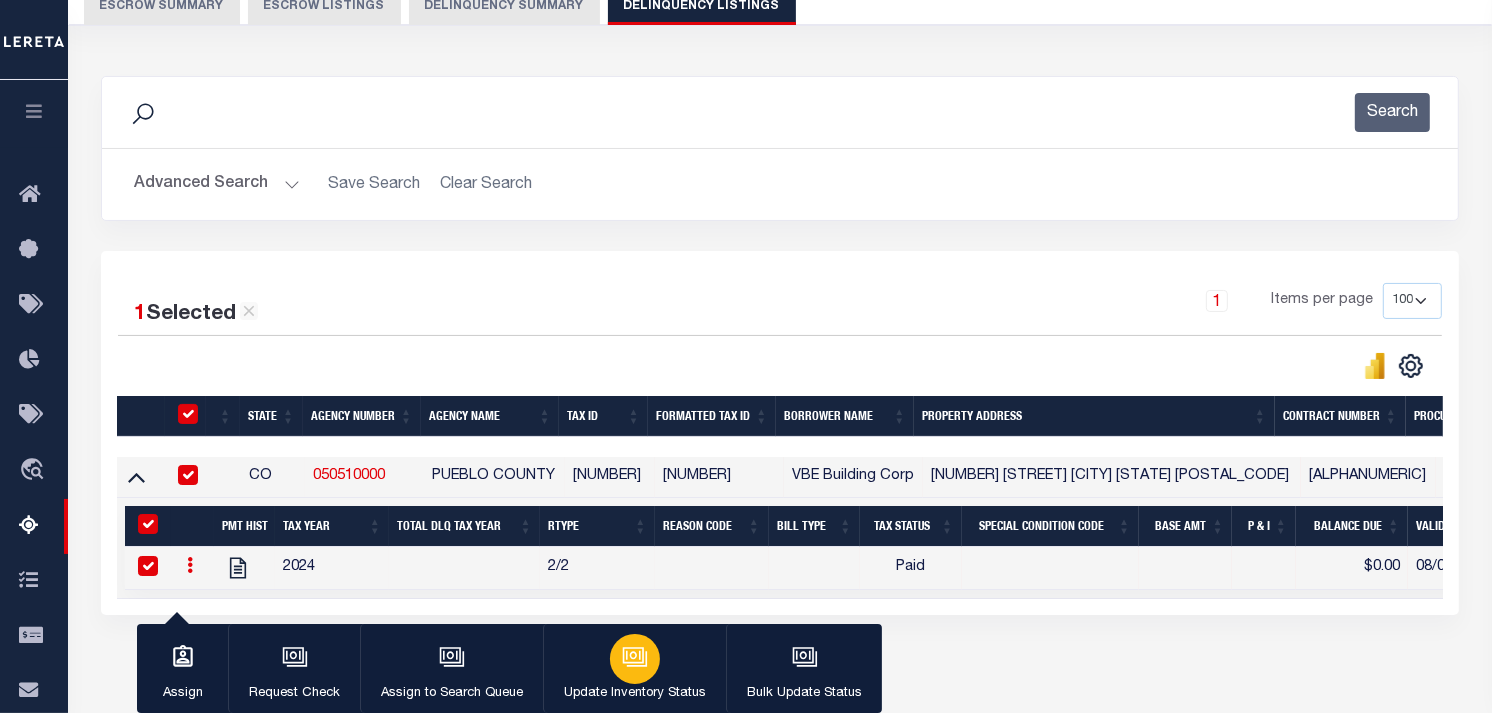 click 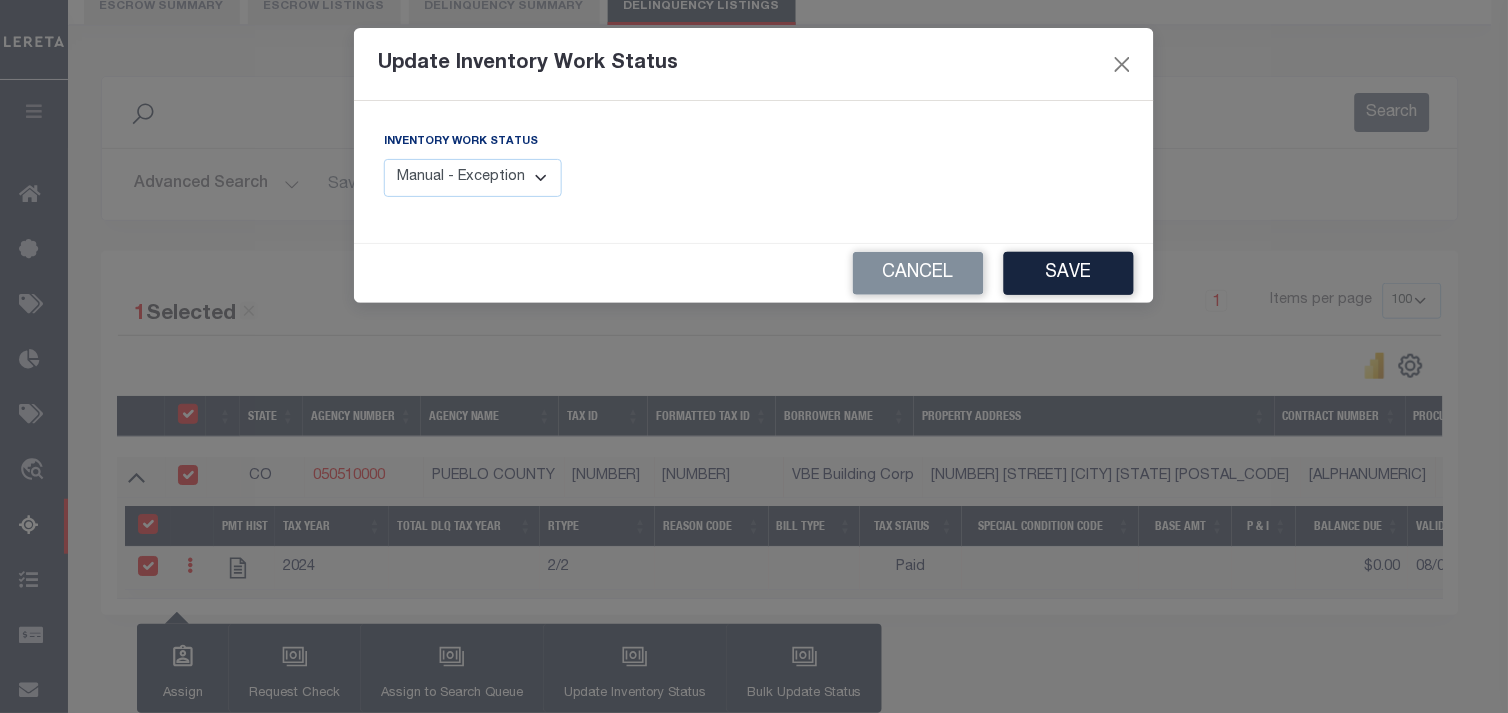 click on "Manual - Exception
Pended - Awaiting Search
Late Add Exception
Completed" at bounding box center [473, 178] 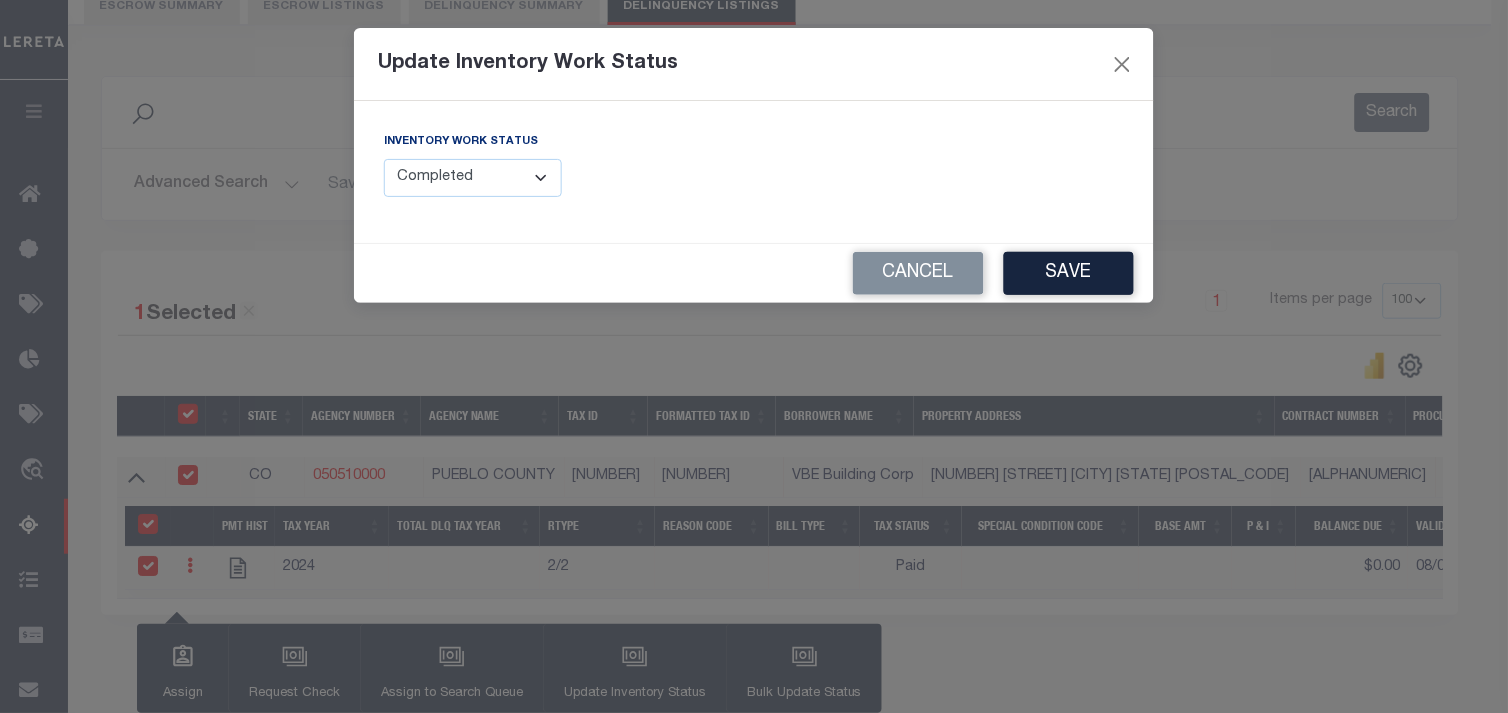 click on "Manual - Exception
Pended - Awaiting Search
Late Add Exception
Completed" at bounding box center [473, 178] 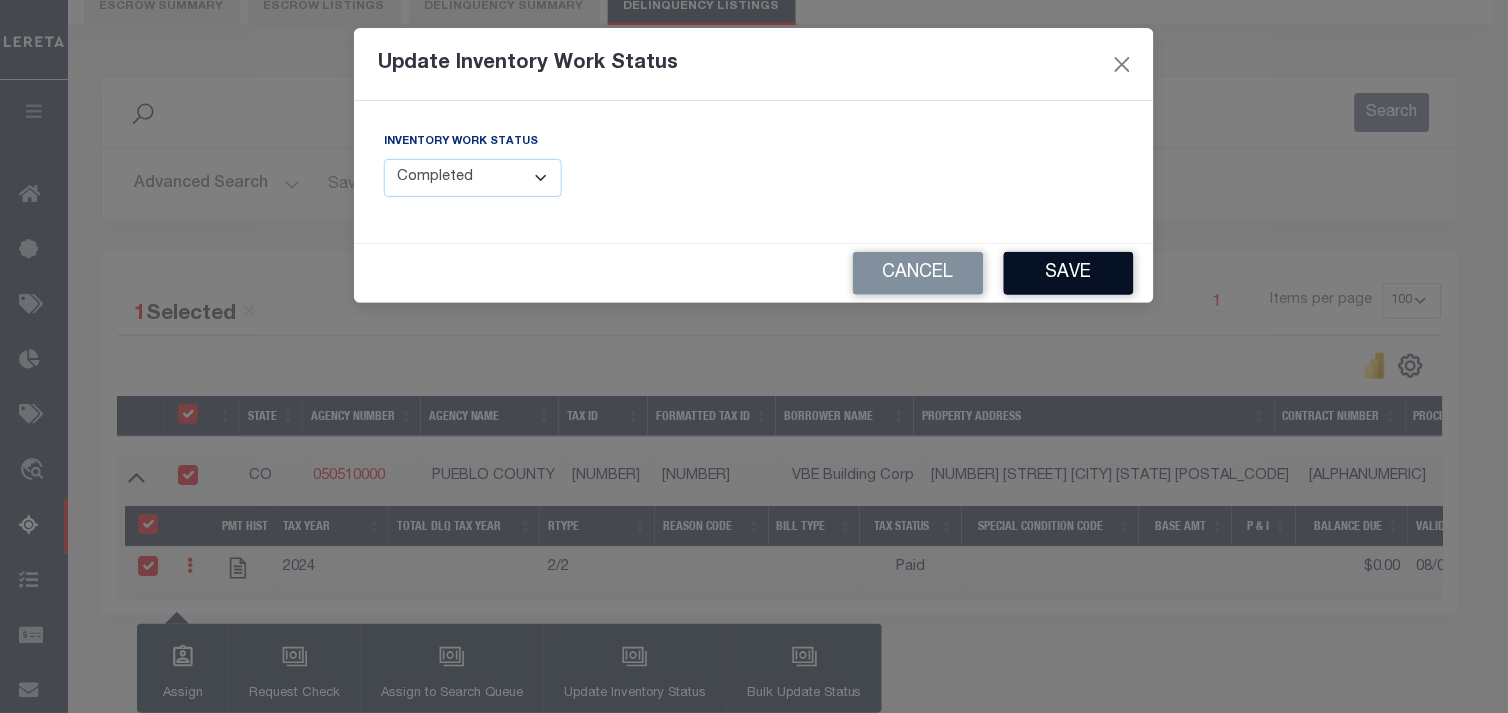 click on "Save" at bounding box center (1069, 273) 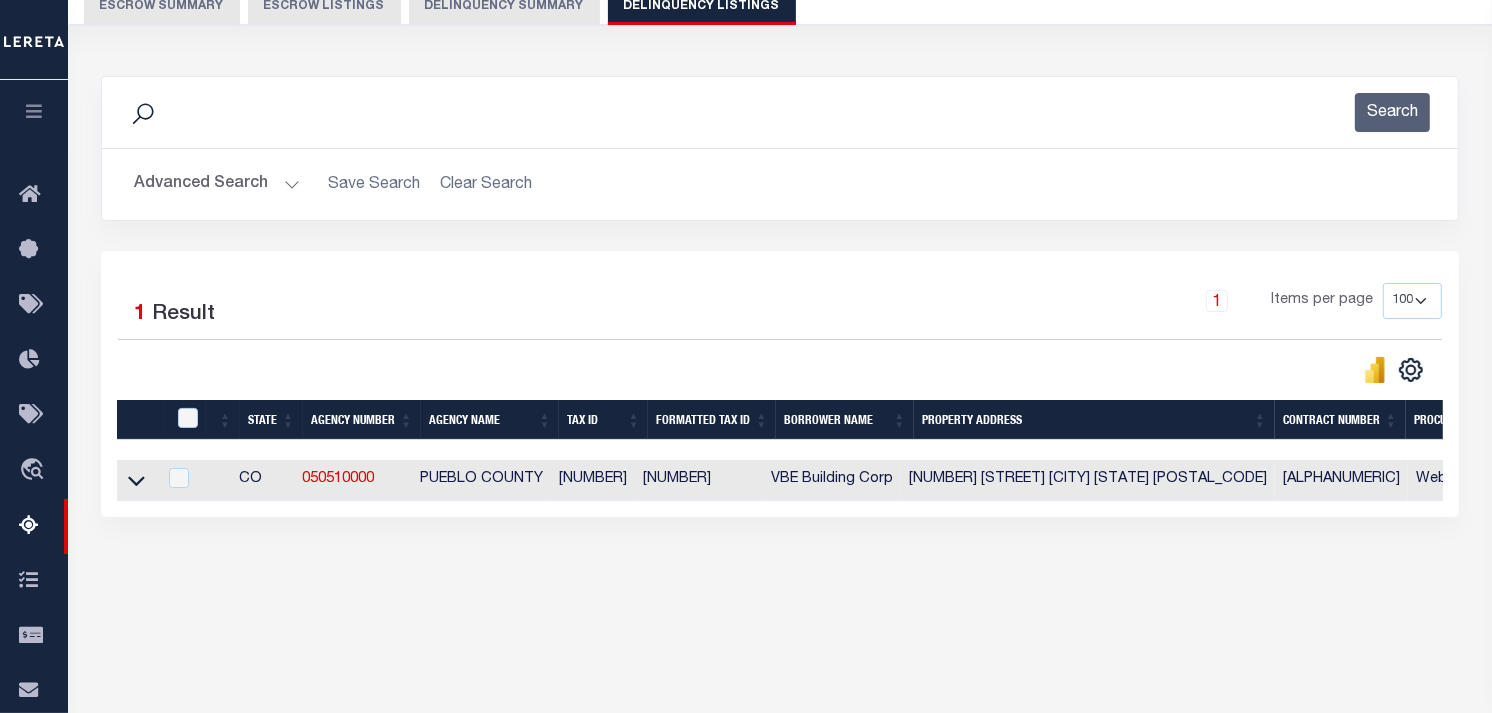 click on "Advanced Search" at bounding box center [217, 184] 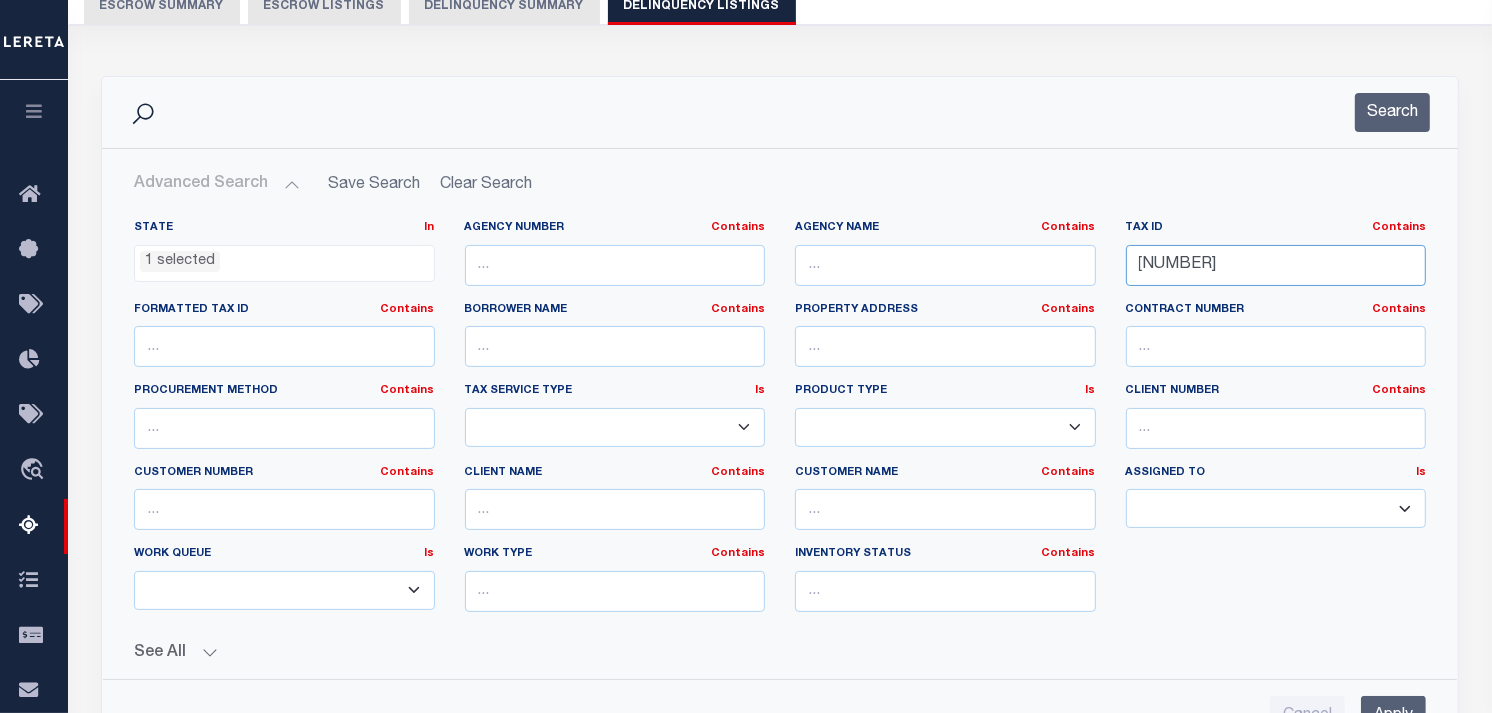 drag, startPoint x: 1246, startPoint y: 262, endPoint x: 1097, endPoint y: 258, distance: 149.05368 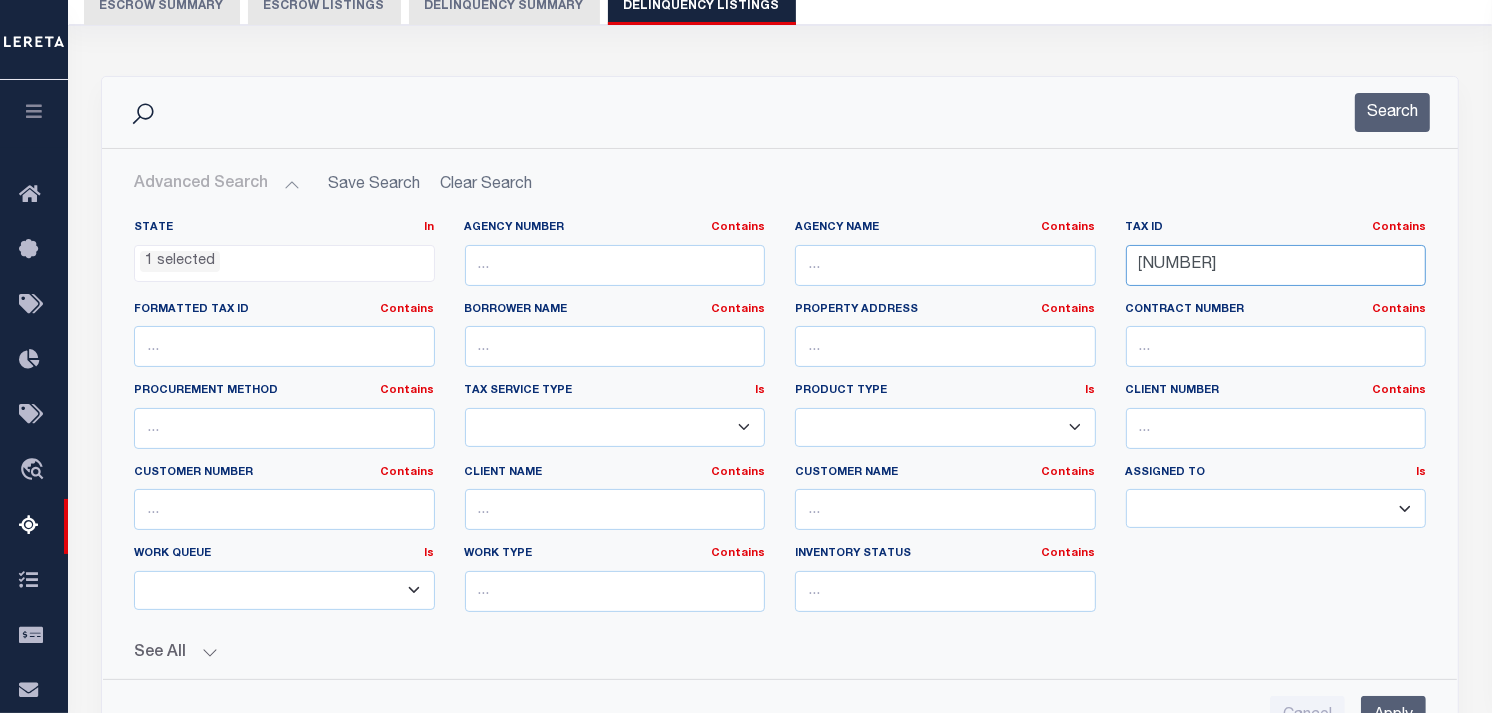 click on "State
In
In
AK AL AR AZ CA CO CT DC DE FL GA GU HI IA ID IL IN KS KY LA MA MD ME MI MN MO MS MT NC ND NE NH NJ NM NV NY OH OK OR PA PR RI SC SD TN TX UT VA VI VT WA WI WV WY 1 selected
Agency Number
Contains
Contains" at bounding box center (780, 424) 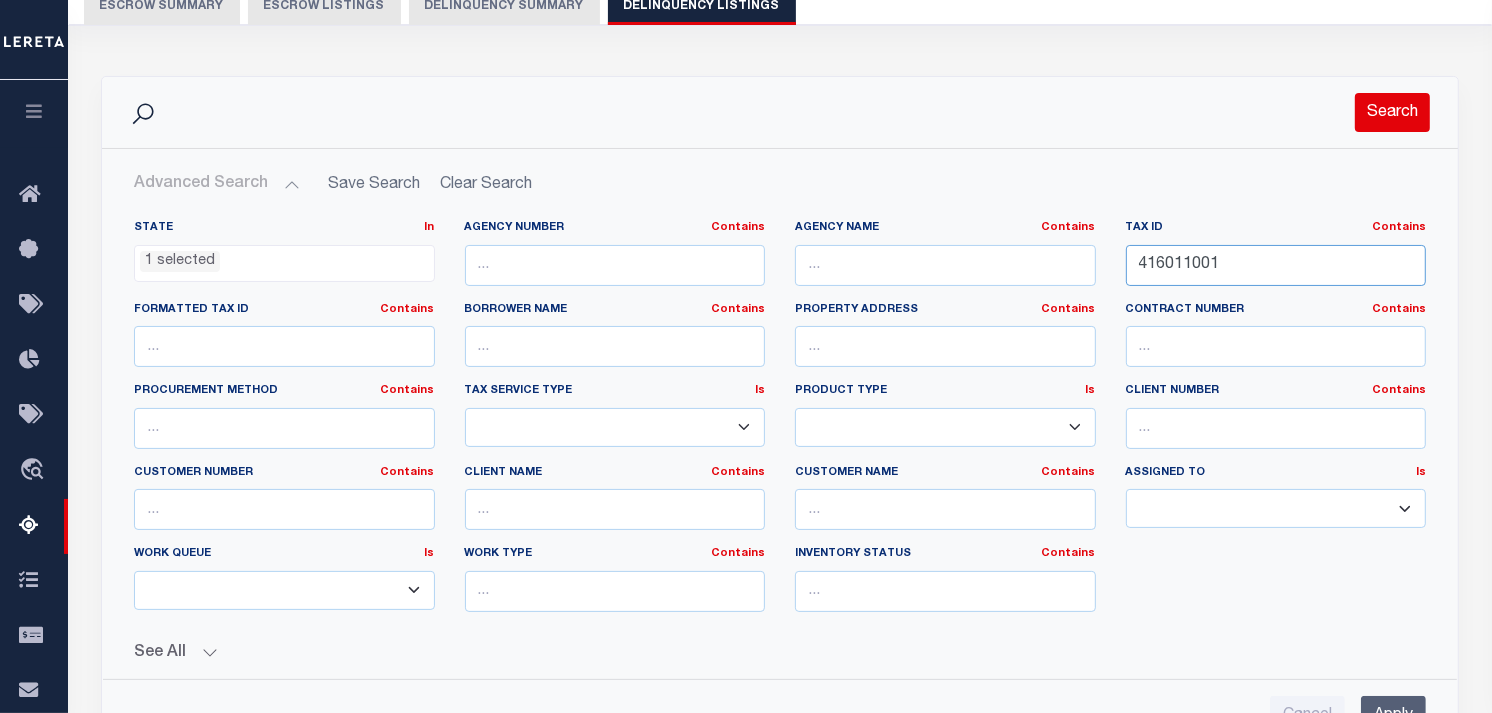type on "416011001" 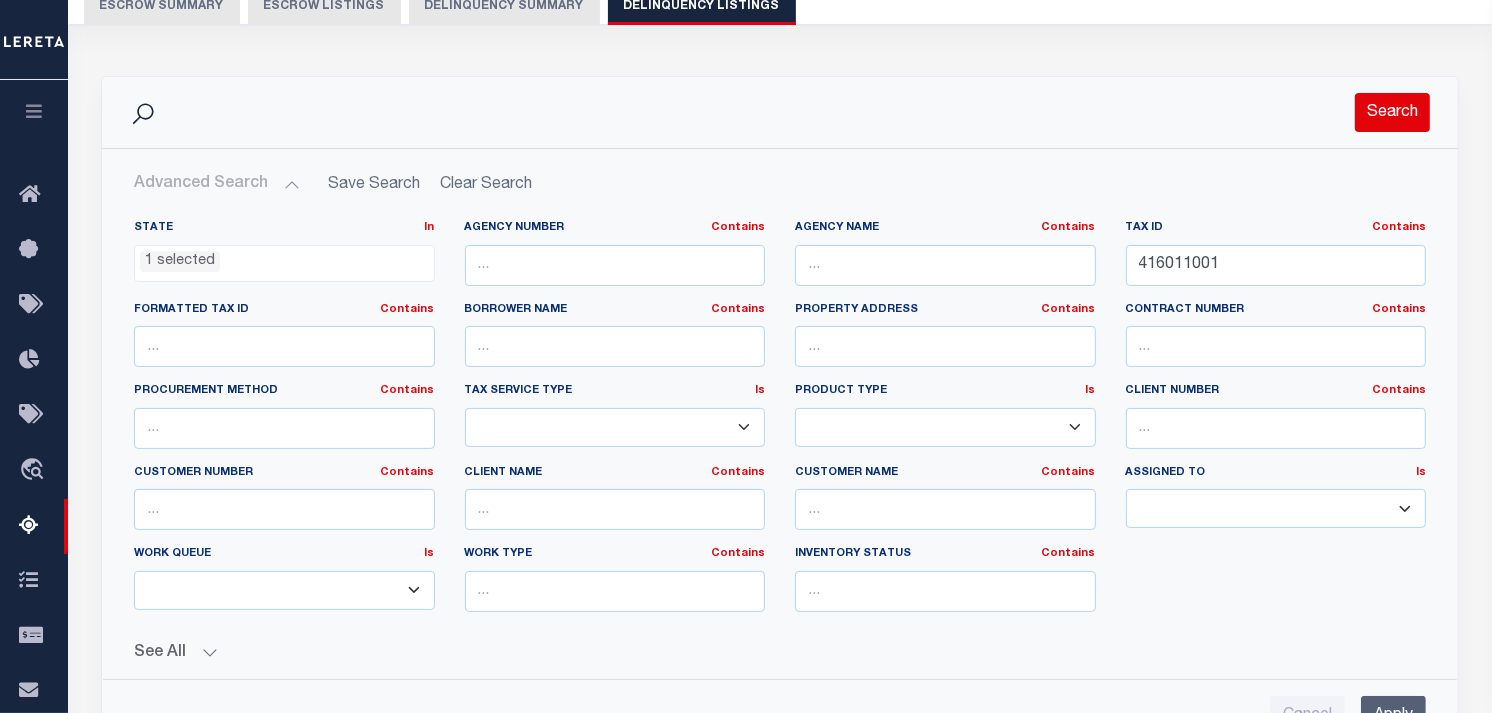click on "Search" at bounding box center [1392, 112] 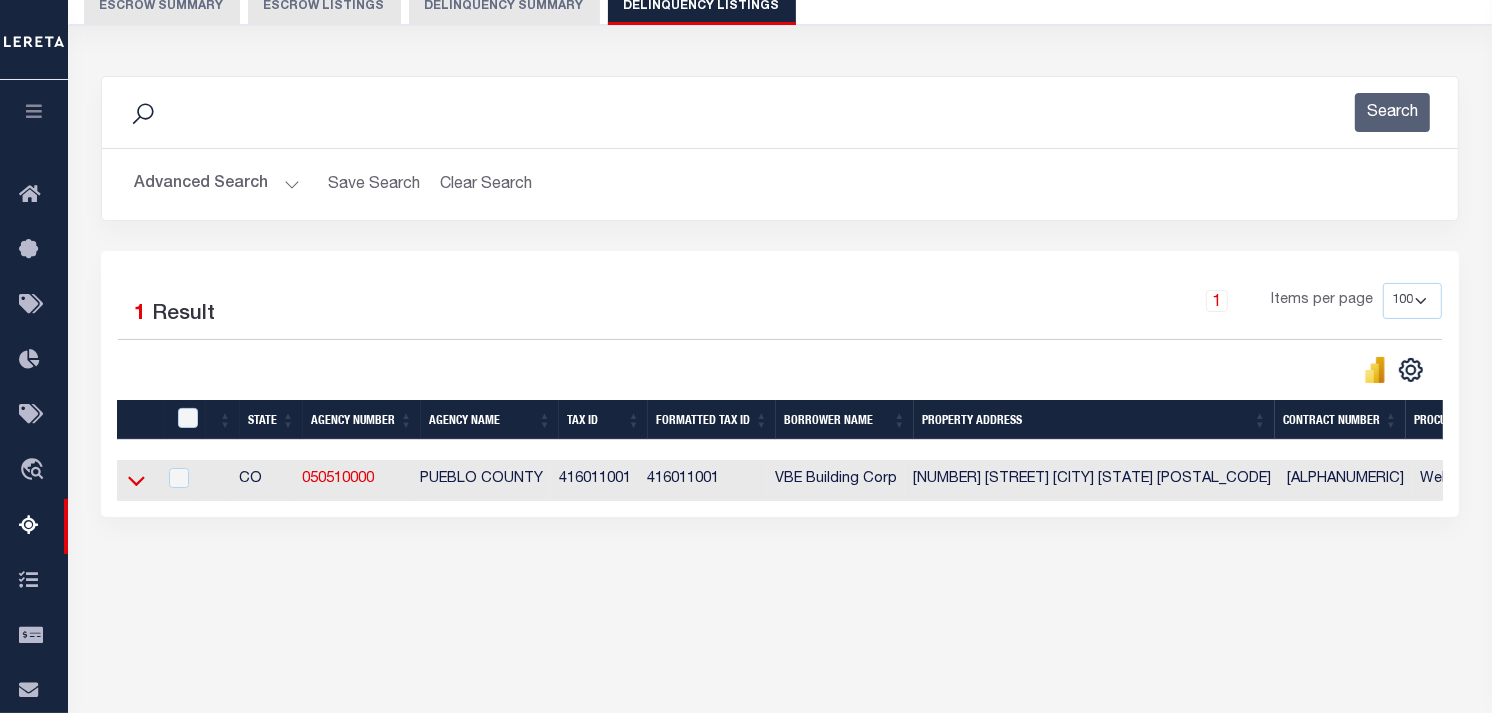 click 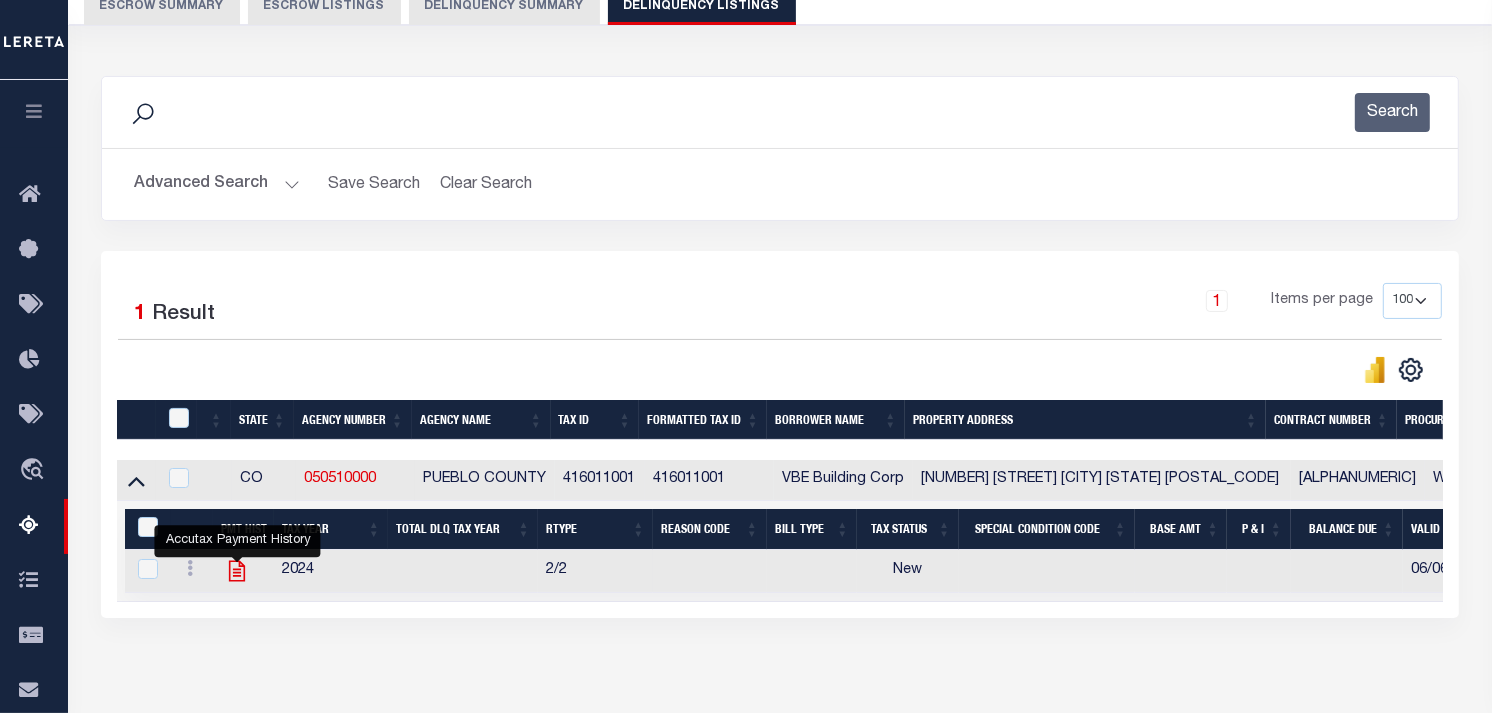 click 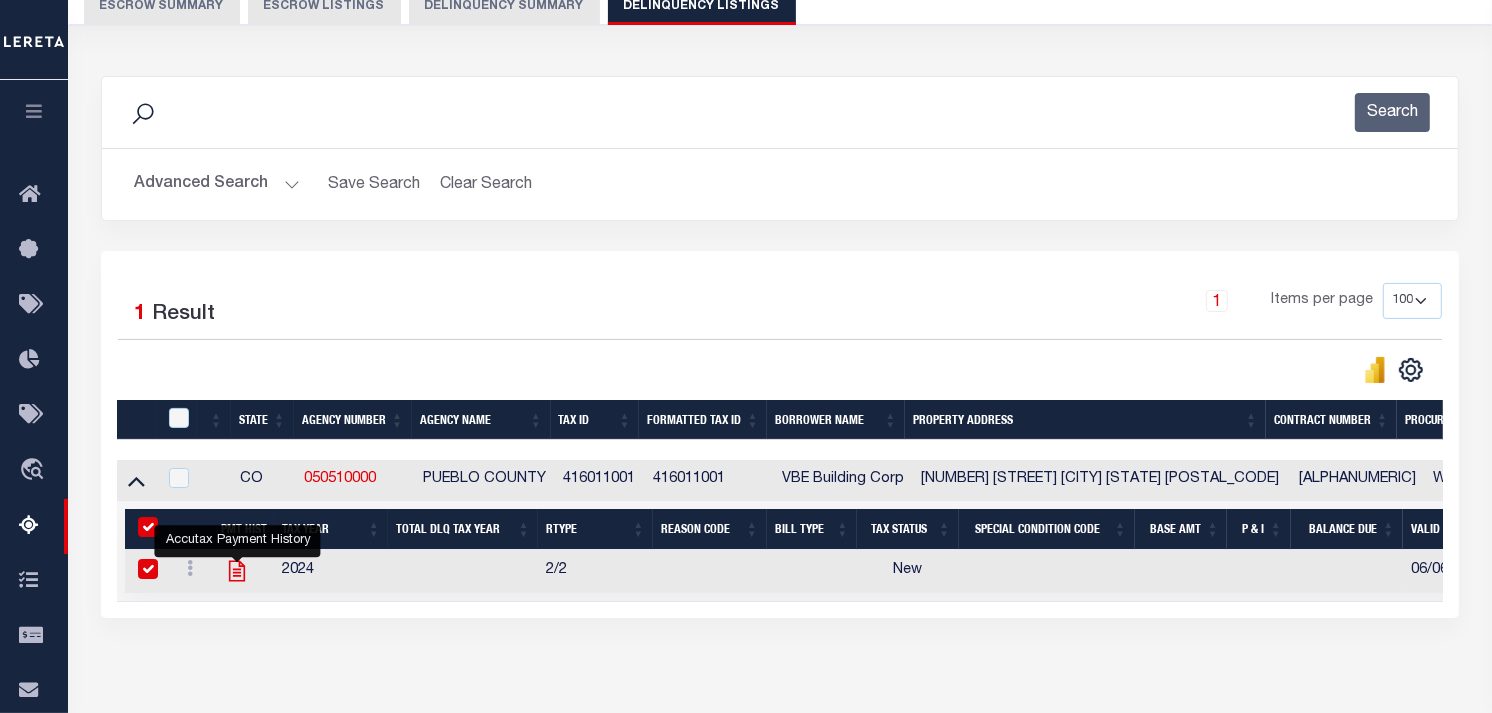 checkbox on "true" 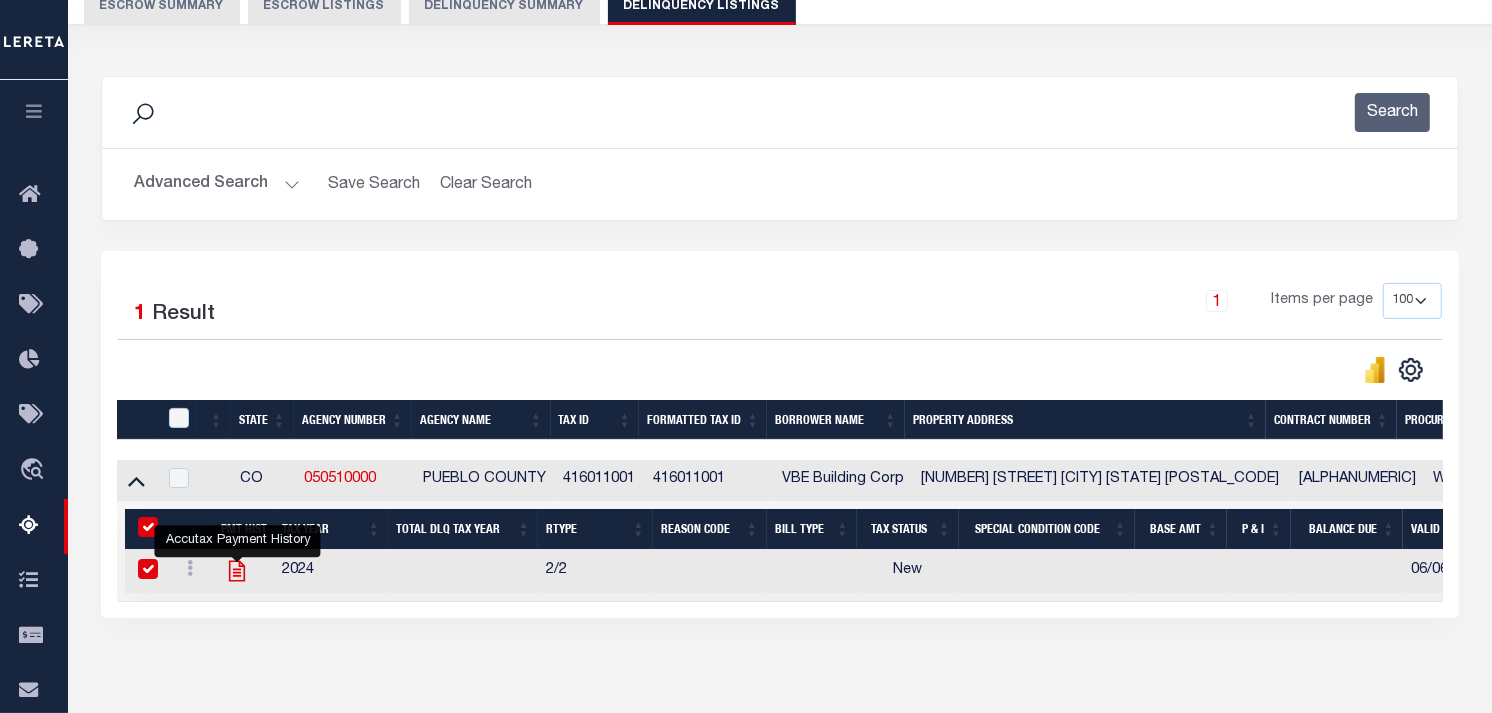 checkbox on "true" 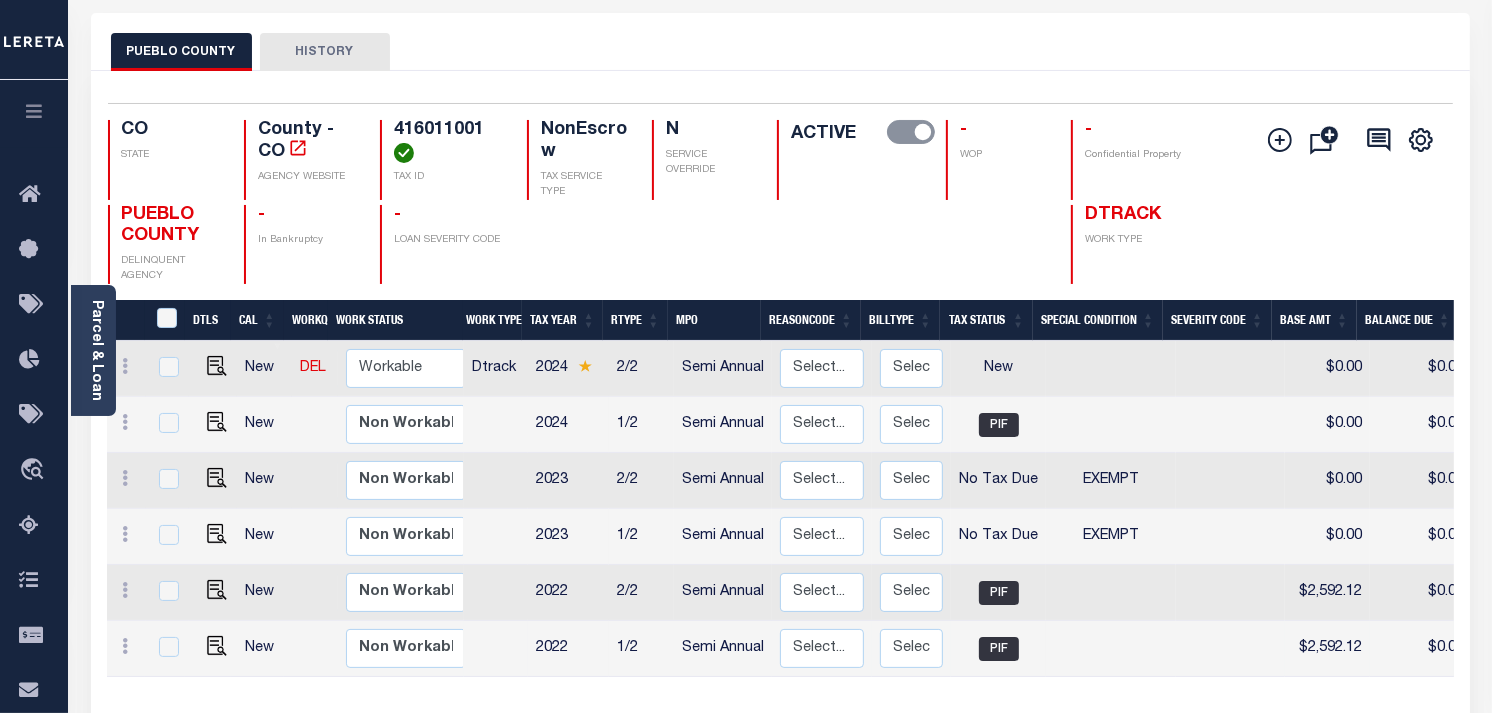 scroll, scrollTop: 111, scrollLeft: 0, axis: vertical 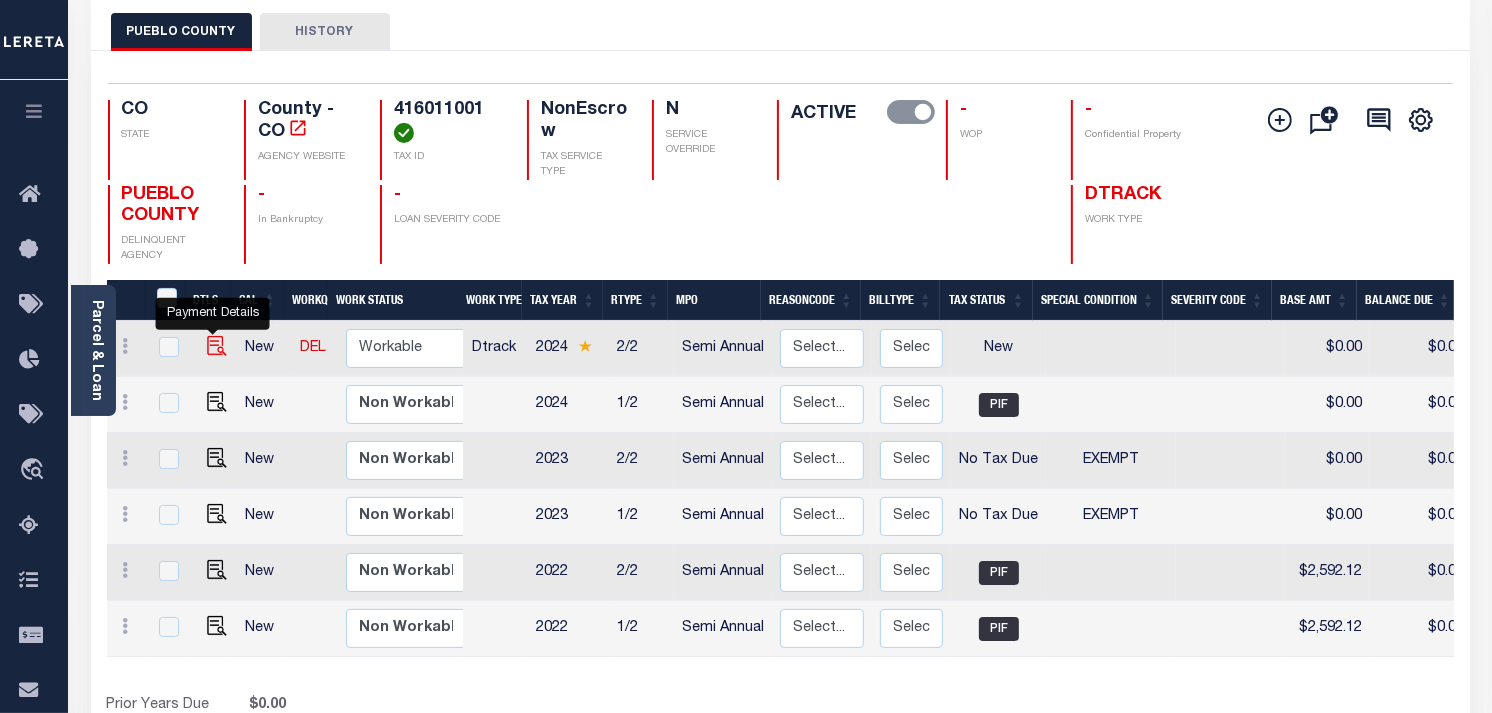 click at bounding box center [217, 346] 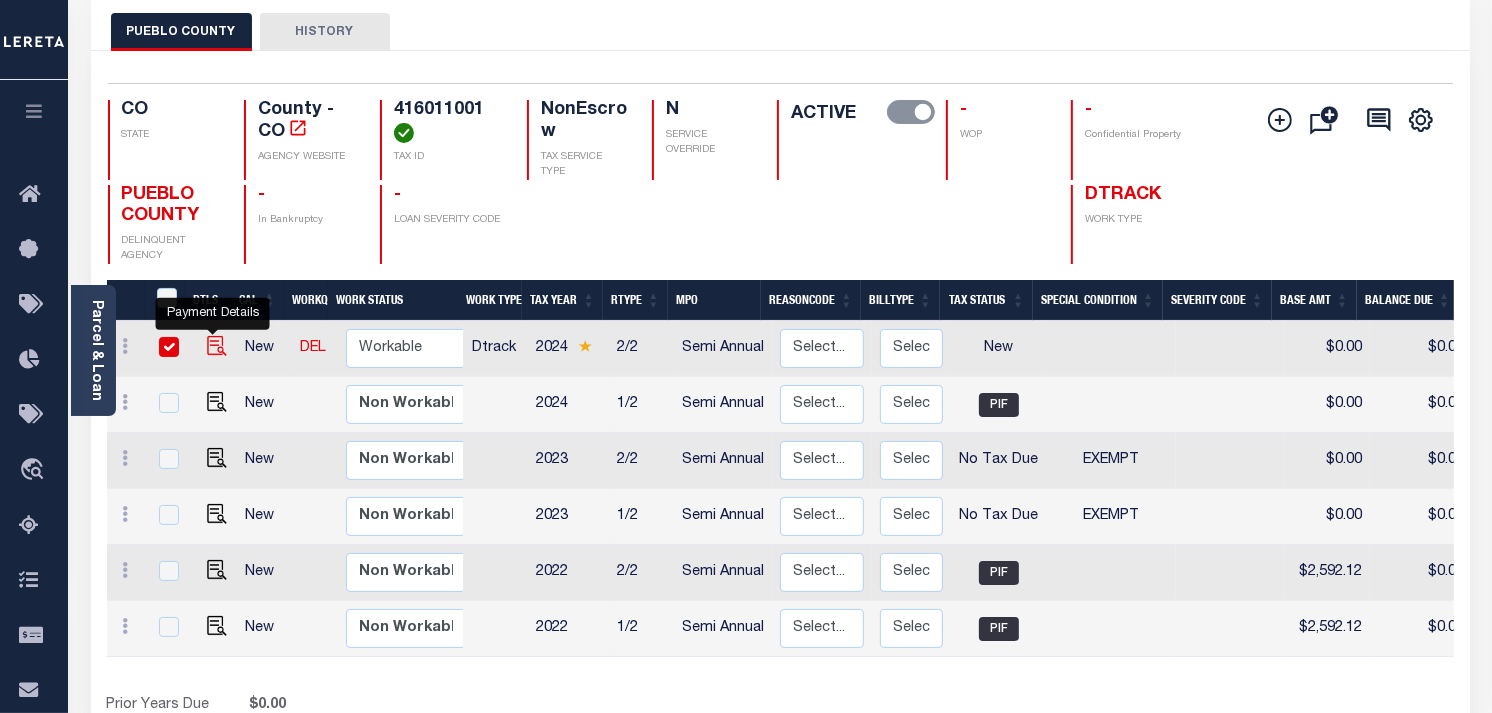 checkbox on "true" 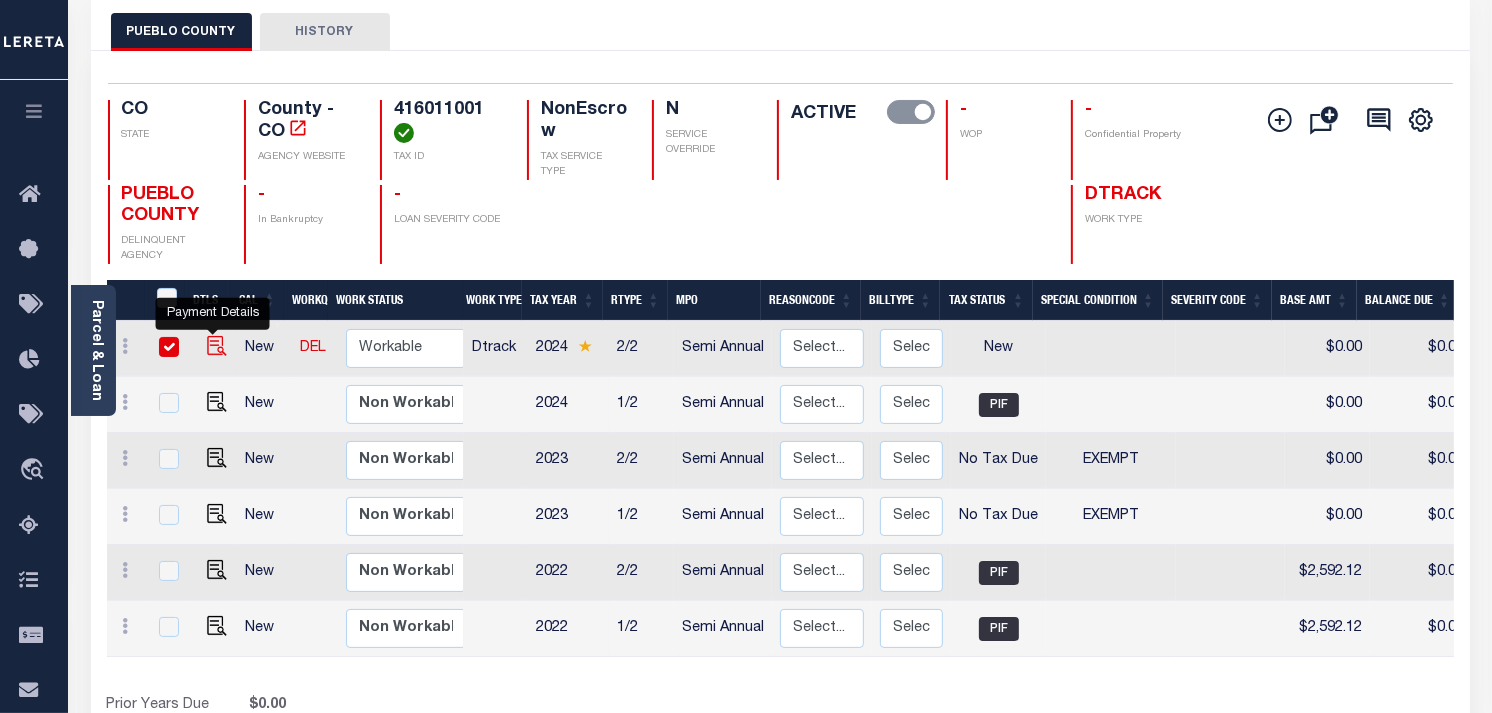 checkbox on "true" 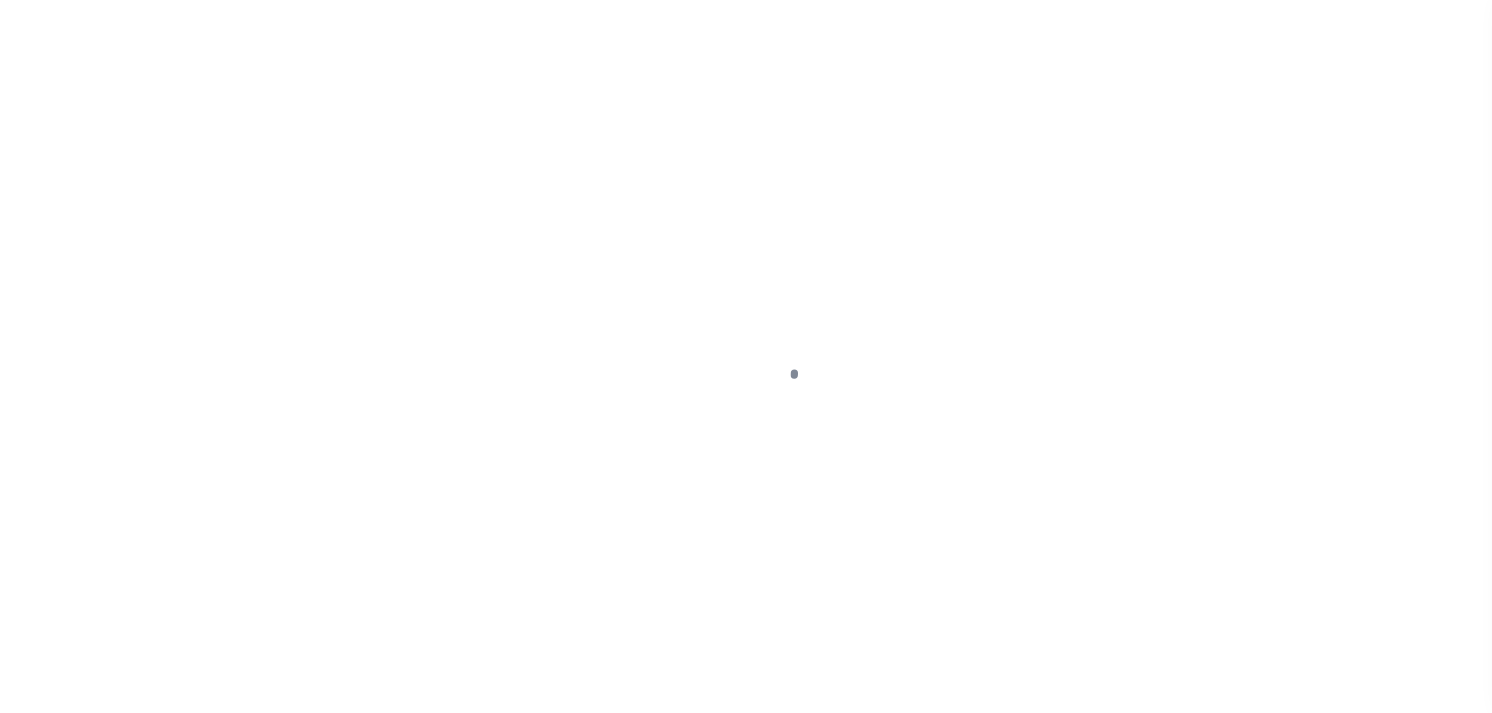 scroll, scrollTop: 0, scrollLeft: 0, axis: both 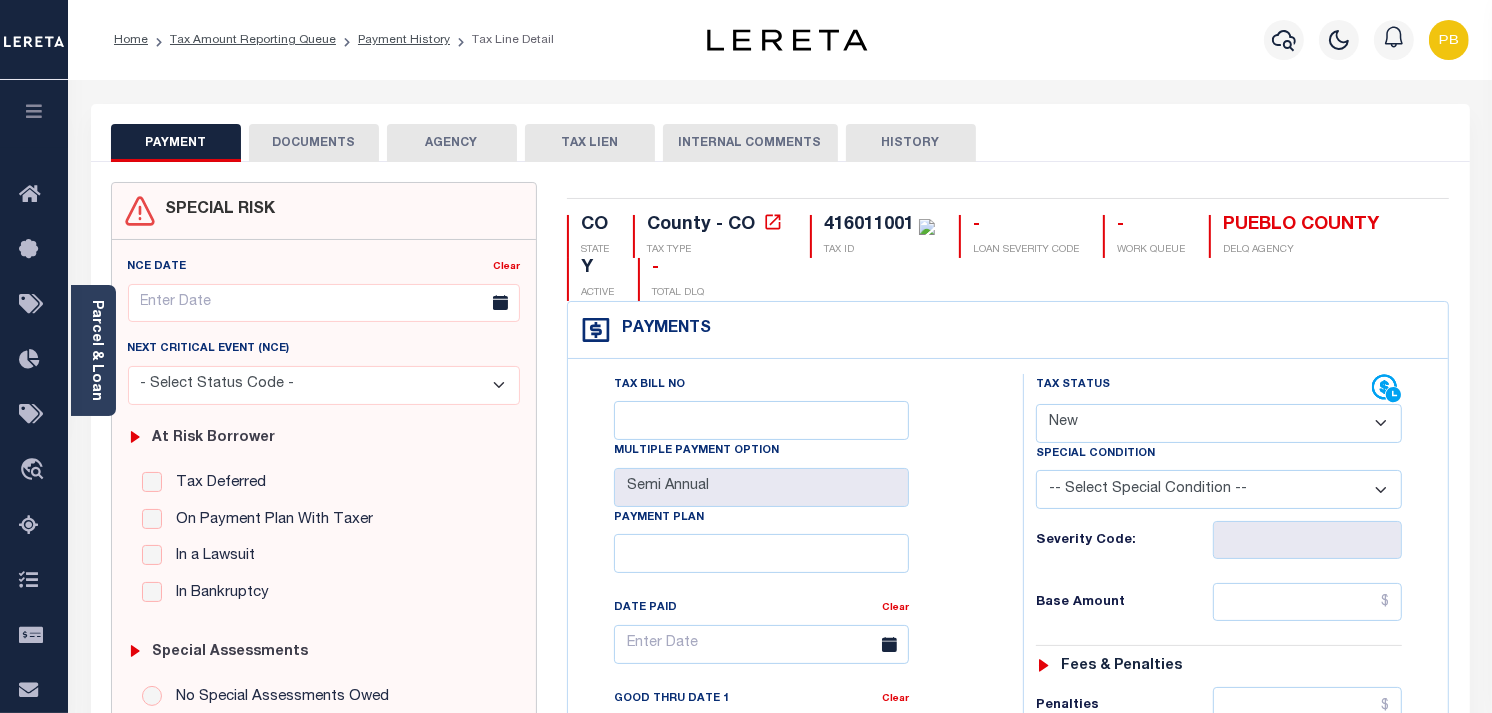 click on "- Select Status Code -
Open
Due/Unpaid
Paid
Incomplete
No Tax Due
Internal Refund Processed
New" at bounding box center (1219, 423) 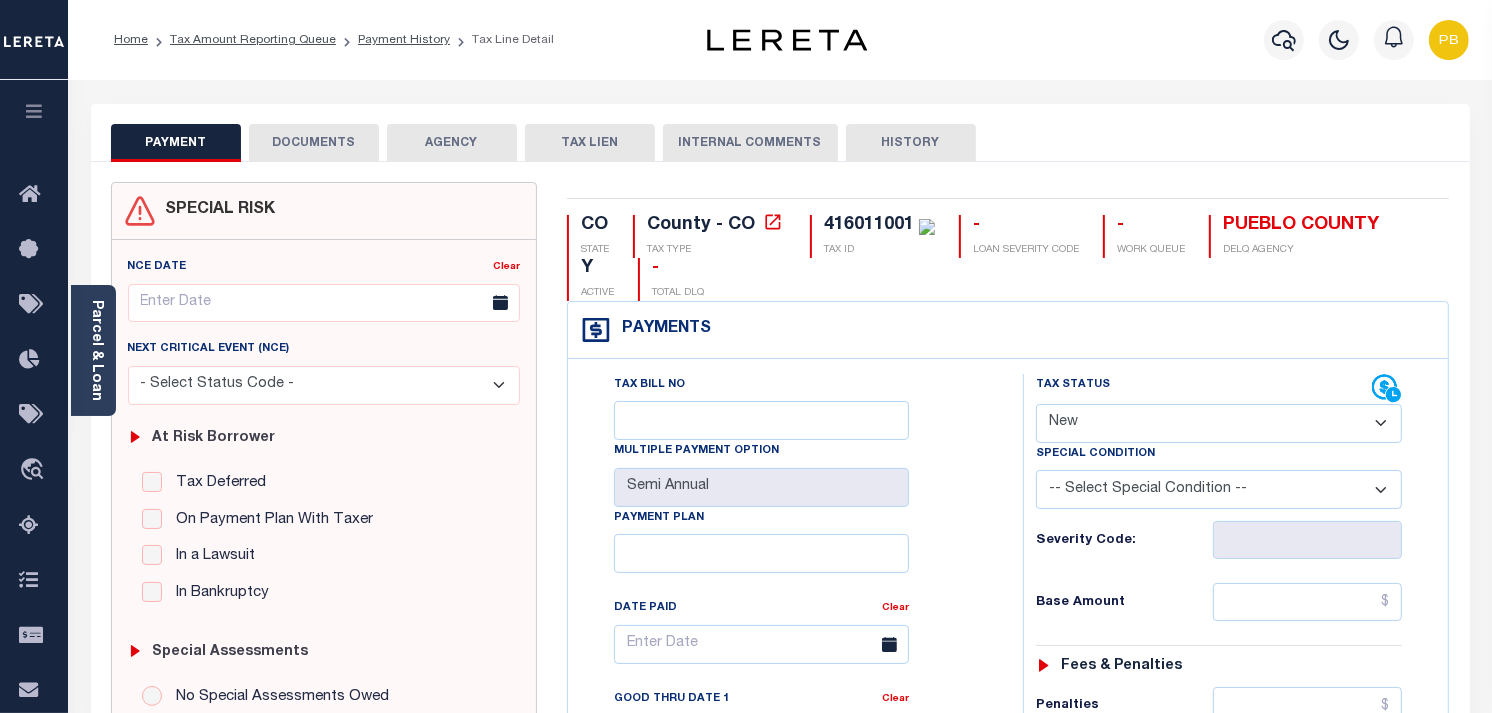 select on "NTX" 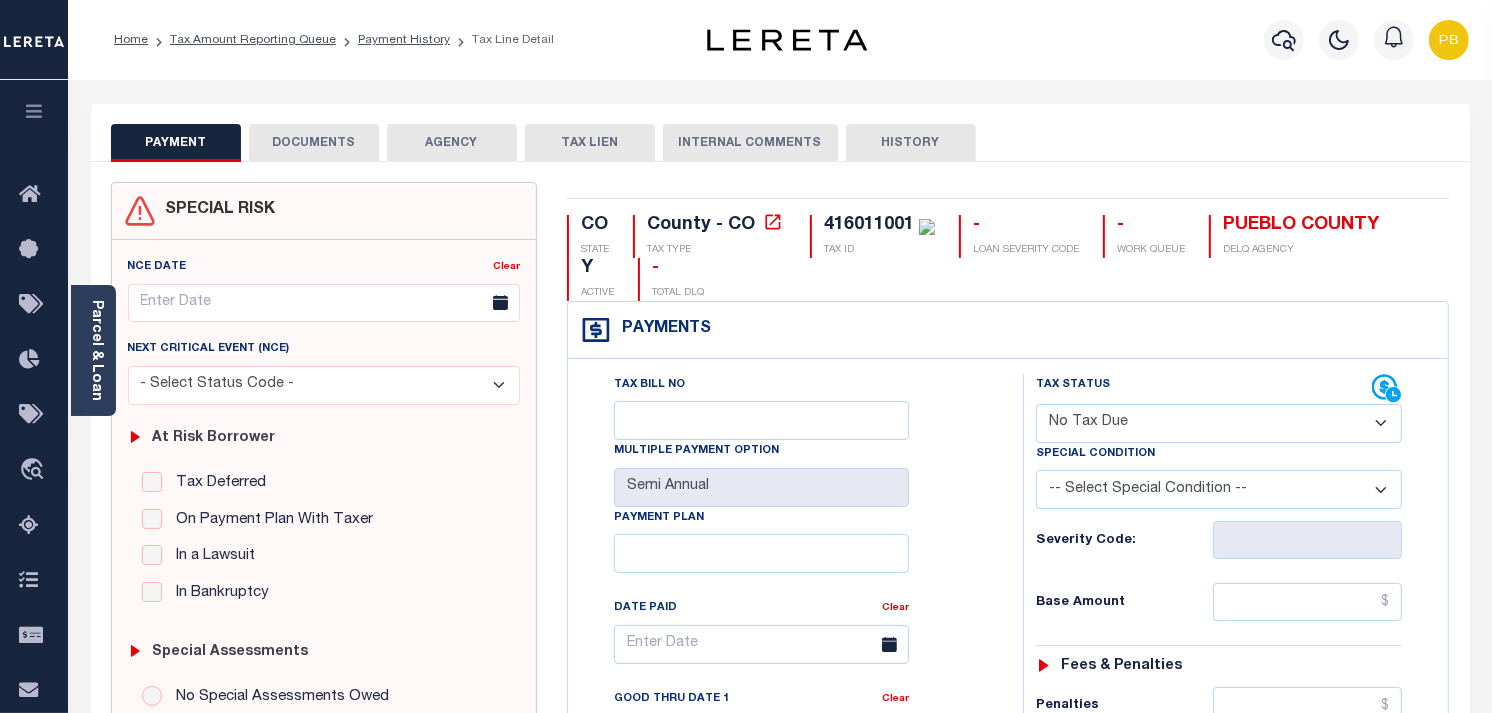 click on "- Select Status Code -
Open
Due/Unpaid
Paid
Incomplete
No Tax Due
Internal Refund Processed
New" at bounding box center [1219, 423] 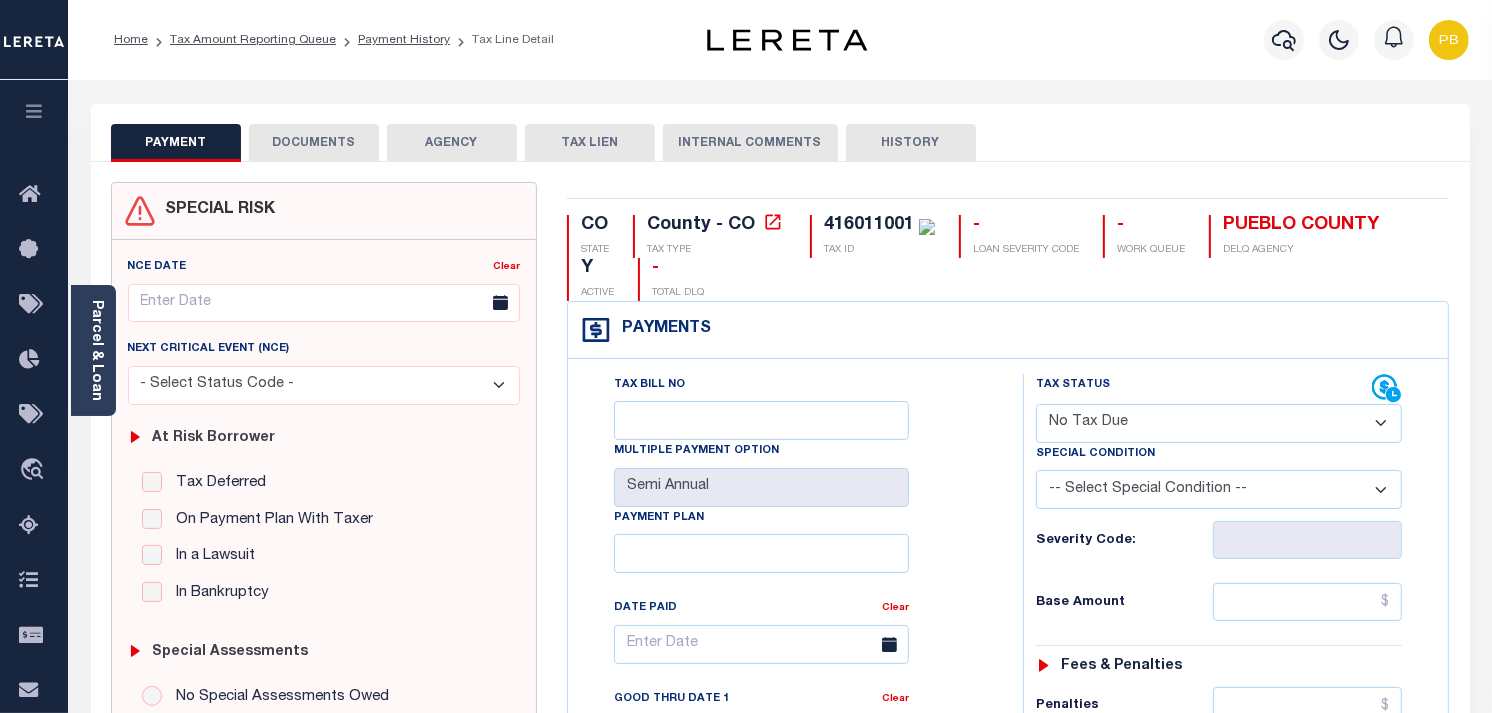 type on "08/07/2025" 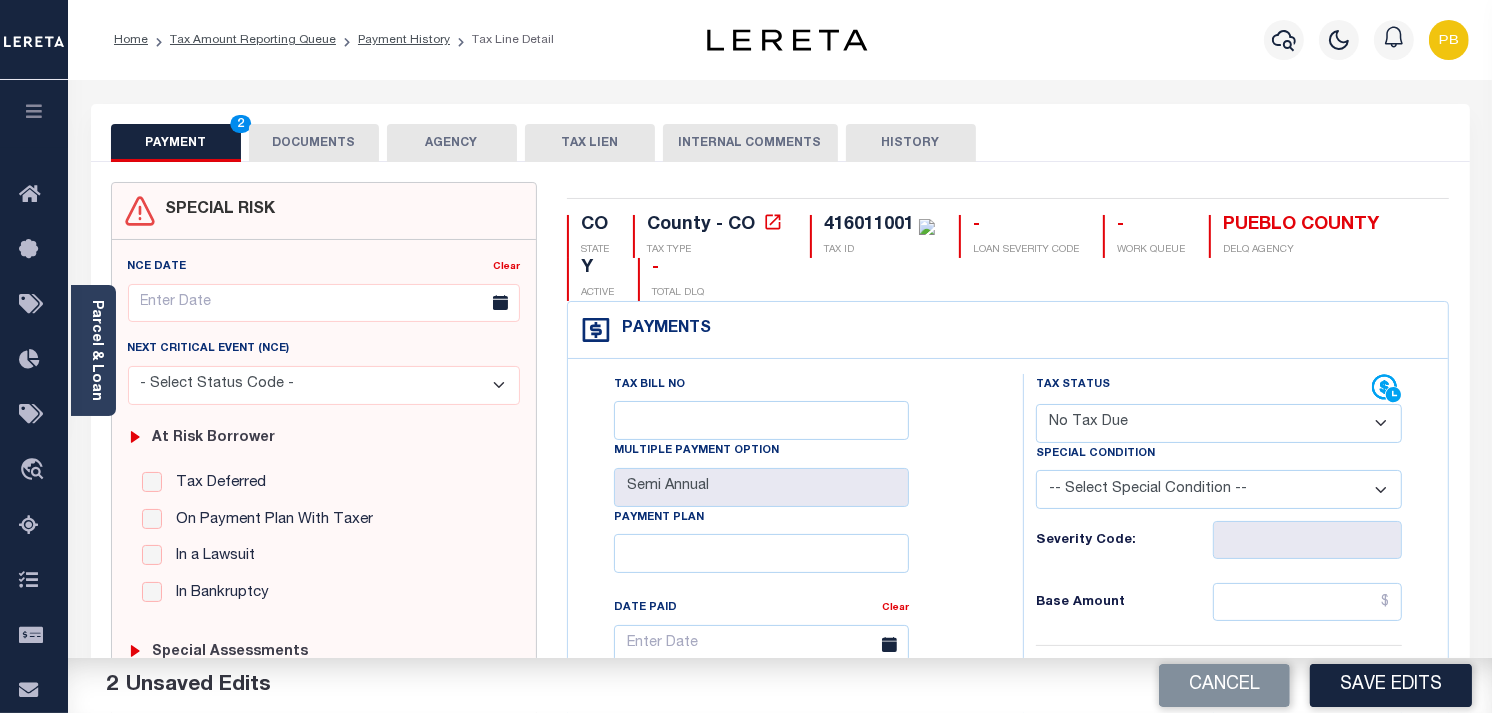 click on "-- Select Special Condition --
3RD PARTY TAX LIEN
AGENCY TAX LIEN (A.K.A Inside Lien)
BALANCE FORWARD
BANKRUPTCY
BILL W/ OTHER PARCEL
CONFIDENTIAL ACCOUNT
DEFERRED
DELAYED BILLING
DELQ CURRENT TAX YEAR INSTALLMENT(S) EXIST
DELQ PRIOR YEAR(S) EXIST
EXEMPT
HOMEOWNER AUTHORIZATION
IN DISPUTE/UNDER PROTEST
INCLUDES PRIOR UNPAID
INCLUDES RE-LEVIED TAX
INSTALLMENT PLAN
LITIGATION
LOST PROPERTY (FORECLOSED/DEEDED)
LOW ASSESSMENT
LOW TAX THRESHOLD
MULTIPLE TAXIDS
NEW PROPERTY
NOT ASSESSED
NOT CERTIFIED
OTHER FEES INVOLVED
OVERPAYMENT - POSSIBLE REFUND DUE
PARTIAL PAYMENT MAY EXIST
Pay Plan
RE-LEVIED TO ANOTHER AGENCY
REDEMP AMTS NOT AVAILABLE
REPORTED ON LEGACY RTYPE
SUBJECT TO FORECLOSURE
TAX LIEN RELEASED
TAX SALE-SUBJECT TO POWER TO SELL" at bounding box center [1219, 489] 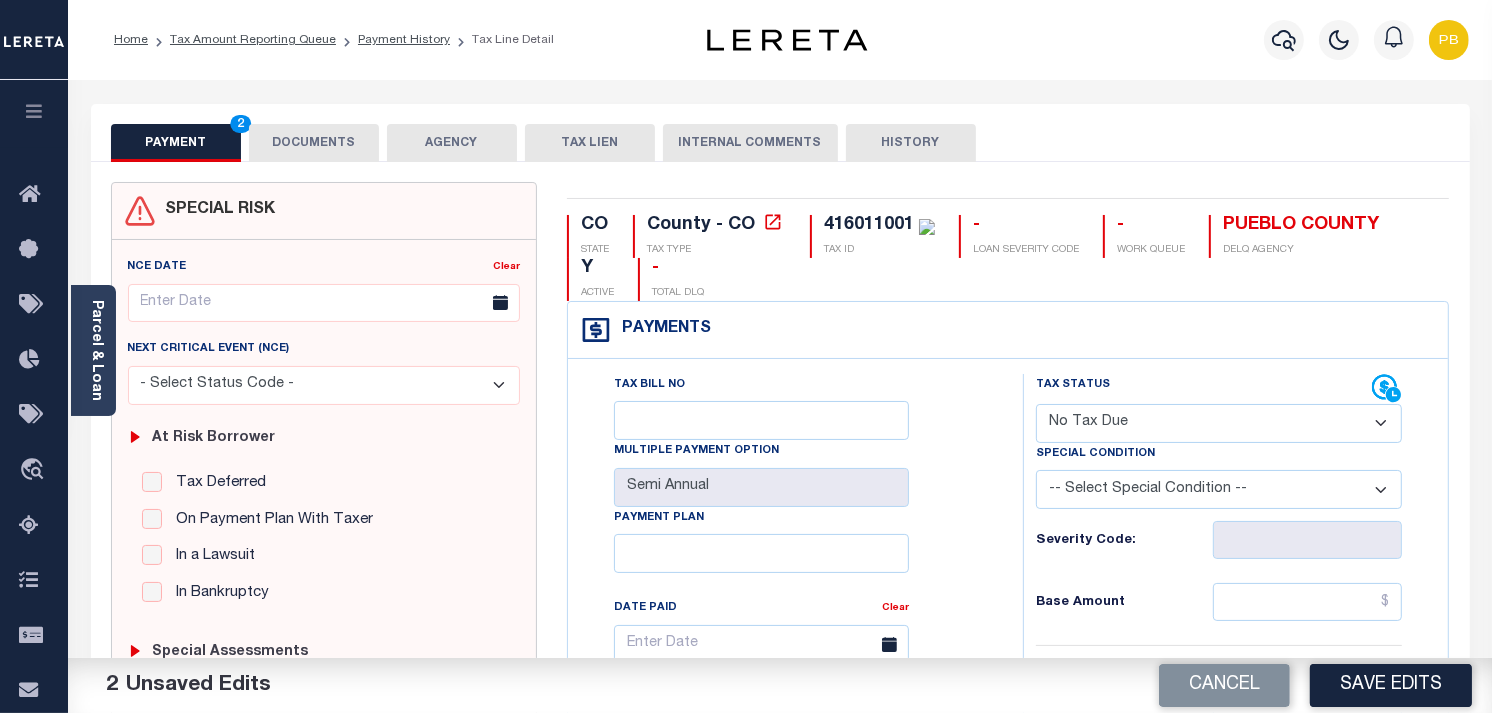 click on "-- Select Special Condition --
3RD PARTY TAX LIEN
AGENCY TAX LIEN (A.K.A Inside Lien)
BALANCE FORWARD
BANKRUPTCY
BILL W/ OTHER PARCEL
CONFIDENTIAL ACCOUNT
DEFERRED
DELAYED BILLING
DELQ CURRENT TAX YEAR INSTALLMENT(S) EXIST
DELQ PRIOR YEAR(S) EXIST
EXEMPT
HOMEOWNER AUTHORIZATION
IN DISPUTE/UNDER PROTEST
INCLUDES PRIOR UNPAID
INCLUDES RE-LEVIED TAX
INSTALLMENT PLAN
LITIGATION
LOST PROPERTY (FORECLOSED/DEEDED)
LOW ASSESSMENT
LOW TAX THRESHOLD
MULTIPLE TAXIDS
NEW PROPERTY
NOT ASSESSED
NOT CERTIFIED
OTHER FEES INVOLVED
OVERPAYMENT - POSSIBLE REFUND DUE
PARTIAL PAYMENT MAY EXIST
Pay Plan
RE-LEVIED TO ANOTHER AGENCY
REDEMP AMTS NOT AVAILABLE
REPORTED ON LEGACY RTYPE
SUBJECT TO FORECLOSURE
TAX LIEN RELEASED
TAX SALE-SUBJECT TO POWER TO SELL" at bounding box center [1219, 489] 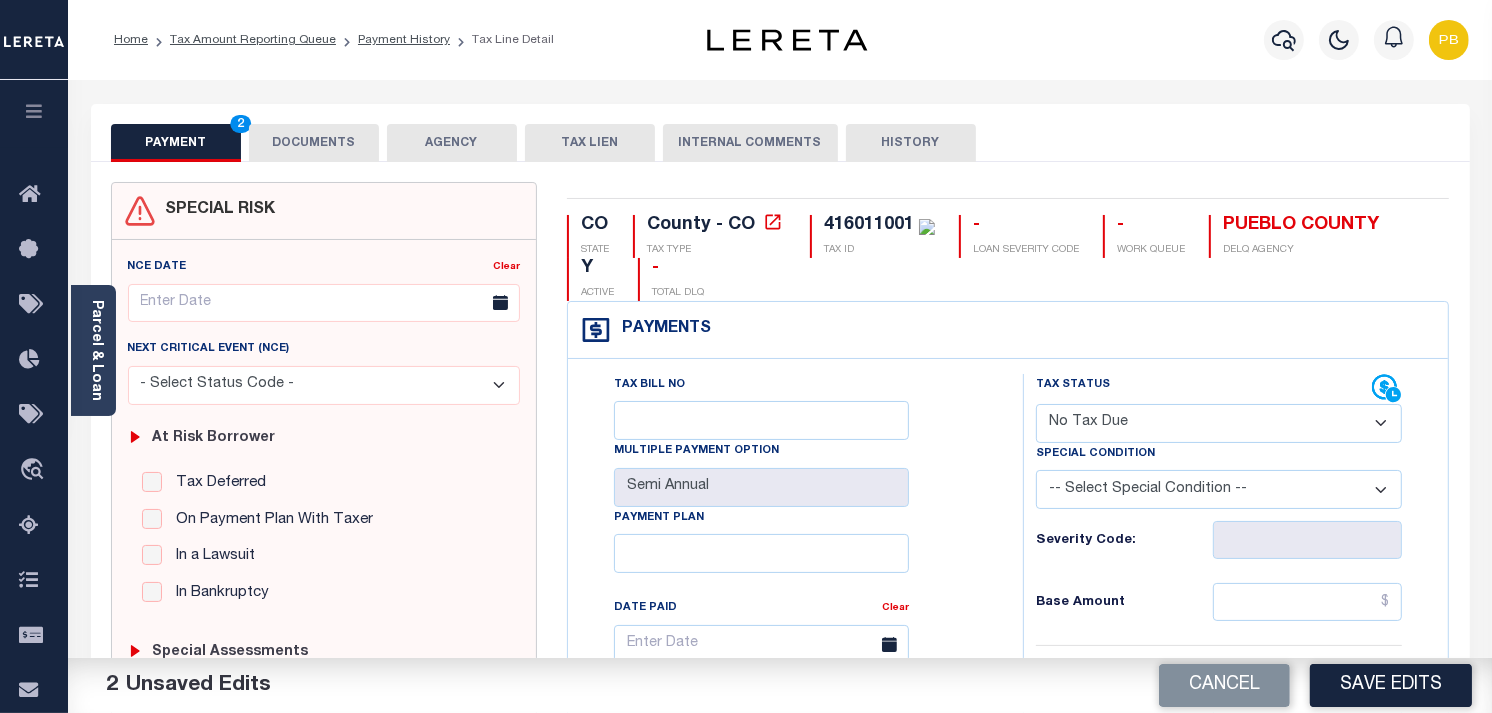 click on "- Select Status Code -
Open
Due/Unpaid
Paid
Incomplete
No Tax Due
Internal Refund Processed
New" at bounding box center (1219, 423) 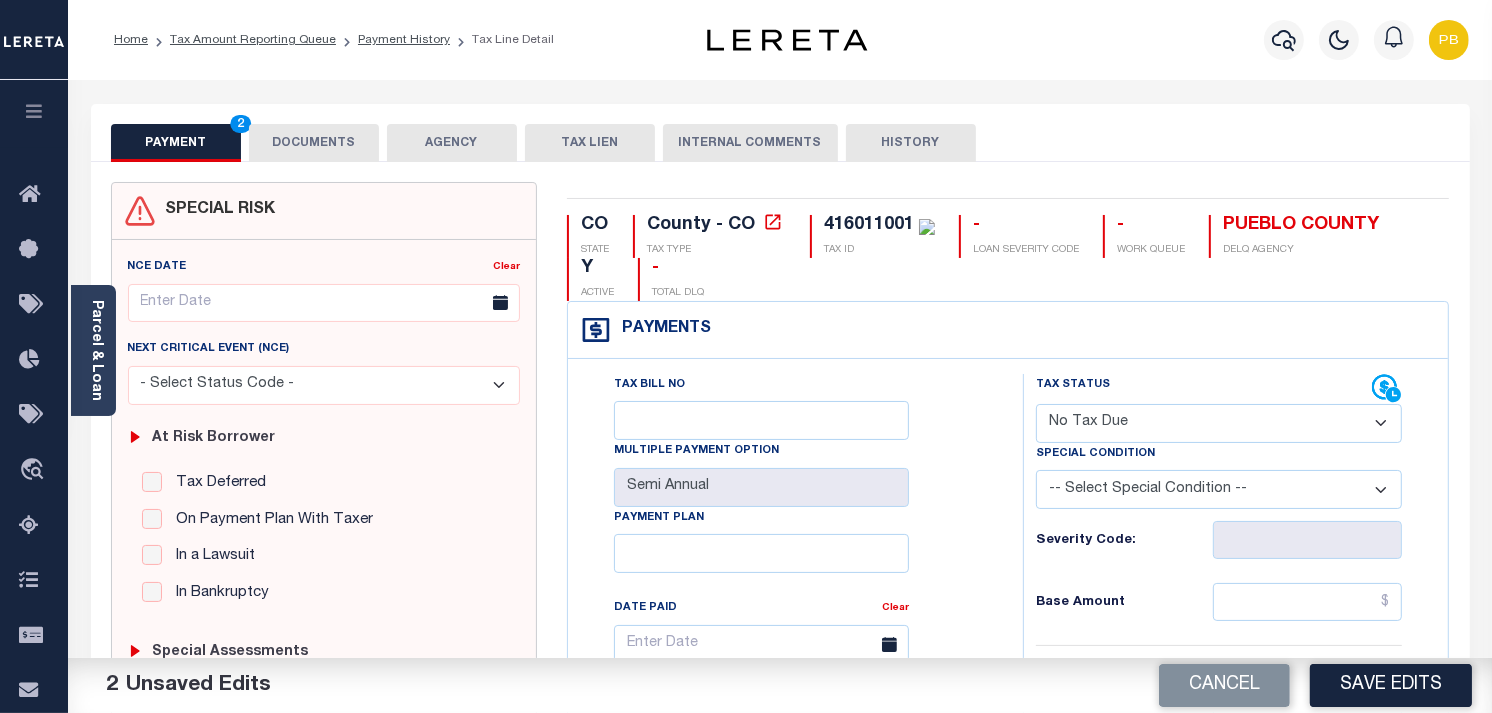 select on "PYD" 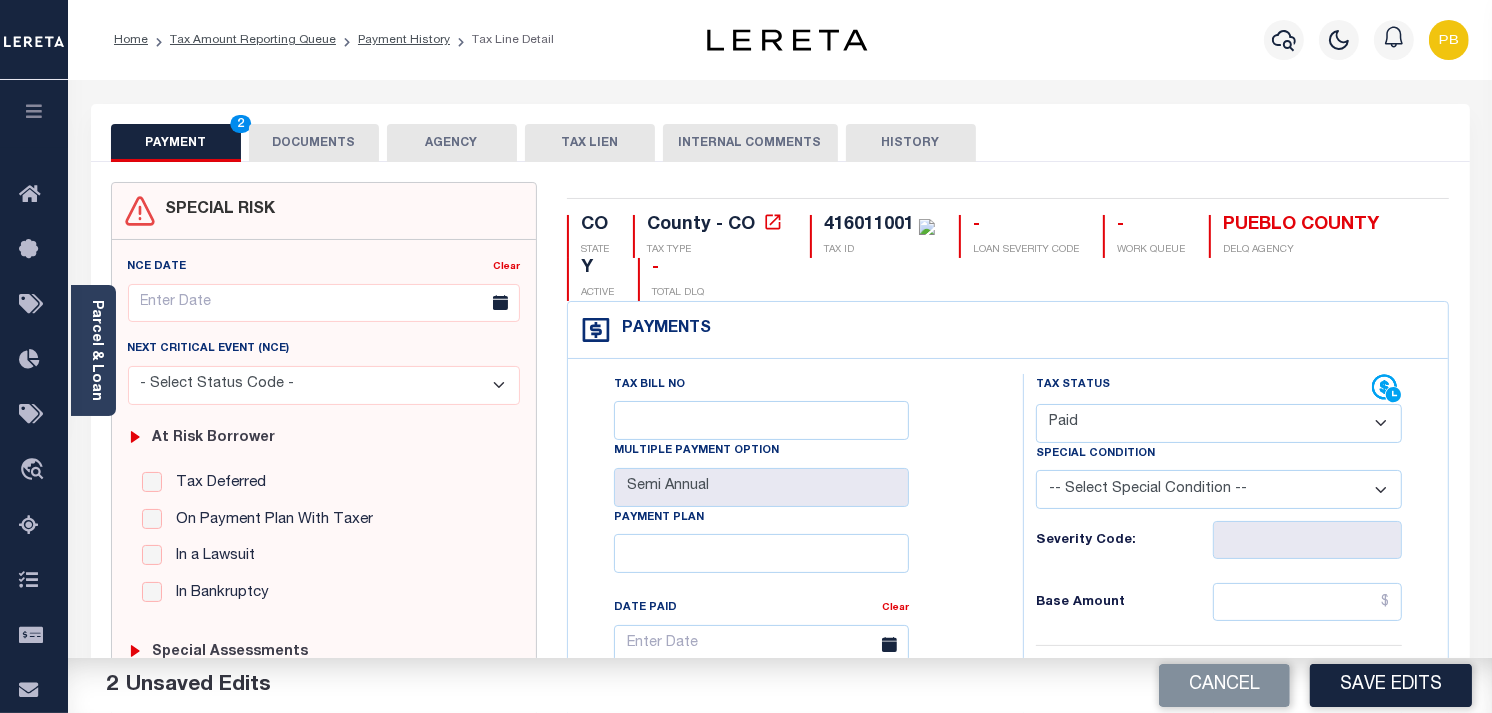 click on "- Select Status Code -
Open
Due/Unpaid
Paid
Incomplete
No Tax Due
Internal Refund Processed
New" at bounding box center (1219, 423) 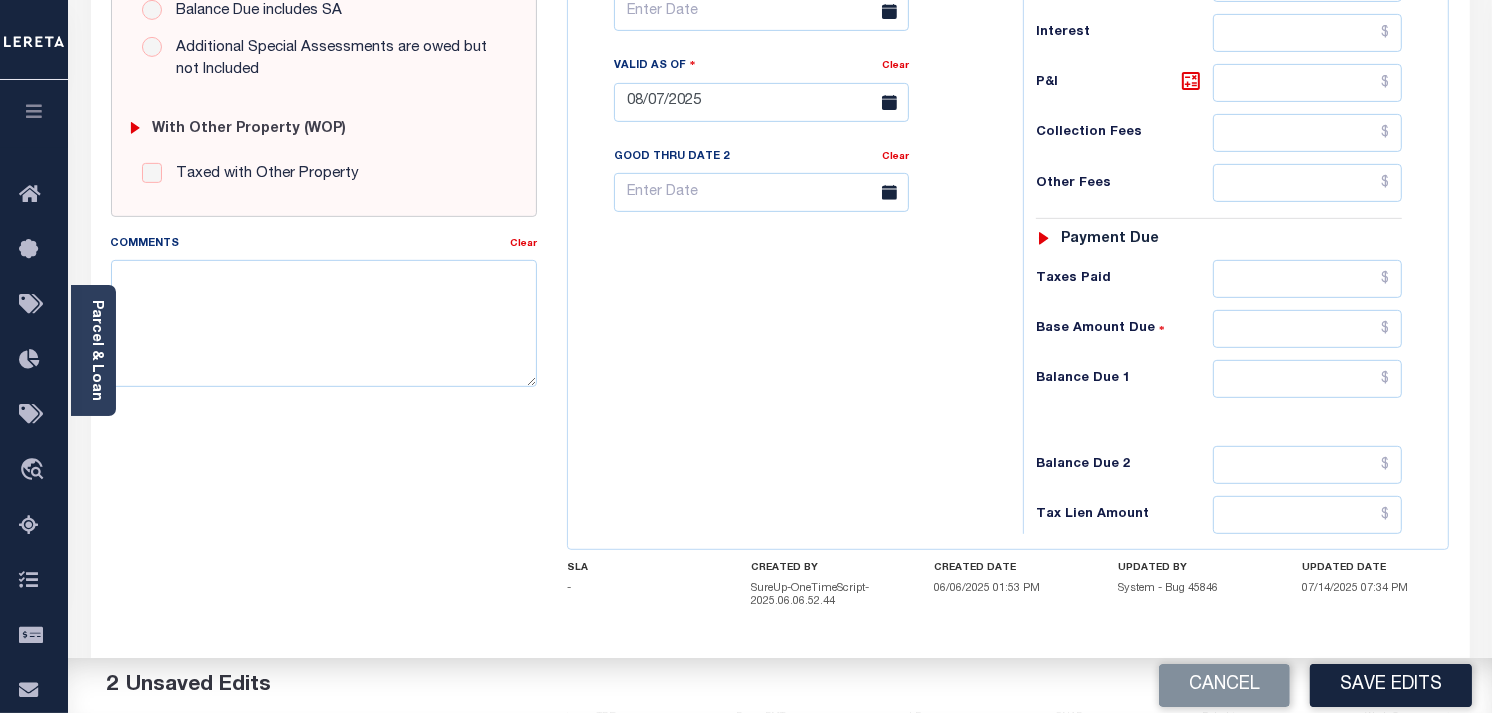 scroll, scrollTop: 777, scrollLeft: 0, axis: vertical 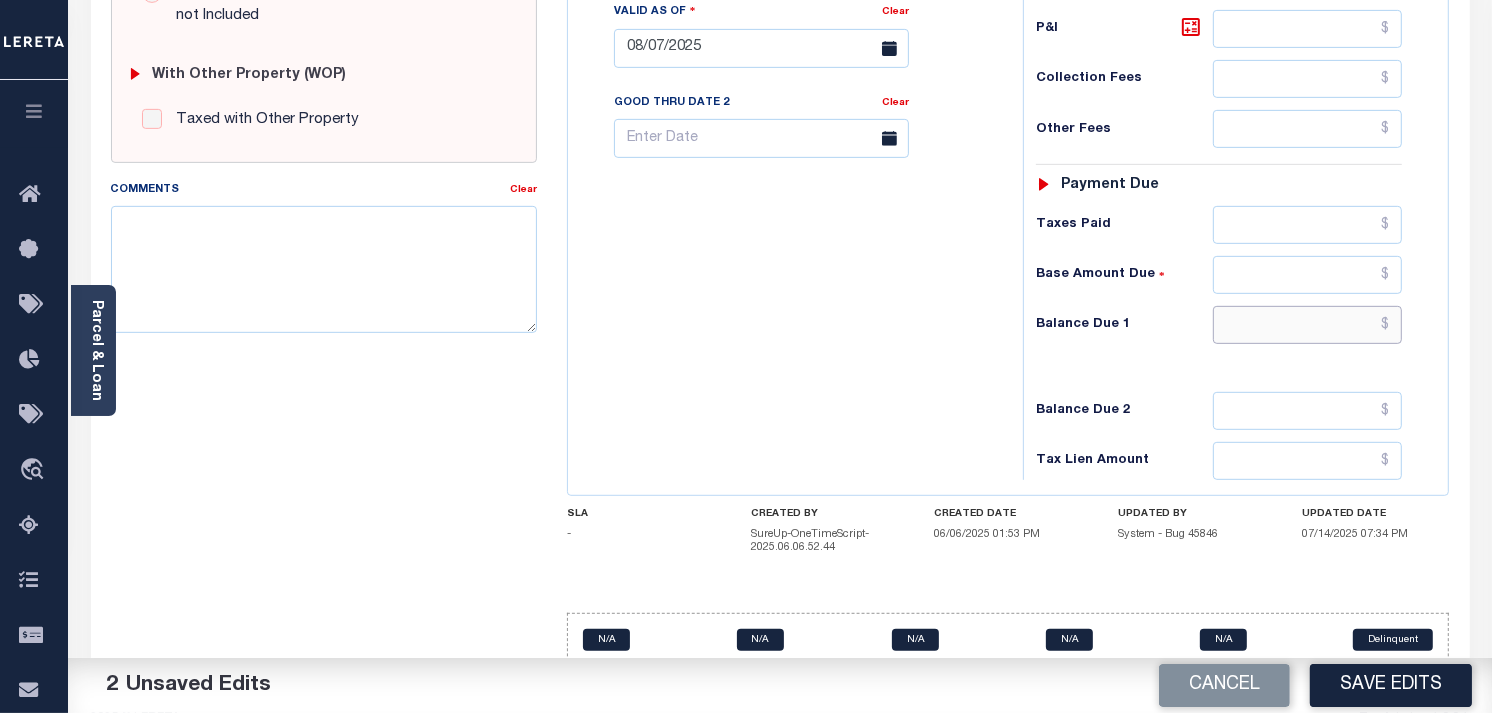 click at bounding box center [1308, 325] 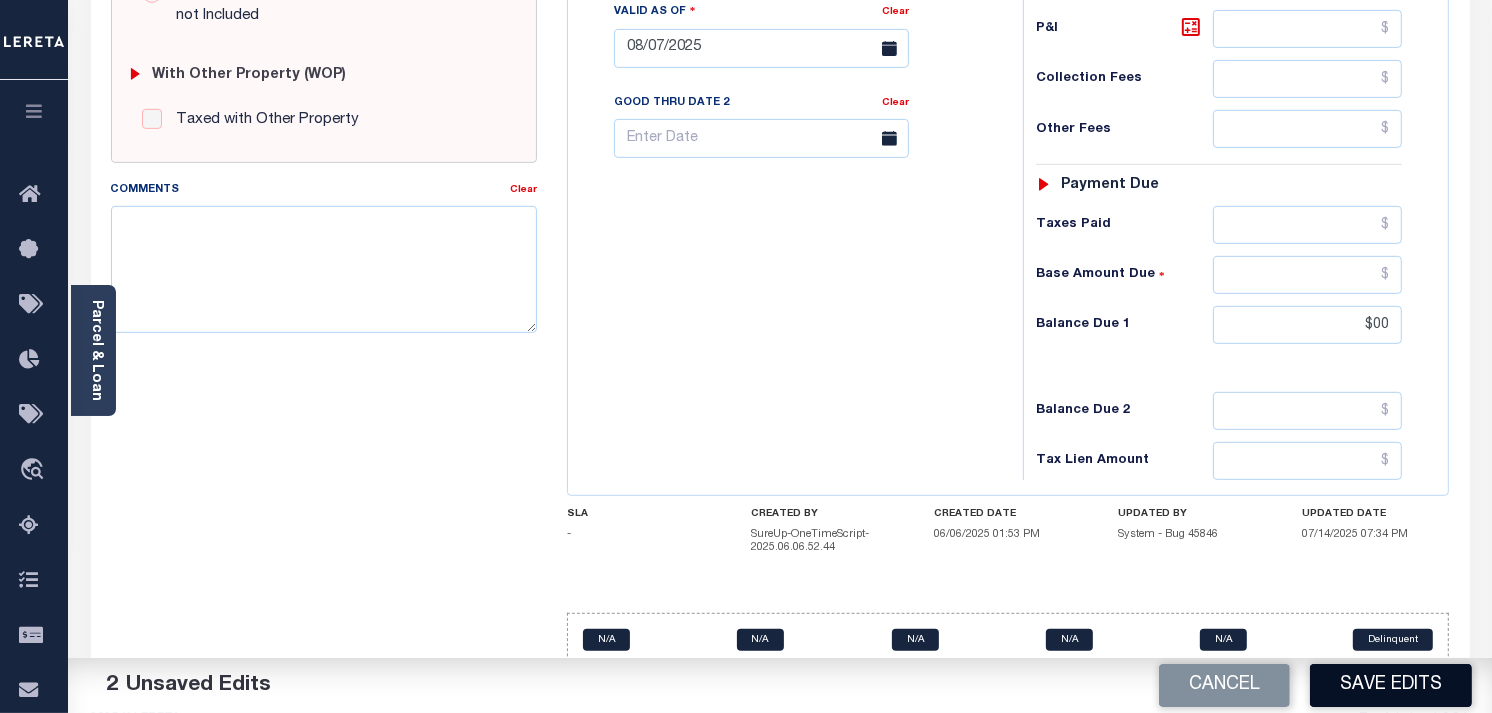 type on "$00.00" 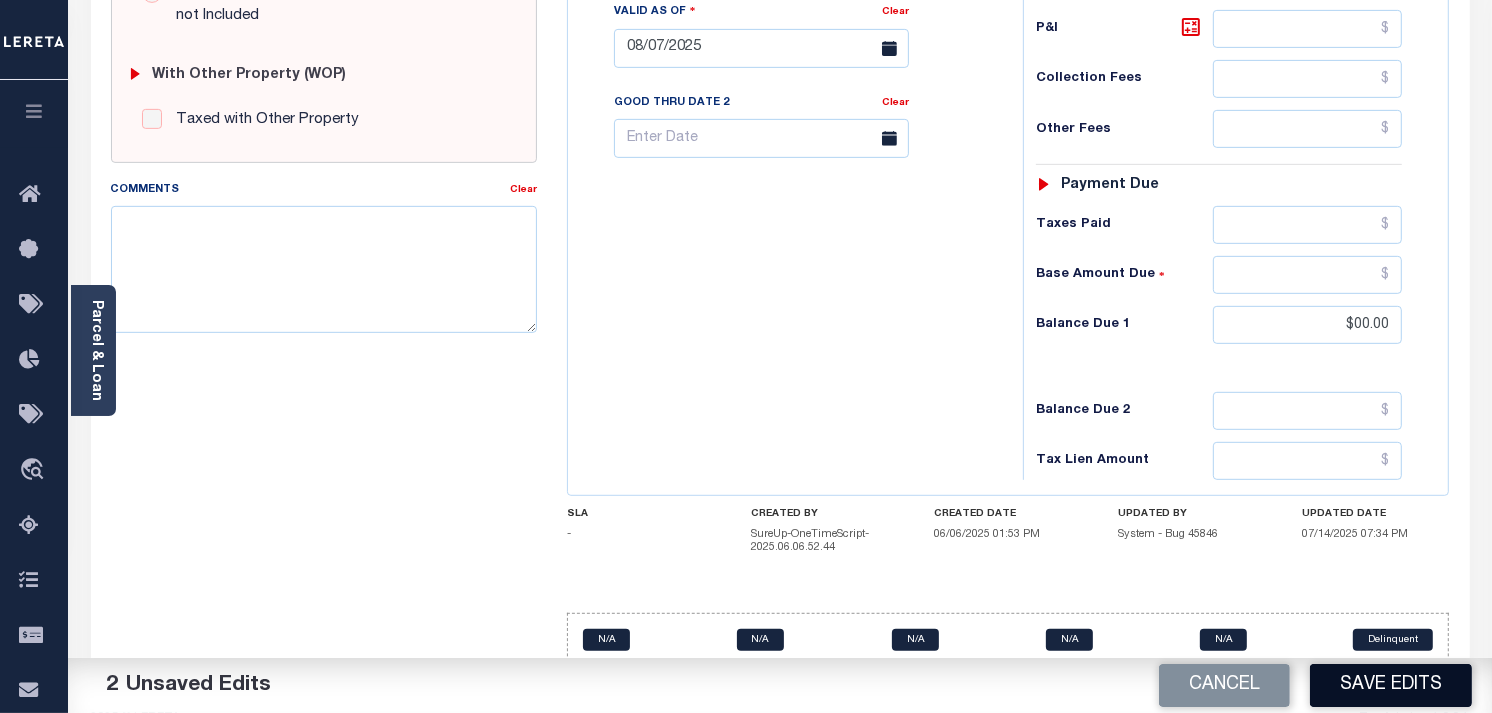 click on "Save Edits" at bounding box center [1391, 685] 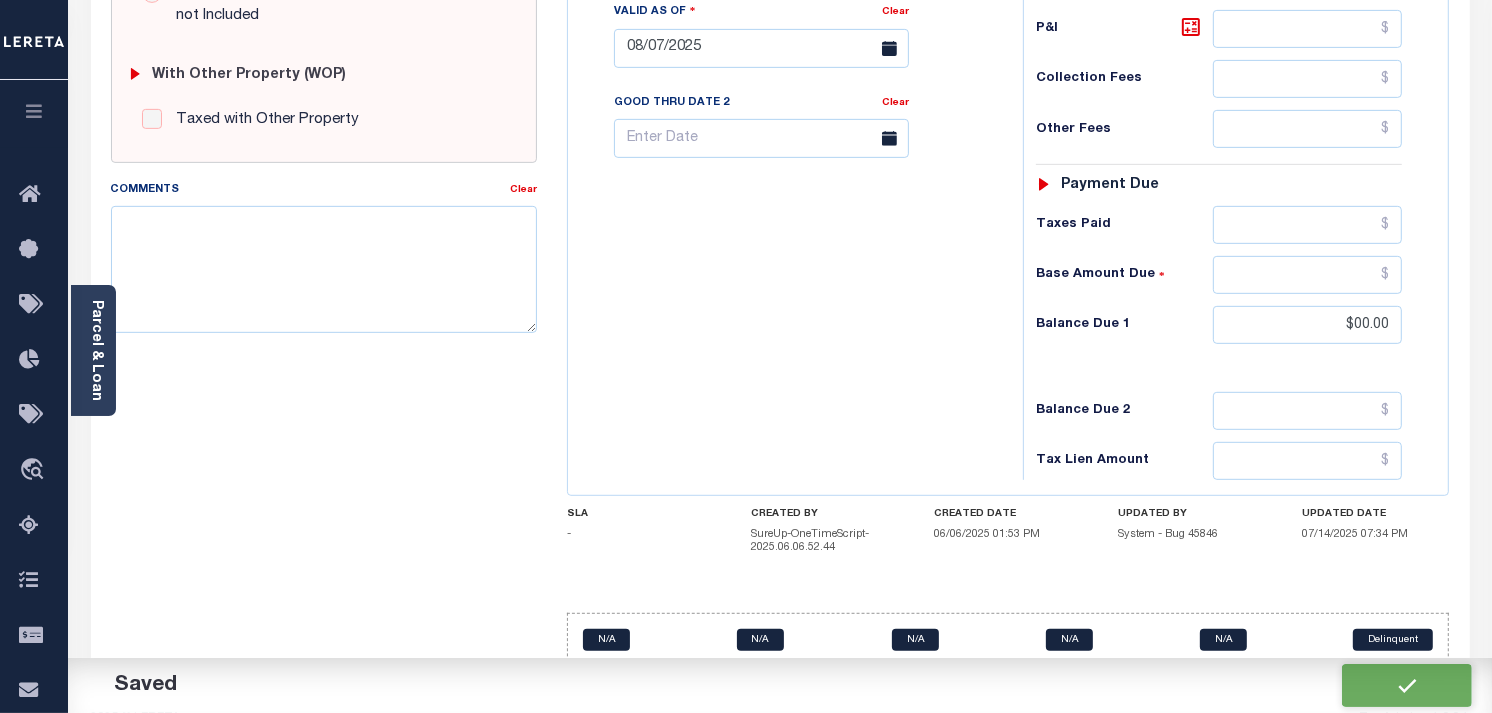 checkbox on "false" 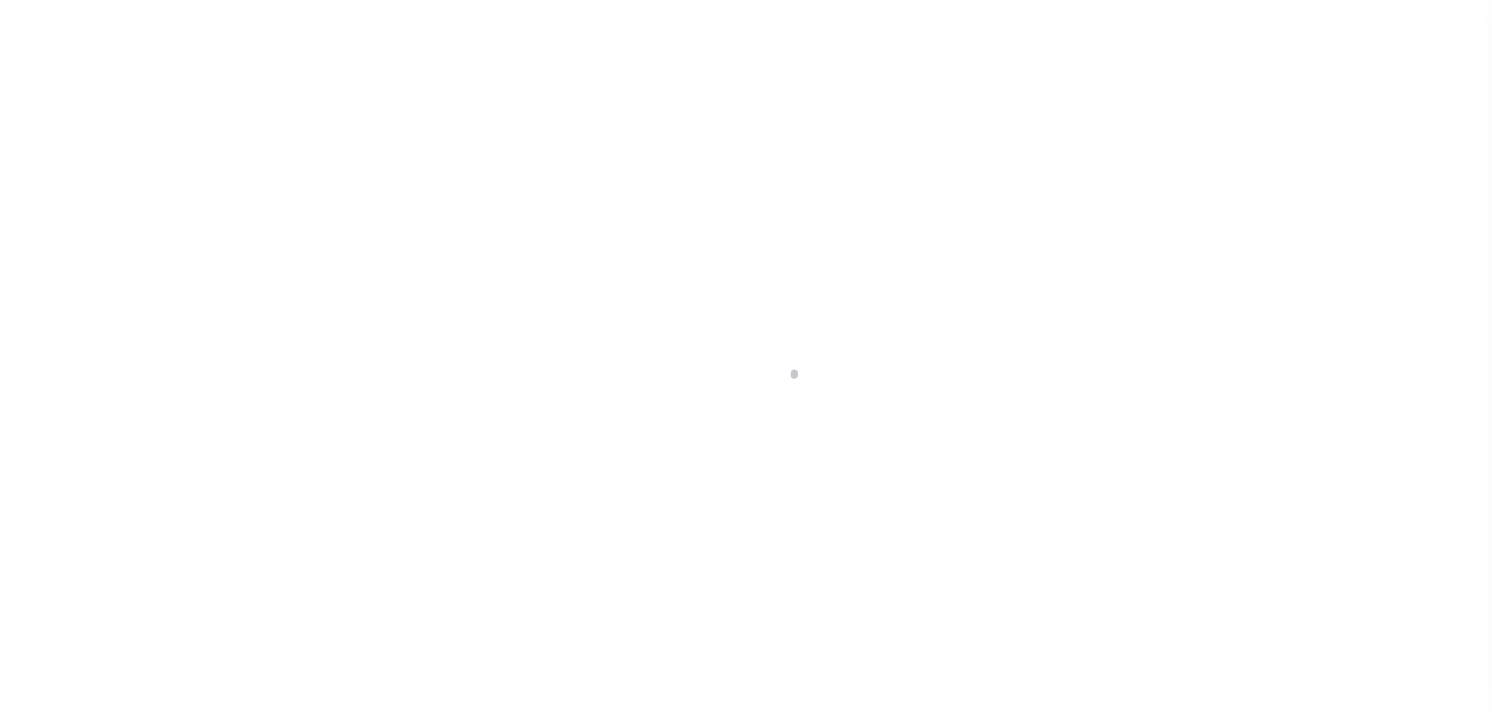scroll, scrollTop: 0, scrollLeft: 0, axis: both 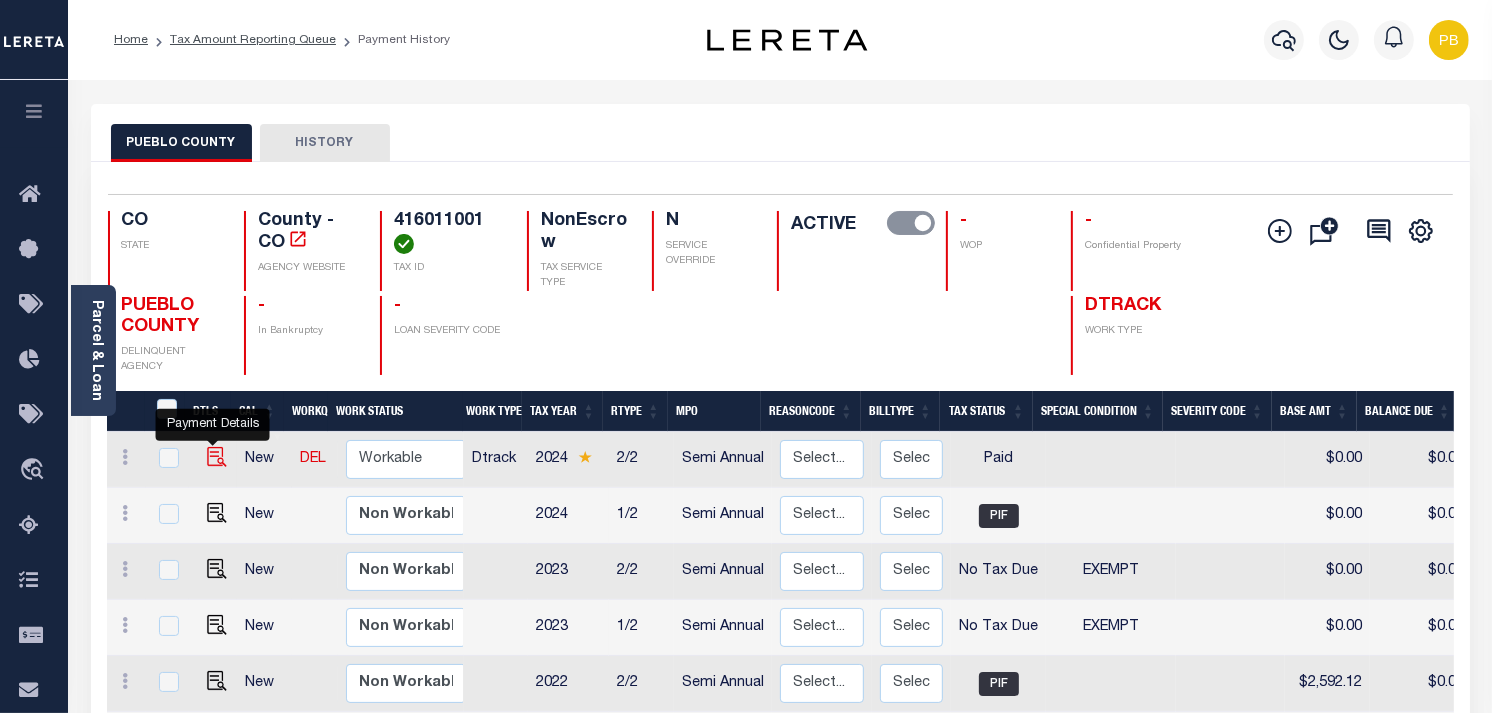 click at bounding box center [217, 457] 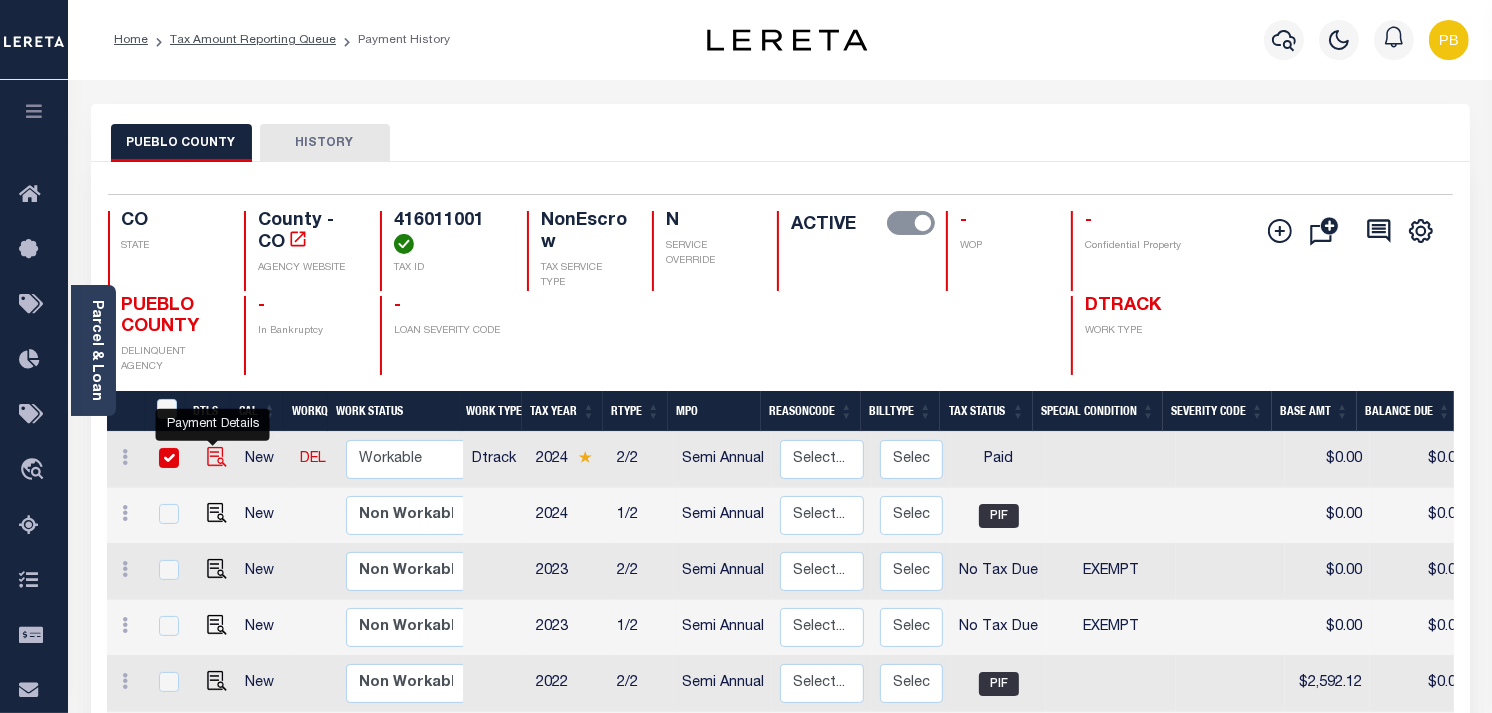 checkbox on "true" 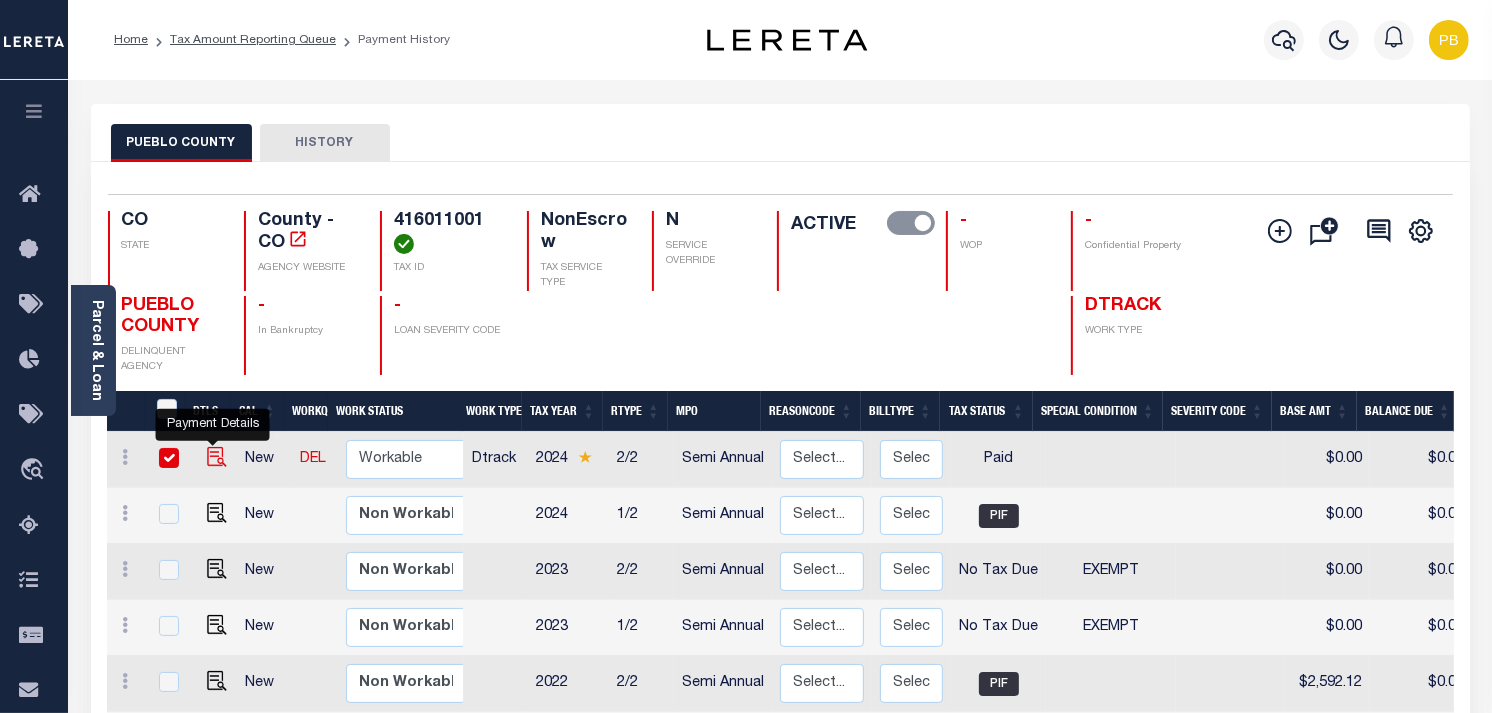 checkbox on "true" 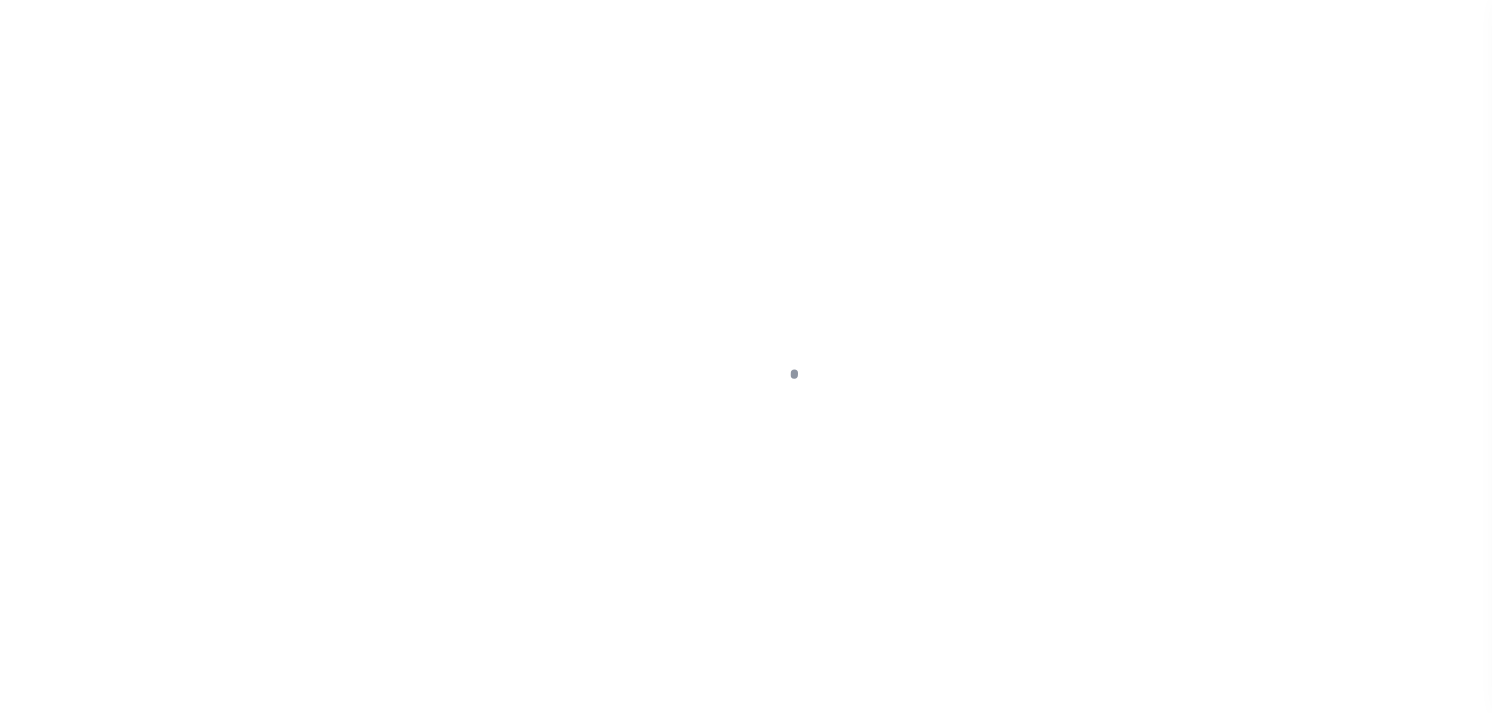 select on "PYD" 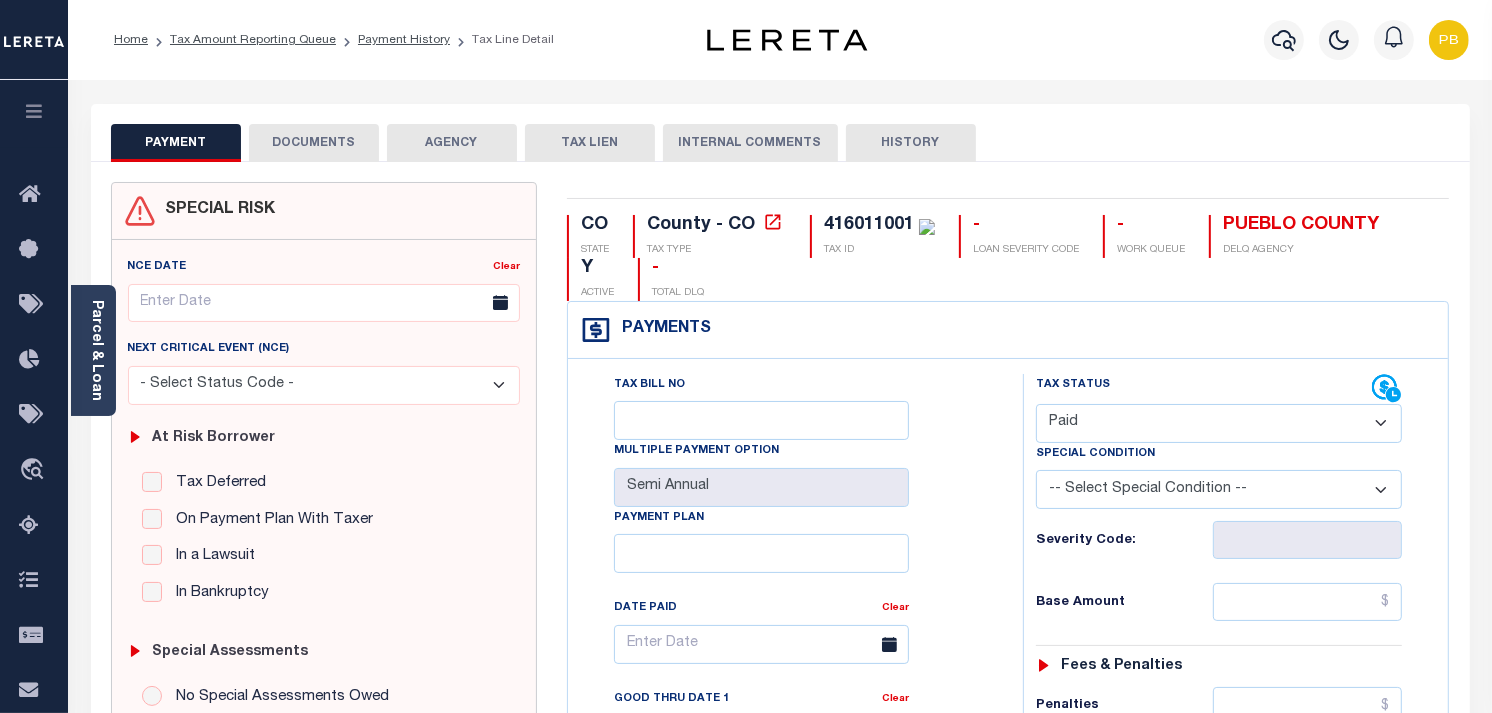 click on "DOCUMENTS" at bounding box center (314, 143) 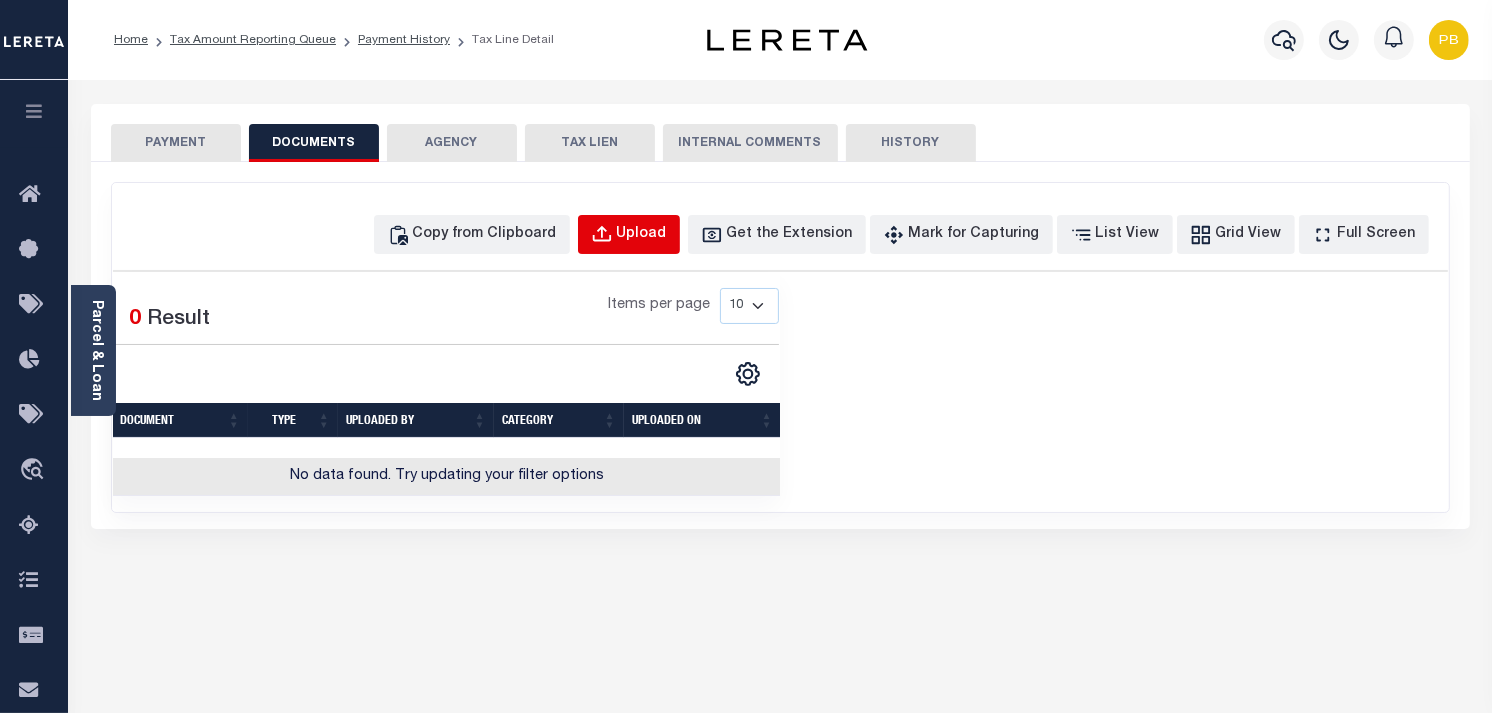 click on "Upload" at bounding box center [642, 235] 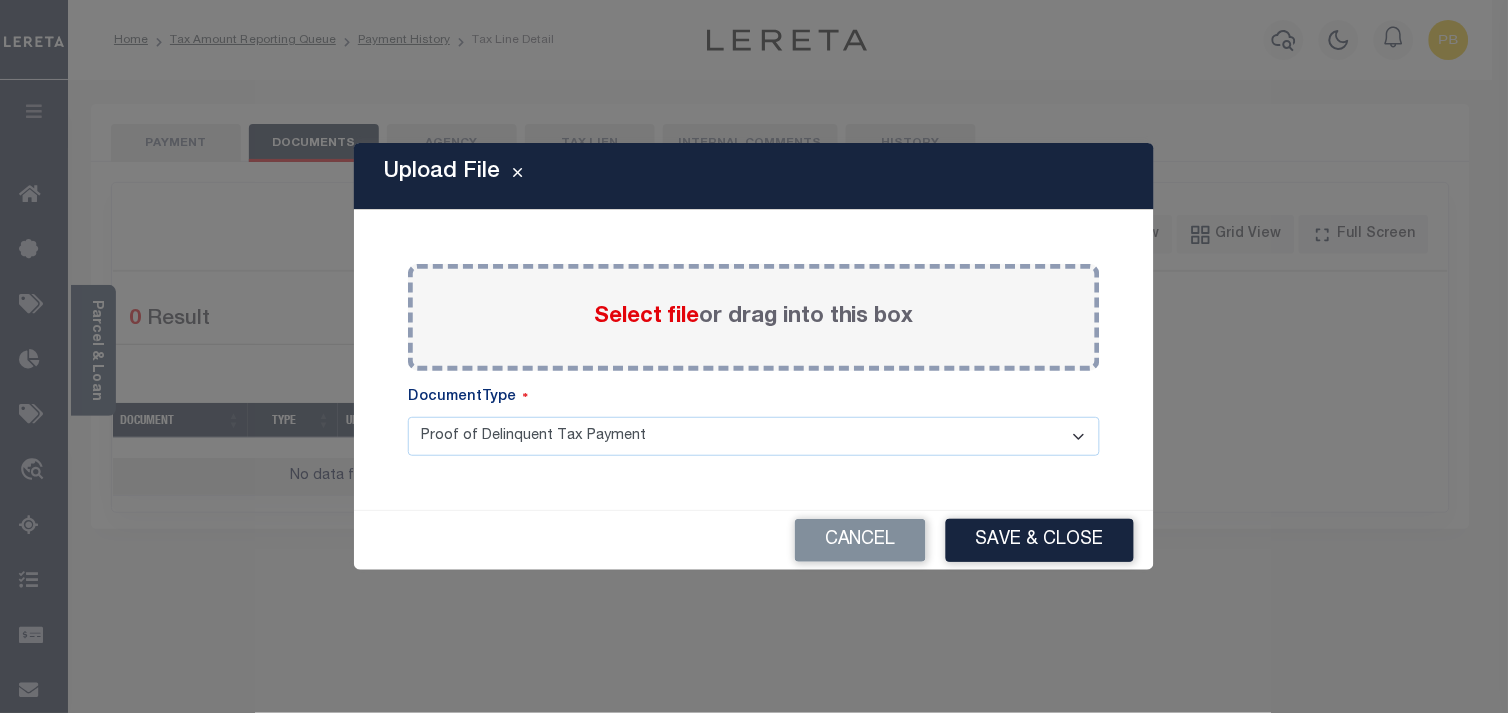 click on "Select file" at bounding box center [646, 317] 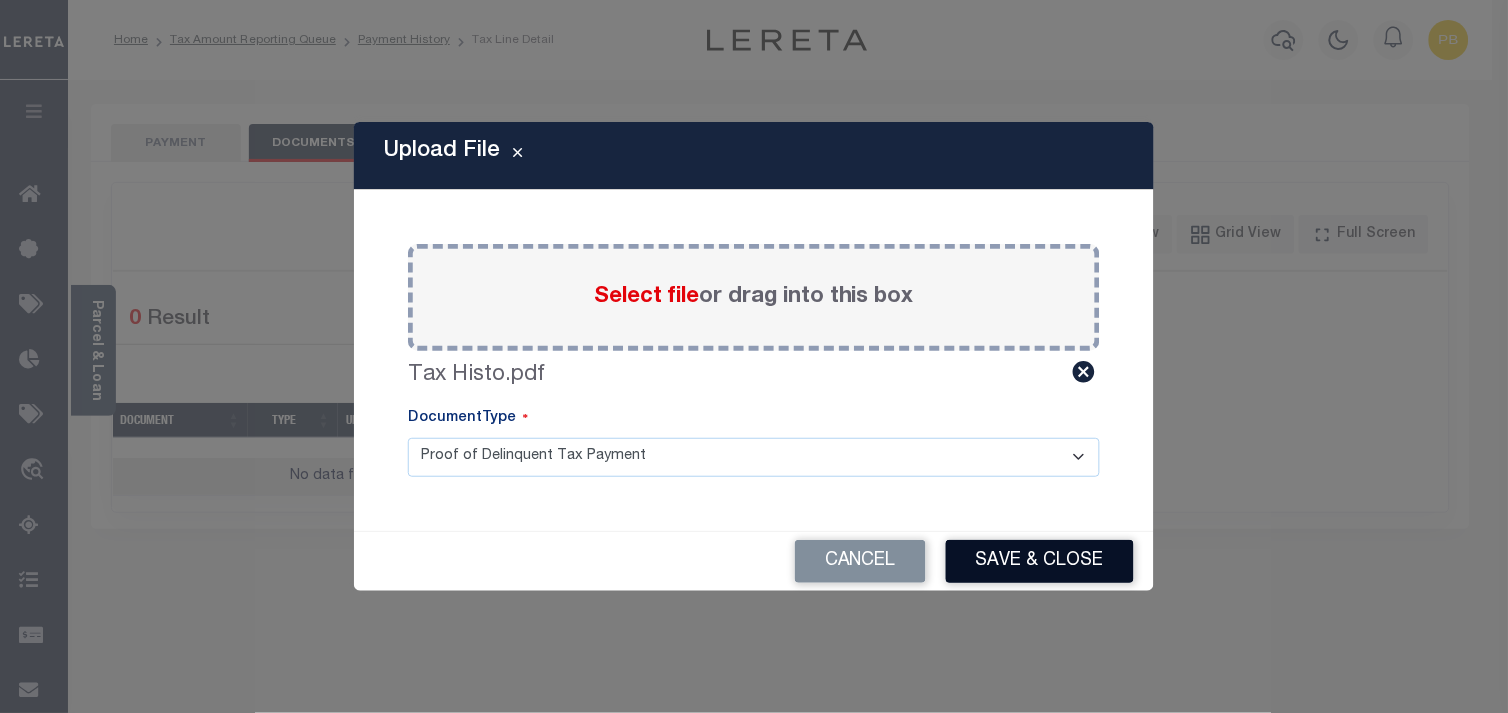 click on "Save & Close" at bounding box center (1040, 561) 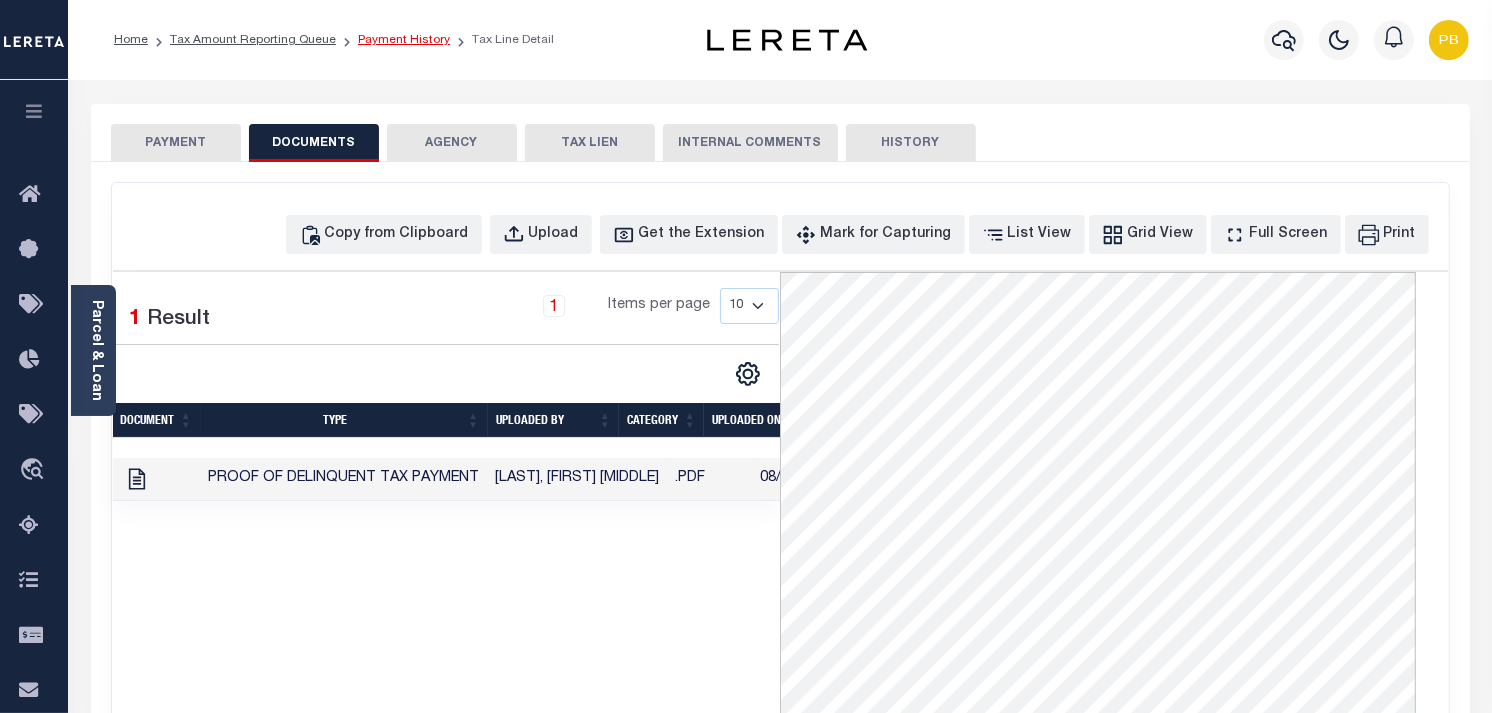 click on "Payment History" at bounding box center [404, 40] 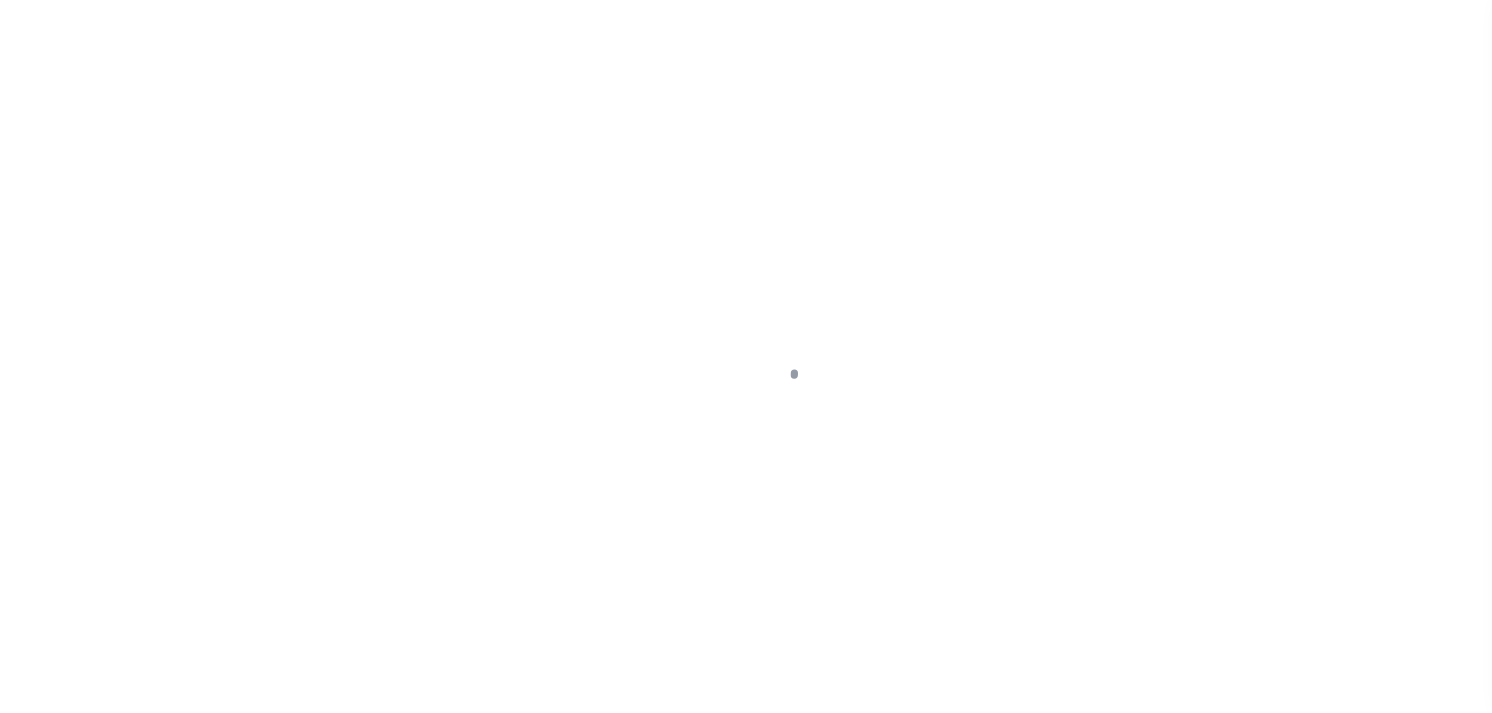 scroll, scrollTop: 0, scrollLeft: 0, axis: both 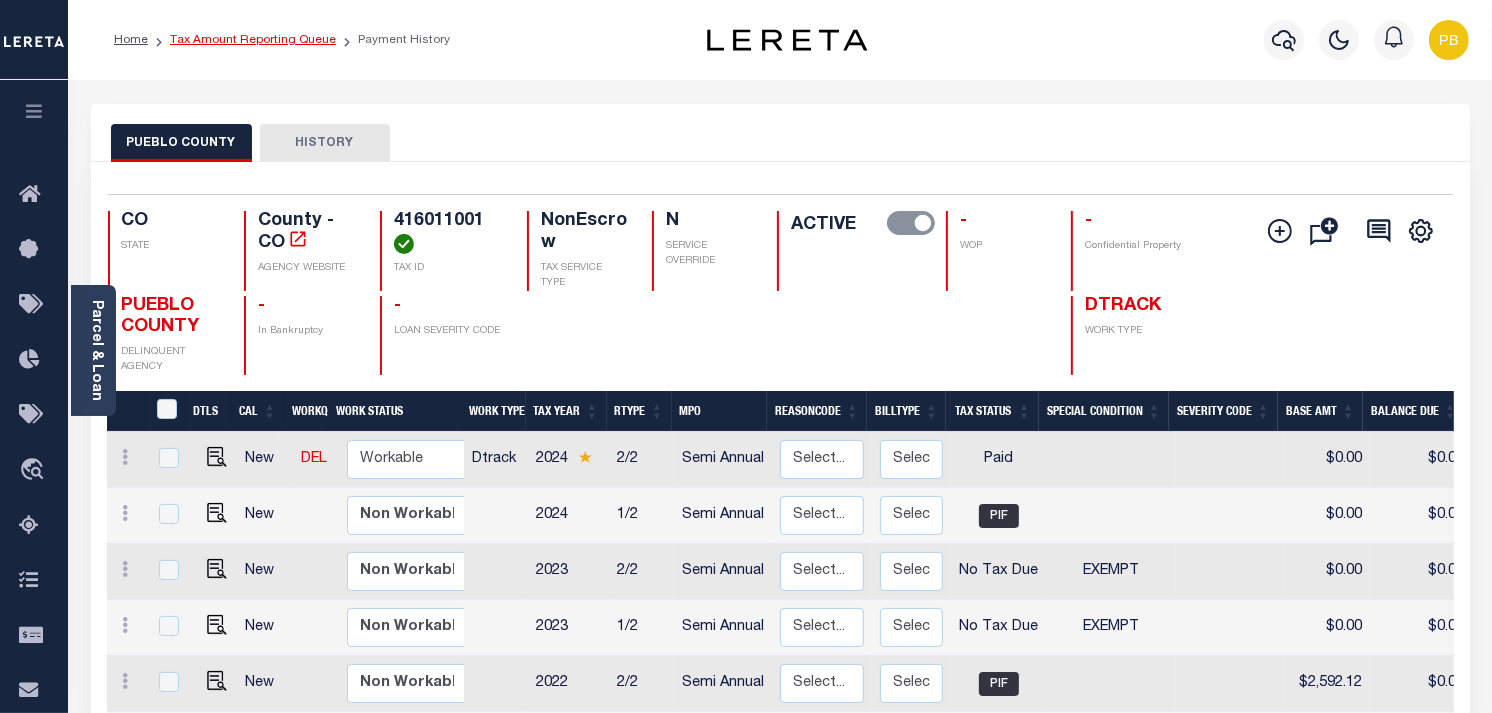 click on "Tax Amount Reporting Queue" at bounding box center (253, 40) 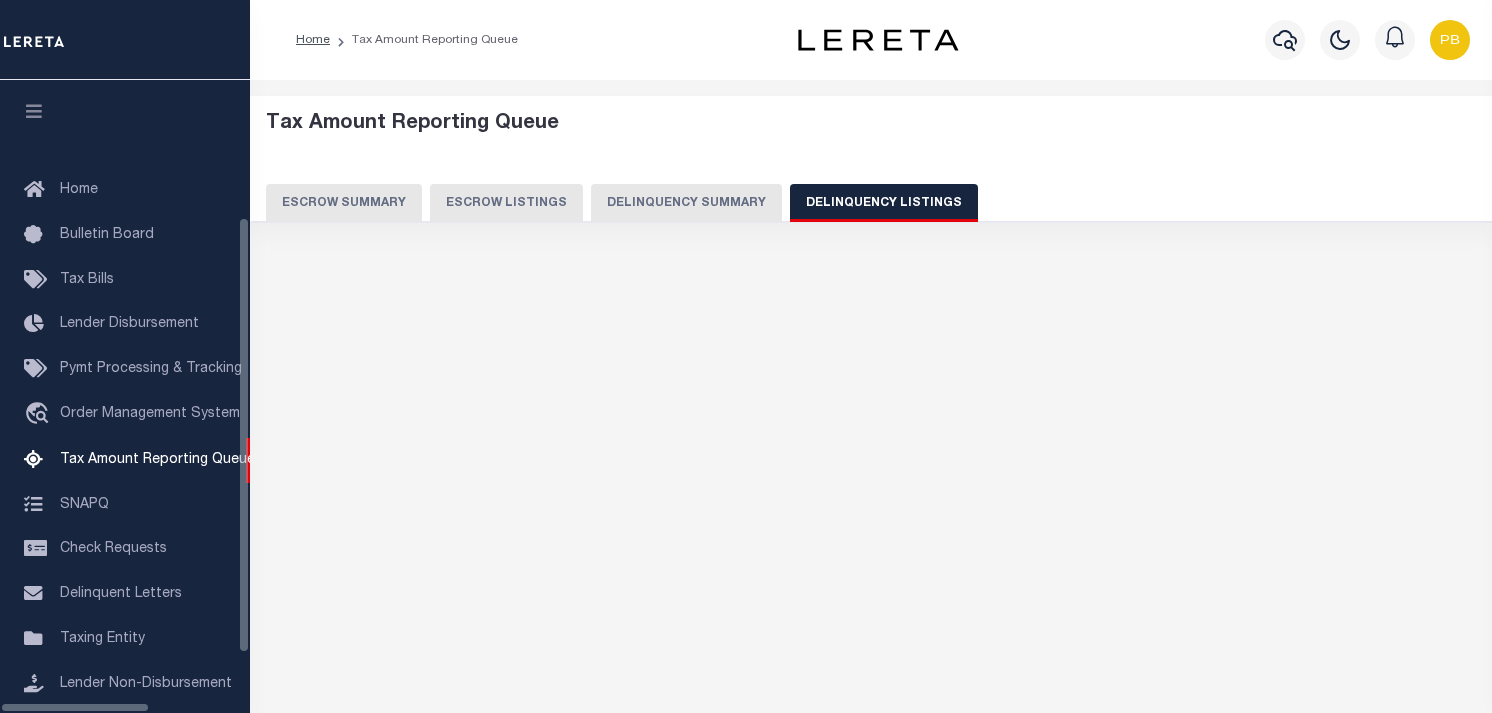 select on "100" 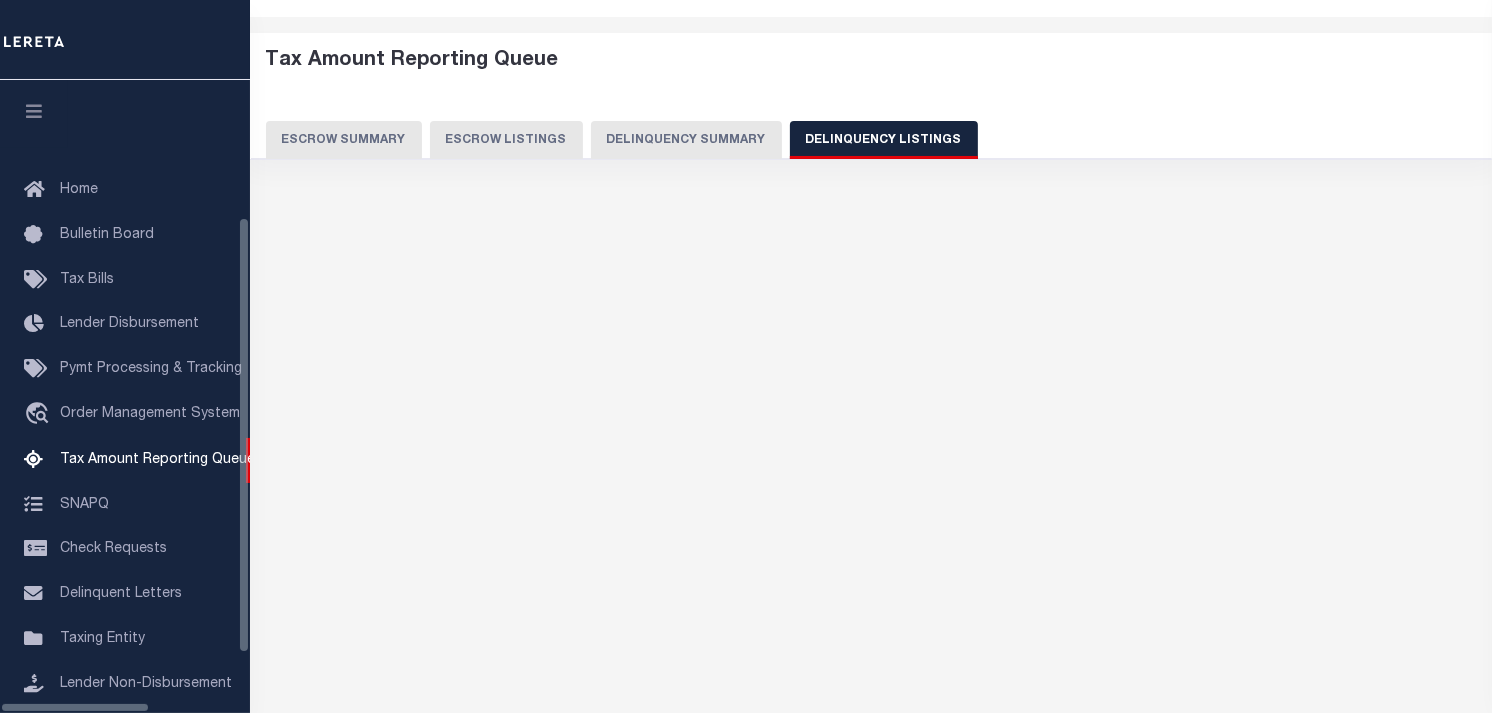 scroll, scrollTop: 198, scrollLeft: 0, axis: vertical 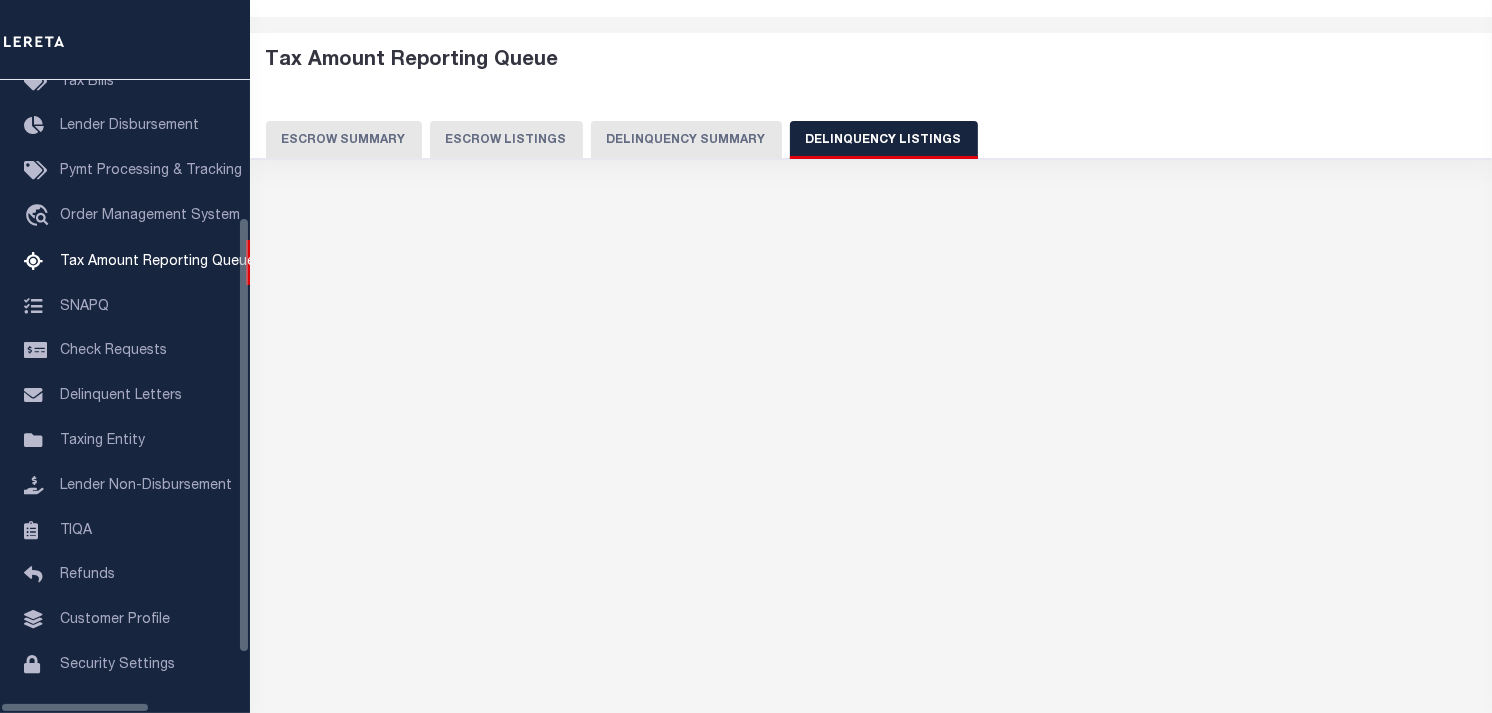 select on "100" 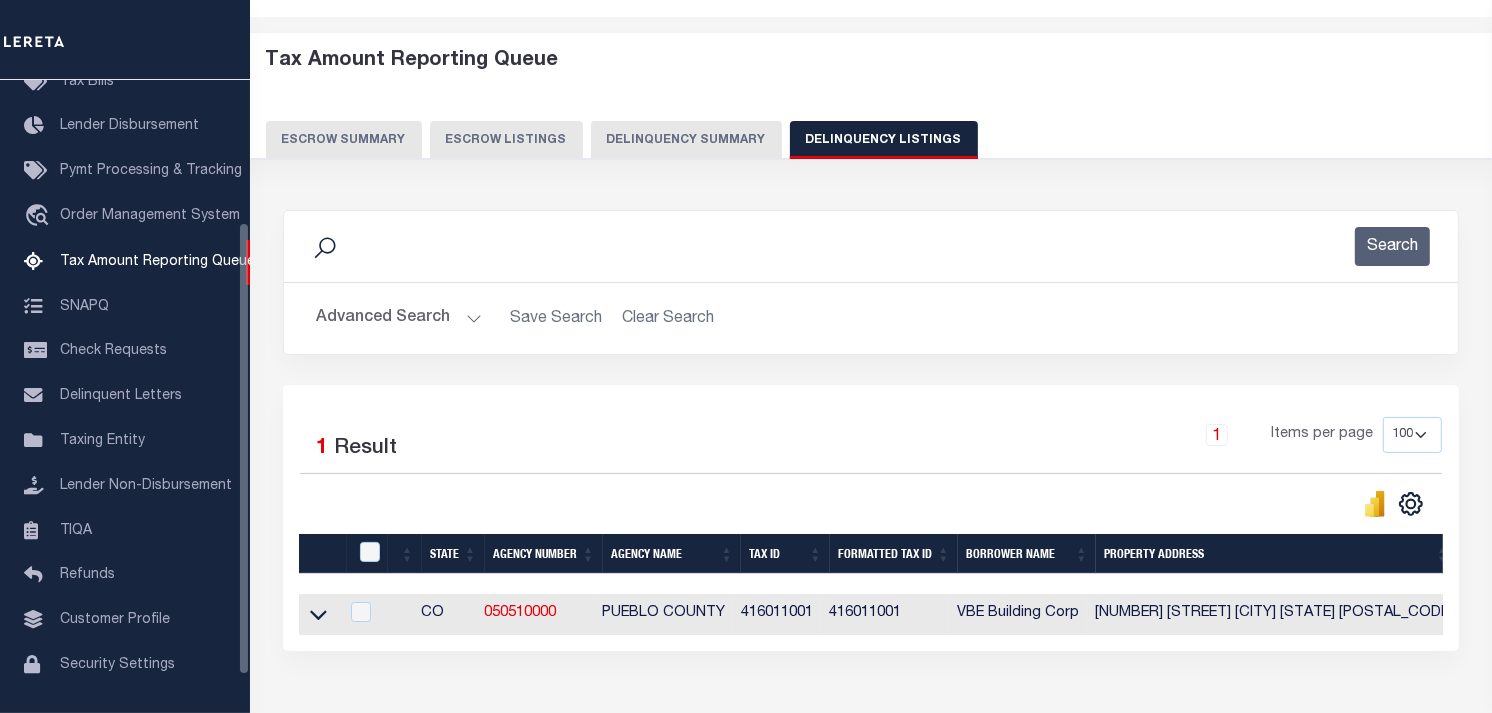 scroll, scrollTop: 111, scrollLeft: 0, axis: vertical 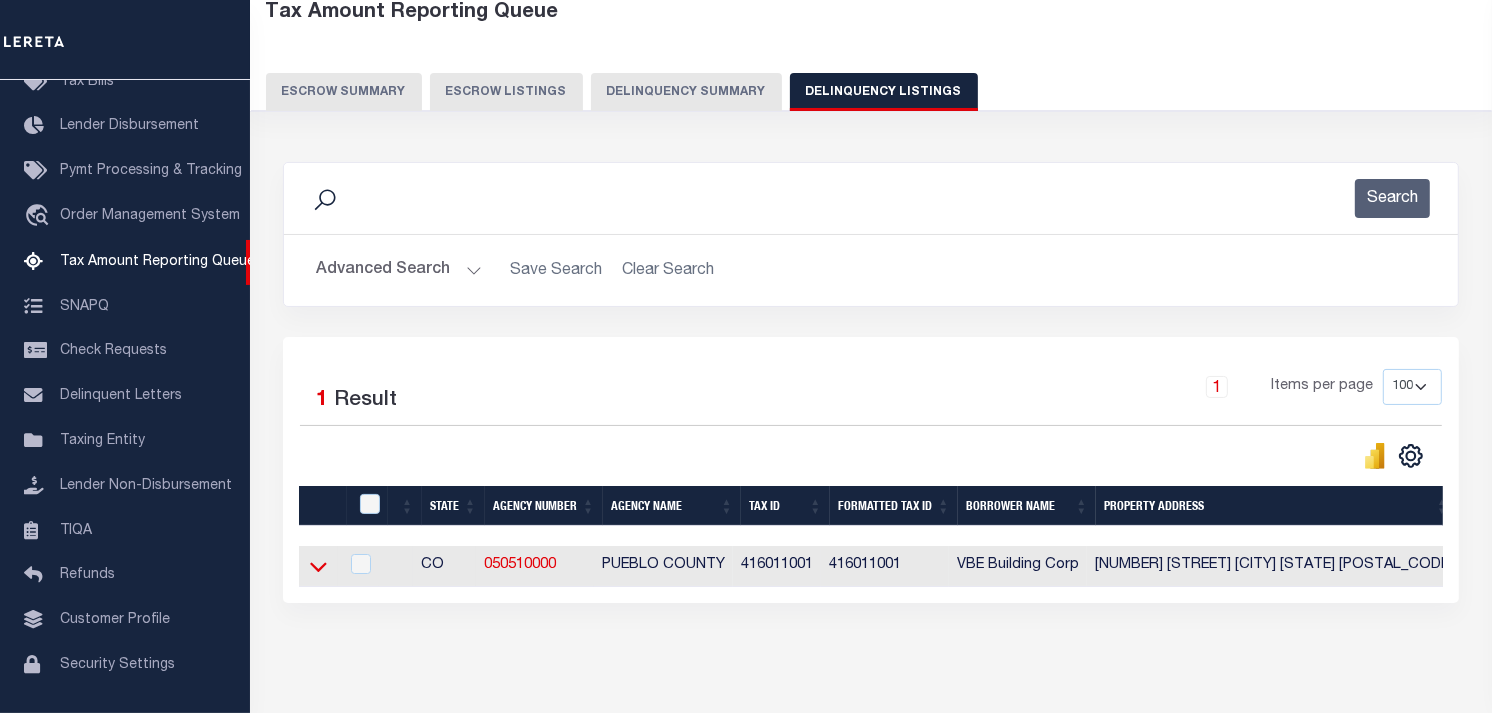 click 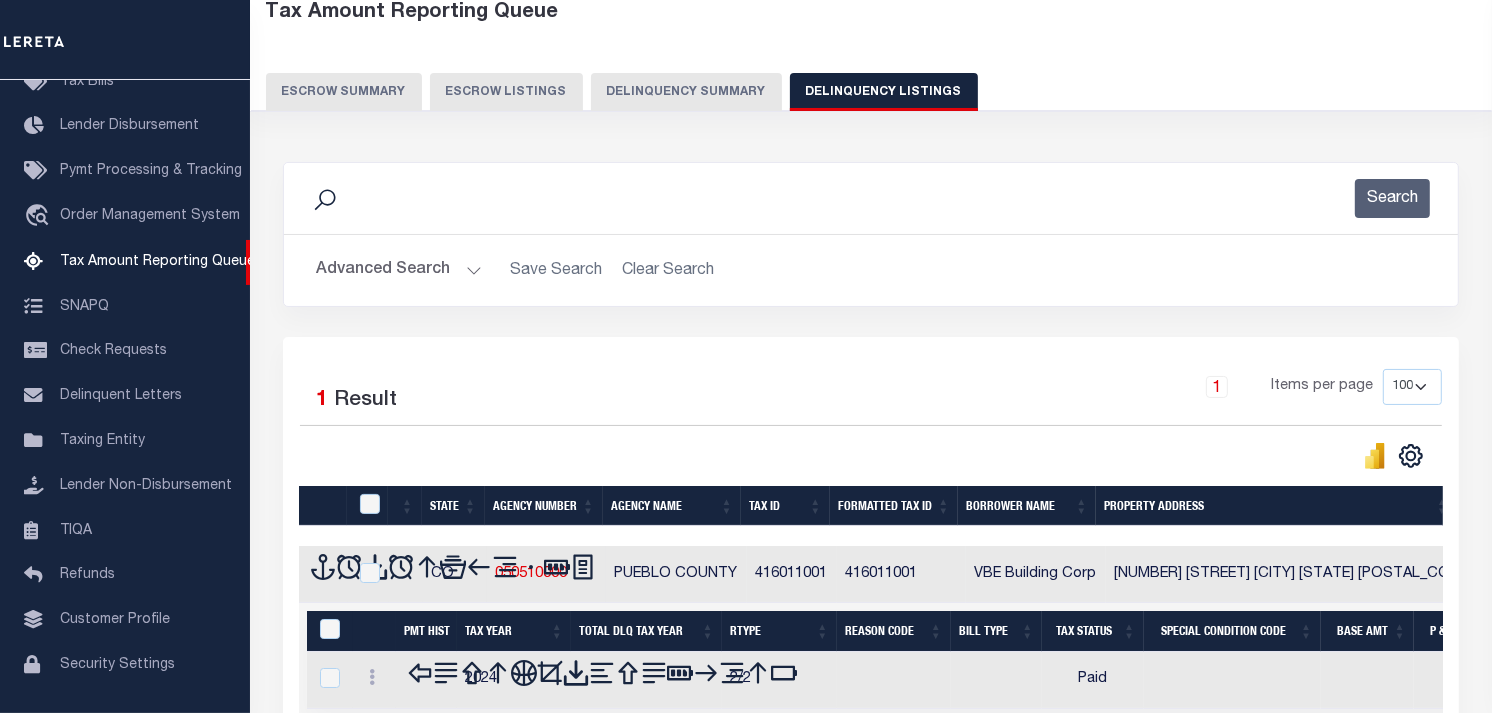 scroll, scrollTop: 197, scrollLeft: 0, axis: vertical 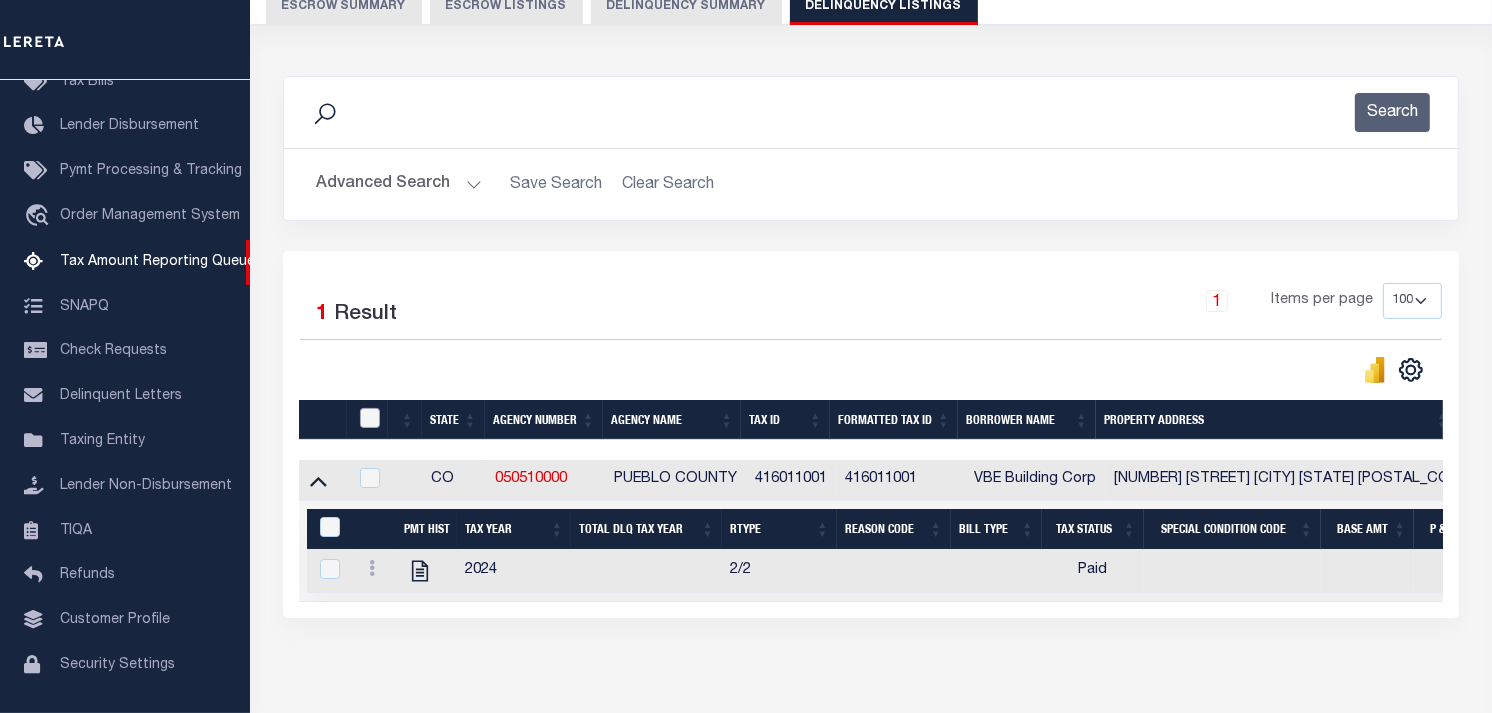 click at bounding box center [370, 418] 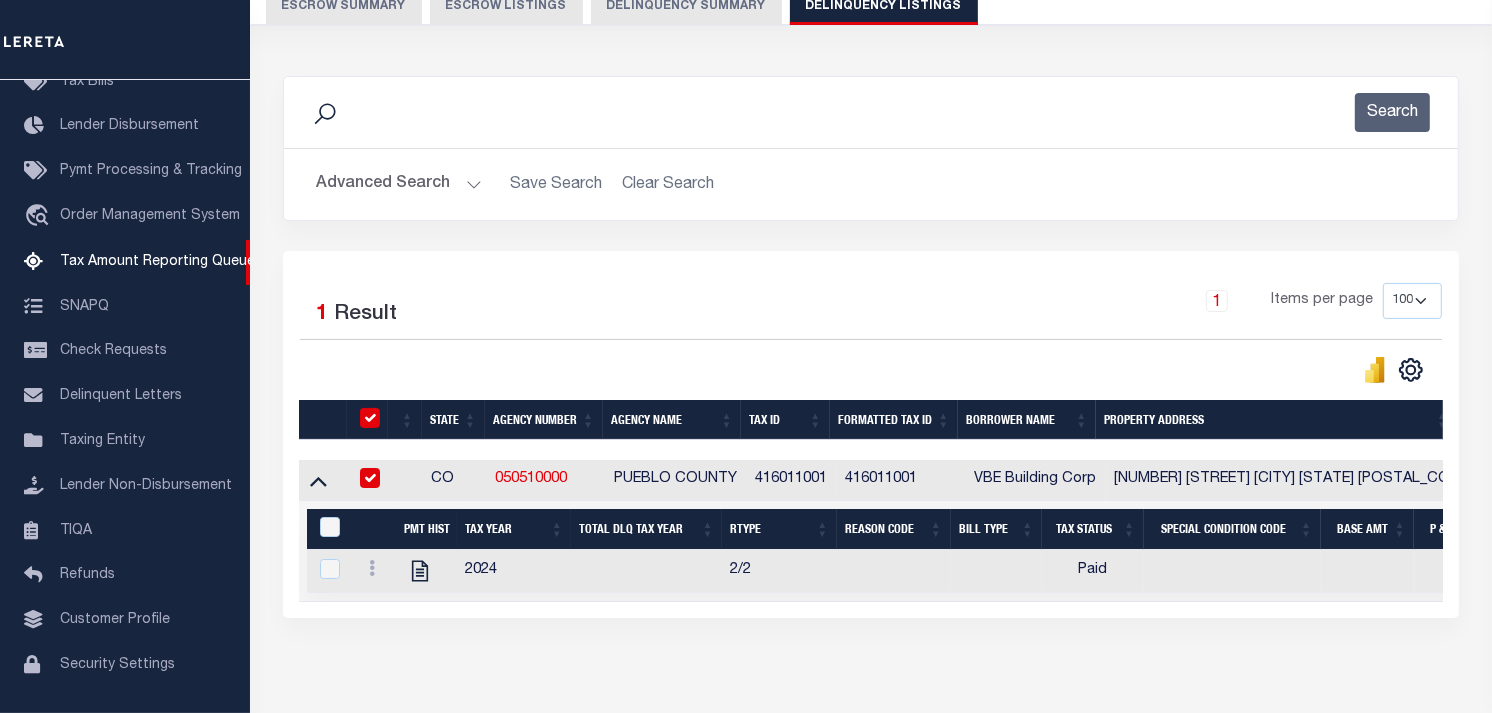 checkbox on "true" 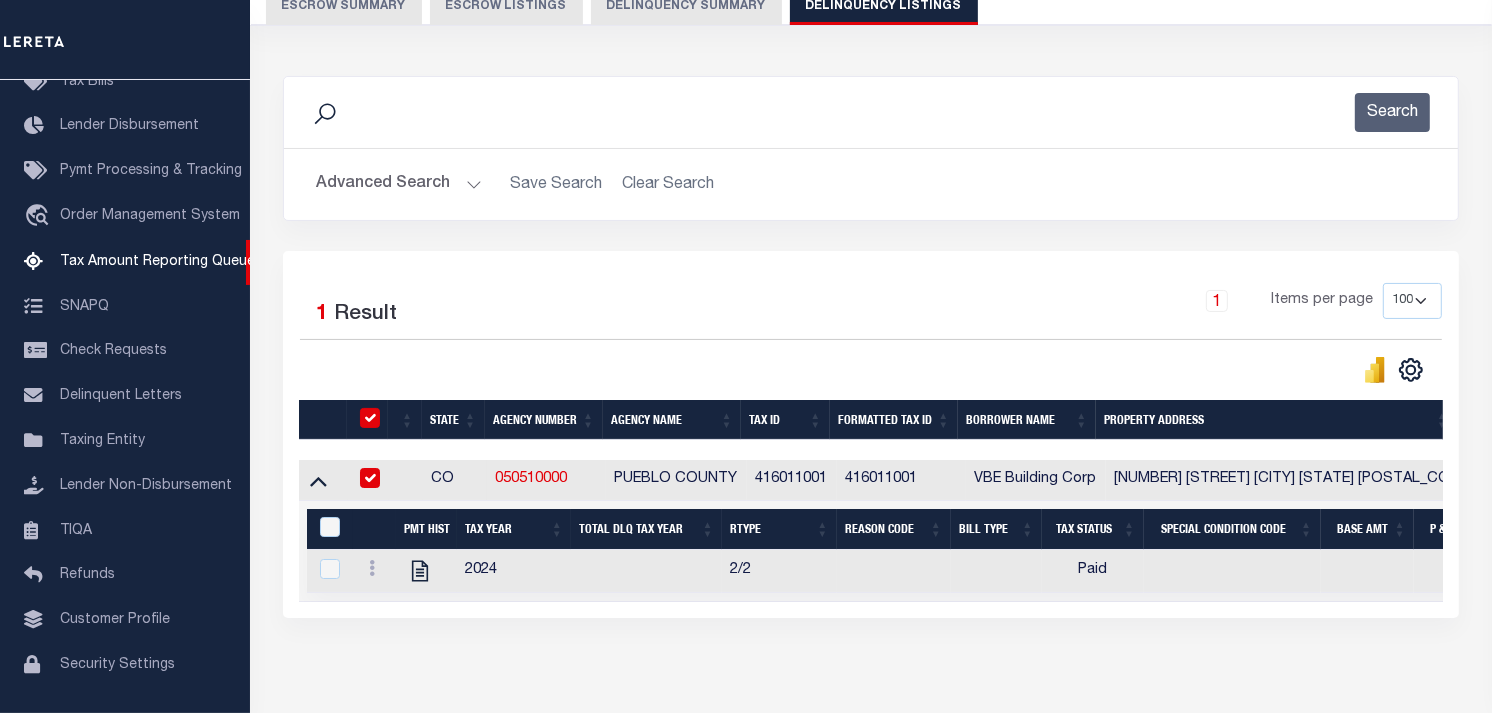 checkbox on "true" 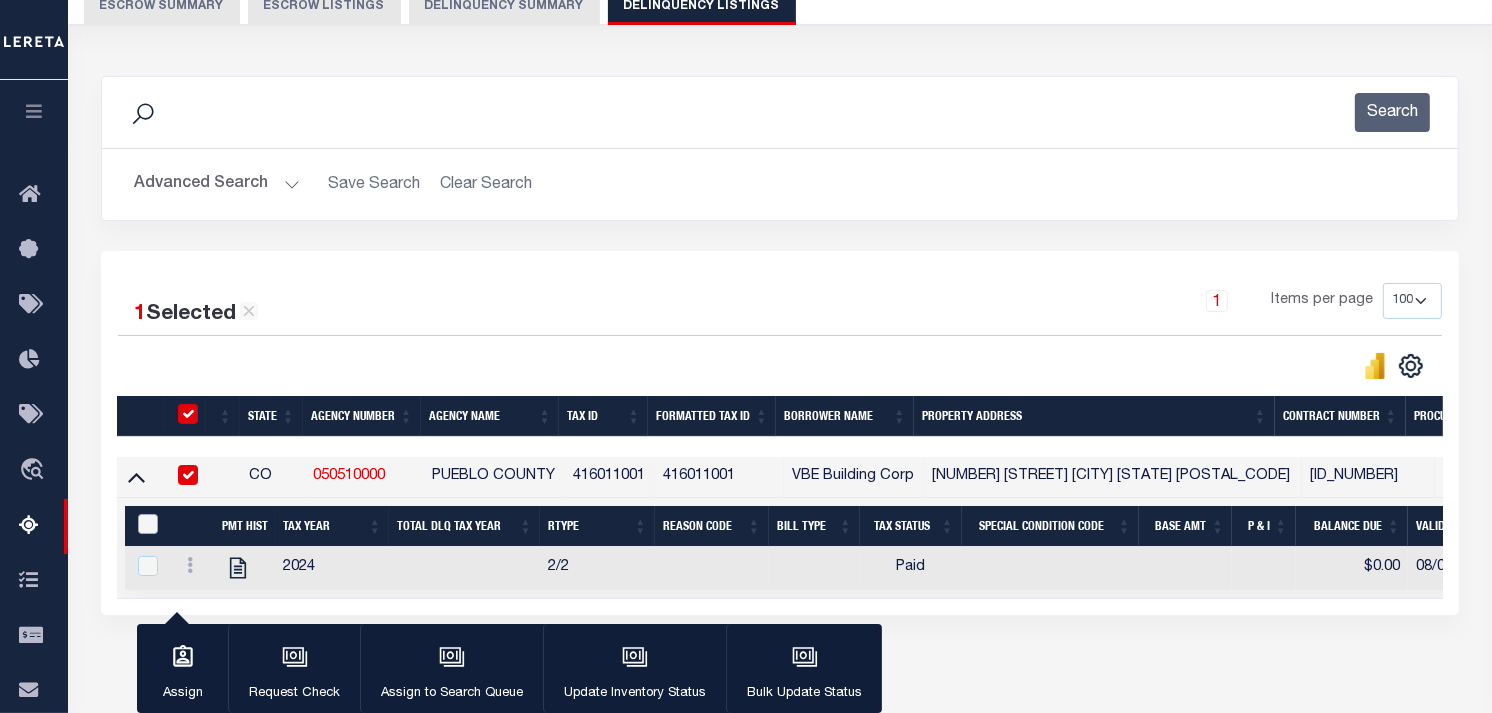 click at bounding box center (148, 524) 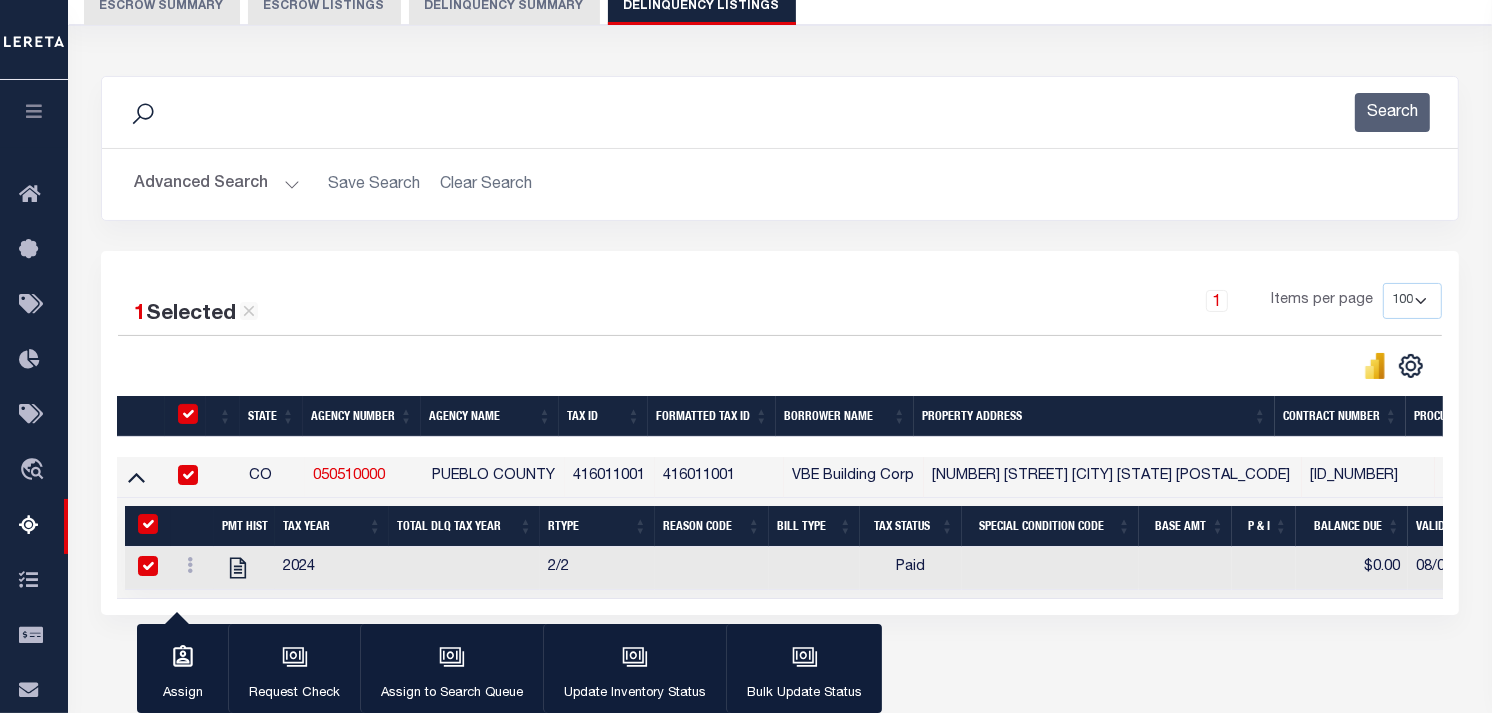 checkbox on "true" 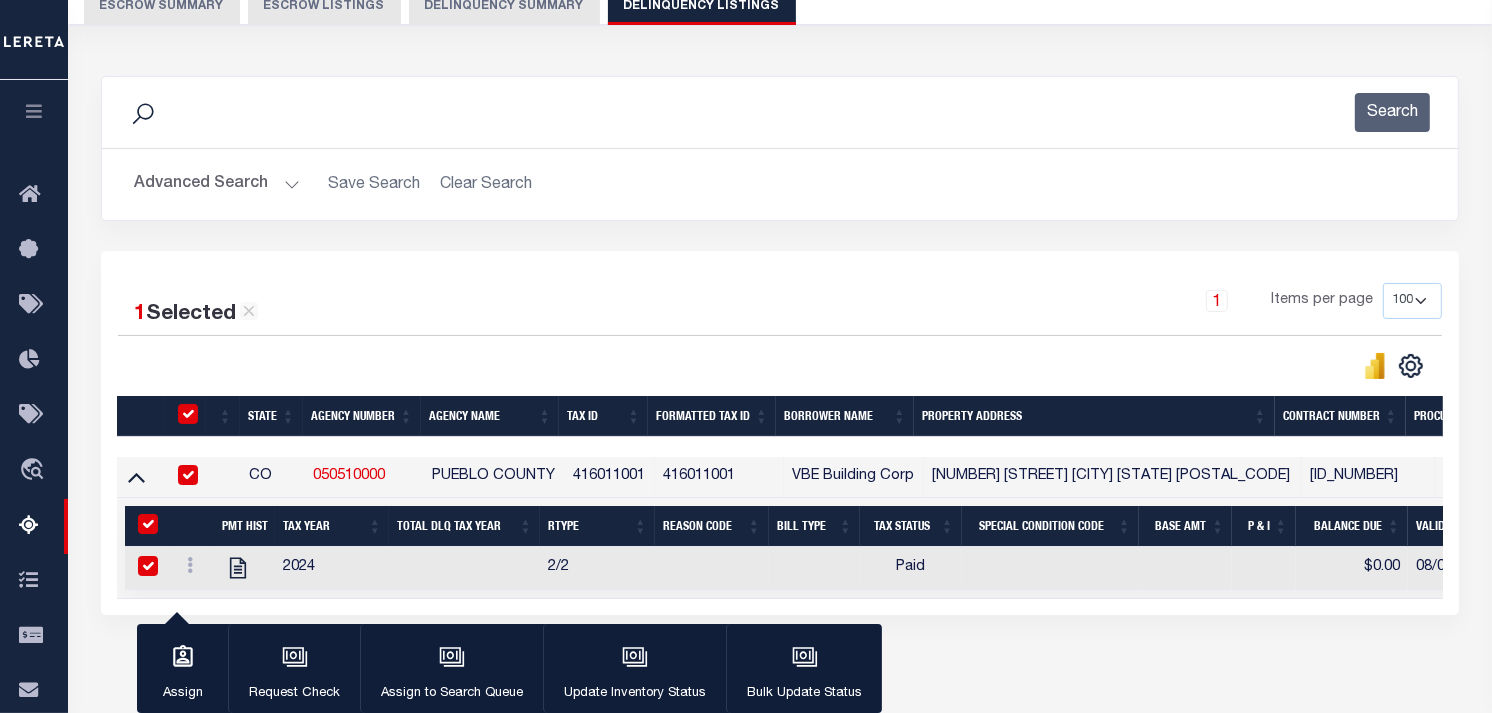checkbox on "true" 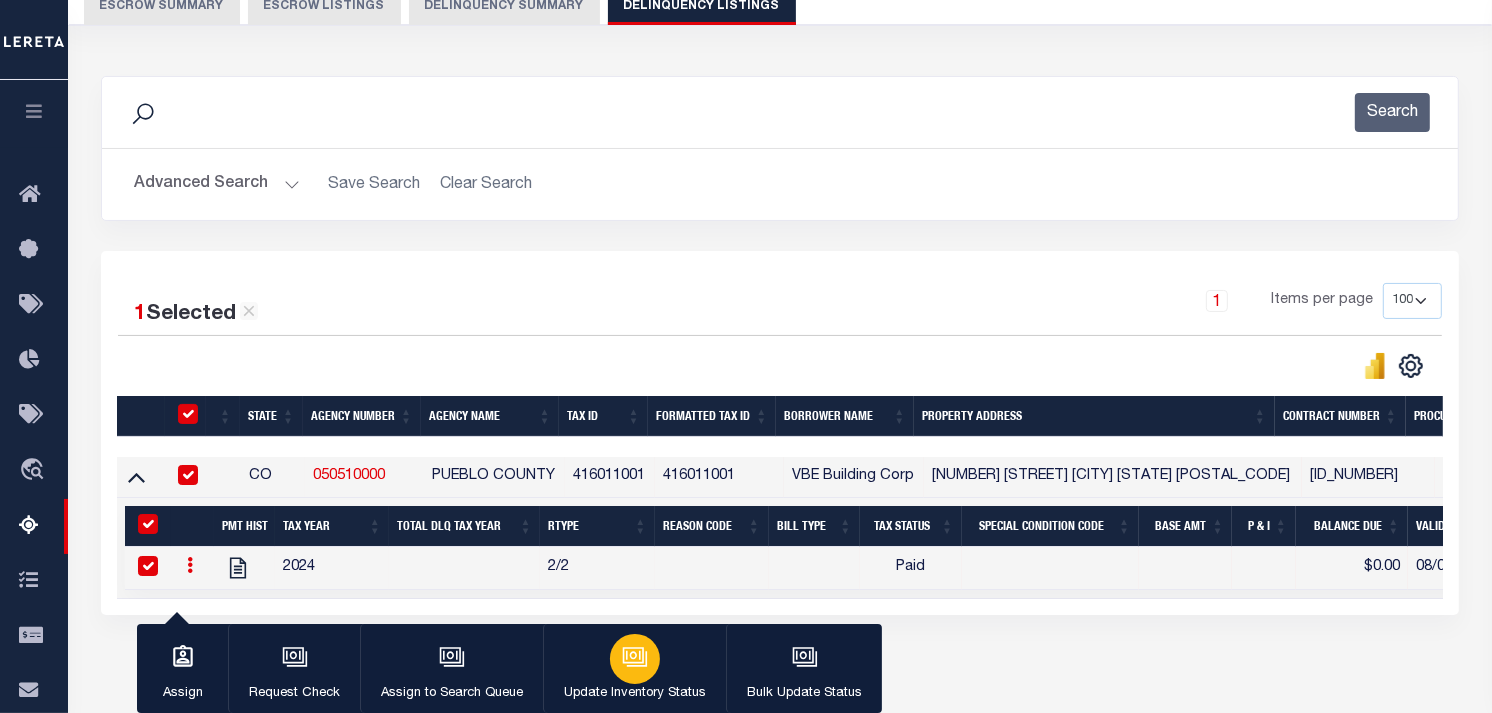 click at bounding box center [635, 659] 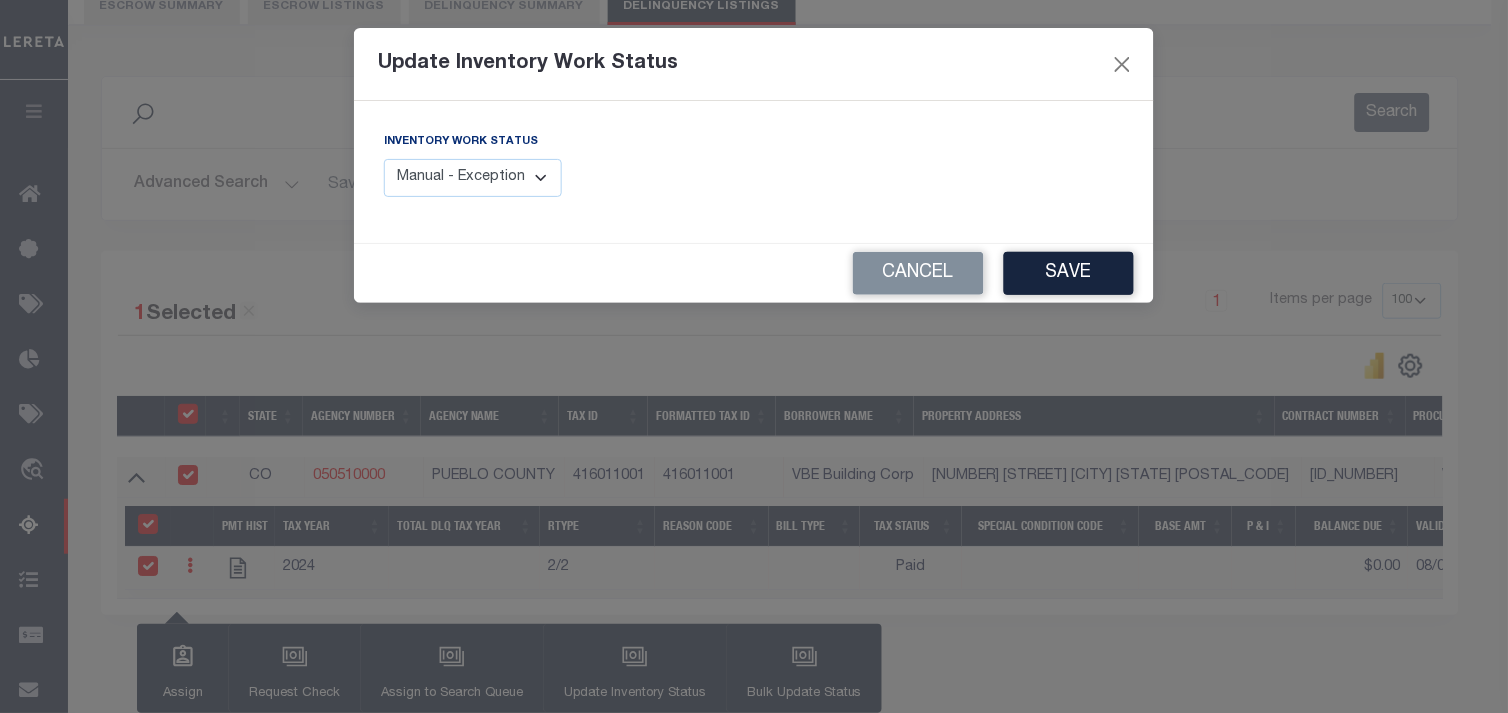 click on "Manual - Exception
Pended - Awaiting Search
Late Add Exception
Completed" at bounding box center [473, 178] 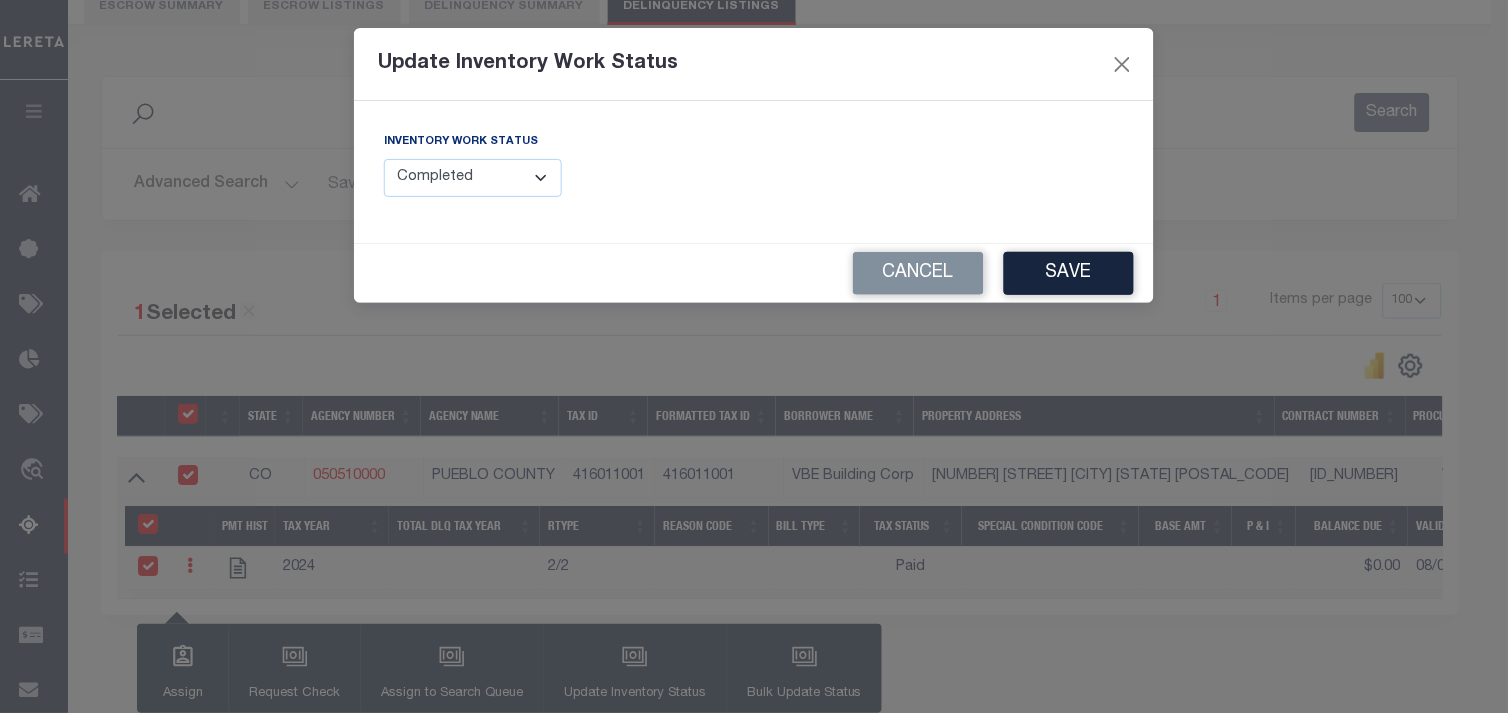 click on "Manual - Exception
Pended - Awaiting Search
Late Add Exception
Completed" at bounding box center (473, 178) 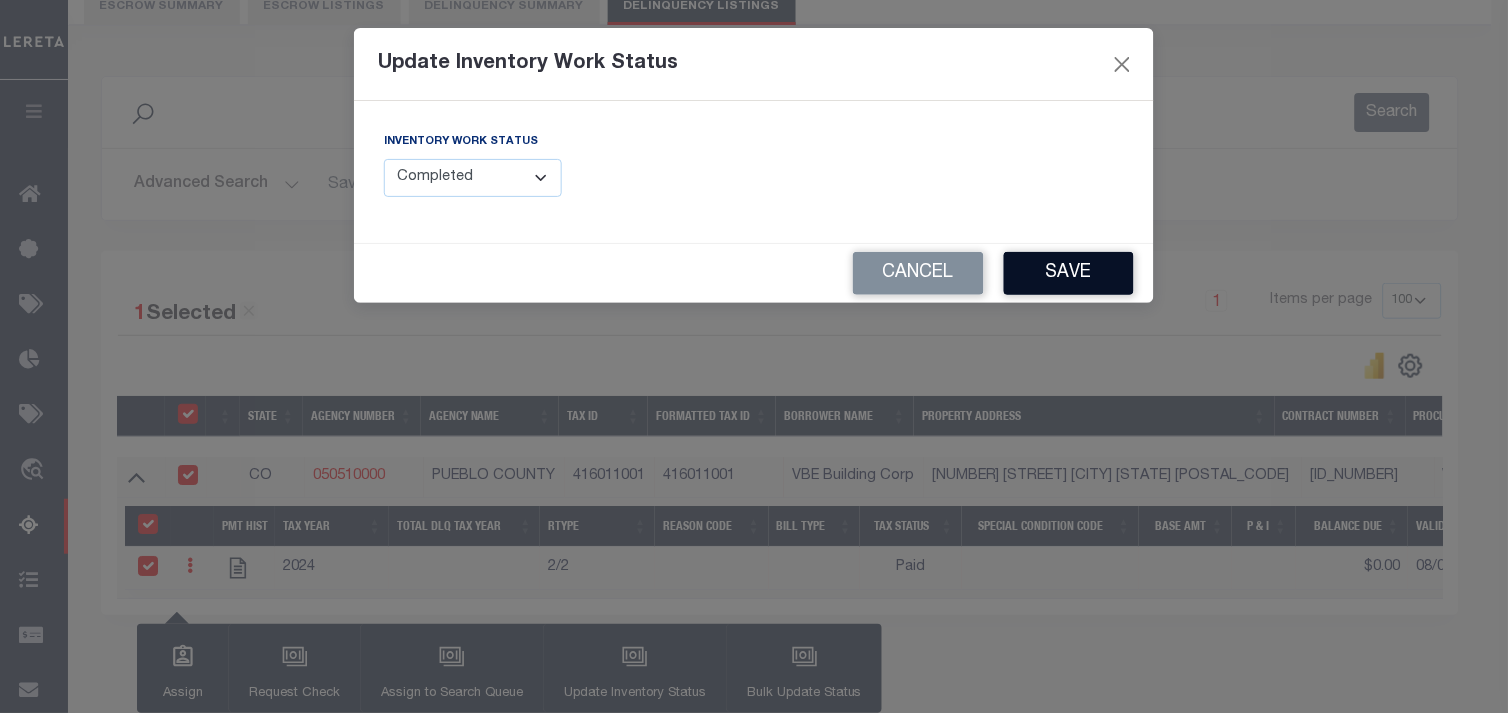 click on "Save" at bounding box center (1069, 273) 